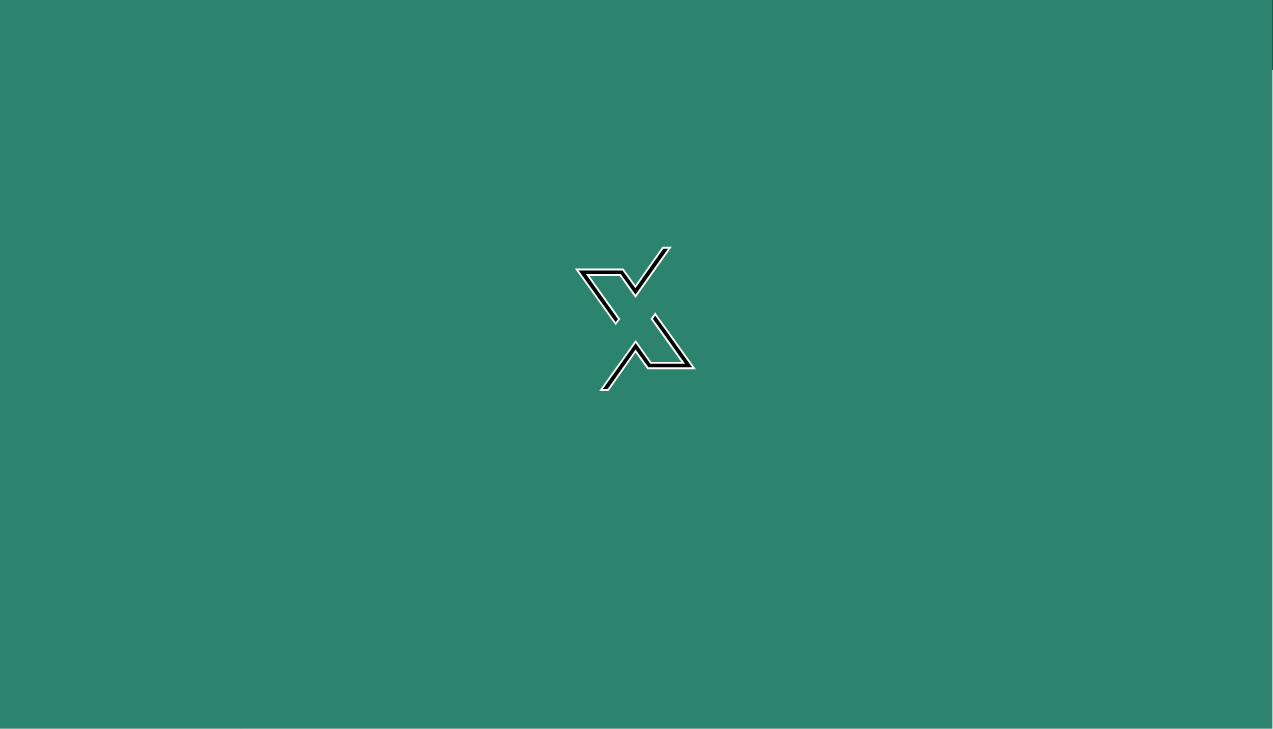 scroll, scrollTop: 0, scrollLeft: 0, axis: both 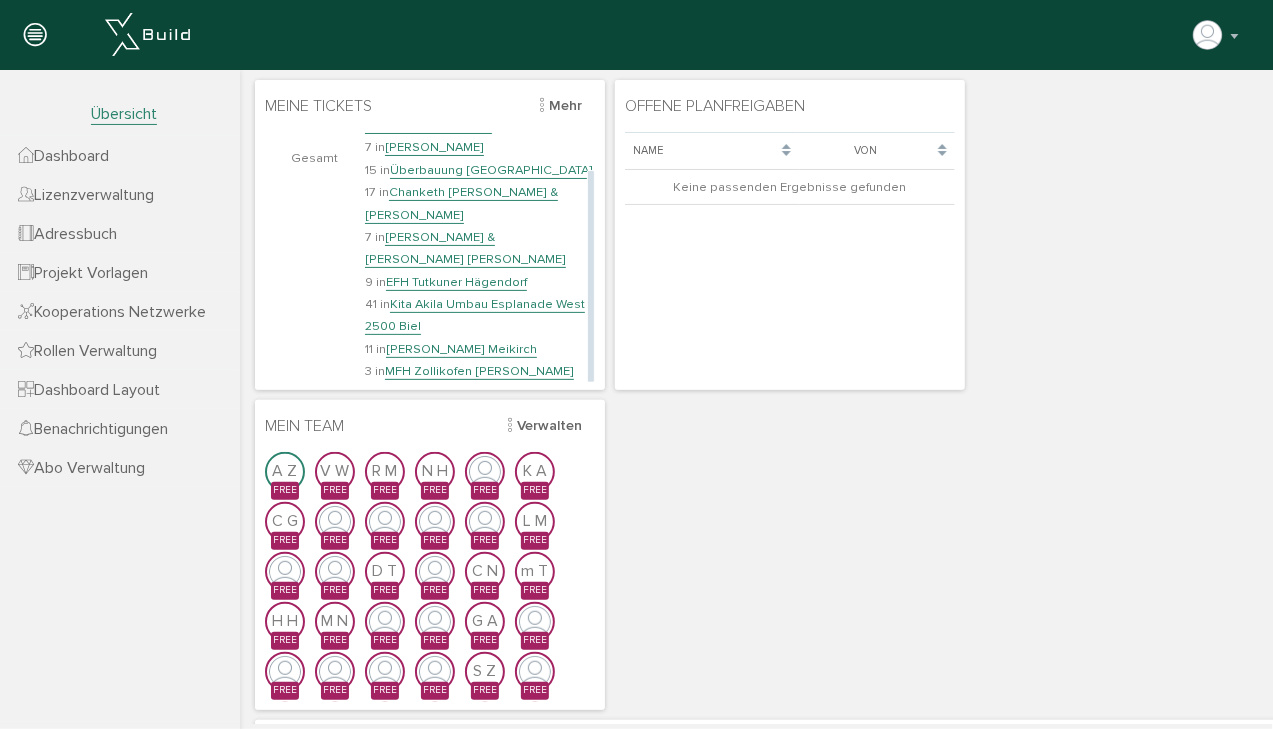 click on "MFH Zollikofen [PERSON_NAME]" at bounding box center (478, 370) 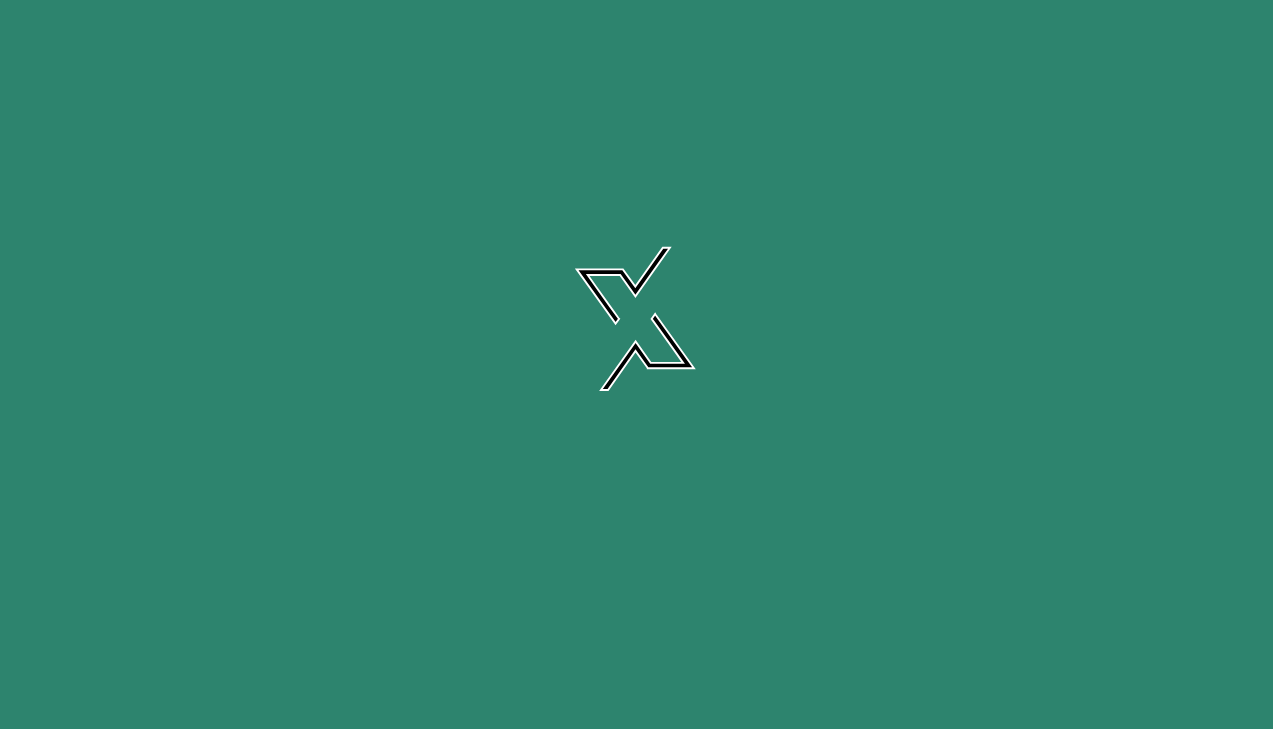 scroll, scrollTop: 0, scrollLeft: 0, axis: both 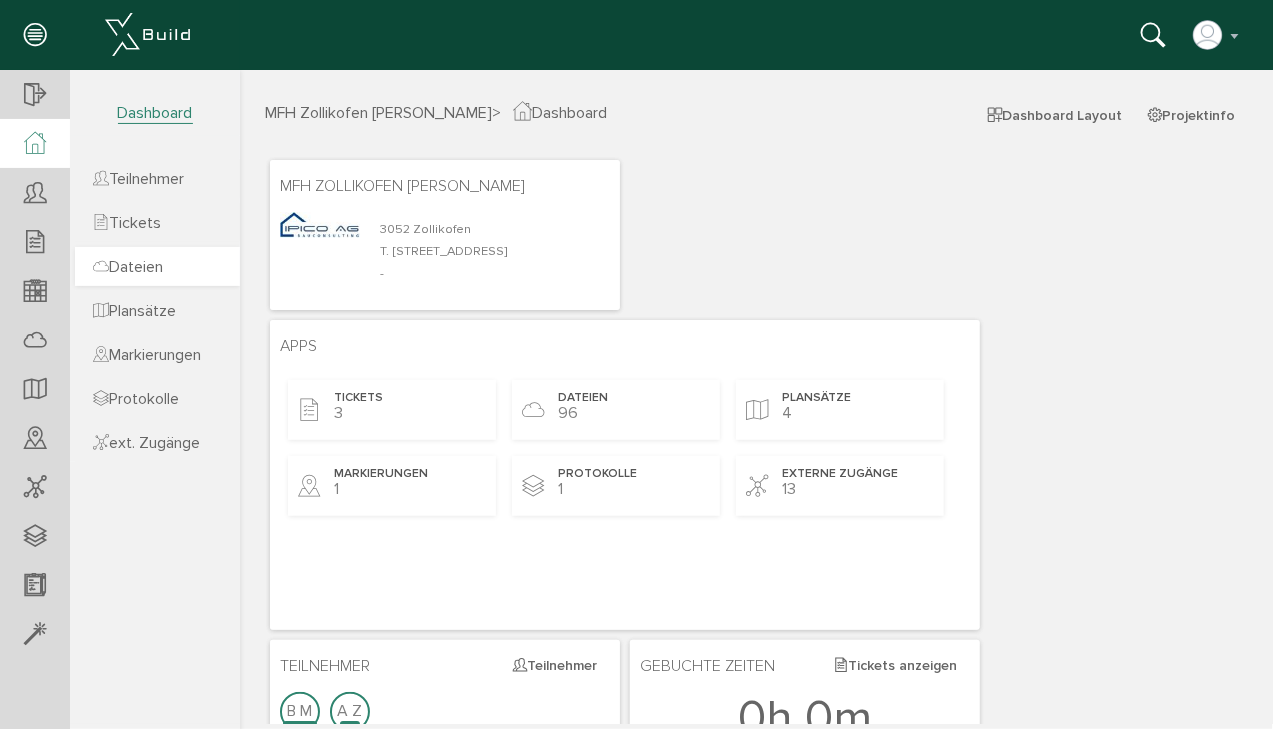 click on "Dateien" at bounding box center [128, 267] 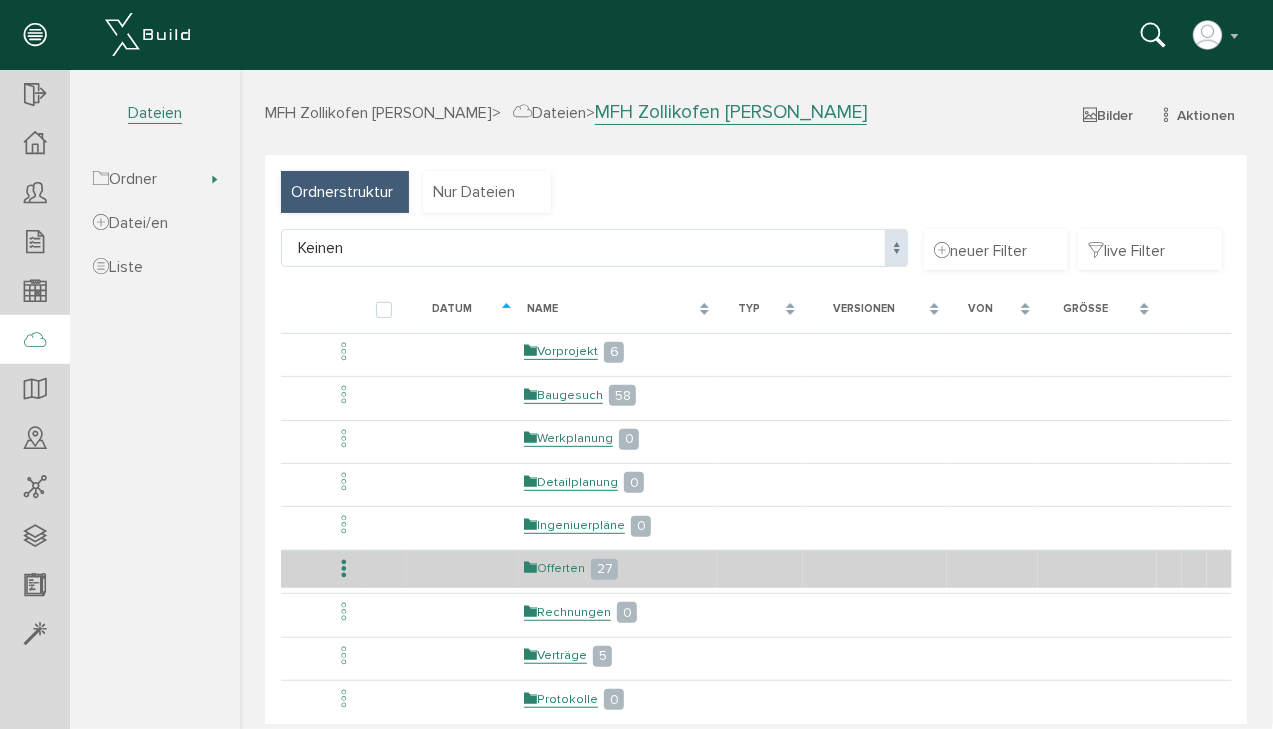 click on "Offerten" at bounding box center [553, 567] 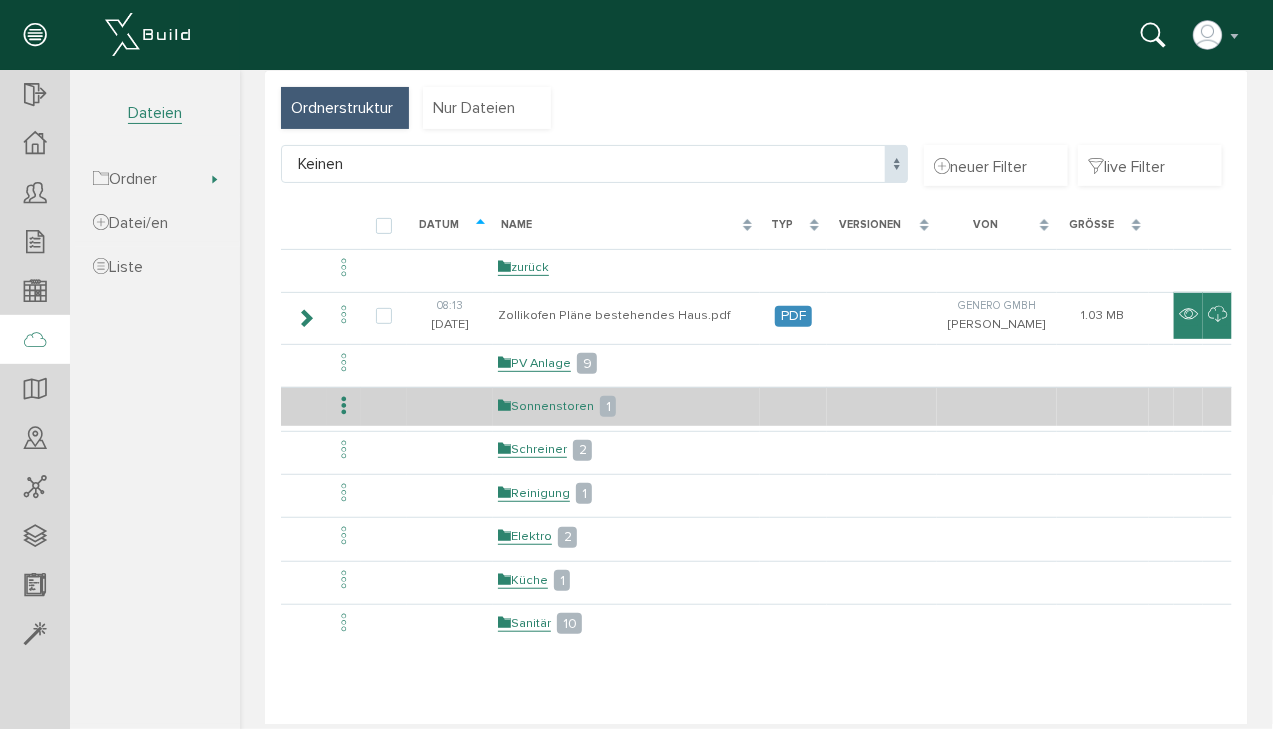 scroll, scrollTop: 101, scrollLeft: 0, axis: vertical 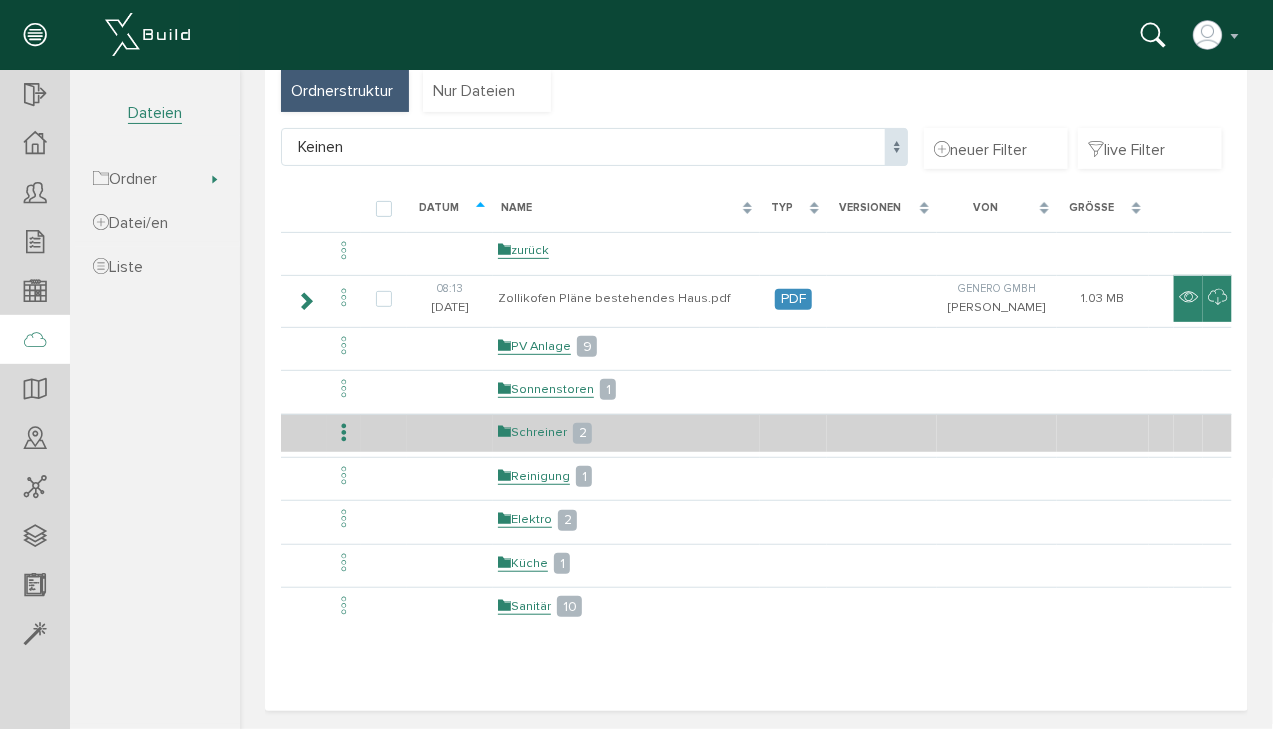 click on "Schreiner" at bounding box center [531, 431] 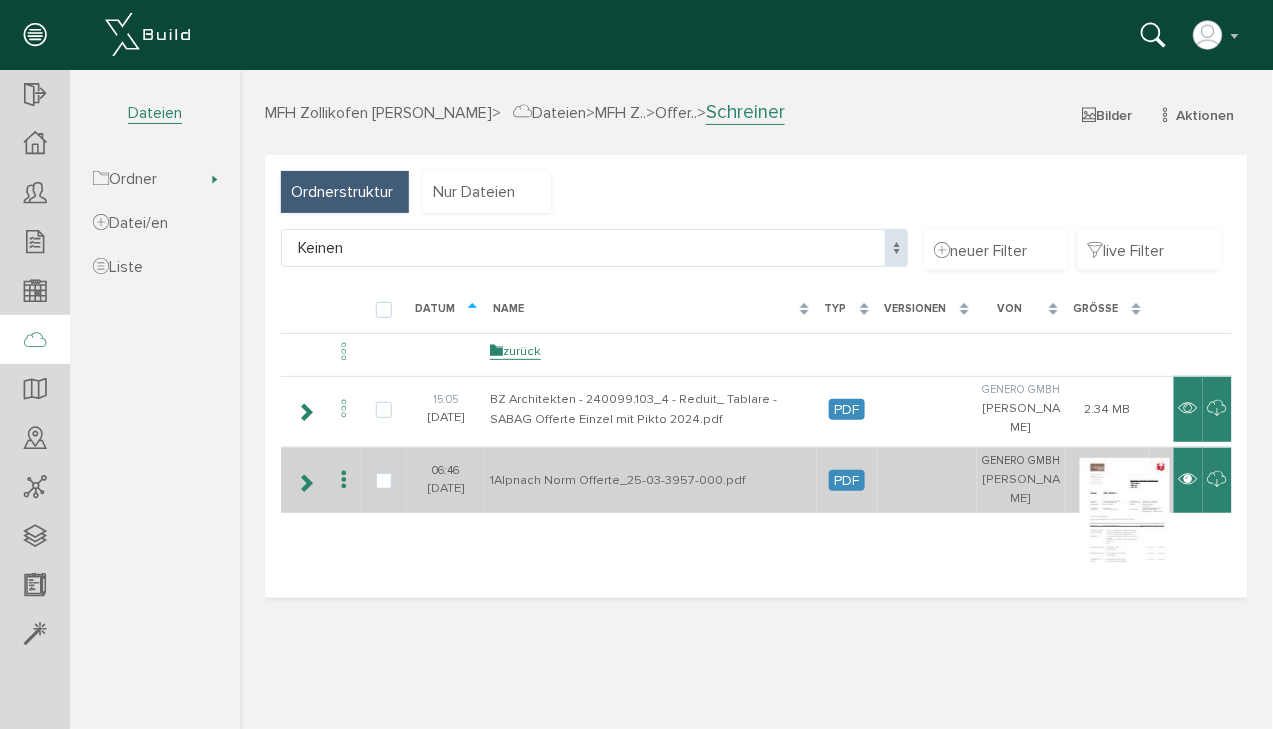 click at bounding box center (1187, 479) 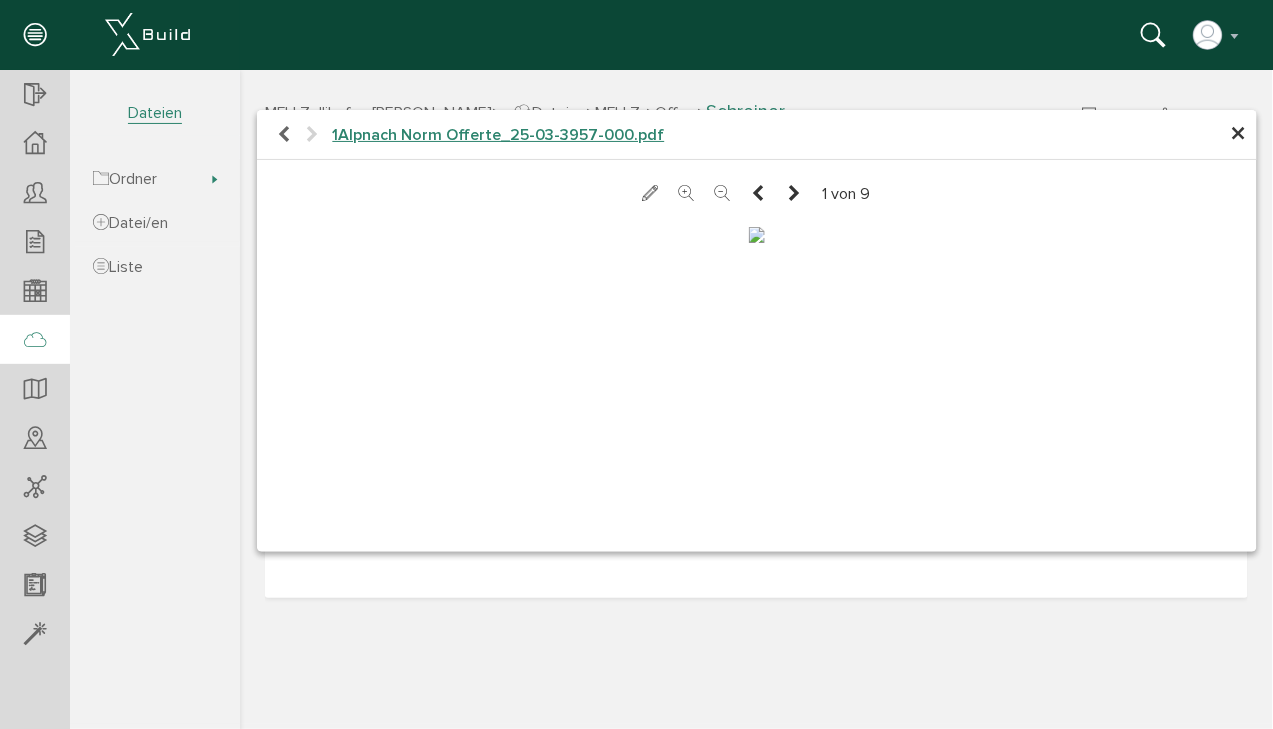 scroll, scrollTop: 0, scrollLeft: 0, axis: both 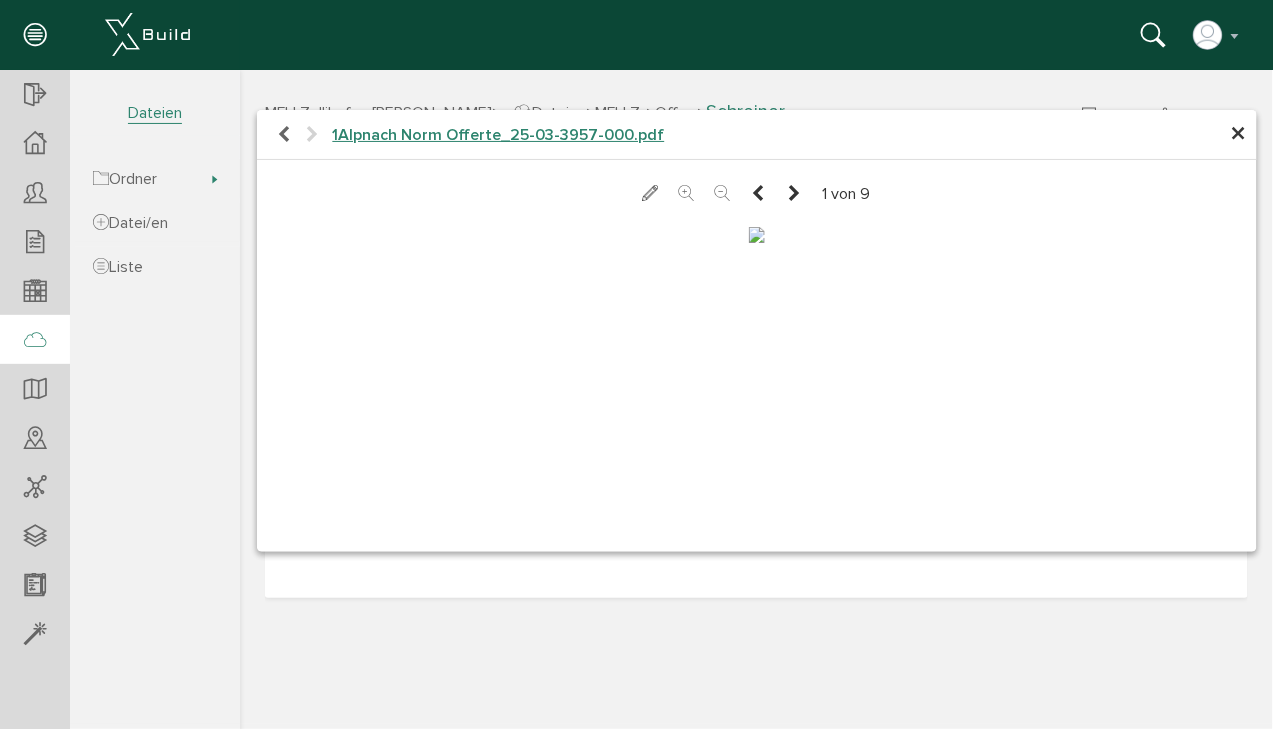 click at bounding box center (794, 193) 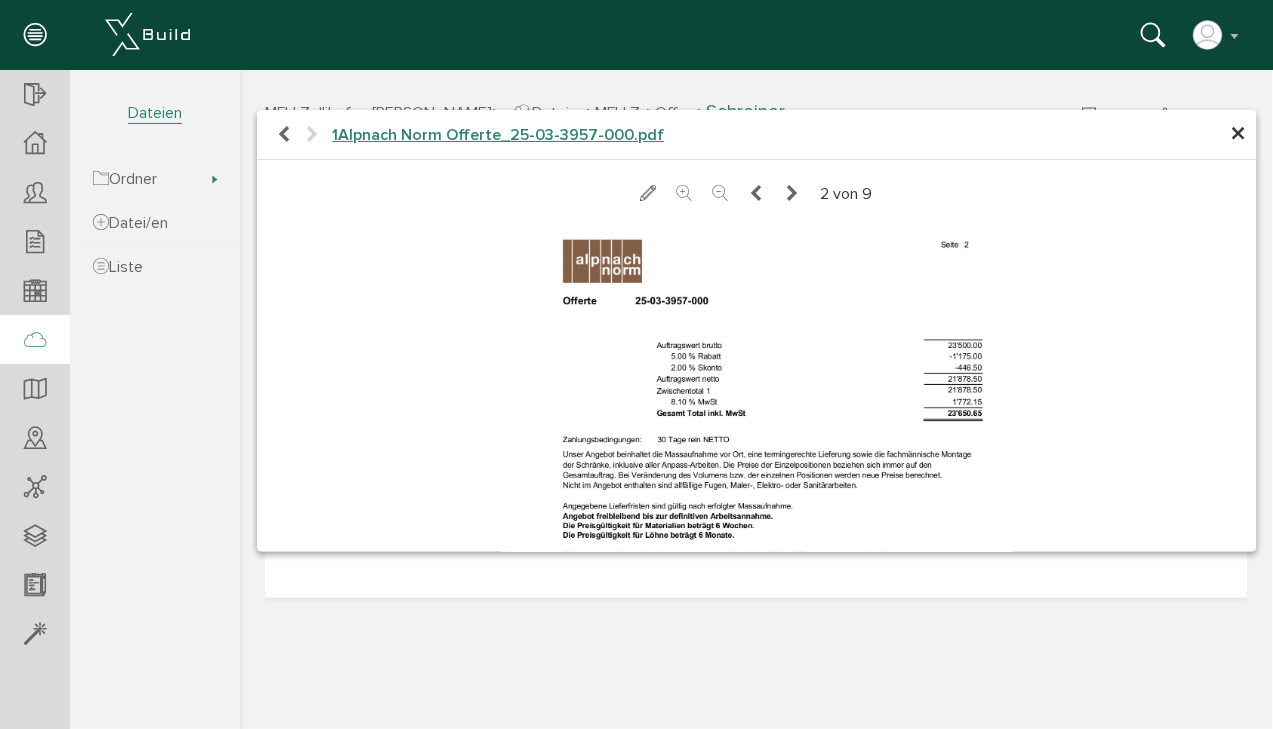 click at bounding box center (792, 193) 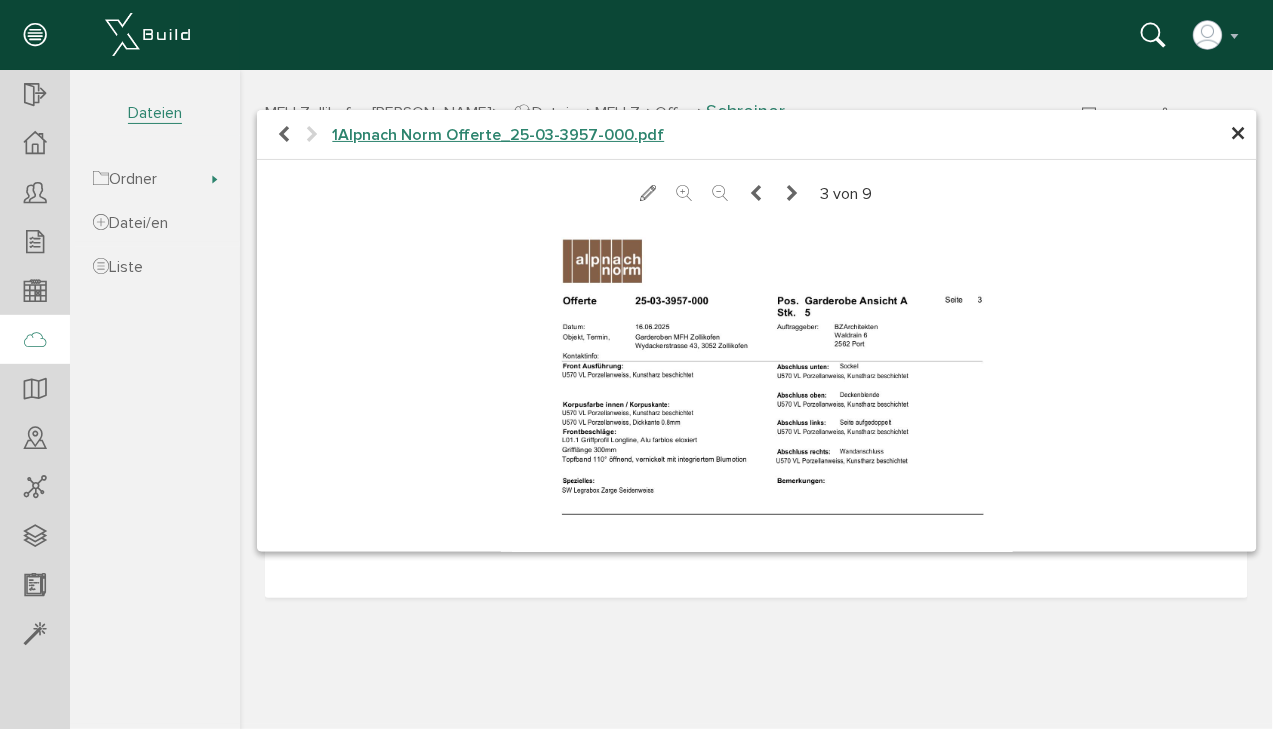 click at bounding box center (792, 193) 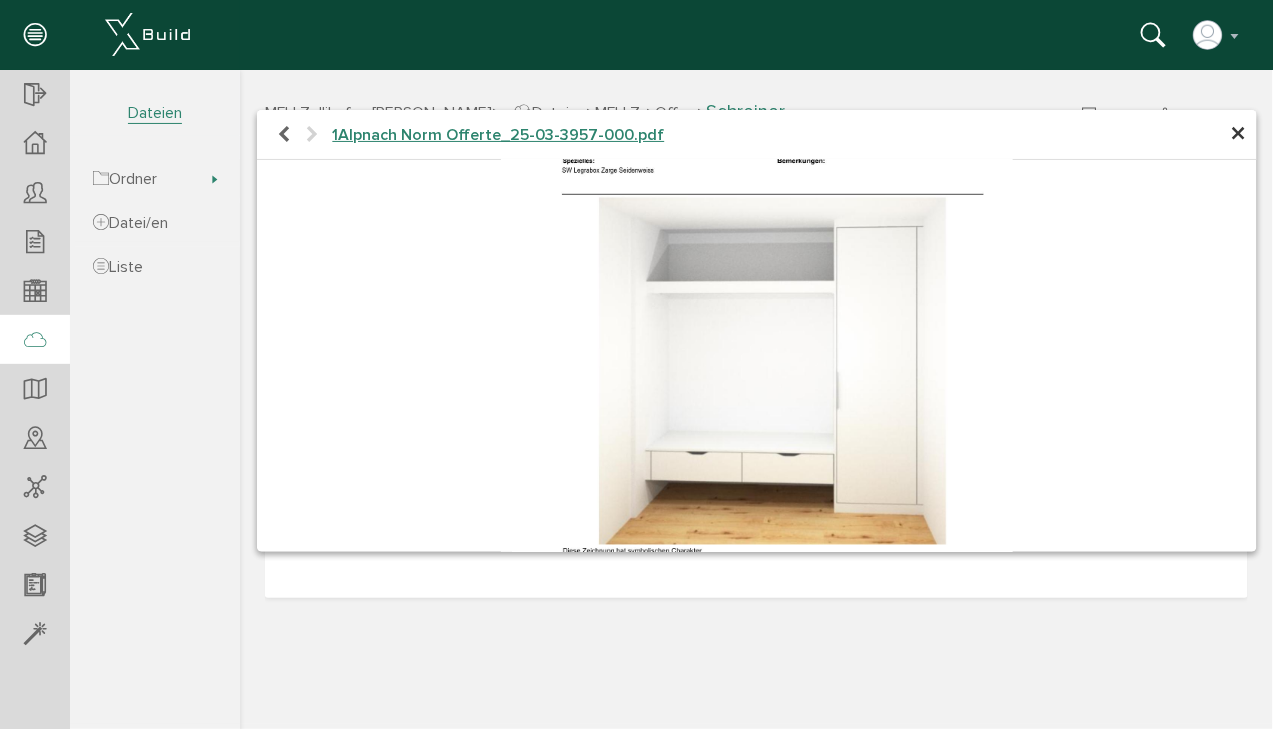 scroll, scrollTop: 0, scrollLeft: 0, axis: both 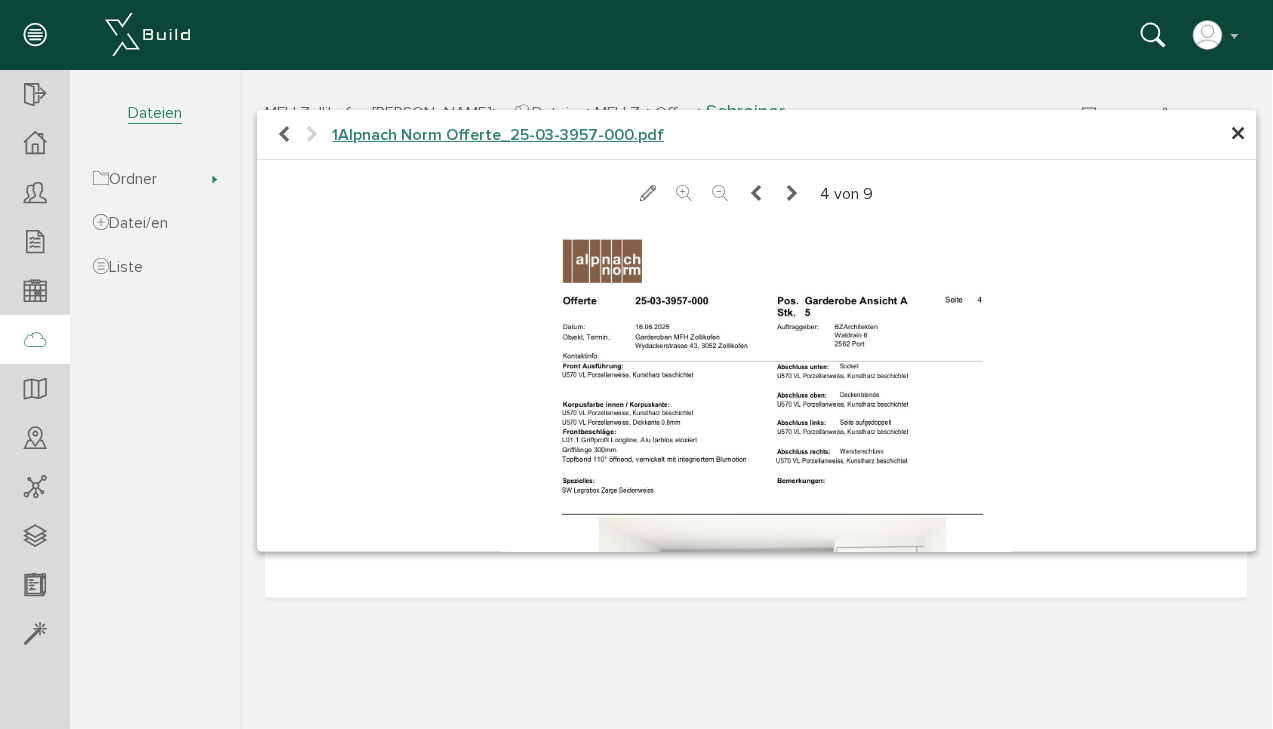 click at bounding box center (791, 193) 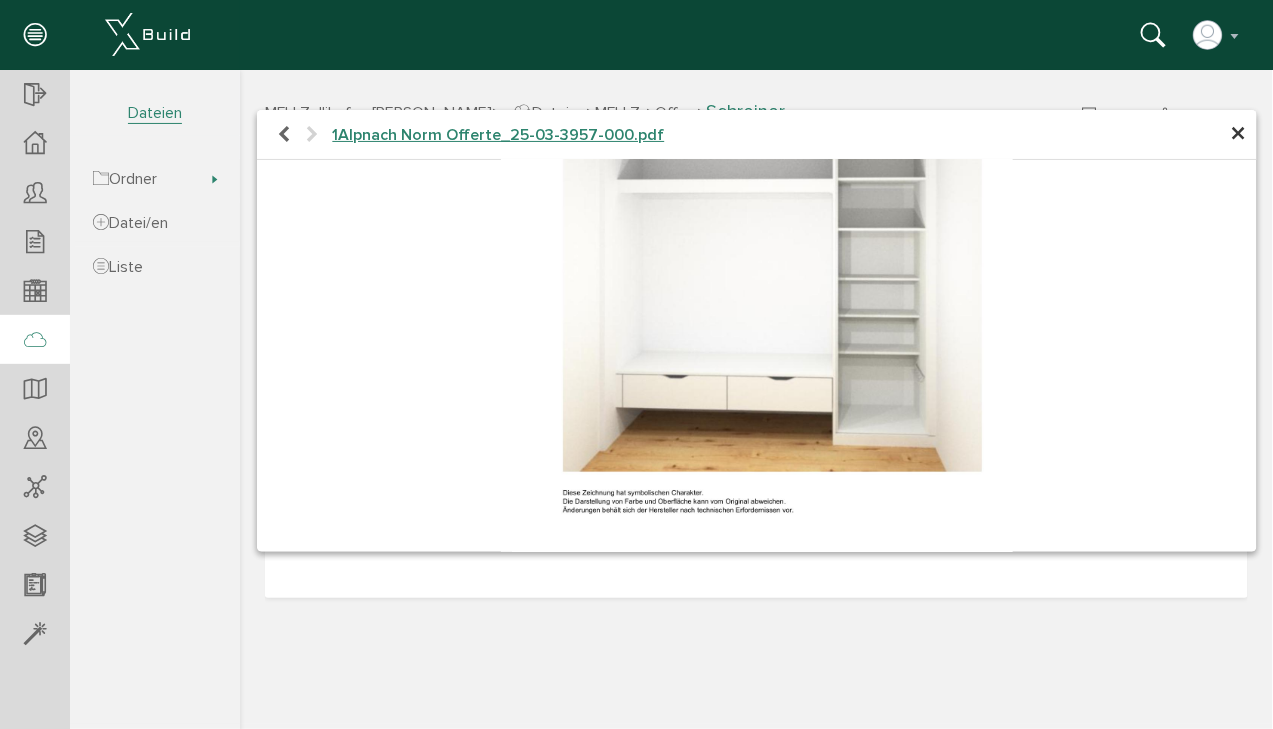 scroll, scrollTop: 0, scrollLeft: 0, axis: both 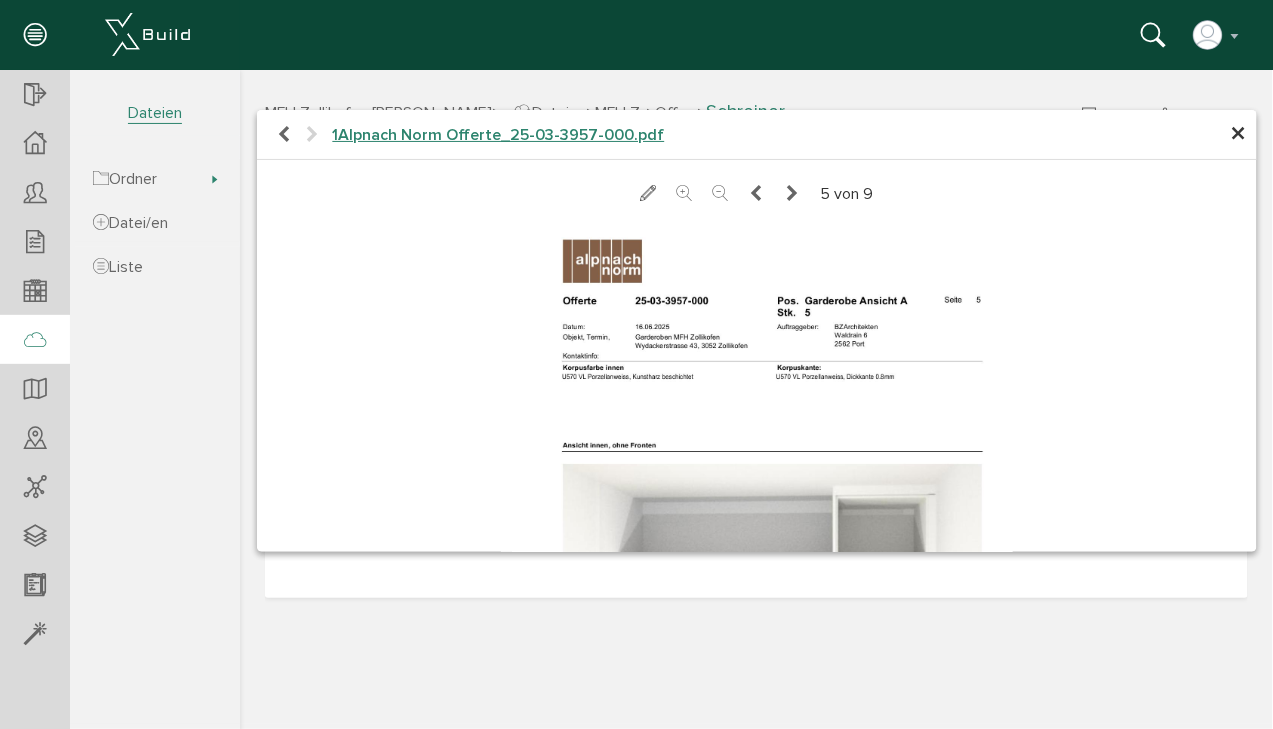 click at bounding box center (791, 193) 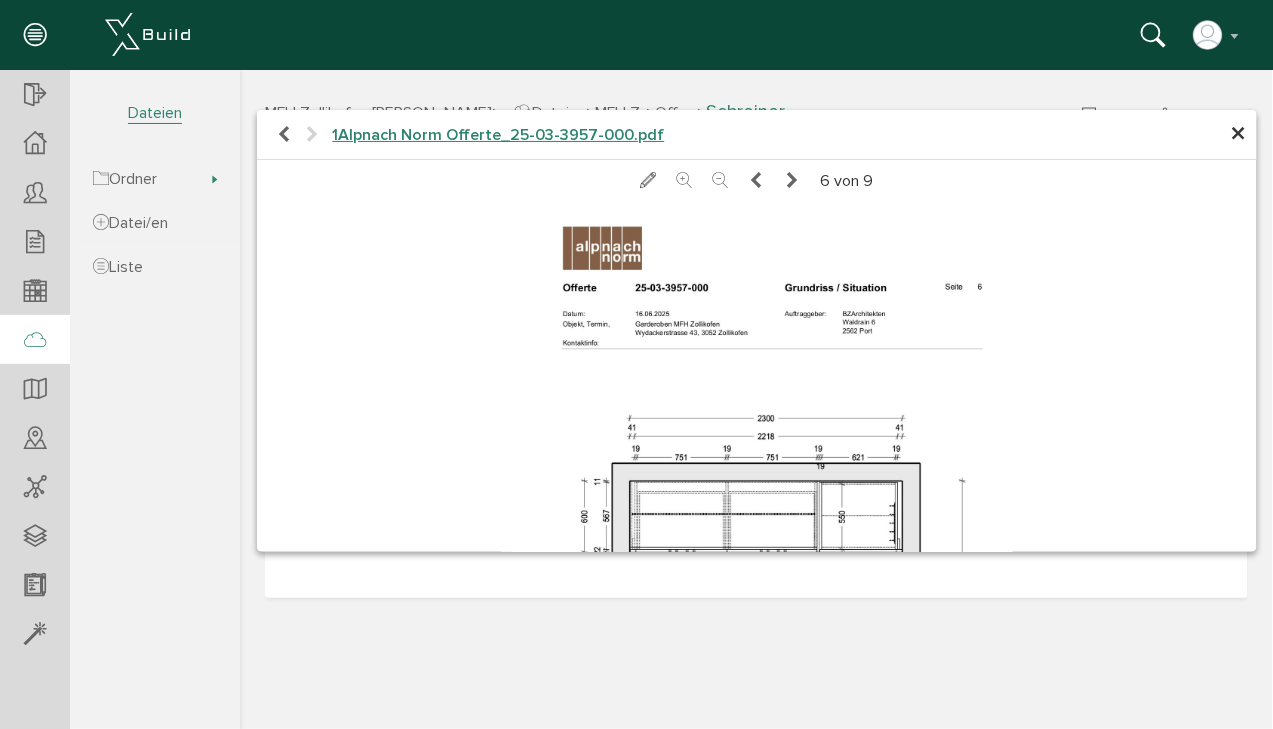 scroll, scrollTop: 0, scrollLeft: 0, axis: both 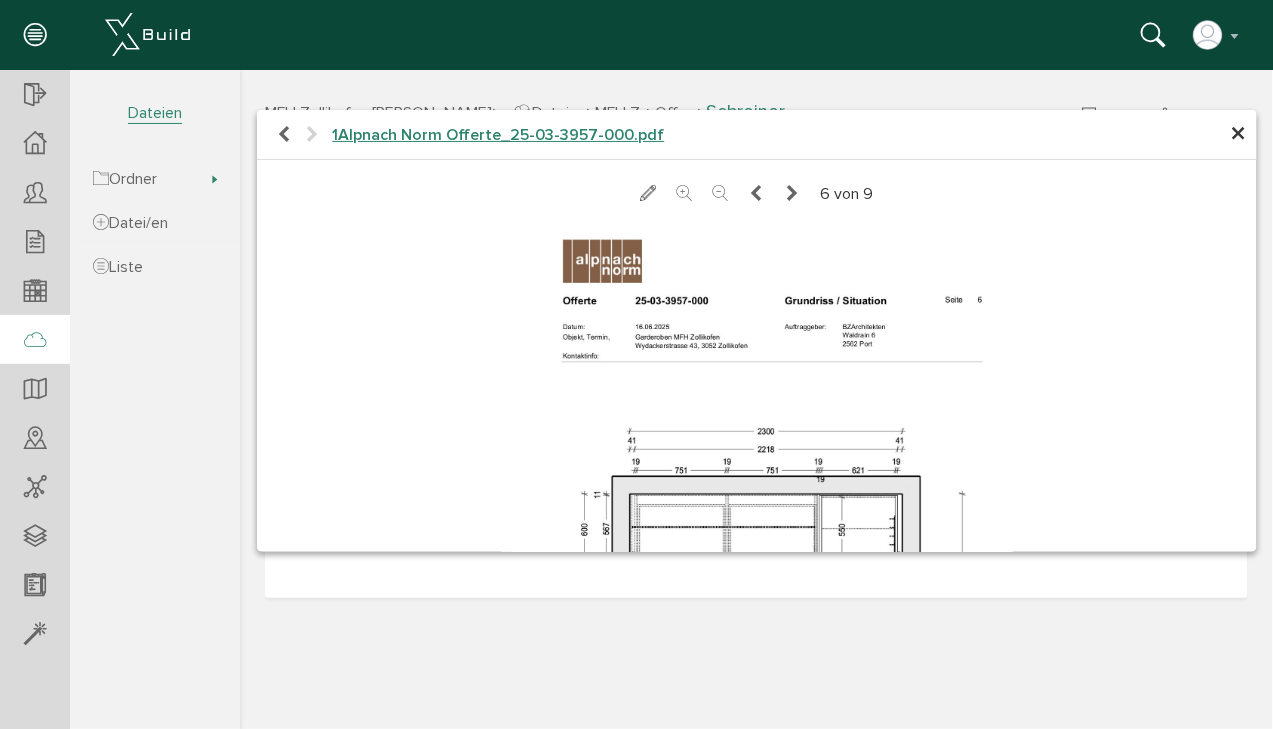 click at bounding box center [791, 193] 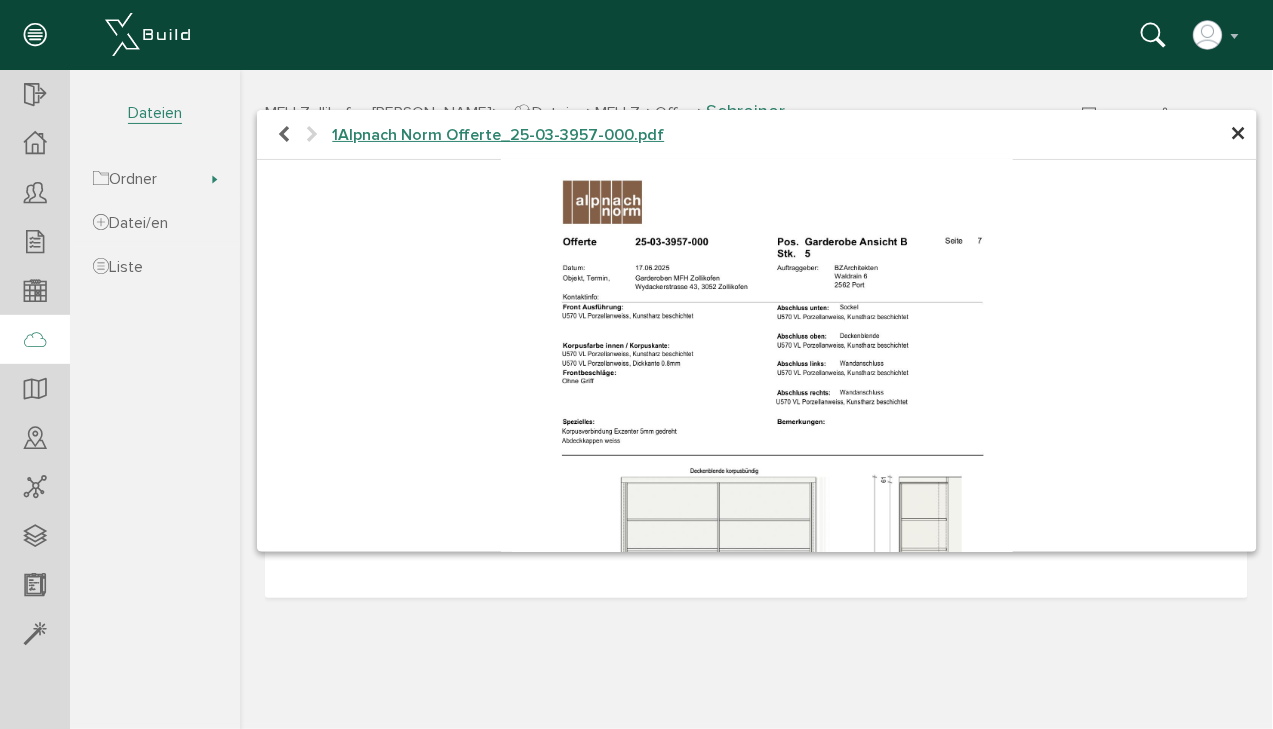 scroll, scrollTop: 0, scrollLeft: 0, axis: both 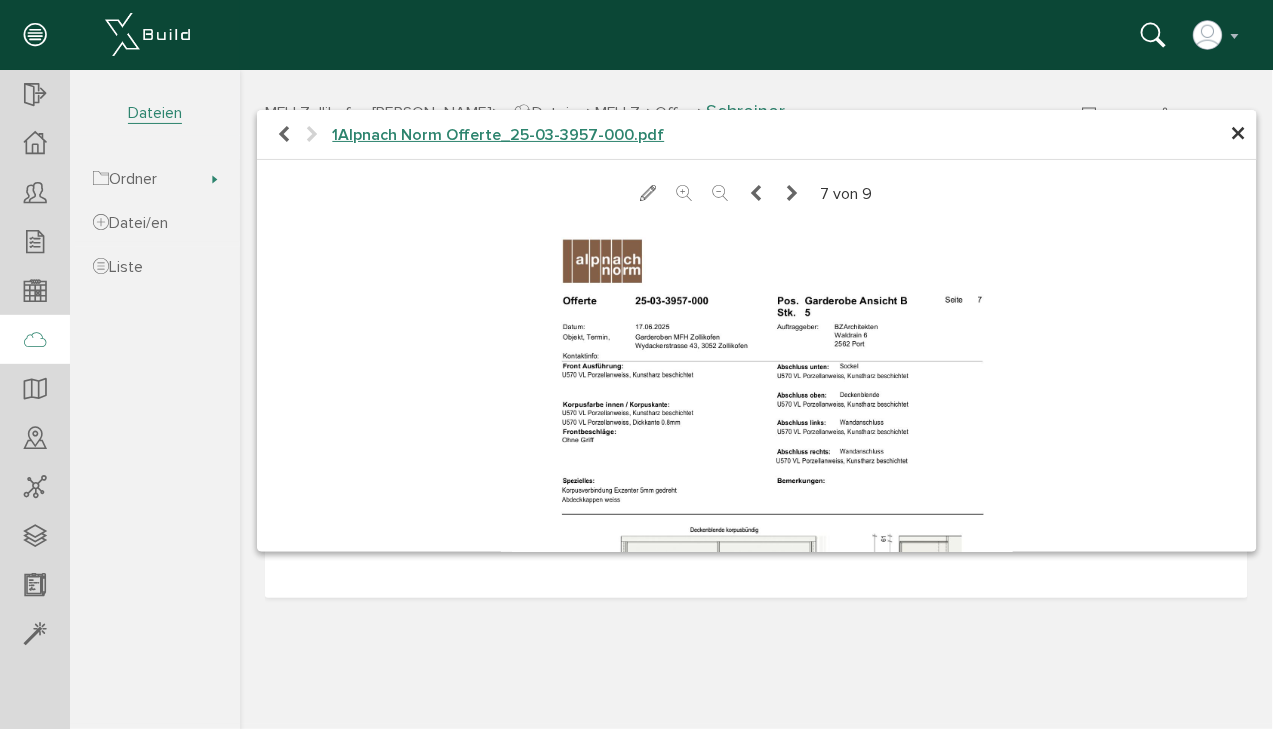 click at bounding box center (792, 193) 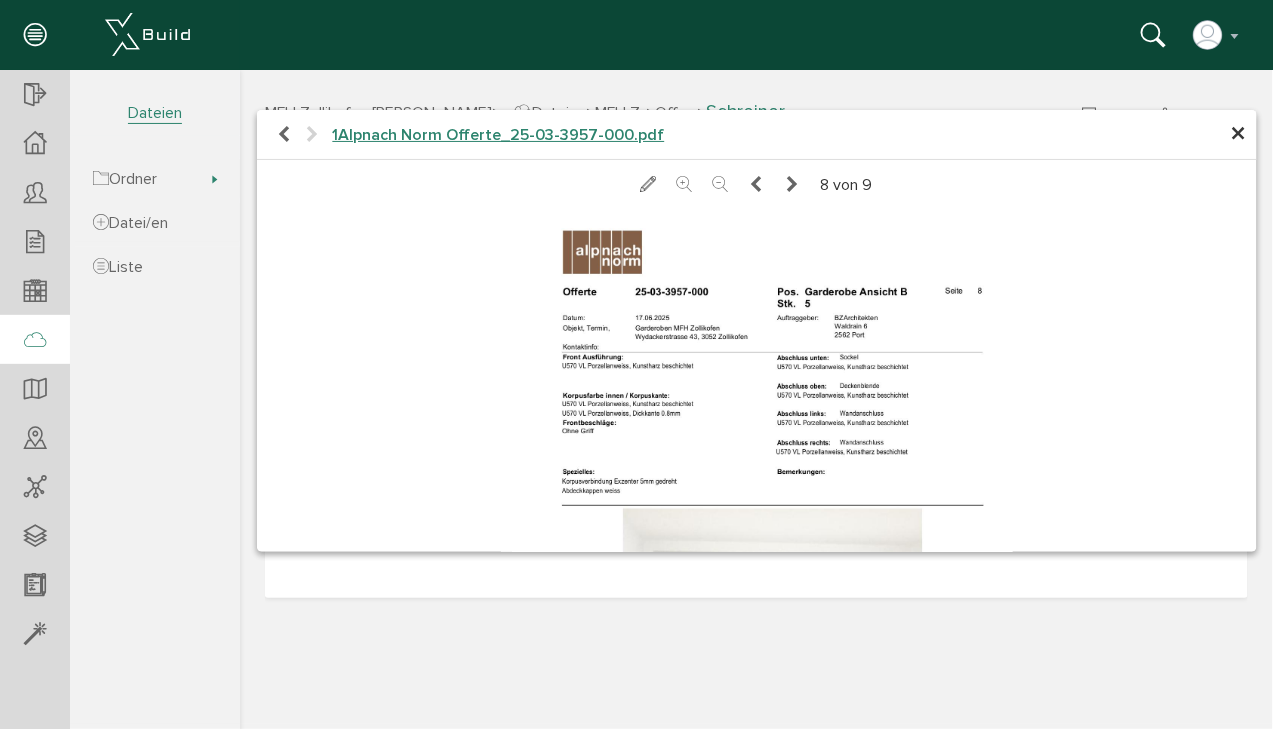 scroll, scrollTop: 0, scrollLeft: 0, axis: both 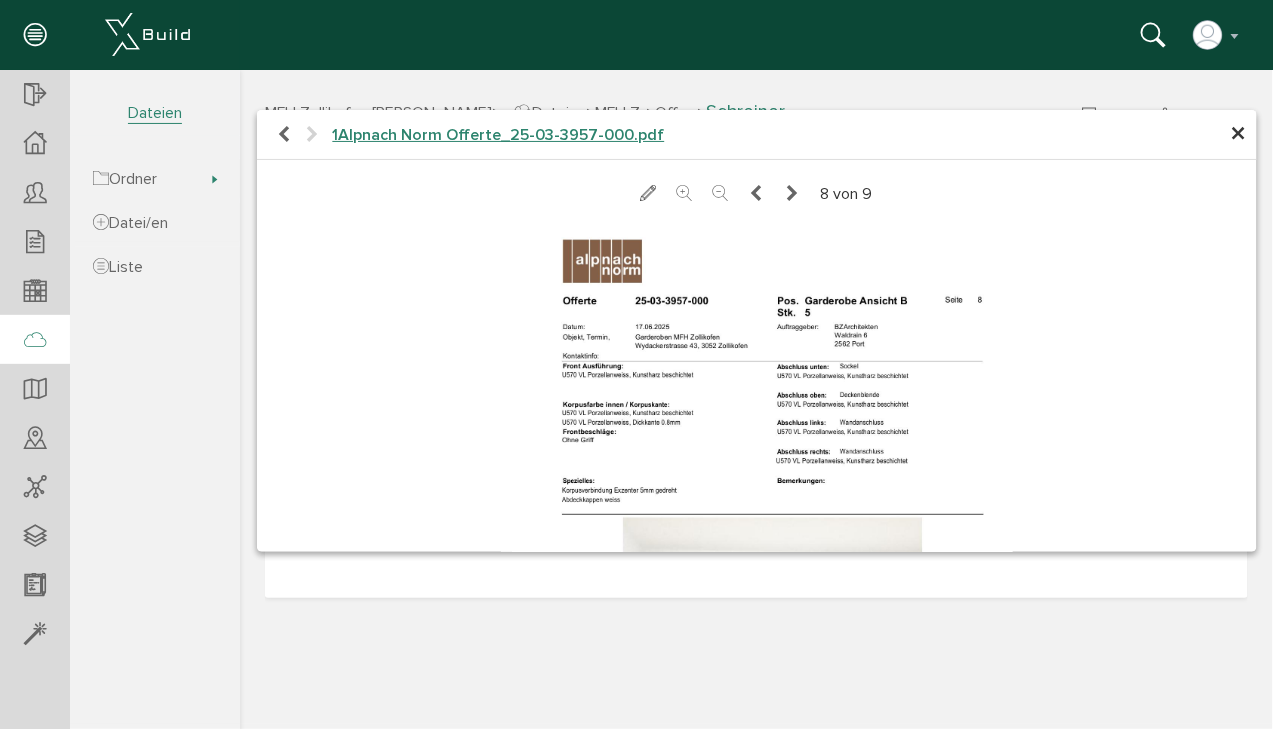 click at bounding box center [792, 193] 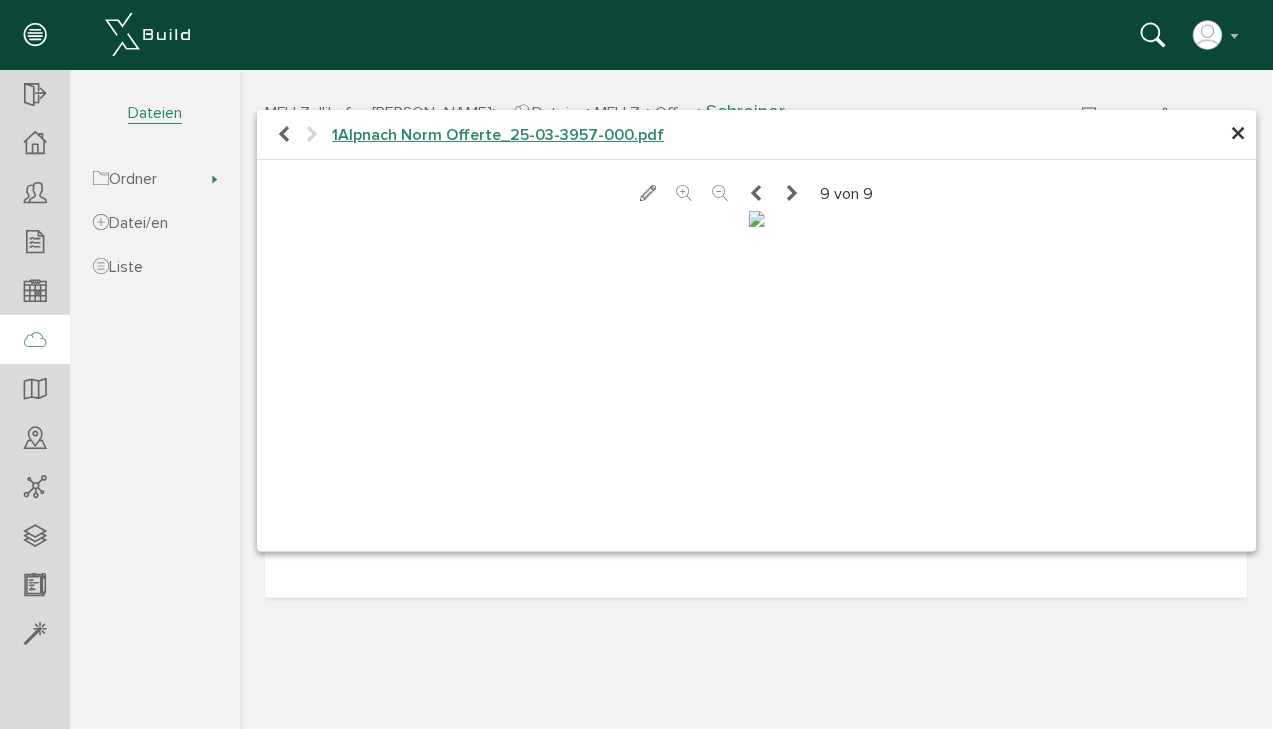 click at bounding box center (755, 193) 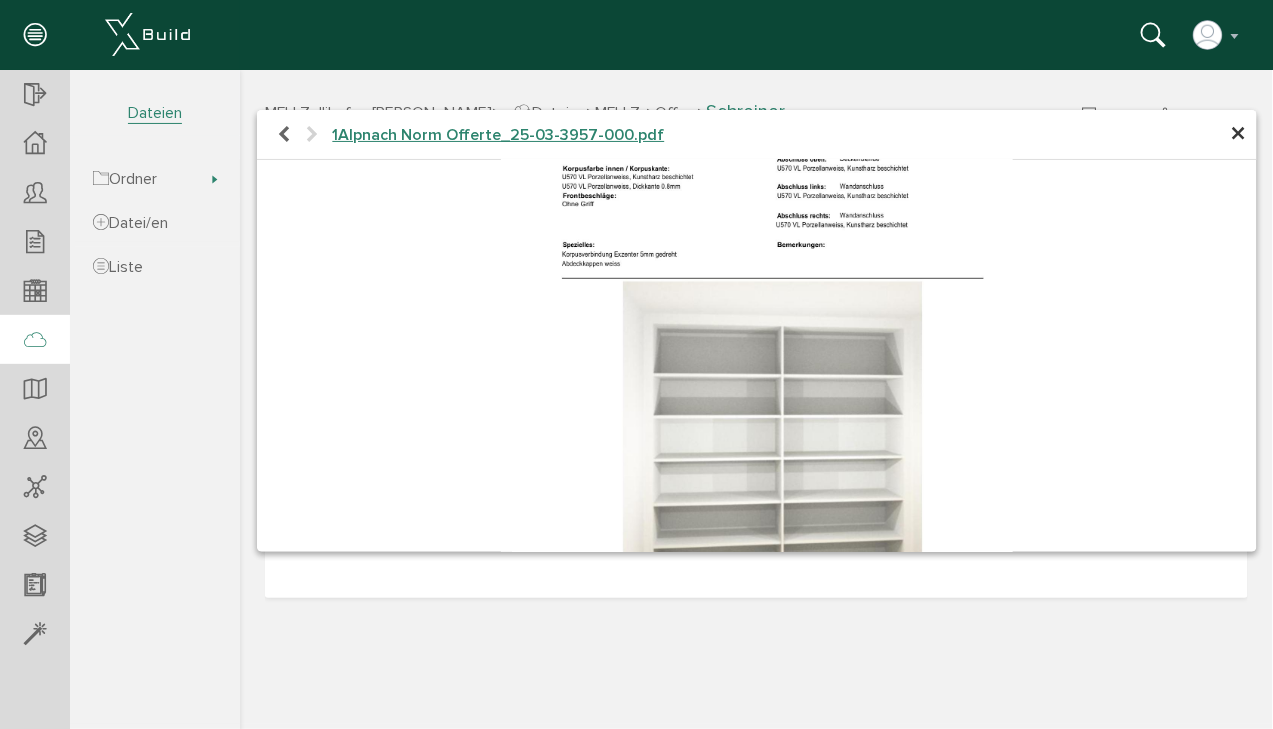 scroll, scrollTop: 0, scrollLeft: 0, axis: both 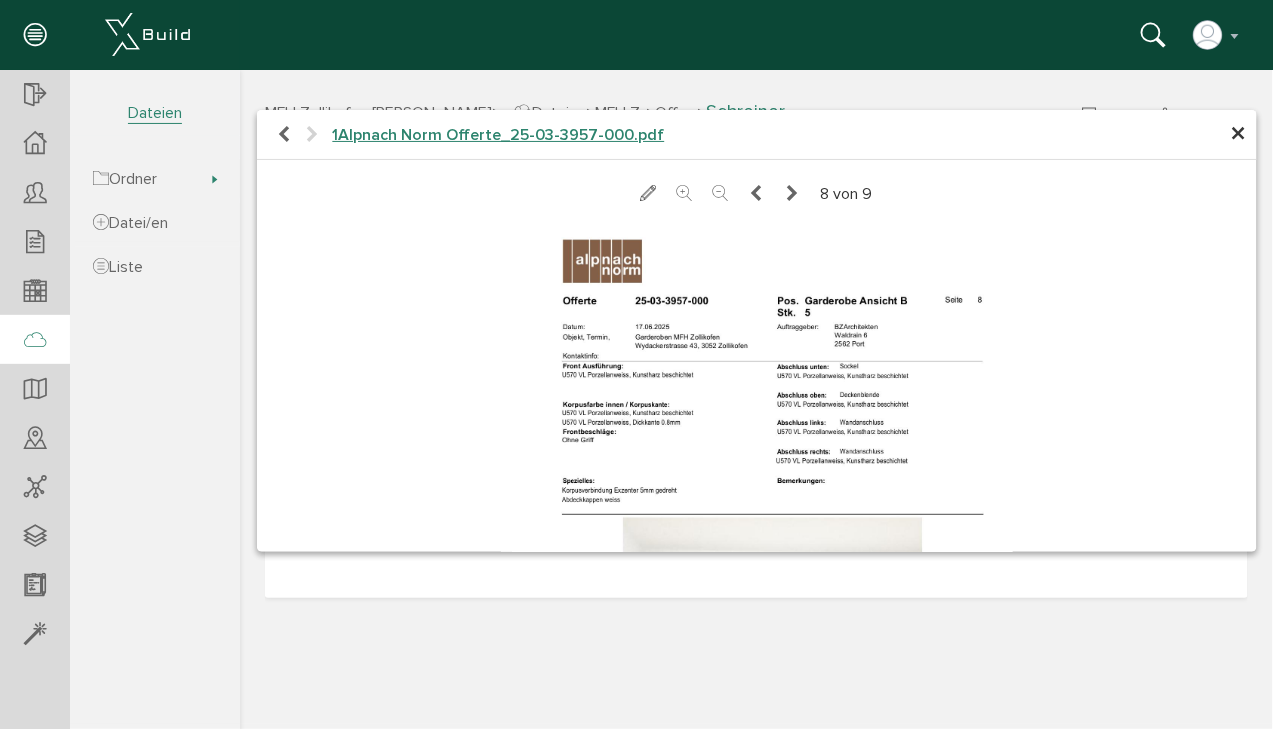 click at bounding box center [756, 193] 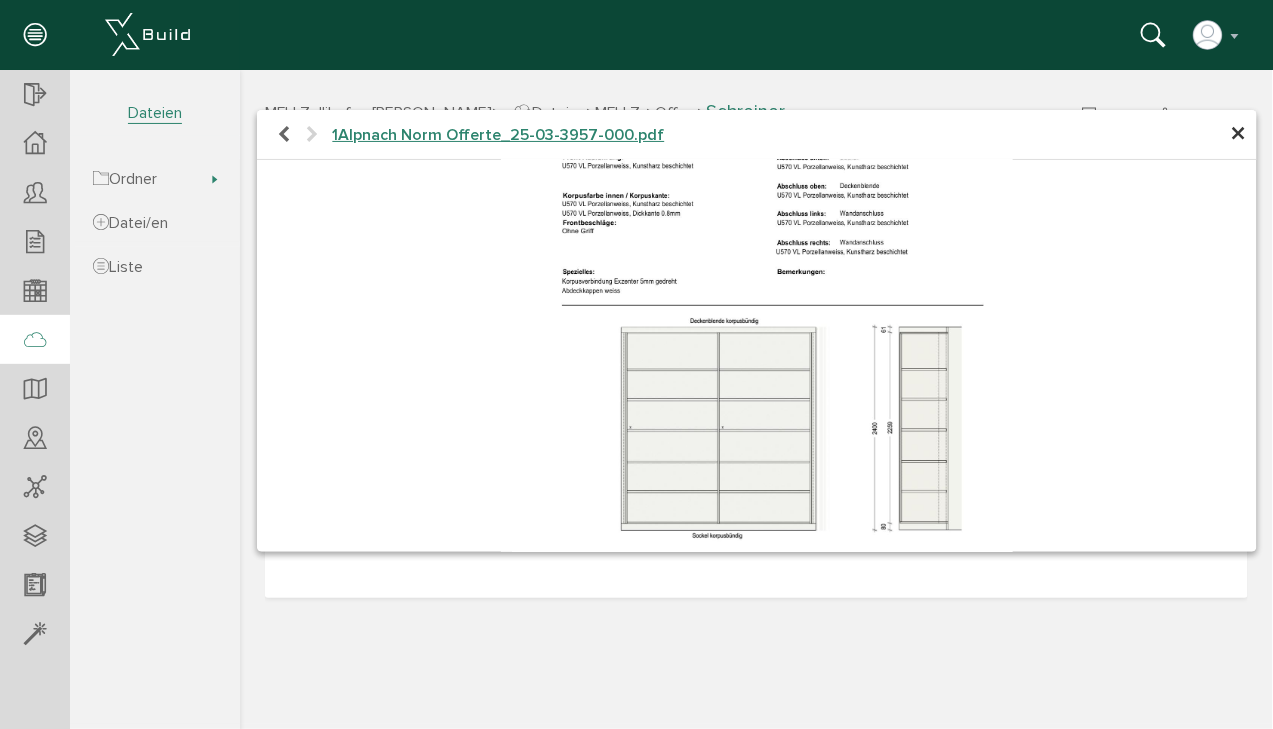 scroll, scrollTop: 0, scrollLeft: 0, axis: both 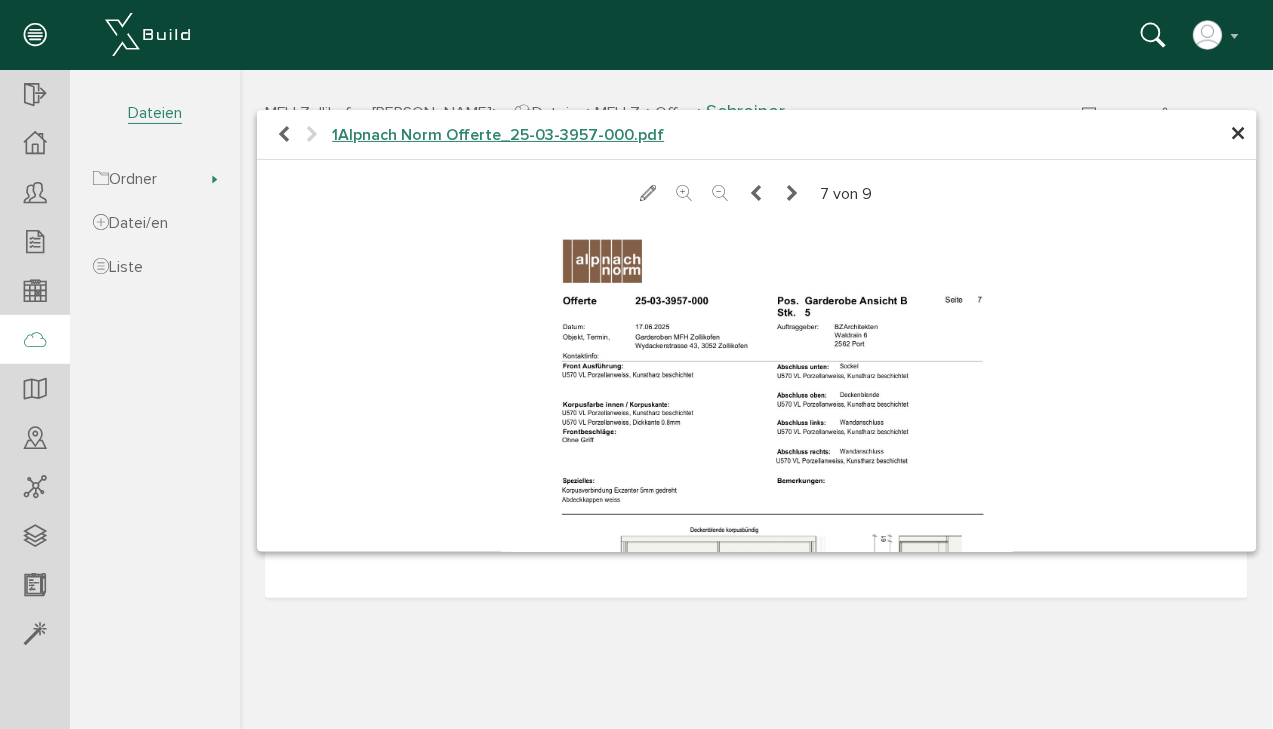 click at bounding box center (756, 193) 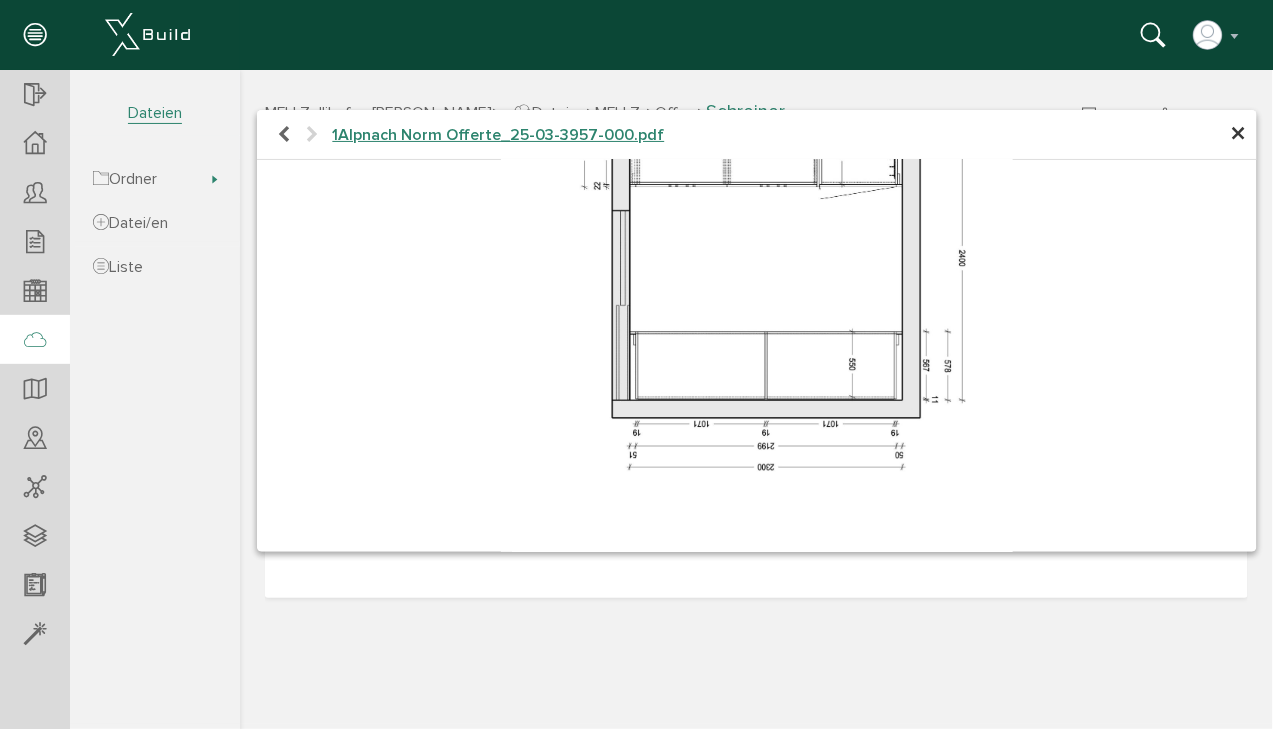 scroll, scrollTop: 0, scrollLeft: 0, axis: both 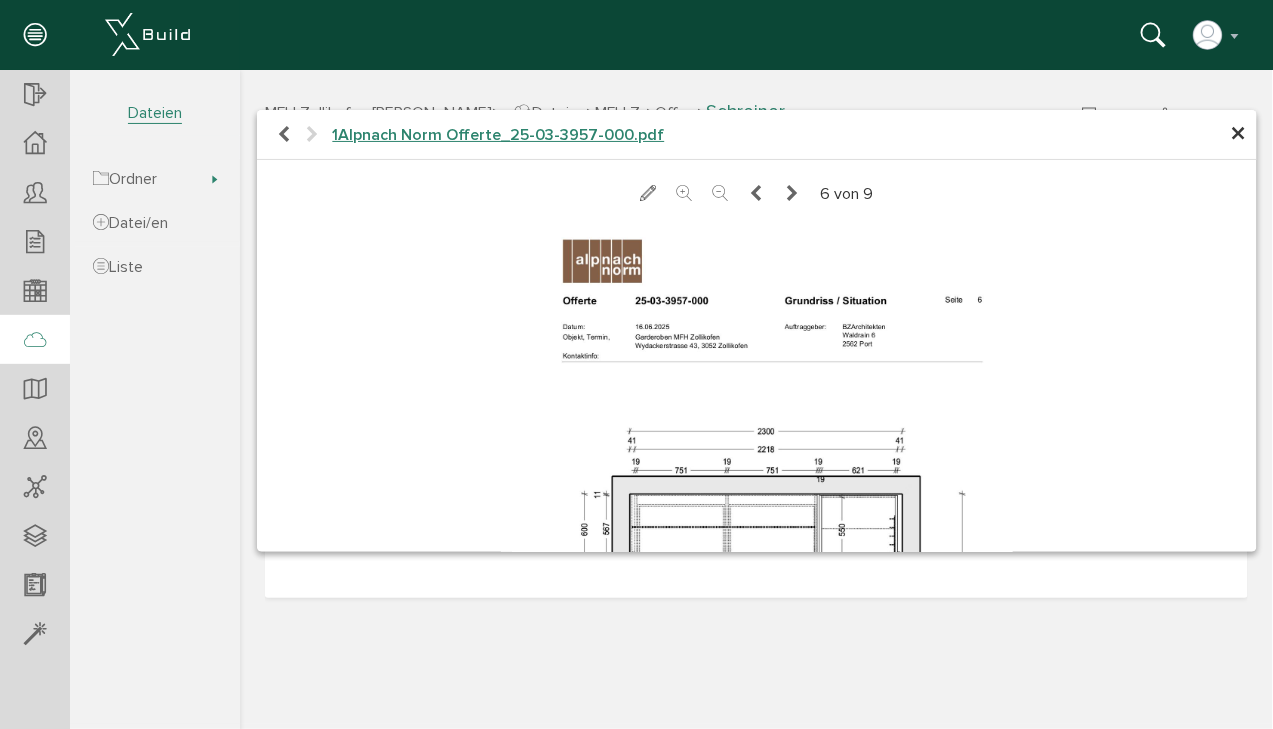 click at bounding box center (755, 193) 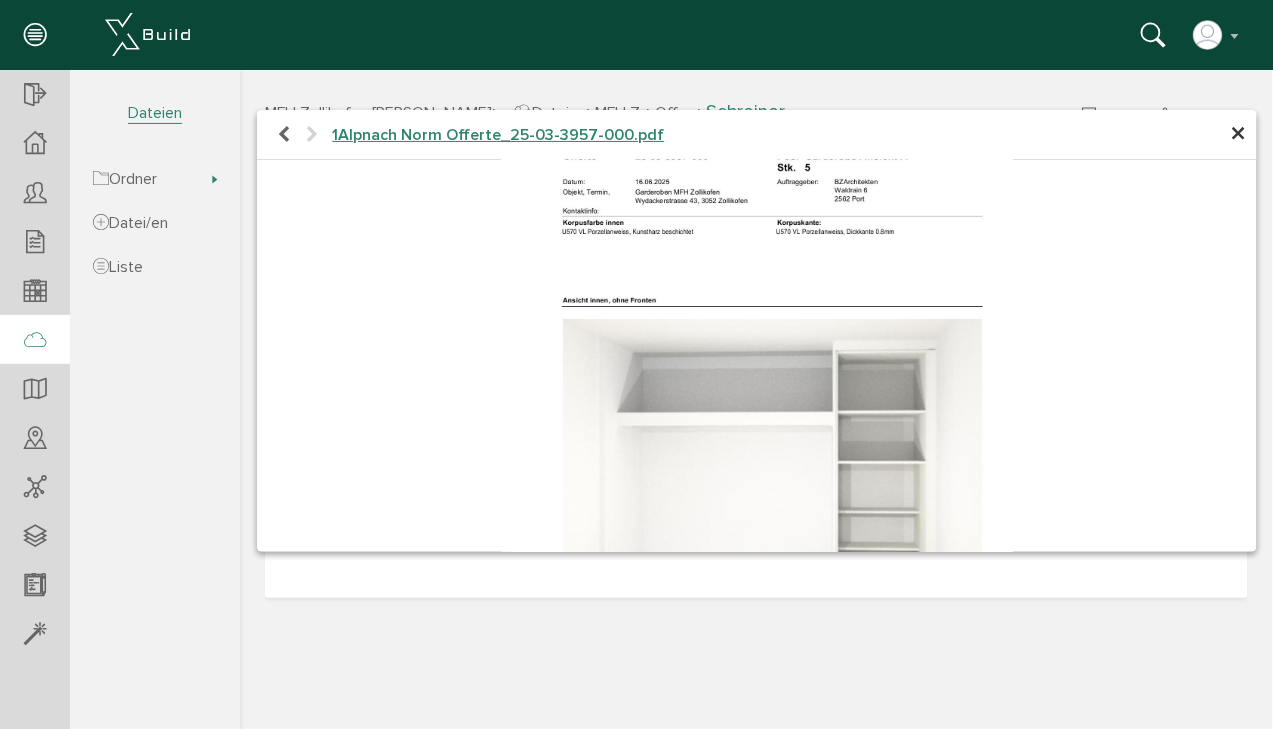 scroll, scrollTop: 0, scrollLeft: 0, axis: both 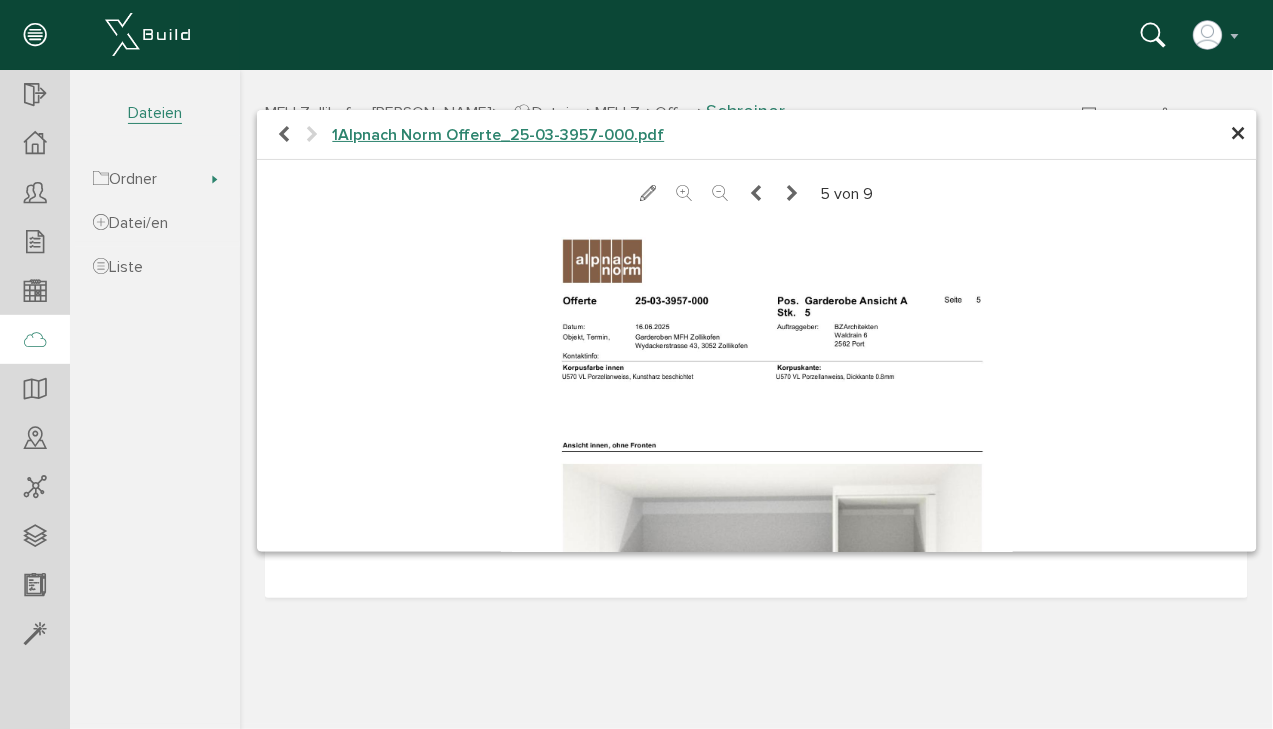 click on "×" at bounding box center (1238, 133) 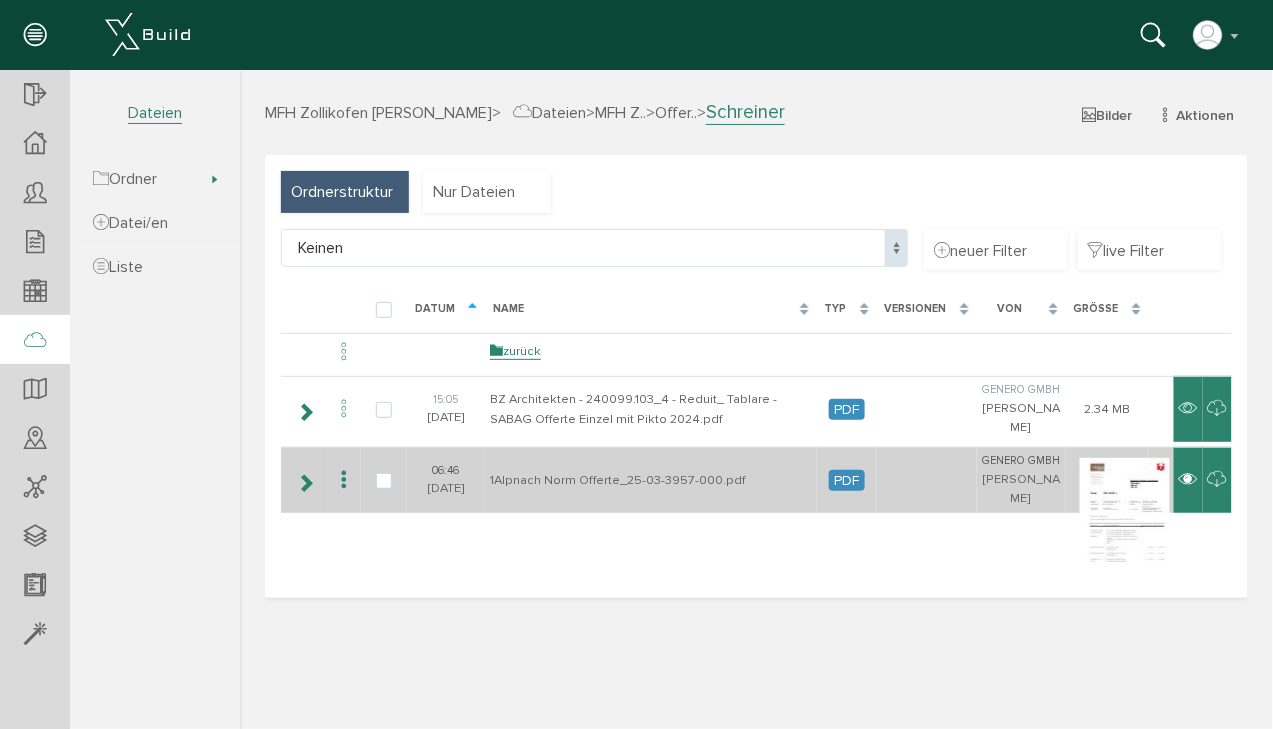 click at bounding box center (1187, 479) 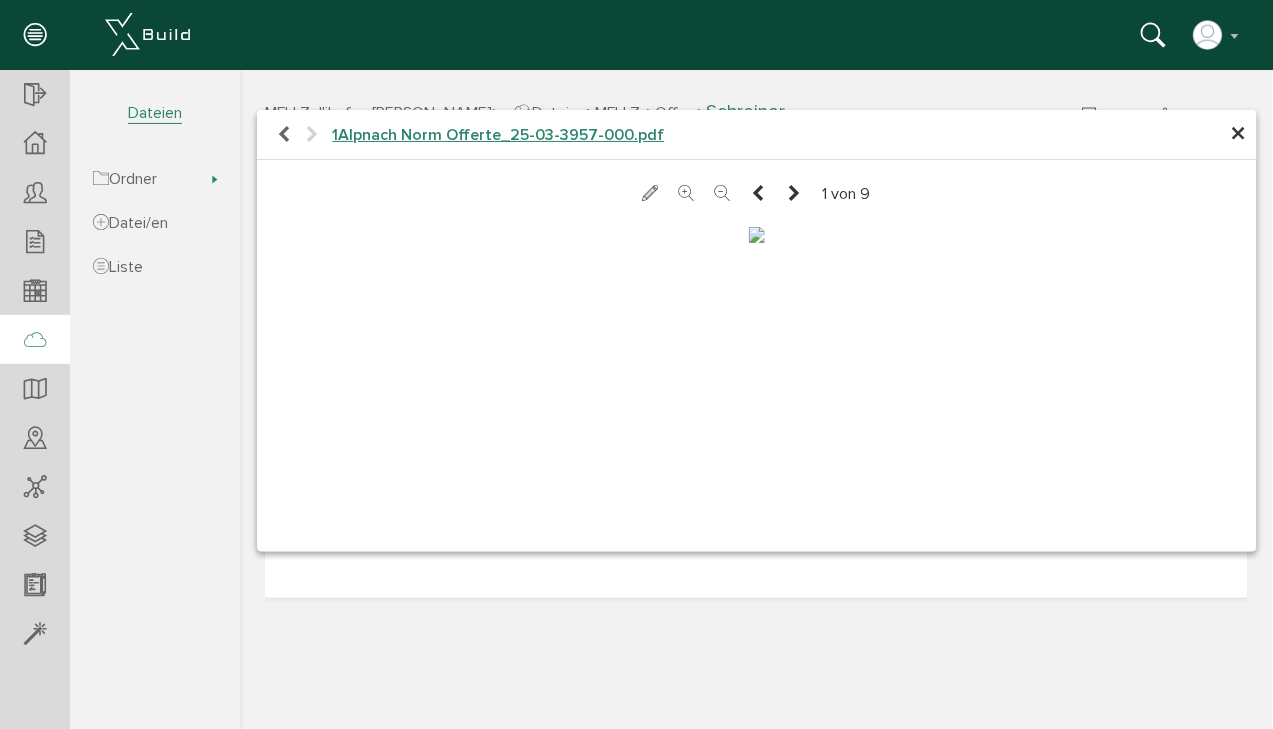 scroll, scrollTop: 394, scrollLeft: 0, axis: vertical 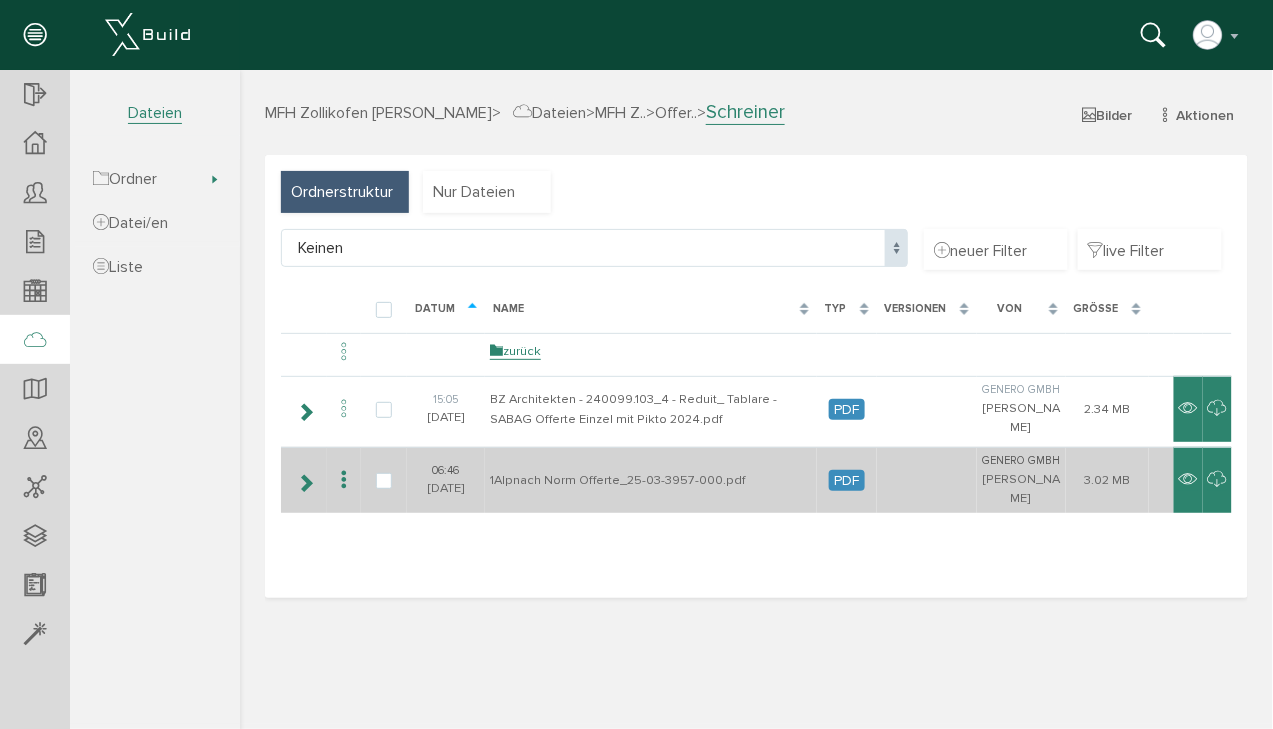 click at bounding box center (304, 482) 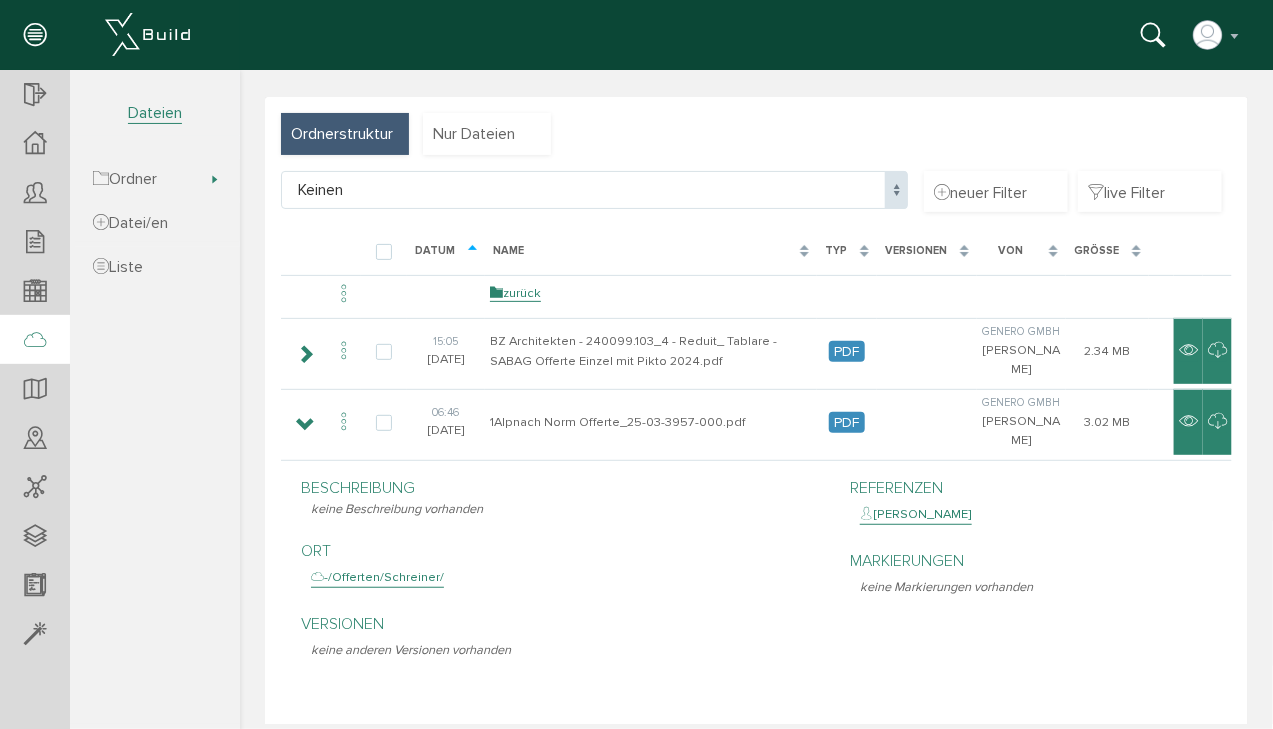 scroll, scrollTop: 0, scrollLeft: 0, axis: both 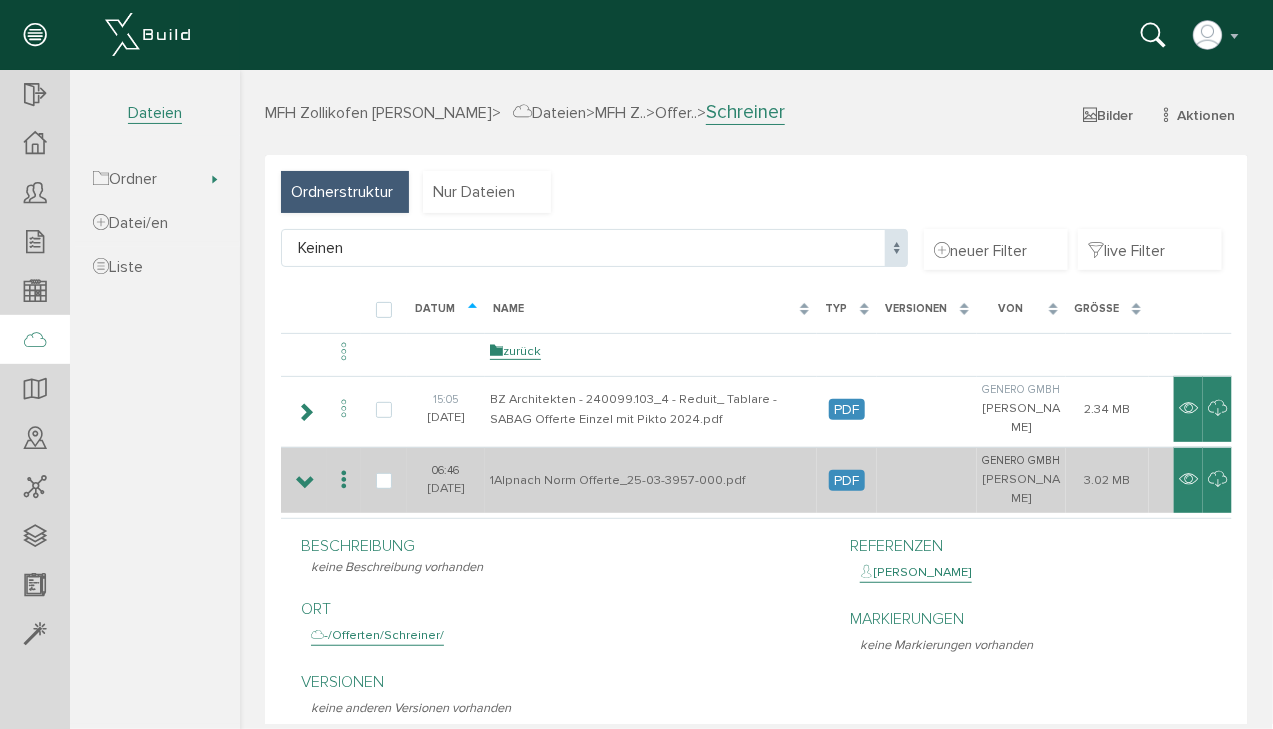 click at bounding box center (304, 482) 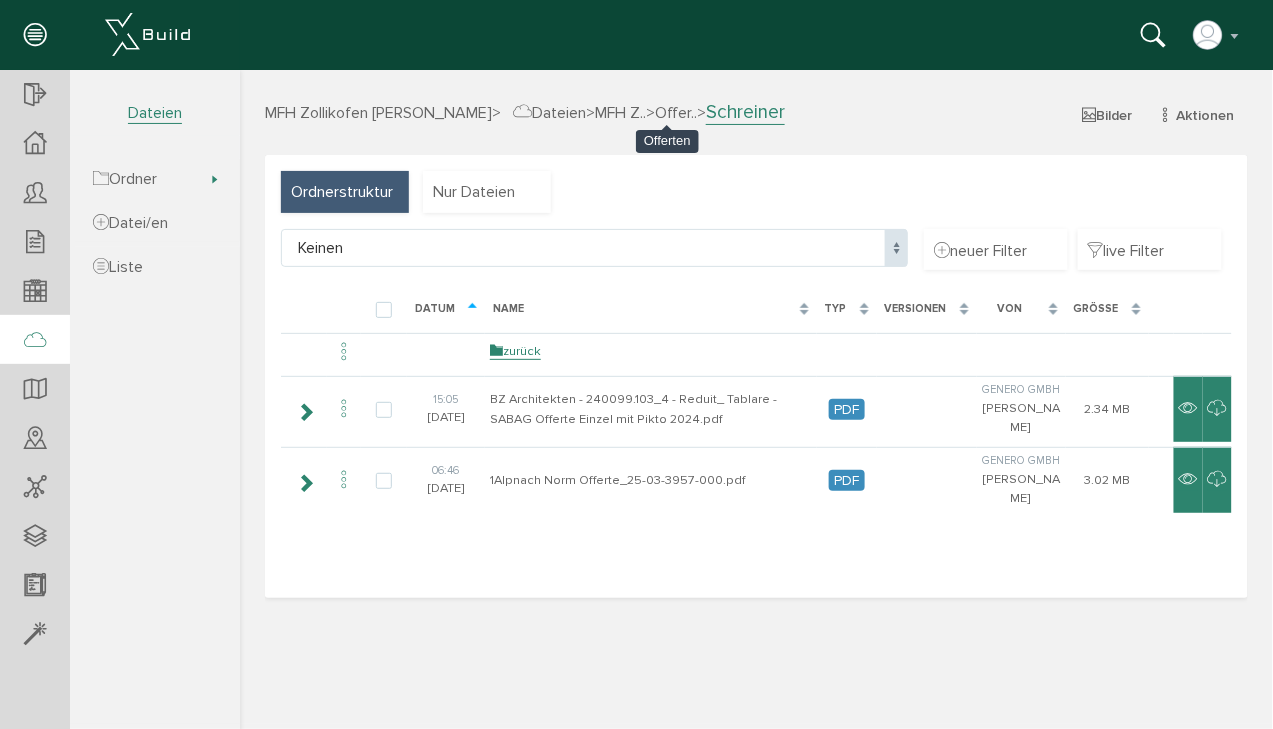 click on "Offer.." at bounding box center [675, 112] 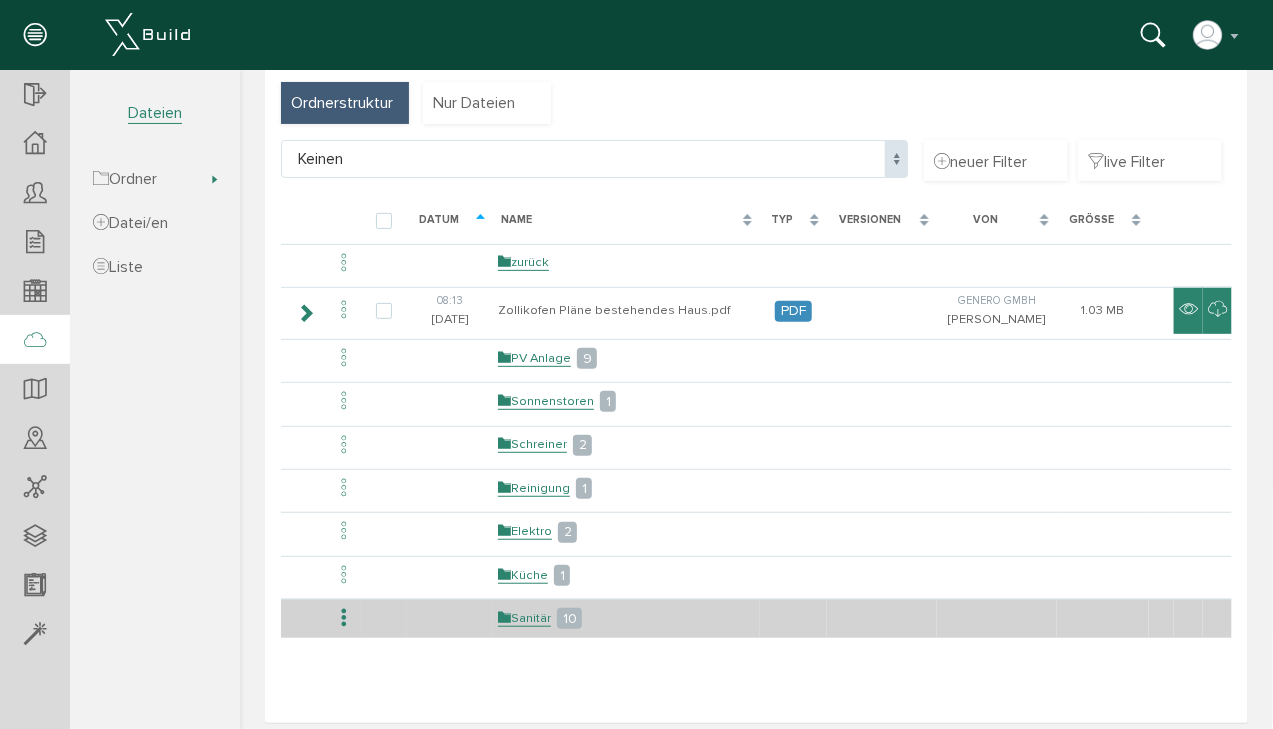 scroll, scrollTop: 101, scrollLeft: 0, axis: vertical 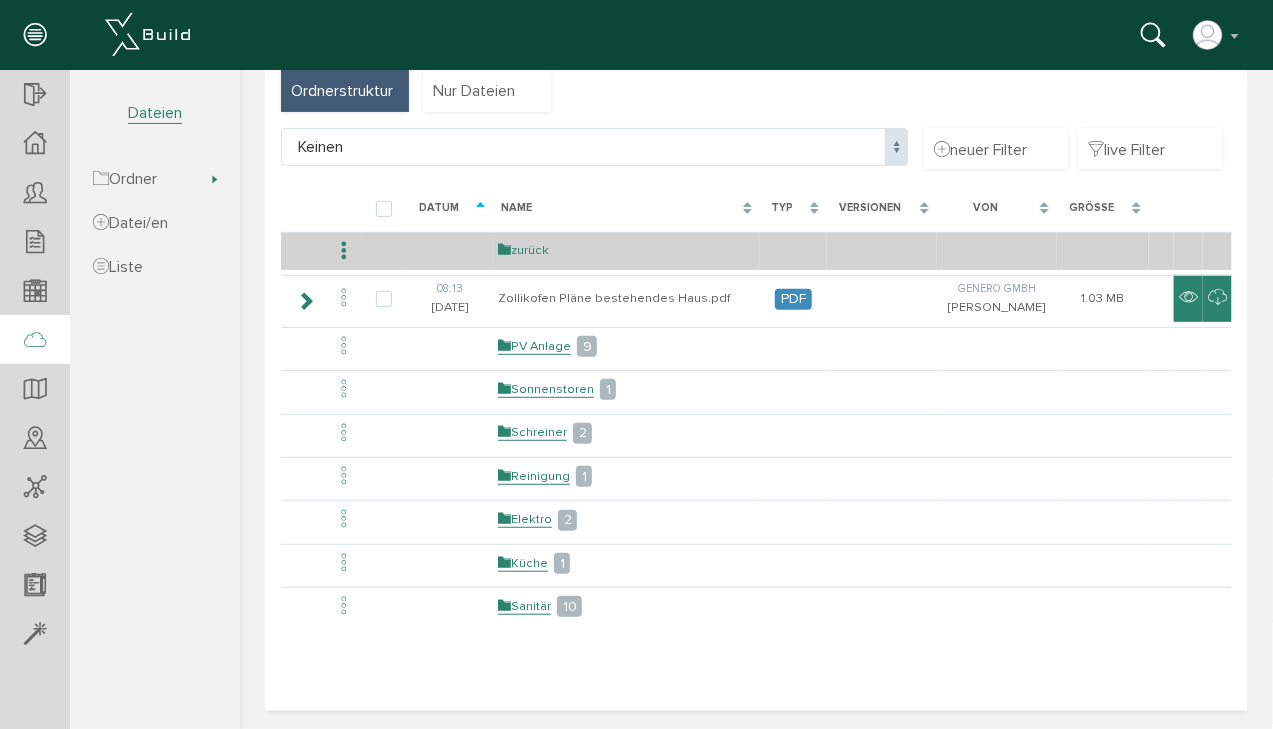 click on "zurück" at bounding box center [522, 249] 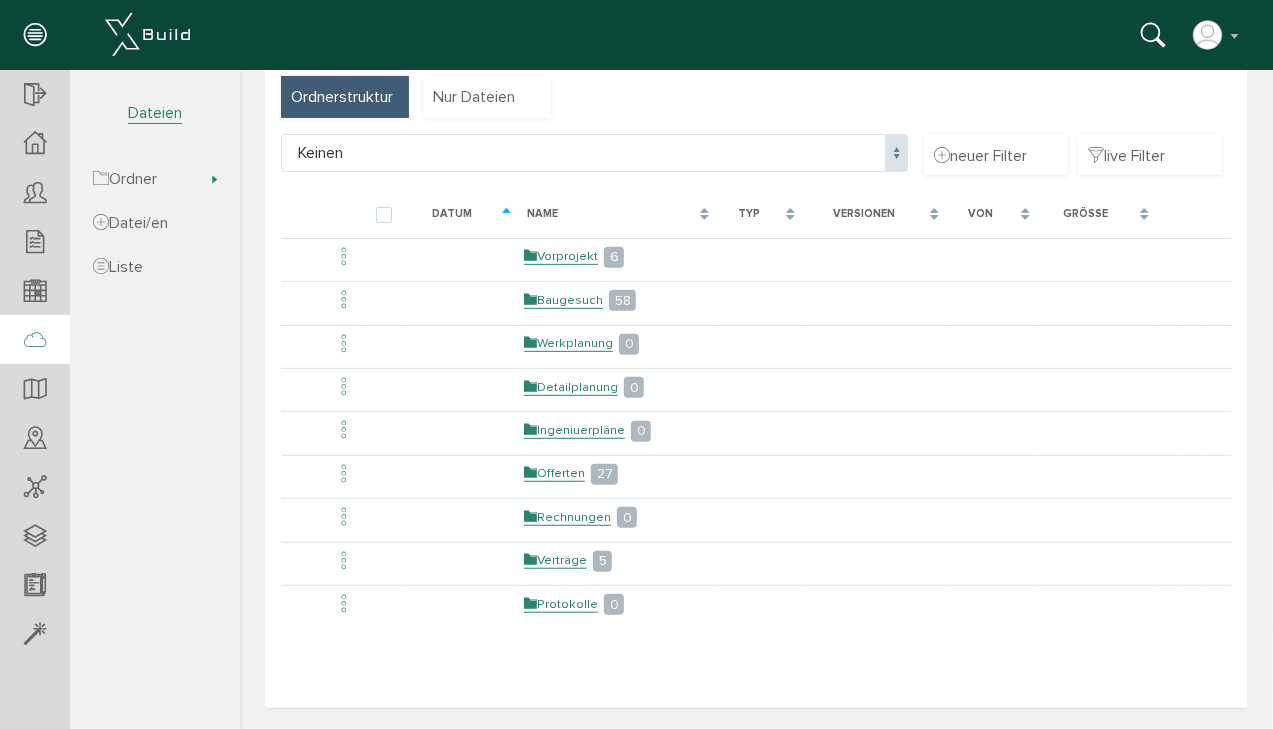 scroll, scrollTop: 0, scrollLeft: 0, axis: both 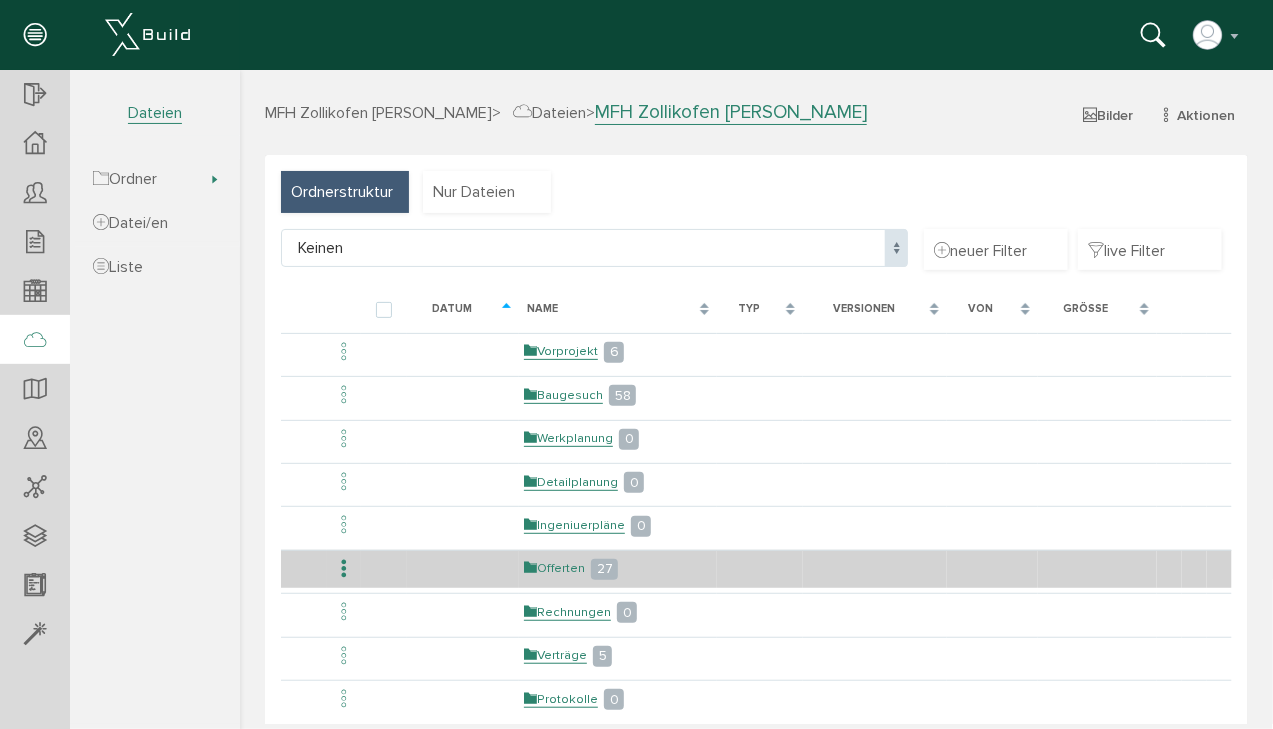click on "Offerten" at bounding box center (553, 567) 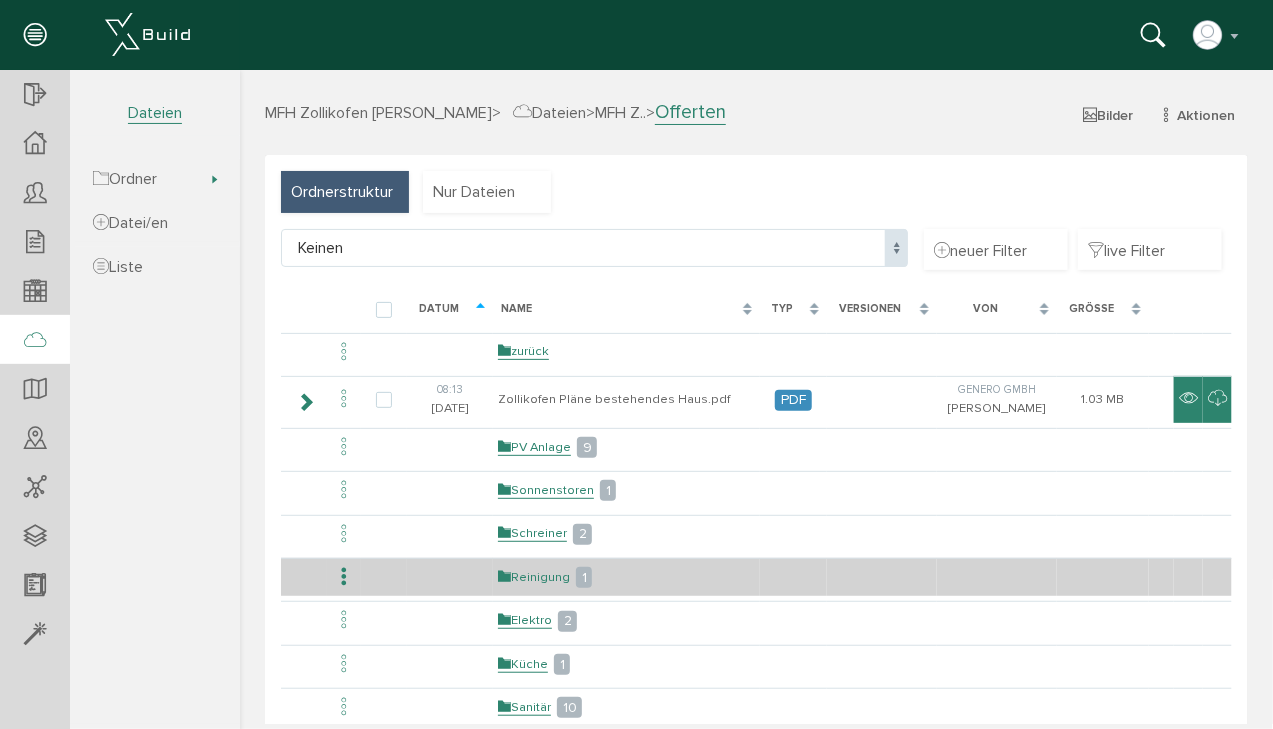 click on "Reinigung" at bounding box center [533, 576] 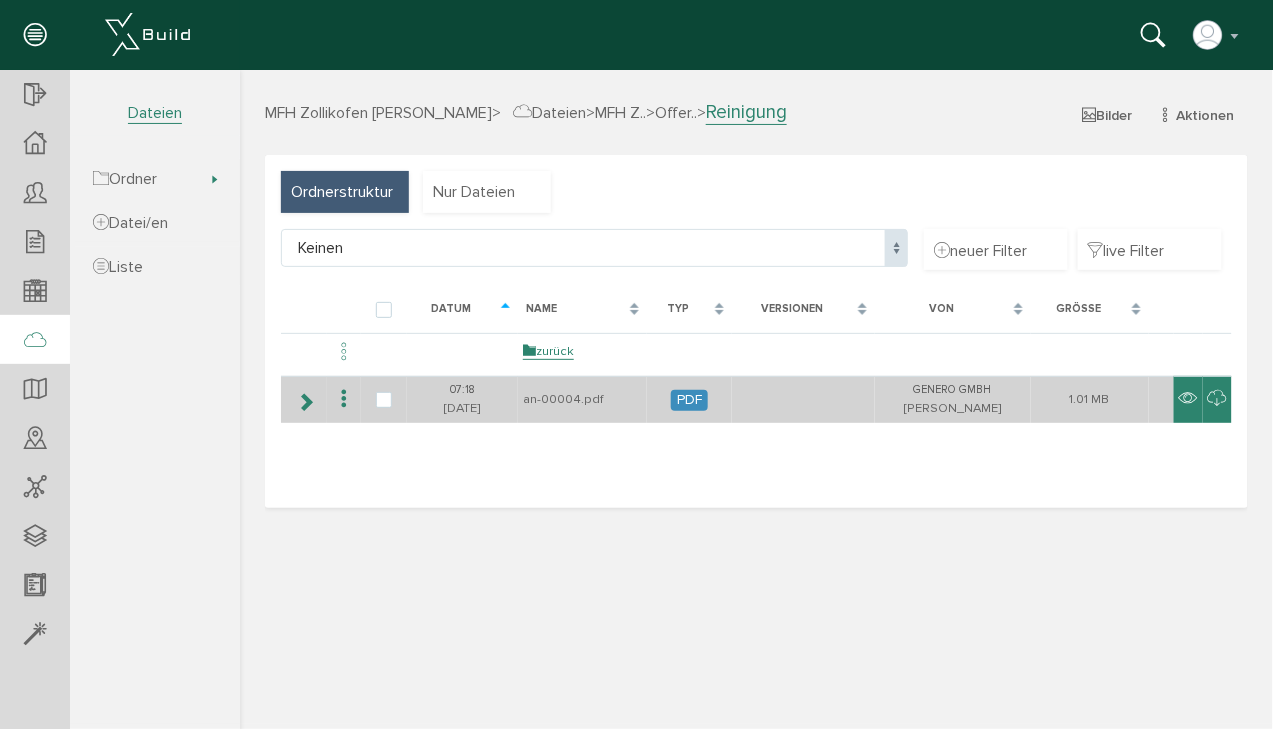 click at bounding box center (304, 401) 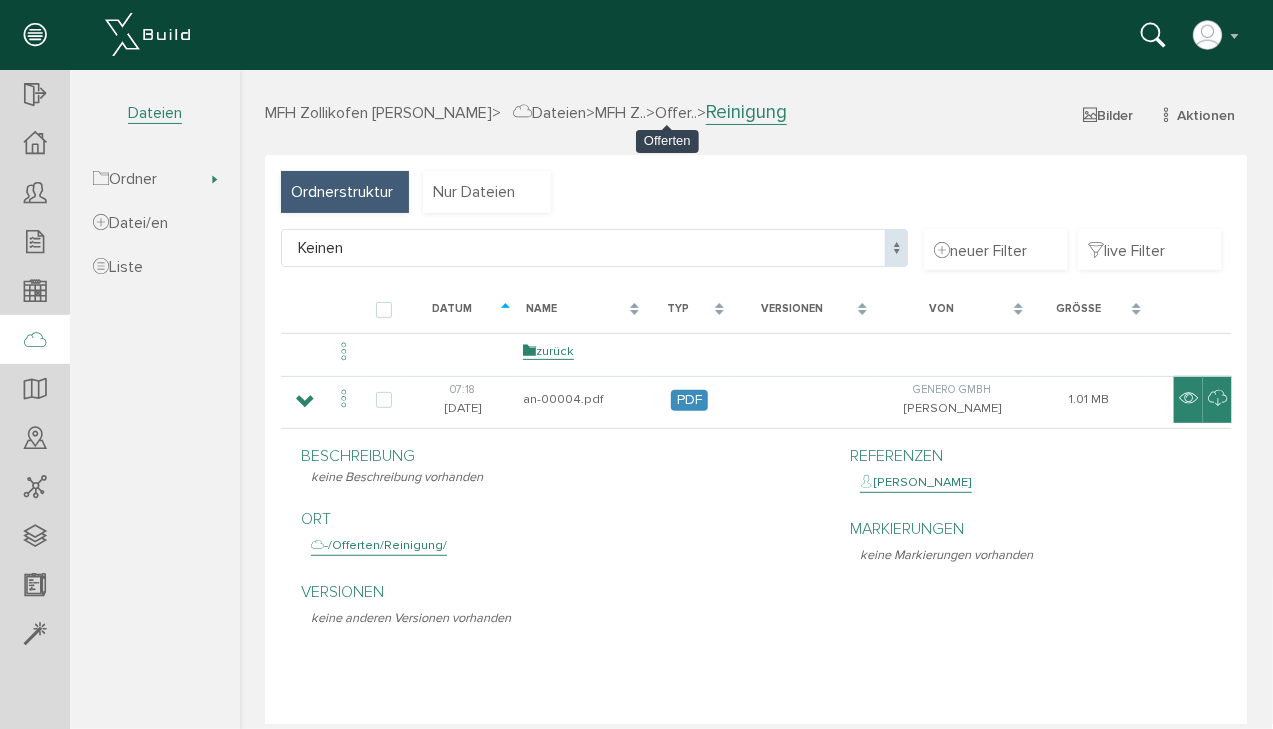 click on "Offer.." at bounding box center [675, 112] 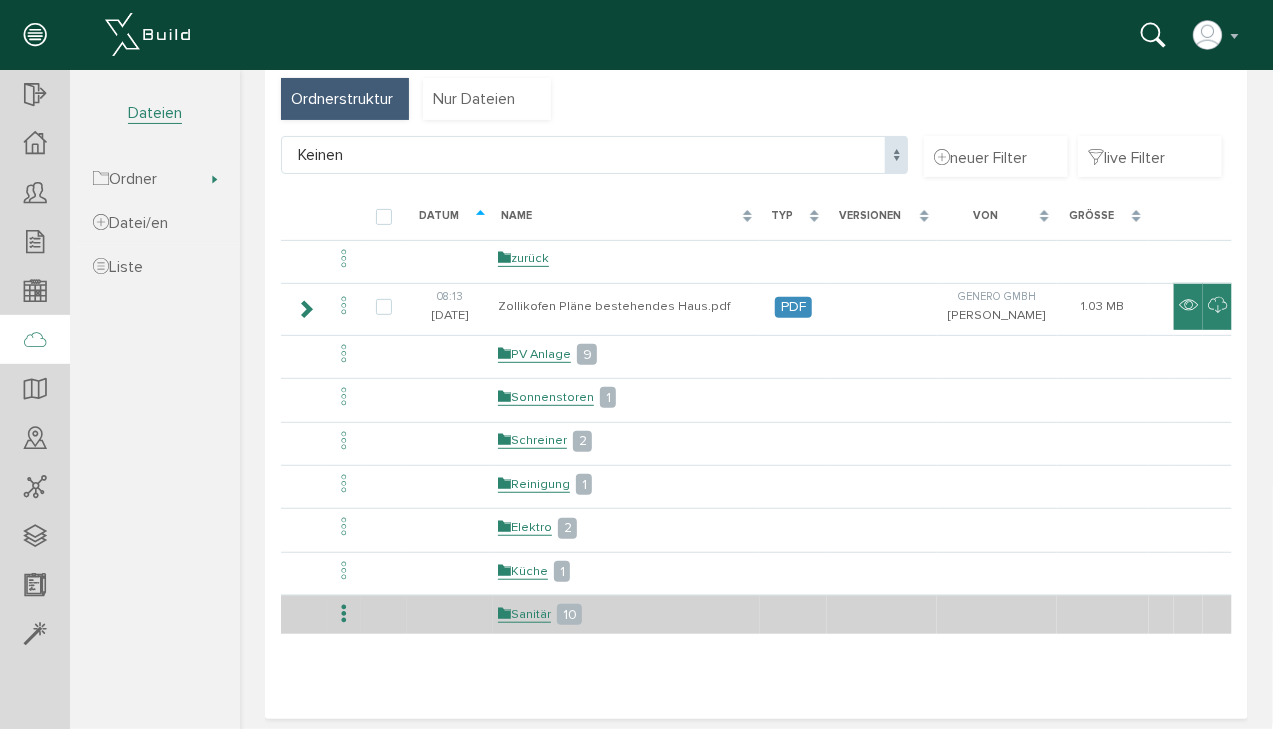 scroll, scrollTop: 101, scrollLeft: 0, axis: vertical 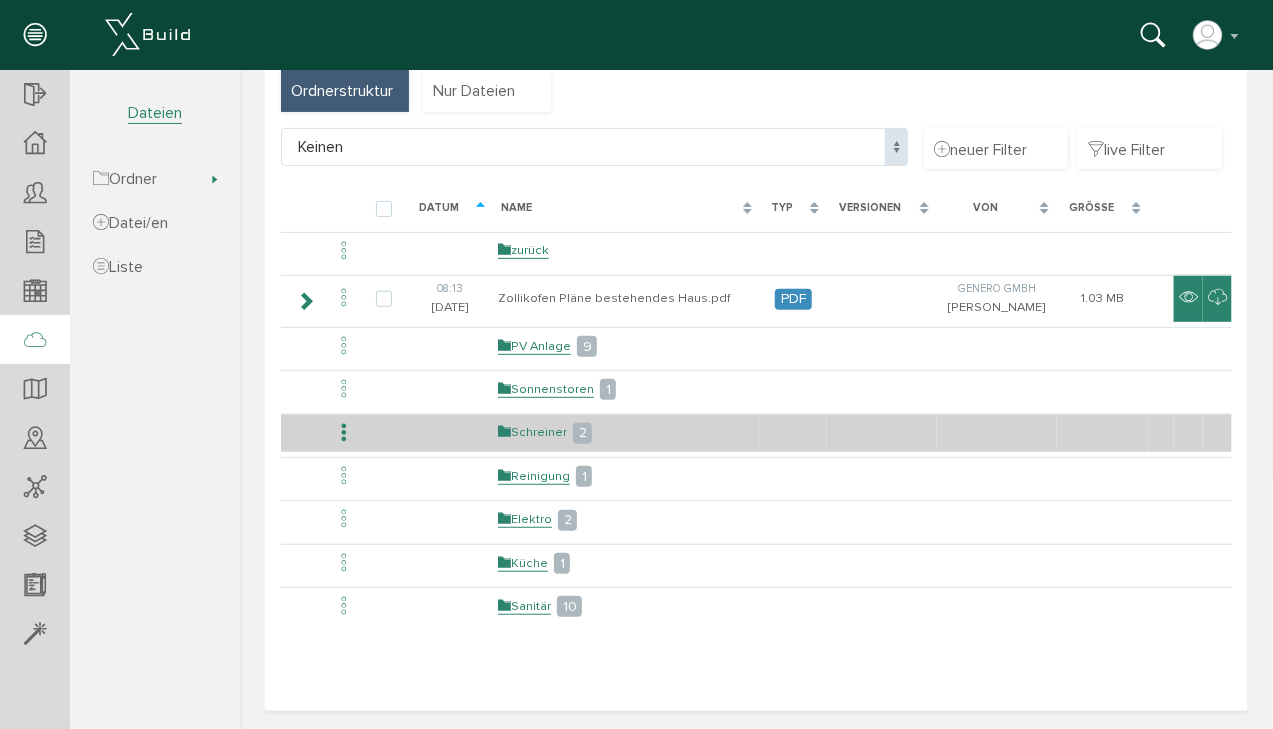 click on "Schreiner" at bounding box center (531, 431) 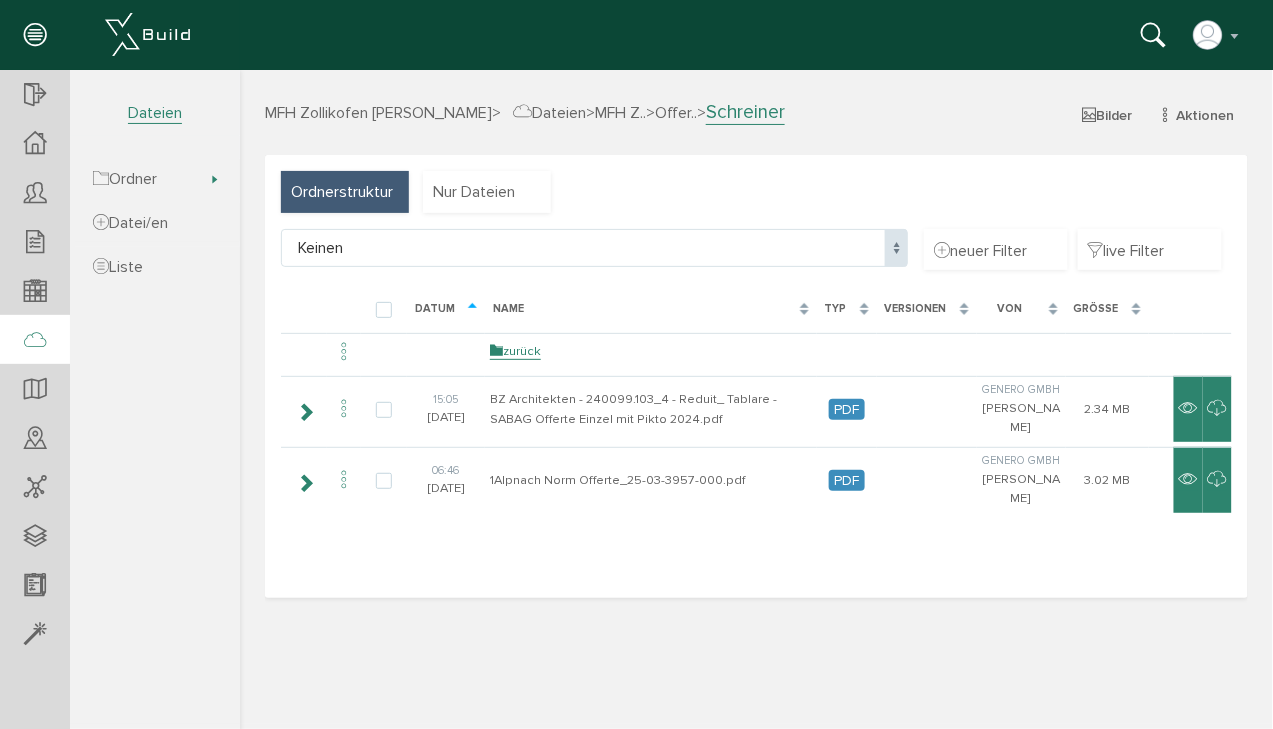scroll, scrollTop: 0, scrollLeft: 0, axis: both 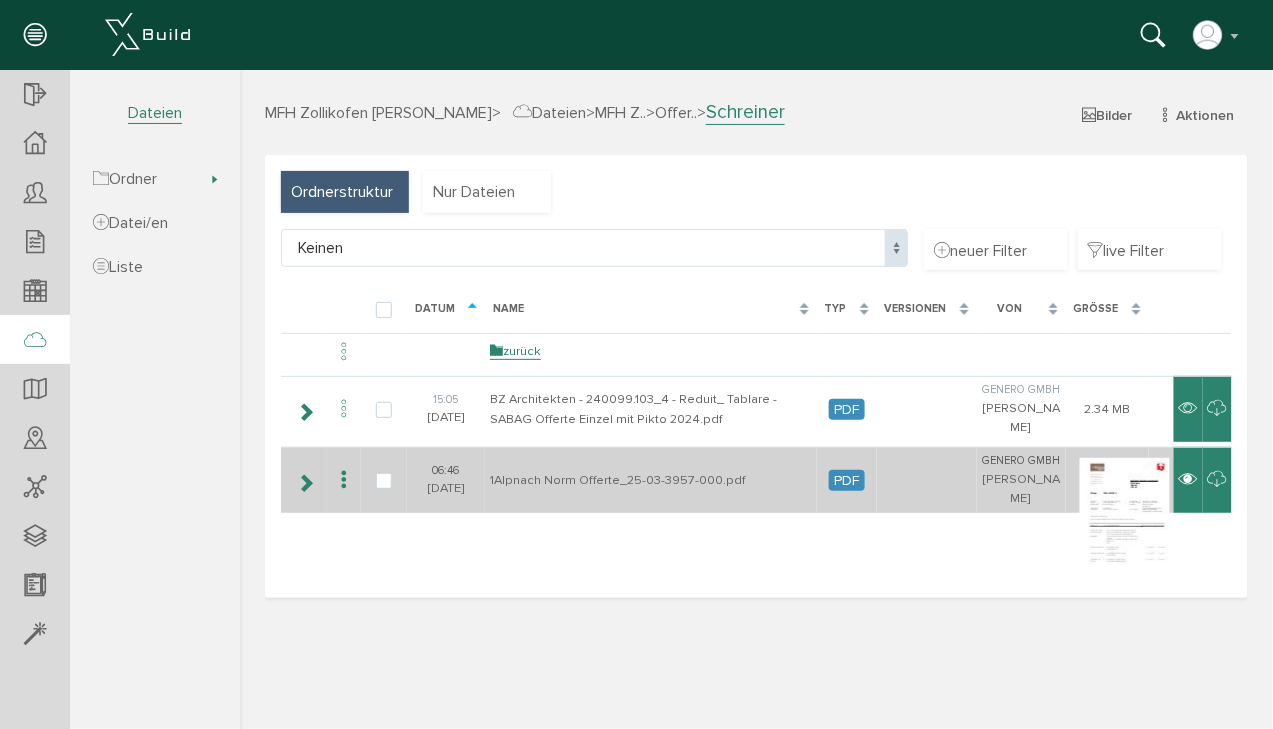 click at bounding box center (1187, 479) 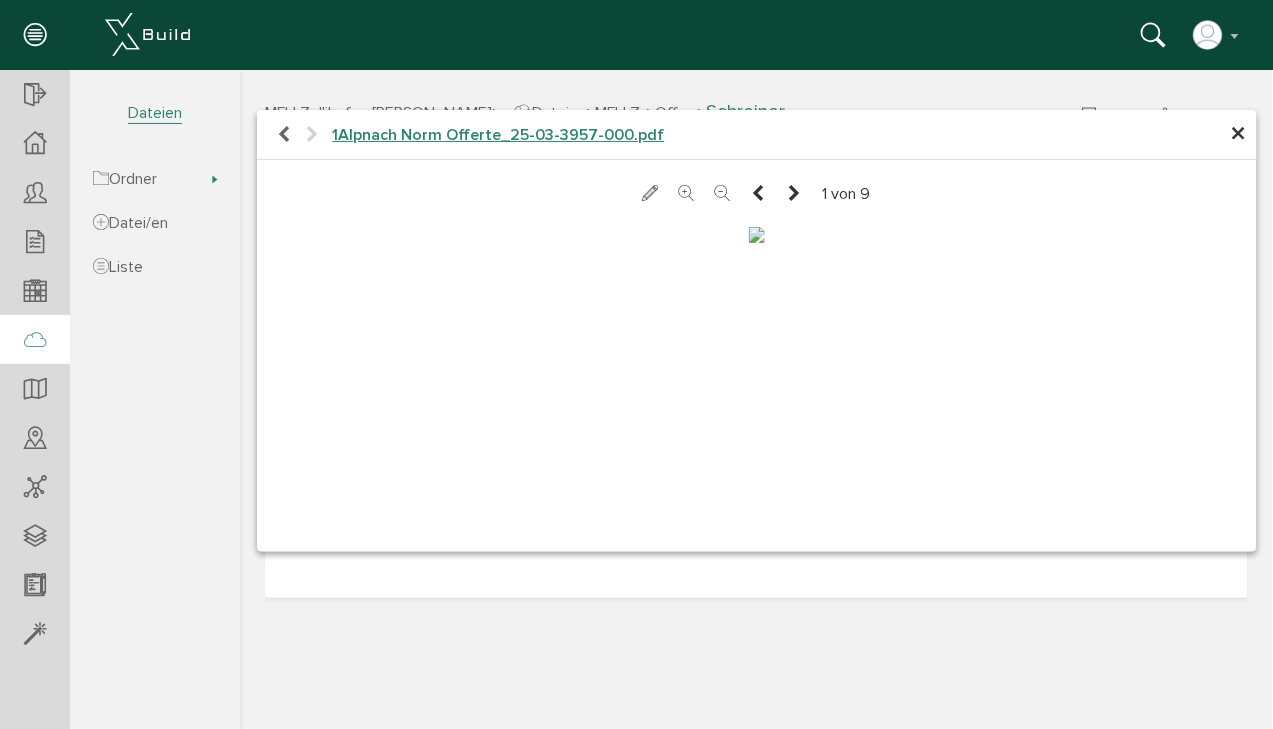 scroll, scrollTop: 0, scrollLeft: 0, axis: both 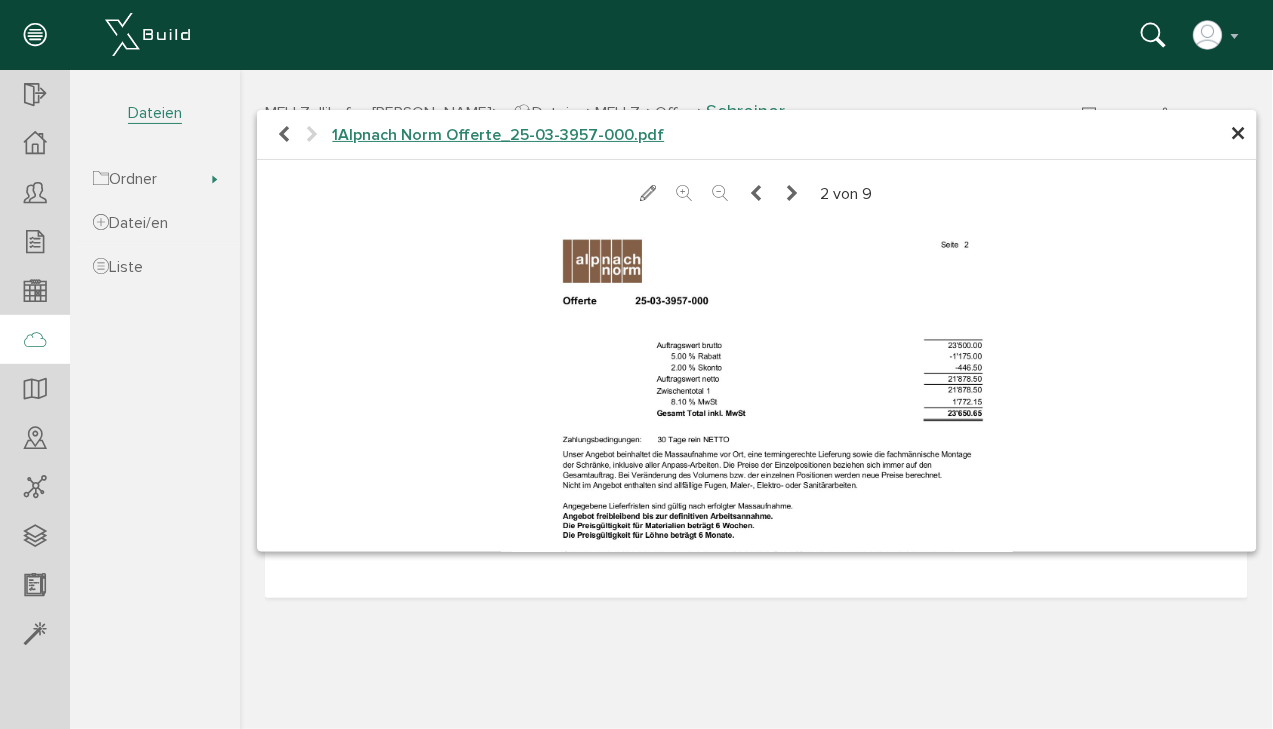 click at bounding box center [792, 193] 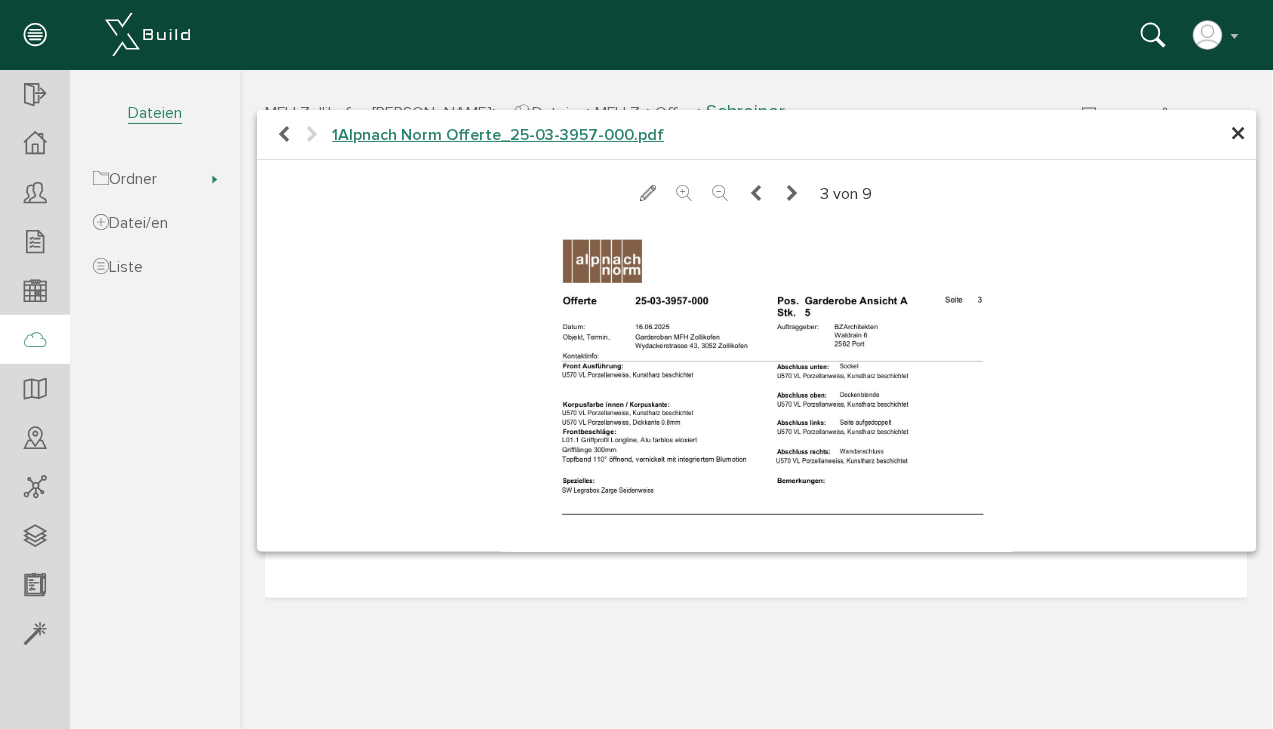click at bounding box center (792, 193) 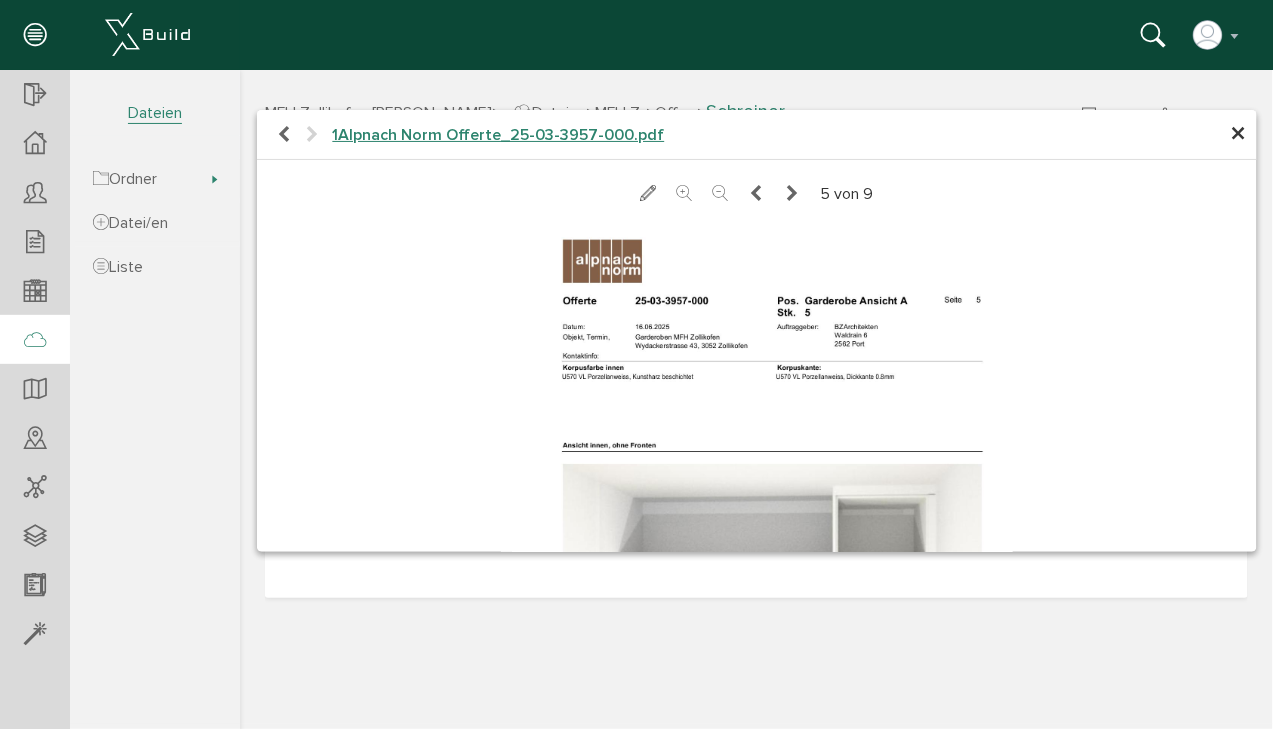 click at bounding box center [791, 193] 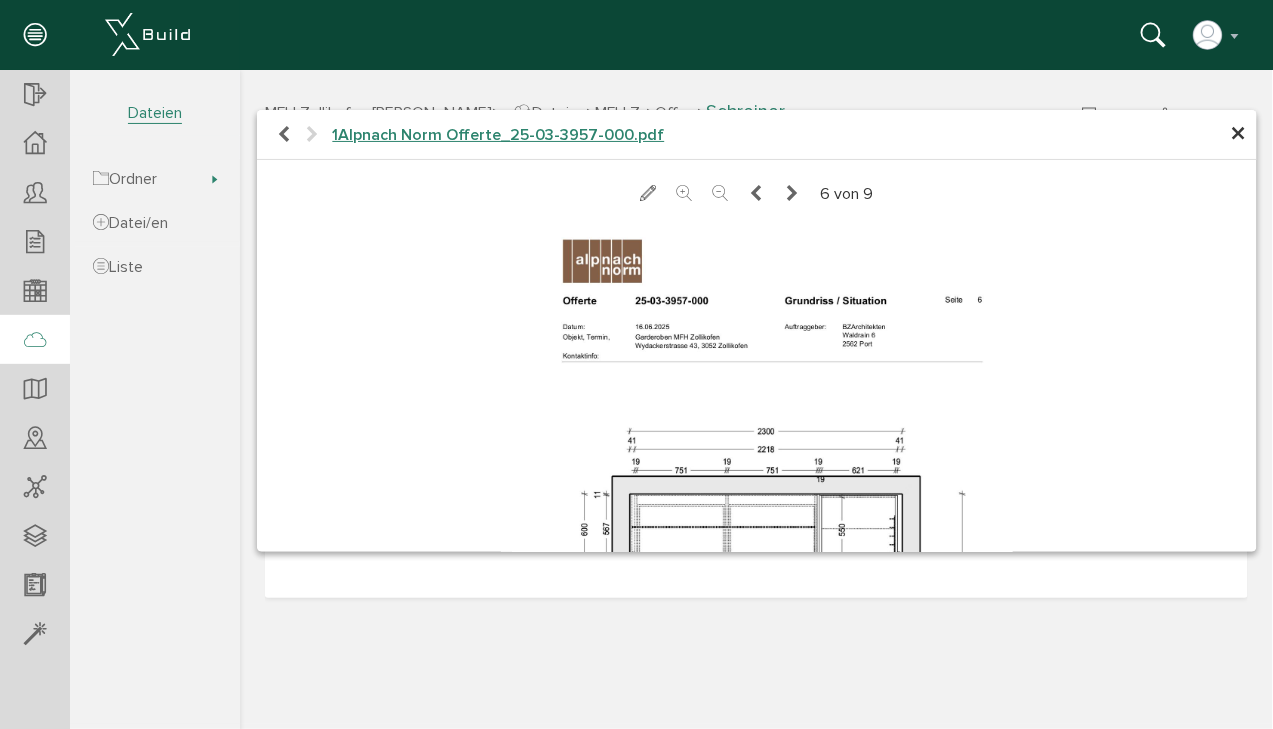 click at bounding box center [791, 193] 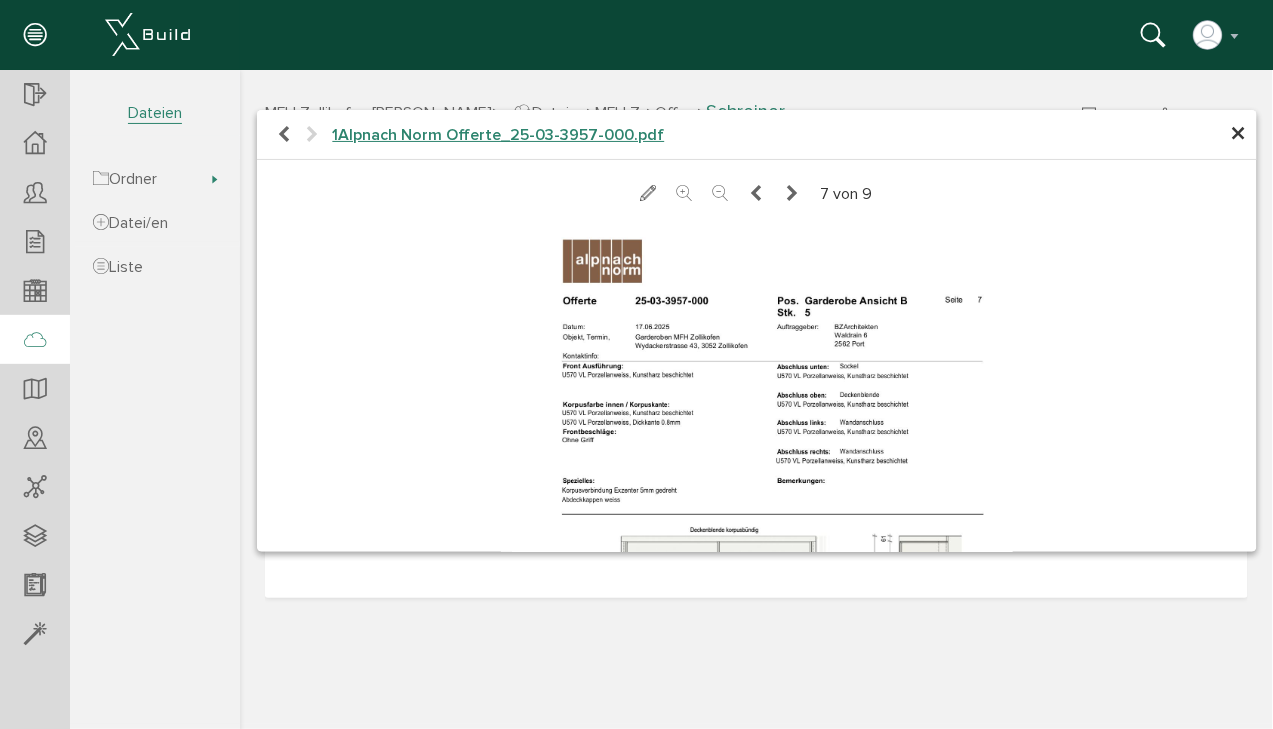 click at bounding box center [792, 193] 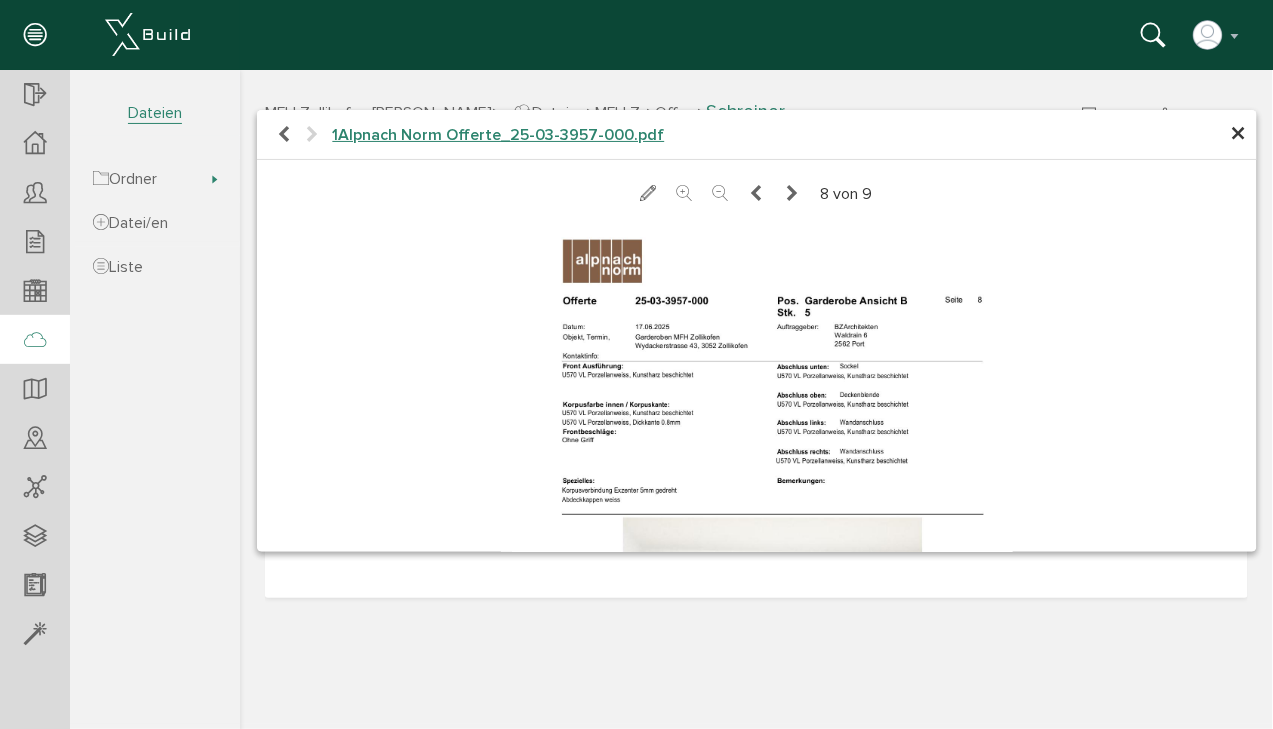 click at bounding box center (792, 193) 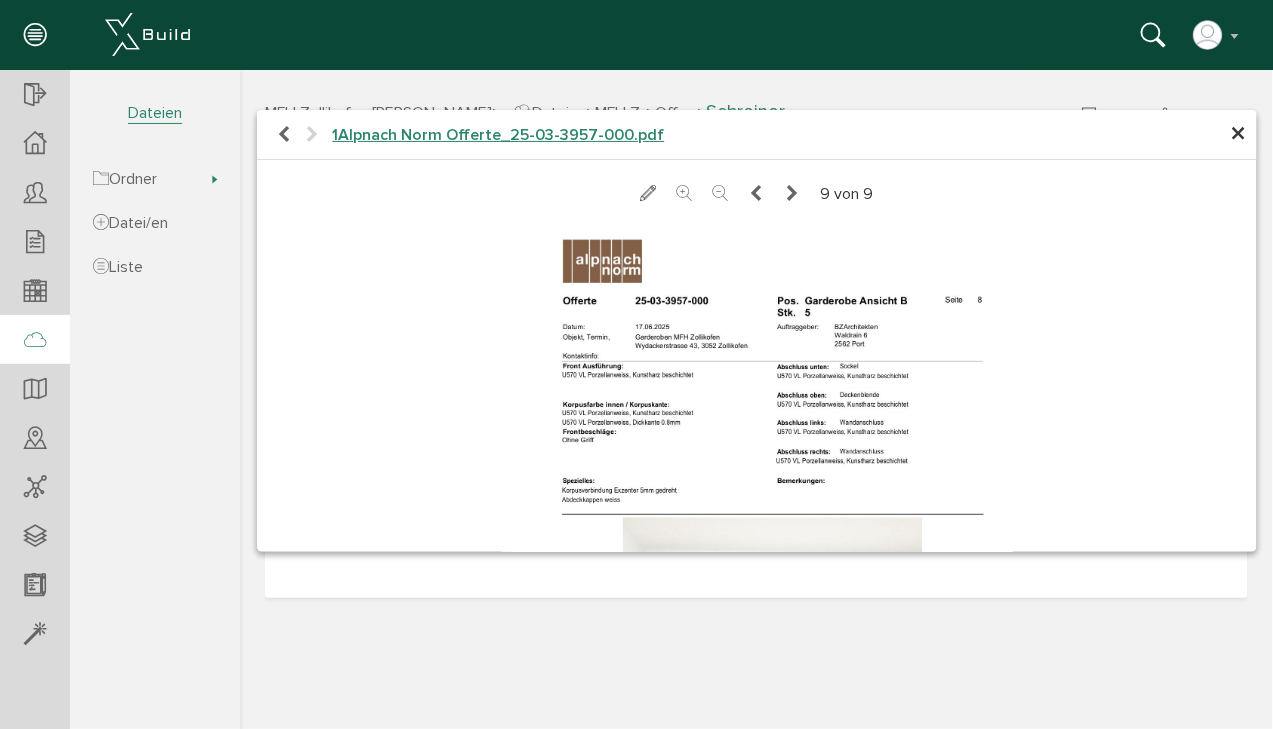 click at bounding box center (756, 218) 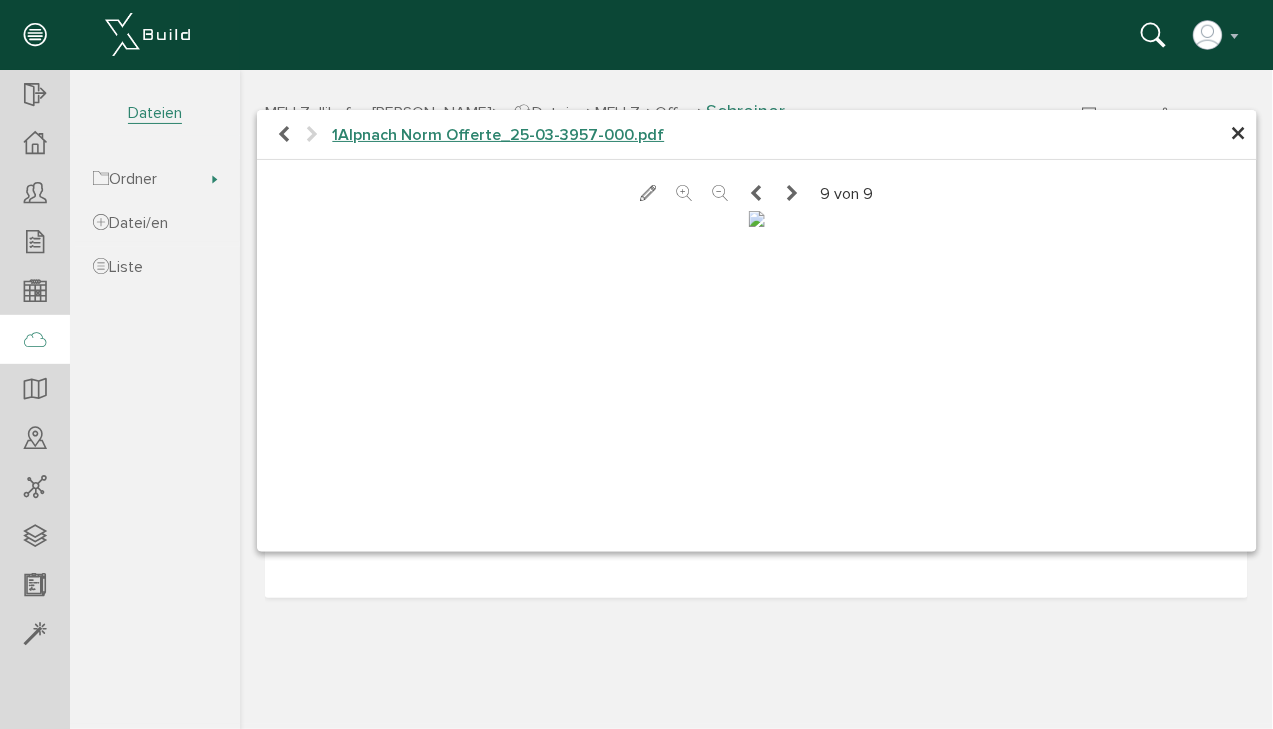 click at bounding box center [755, 193] 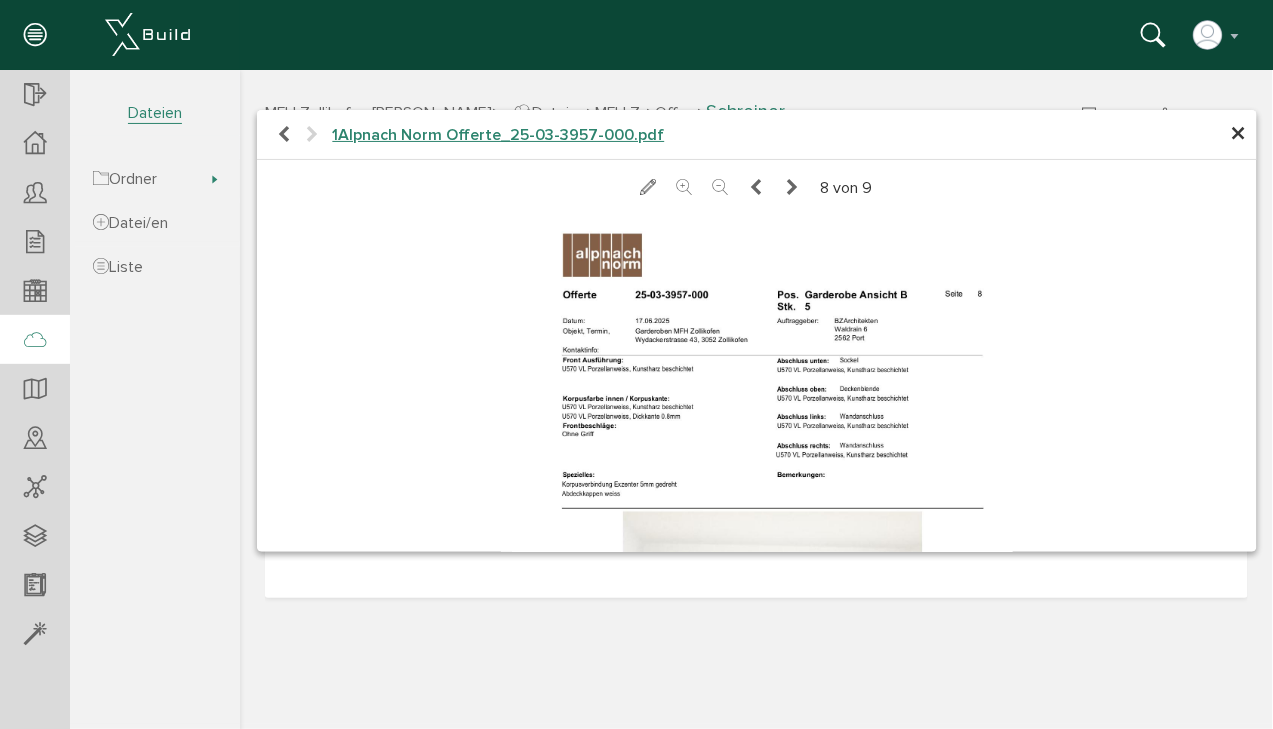 scroll, scrollTop: 0, scrollLeft: 0, axis: both 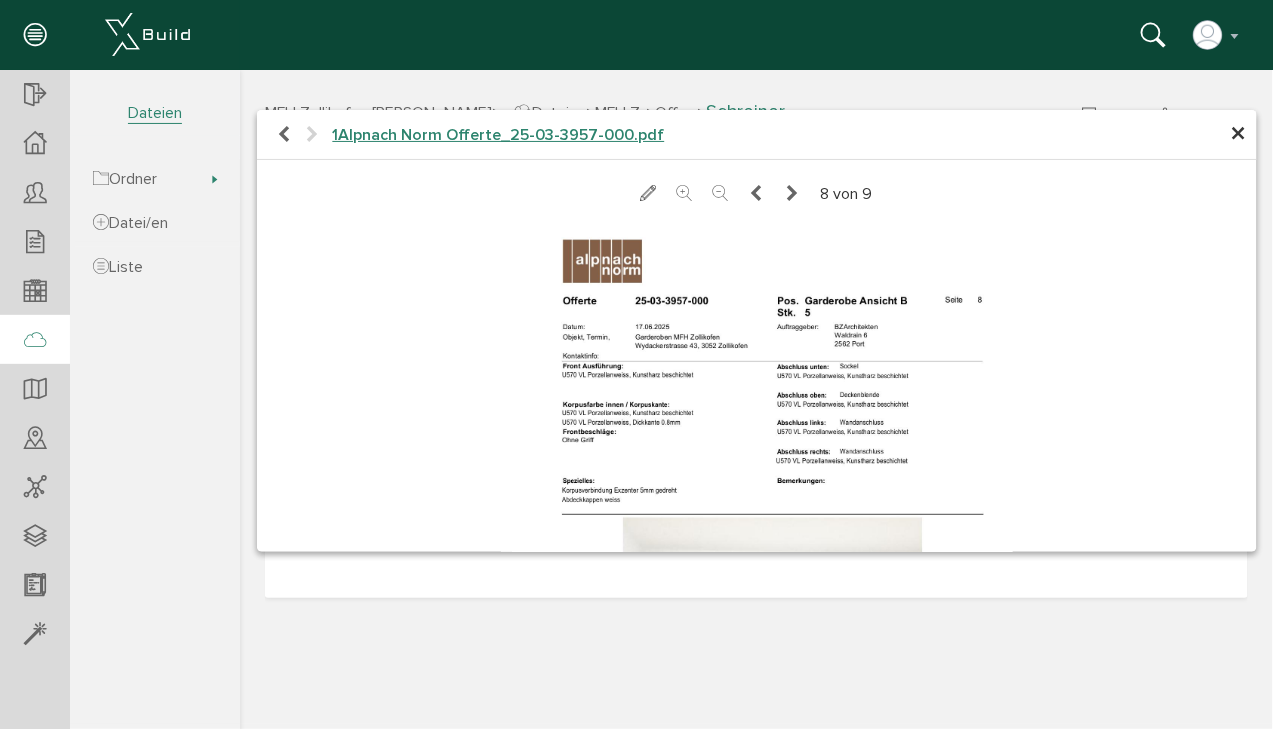 click on "×" at bounding box center (1238, 133) 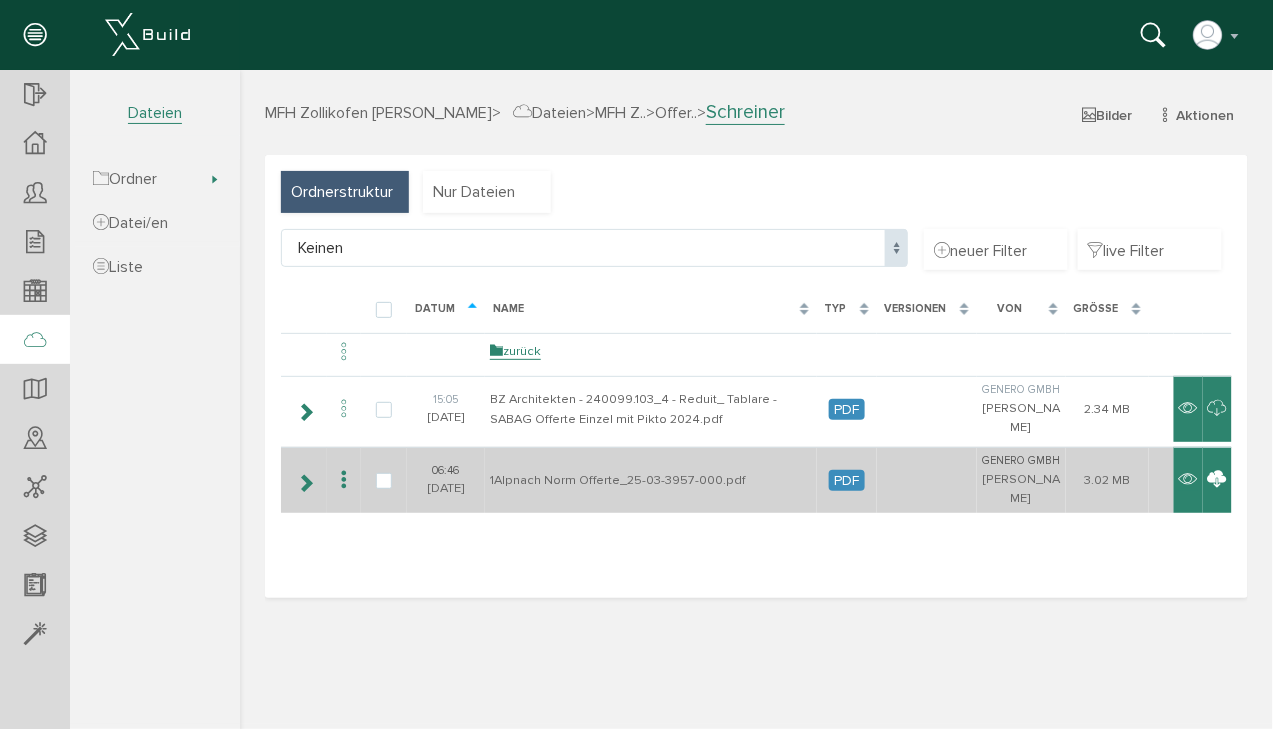 click at bounding box center [1216, 479] 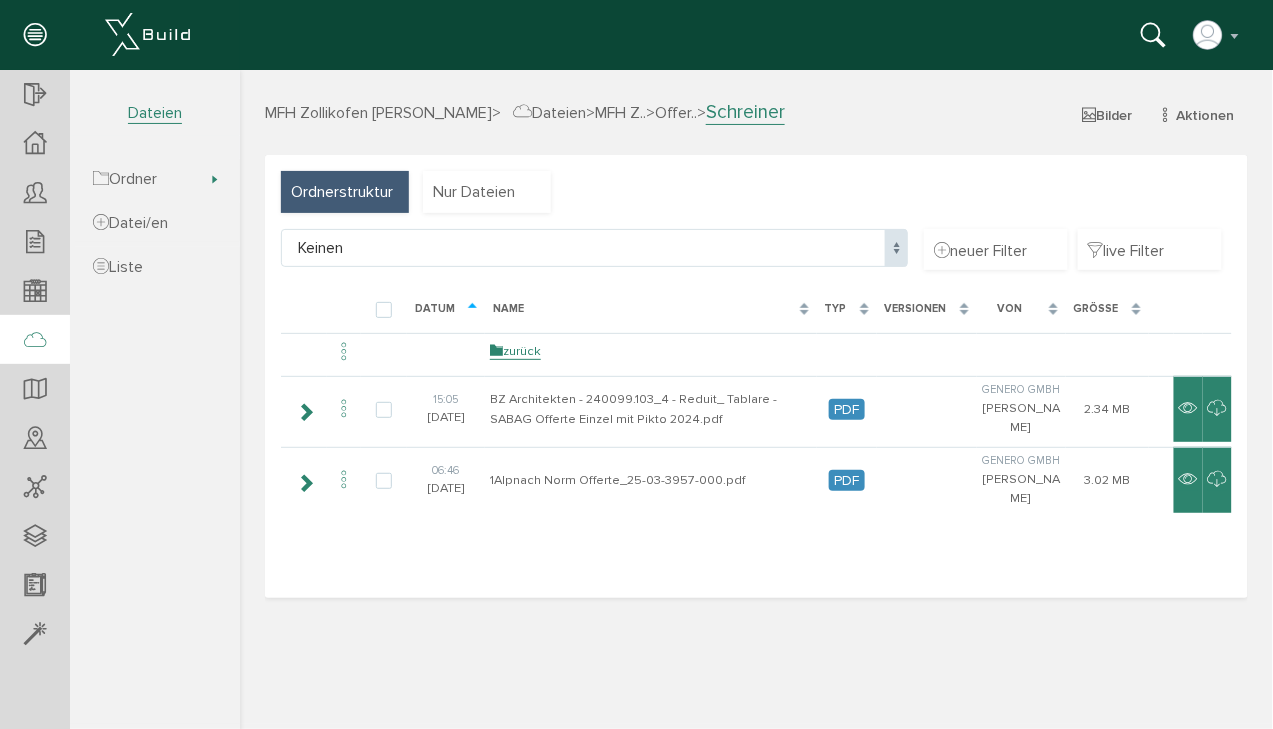 click on "MFH Zollikofen Paul Equey
>
Dateien  >  MFH Z..  >  Offer..  >  Schreiner
Bilder
Aktionen
neue Datei/en neuer Ordner Ordner Dateiliste" at bounding box center [755, 110] 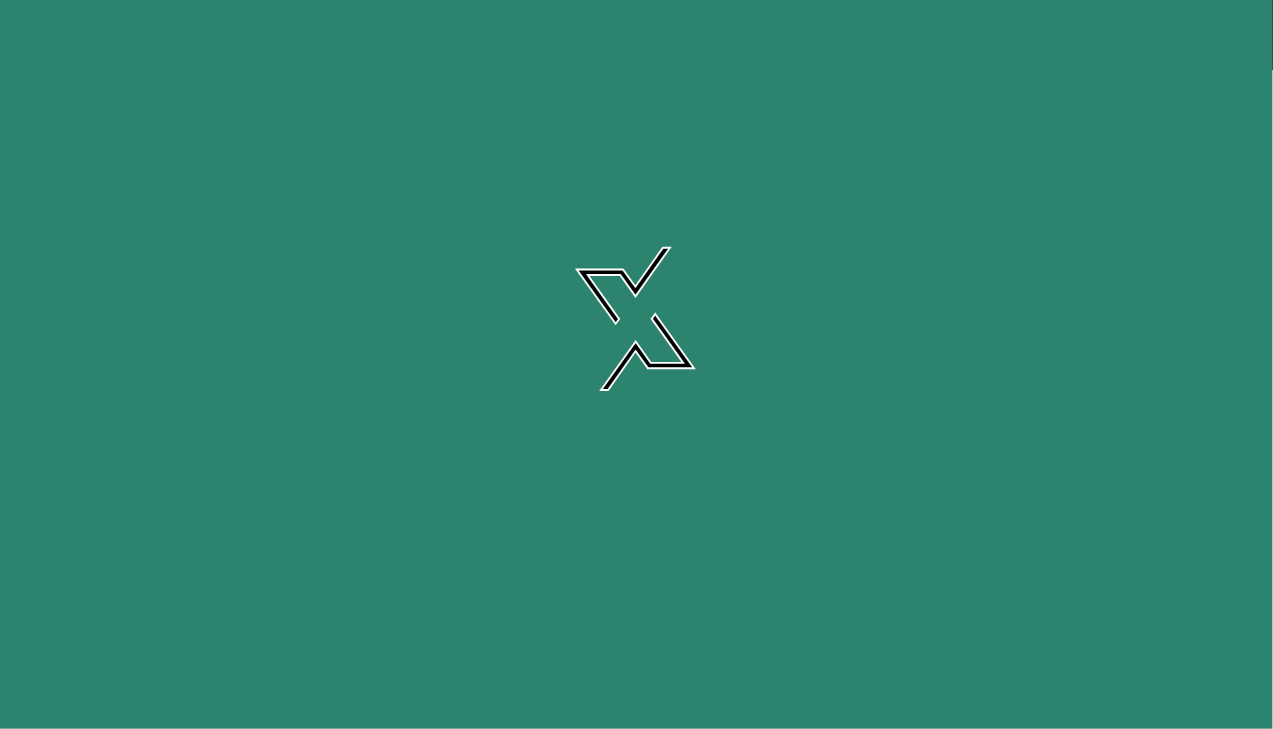 scroll, scrollTop: 0, scrollLeft: 0, axis: both 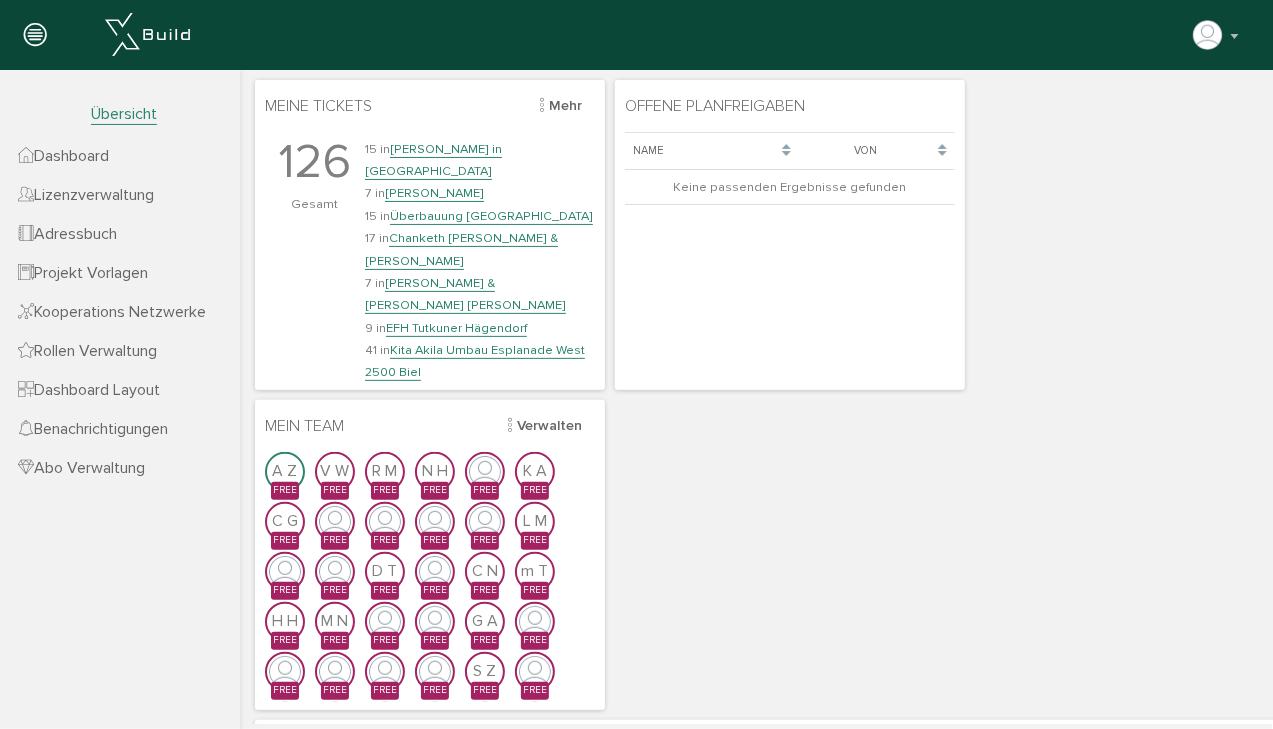 click on "Adressbuch" at bounding box center [67, 234] 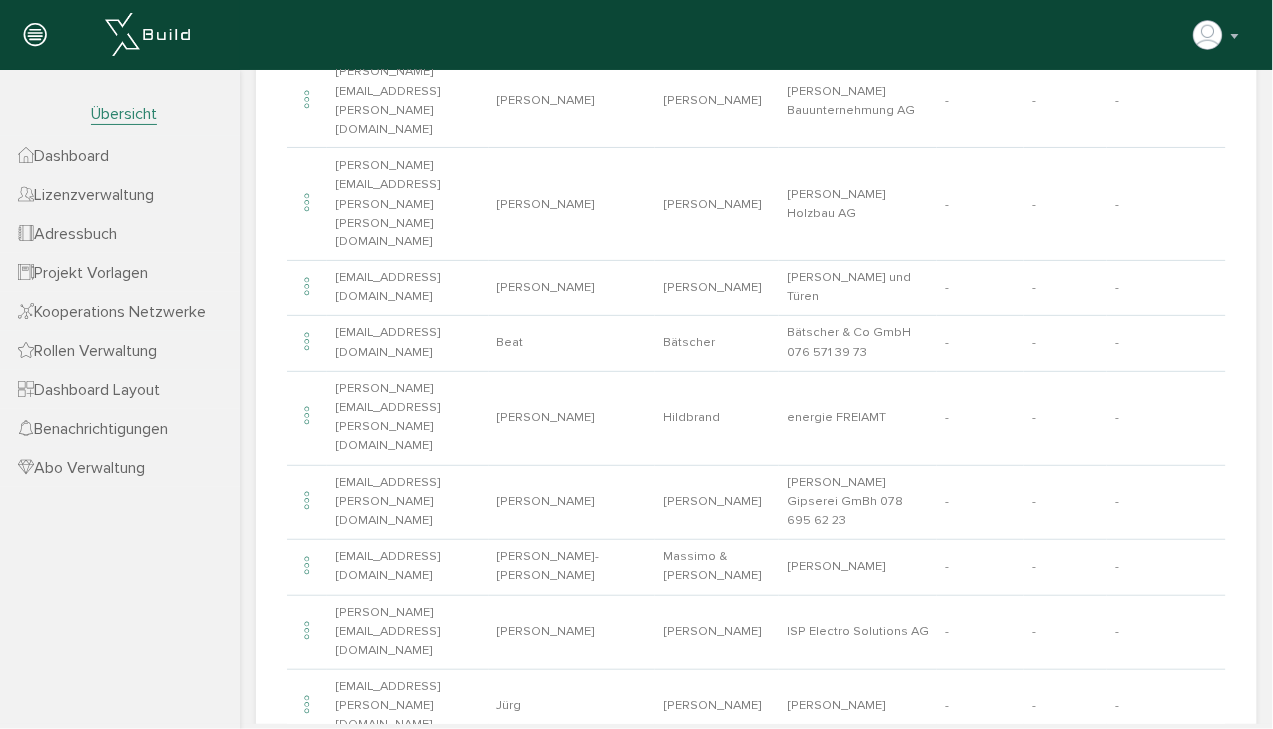 scroll, scrollTop: 880, scrollLeft: 0, axis: vertical 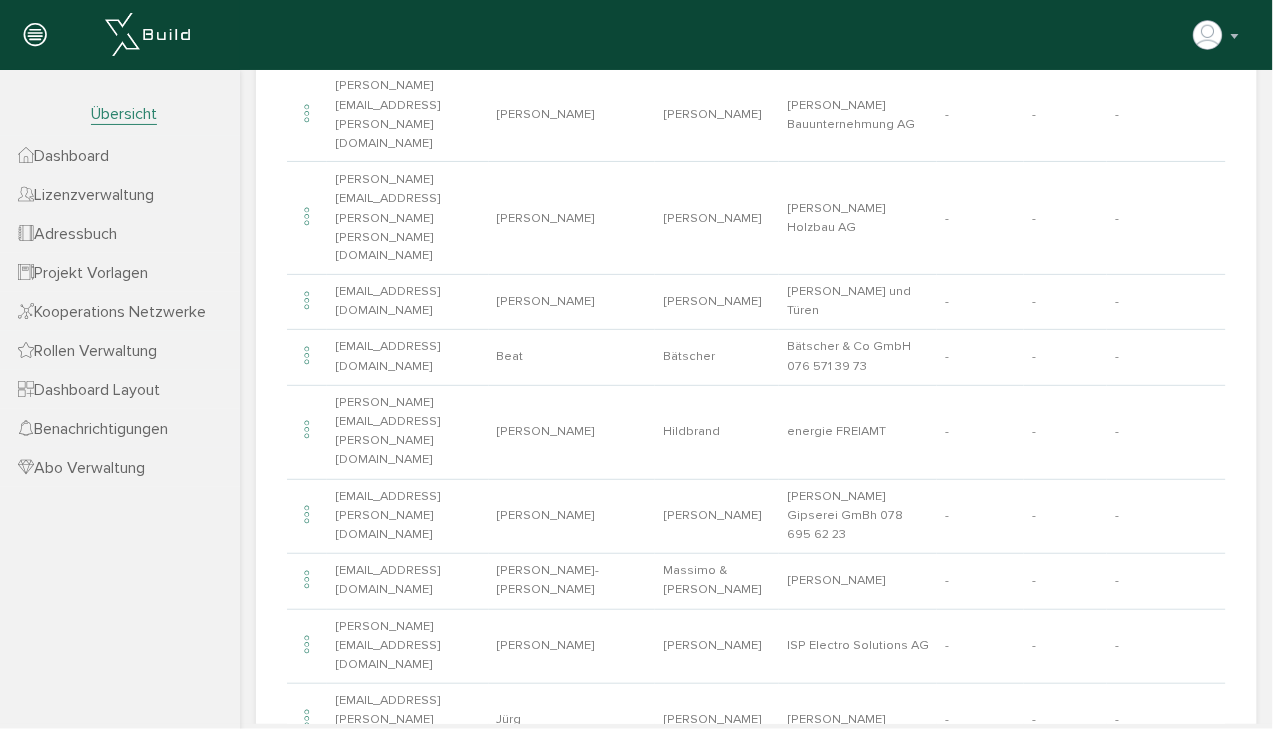 click on "Adressbuch" at bounding box center (67, 234) 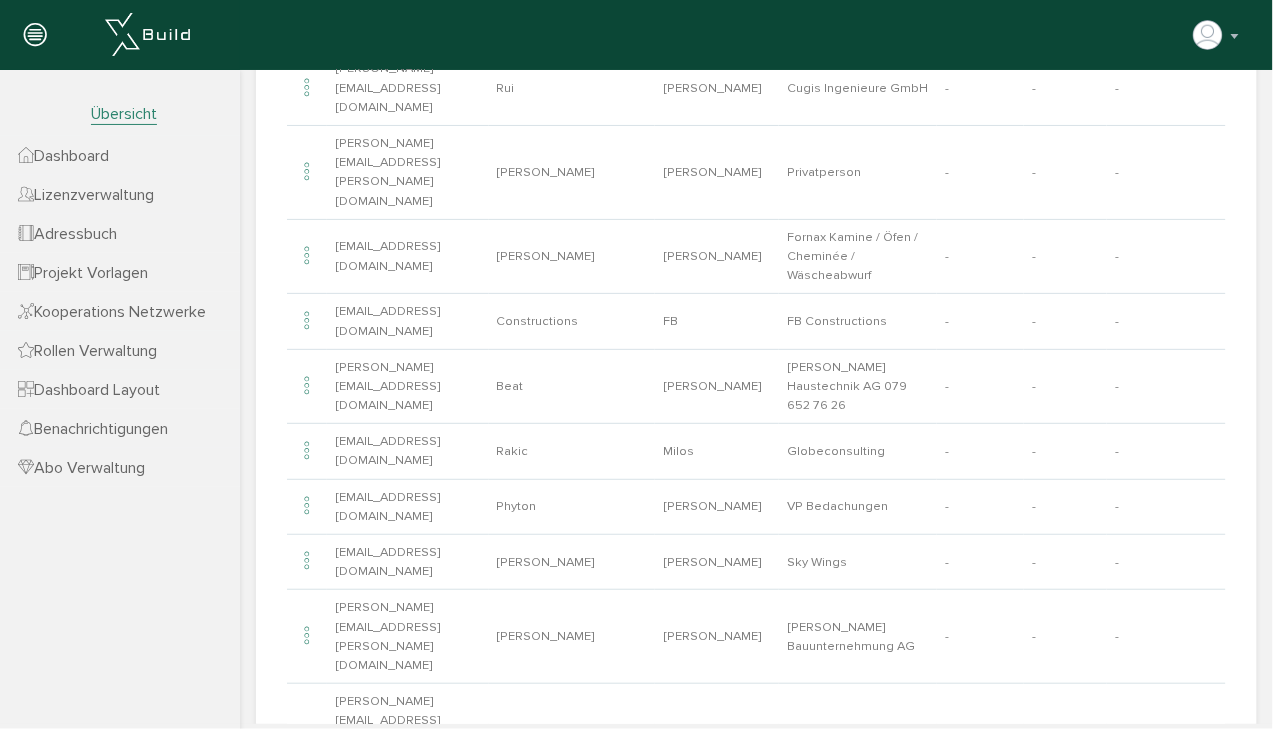 scroll, scrollTop: 0, scrollLeft: 0, axis: both 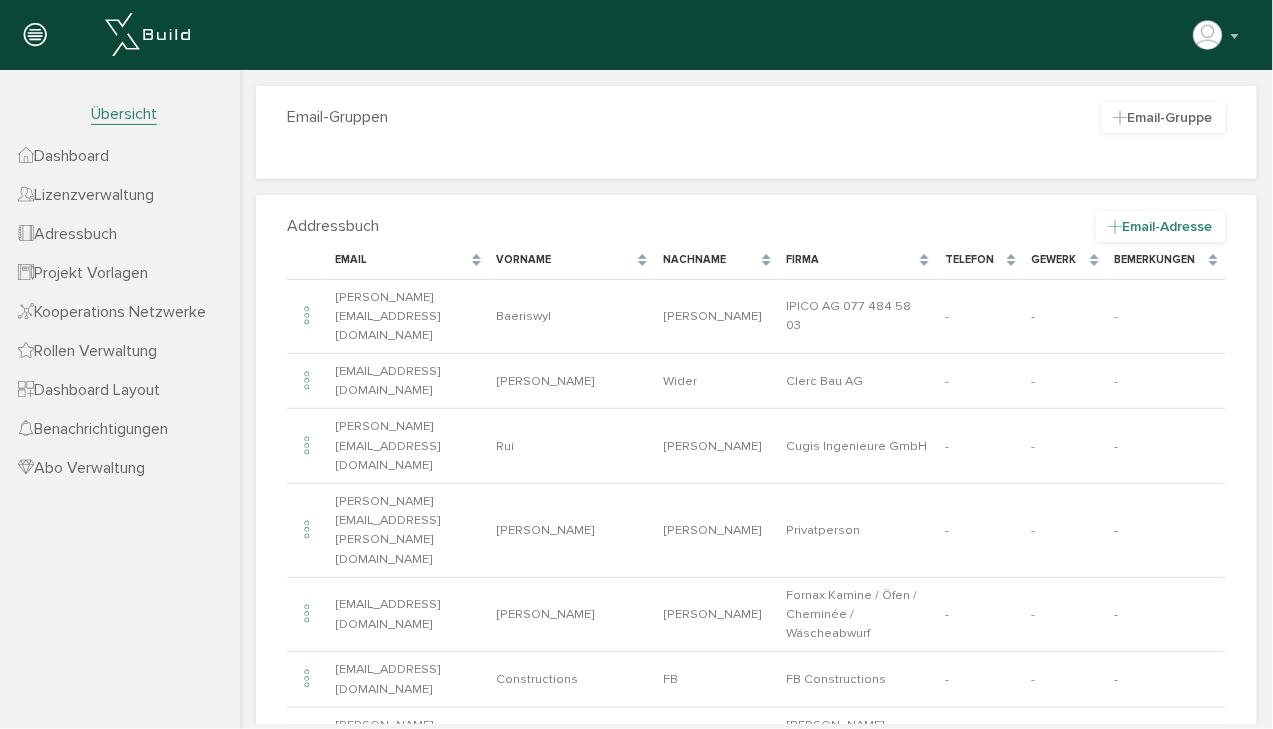 click at bounding box center (1116, 226) 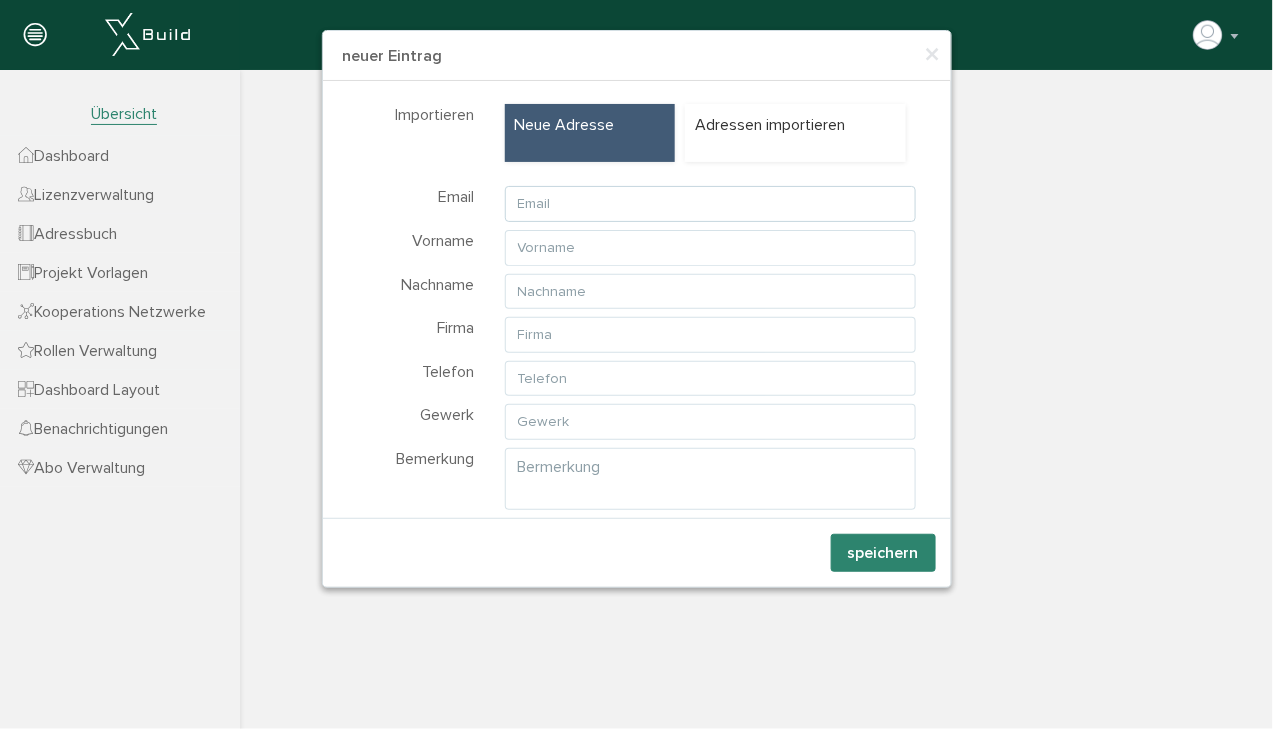 click at bounding box center (710, 204) 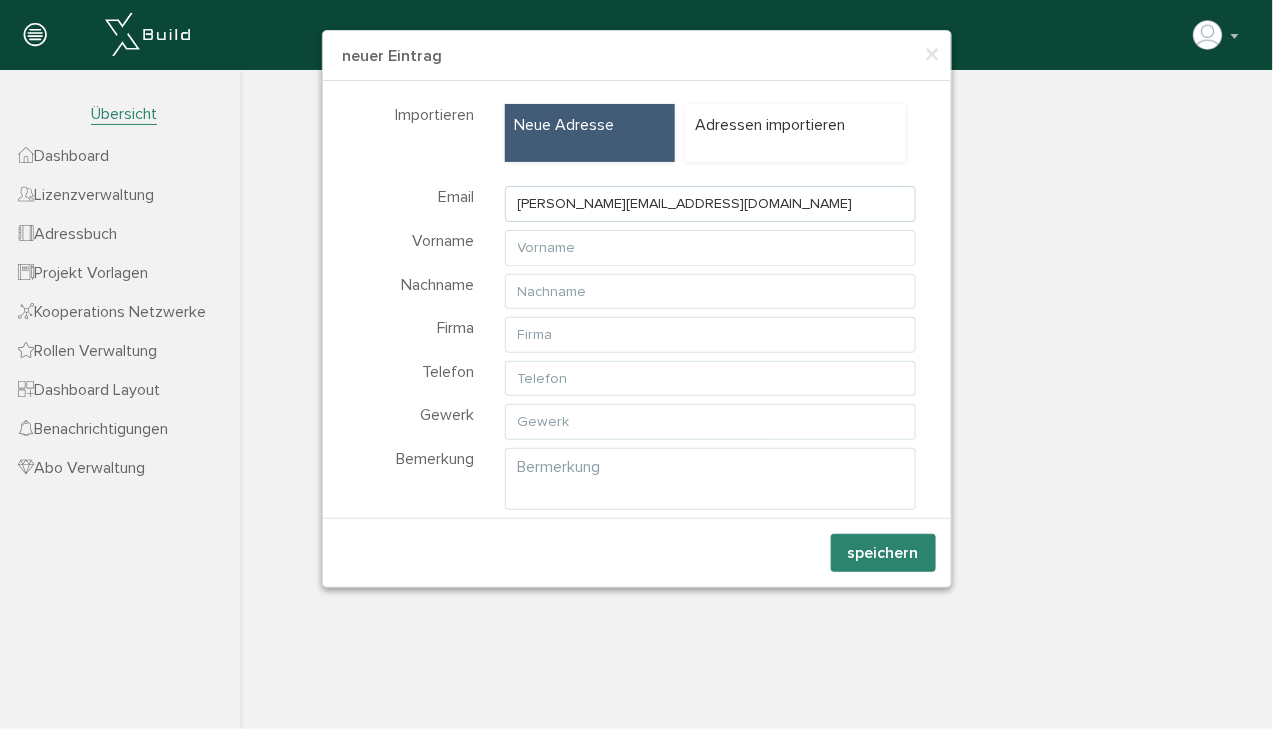 type on "[PERSON_NAME][EMAIL_ADDRESS][DOMAIN_NAME]" 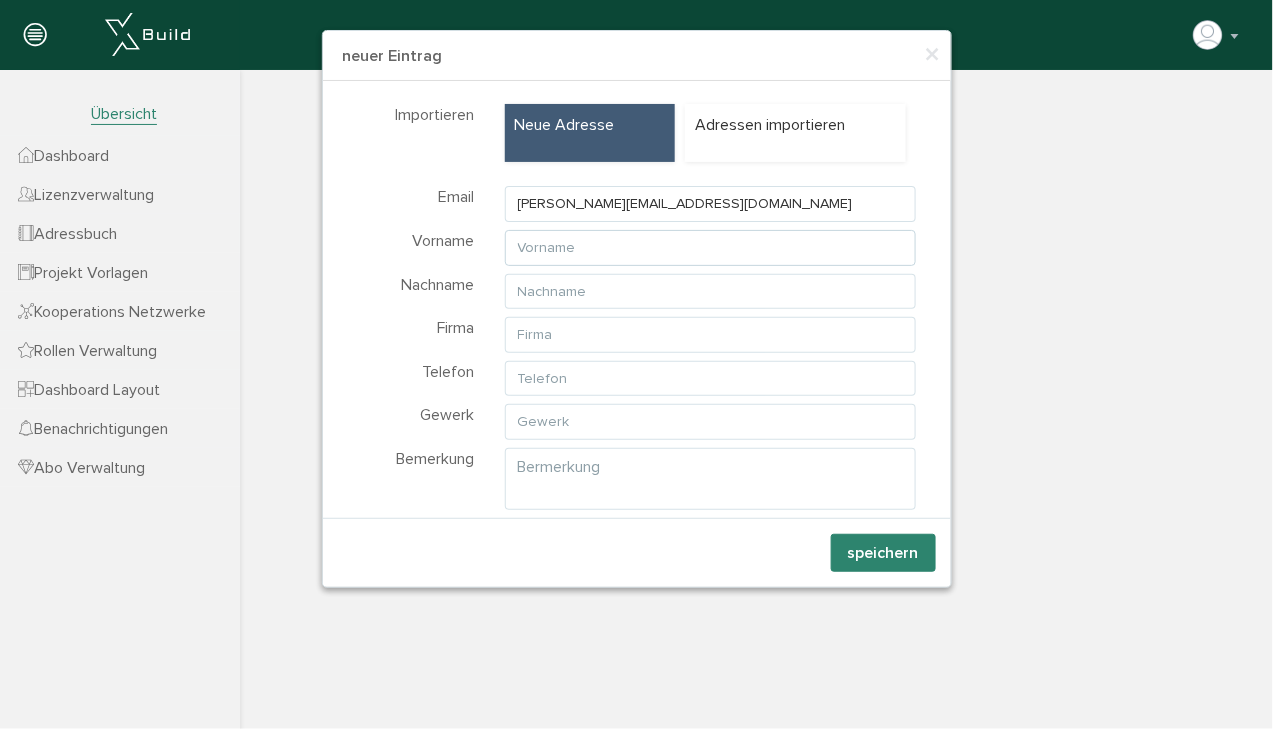 click at bounding box center (710, 248) 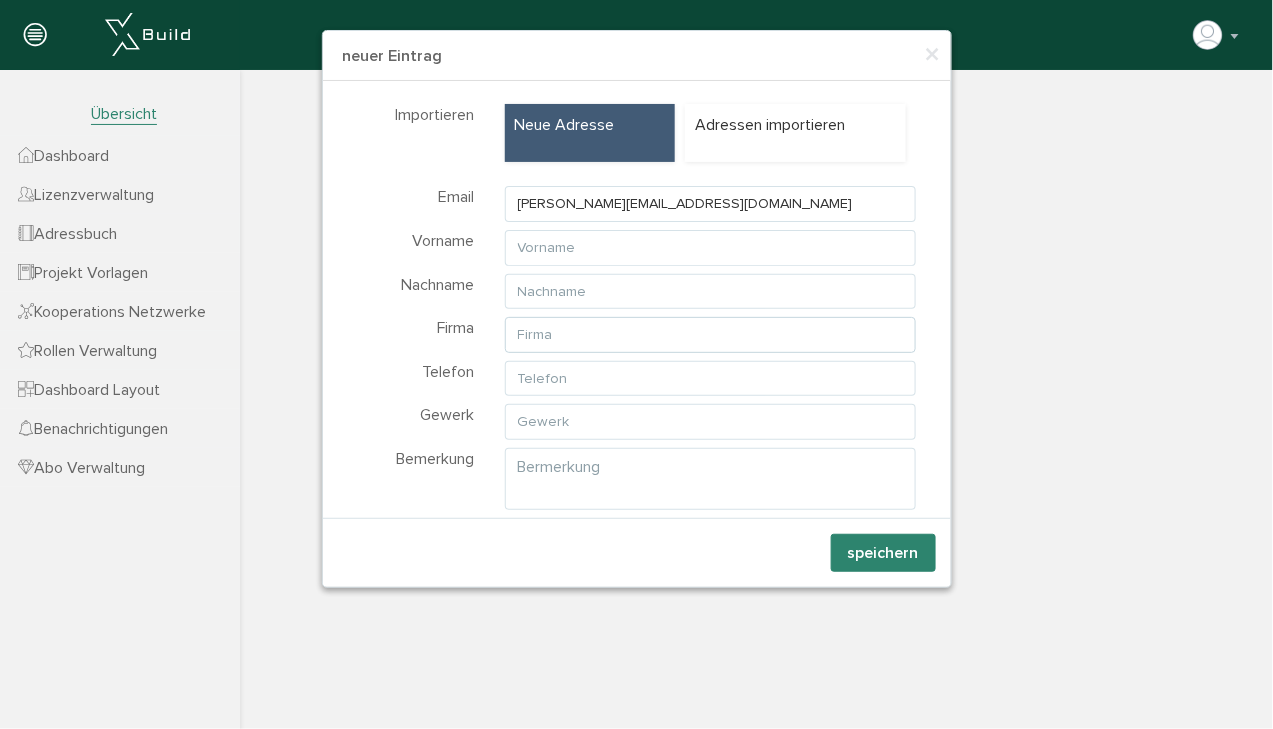 click at bounding box center (710, 335) 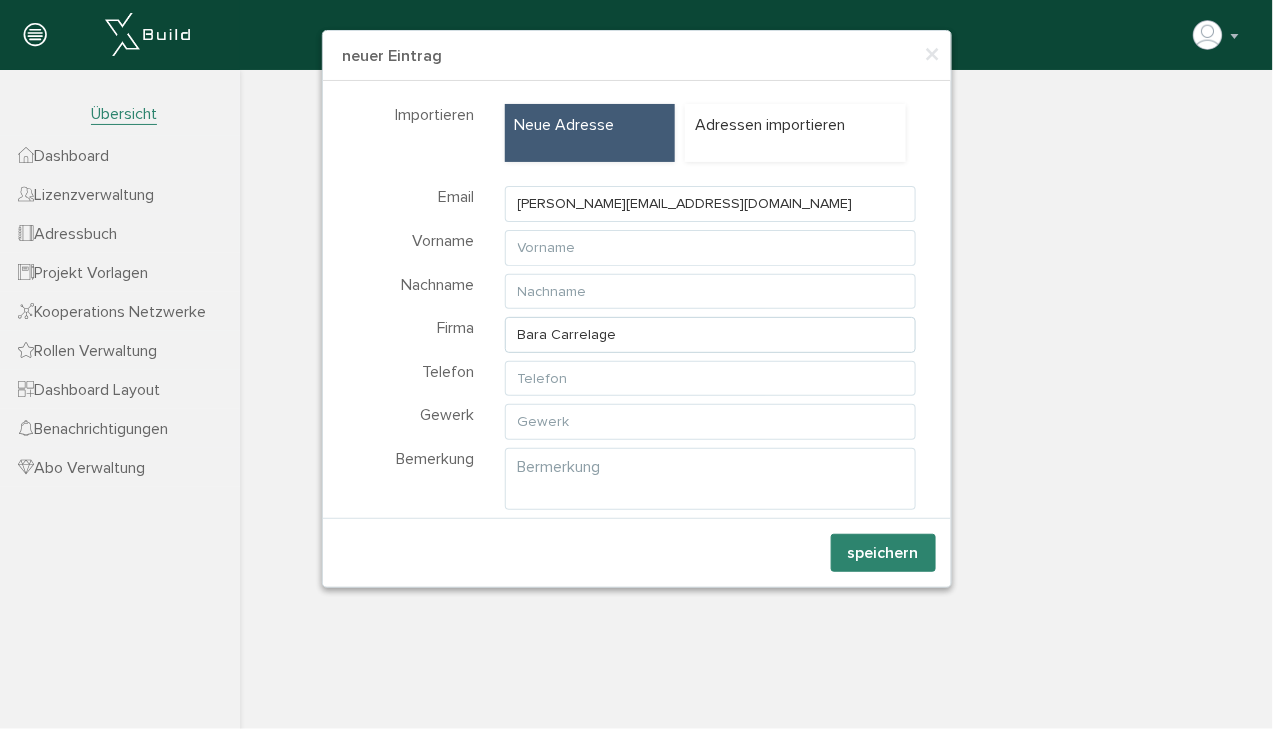 type on "Bara Carrelage" 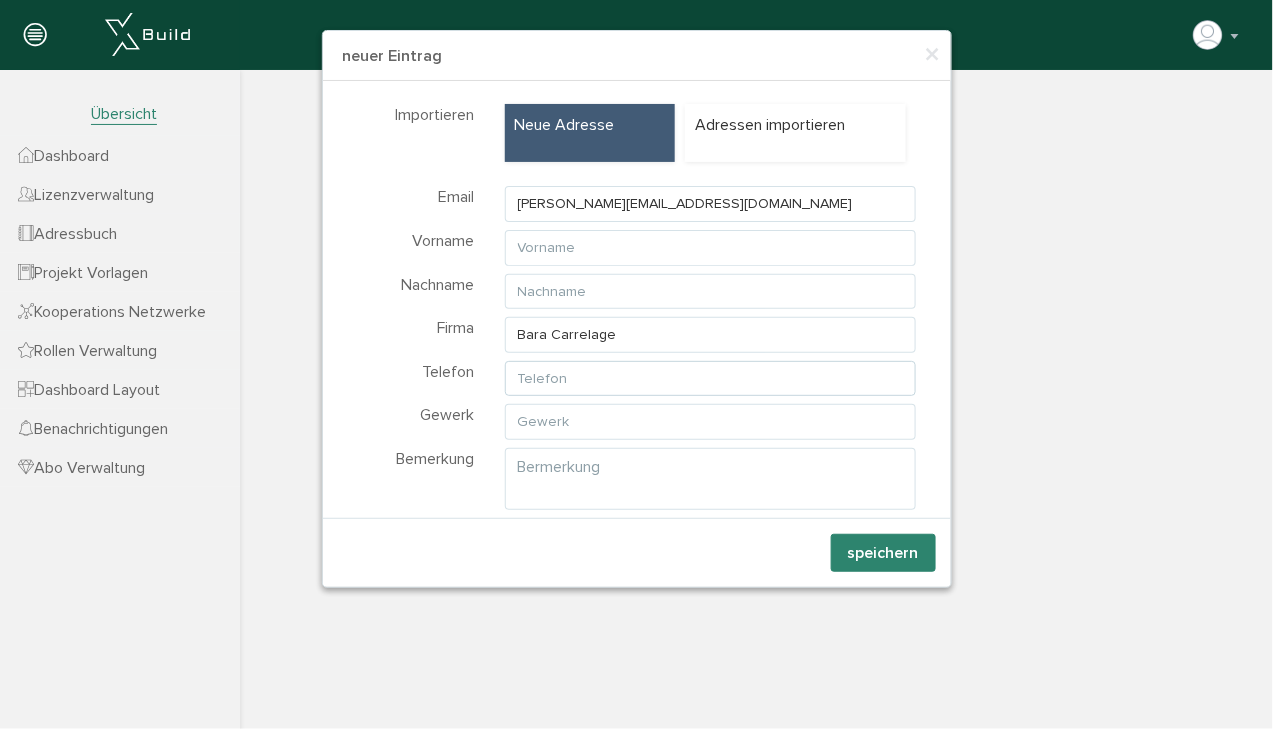 click at bounding box center (710, 379) 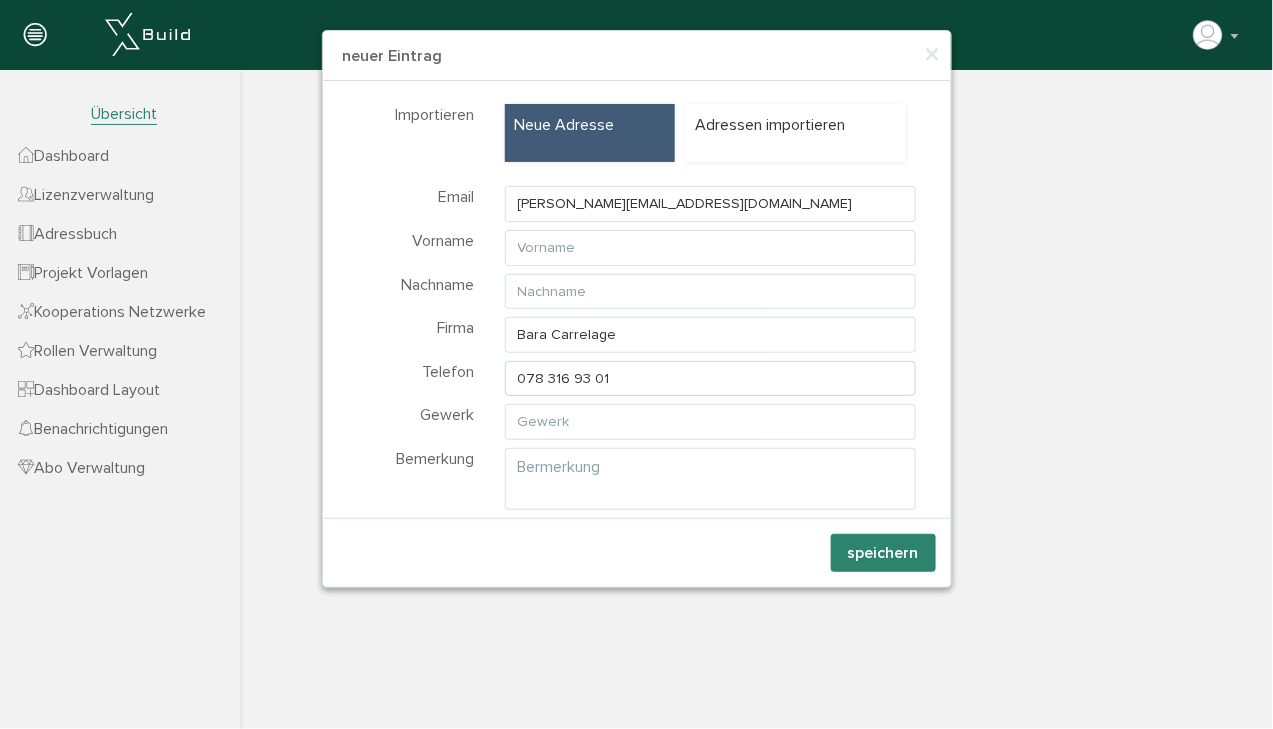 type on "078 316 93 01" 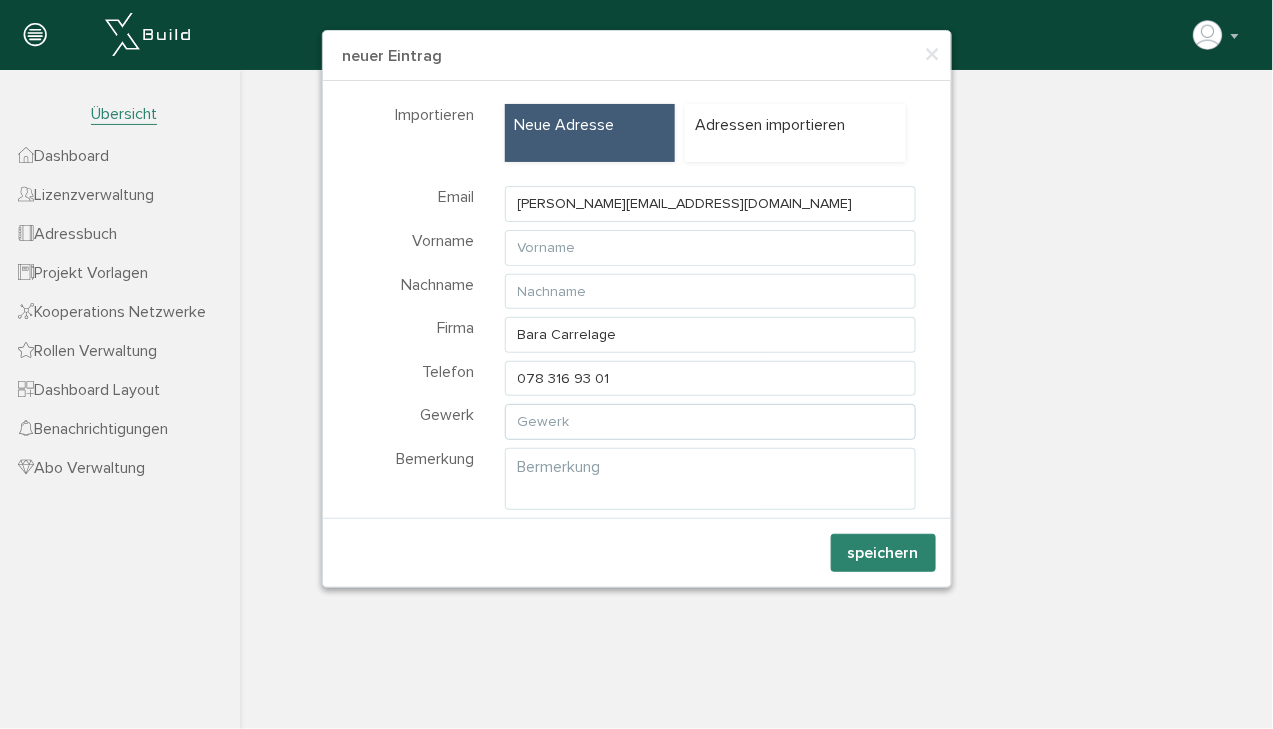 click at bounding box center [710, 422] 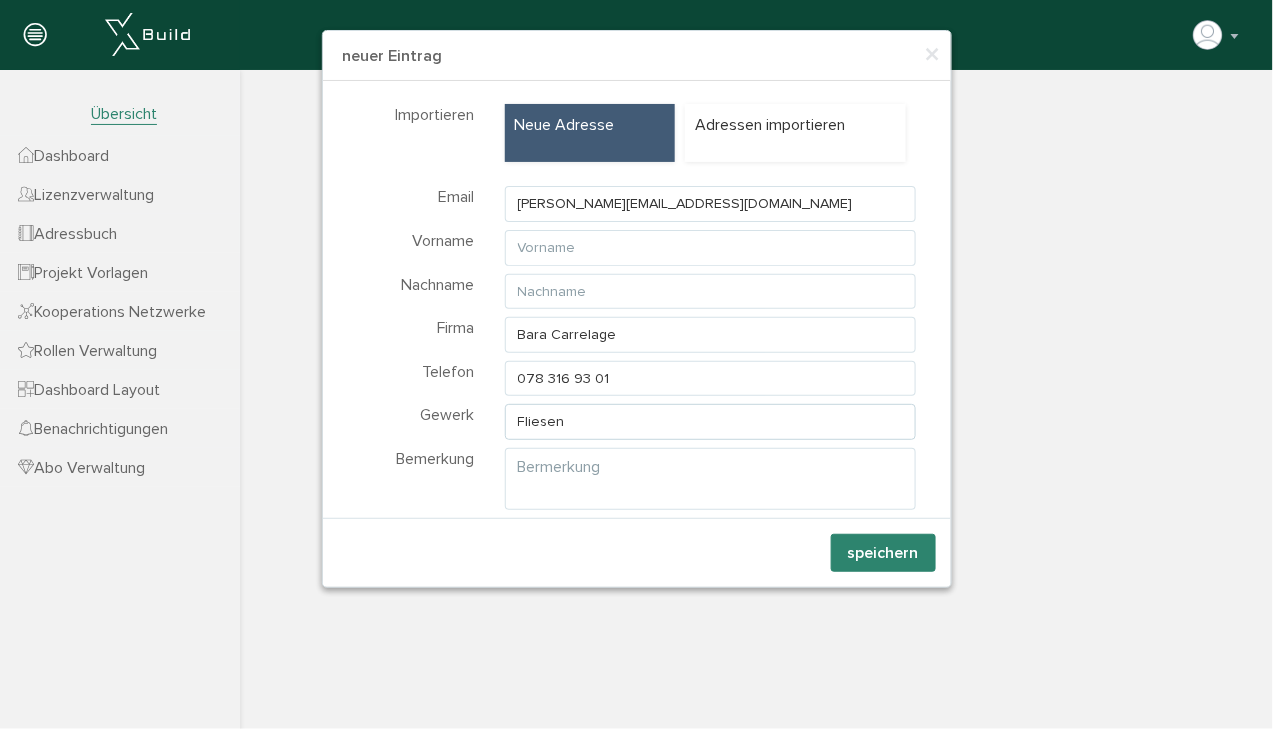 type on "Fliesen" 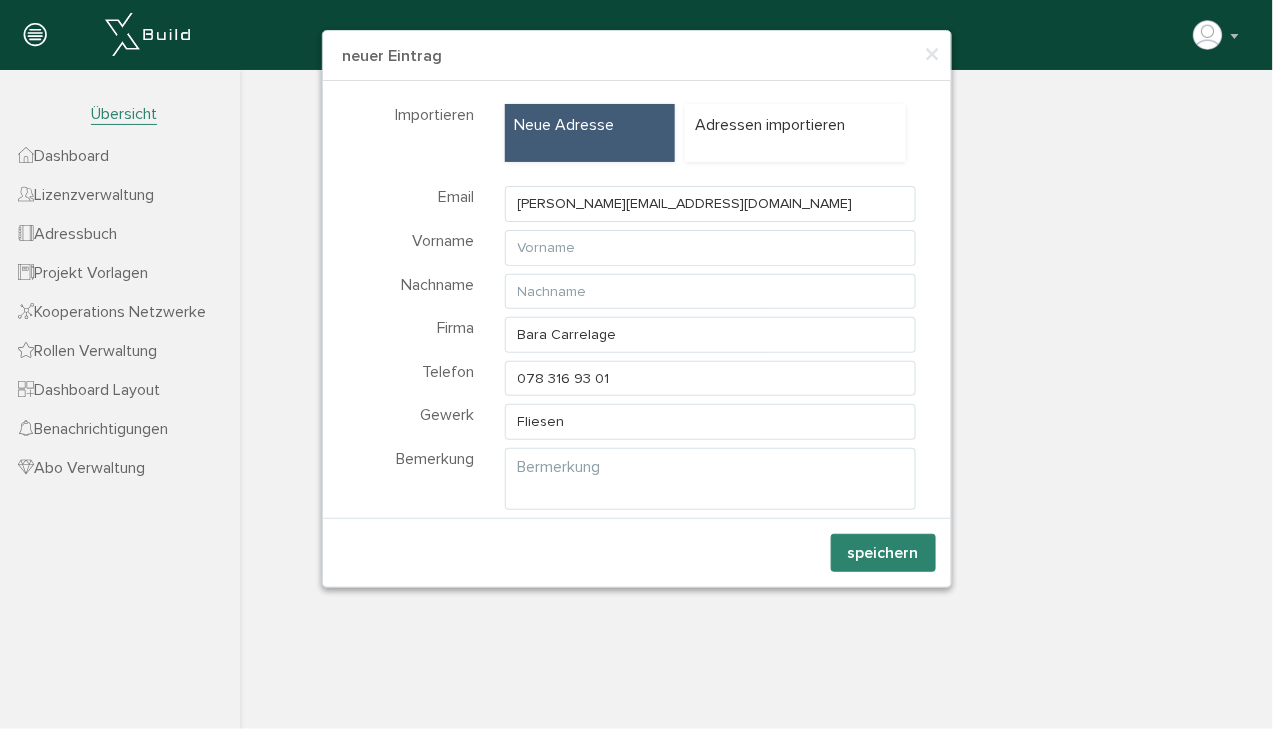 click on "speichern" at bounding box center (883, 553) 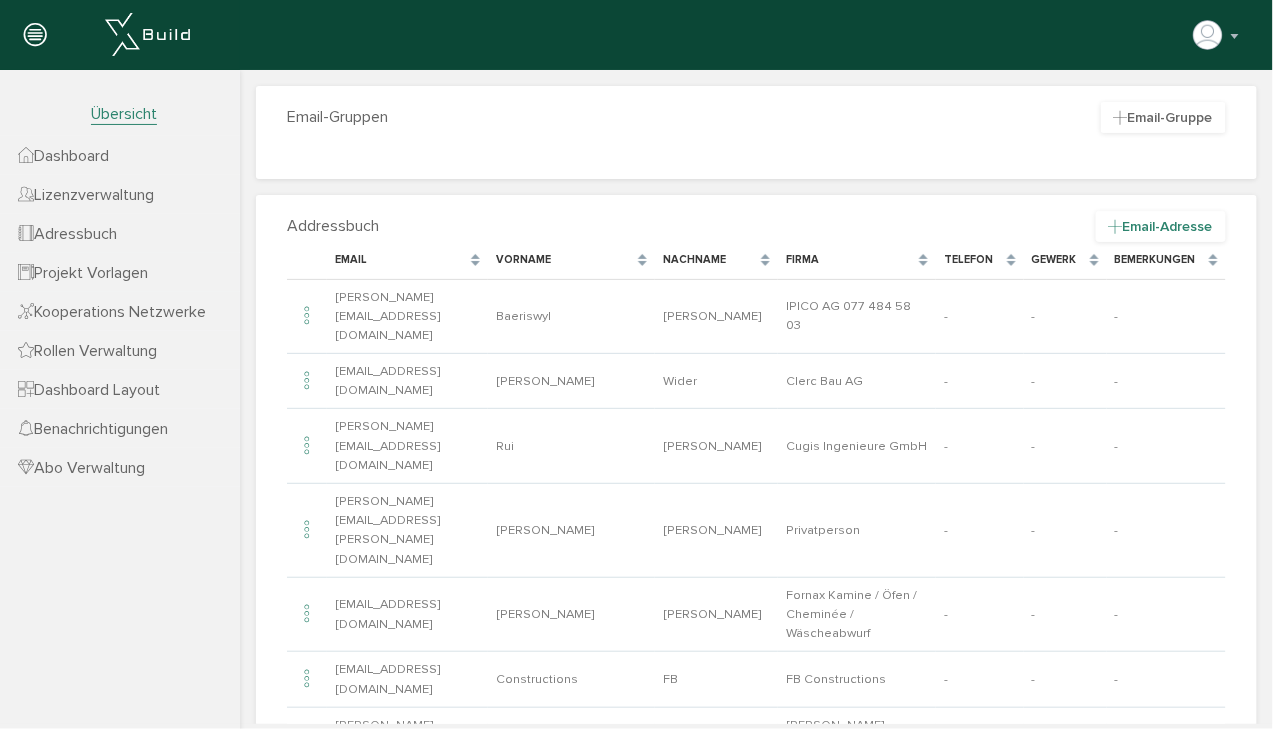 click at bounding box center (1116, 226) 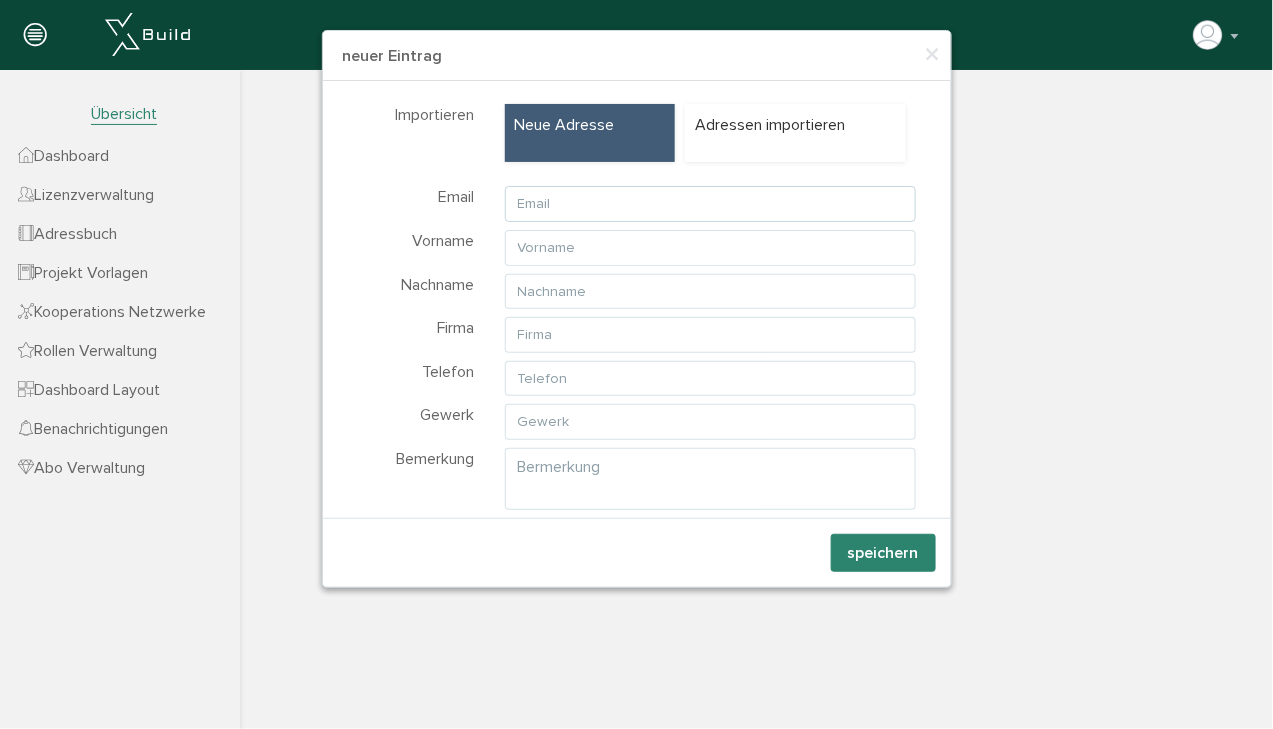 click at bounding box center [710, 204] 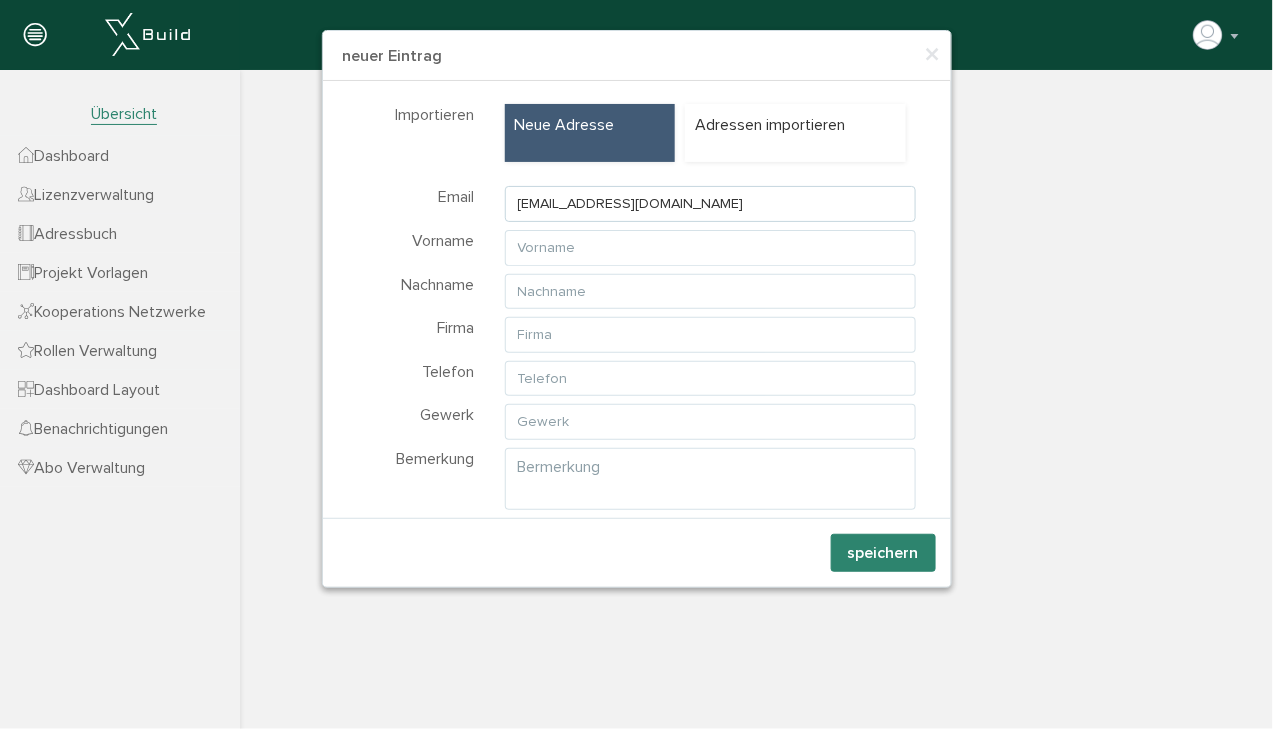 type on "[EMAIL_ADDRESS][DOMAIN_NAME]" 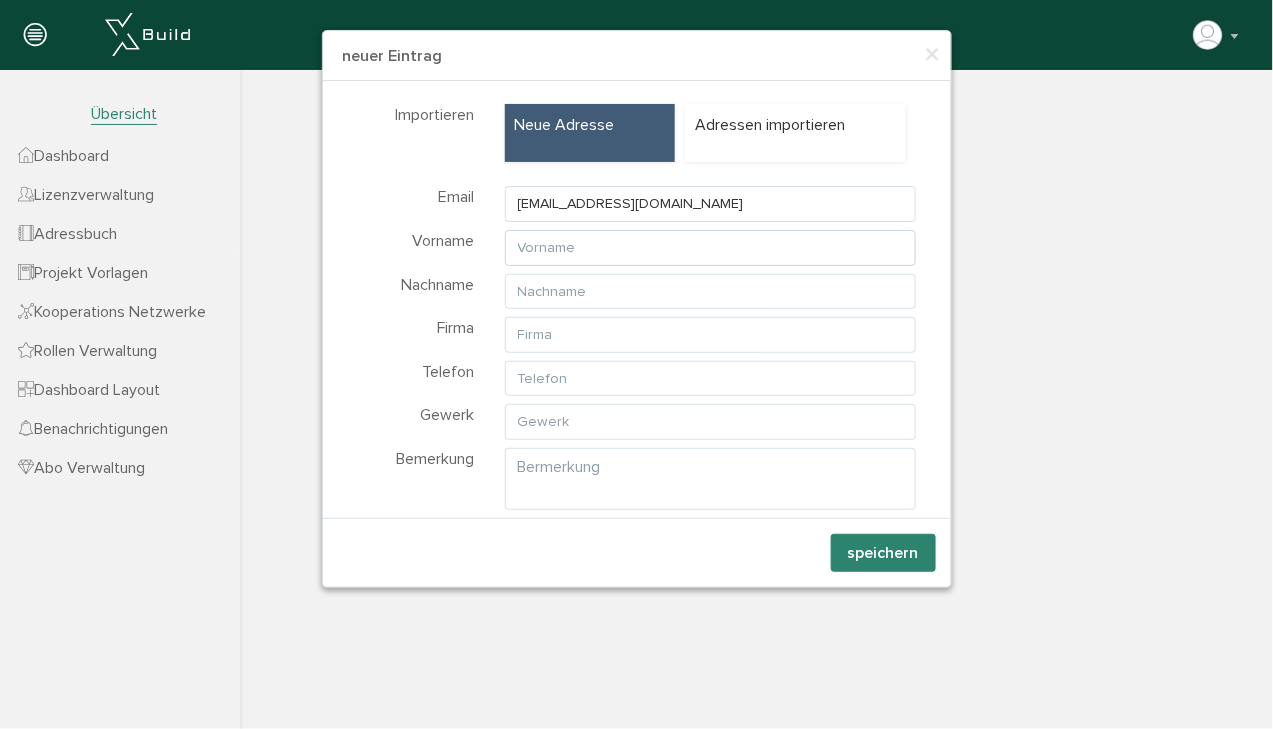 click at bounding box center [710, 248] 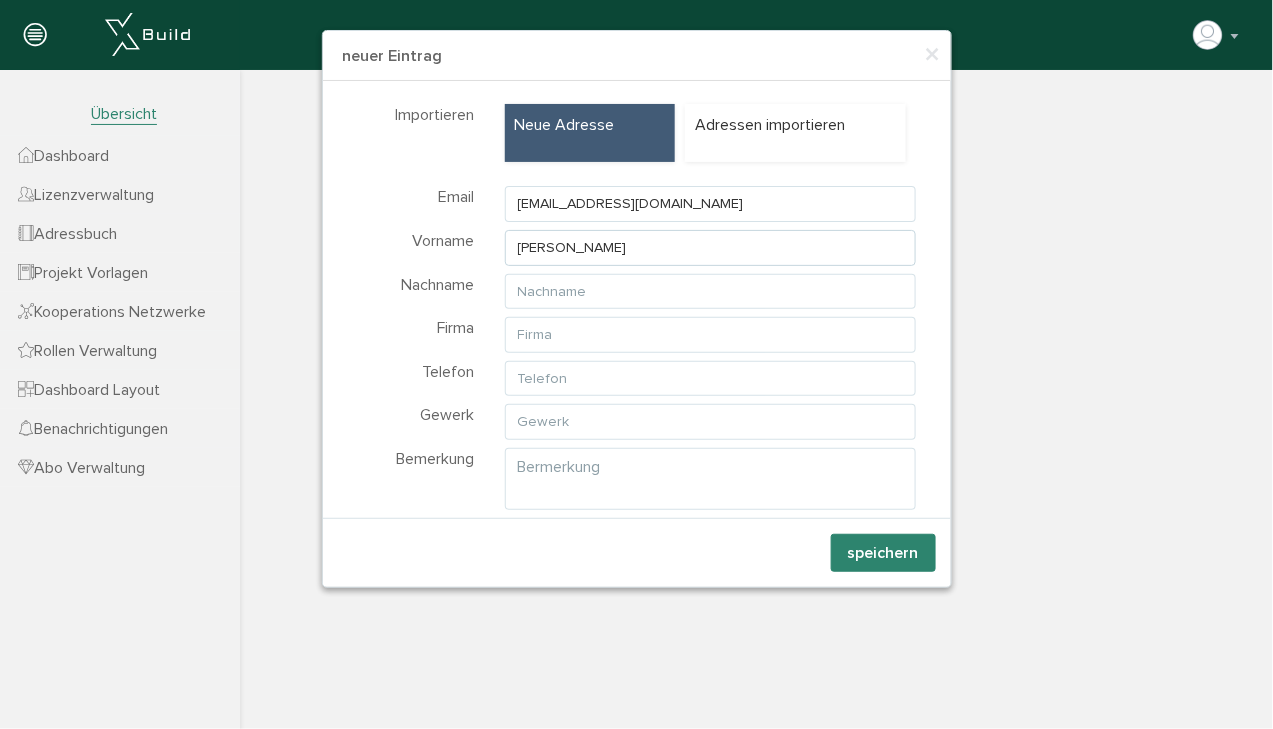 type on "Serge" 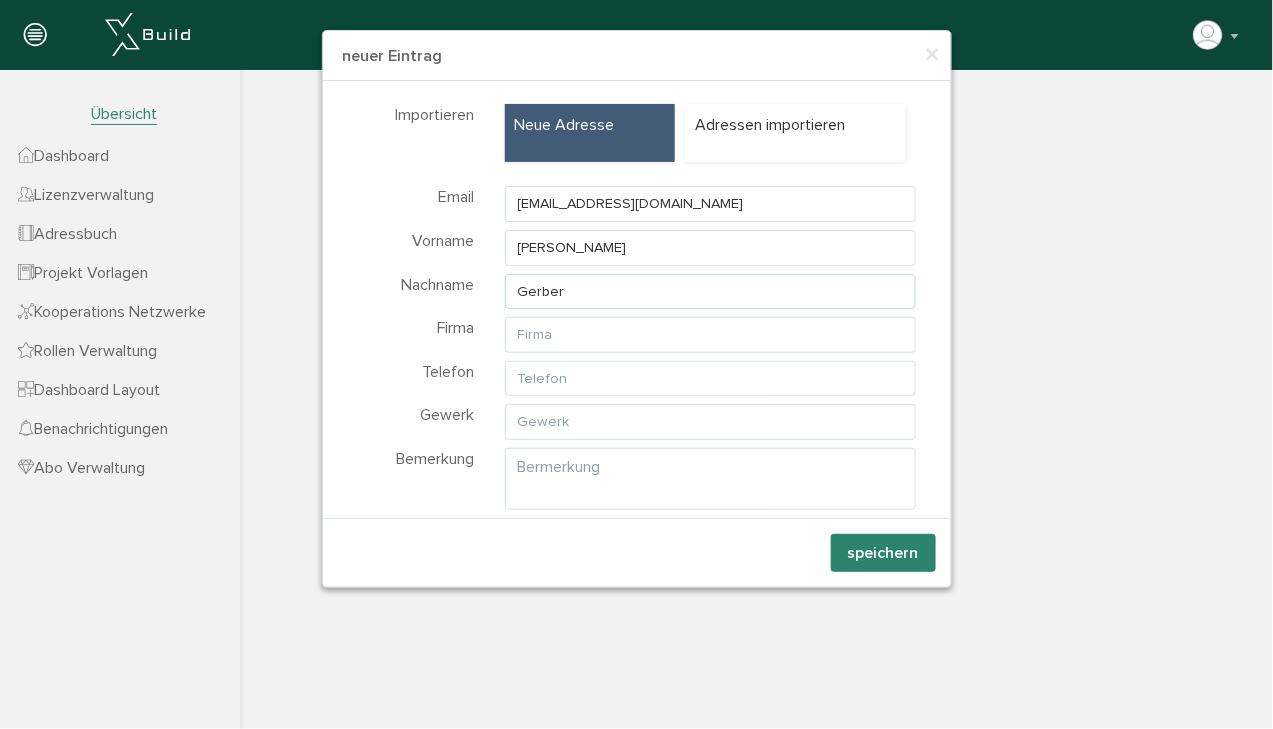 type on "Gerber" 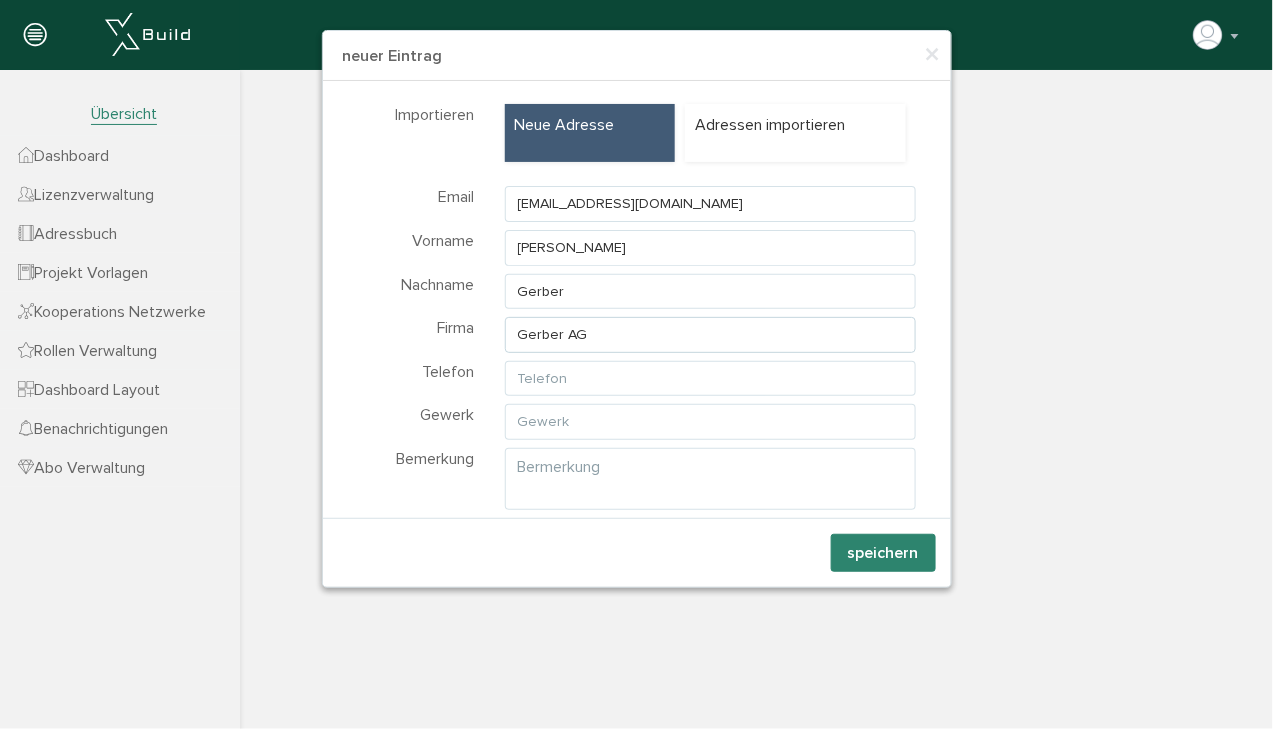 type on "Gerber AG" 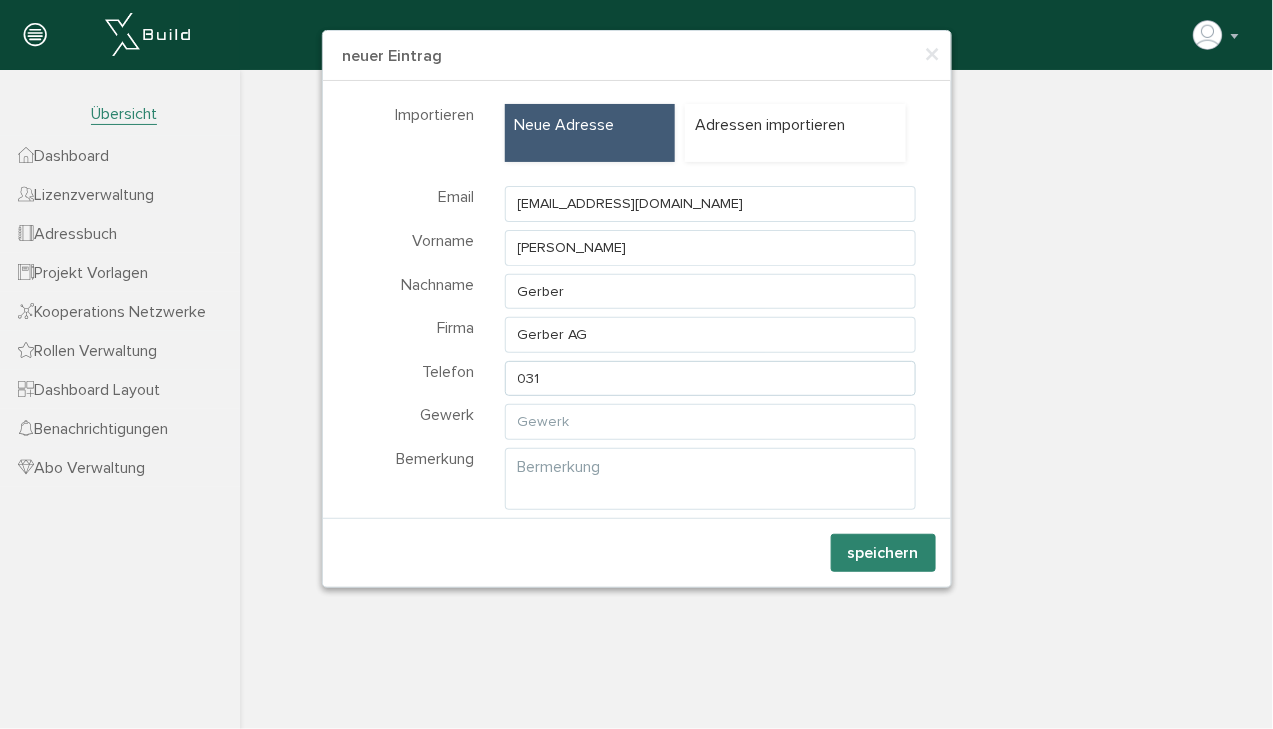click on "031" at bounding box center [710, 379] 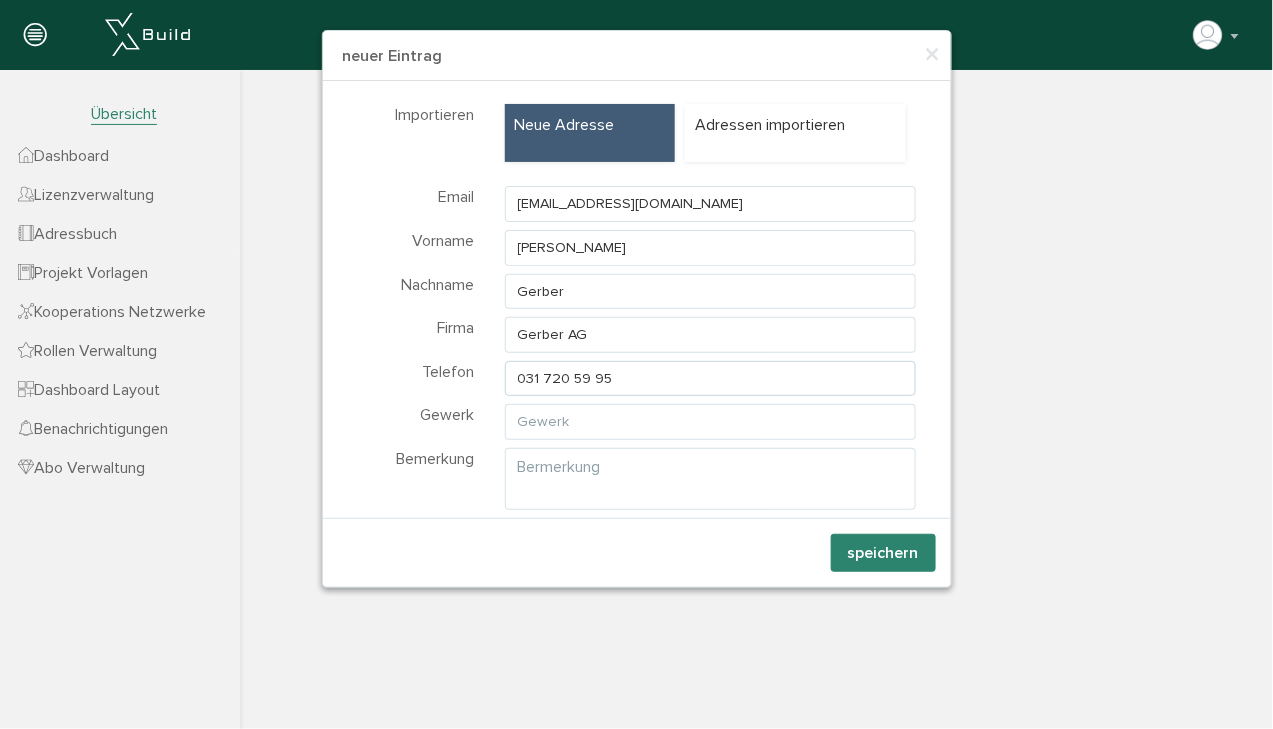 type on "031 720 59 95" 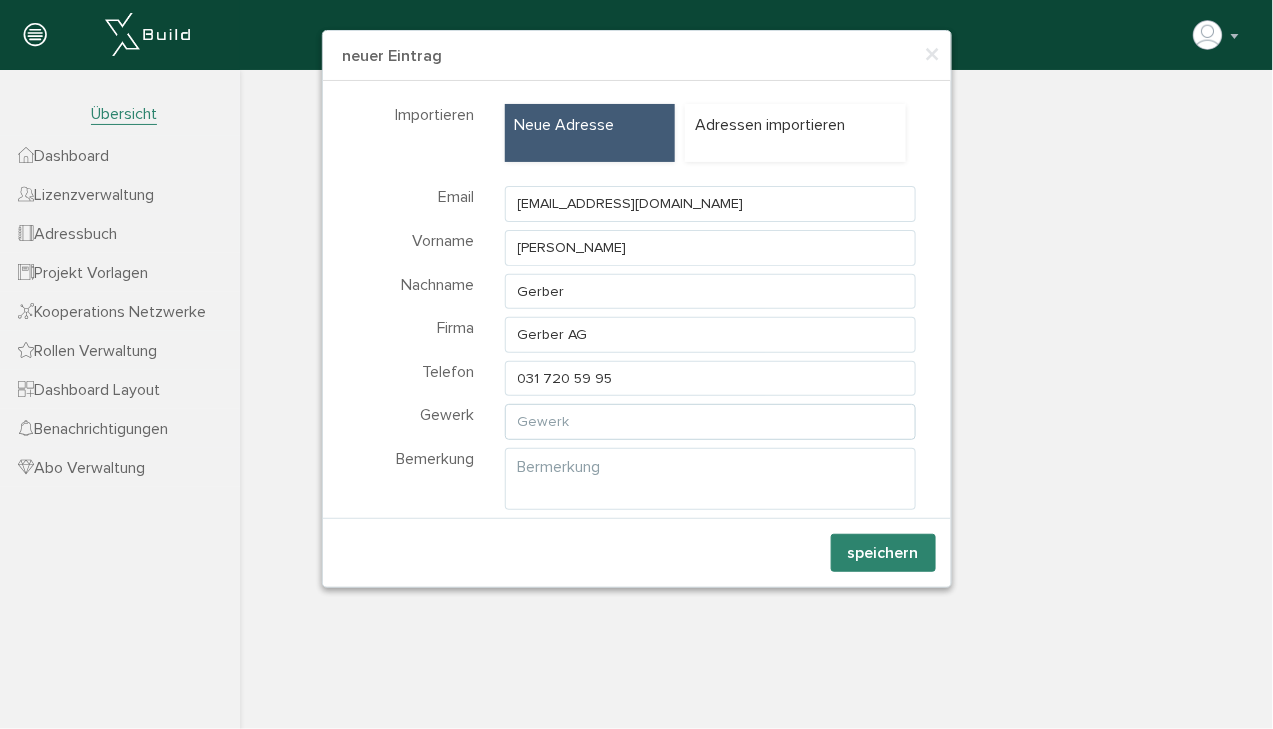 click at bounding box center (710, 422) 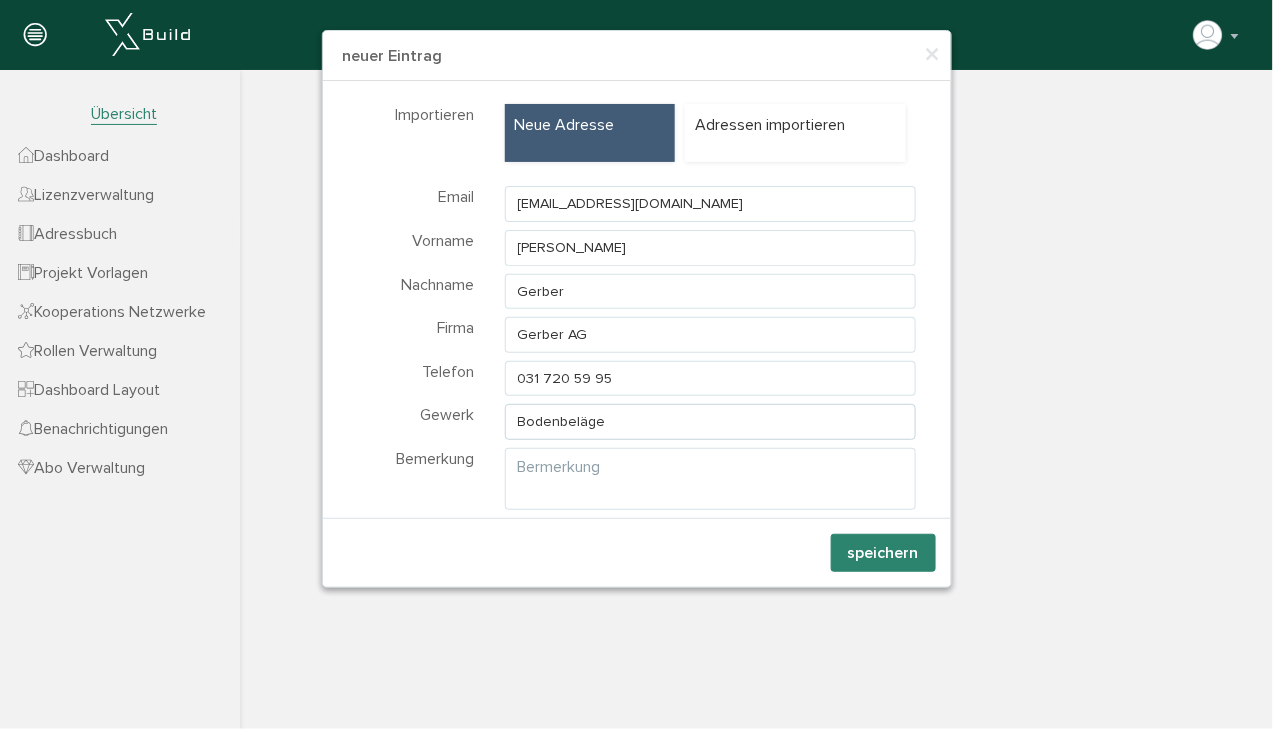 type on "Bodenbeläge" 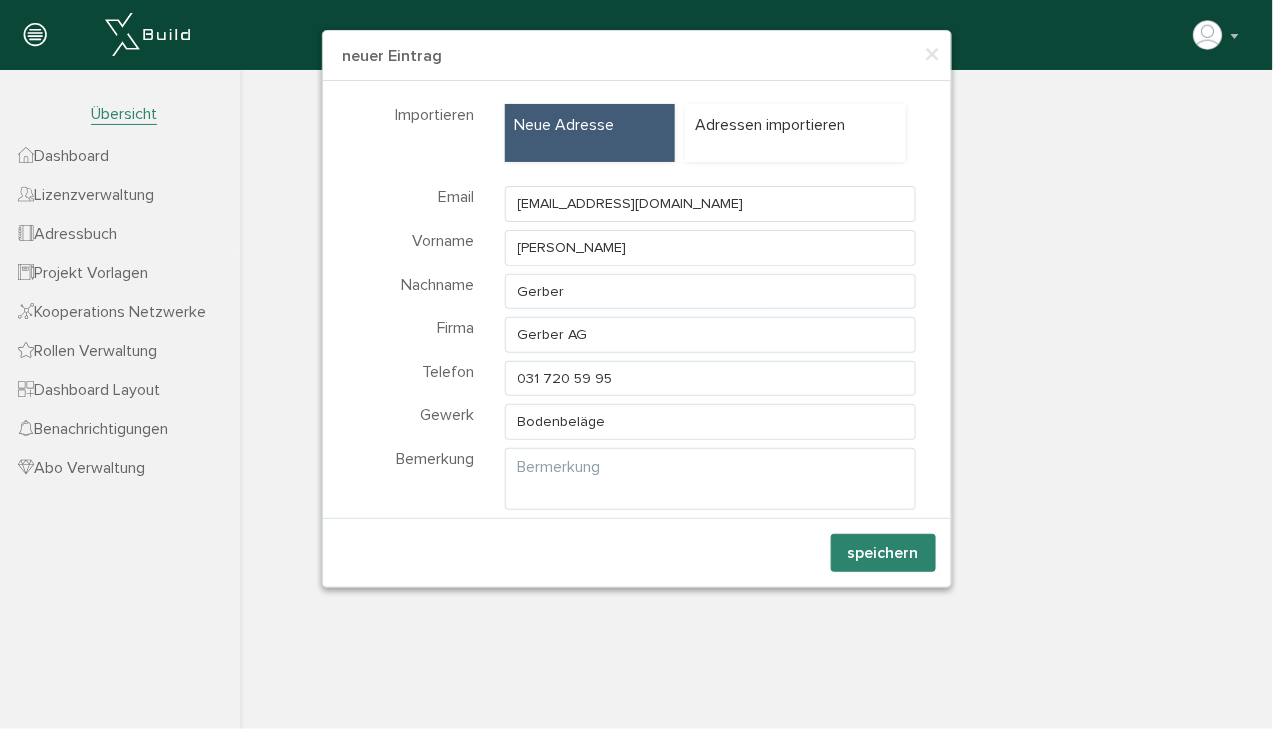 click on "speichern" at bounding box center [883, 553] 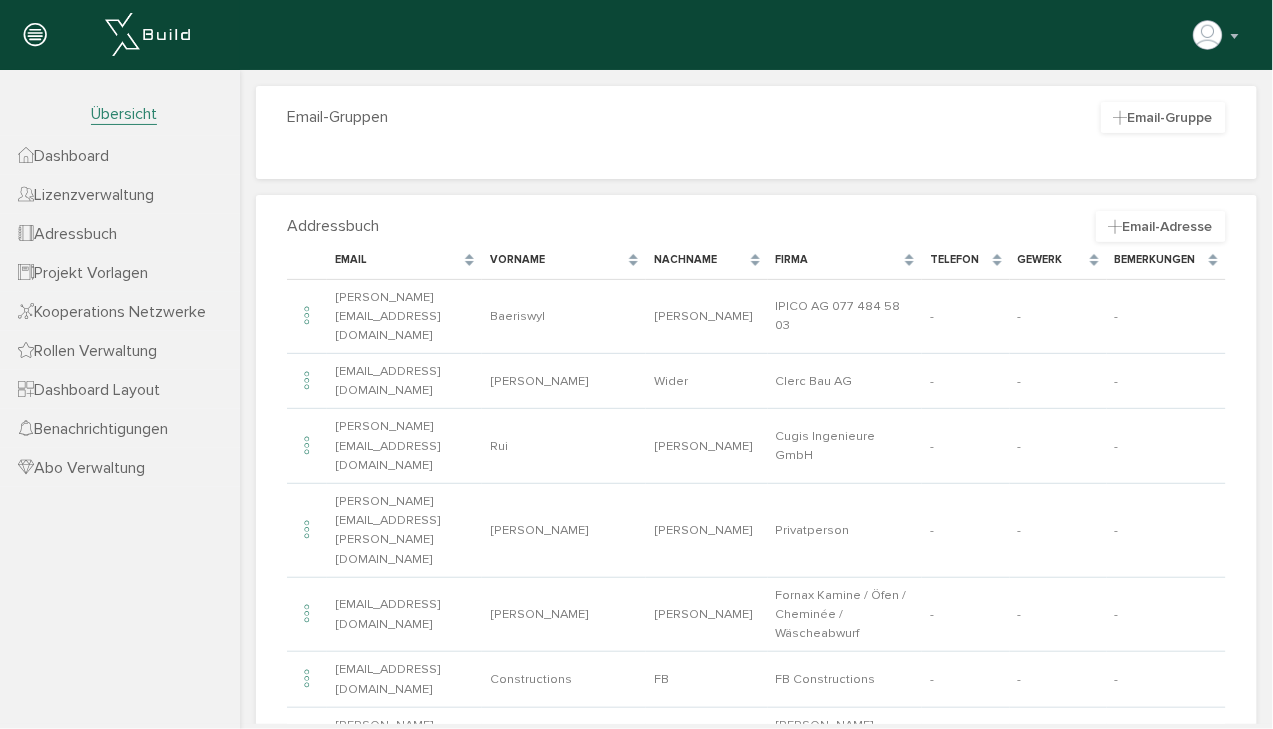 click on "Übersicht" at bounding box center (124, 114) 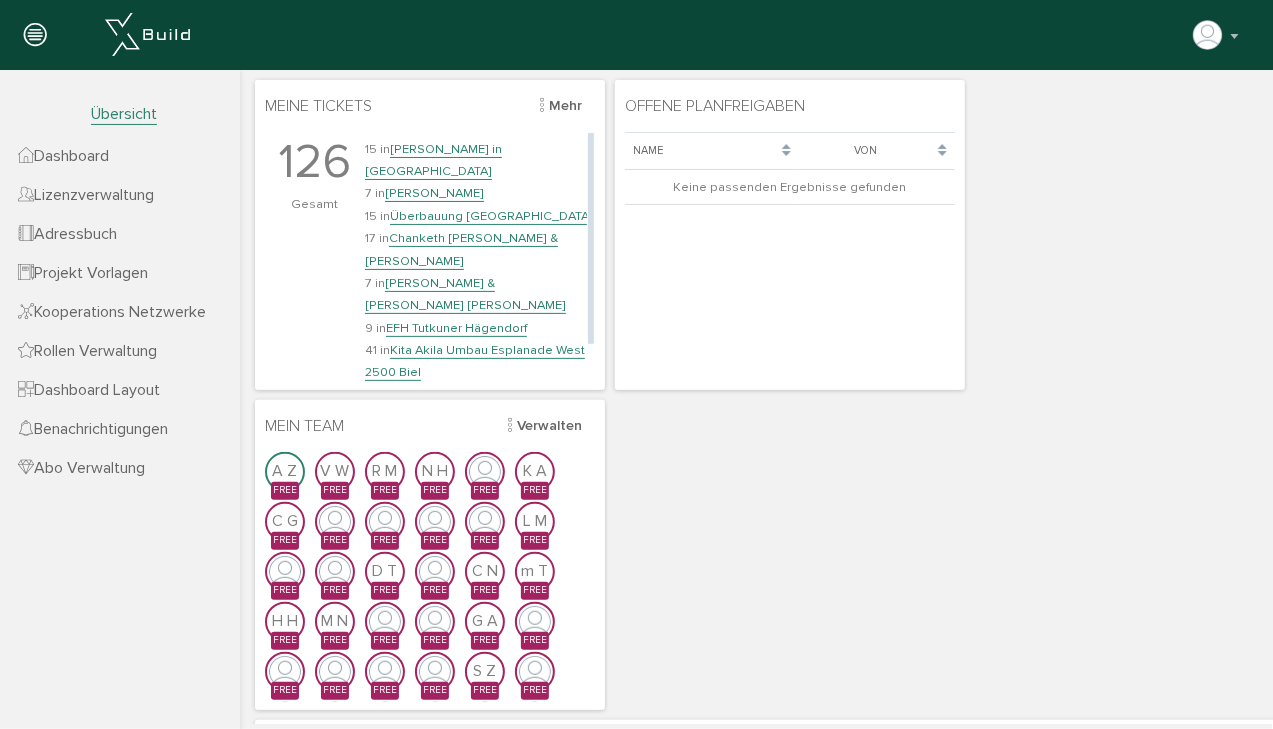 click on "Kita Akila Umbau Esplanade West 2500 Biel" at bounding box center (474, 360) 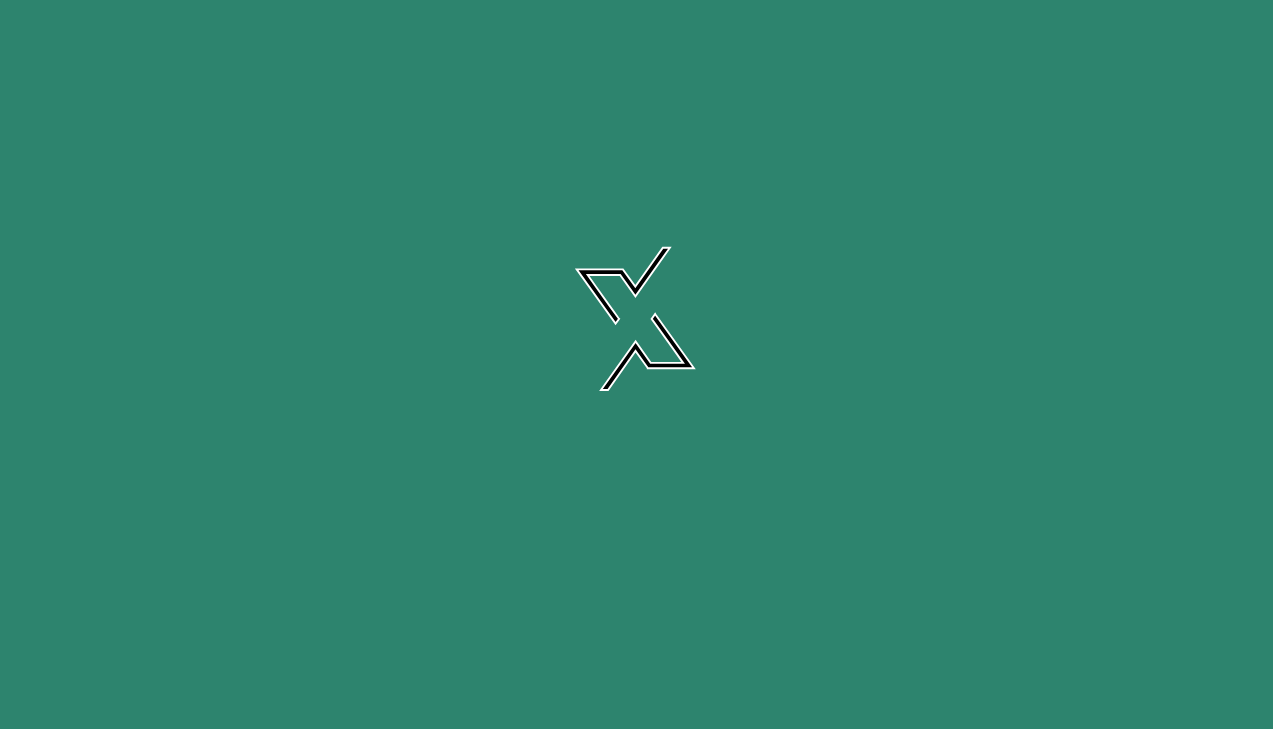 scroll, scrollTop: 0, scrollLeft: 0, axis: both 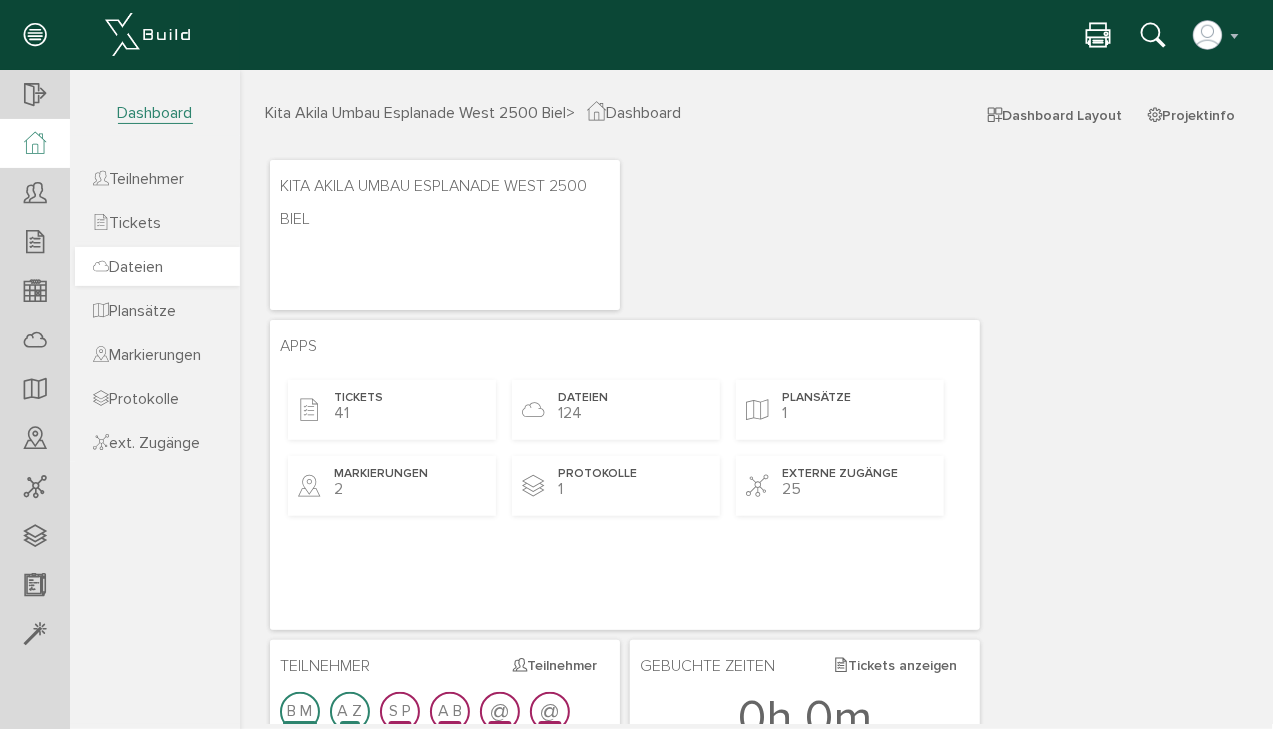 click on "Dateien" at bounding box center [128, 267] 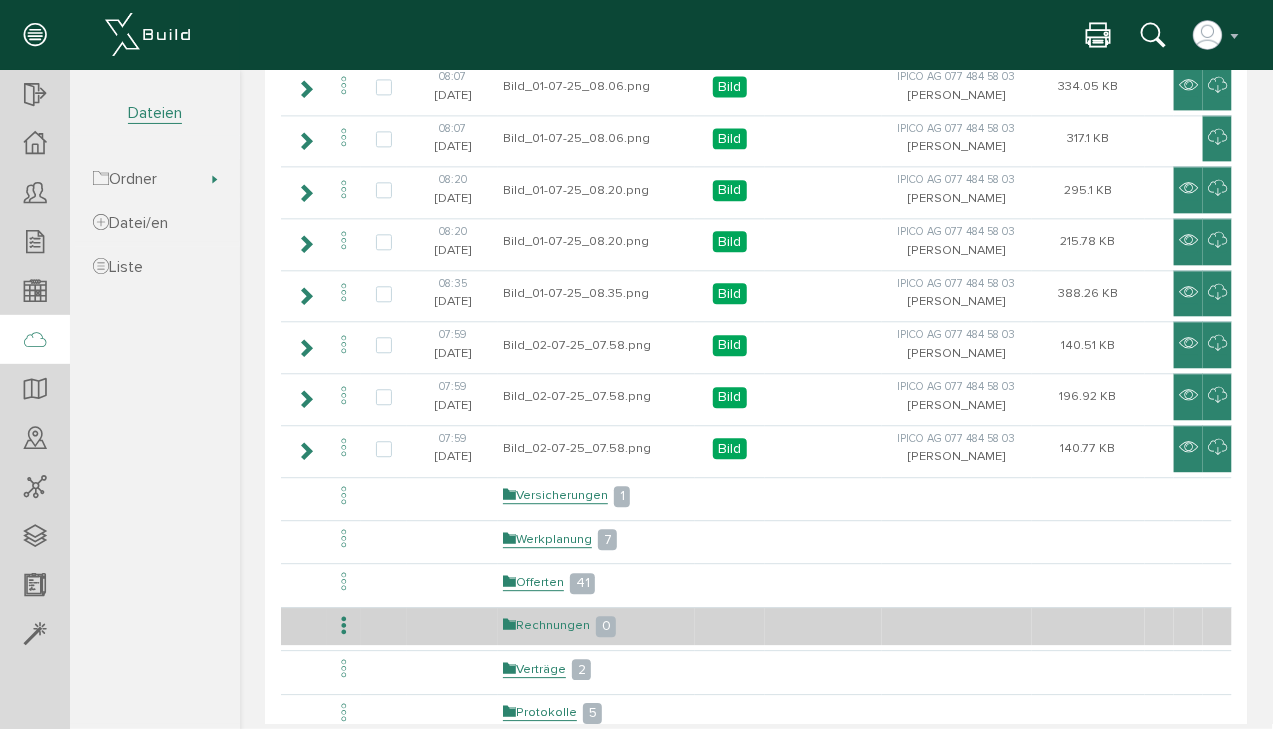 scroll, scrollTop: 3434, scrollLeft: 0, axis: vertical 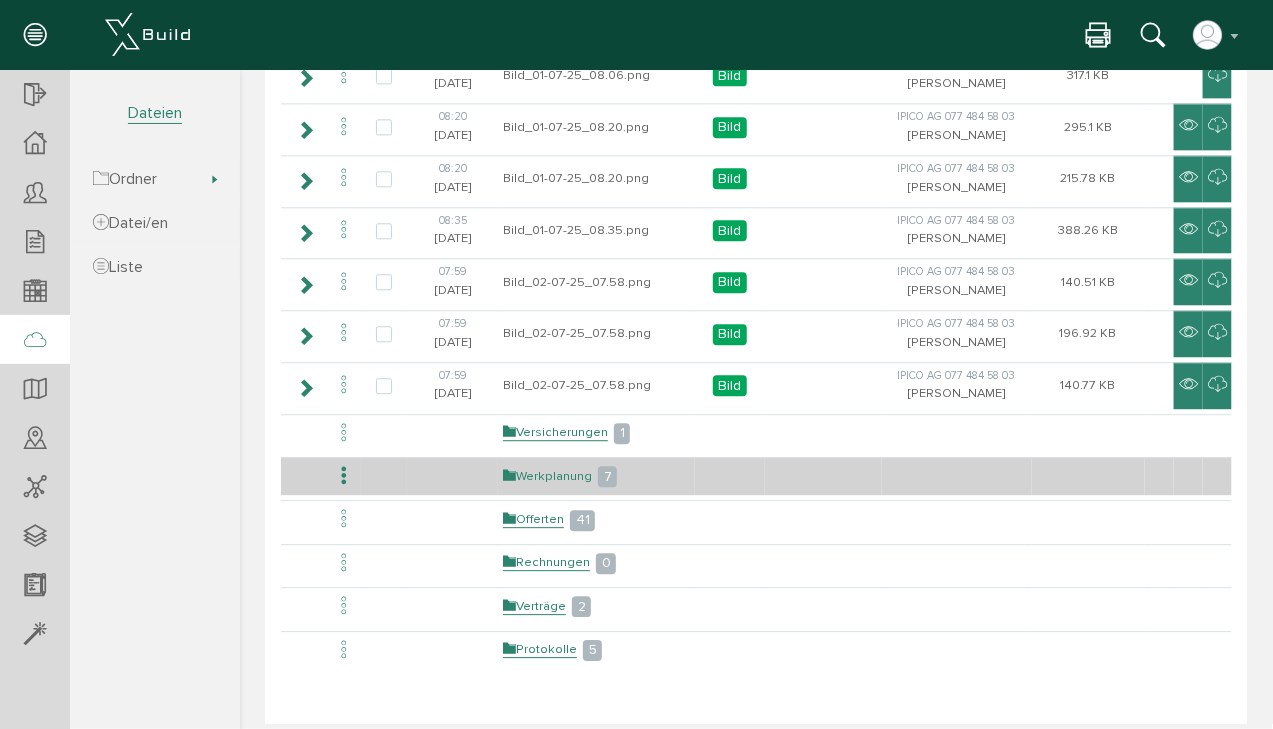 click on "Werkplanung" at bounding box center (546, 475) 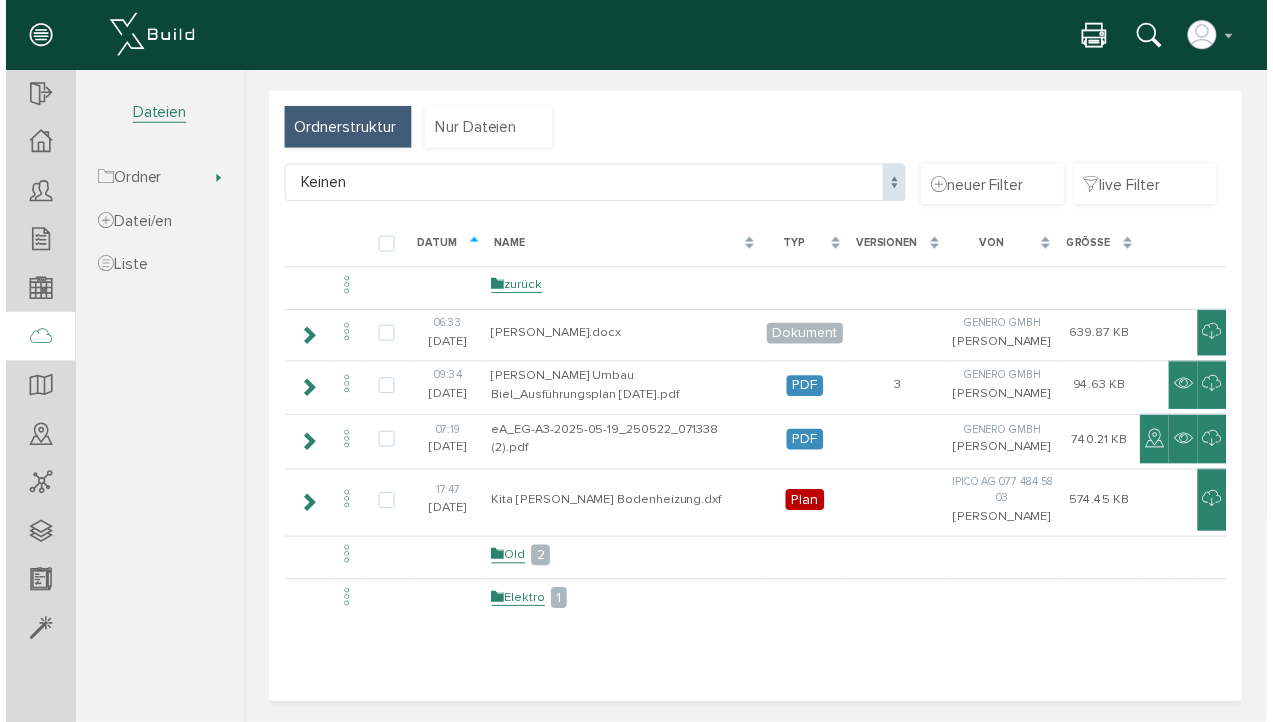 scroll, scrollTop: 0, scrollLeft: 0, axis: both 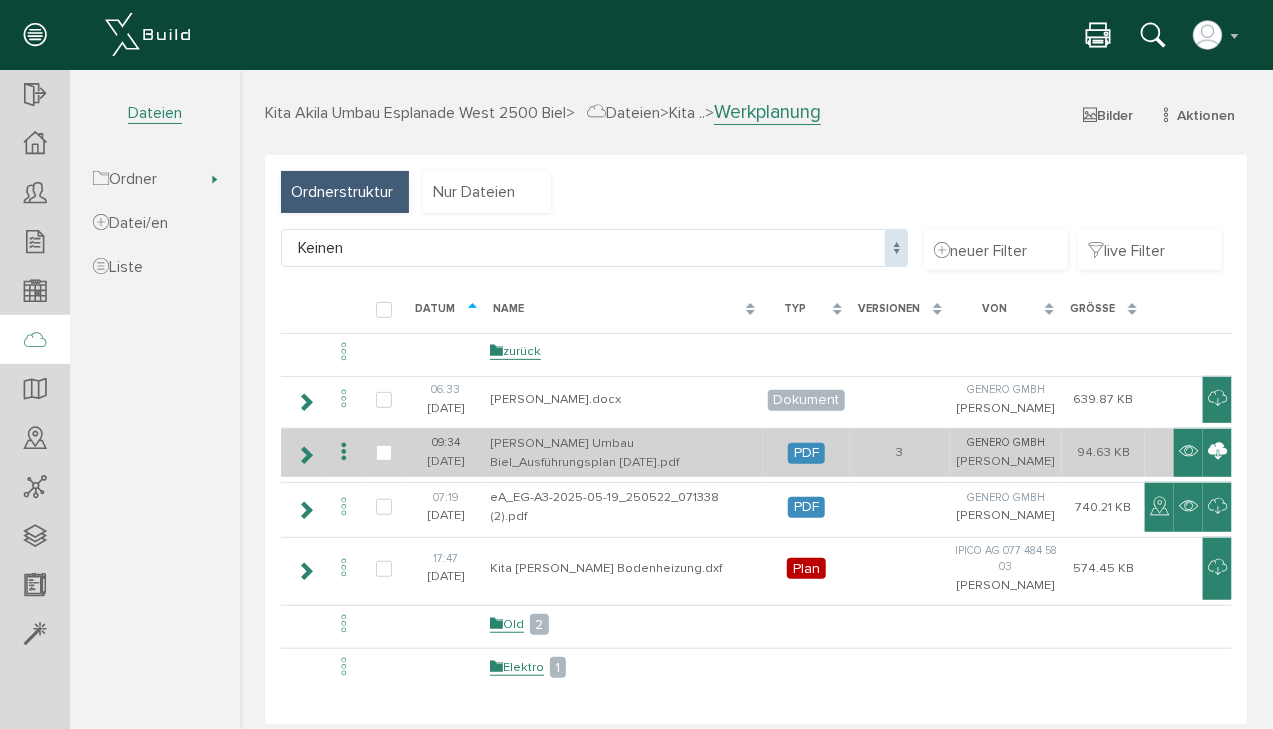click at bounding box center [1216, 451] 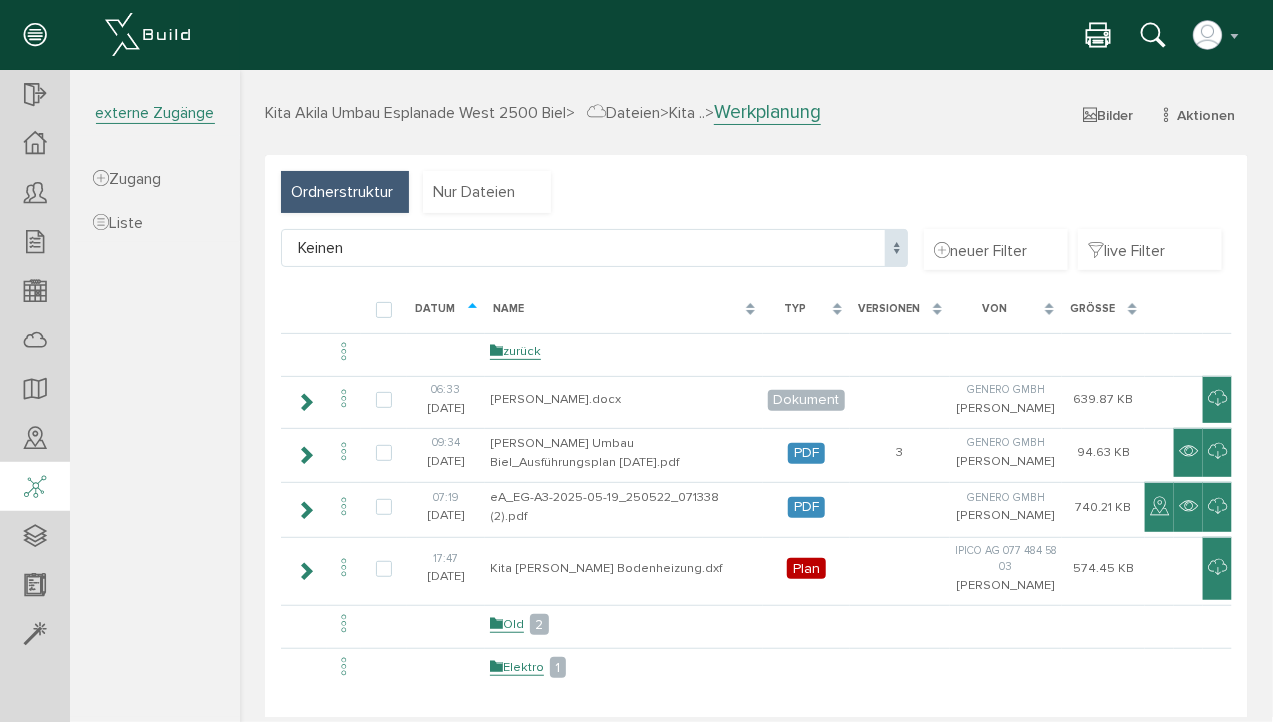 click at bounding box center (35, 488) 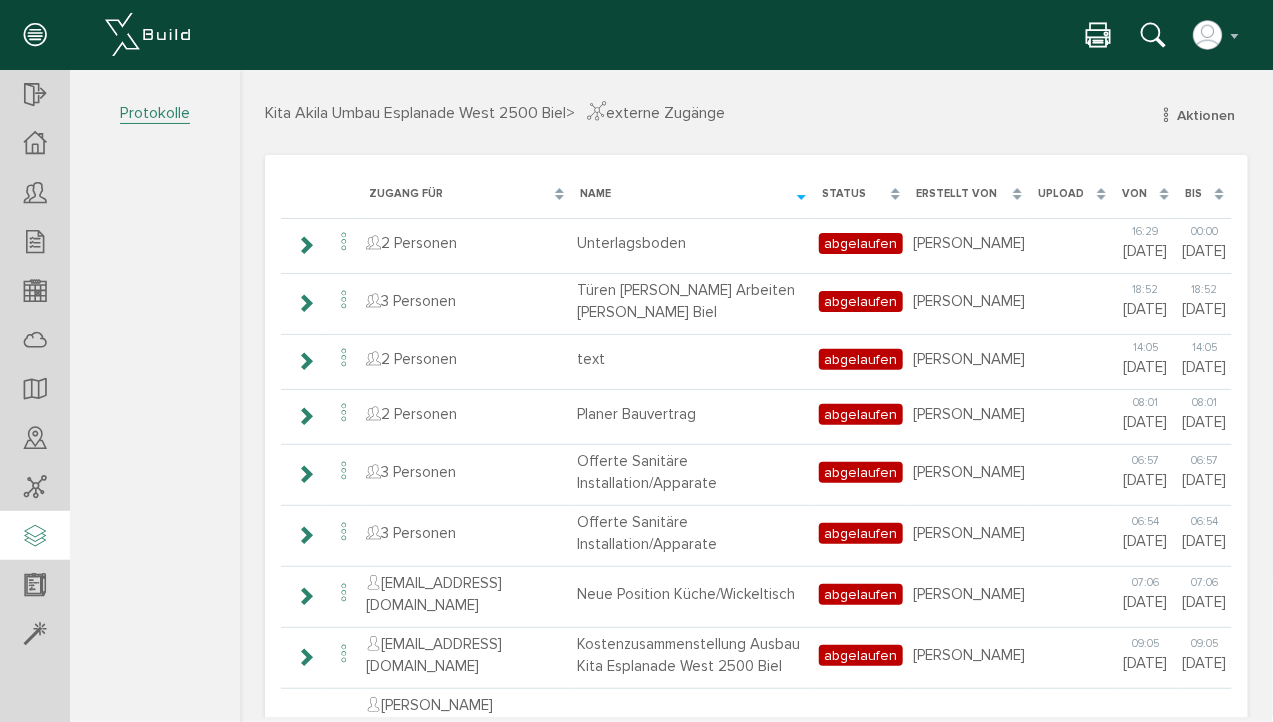 click at bounding box center [35, 537] 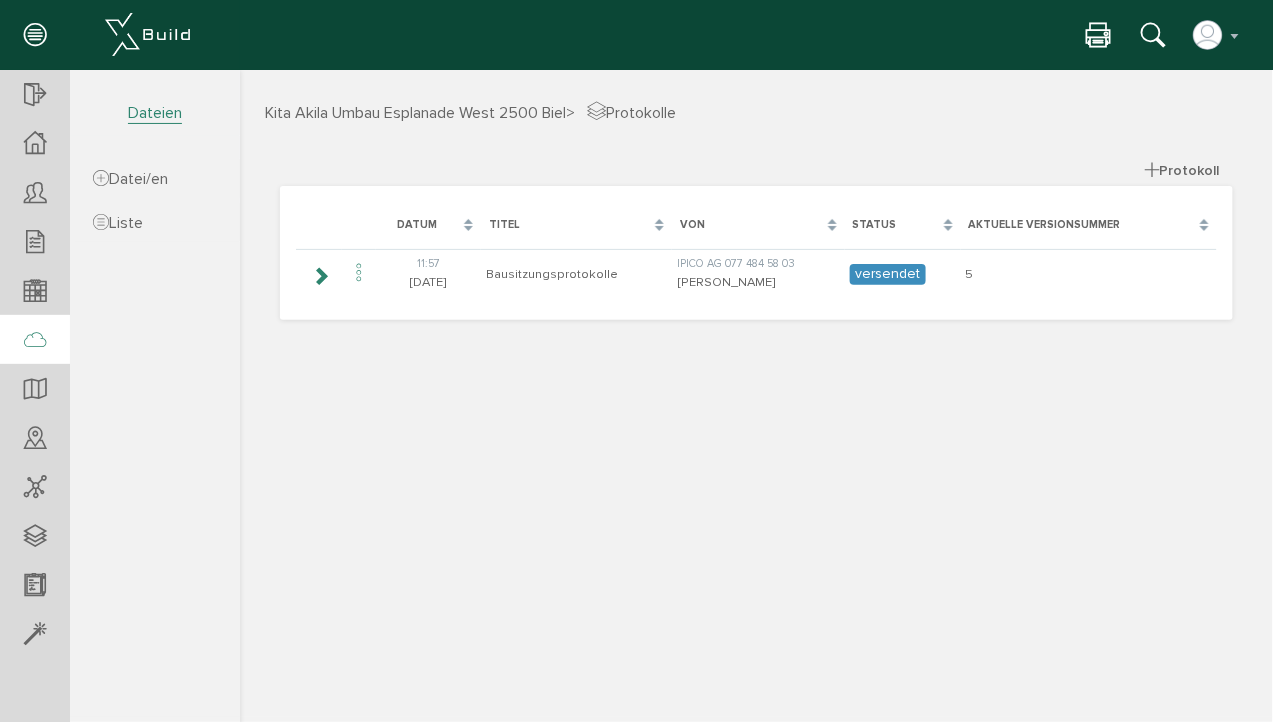 click at bounding box center [35, 341] 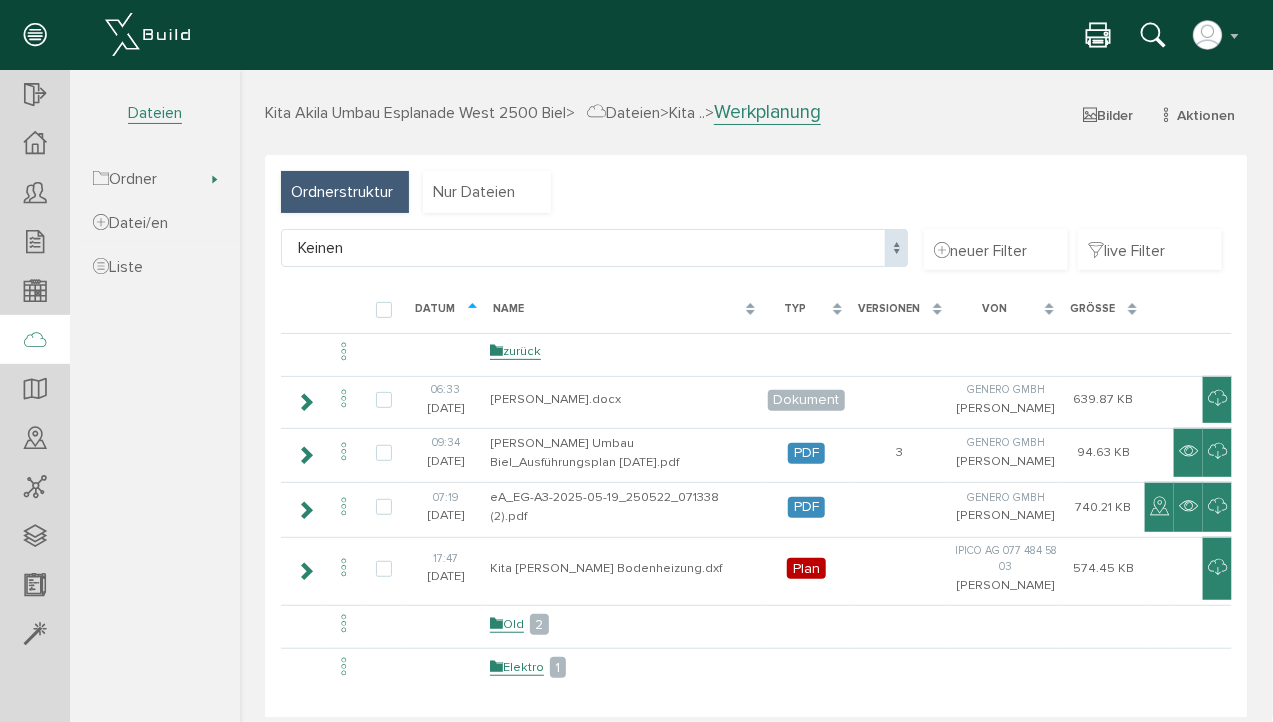 click on "Datei/en" at bounding box center (130, 223) 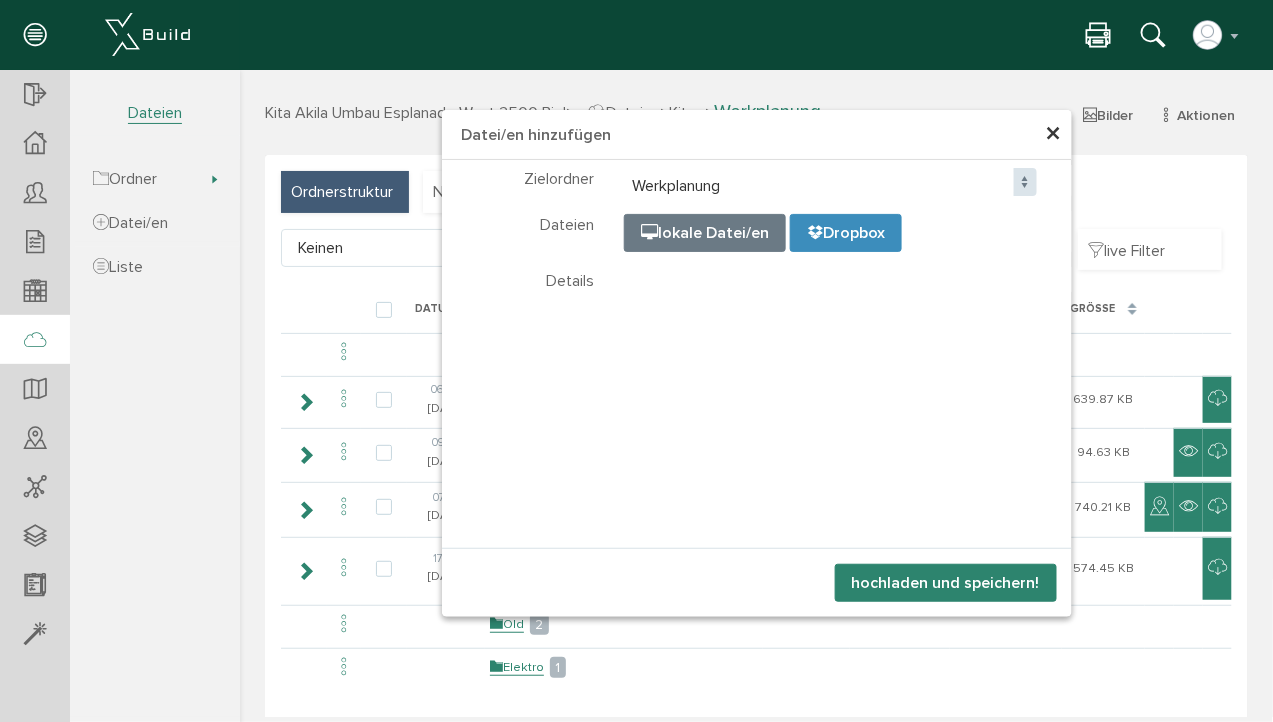 select on "D-67a1bcf8d3b116_28843804" 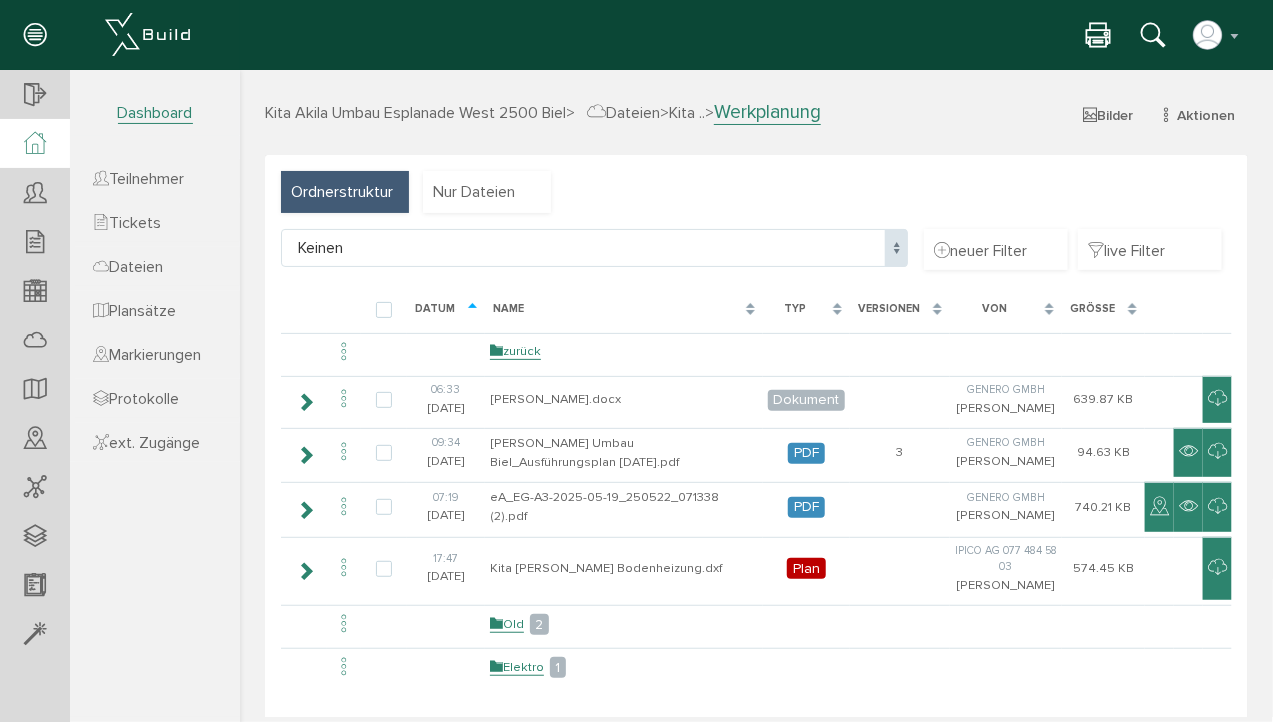 click at bounding box center (101, 267) 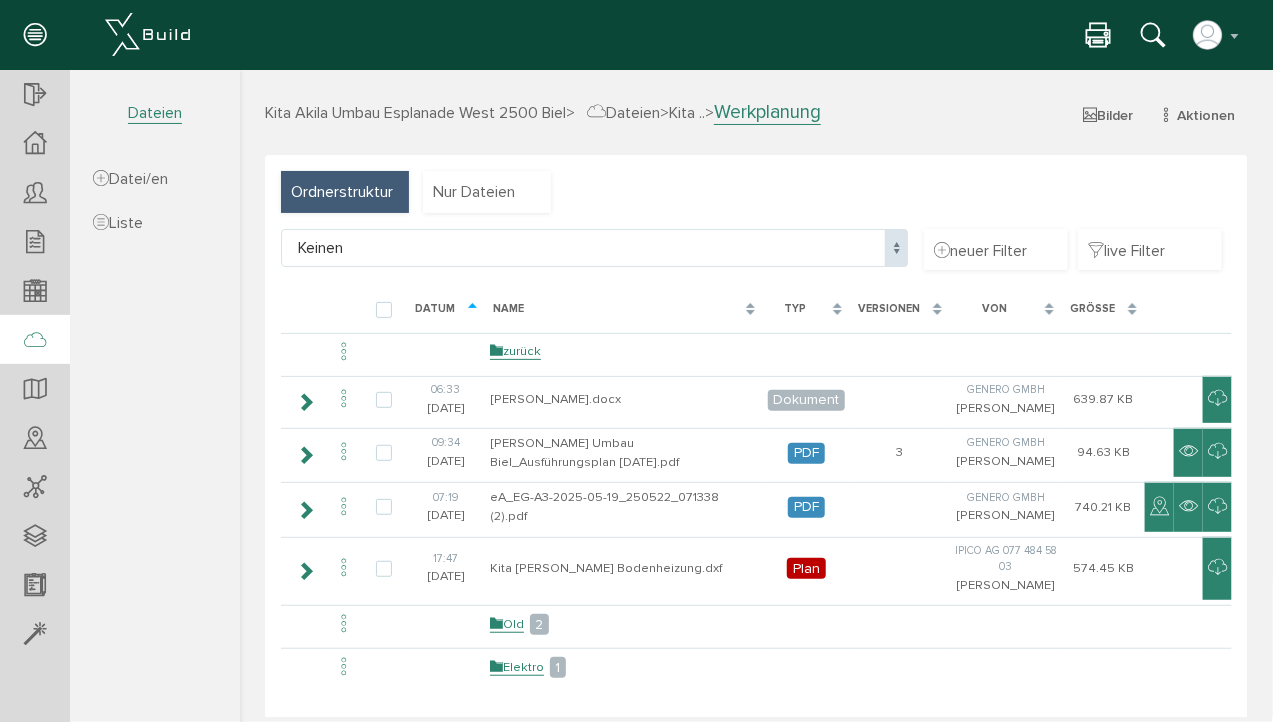 click at bounding box center (35, 341) 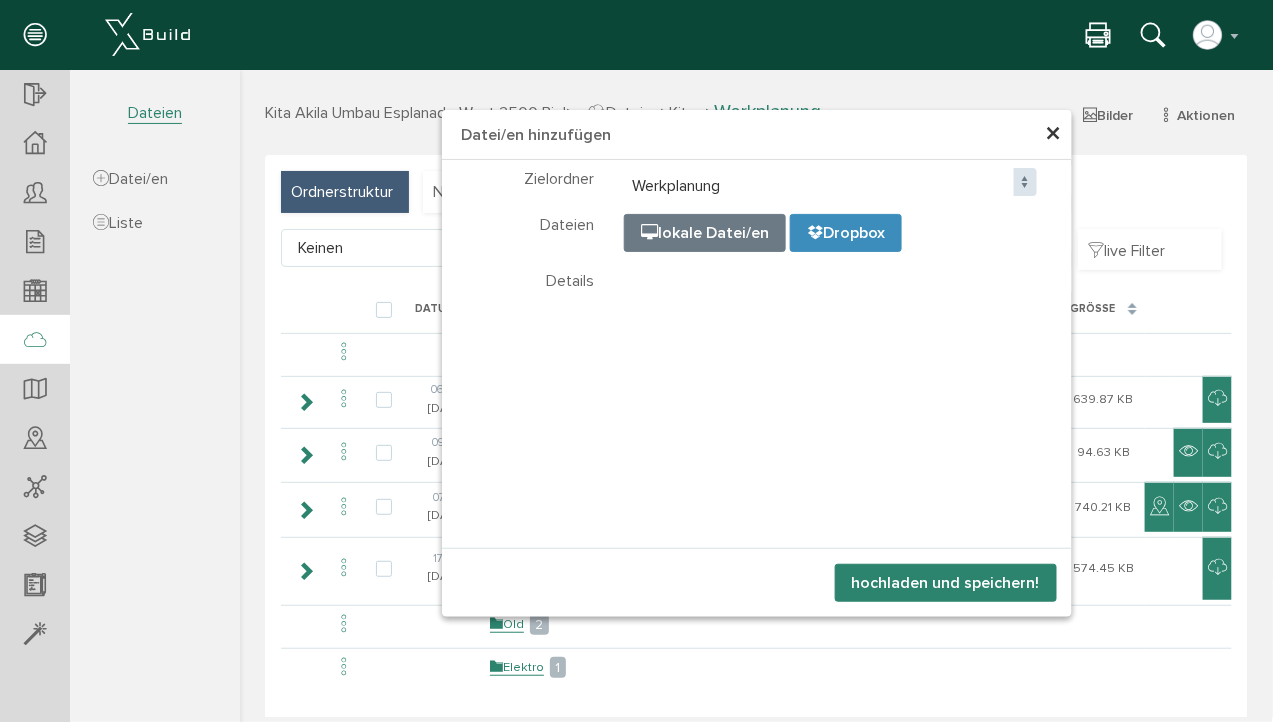 select on "D-67a1bcf8d3b116_28843804" 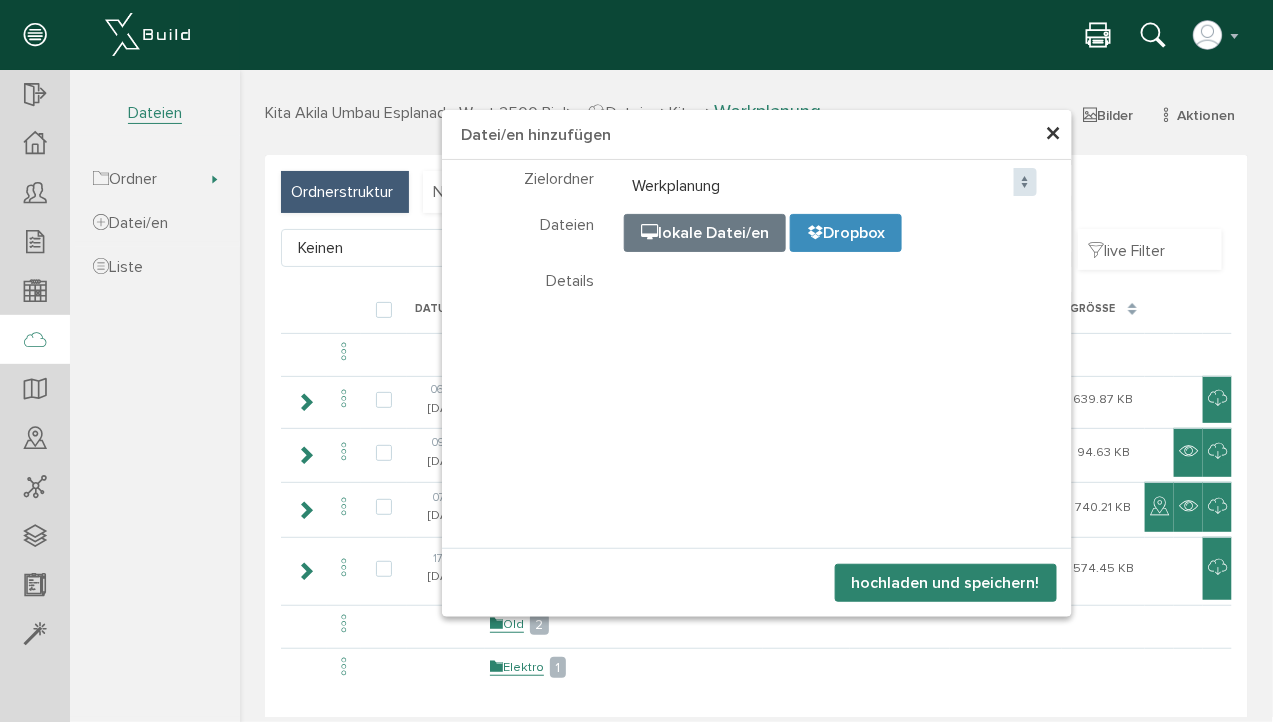 click on "×" at bounding box center (1053, 133) 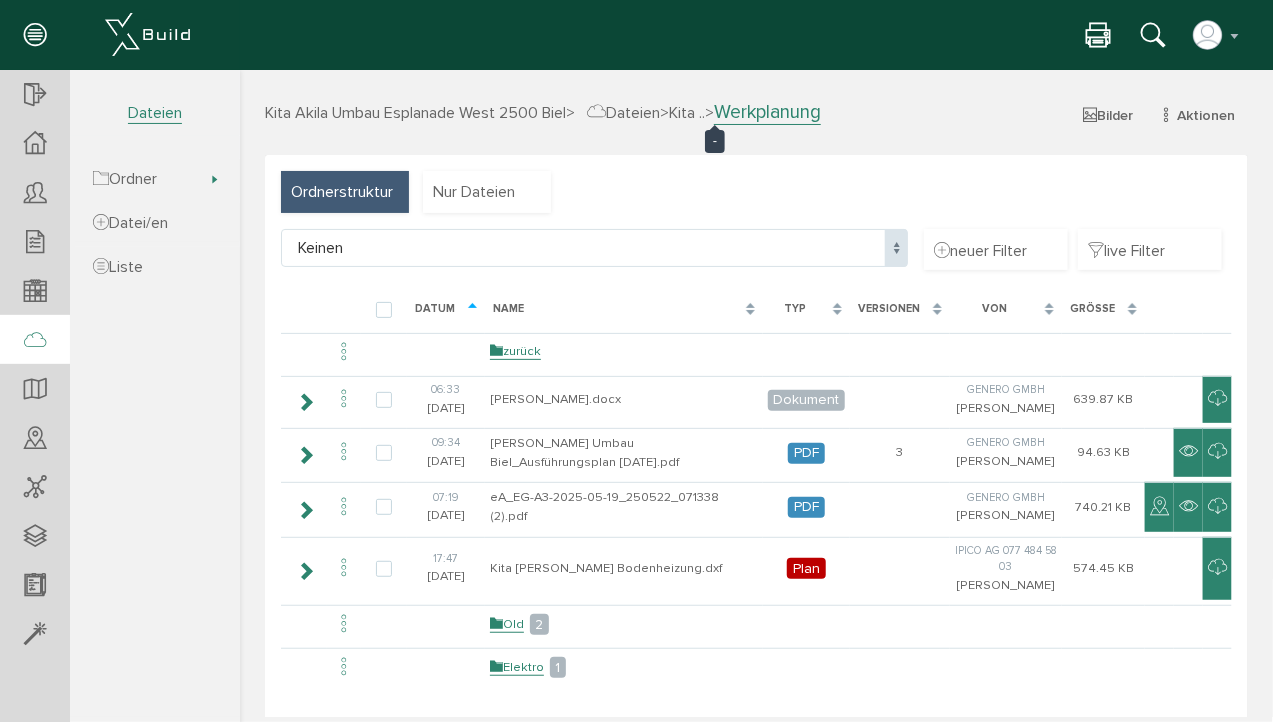 click on "Kita .." at bounding box center [686, 112] 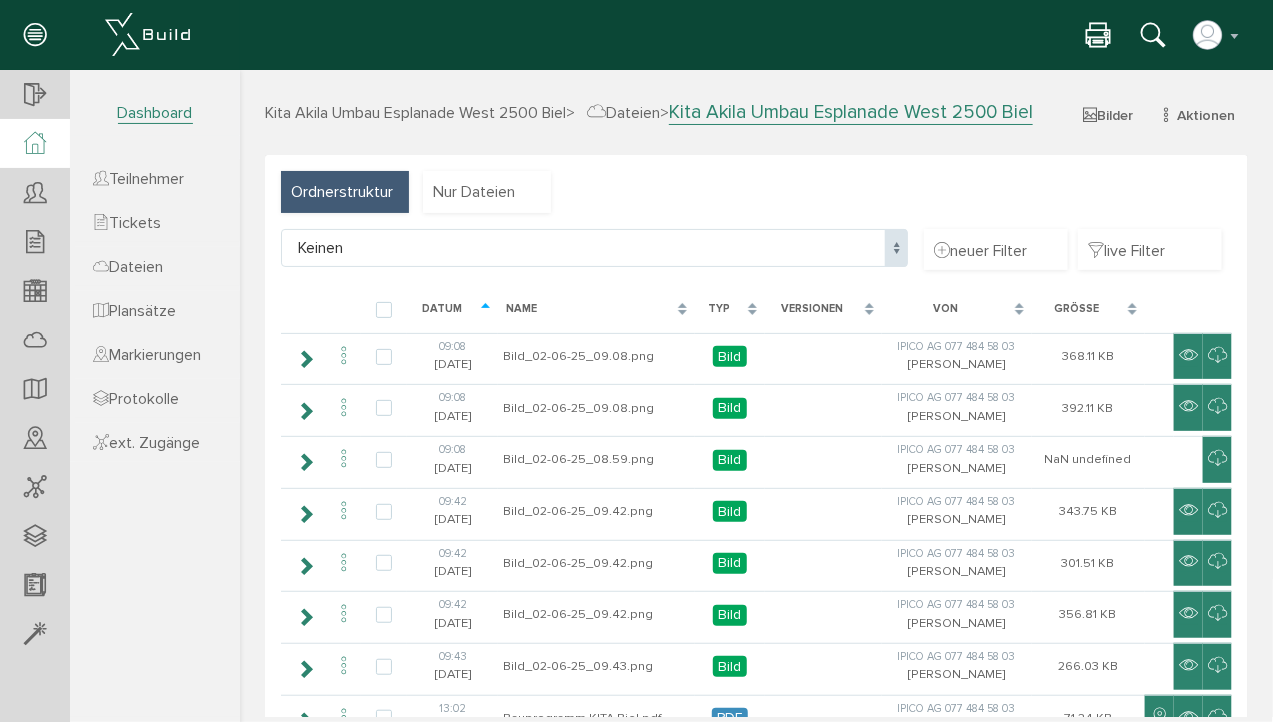 click at bounding box center [35, 143] 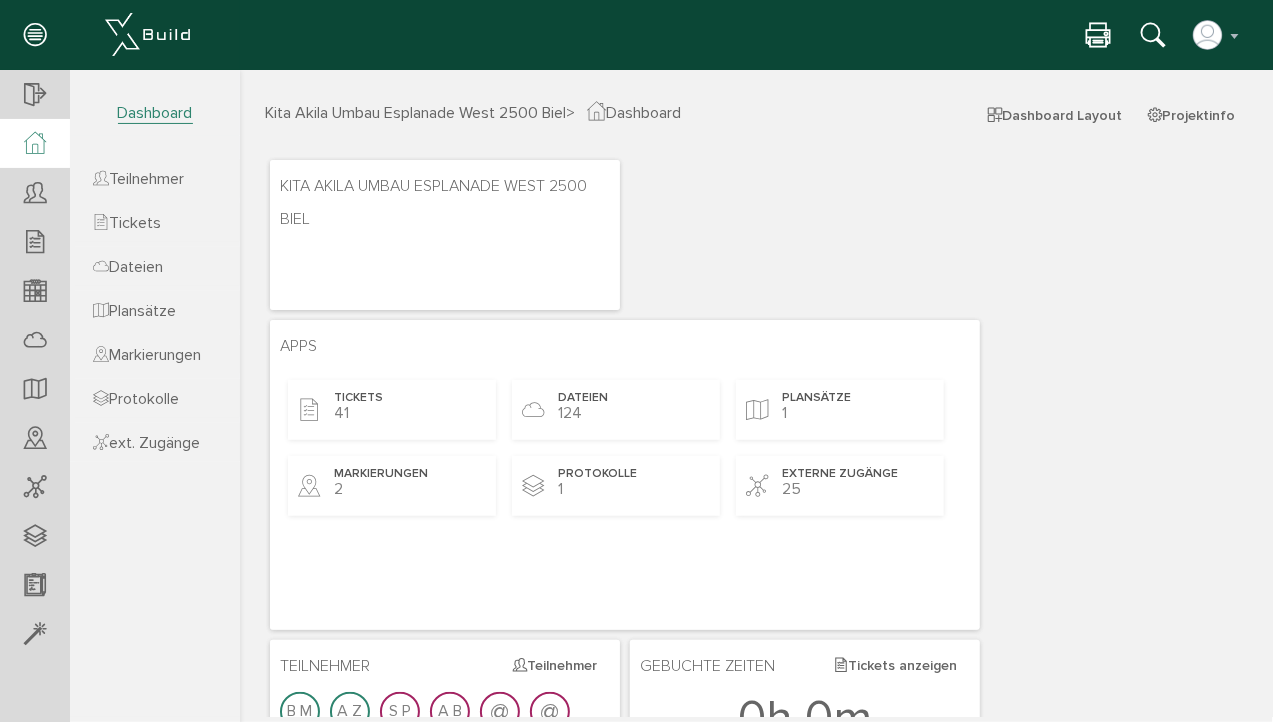 click on "Dateien" at bounding box center [128, 267] 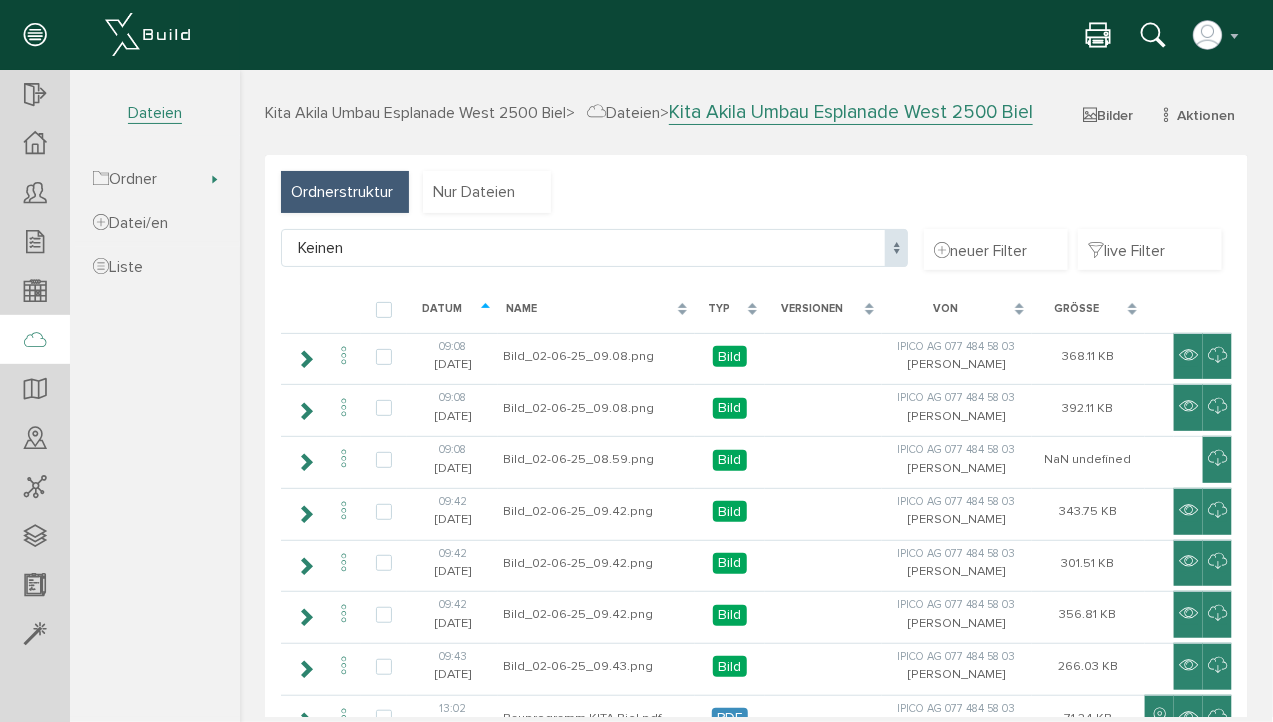 click on "Dateien" at bounding box center (155, 113) 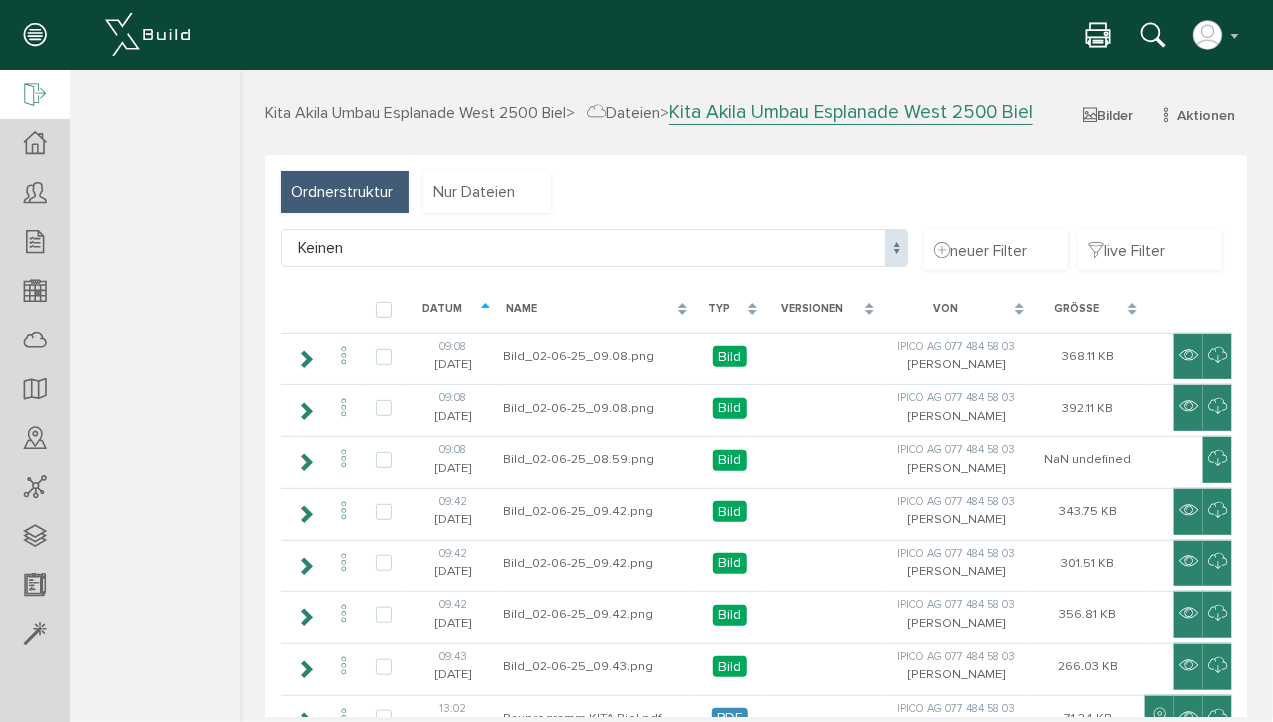 click at bounding box center (35, 96) 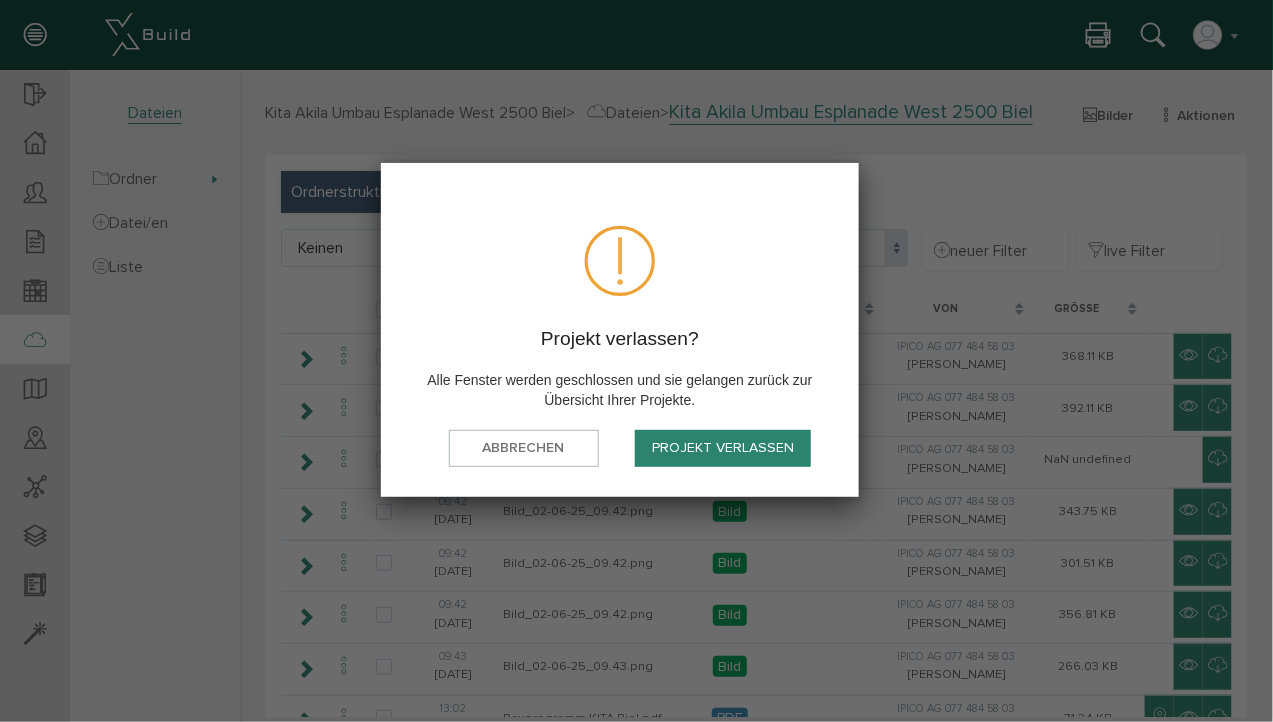 click on "Projekt verlassen" at bounding box center [723, 448] 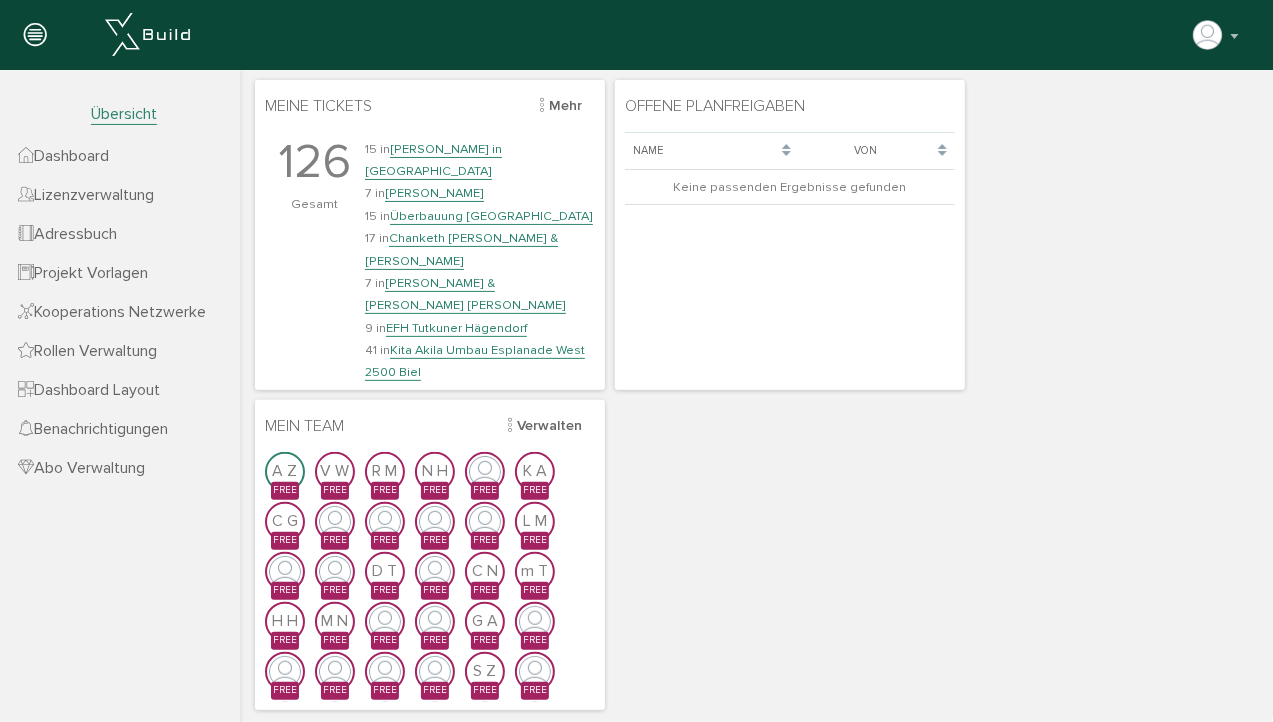 click on "[PERSON_NAME] in [GEOGRAPHIC_DATA]" at bounding box center [432, 159] 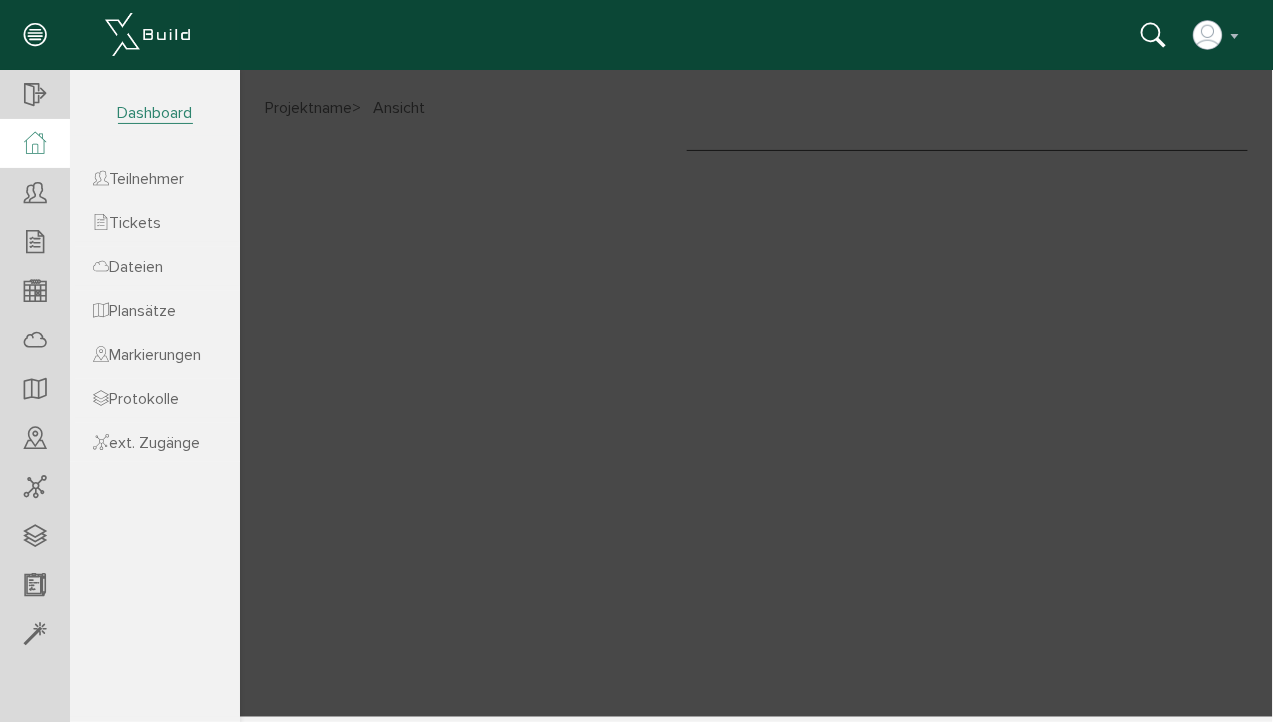 scroll, scrollTop: 0, scrollLeft: 0, axis: both 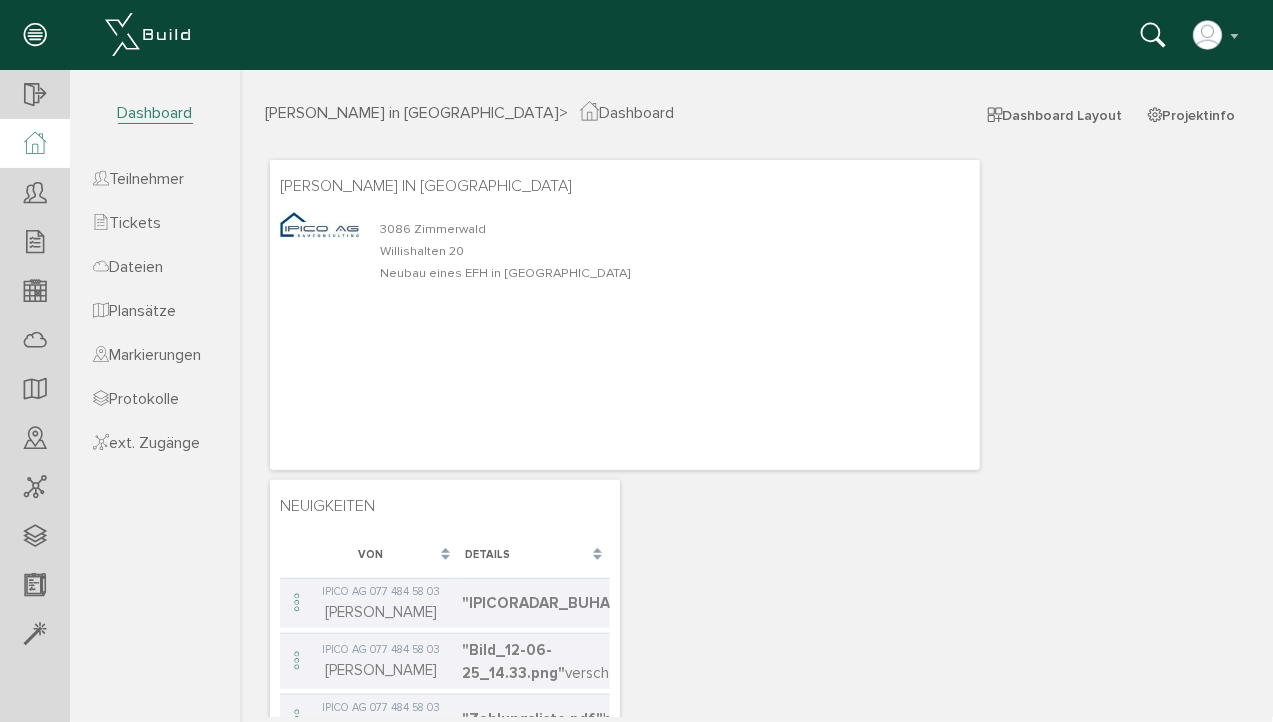 click on "Dateien" at bounding box center (128, 267) 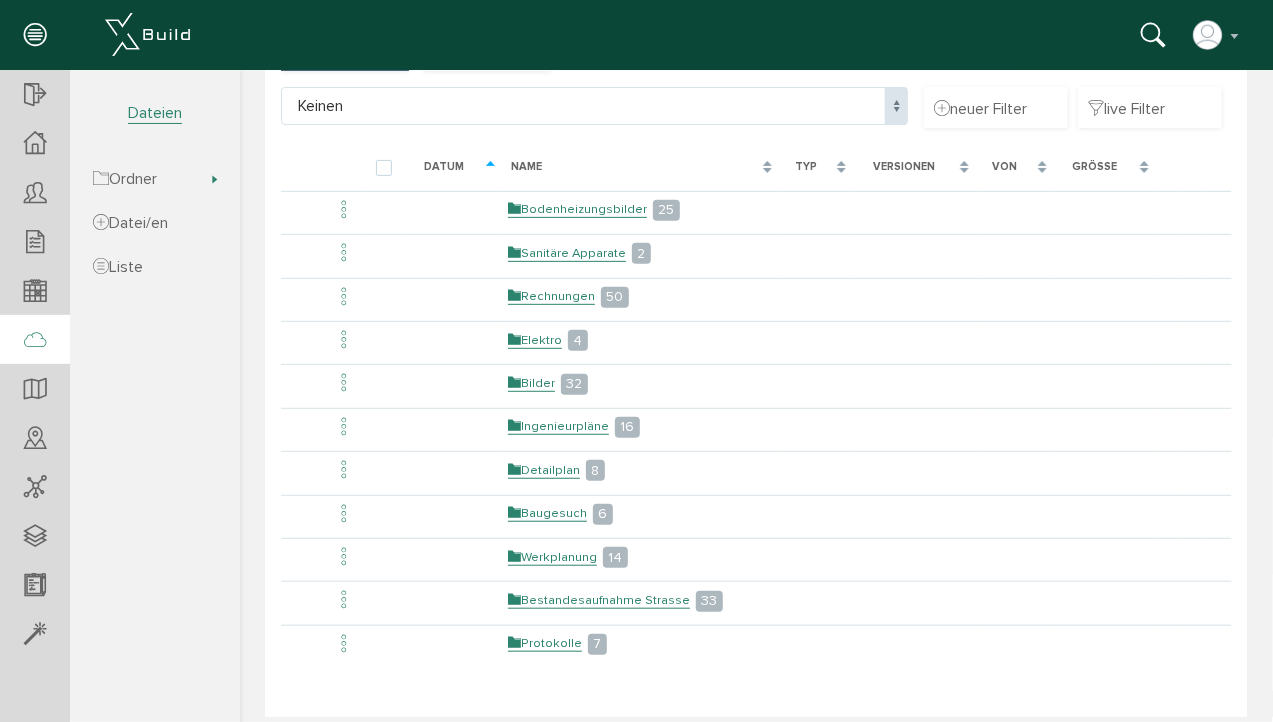 scroll, scrollTop: 187, scrollLeft: 0, axis: vertical 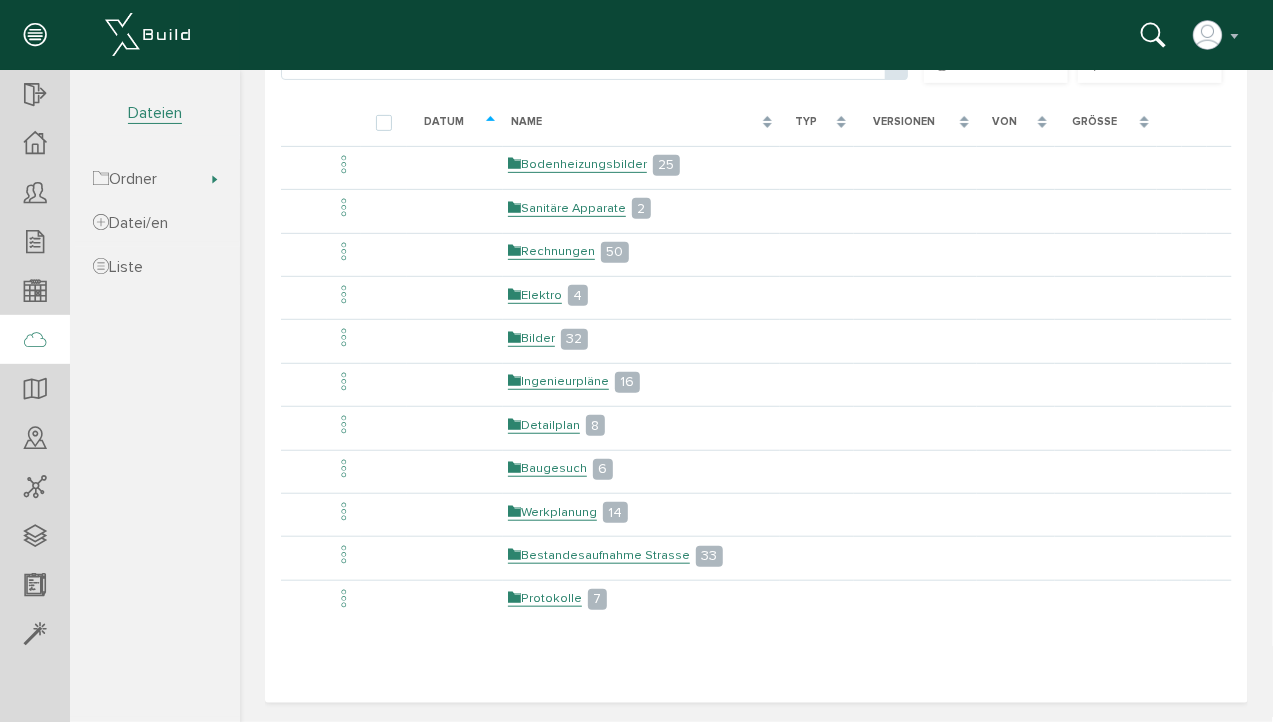 click on "Protokolle" at bounding box center [544, 597] 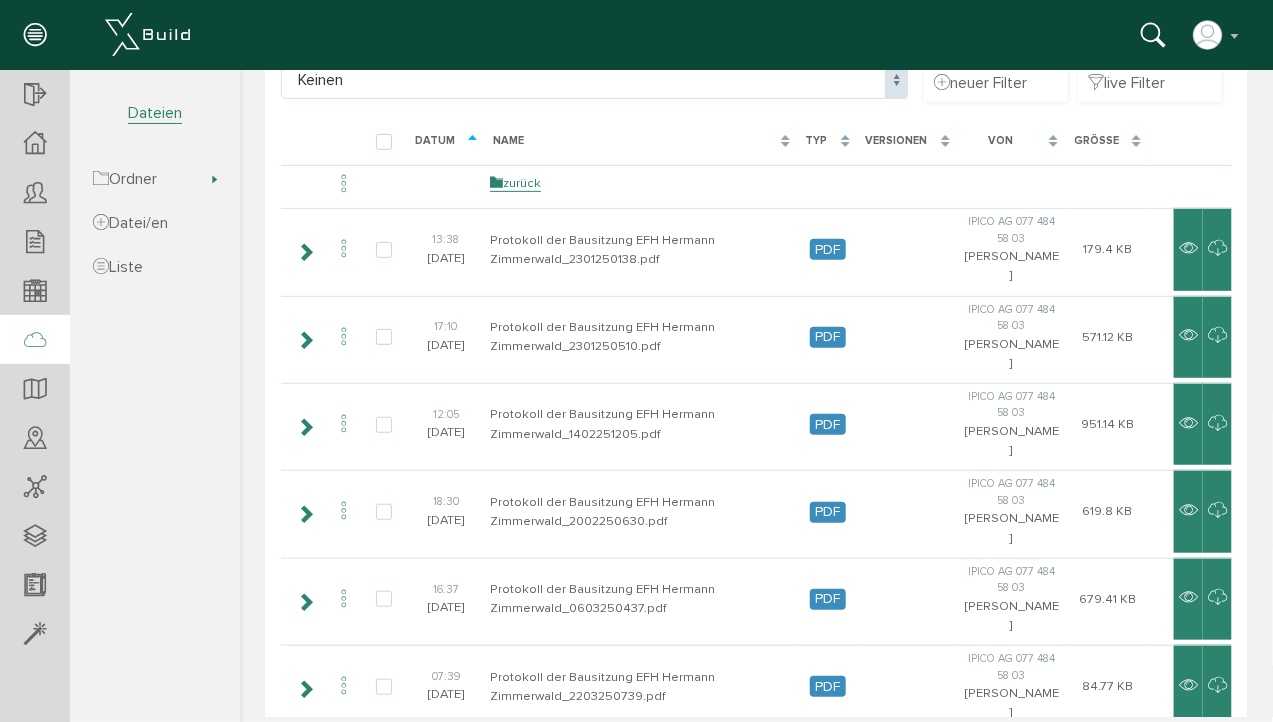 scroll, scrollTop: 226, scrollLeft: 0, axis: vertical 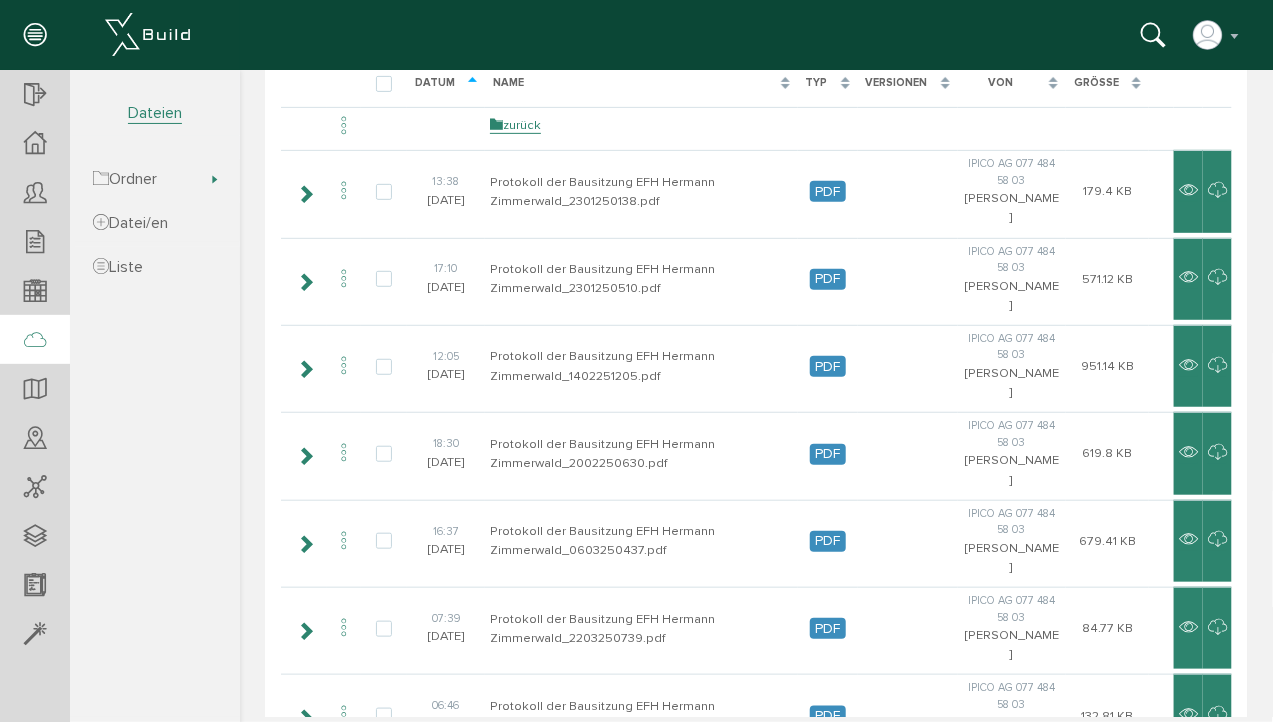 click at bounding box center [304, 717] 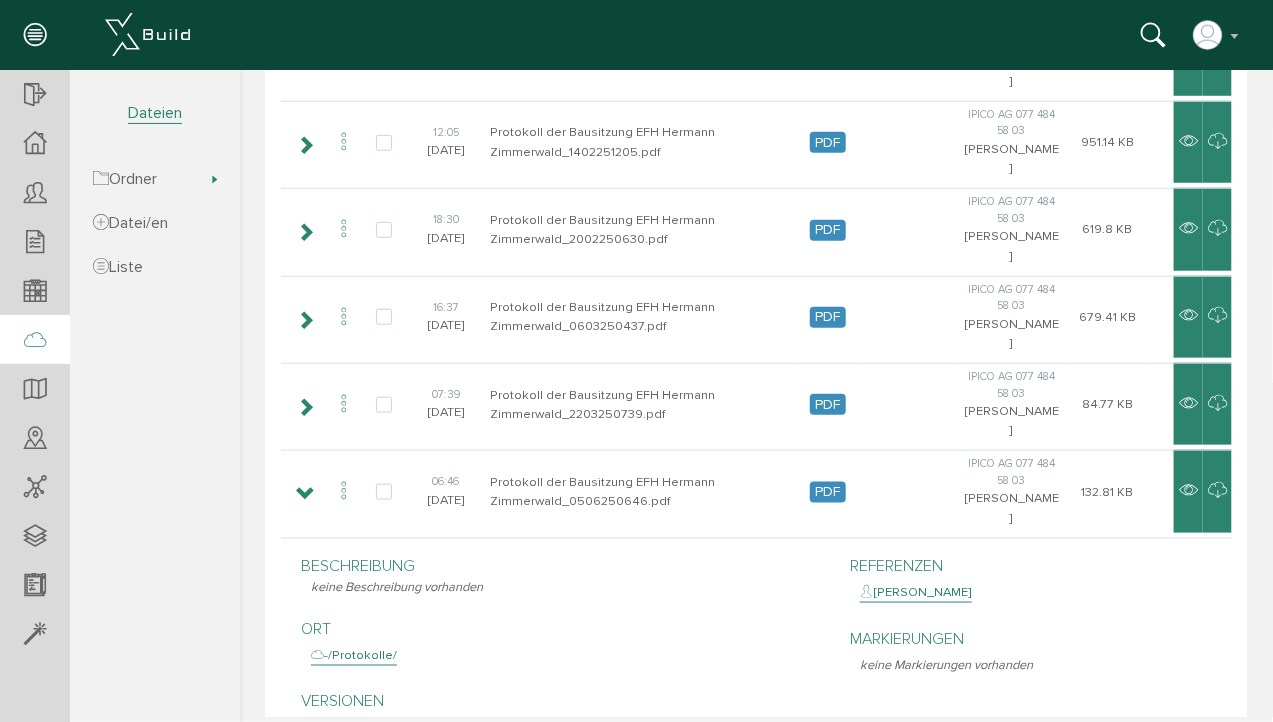 scroll, scrollTop: 456, scrollLeft: 0, axis: vertical 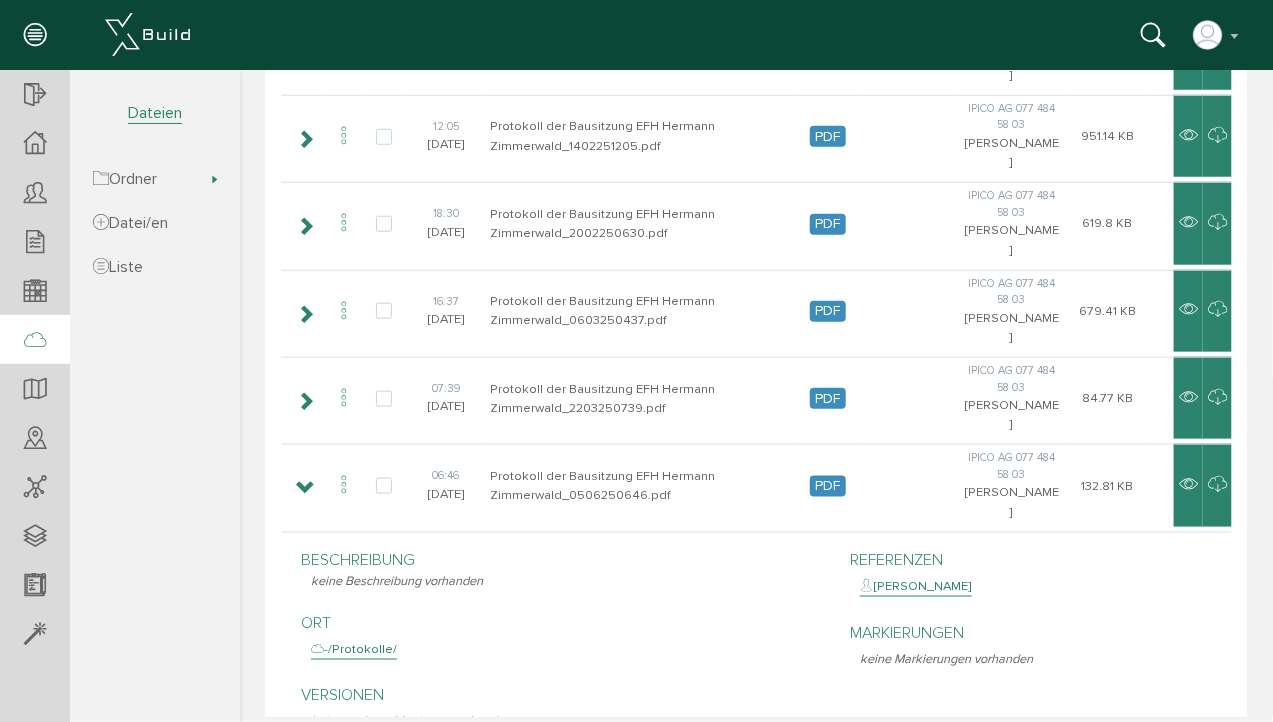 click at bounding box center [1187, 484] 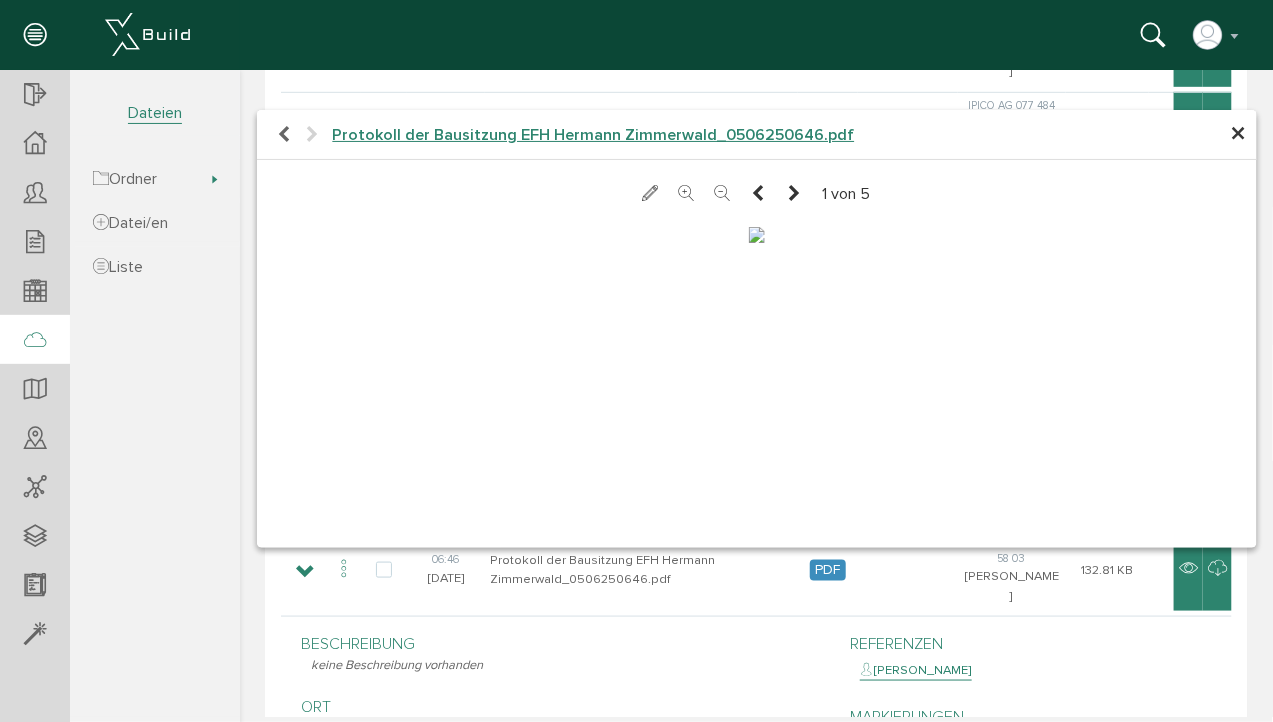 scroll, scrollTop: 376, scrollLeft: 0, axis: vertical 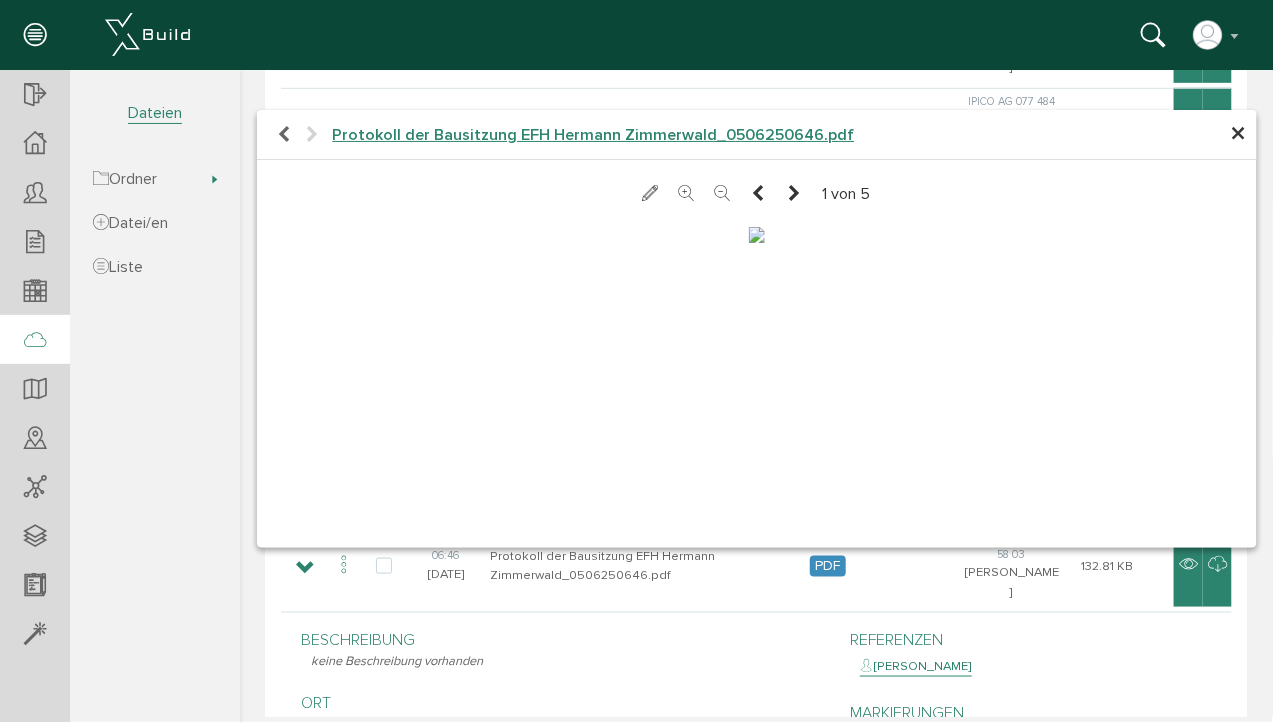 click at bounding box center (756, 234) 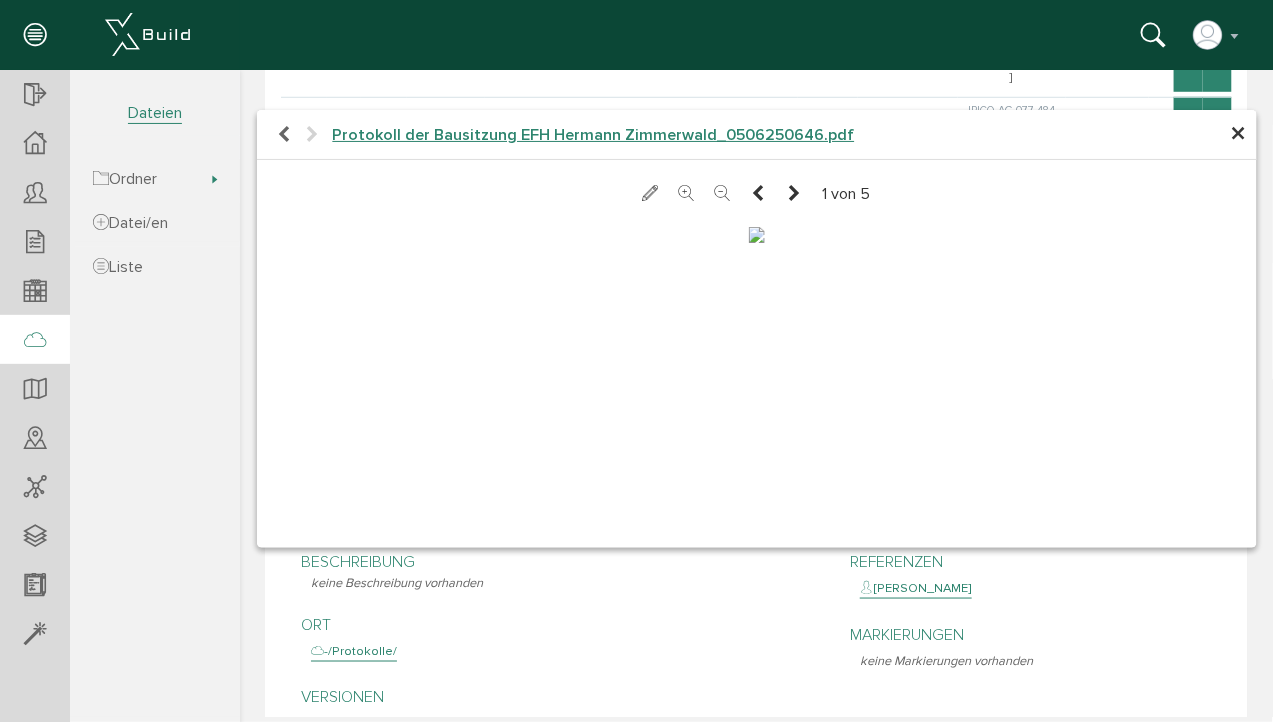 scroll, scrollTop: 456, scrollLeft: 0, axis: vertical 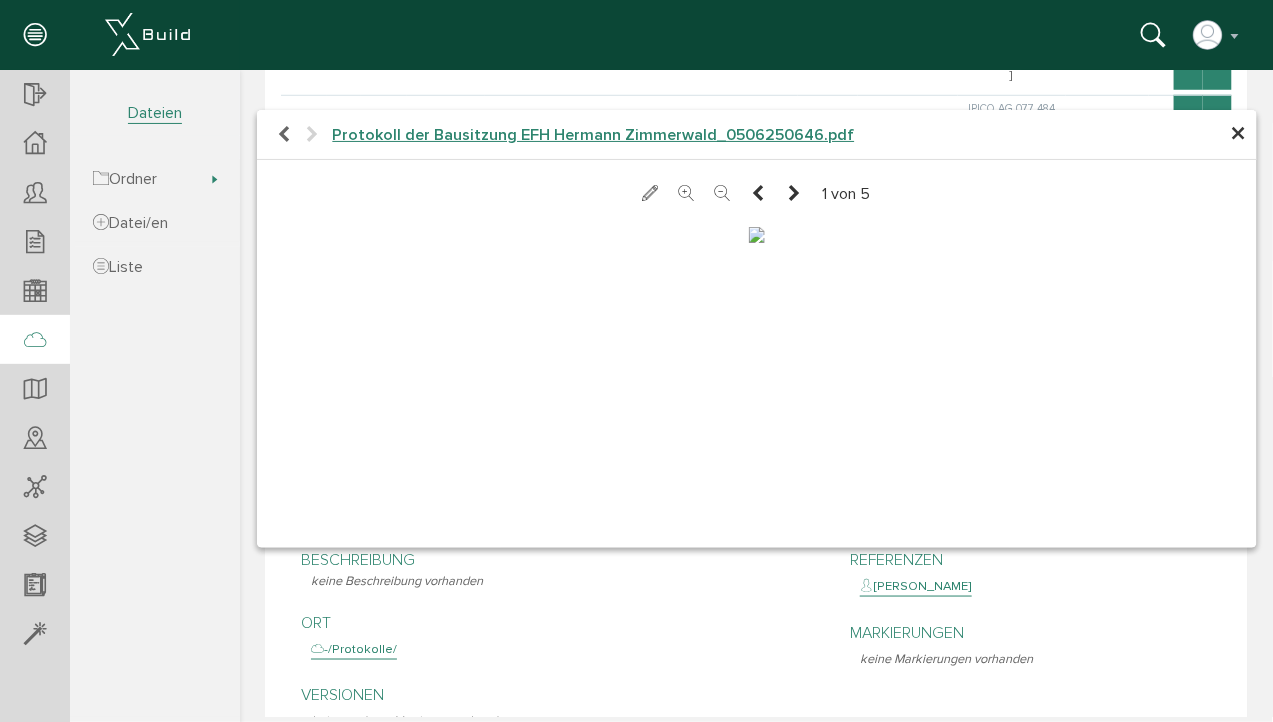 click at bounding box center (794, 193) 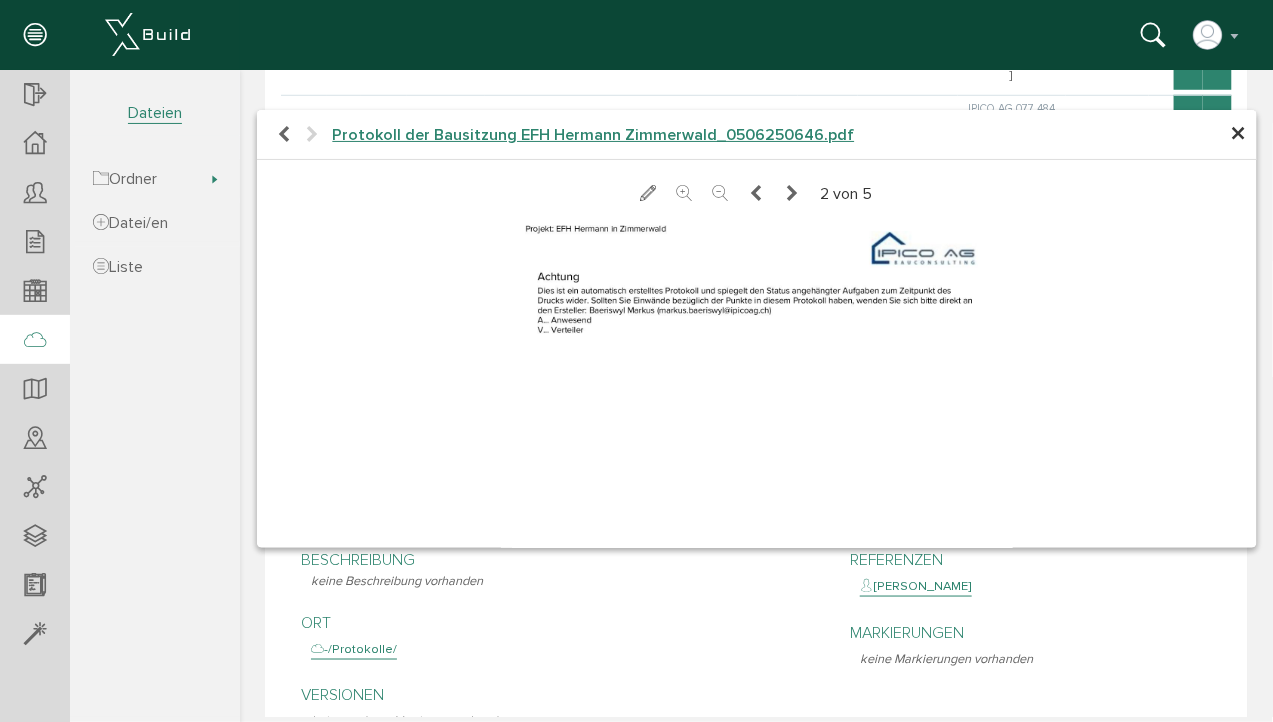 click at bounding box center [792, 193] 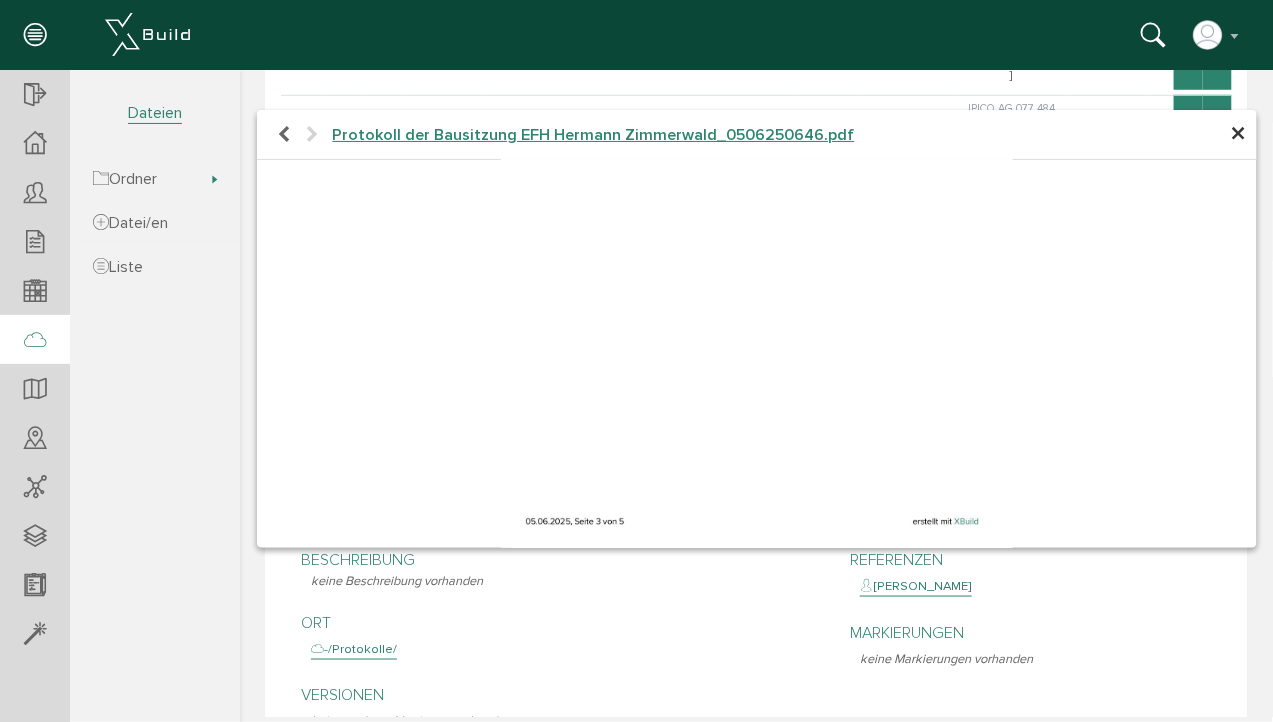 scroll, scrollTop: 0, scrollLeft: 0, axis: both 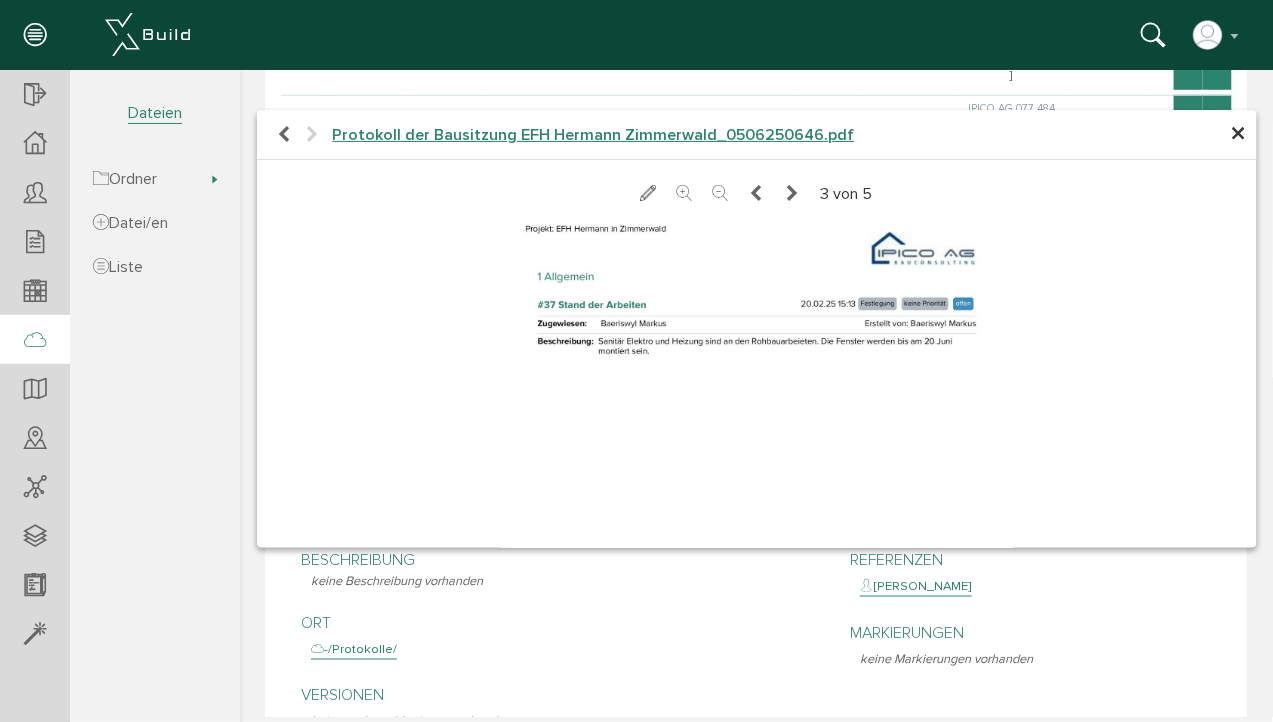 click at bounding box center (792, 193) 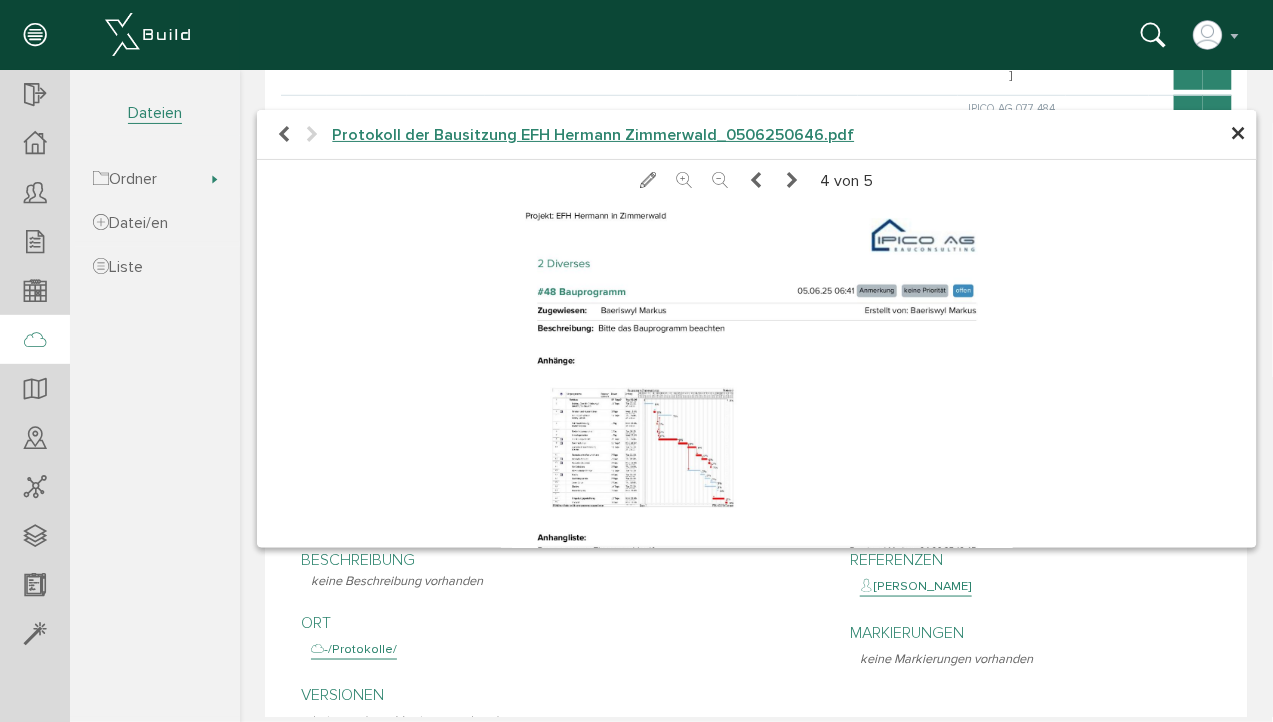 scroll, scrollTop: 0, scrollLeft: 0, axis: both 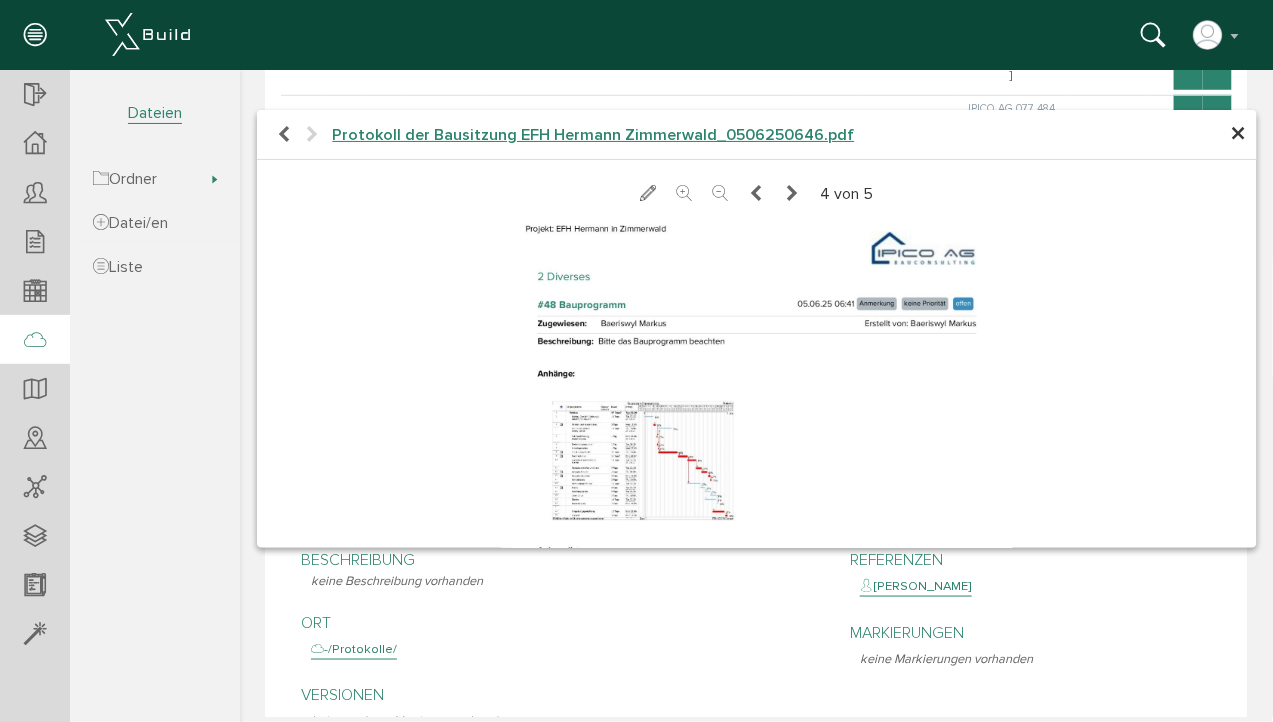 click at bounding box center (791, 193) 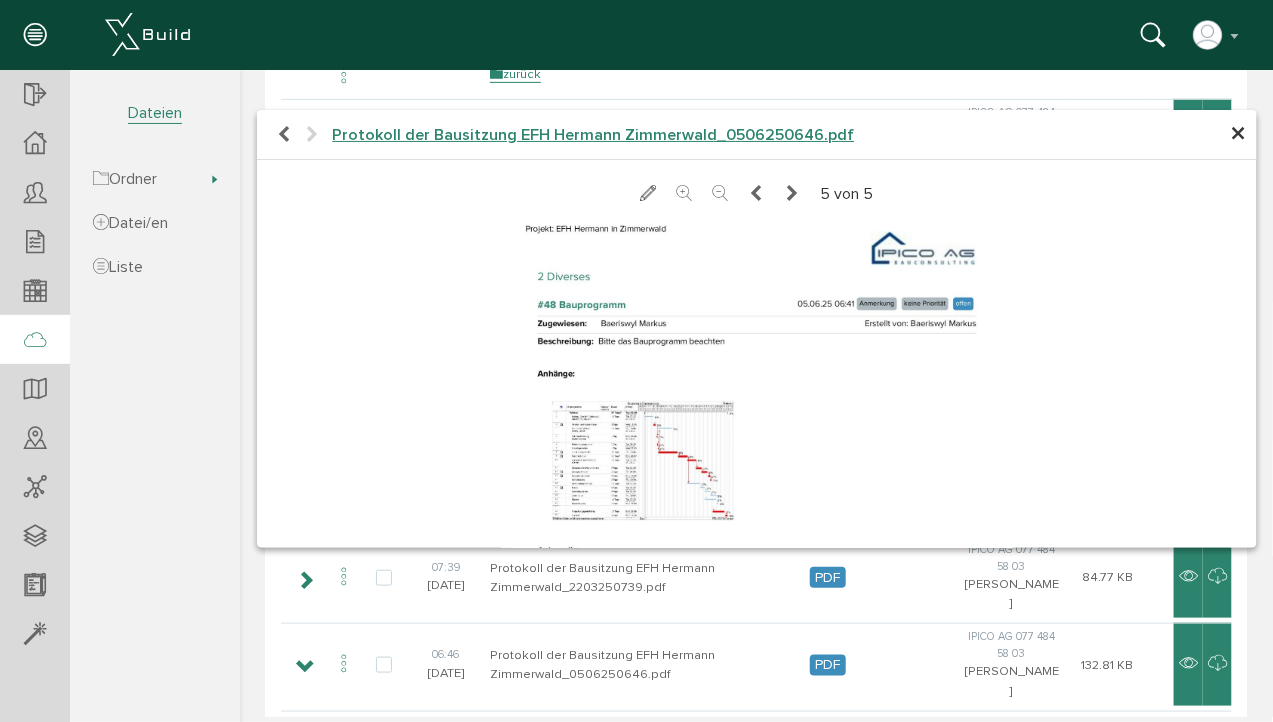 scroll, scrollTop: 456, scrollLeft: 0, axis: vertical 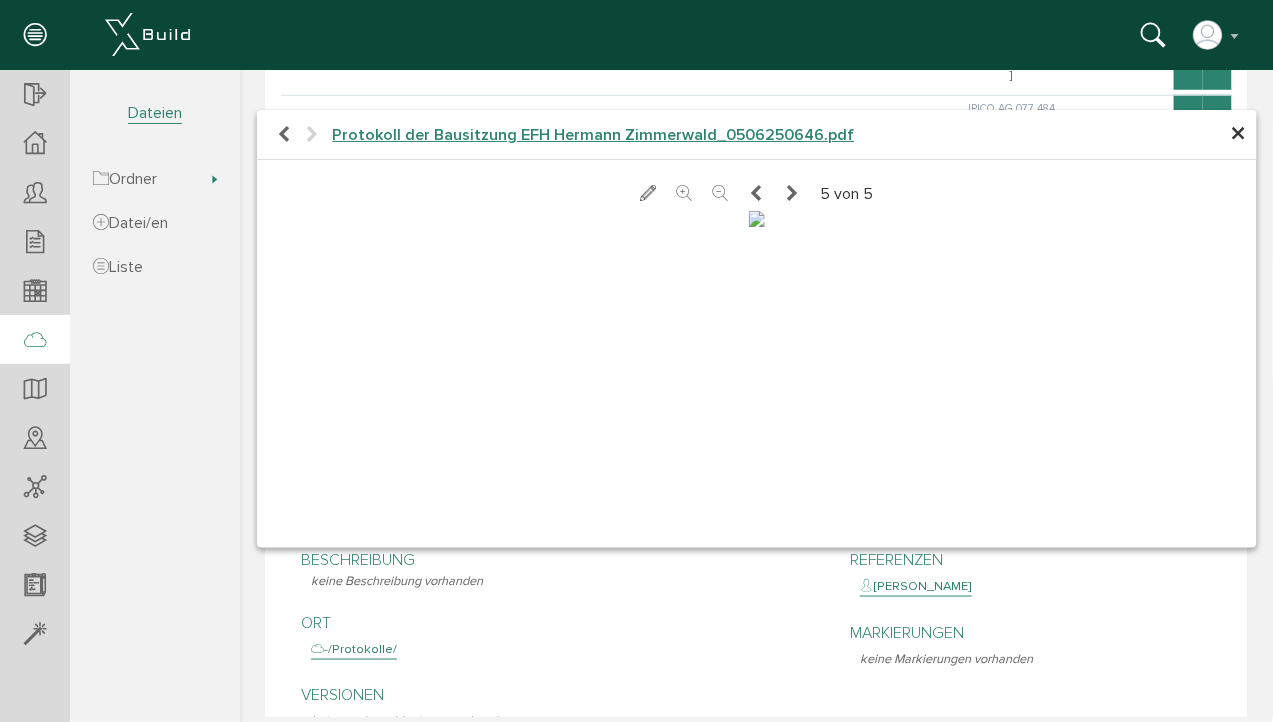 click at bounding box center (791, 193) 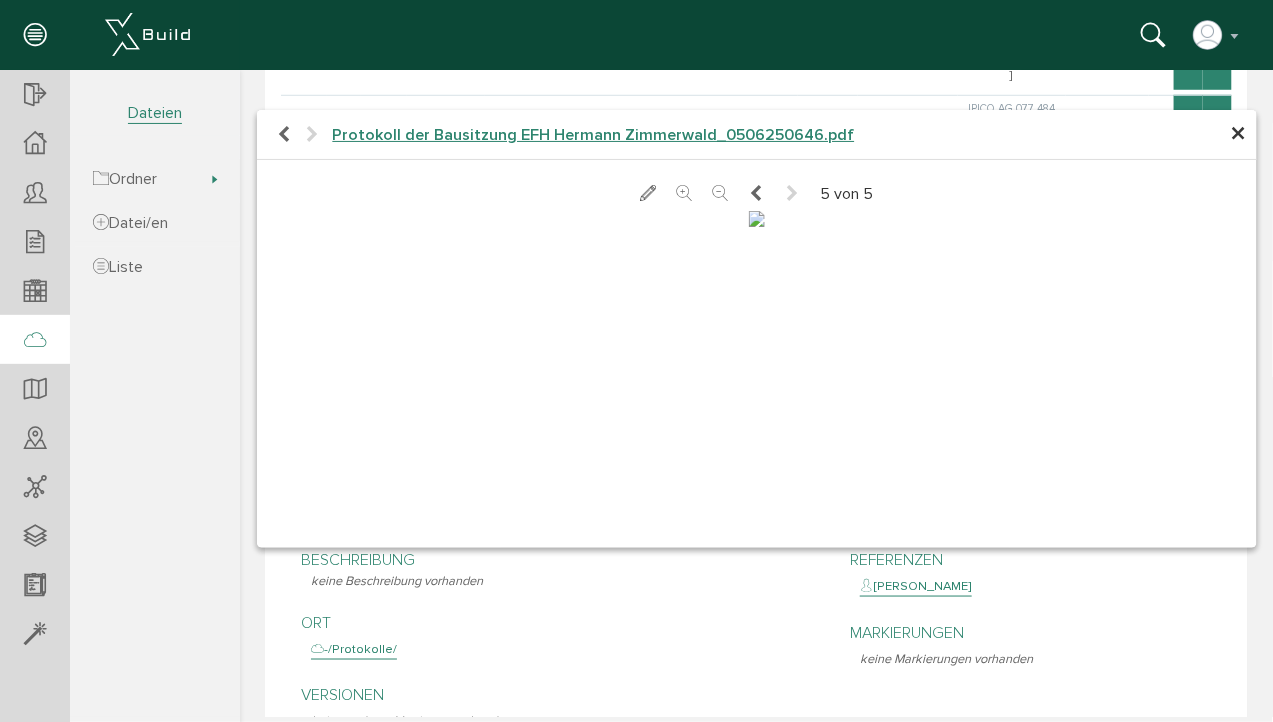 click at bounding box center [755, 193] 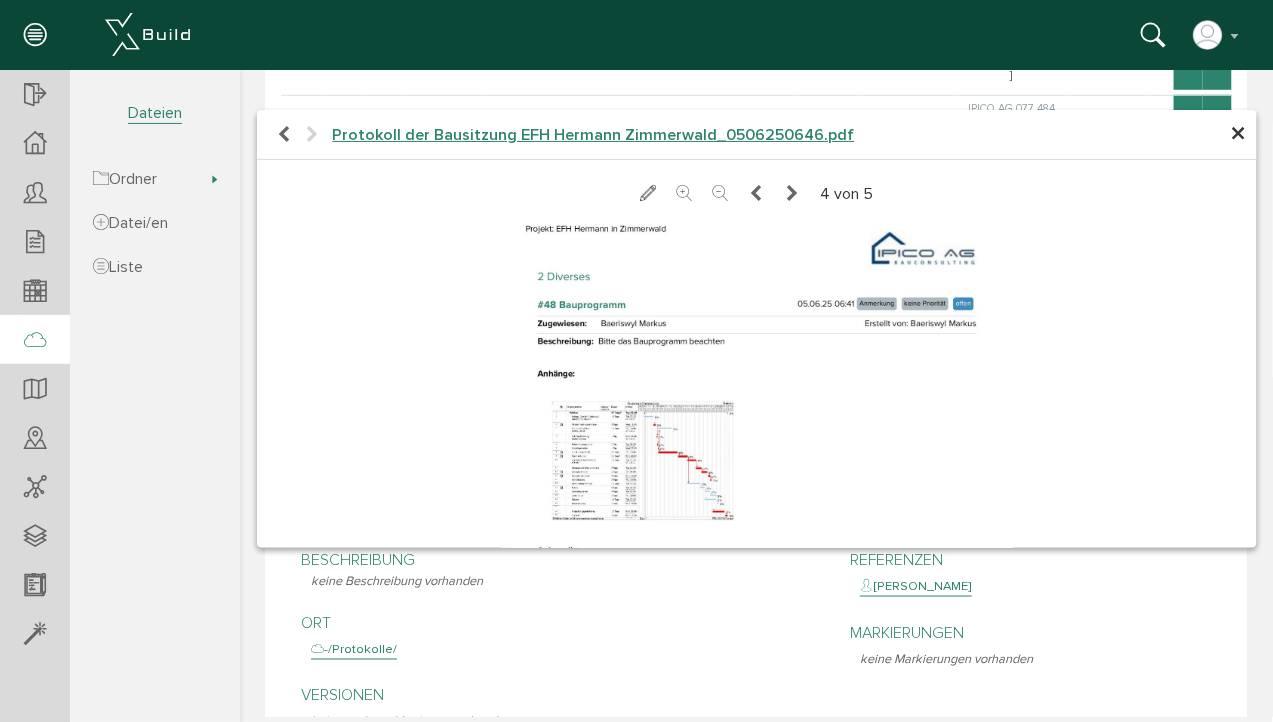 click at bounding box center [284, 134] 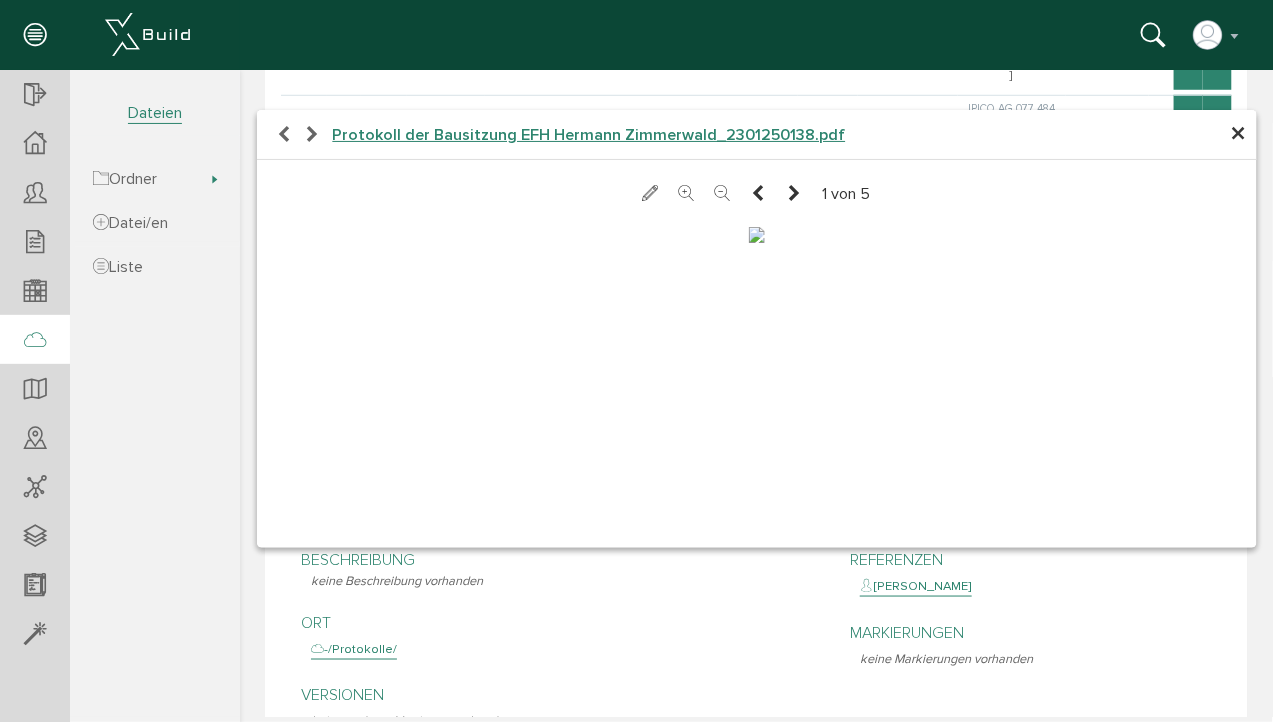 click at bounding box center [284, 134] 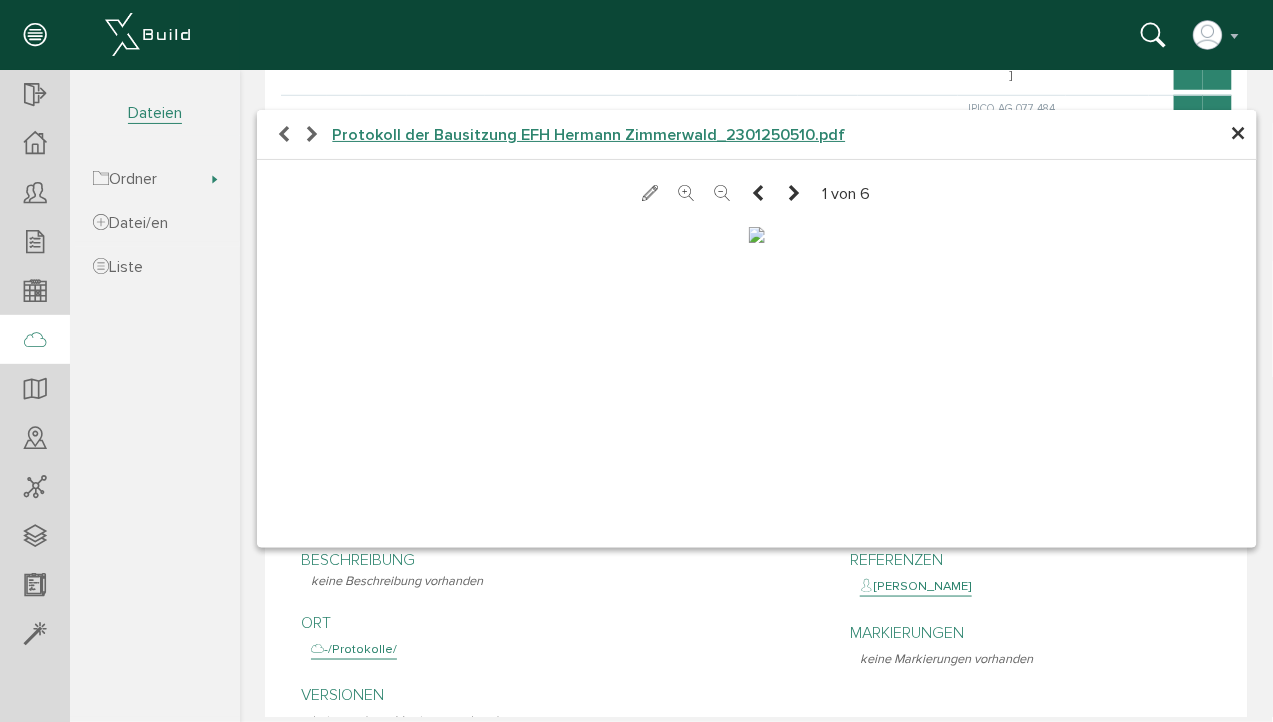 click at bounding box center [284, 134] 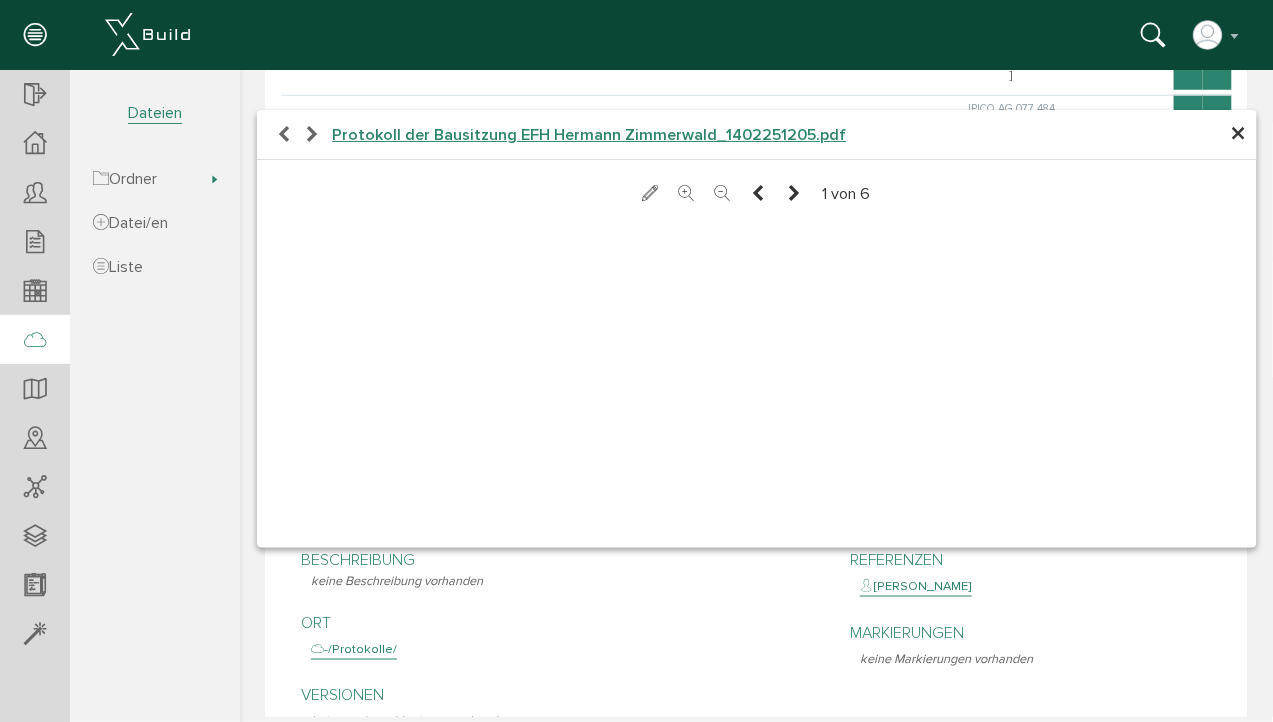 click at bounding box center (284, 134) 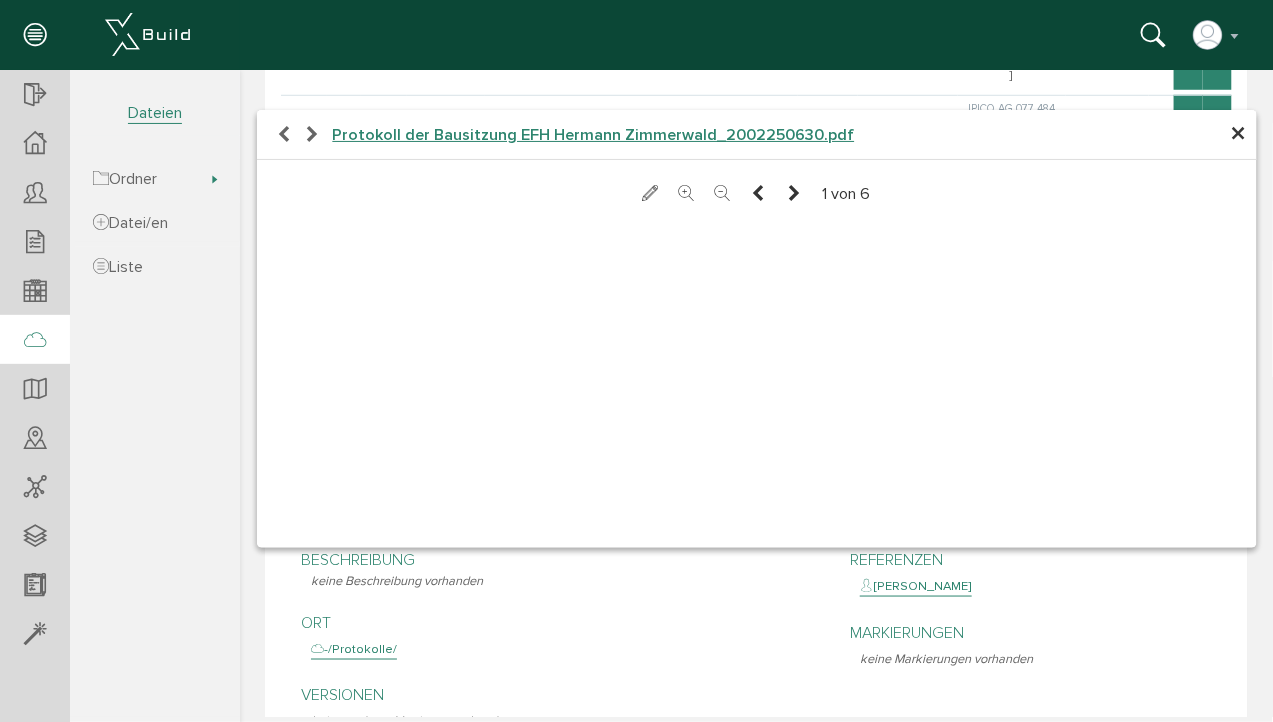 click at bounding box center (284, 134) 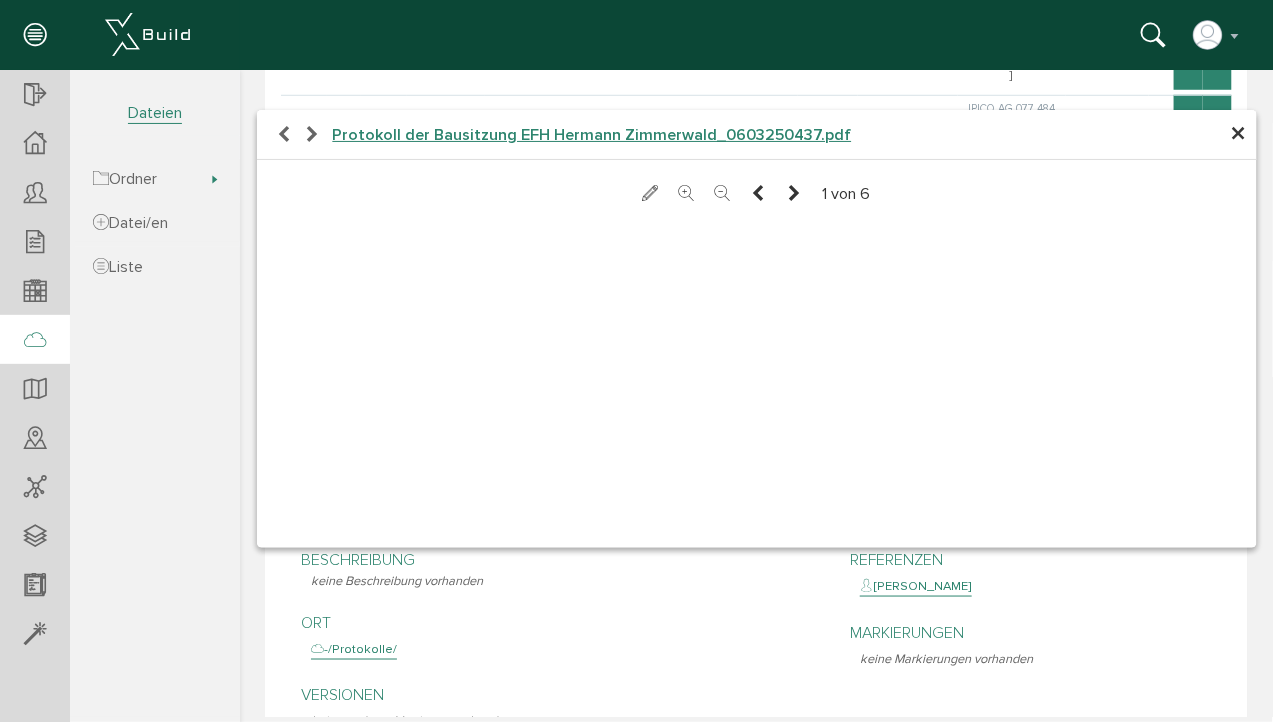 click at bounding box center (284, 134) 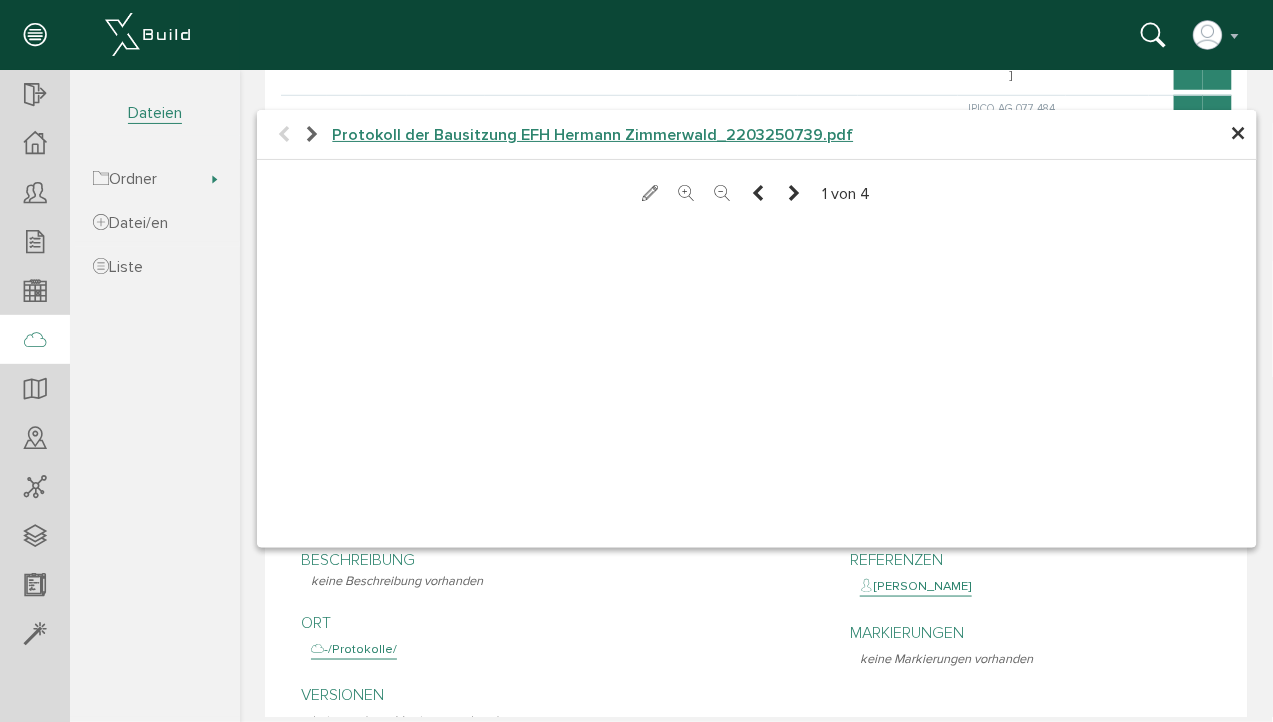 click at bounding box center [284, 134] 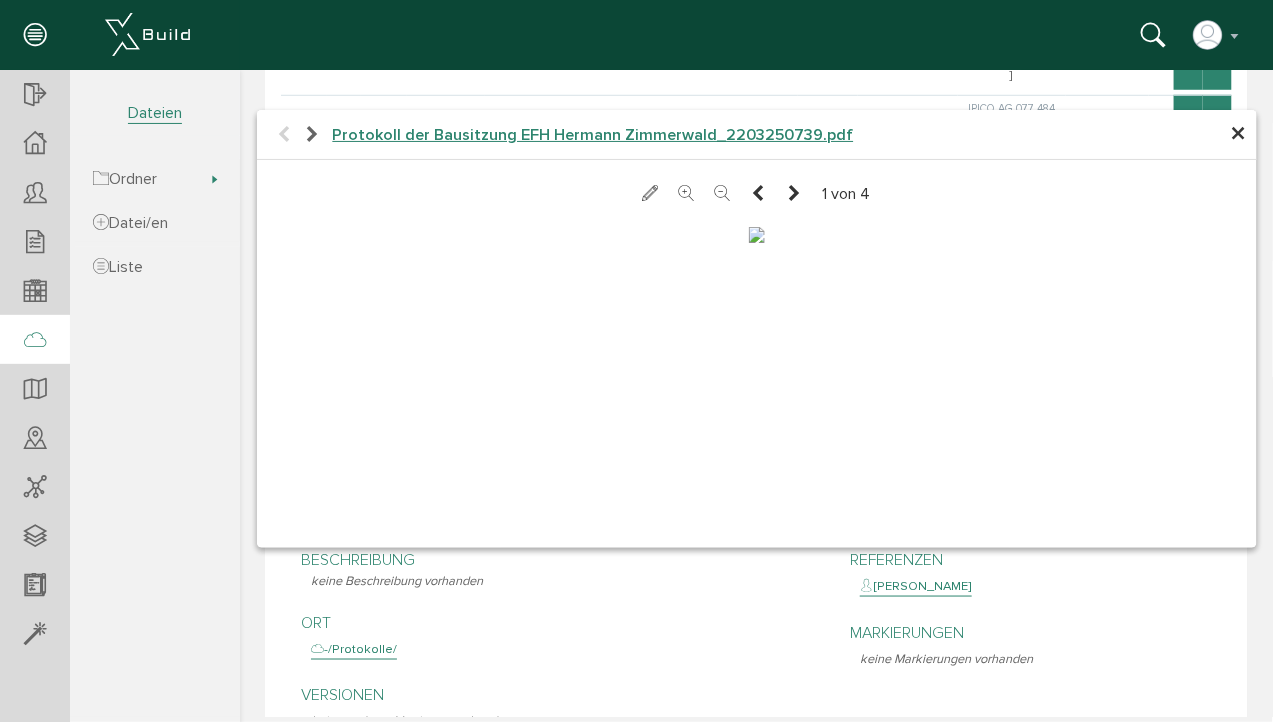 click on "×" at bounding box center [1238, 133] 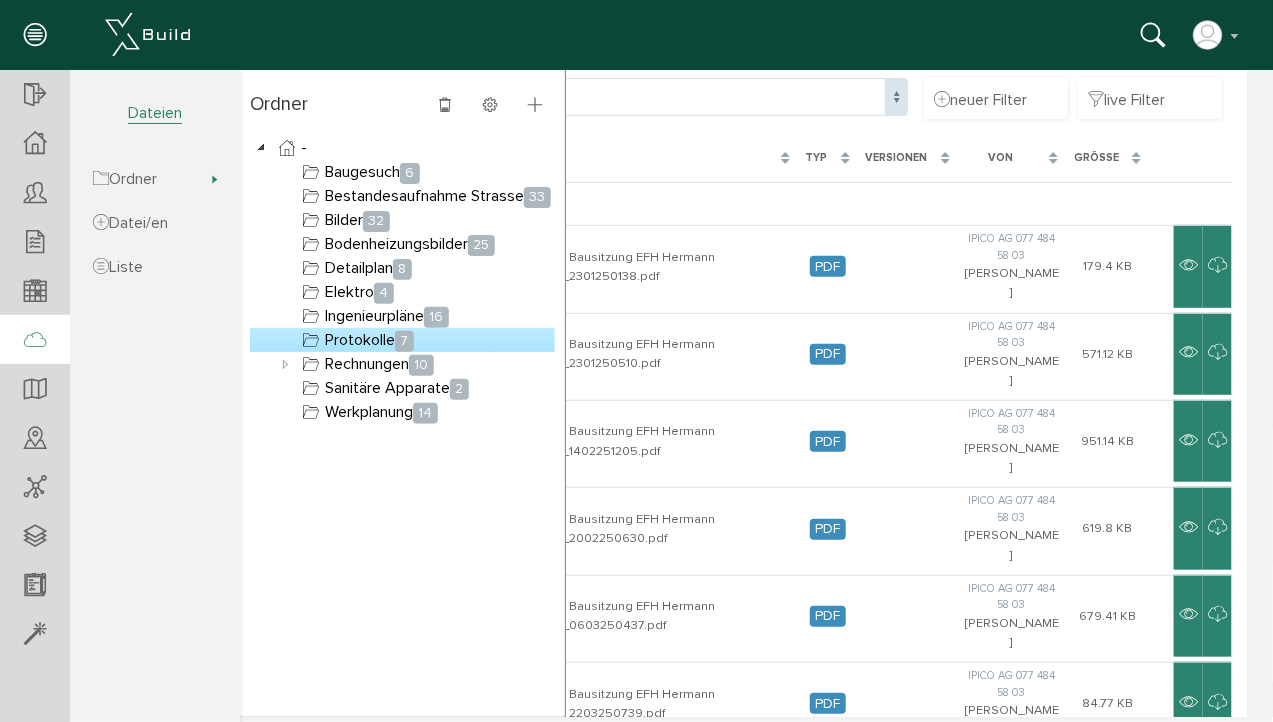 scroll, scrollTop: 136, scrollLeft: 0, axis: vertical 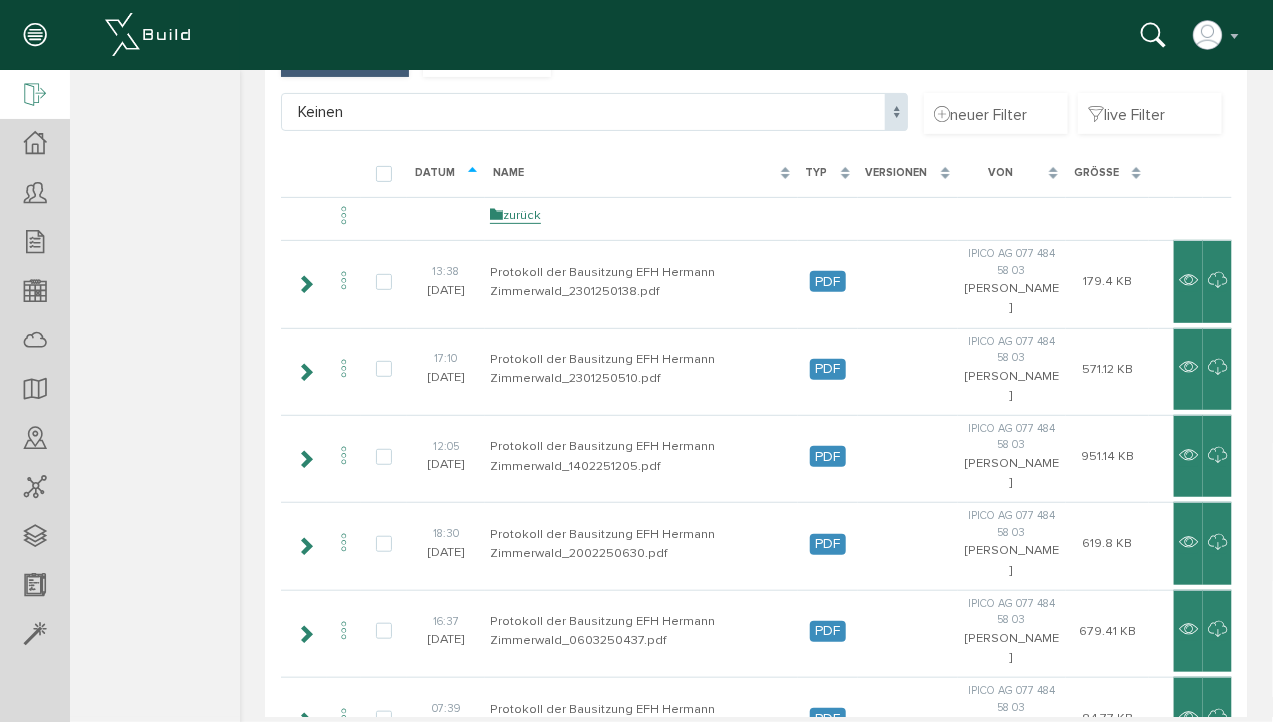 click at bounding box center [35, 96] 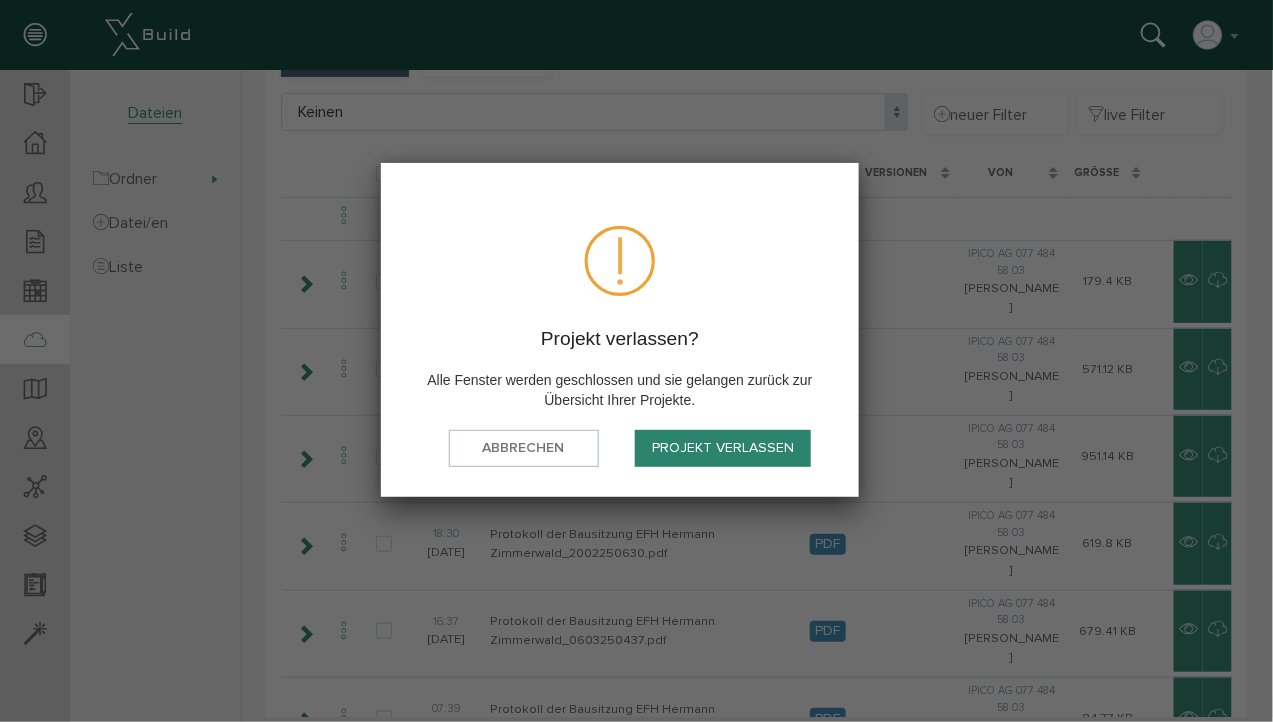 click on "Projekt verlassen" at bounding box center [723, 448] 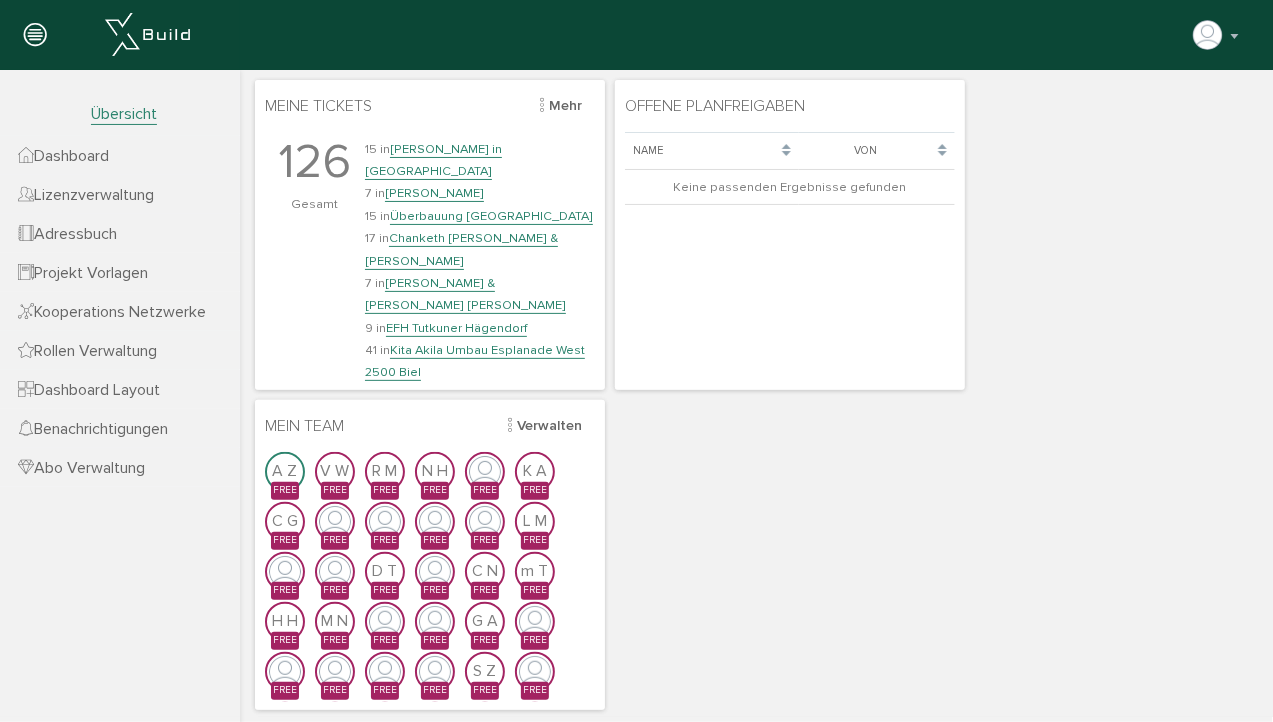 scroll, scrollTop: 0, scrollLeft: 0, axis: both 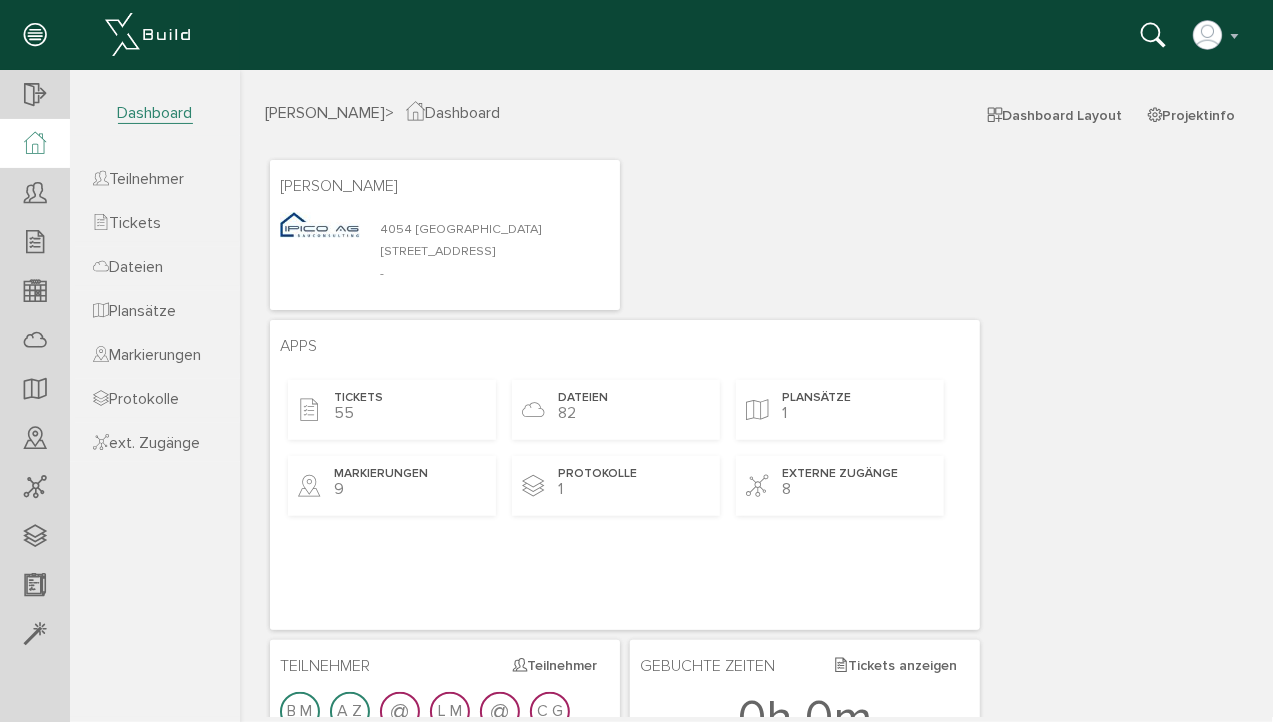 click on "Dateien" at bounding box center [128, 267] 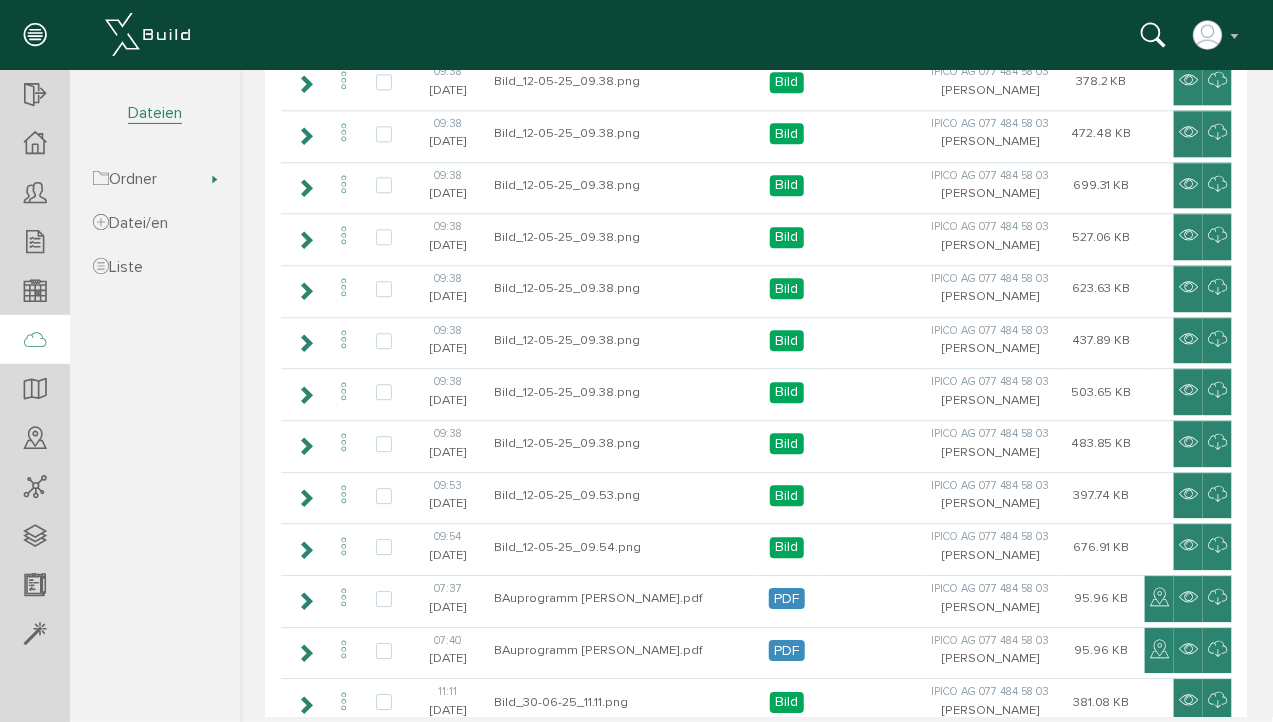 scroll, scrollTop: 1619, scrollLeft: 0, axis: vertical 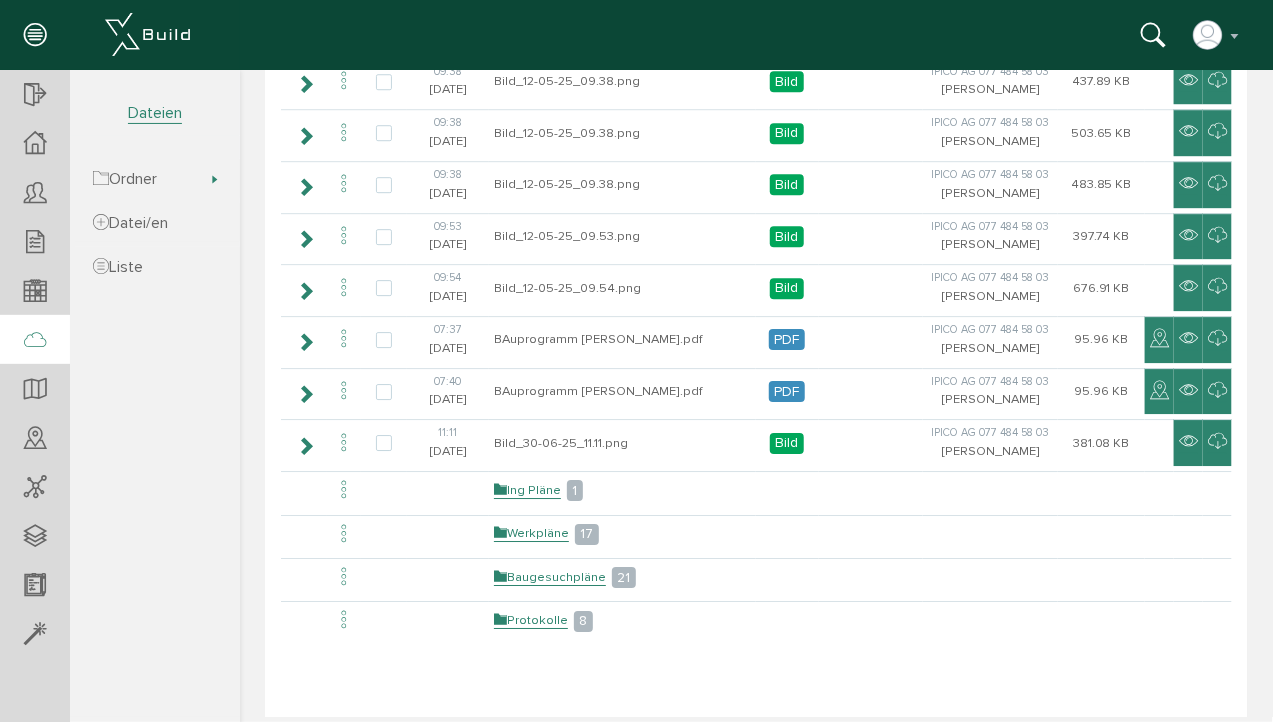 click on "Protokolle" at bounding box center (530, 619) 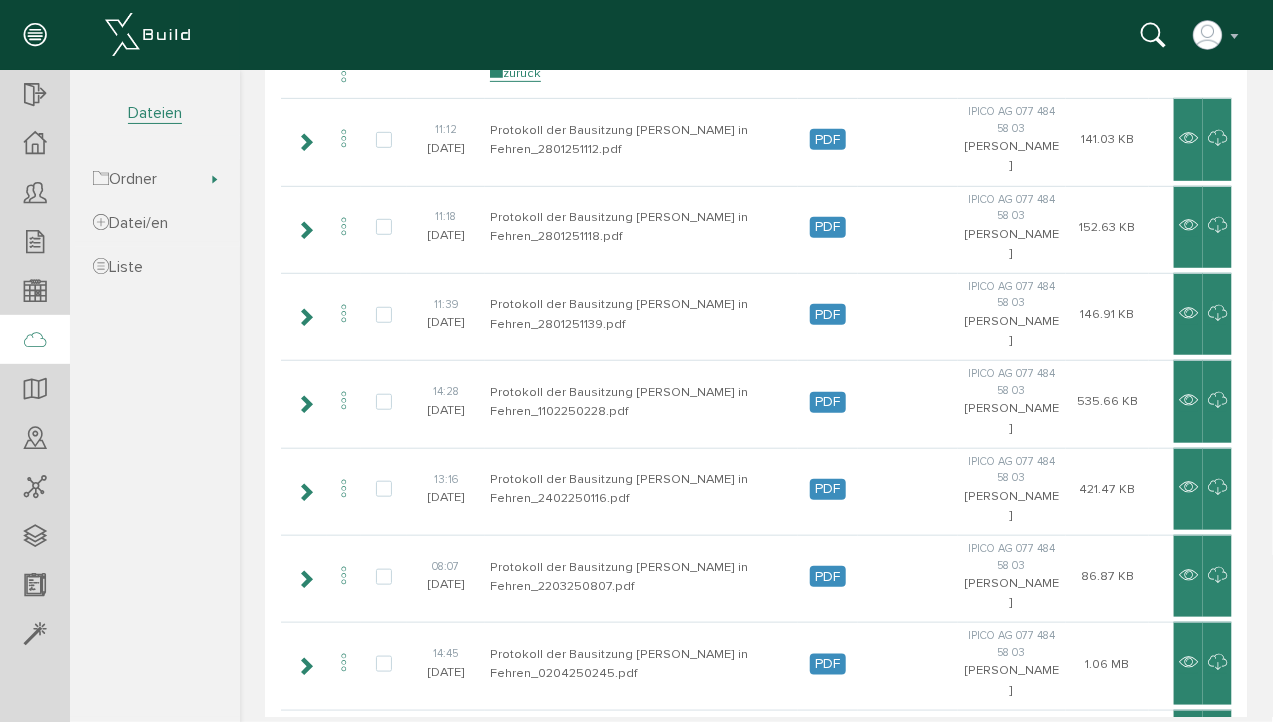 scroll, scrollTop: 294, scrollLeft: 0, axis: vertical 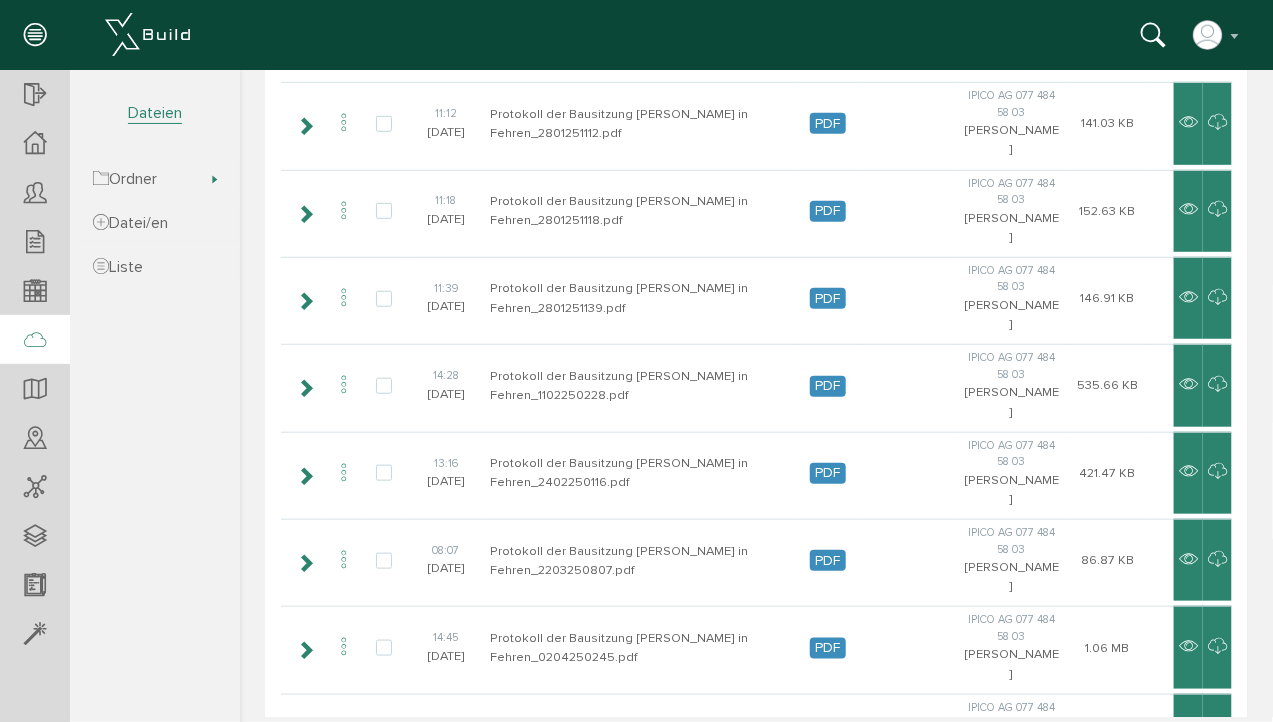 click at bounding box center [304, 737] 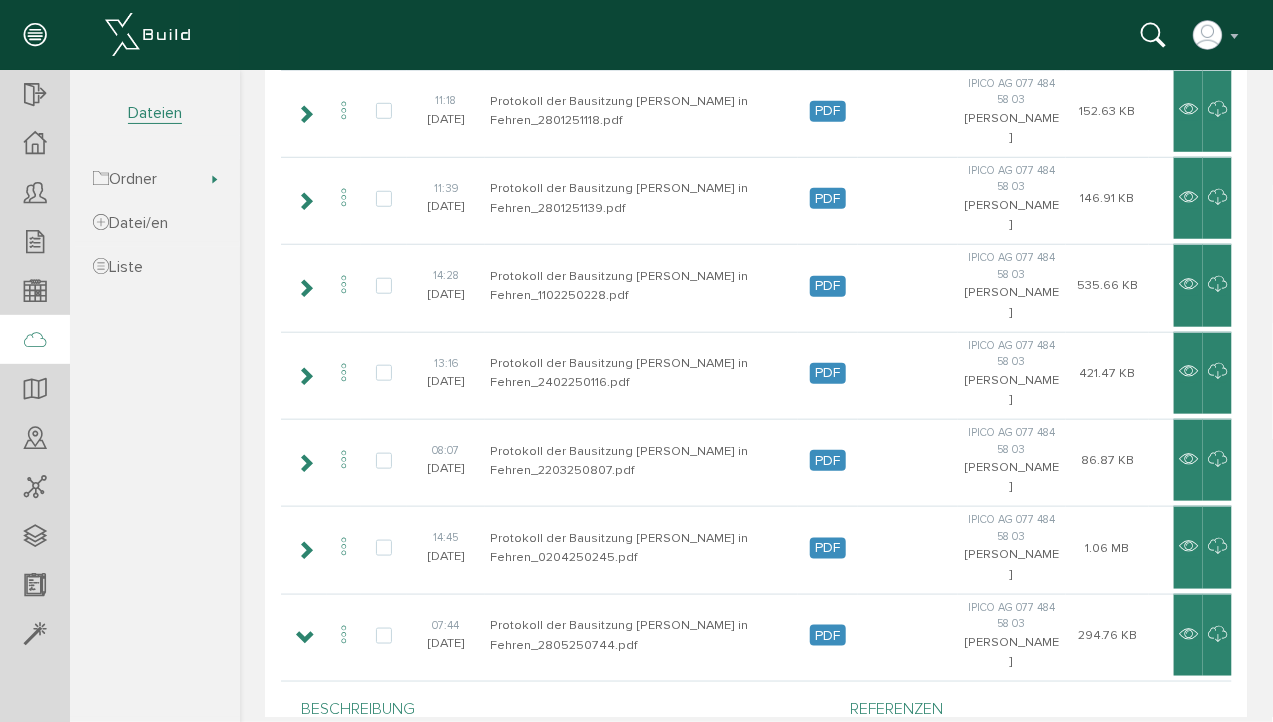 scroll, scrollTop: 524, scrollLeft: 0, axis: vertical 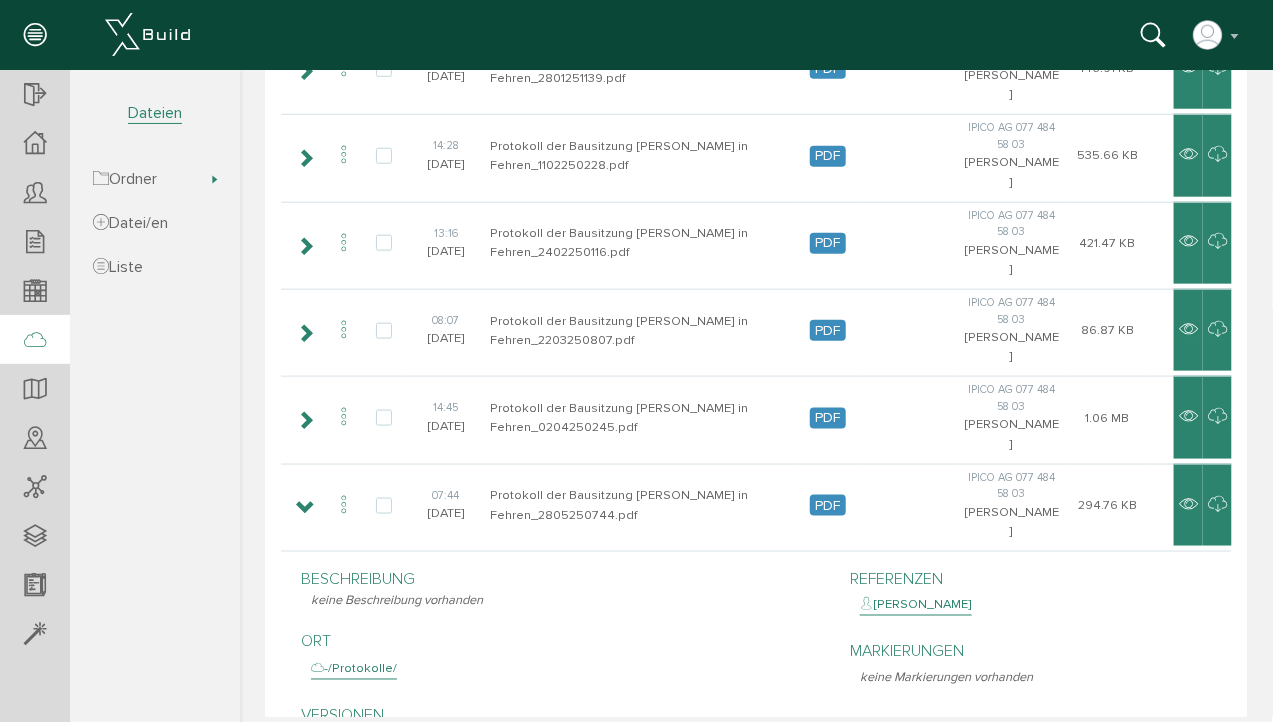 click at bounding box center (1187, 504) 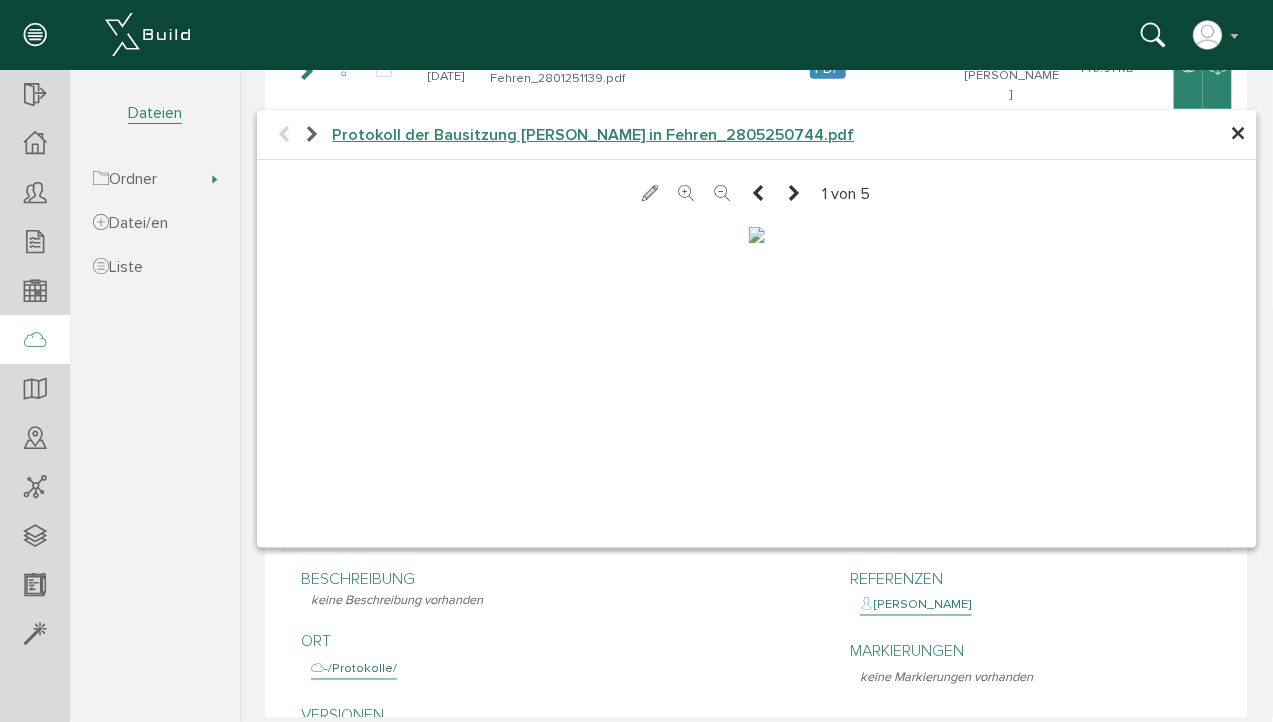 scroll, scrollTop: 0, scrollLeft: 0, axis: both 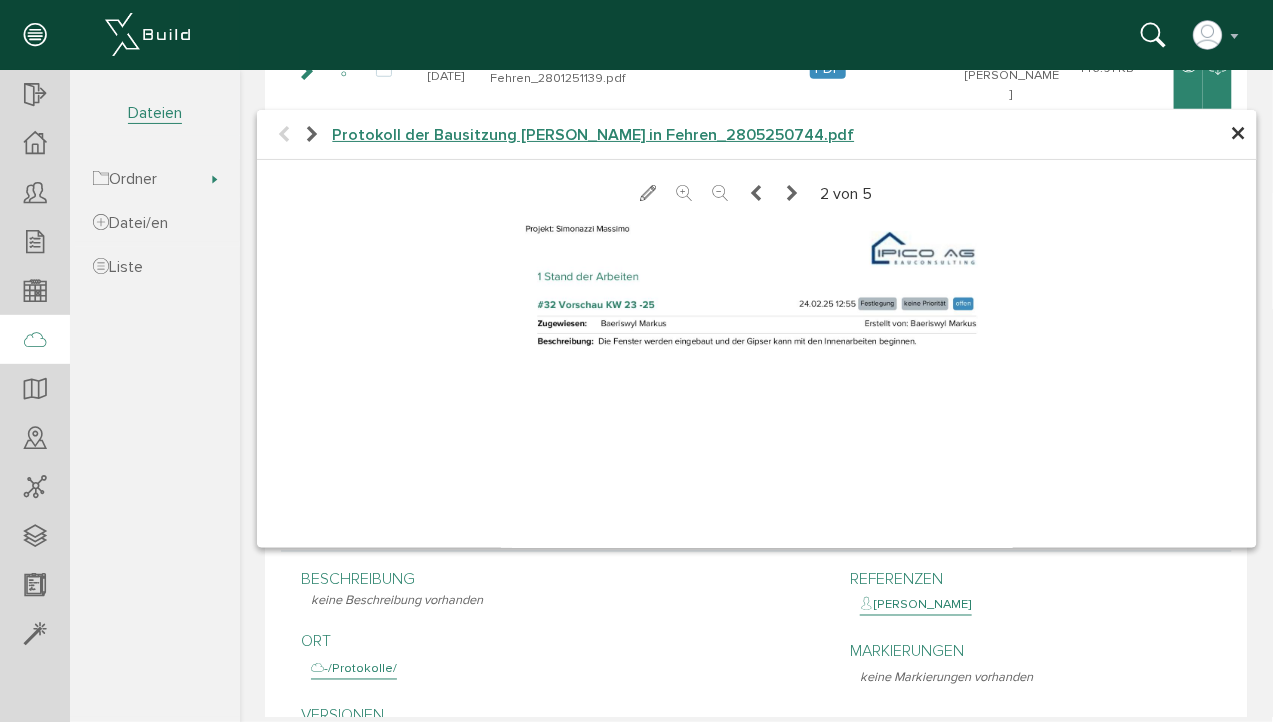 click at bounding box center [792, 193] 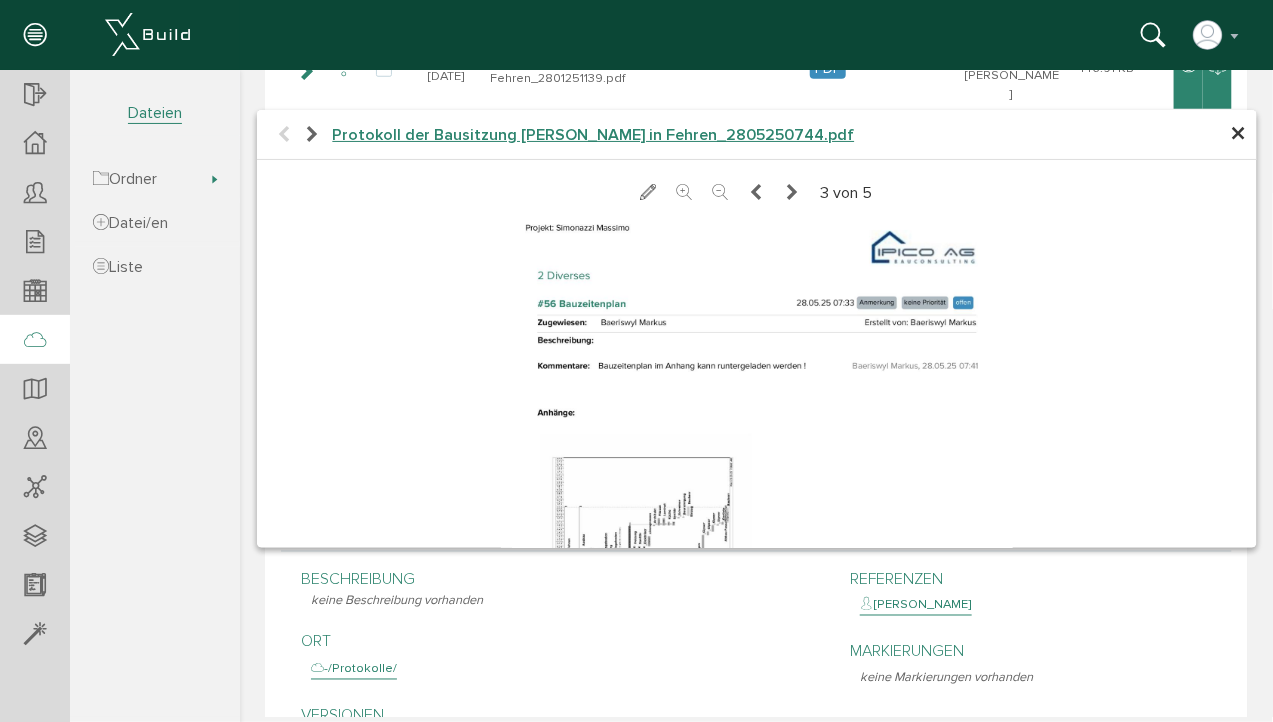 scroll, scrollTop: 0, scrollLeft: 0, axis: both 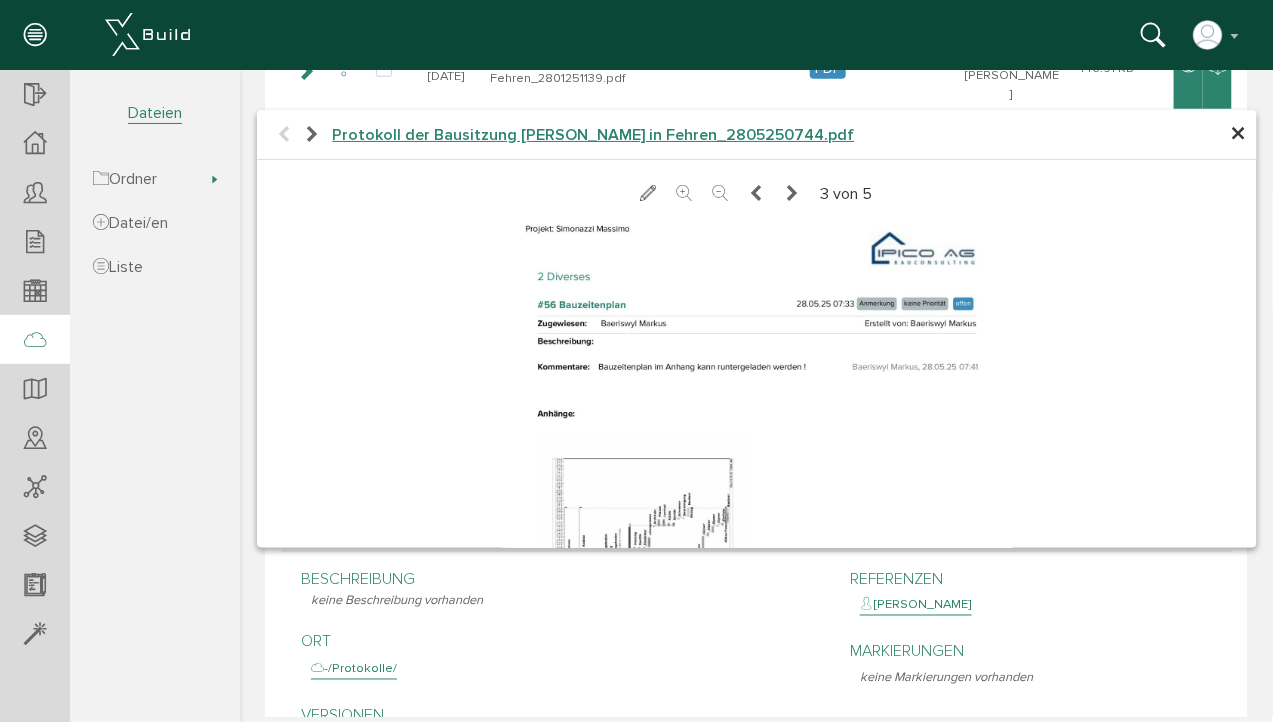 click at bounding box center (792, 193) 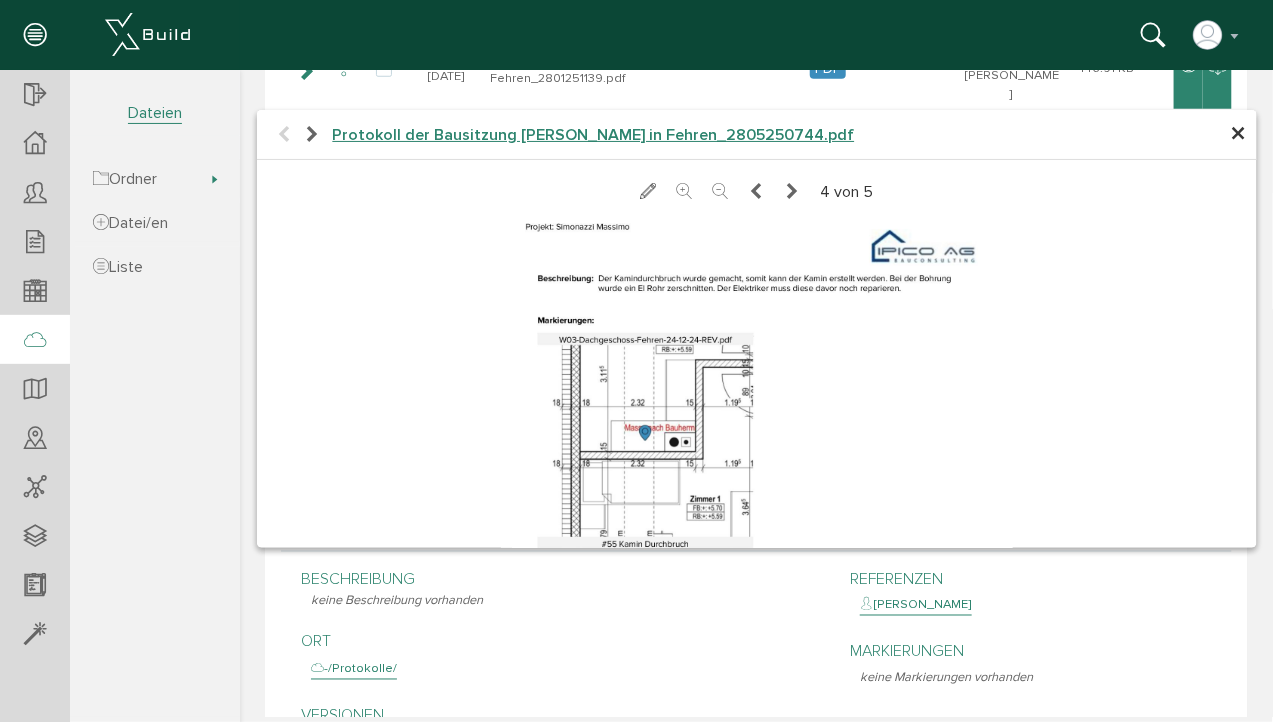 scroll, scrollTop: 0, scrollLeft: 0, axis: both 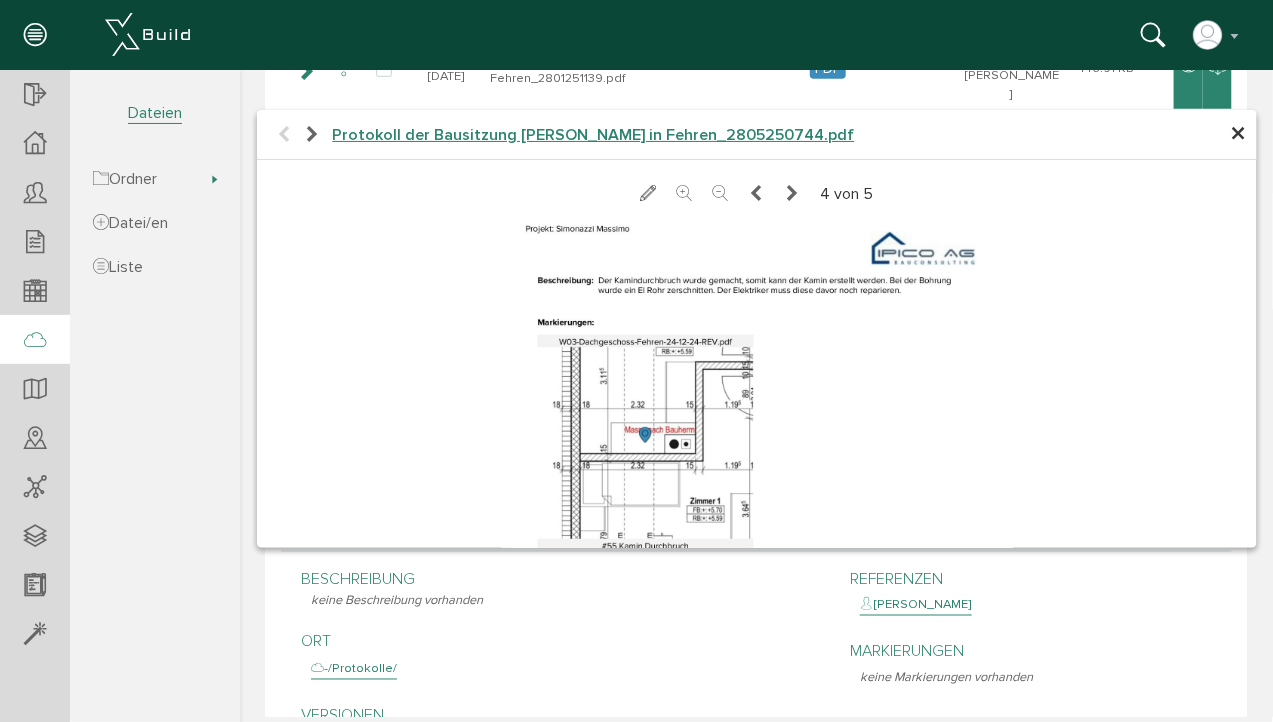 click at bounding box center [791, 193] 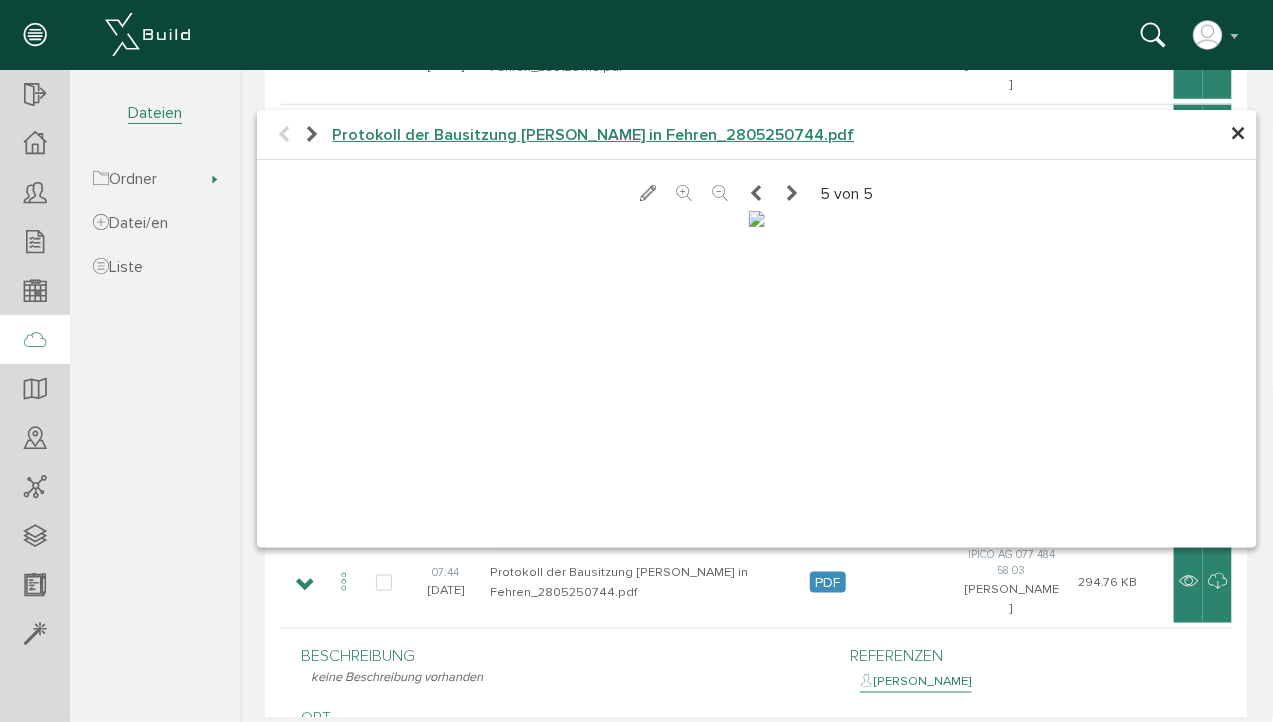 scroll, scrollTop: 524, scrollLeft: 0, axis: vertical 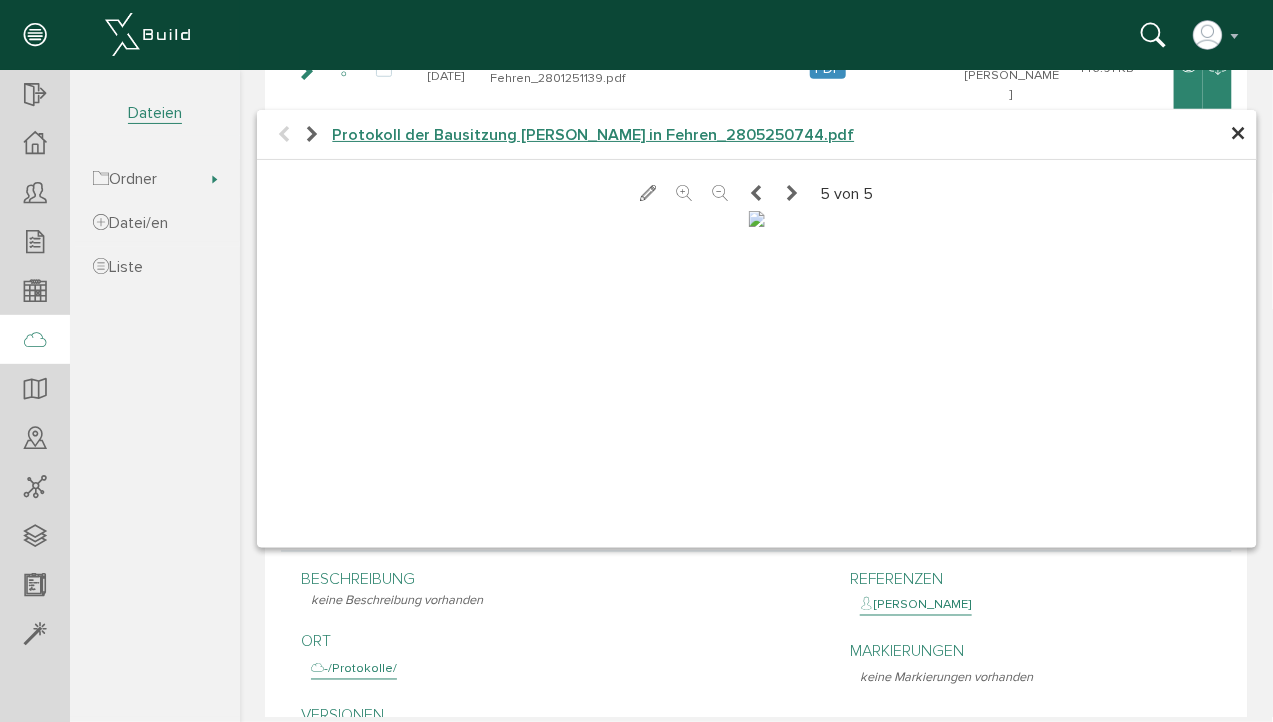 click at bounding box center [791, 193] 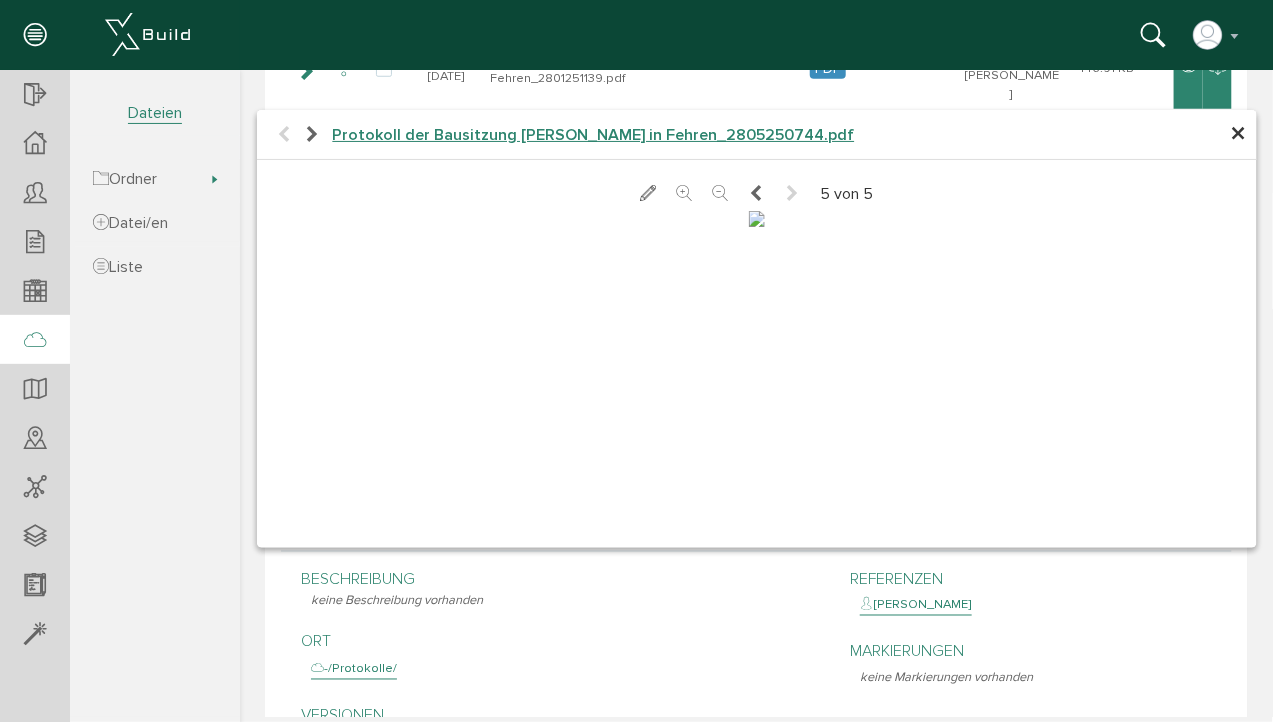 click at bounding box center (755, 193) 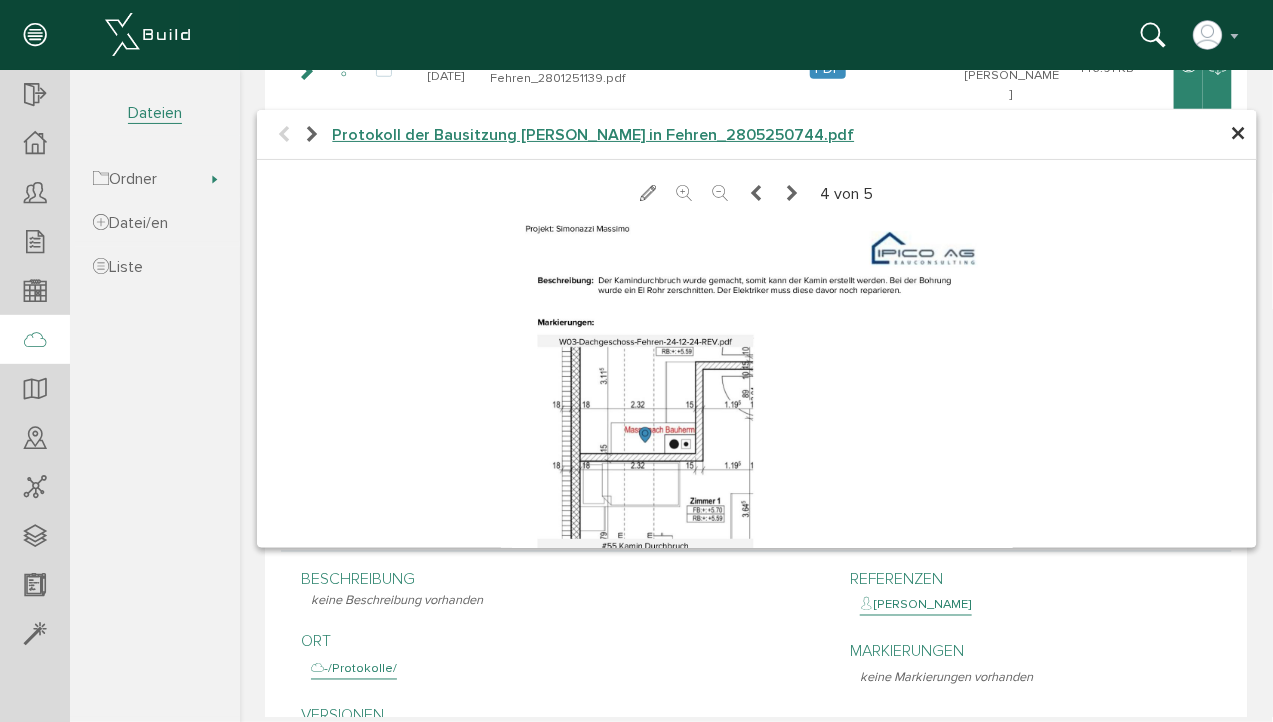click on "4 von 5" at bounding box center (756, 193) 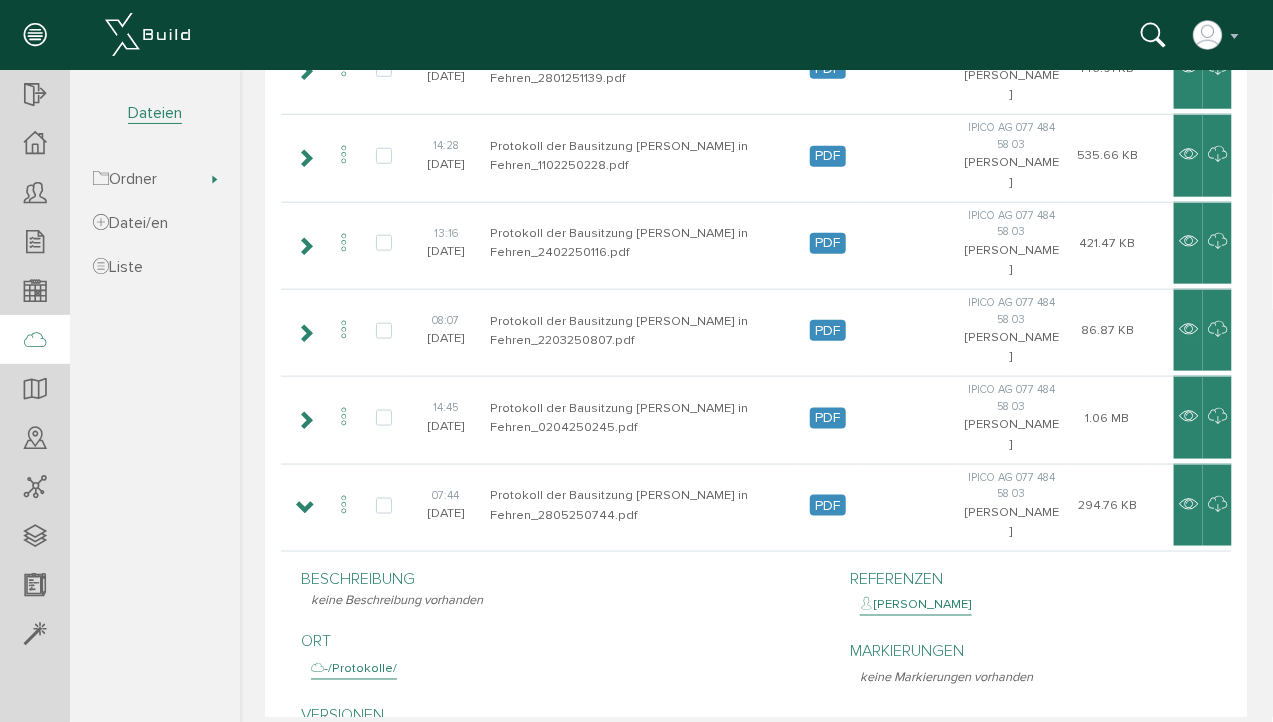 click at bounding box center (1187, 416) 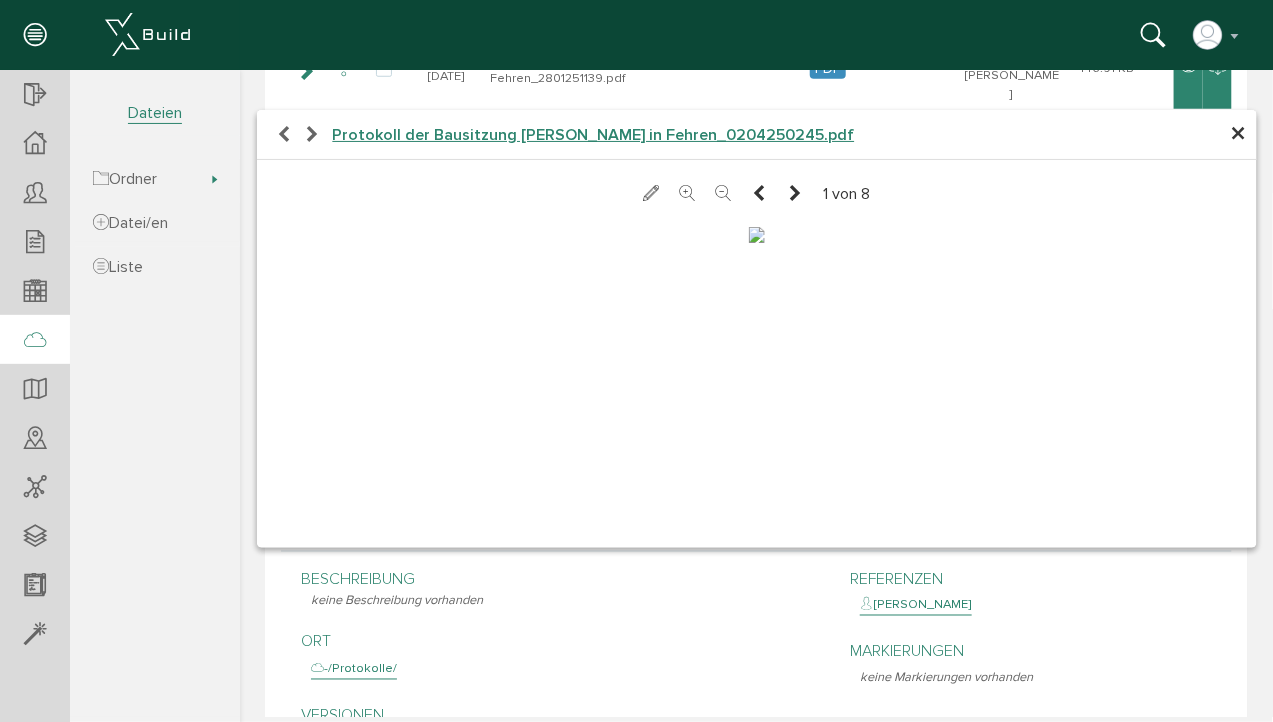 scroll, scrollTop: 0, scrollLeft: 0, axis: both 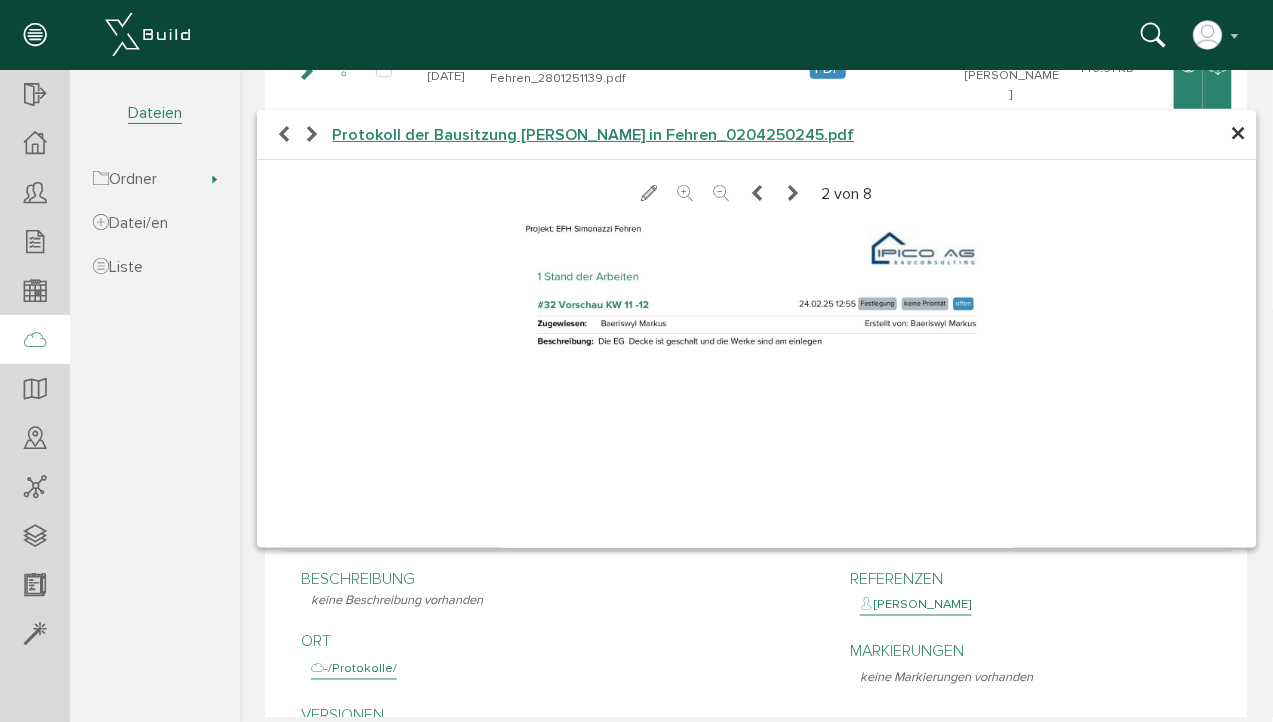 click at bounding box center (792, 193) 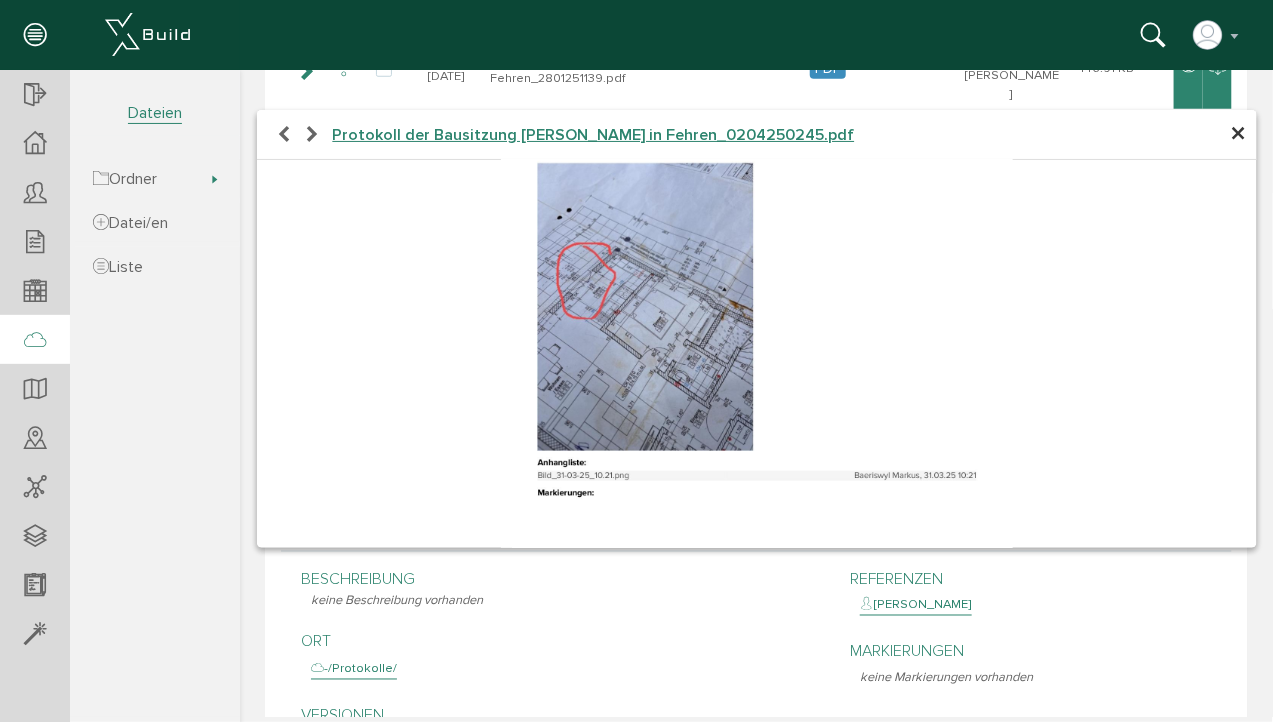 scroll, scrollTop: 0, scrollLeft: 0, axis: both 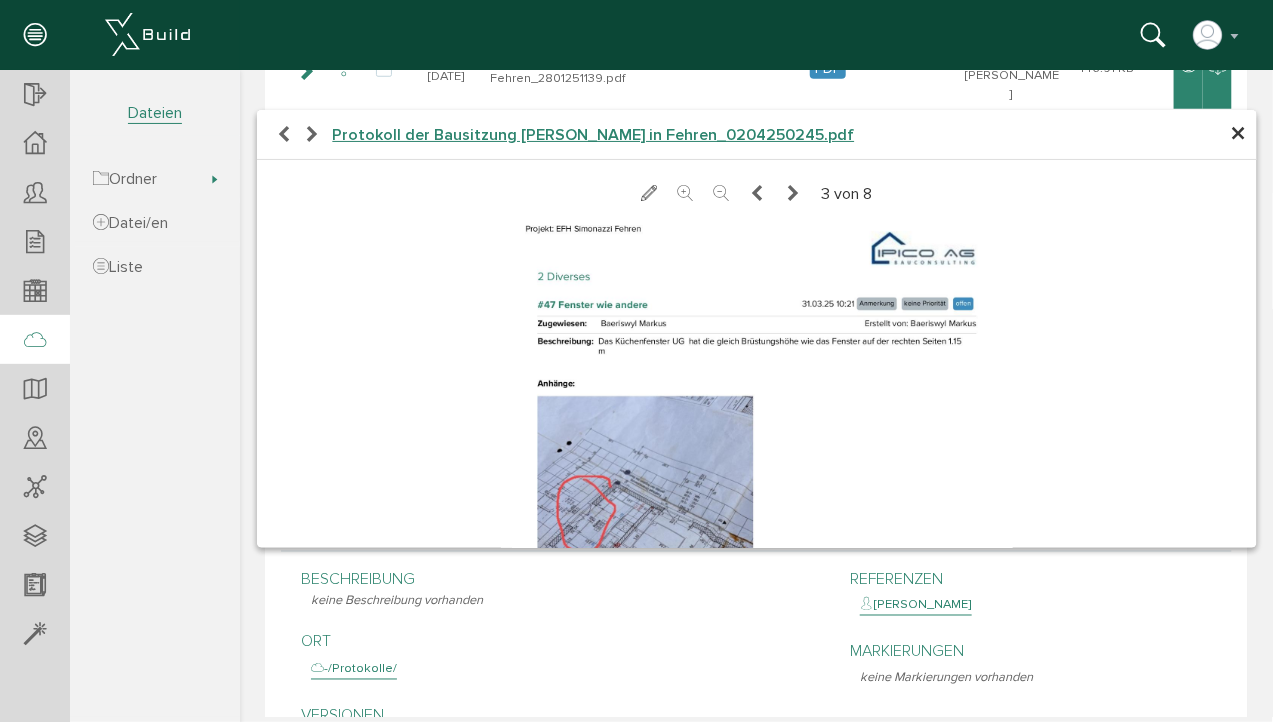 click at bounding box center [792, 193] 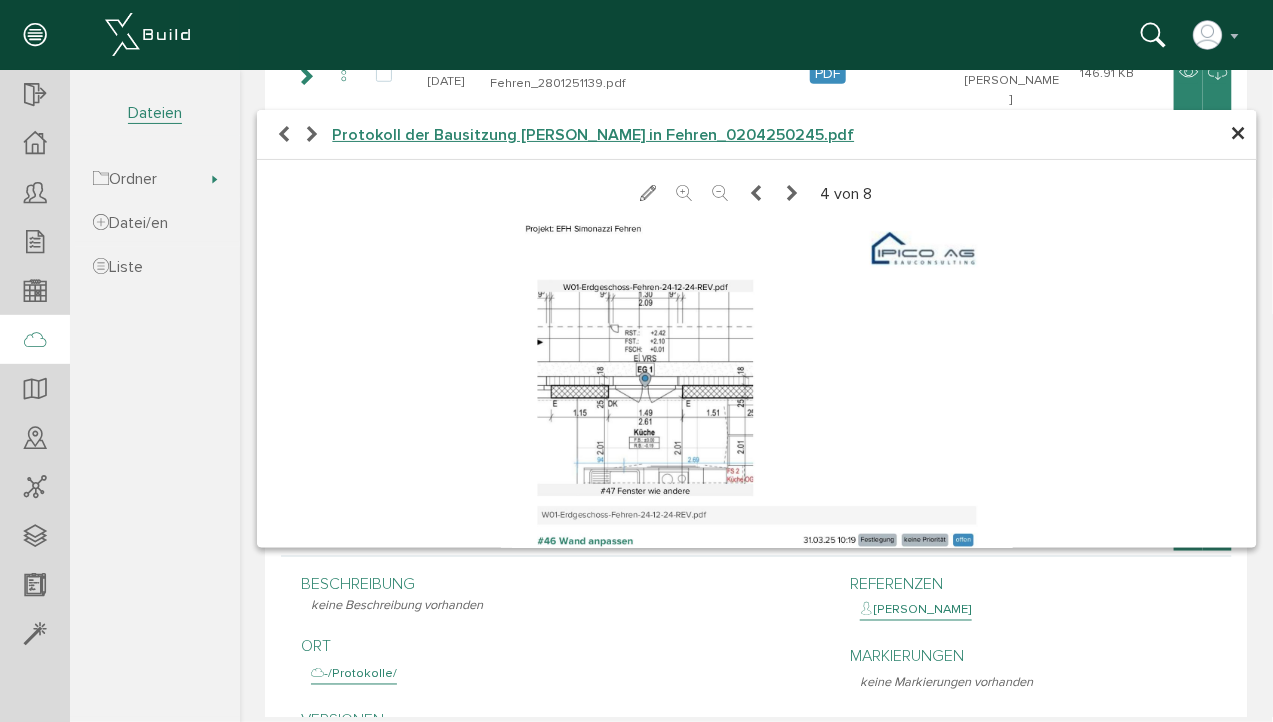 scroll, scrollTop: 524, scrollLeft: 0, axis: vertical 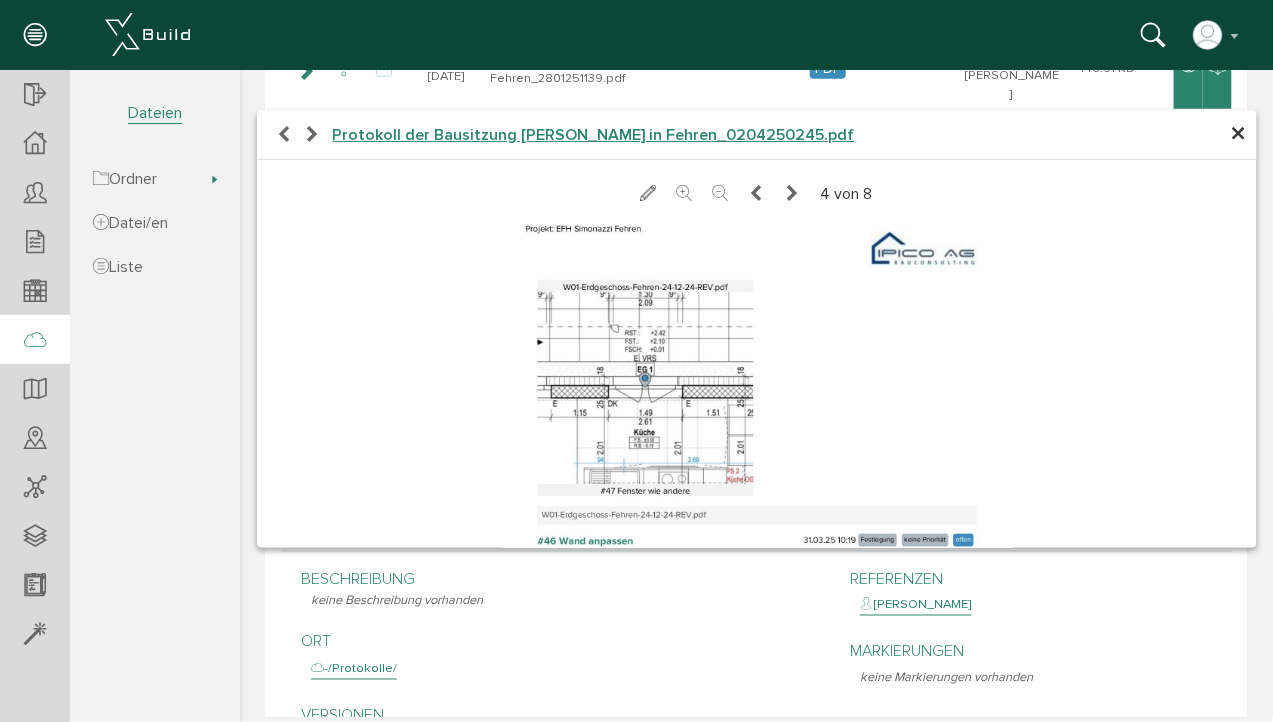 click at bounding box center [756, 193] 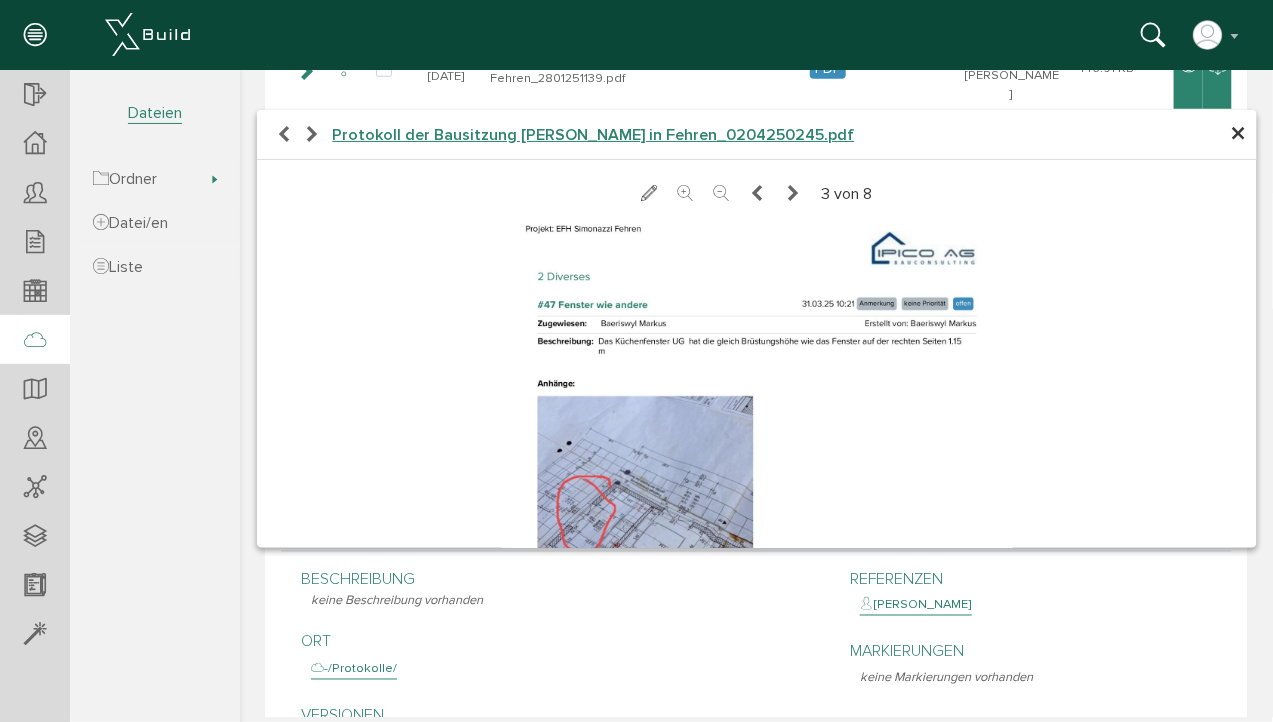 click on "3 von 8" at bounding box center [756, 193] 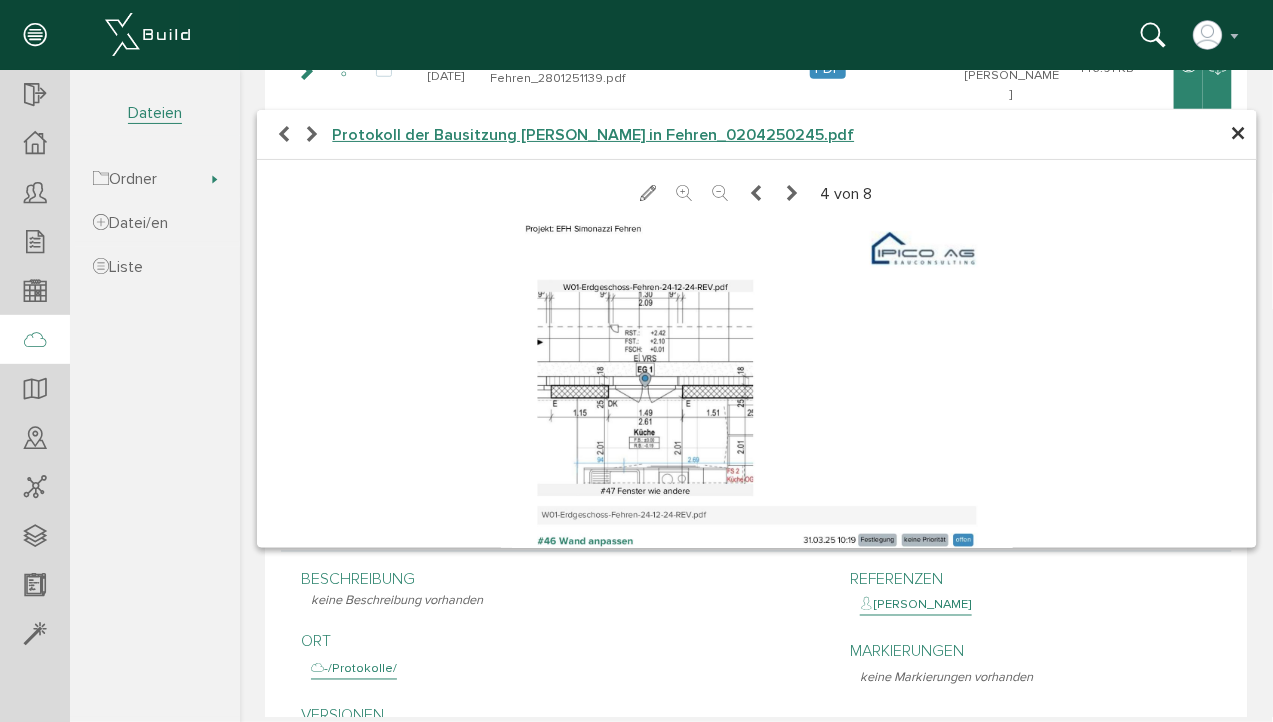 click at bounding box center (792, 193) 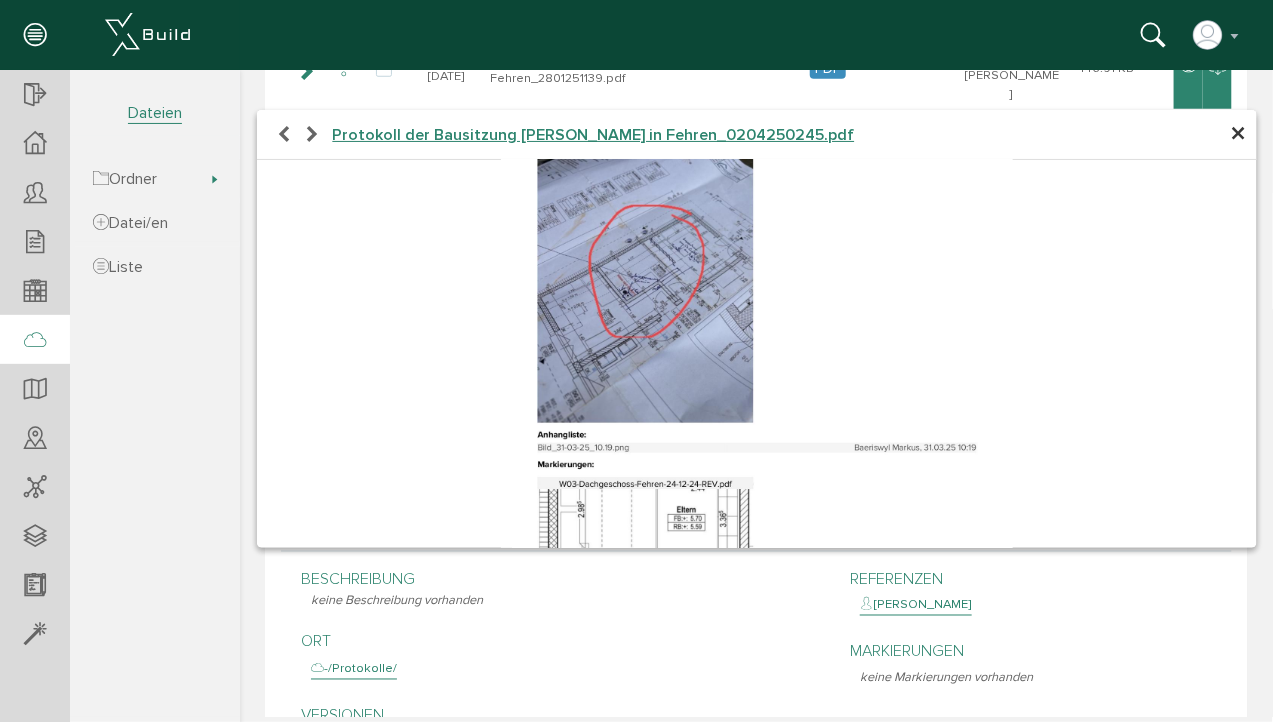 scroll, scrollTop: 0, scrollLeft: 0, axis: both 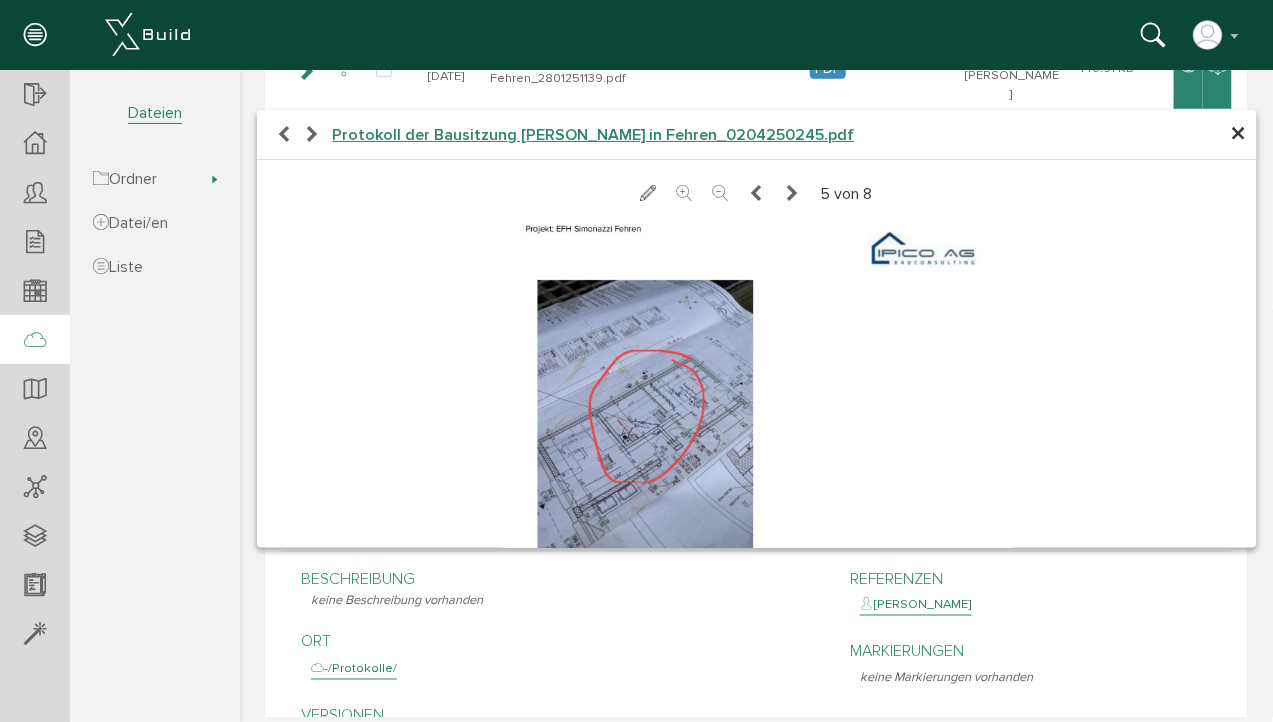 click at bounding box center (792, 193) 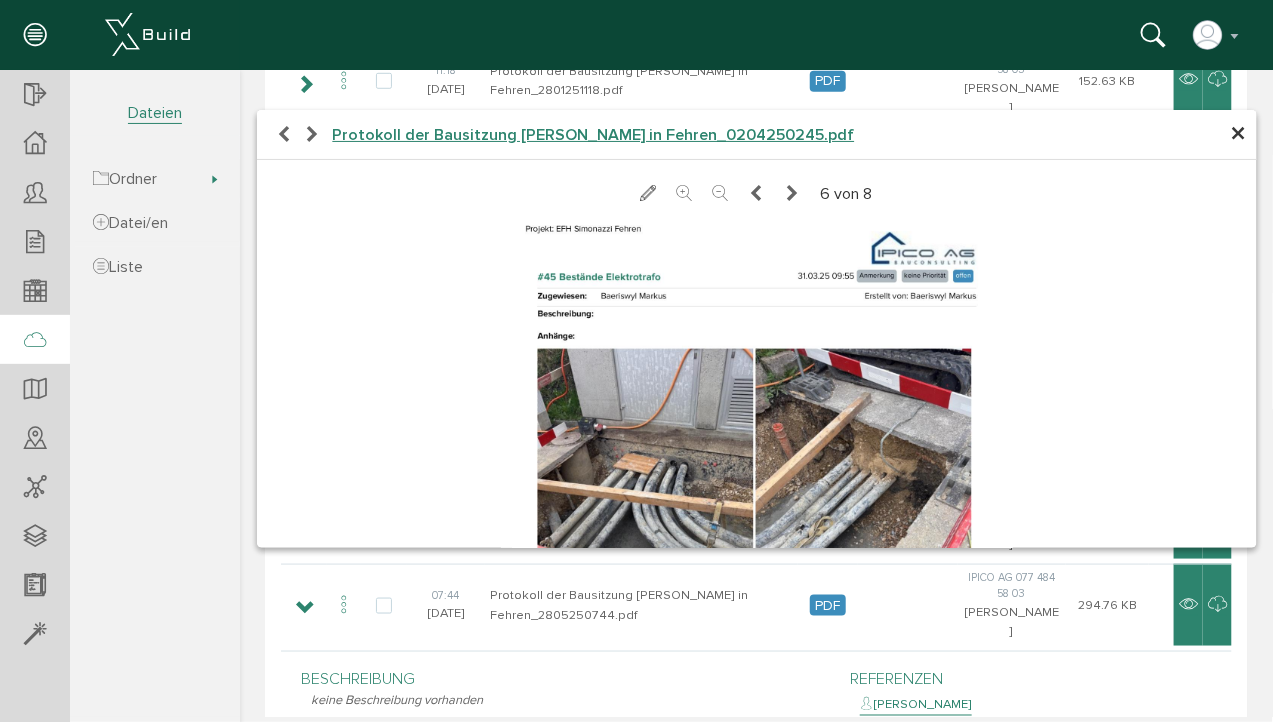 scroll, scrollTop: 444, scrollLeft: 0, axis: vertical 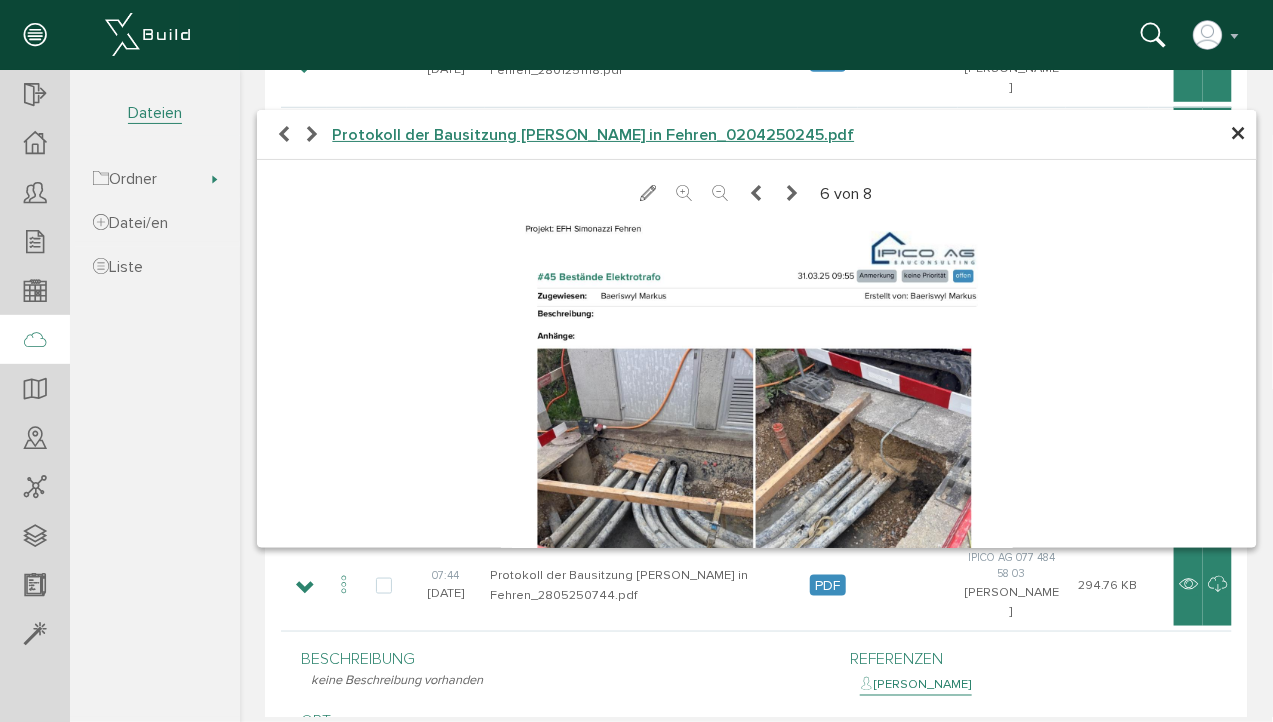 click at bounding box center [792, 193] 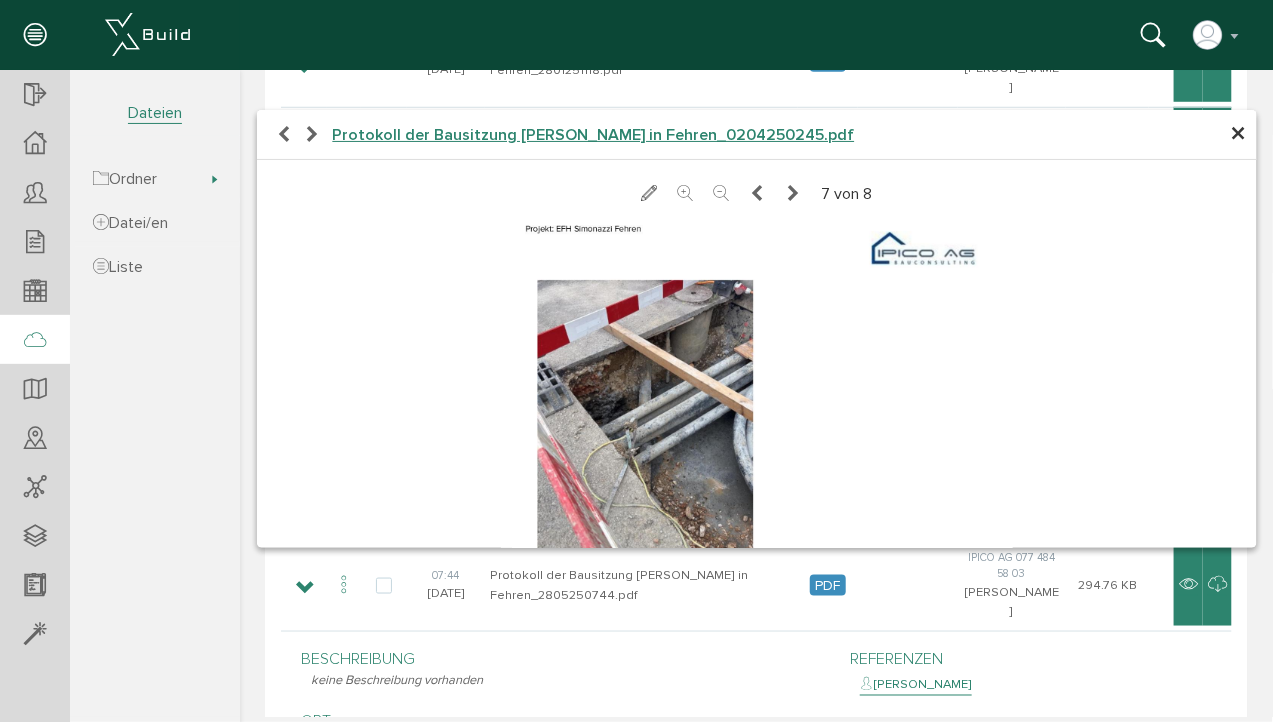 click at bounding box center (792, 193) 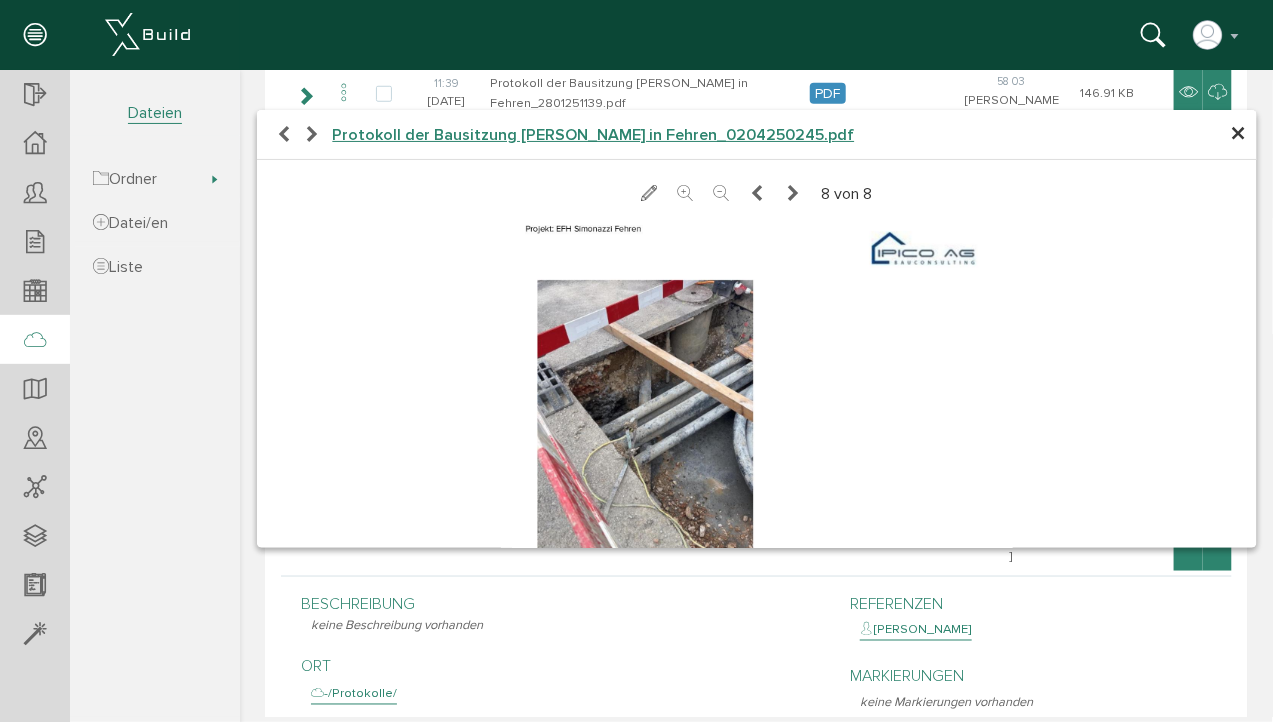 scroll, scrollTop: 524, scrollLeft: 0, axis: vertical 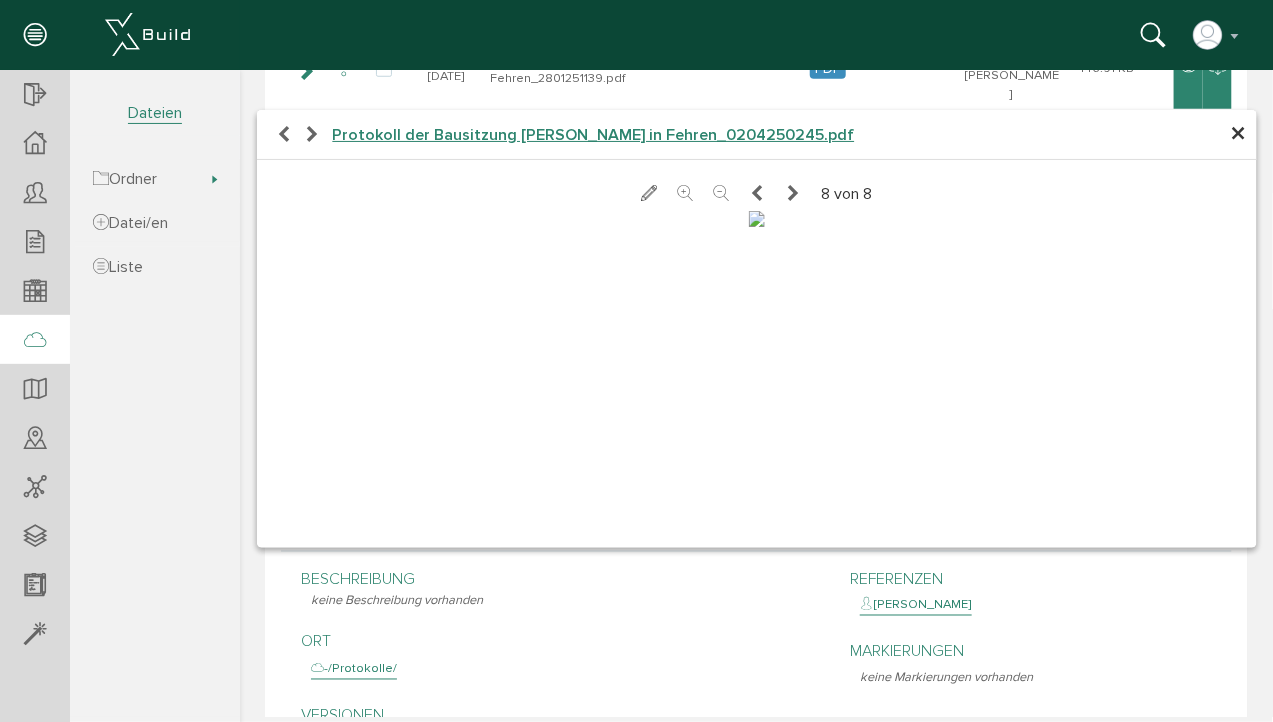 click on "×" at bounding box center [1238, 133] 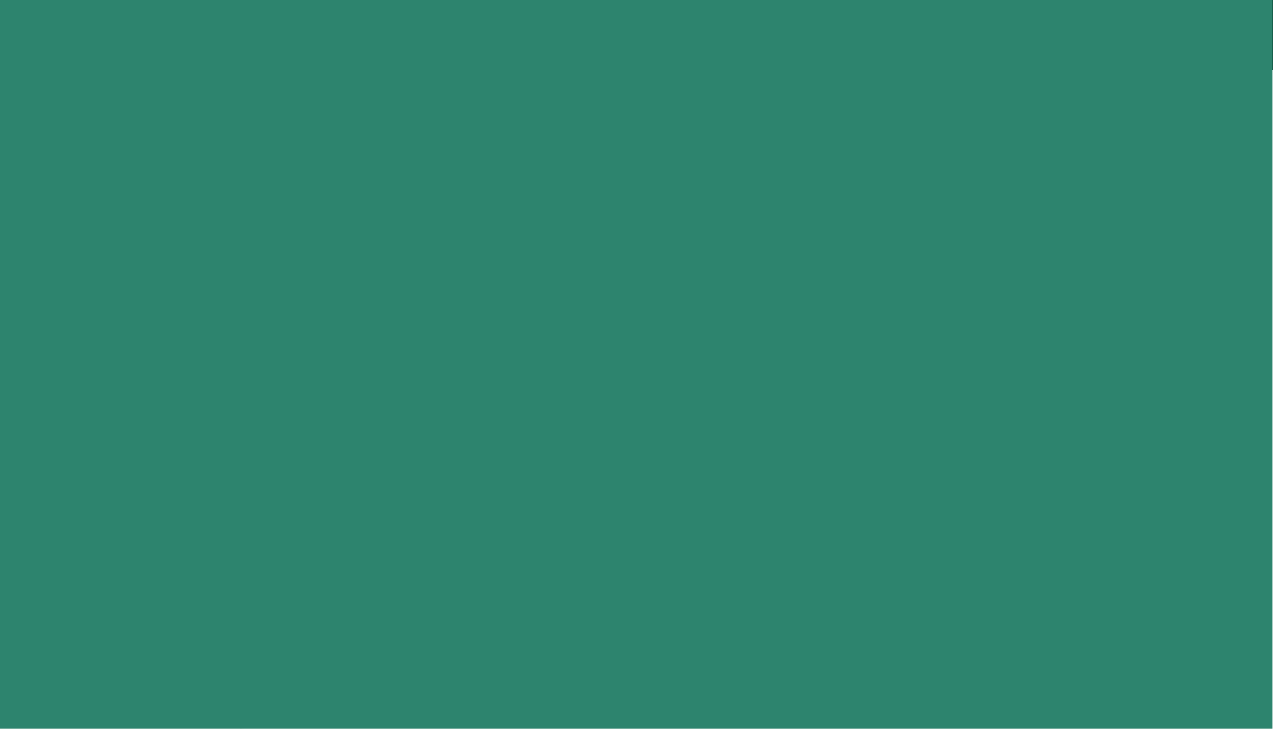scroll, scrollTop: 0, scrollLeft: 0, axis: both 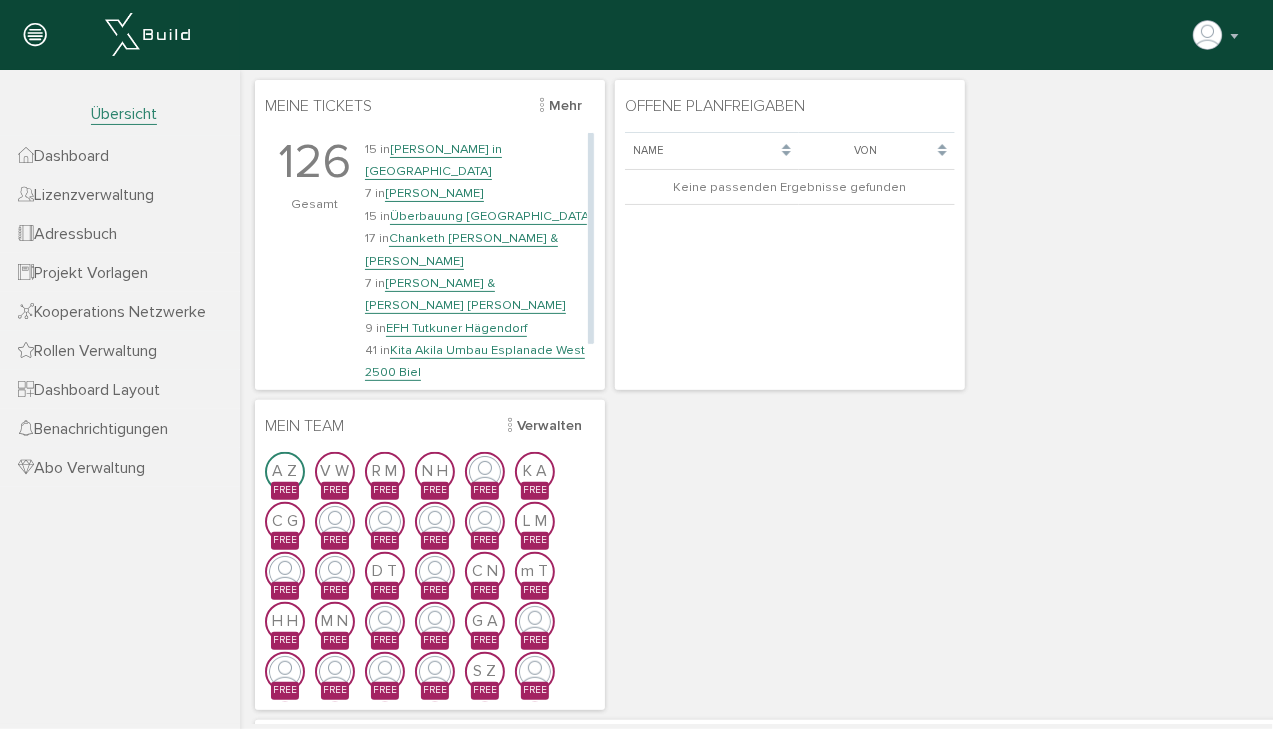 click on "Kita Akila Umbau Esplanade West 2500 Biel" at bounding box center (474, 360) 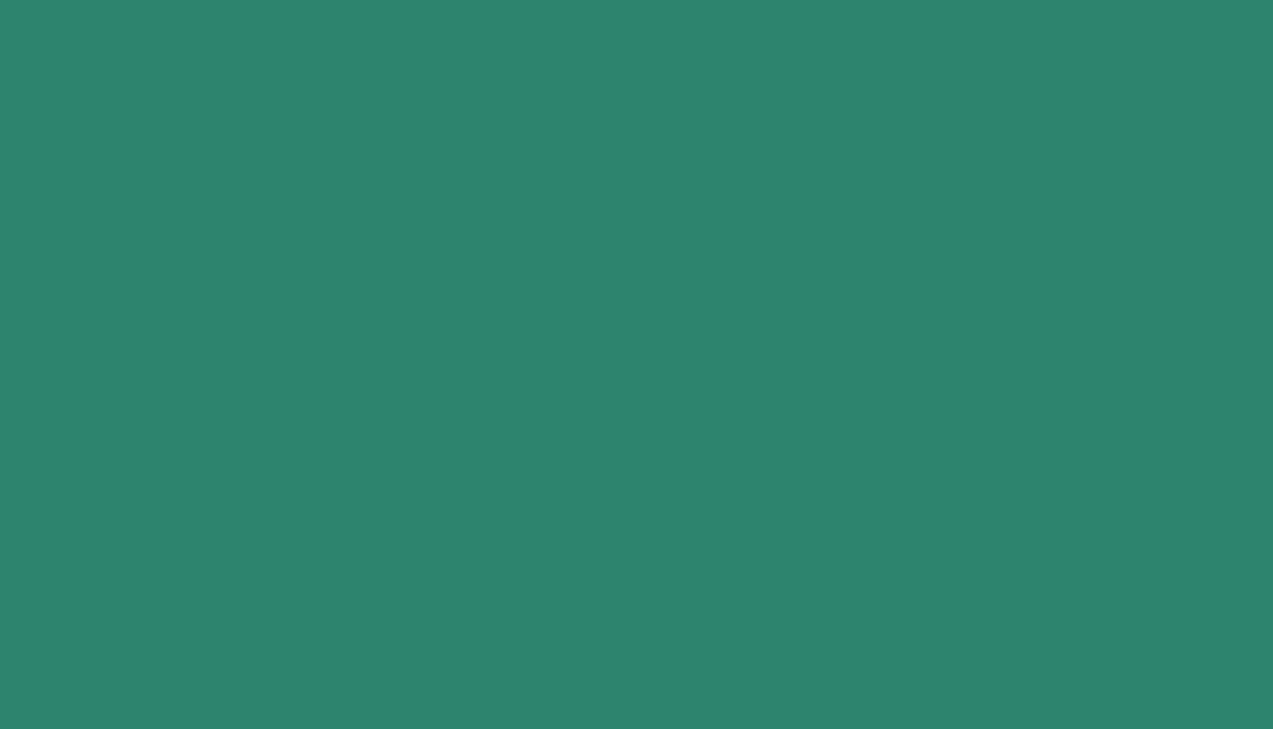 scroll, scrollTop: 0, scrollLeft: 0, axis: both 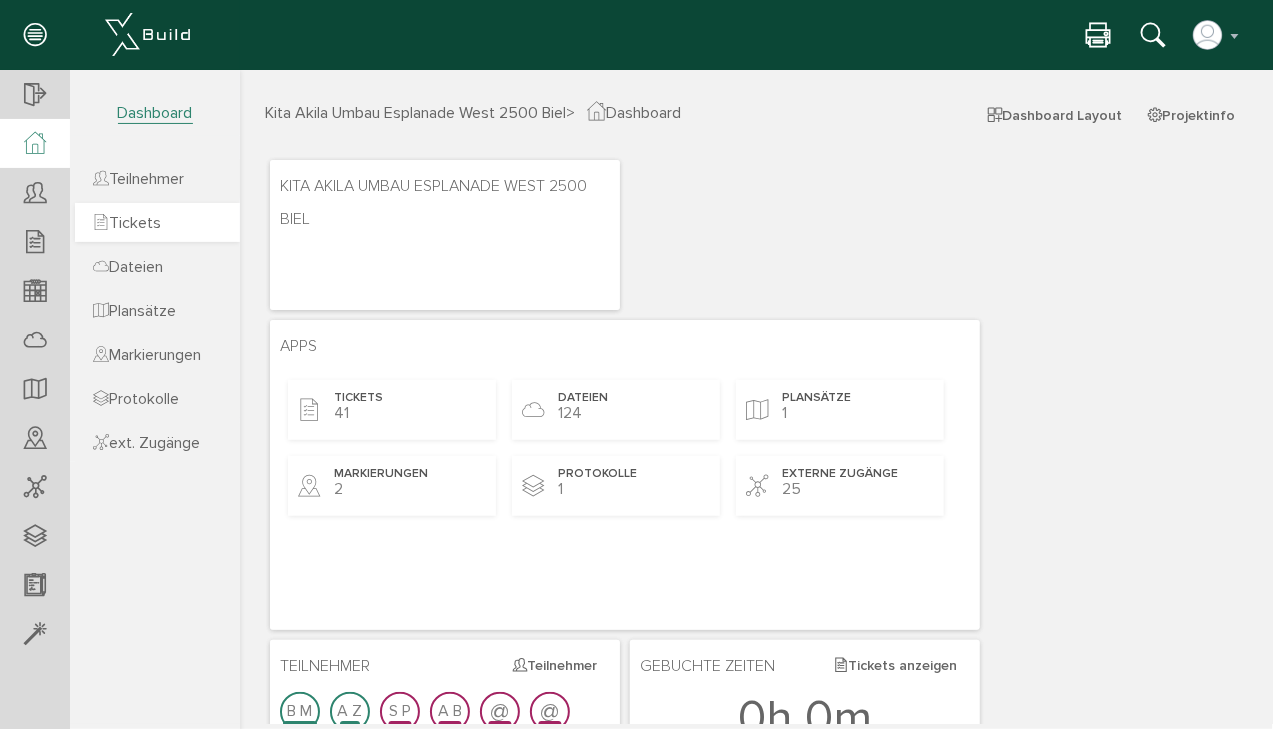 click on "Tickets" at bounding box center (127, 223) 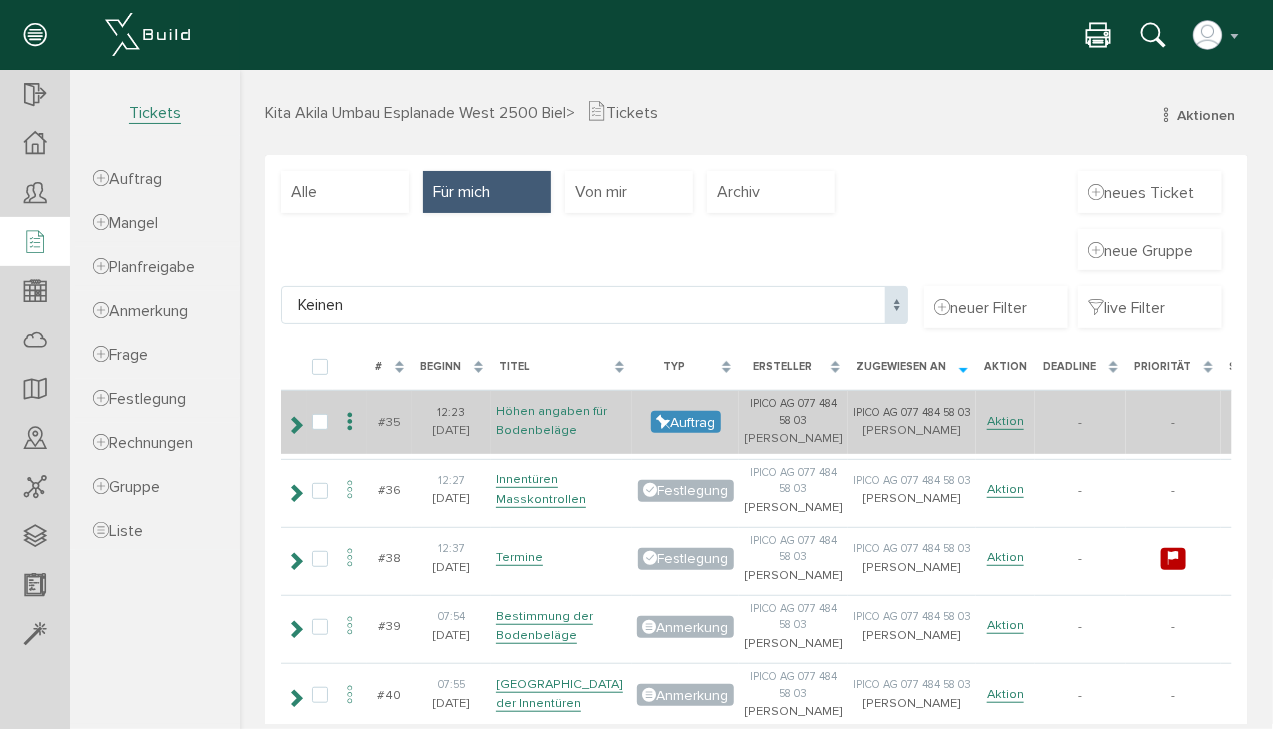 click on "Höhen angaben für Bodenbeläge" at bounding box center [550, 420] 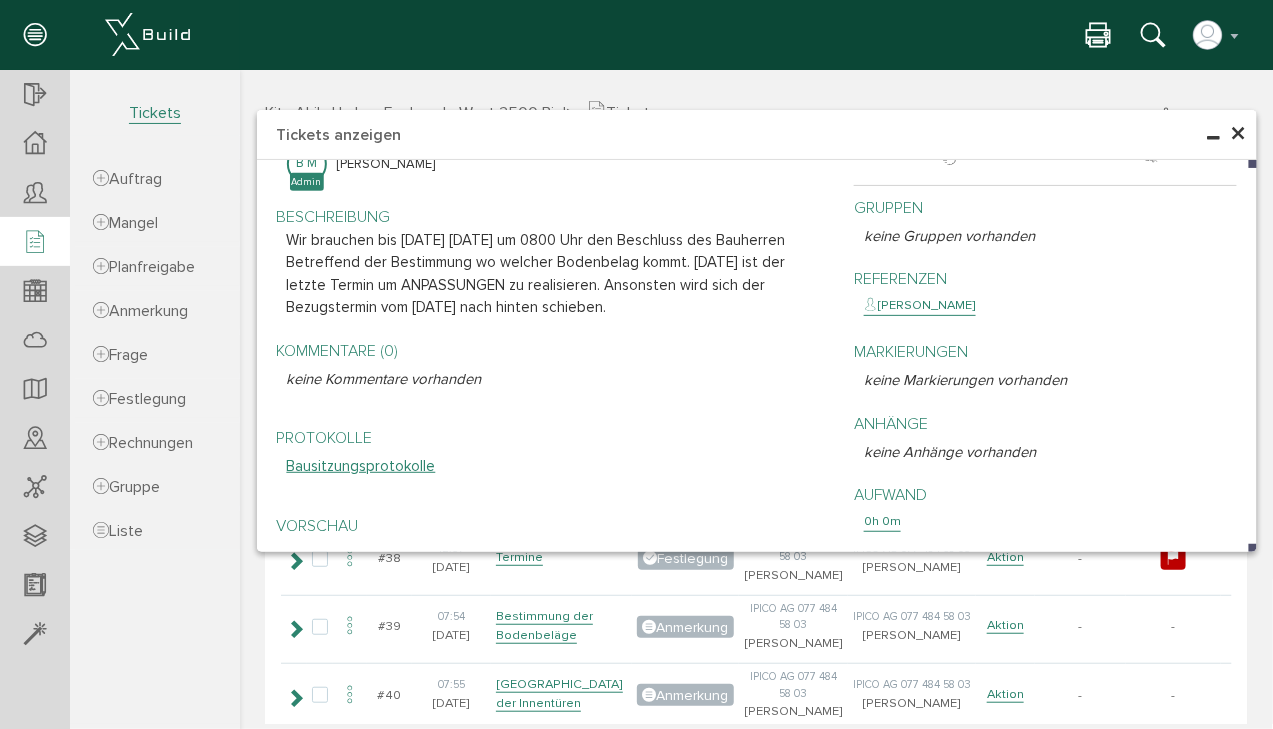 click on "×" at bounding box center (1238, 133) 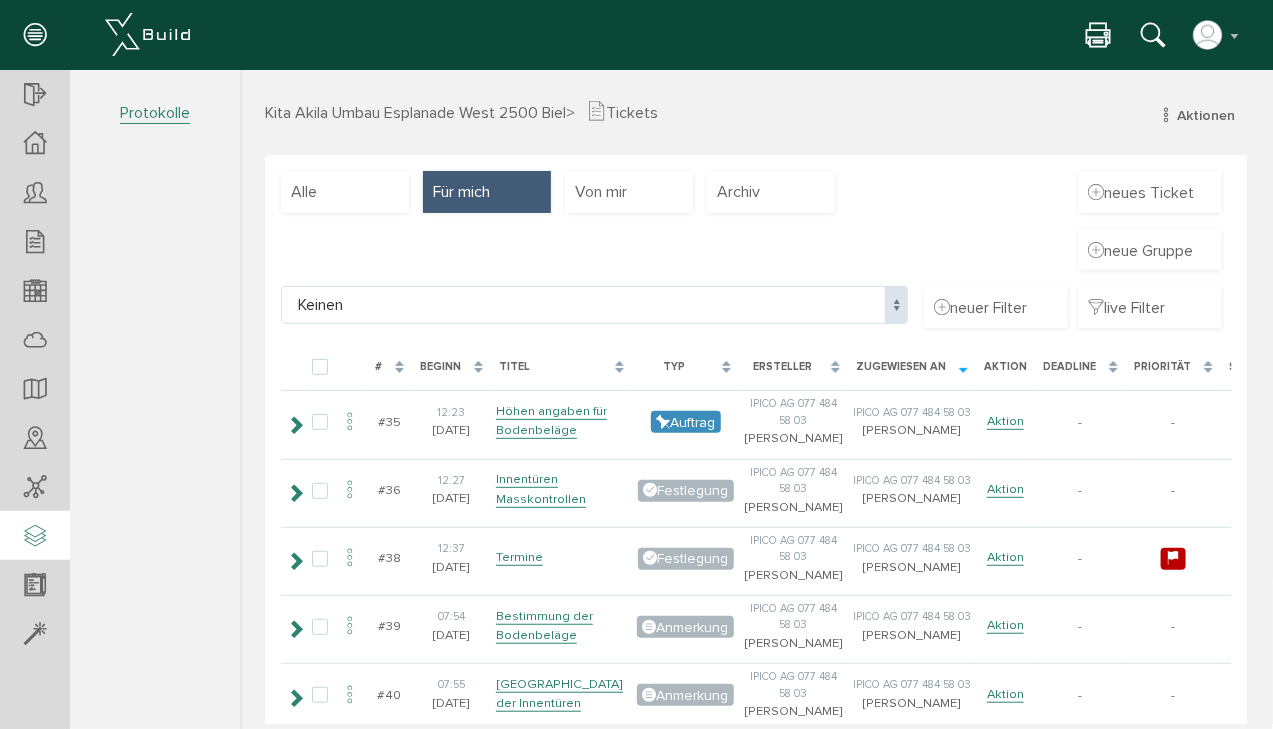 click at bounding box center (35, 537) 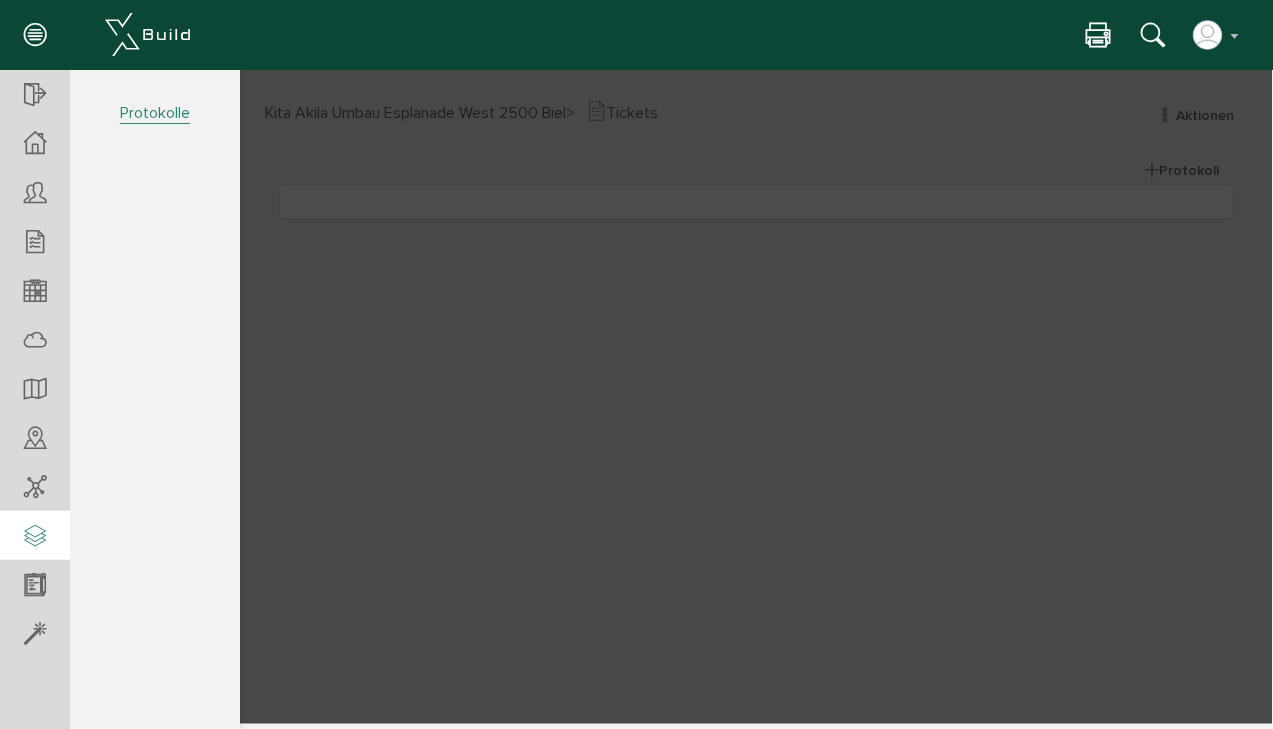 click at bounding box center [35, 537] 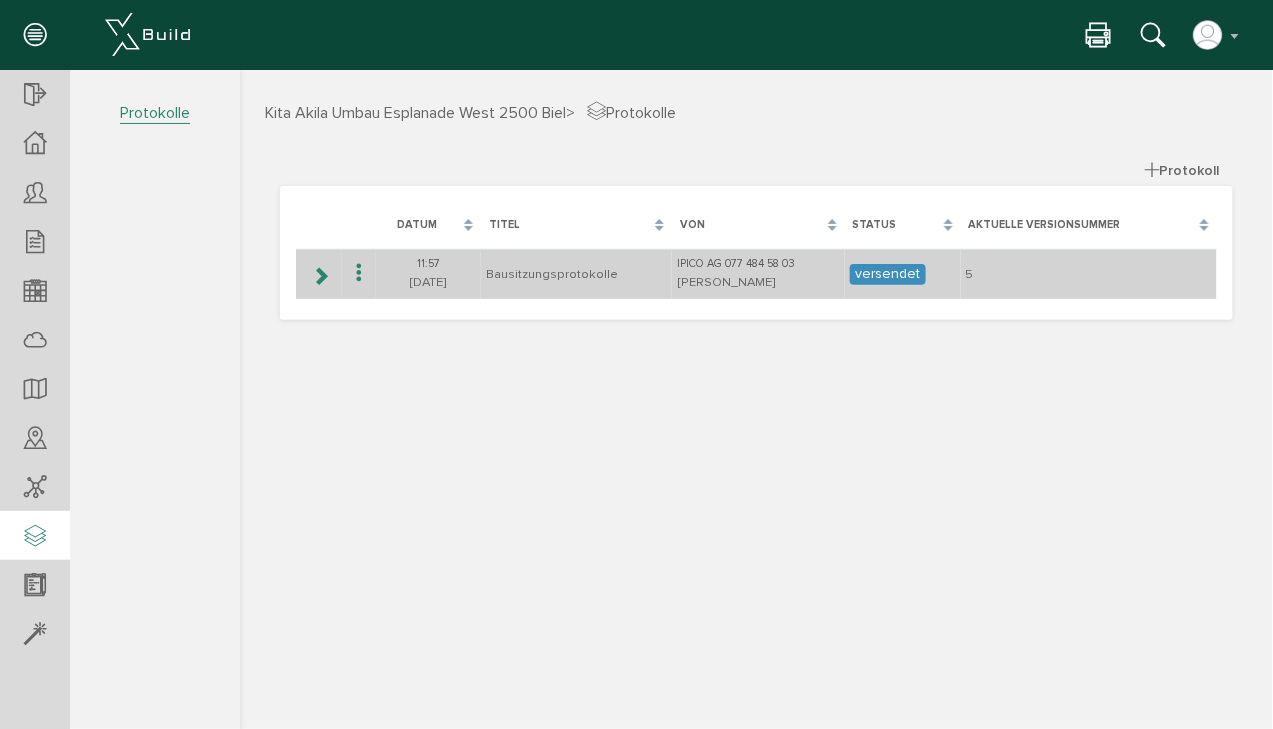 click at bounding box center (319, 275) 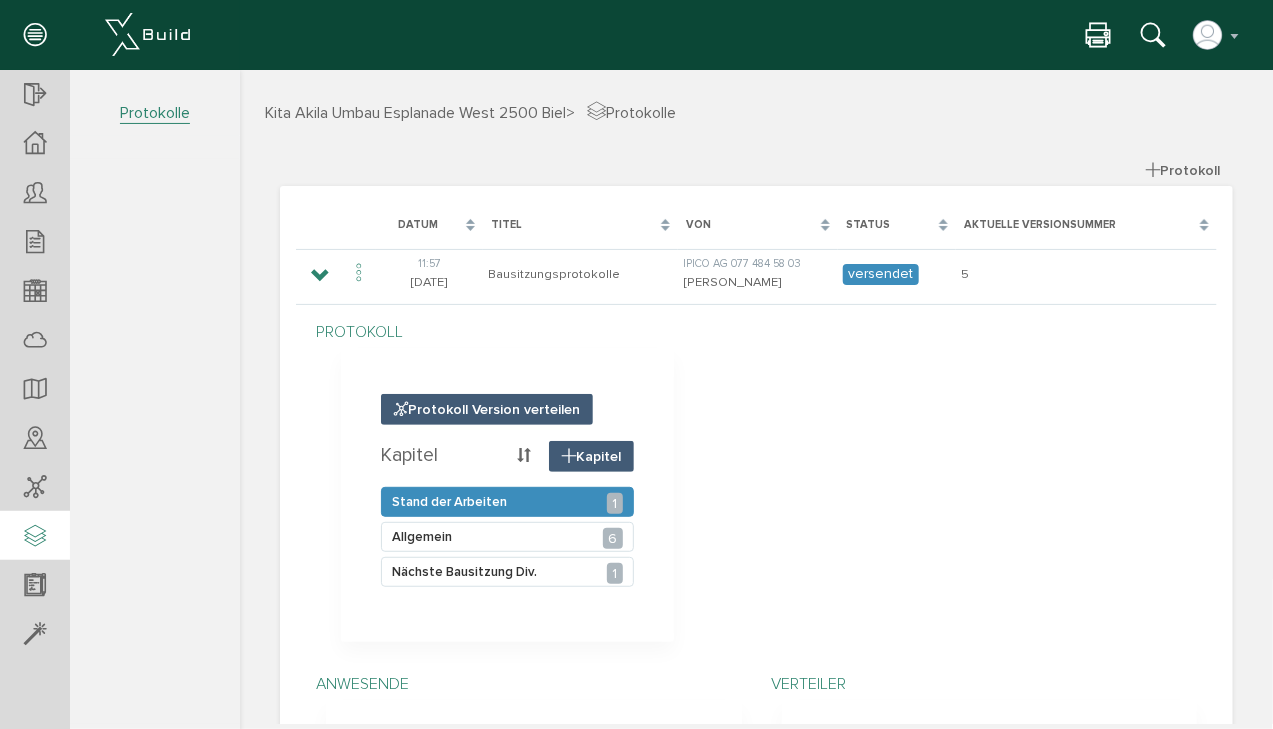 click on "1" at bounding box center [614, 502] 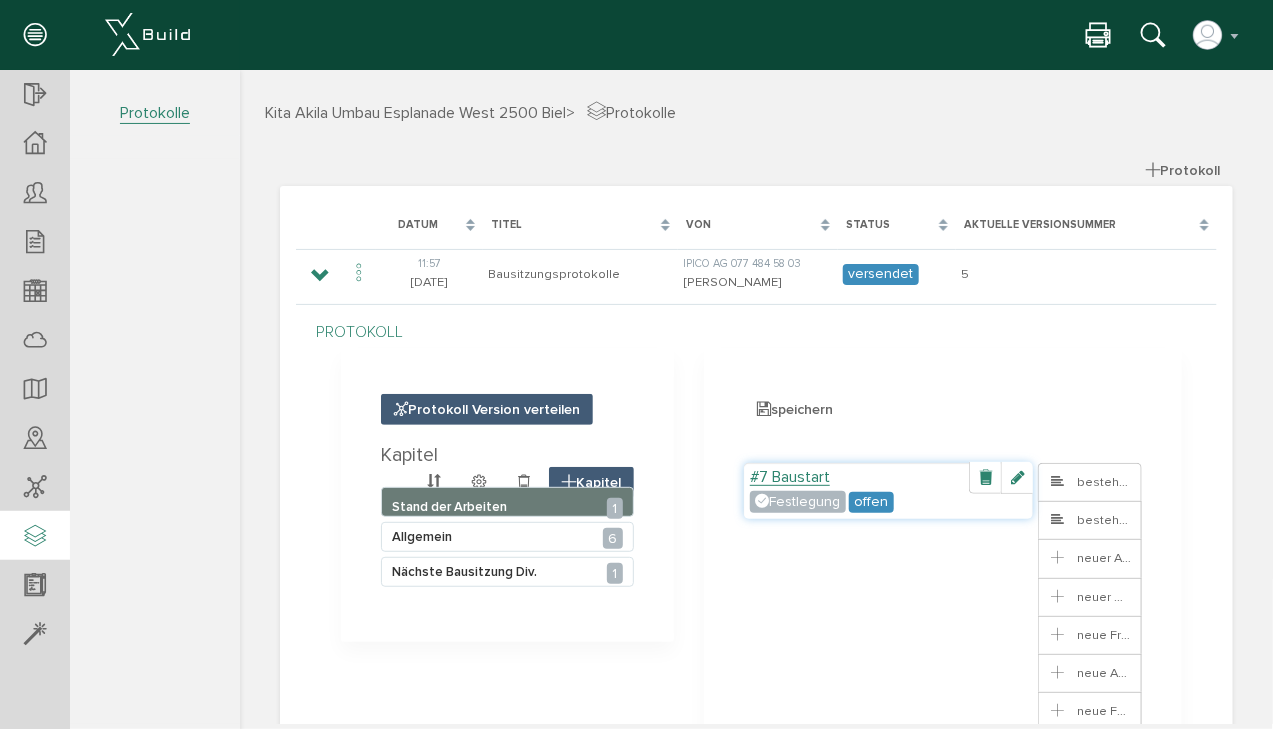 click on "#7 Baustart" at bounding box center [789, 476] 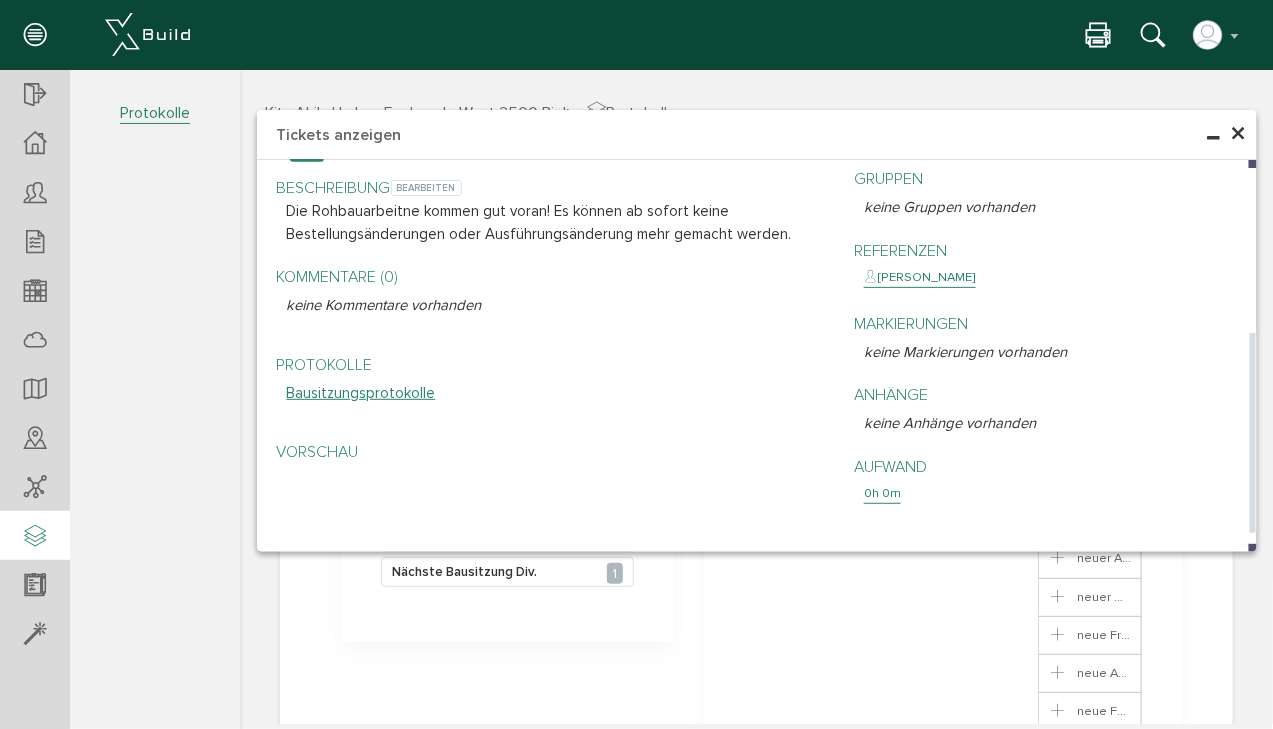 click on "Die Rohbauarbeitne kommen gut voran!  Es können ab sofort keine Bestellungsänderungen oder Ausführungsänderung mehr gemacht werden." at bounding box center (555, 221) 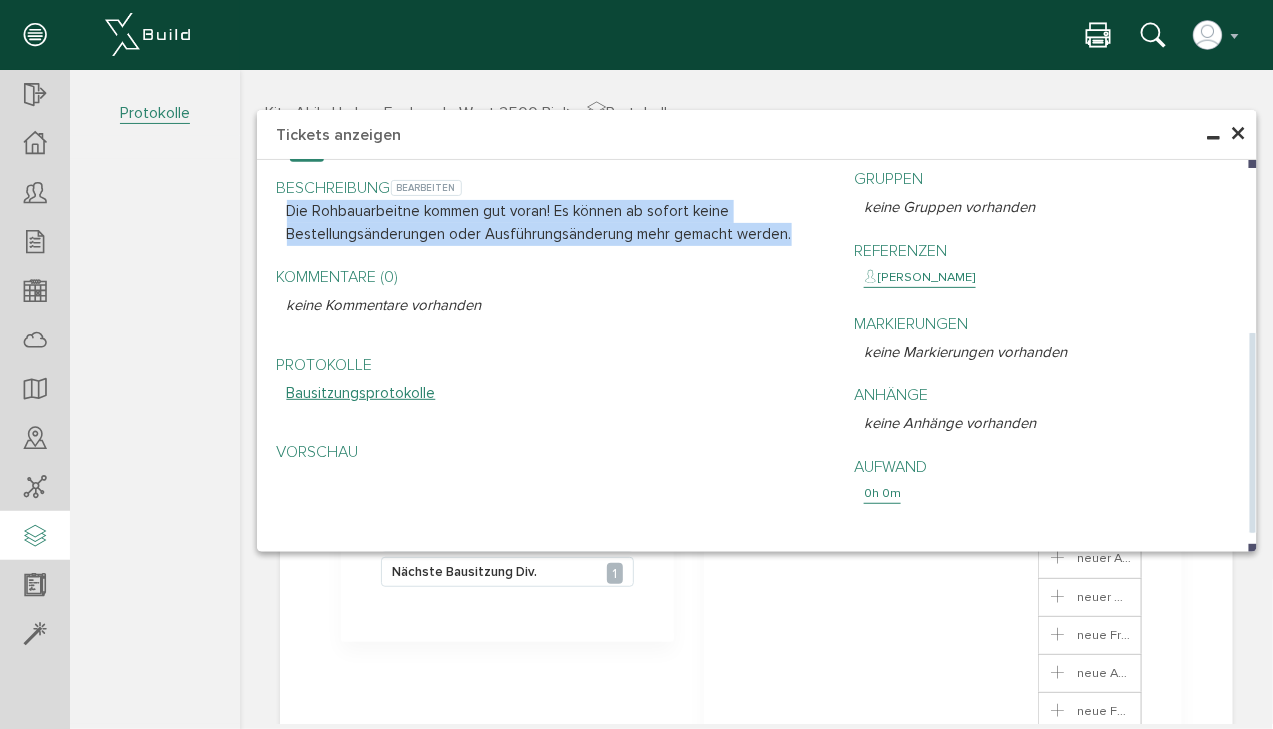drag, startPoint x: 277, startPoint y: 245, endPoint x: 791, endPoint y: 271, distance: 514.65717 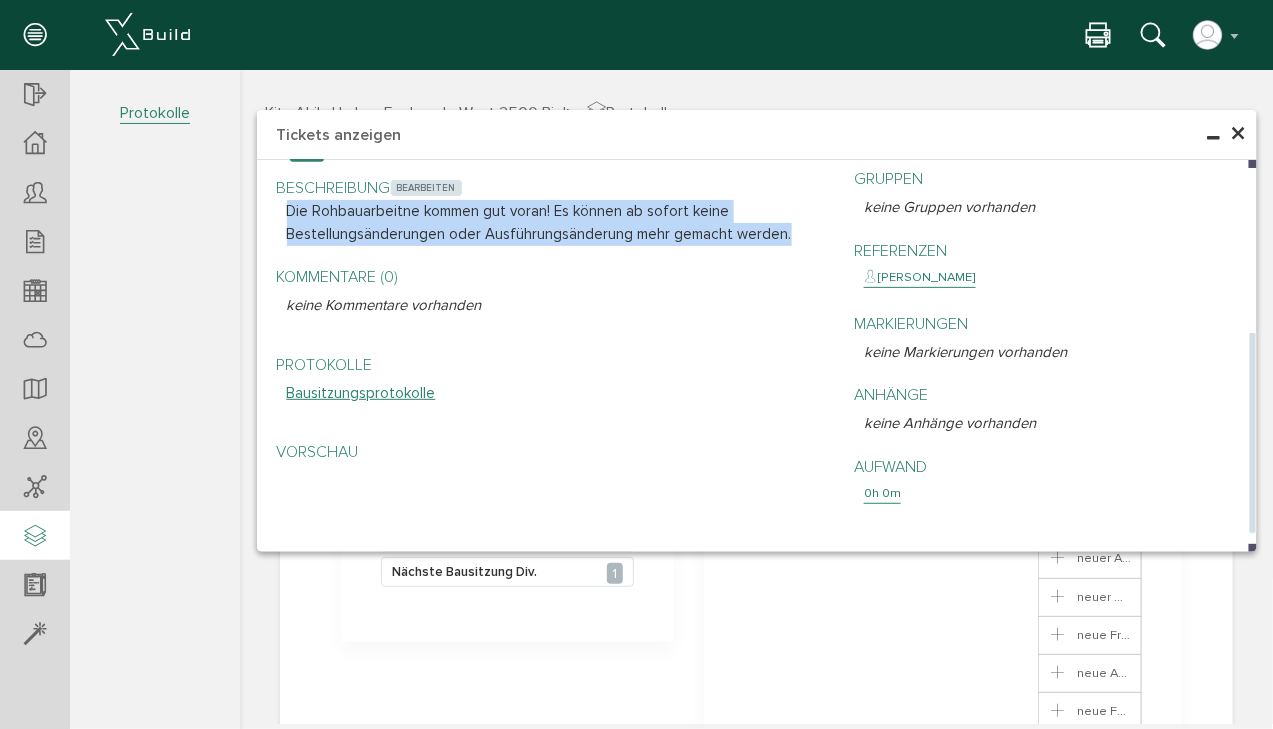 click on "bearbeiten" at bounding box center [425, 187] 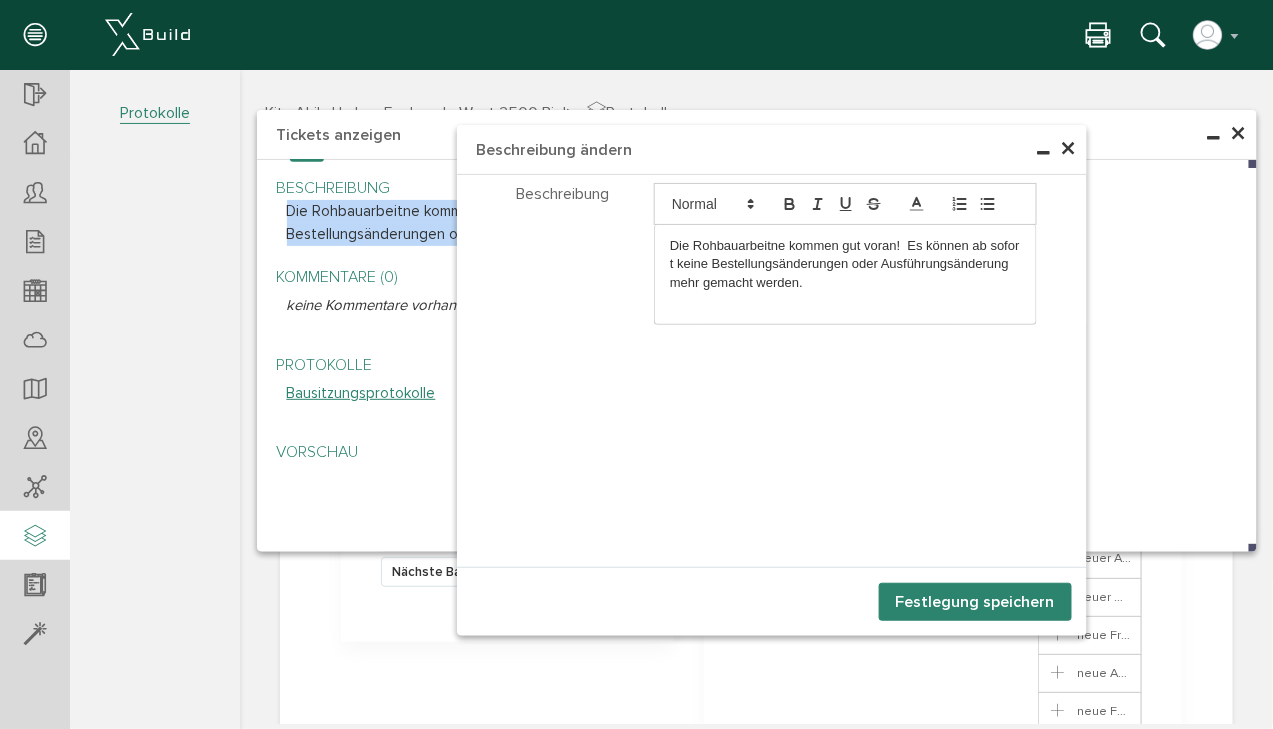 drag, startPoint x: 833, startPoint y: 279, endPoint x: 639, endPoint y: 231, distance: 199.84995 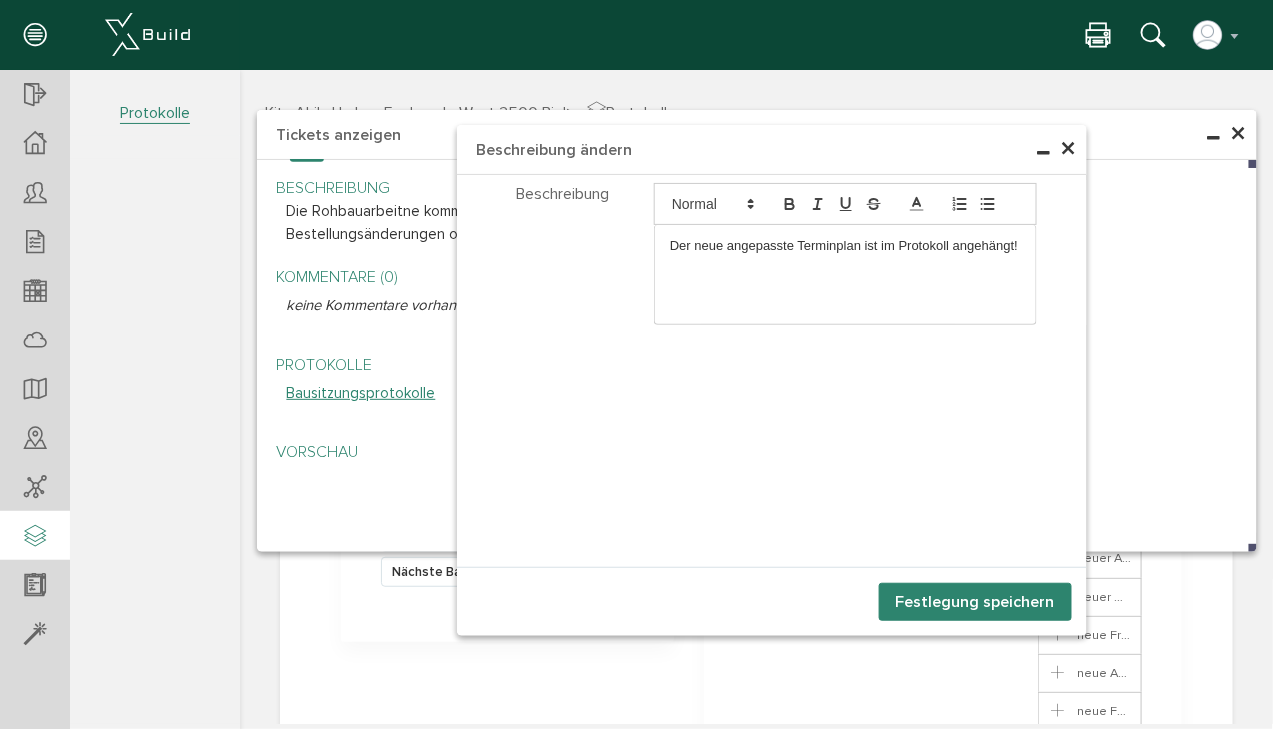 click on "Festlegung speichern" at bounding box center (974, 601) 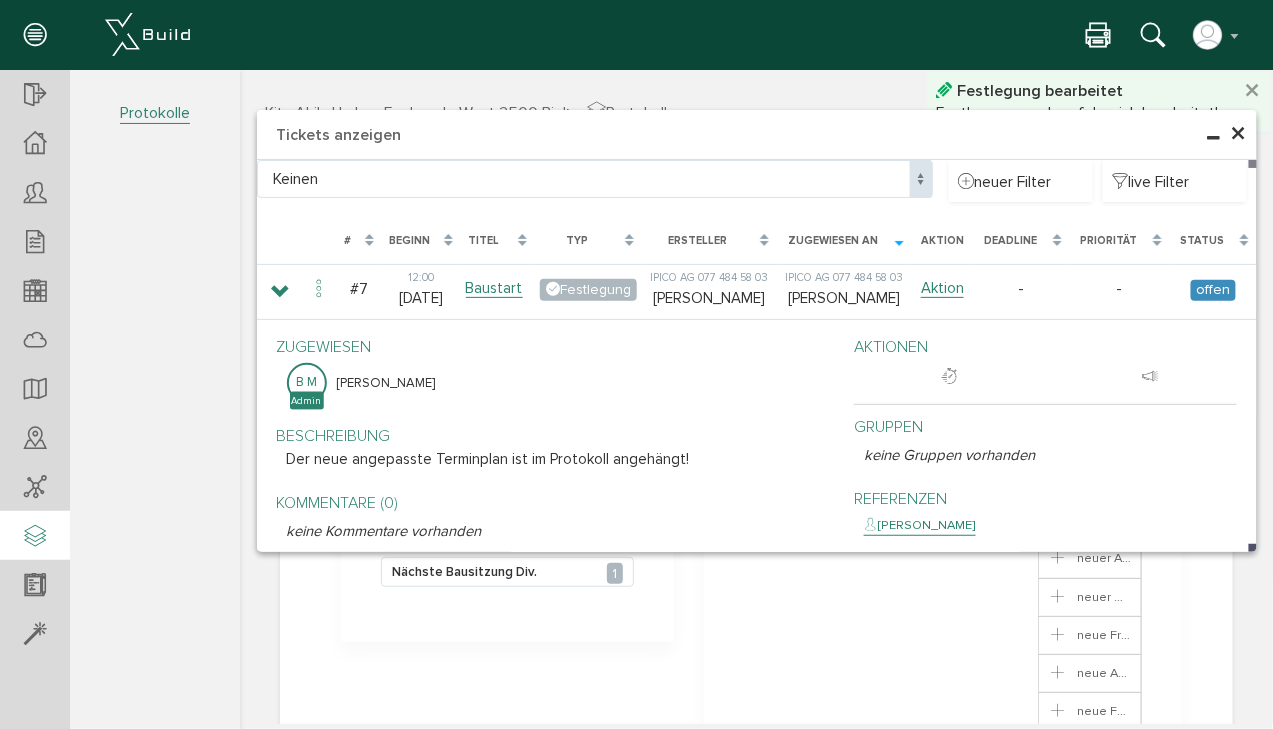 click on "×" at bounding box center [1238, 133] 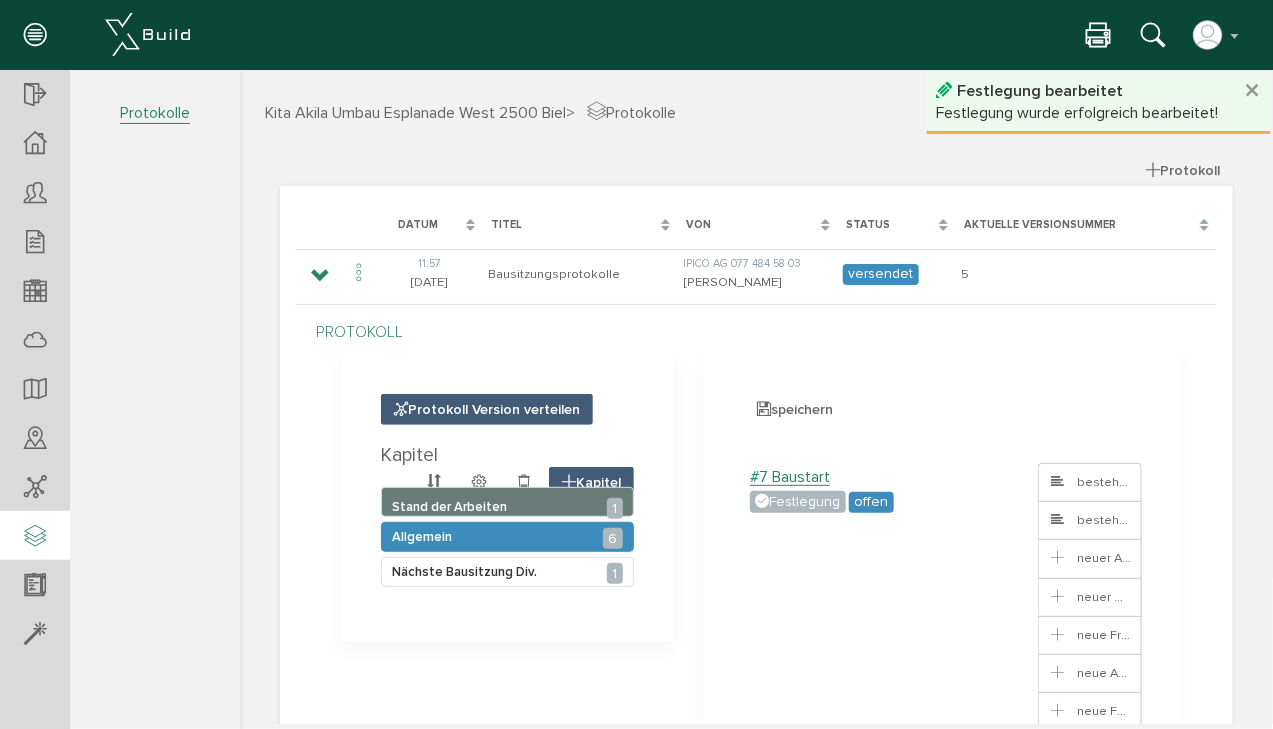 click on "Allgemein 6" at bounding box center (506, 536) 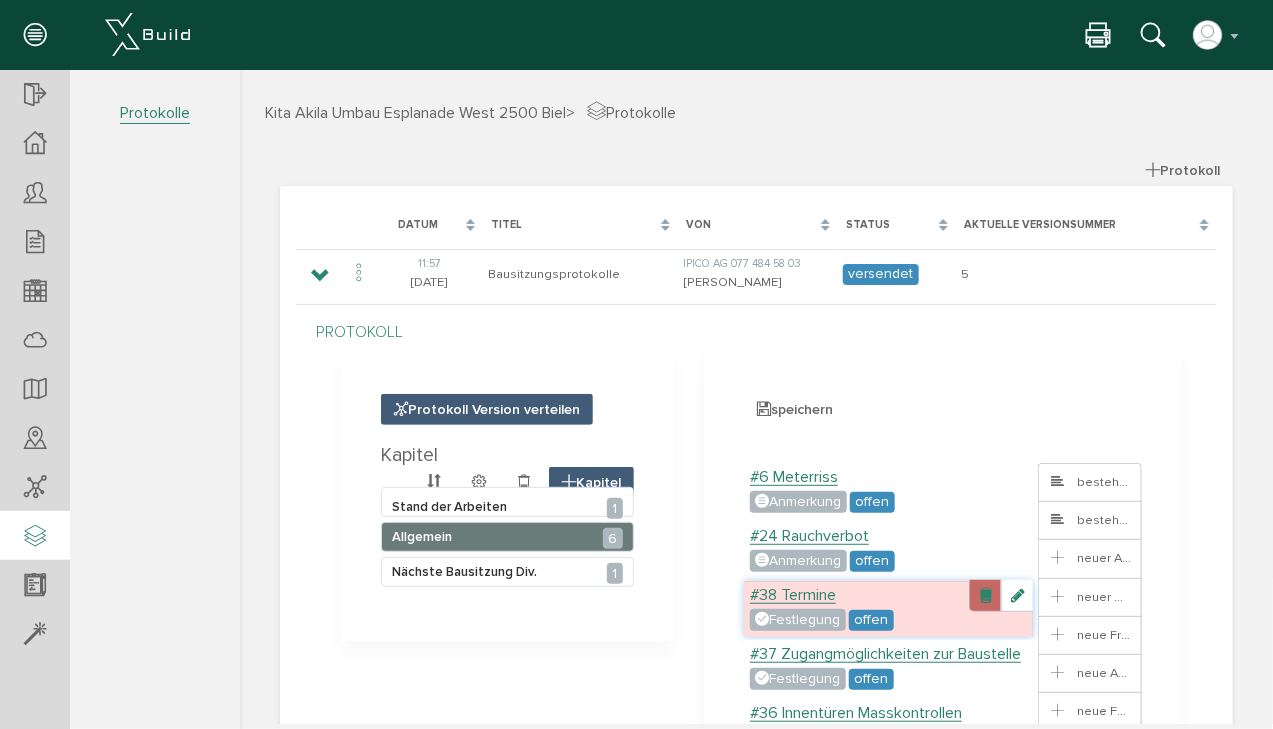 click at bounding box center [984, 595] 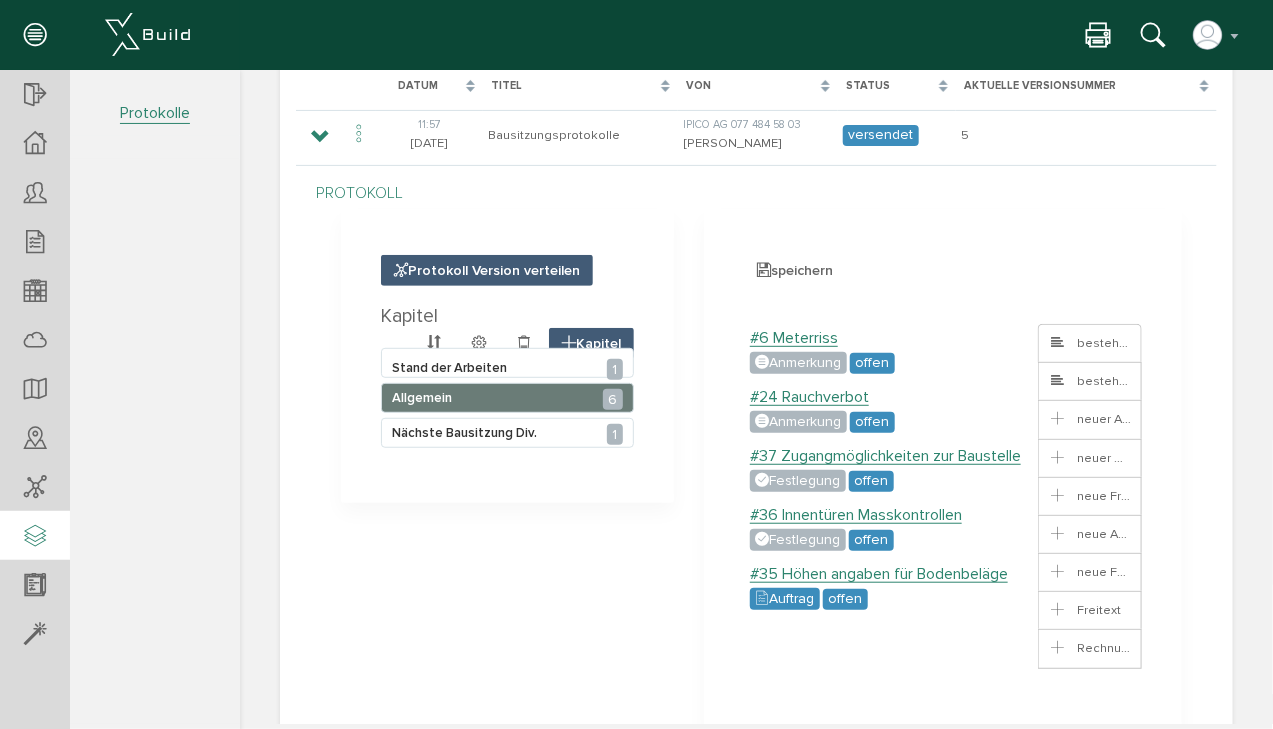 scroll, scrollTop: 160, scrollLeft: 0, axis: vertical 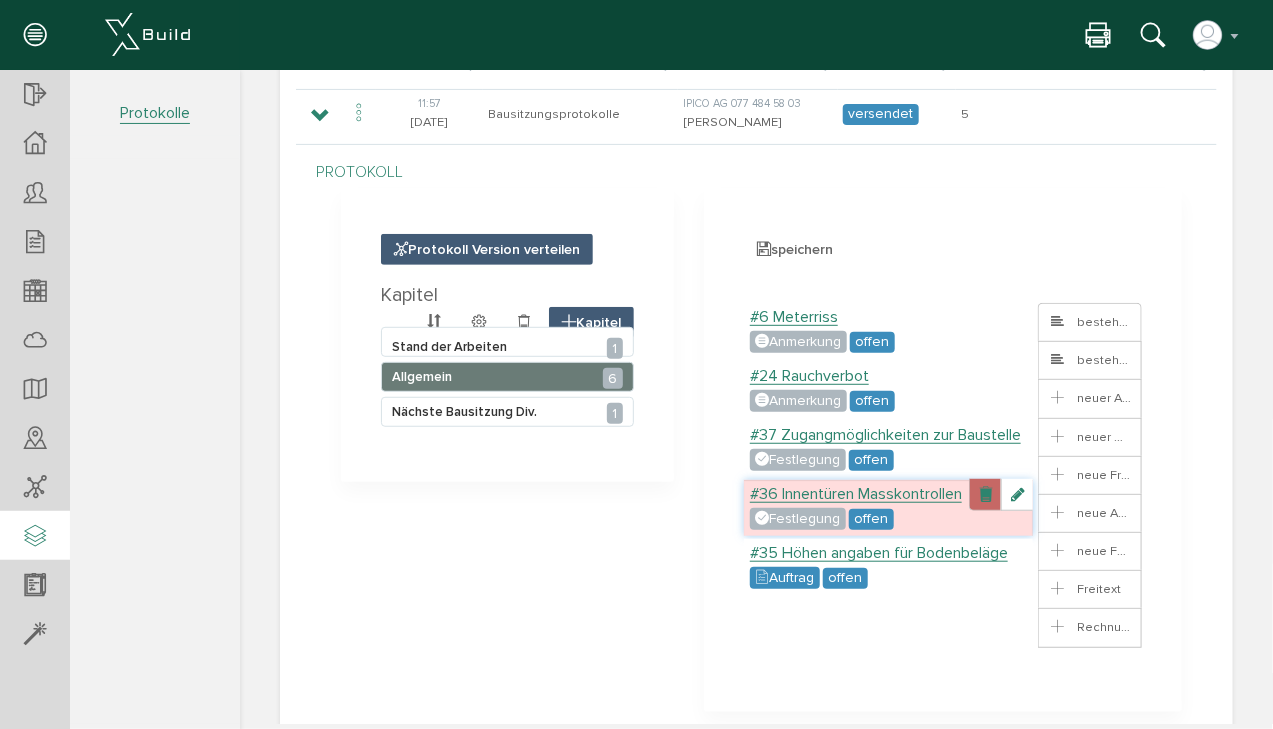 click at bounding box center [984, 494] 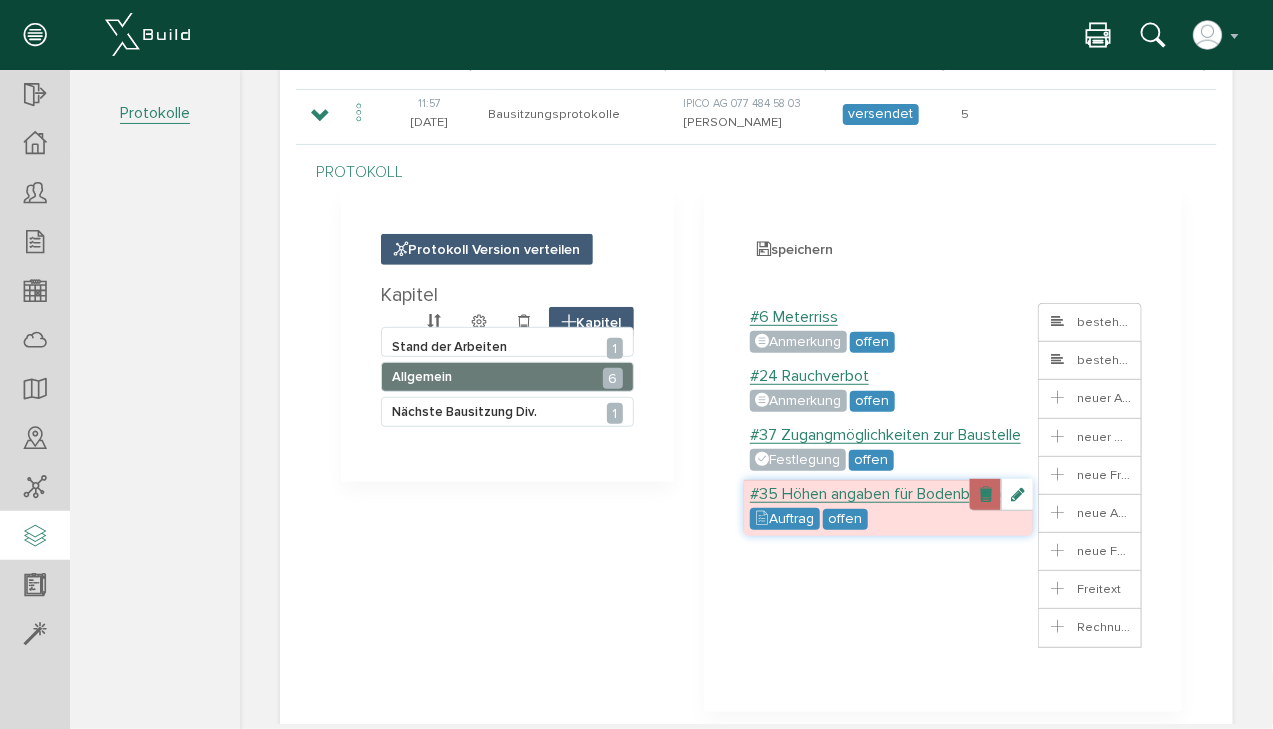 click at bounding box center [984, 494] 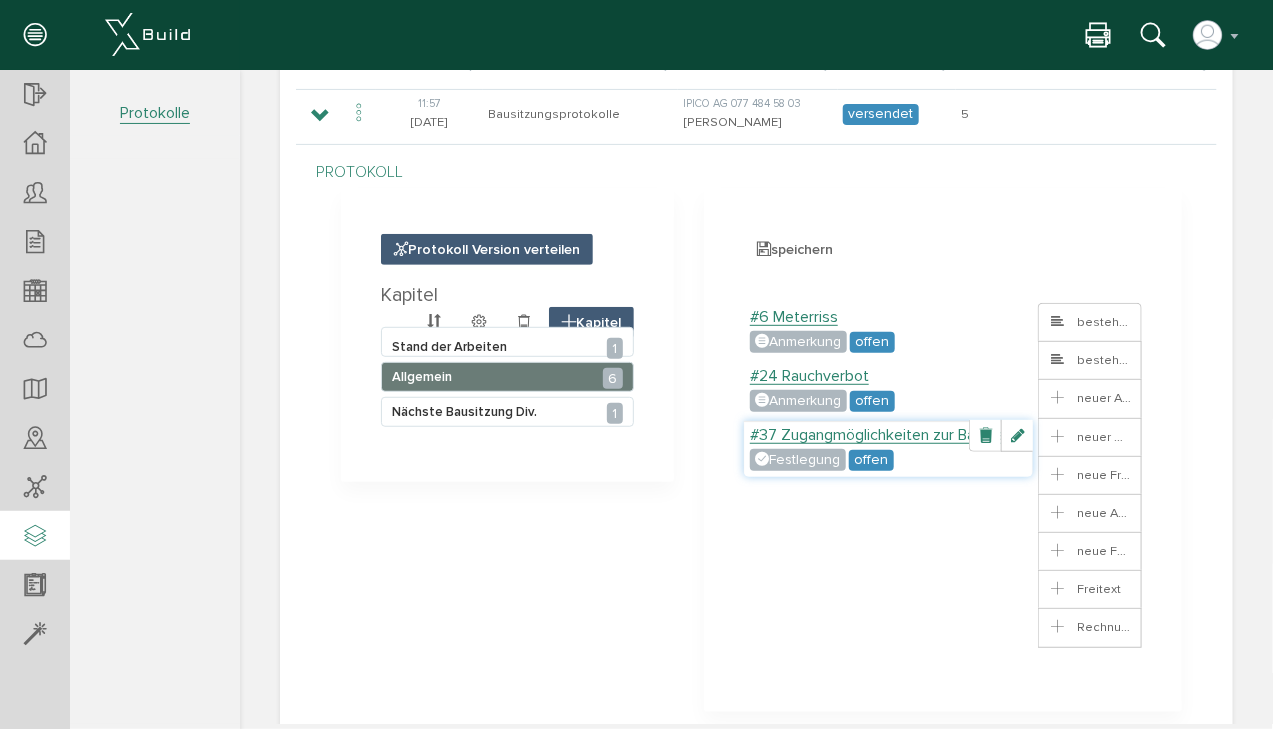 click on "#37 Zugangmöglichkeiten zur Baustelle" at bounding box center (884, 434) 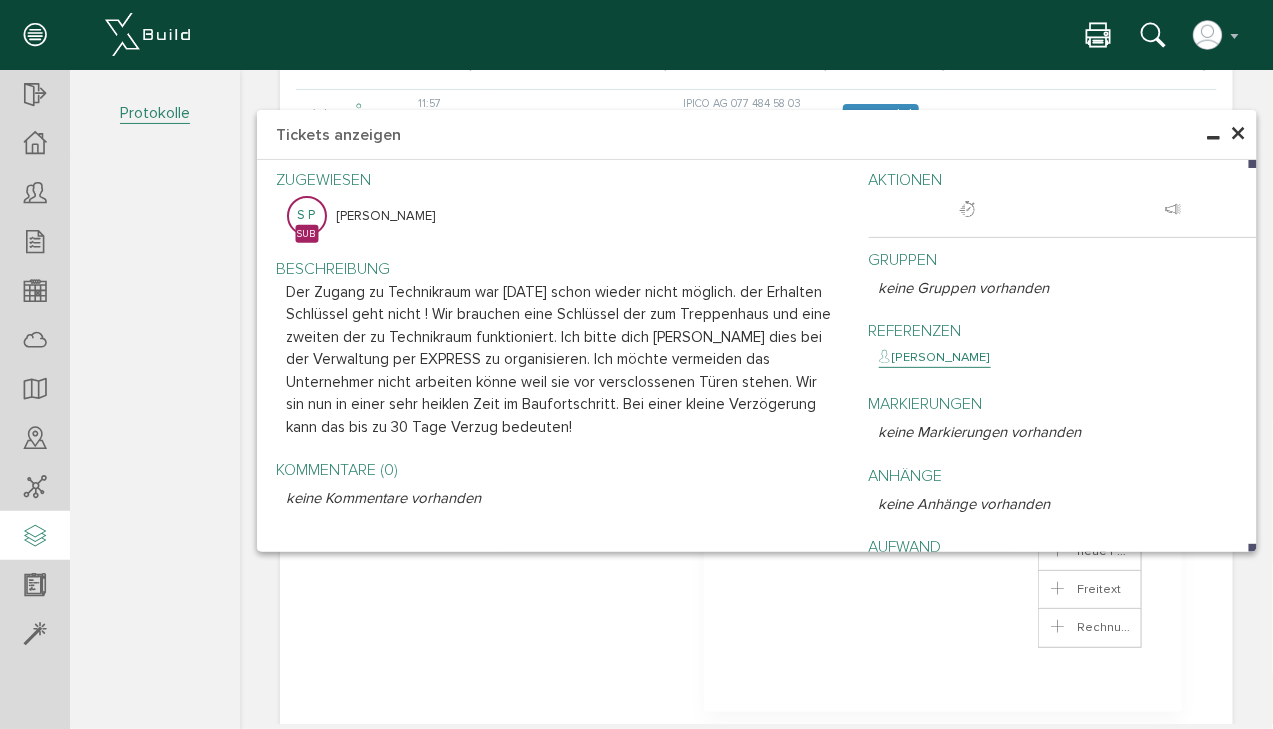 click on "×" at bounding box center (1238, 133) 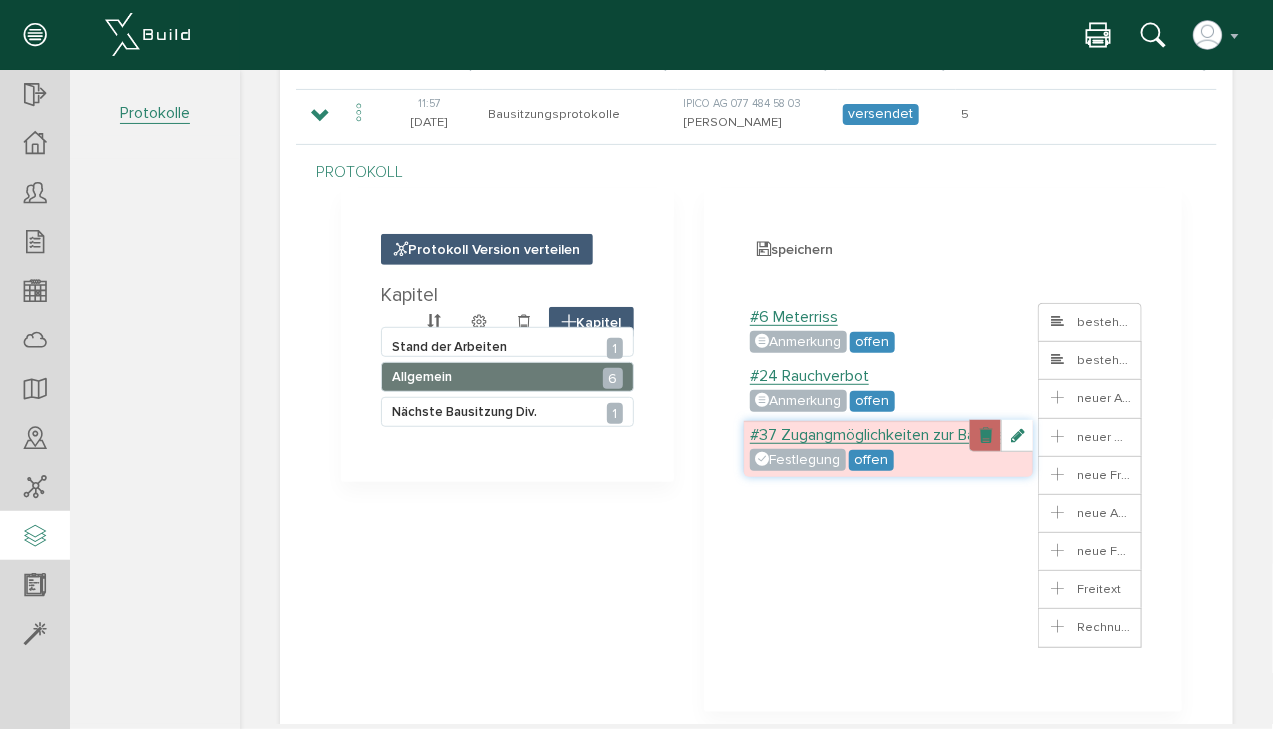 click at bounding box center (984, 435) 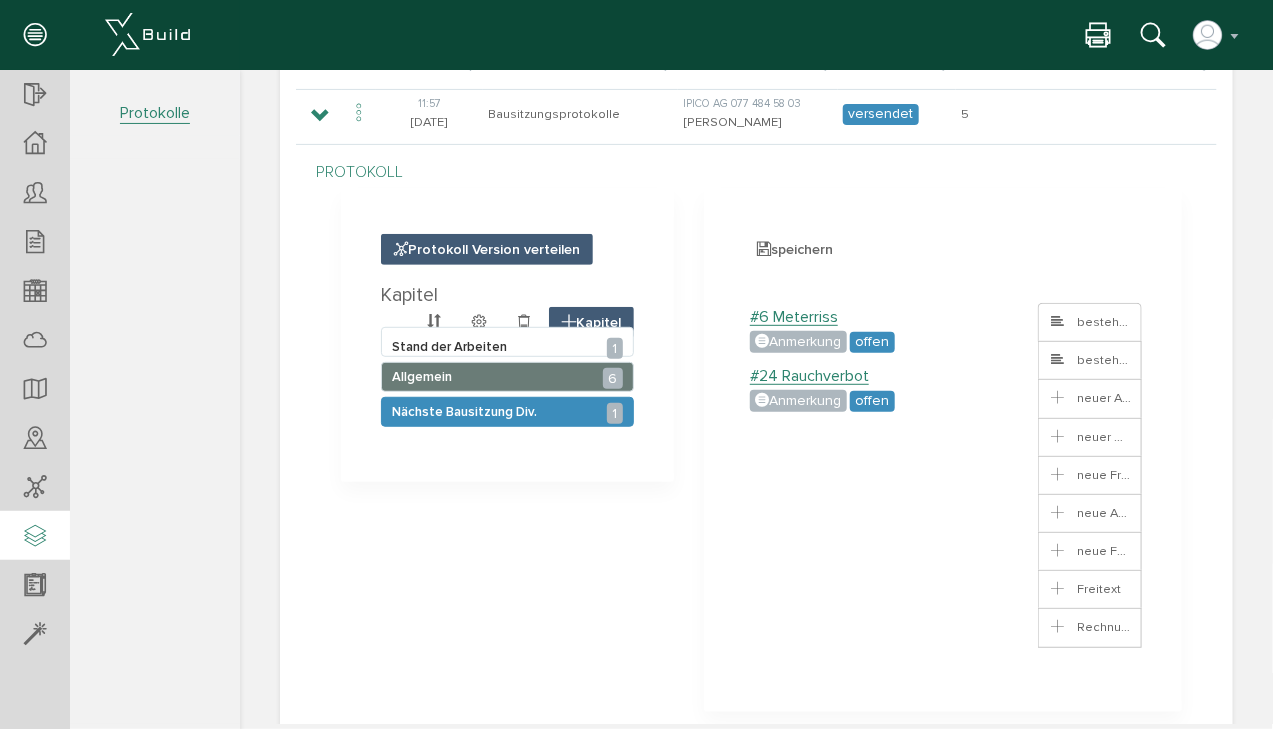 click on "Nächste Bausitzung Div. 1" at bounding box center (463, 411) 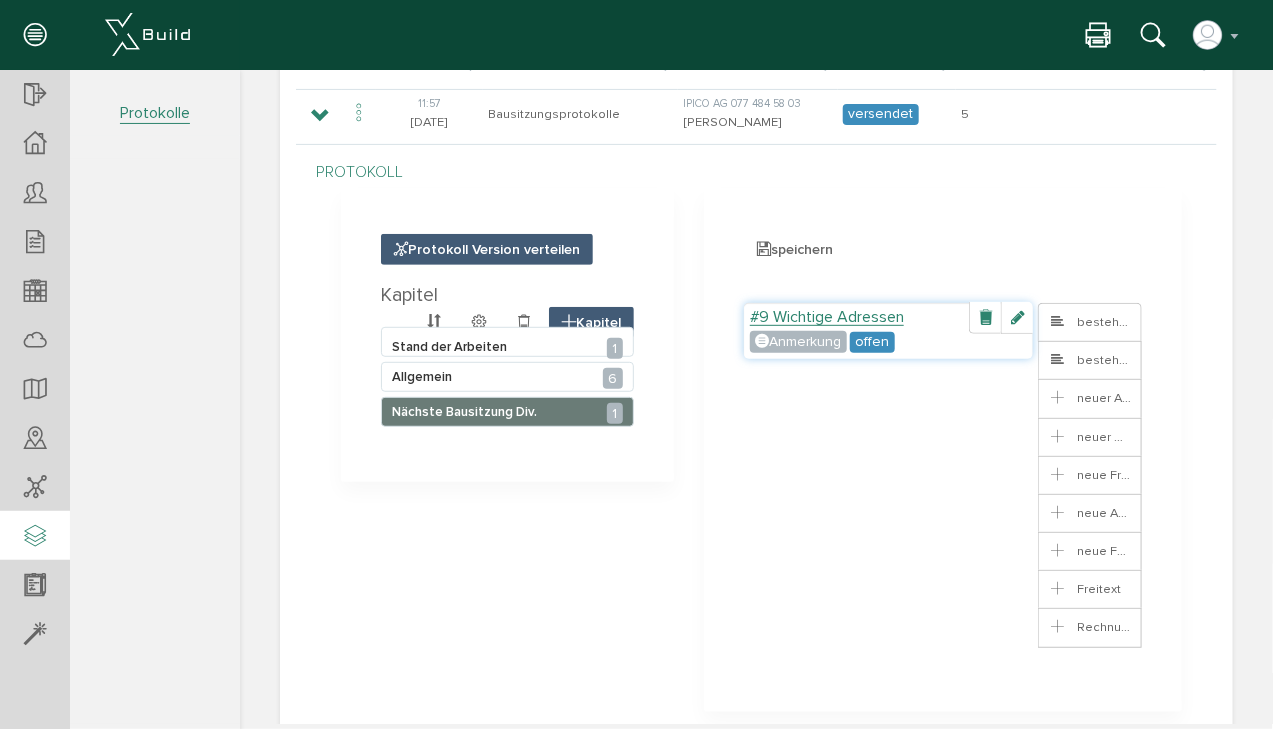 click on "#9 Wichtige Adressen" at bounding box center (826, 316) 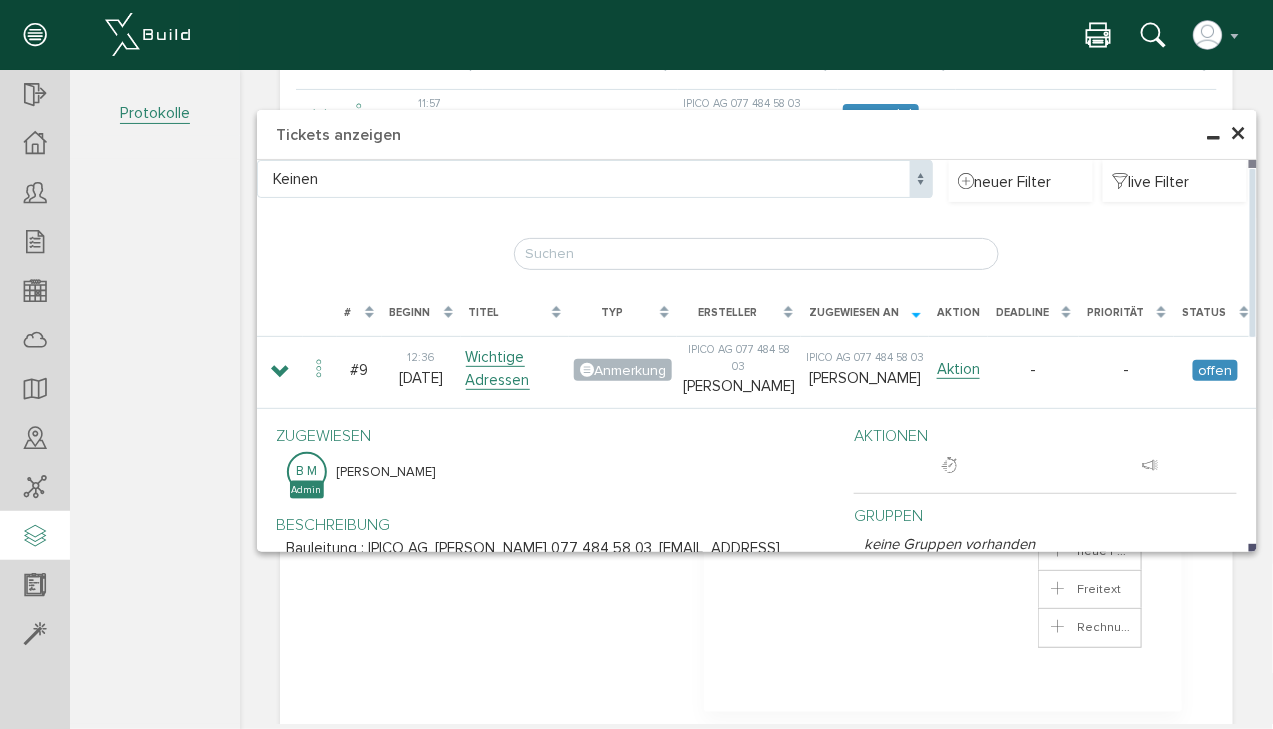 scroll, scrollTop: 80, scrollLeft: 0, axis: vertical 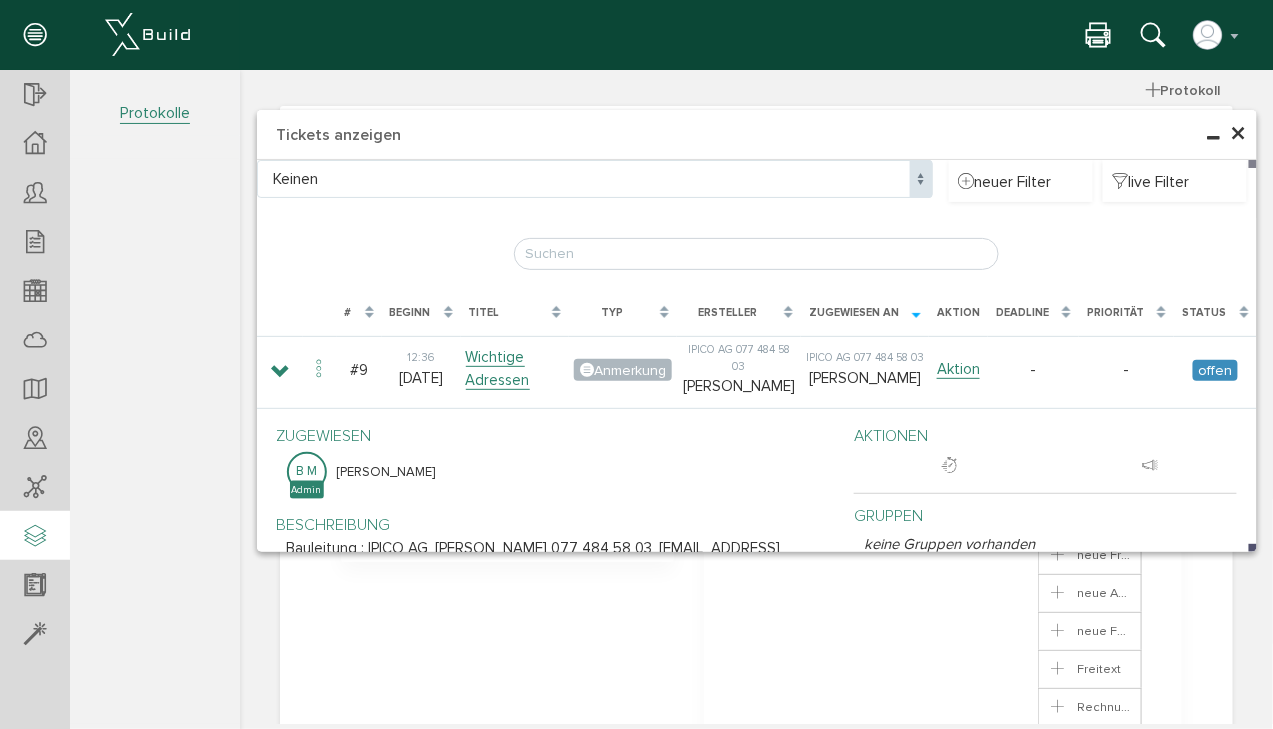 click on "×" at bounding box center [1238, 133] 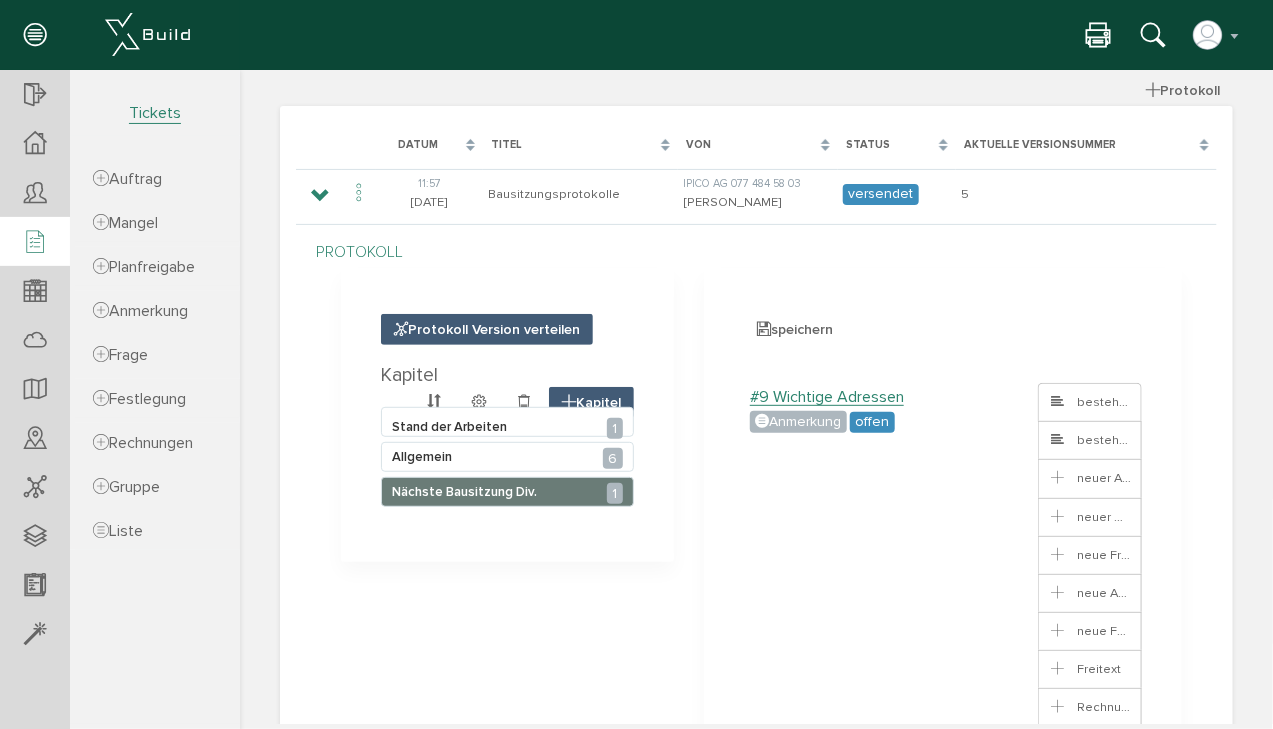 click on "Tickets" at bounding box center (155, 113) 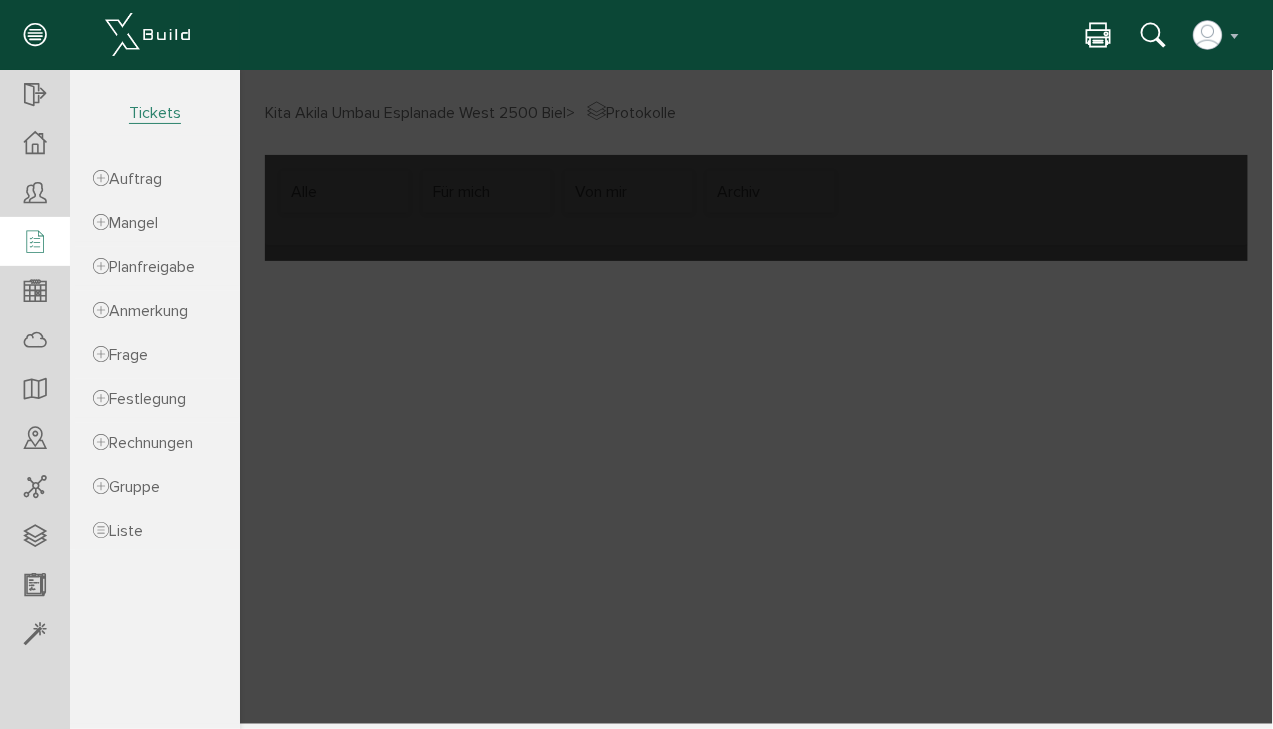 scroll, scrollTop: 0, scrollLeft: 0, axis: both 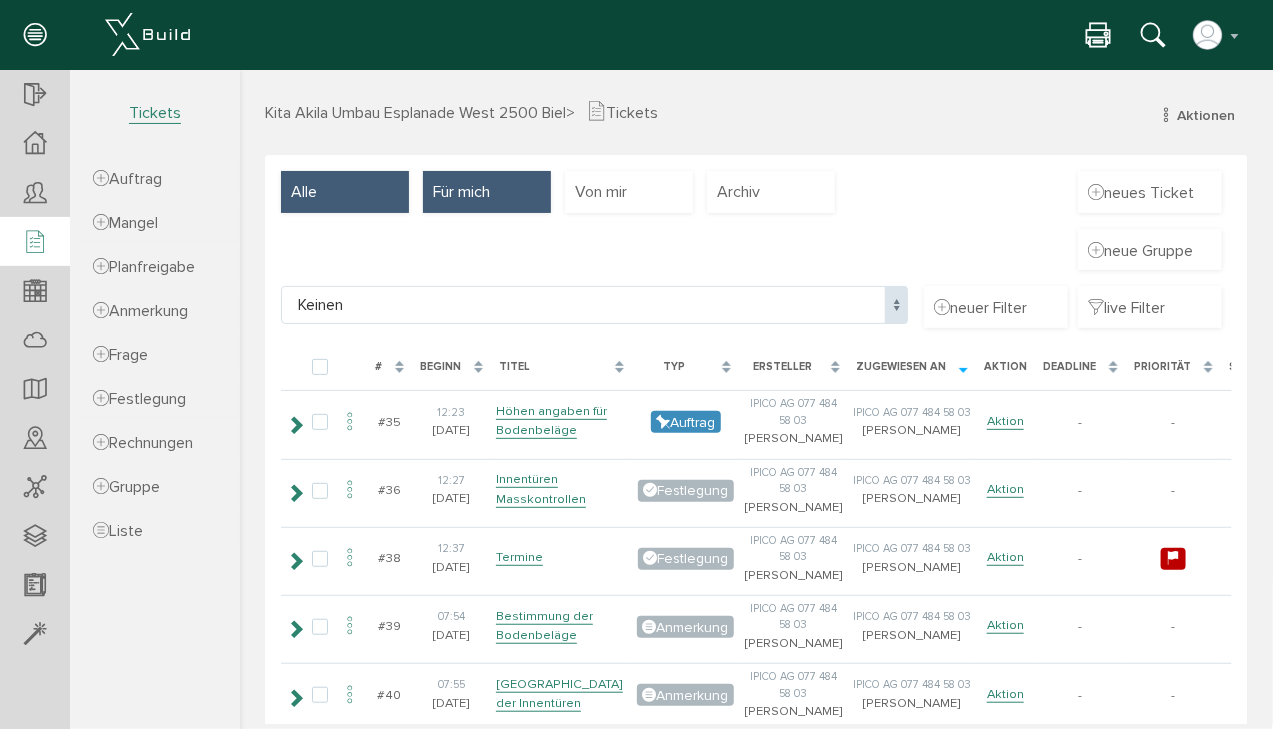 click on "Alle" at bounding box center (344, 191) 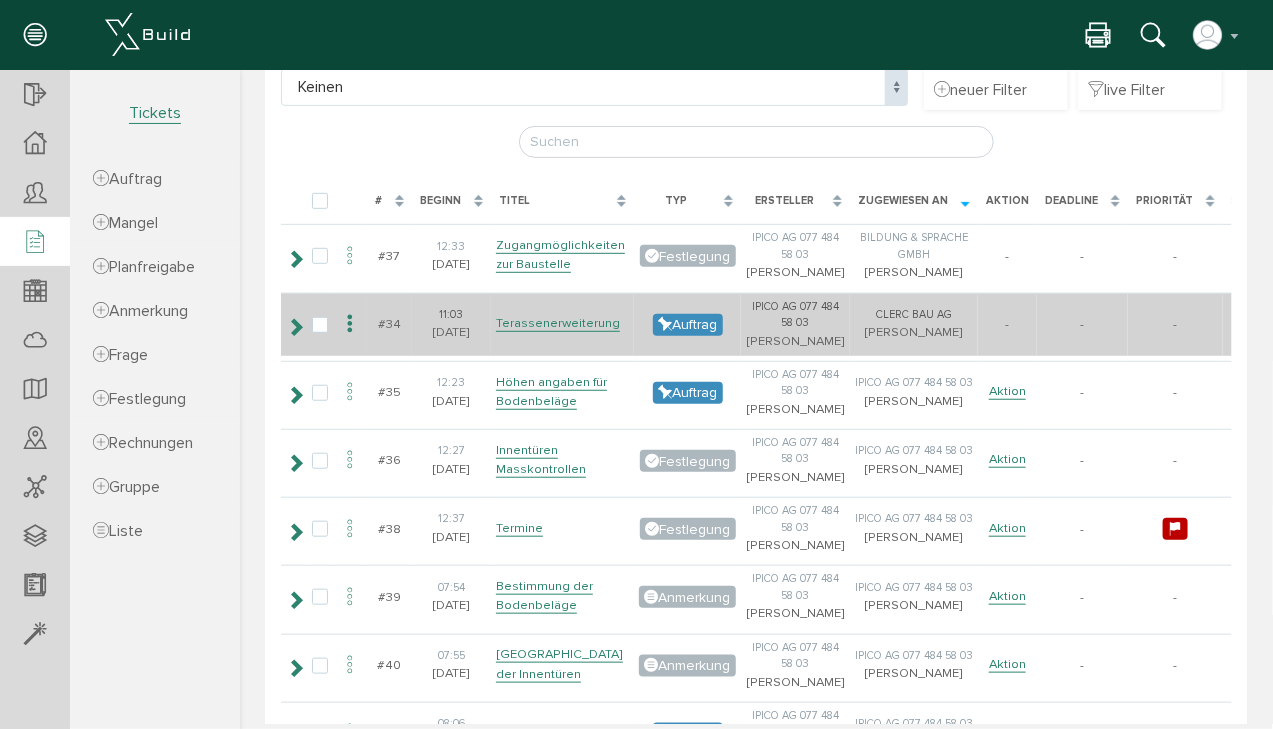 scroll, scrollTop: 240, scrollLeft: 0, axis: vertical 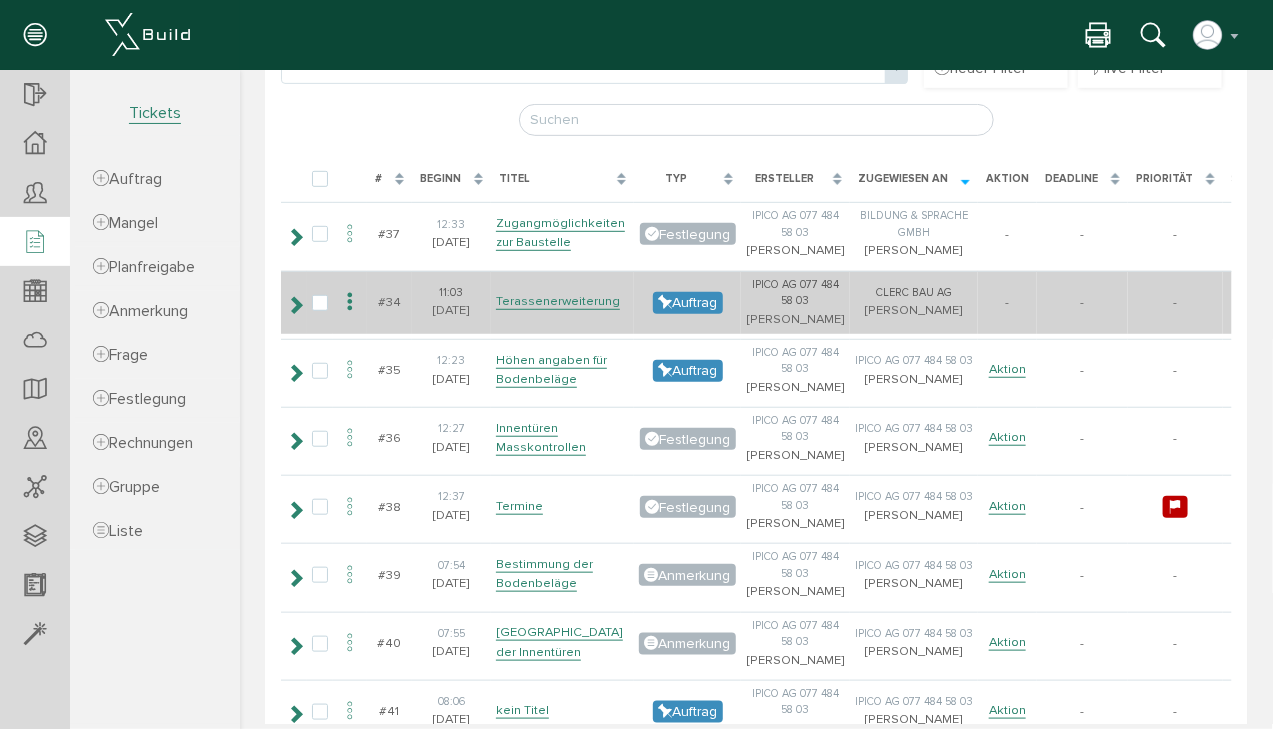 click at bounding box center (349, 301) 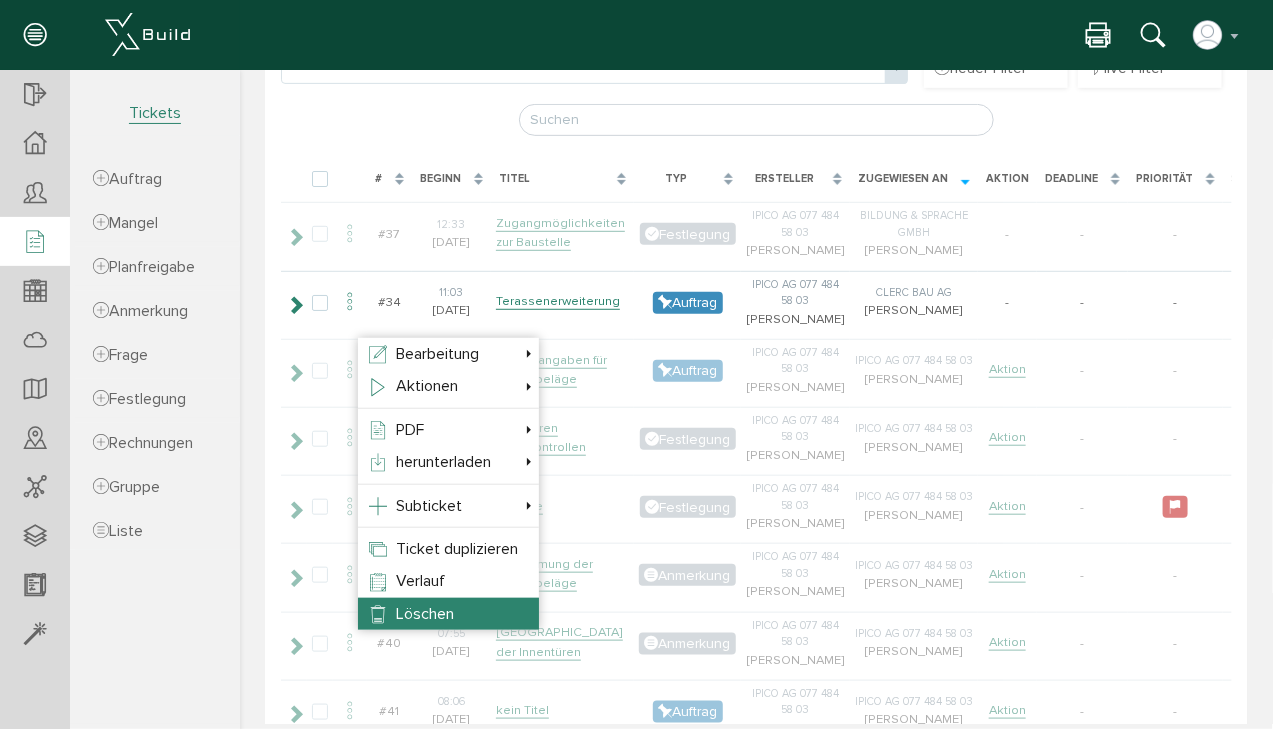 click on "Löschen" at bounding box center (424, 613) 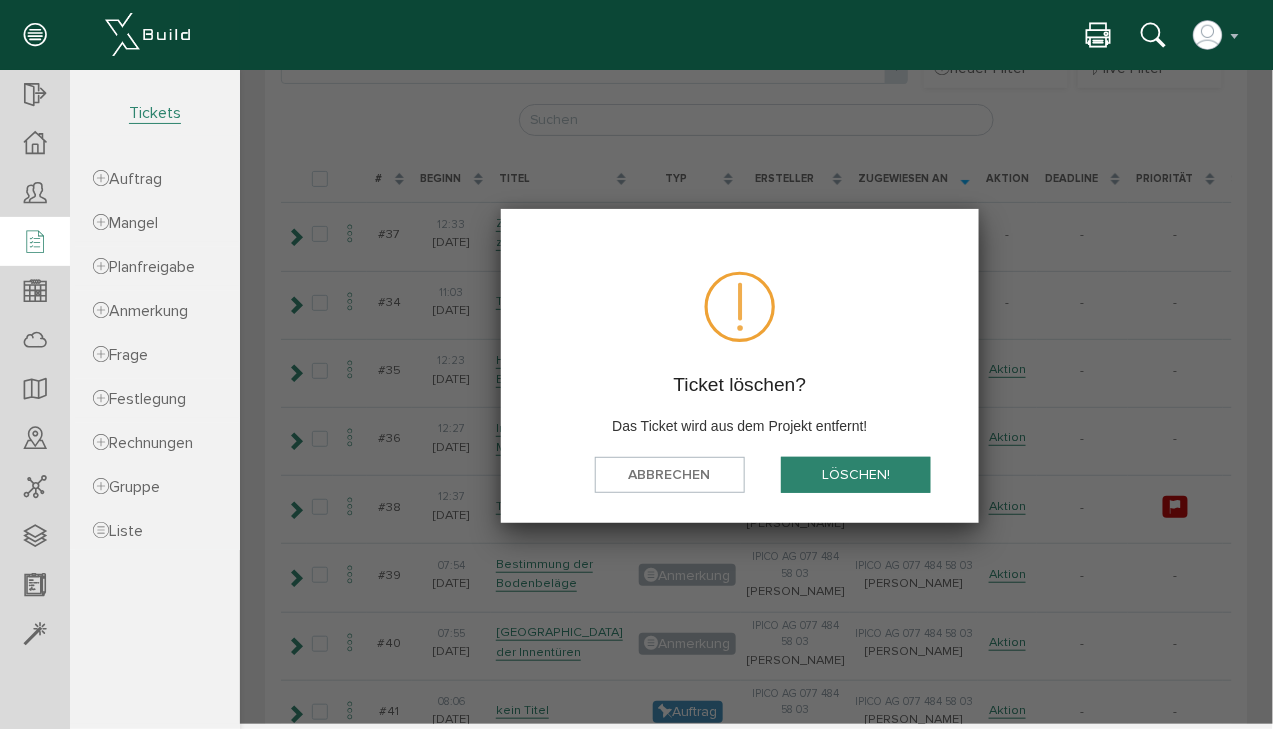 click on "löschen!" at bounding box center [855, 474] 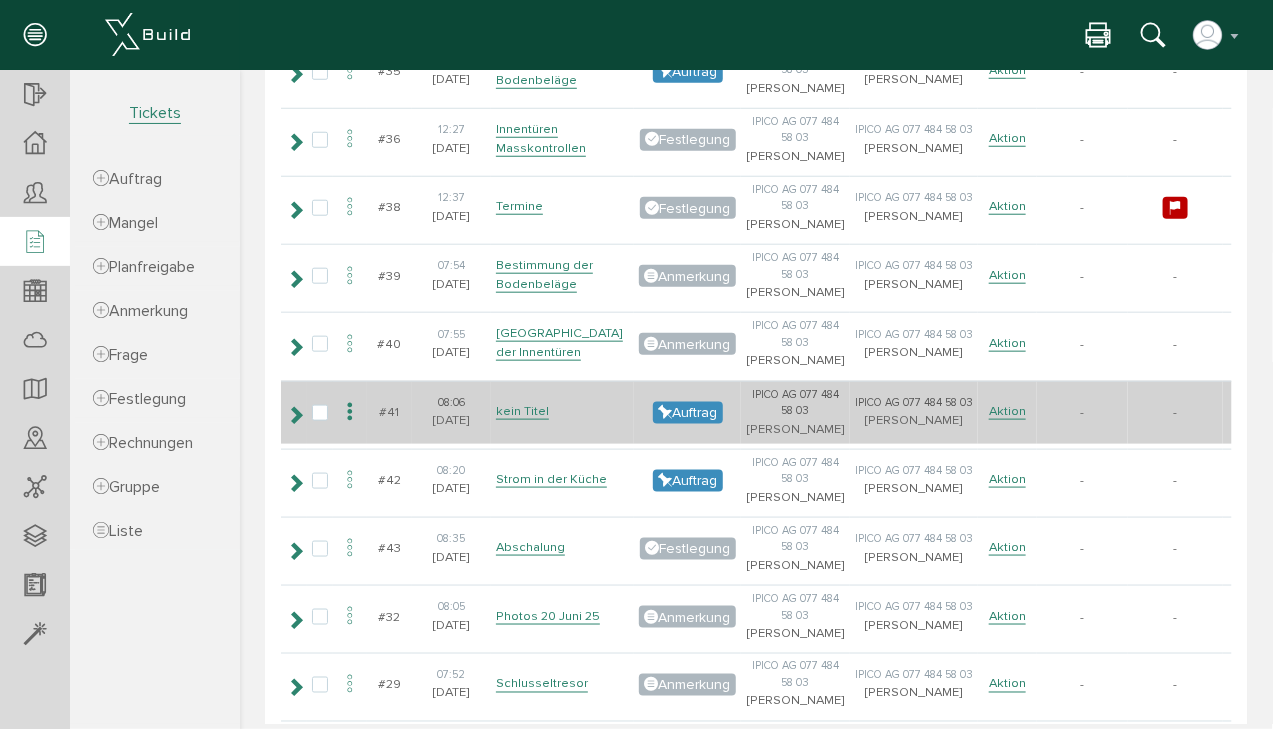 scroll, scrollTop: 480, scrollLeft: 0, axis: vertical 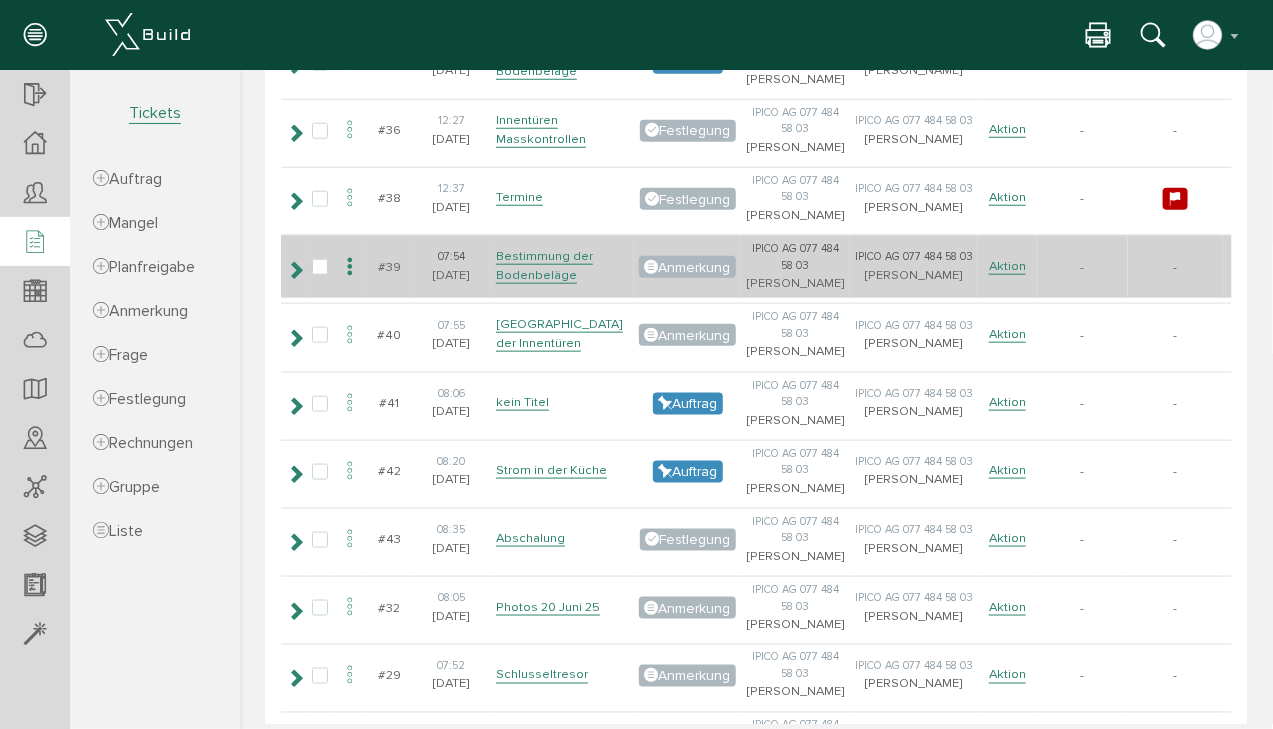click at bounding box center [349, 266] 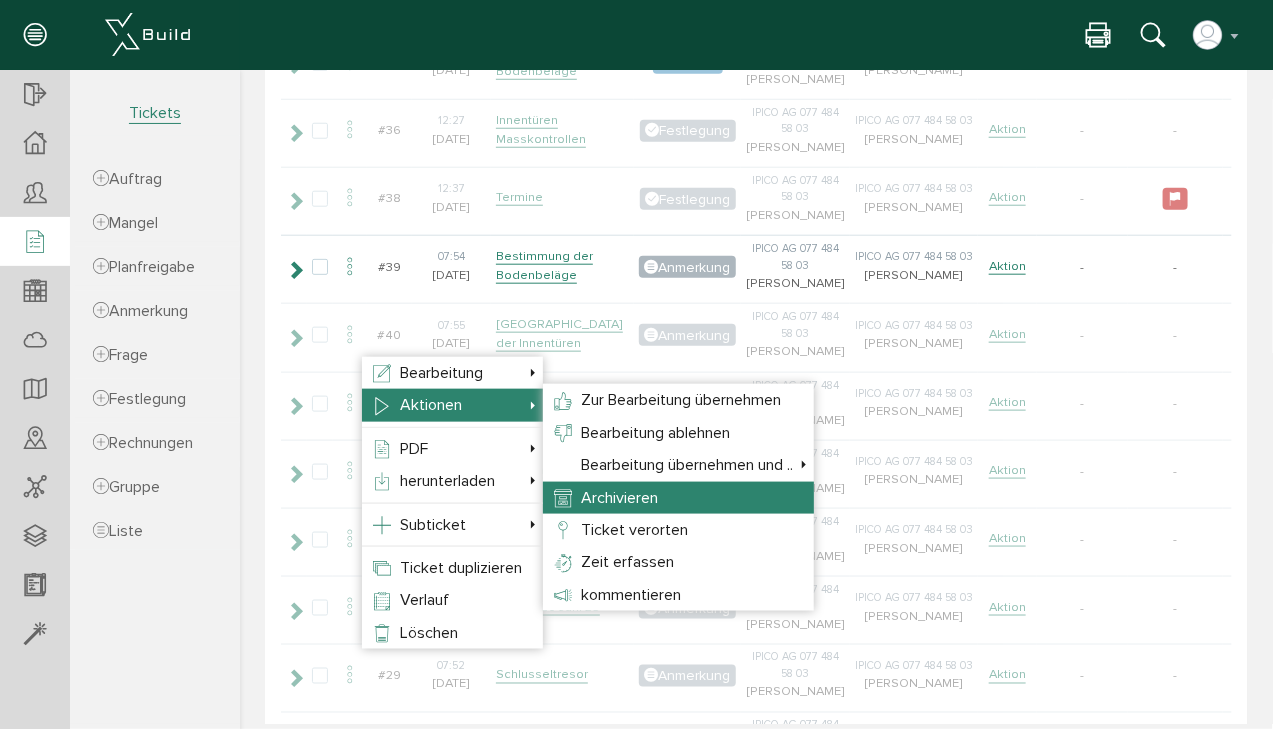 click on "Archivieren" at bounding box center (618, 497) 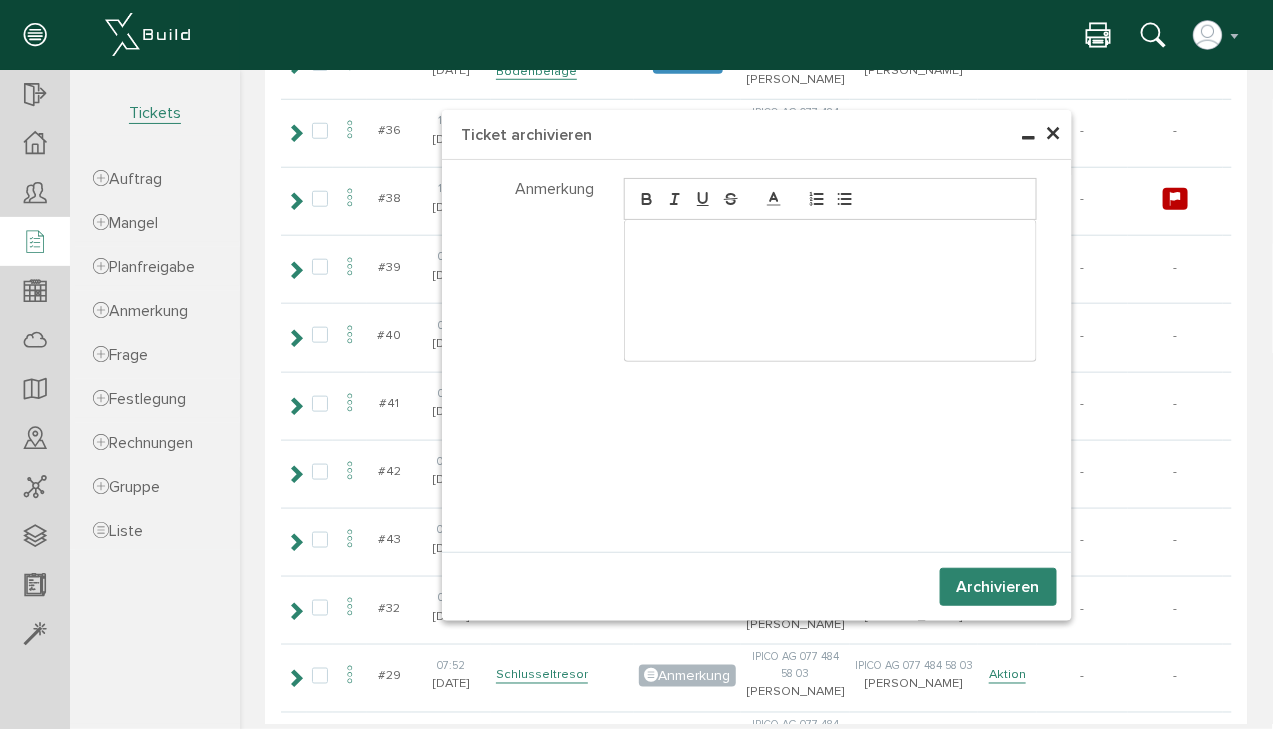 click on "Archivieren" at bounding box center [997, 586] 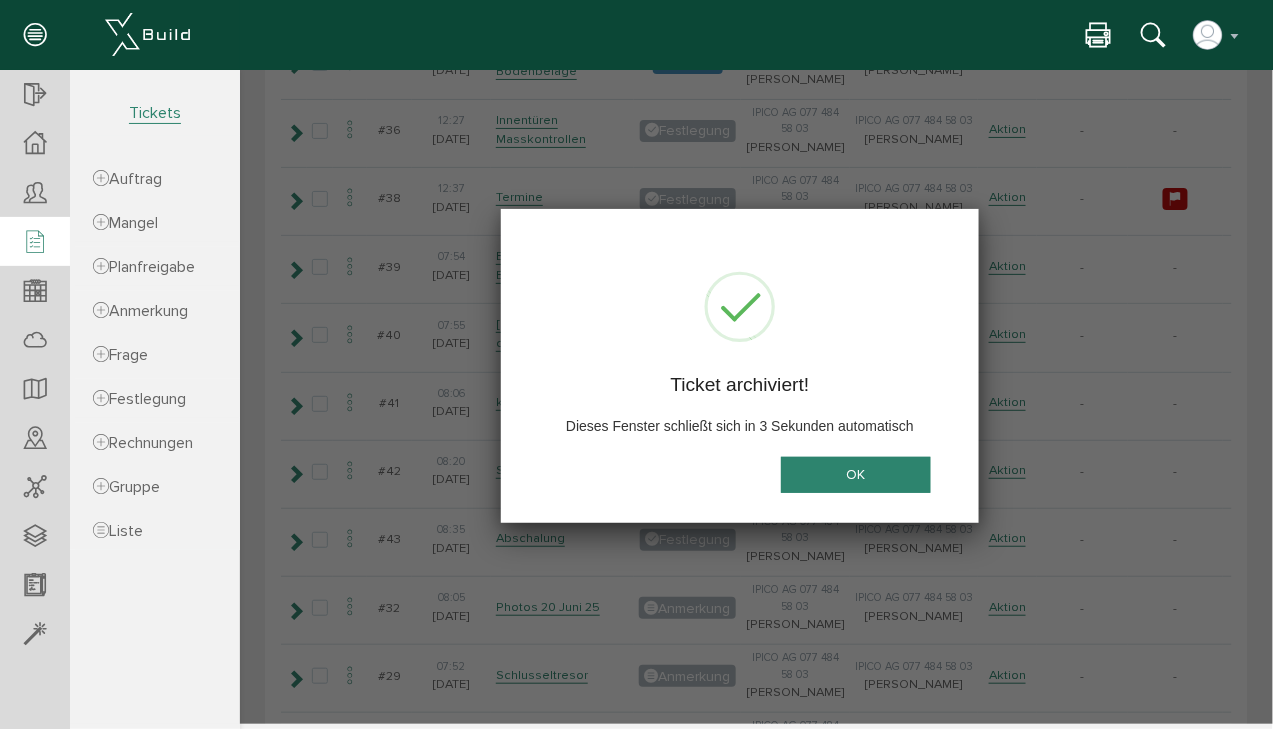 click on "OK" at bounding box center (855, 474) 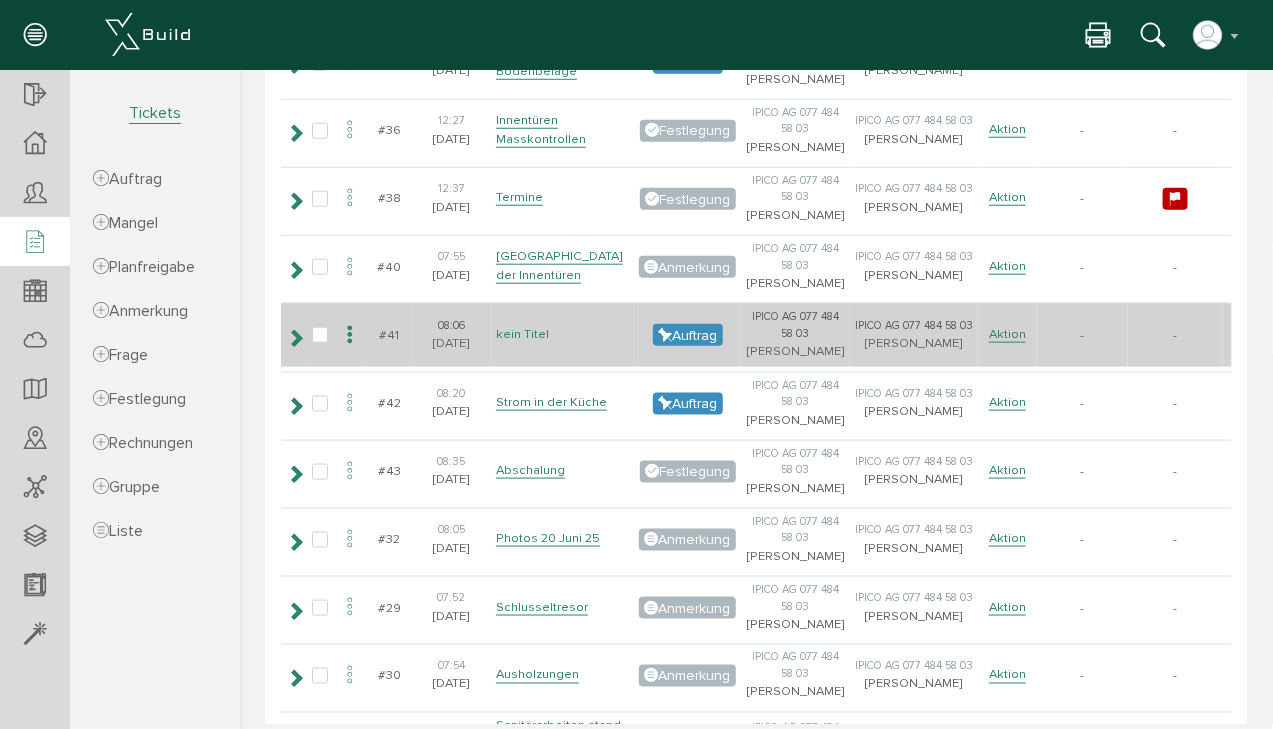 click on "kein Titel" at bounding box center (521, 333) 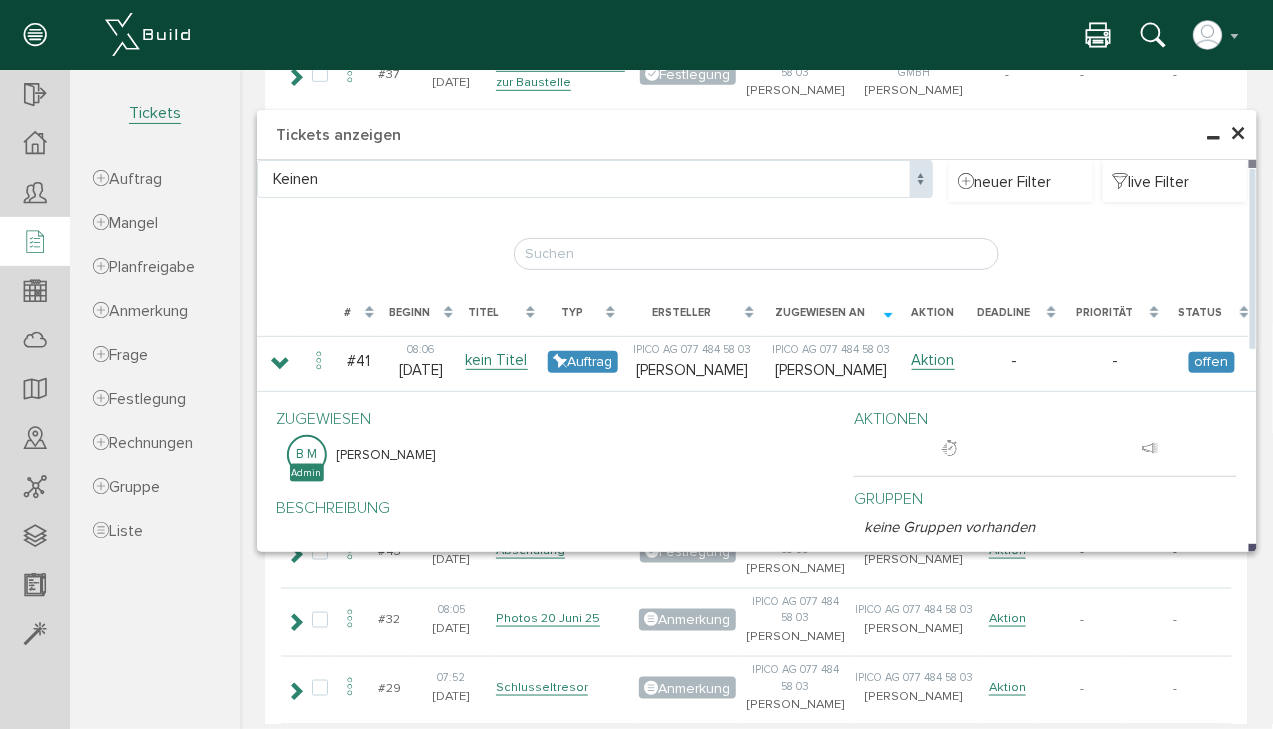 scroll, scrollTop: 400, scrollLeft: 0, axis: vertical 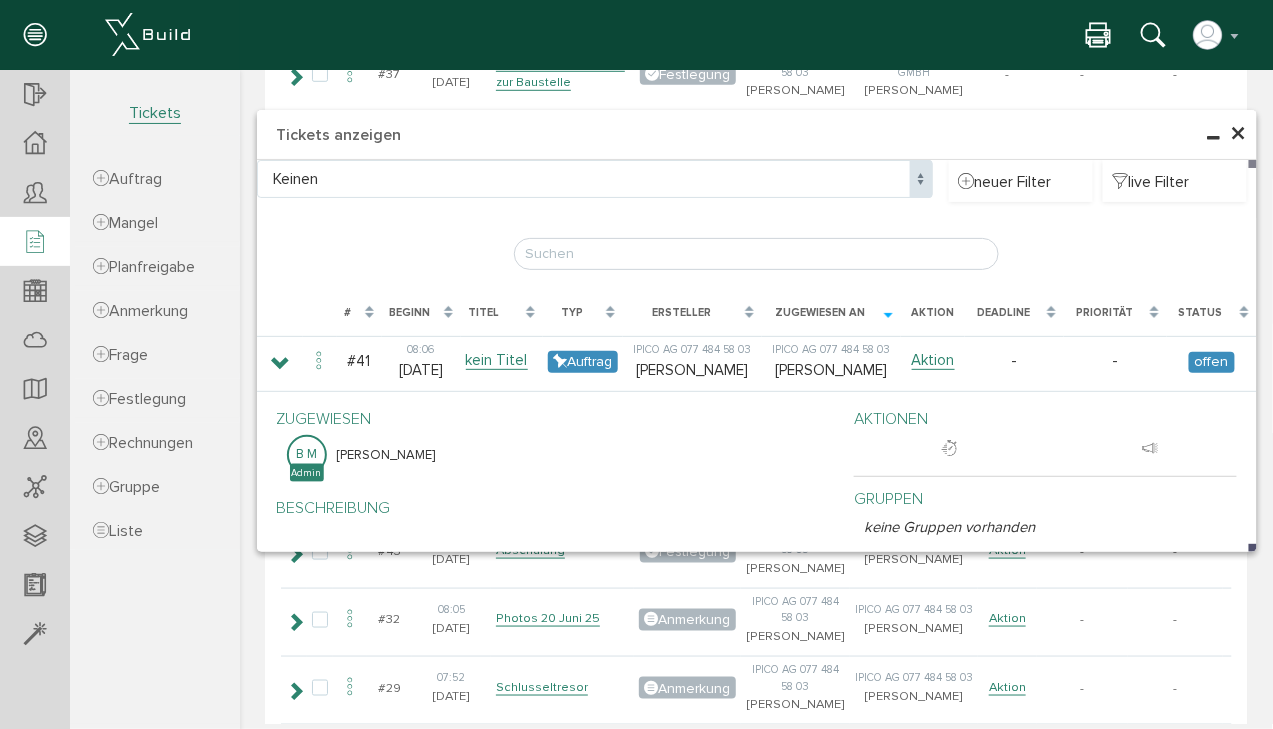 click on "×" at bounding box center [1238, 133] 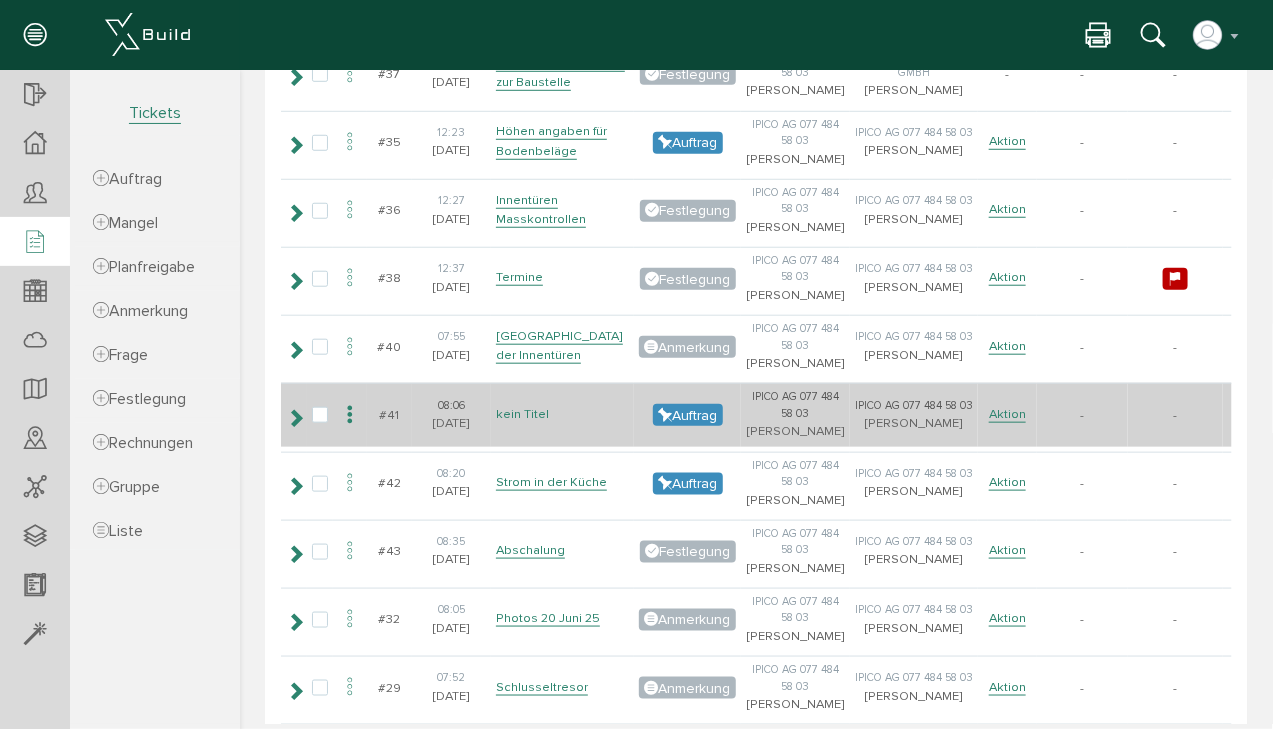 click on "kein Titel" at bounding box center [521, 413] 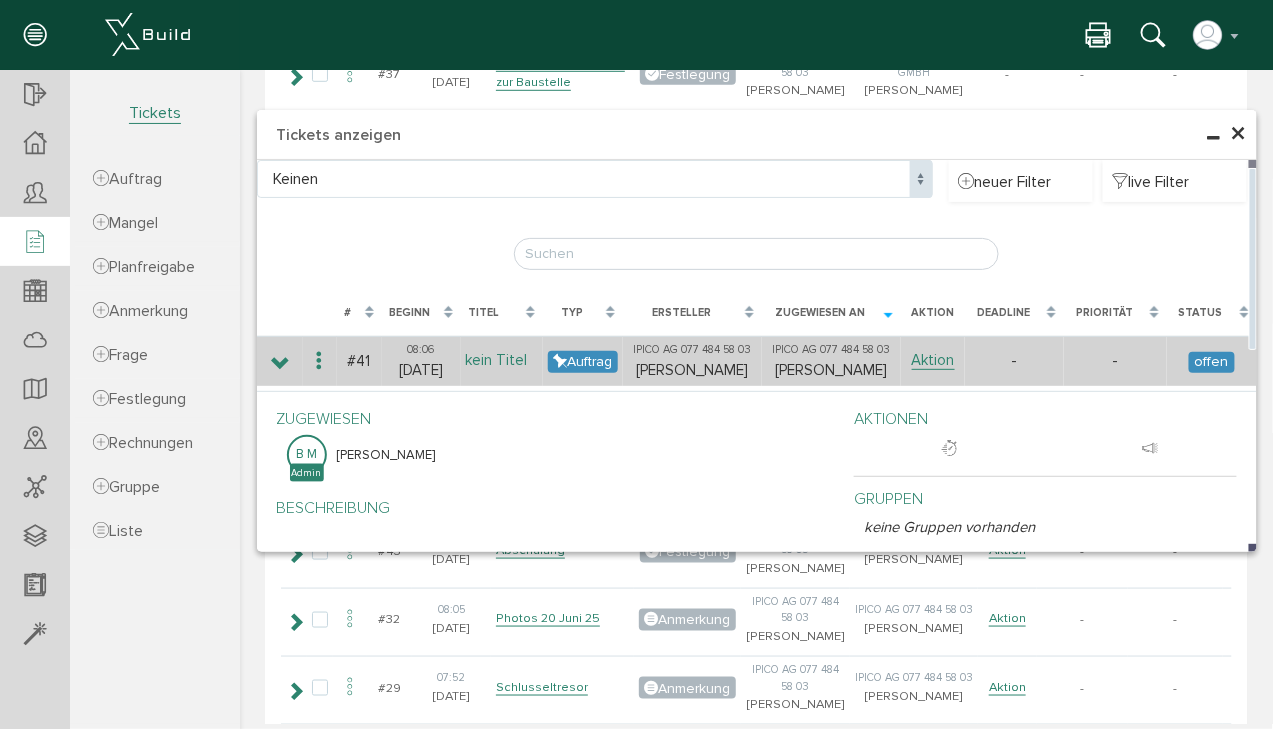 click on "kein Titel" at bounding box center (496, 359) 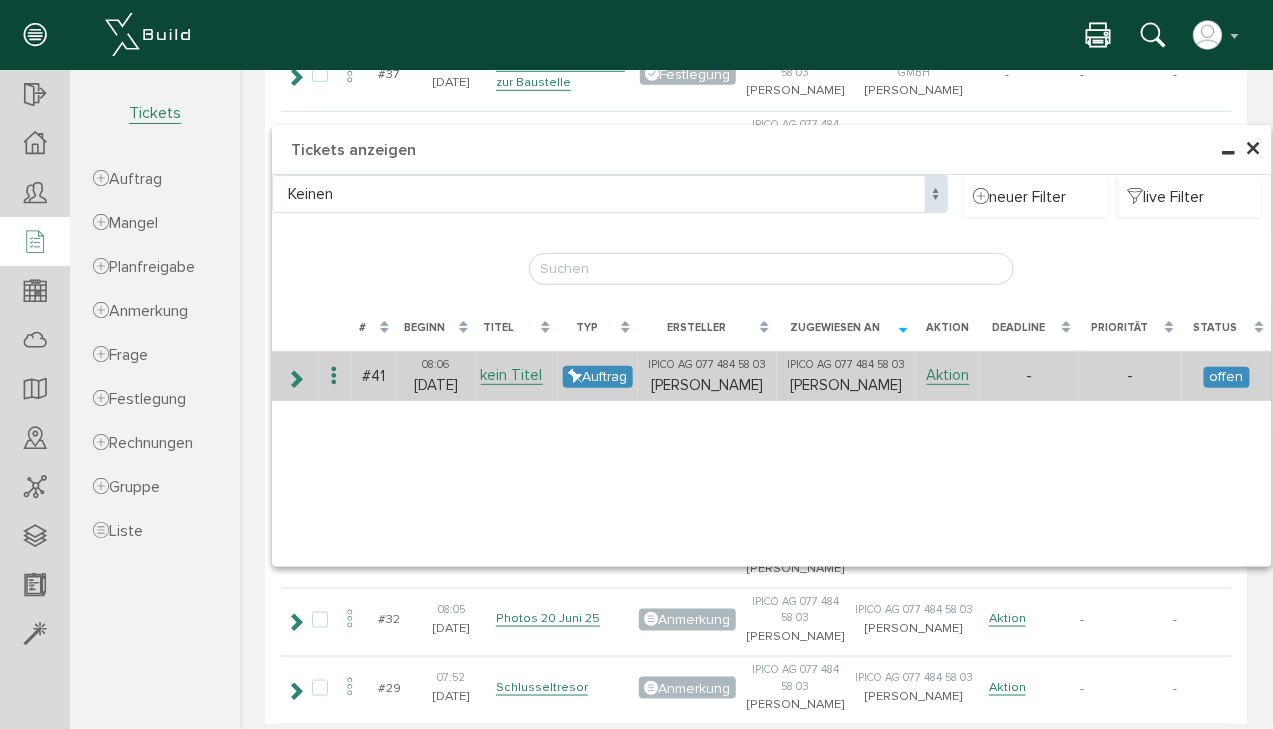 click at bounding box center [334, 375] 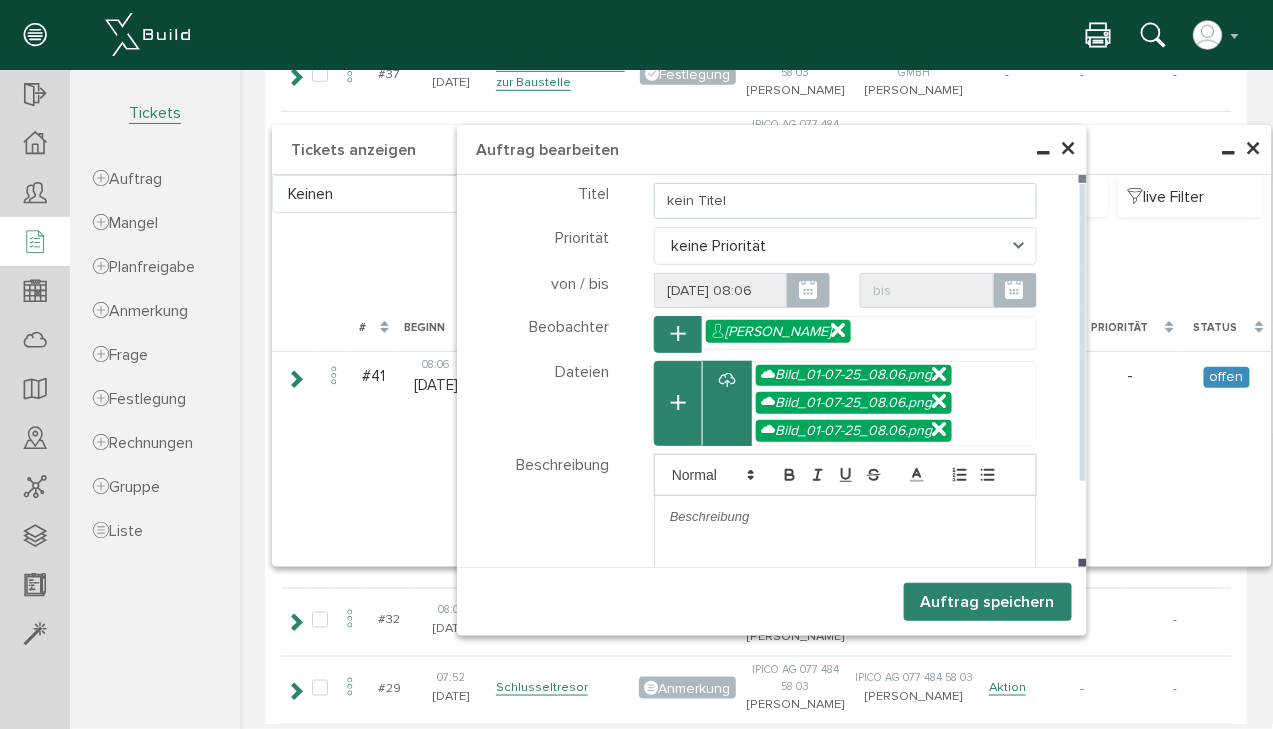 click on "kein Titel" at bounding box center (844, 200) 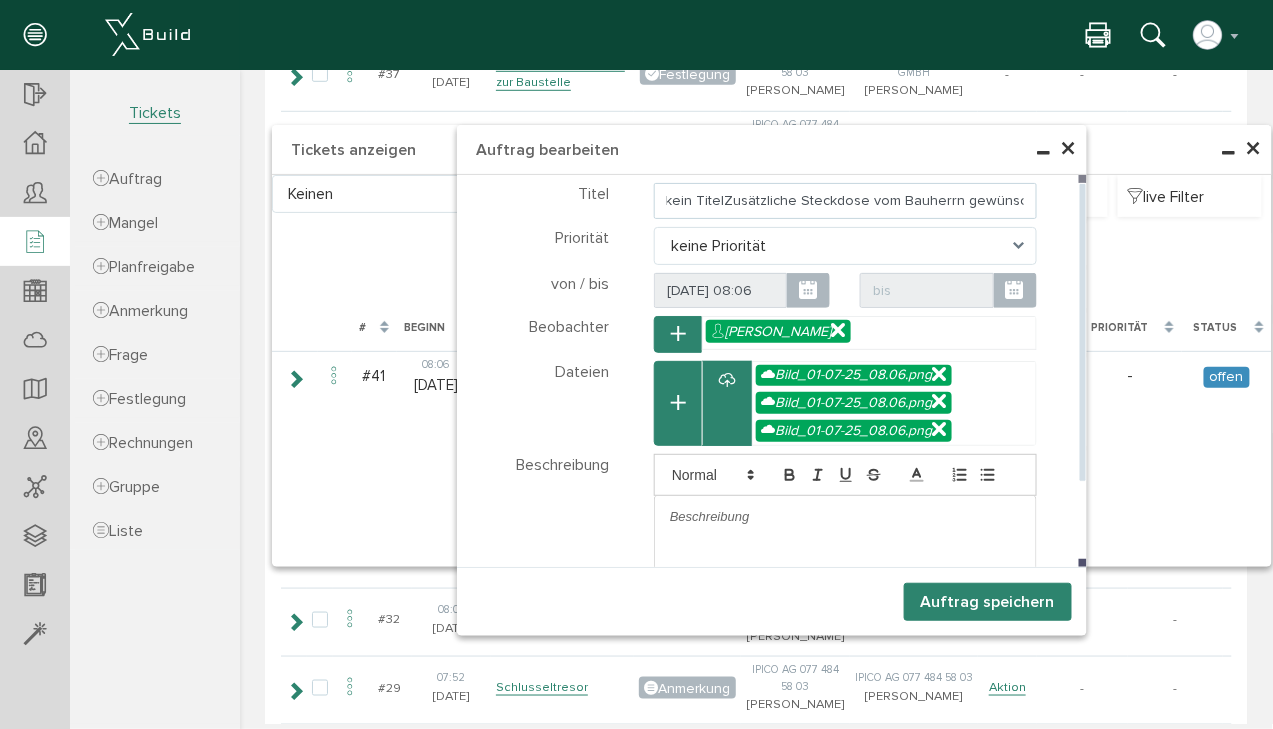 scroll, scrollTop: 0, scrollLeft: 6, axis: horizontal 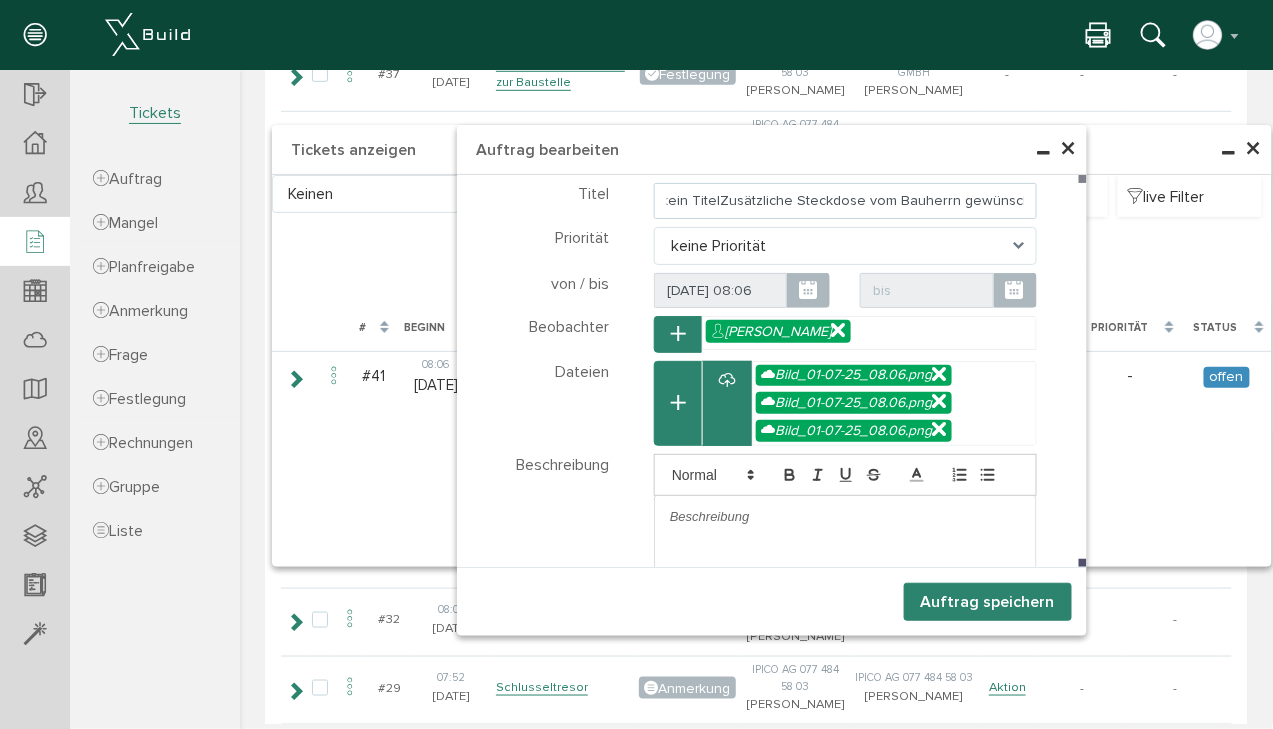 type on "kein TitelZusätzliche Steckdose vom Bauherrn gewünscht" 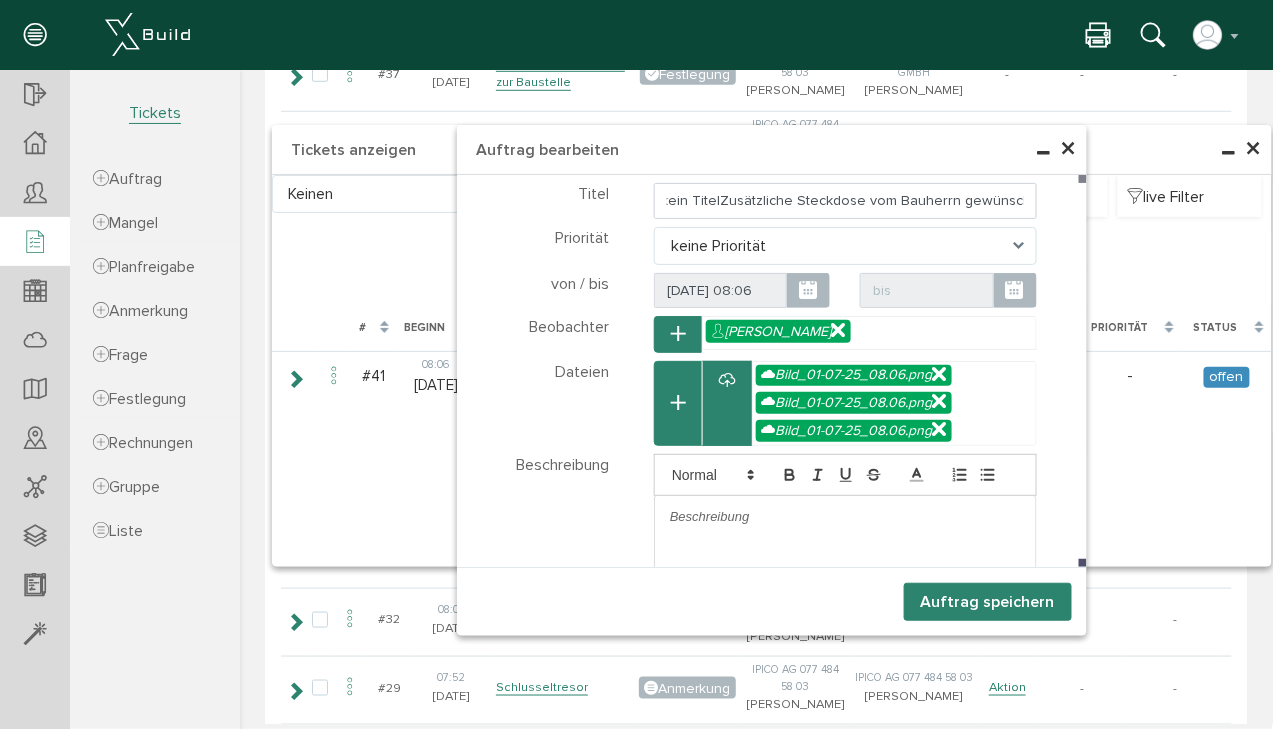 click on "Auftrag speichern" at bounding box center (987, 601) 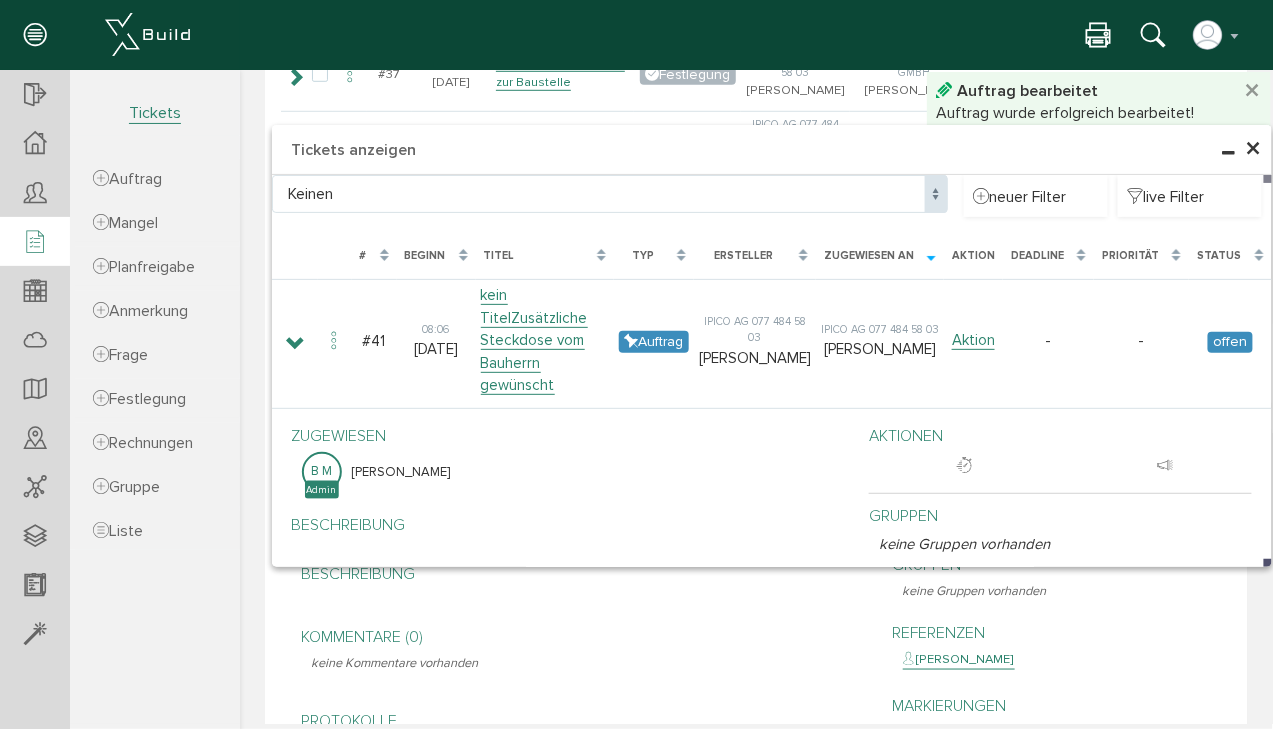scroll, scrollTop: 805, scrollLeft: 0, axis: vertical 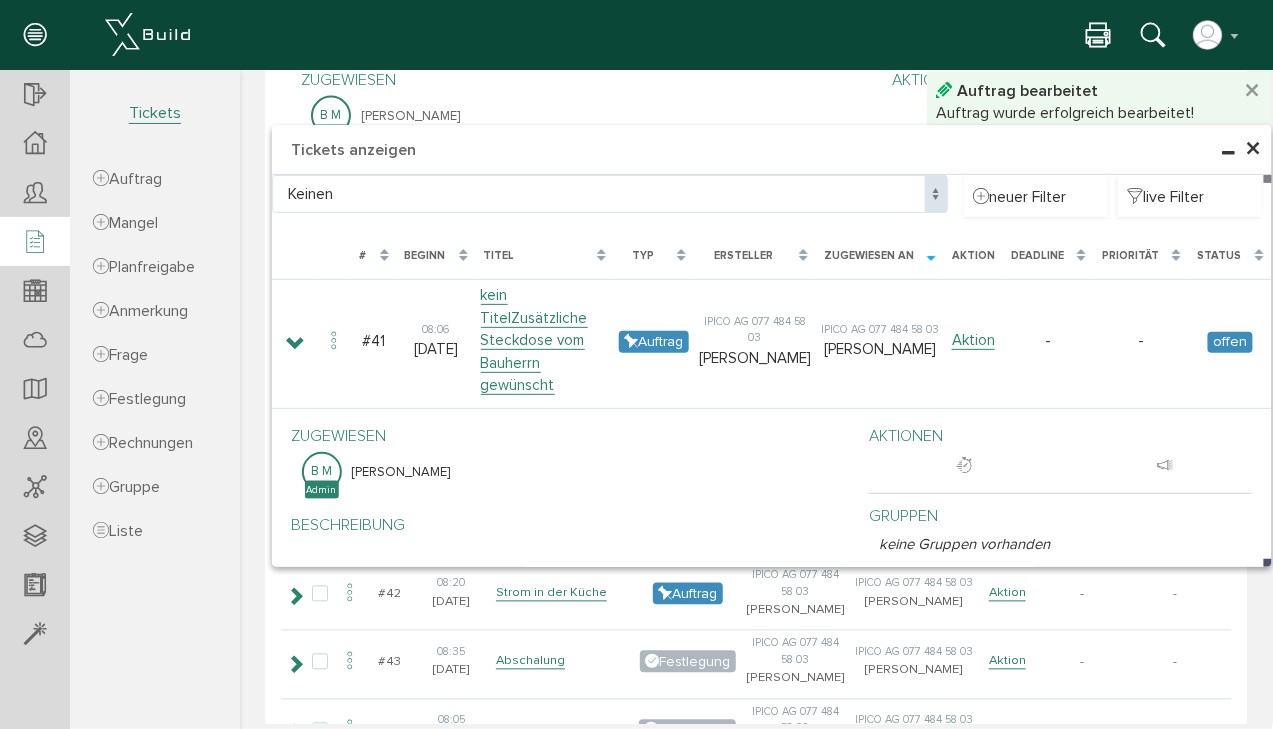 click on "×" at bounding box center [1253, 148] 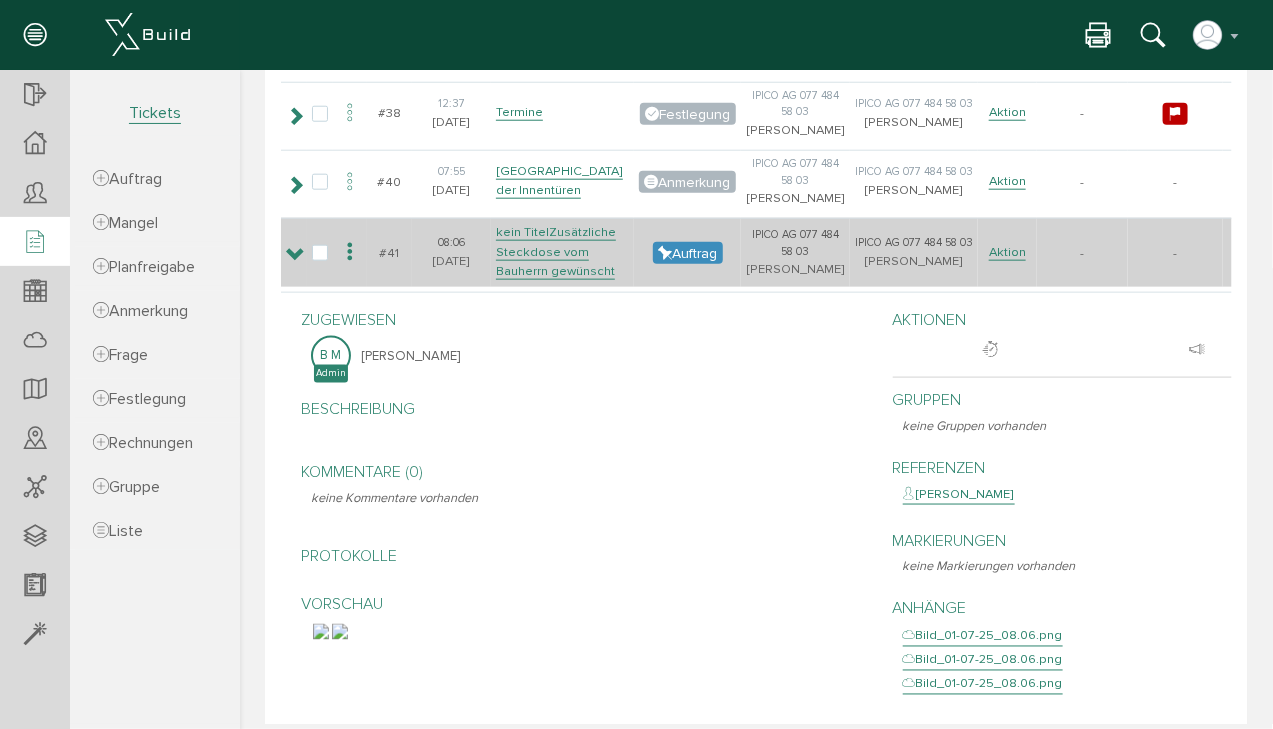 scroll, scrollTop: 565, scrollLeft: 0, axis: vertical 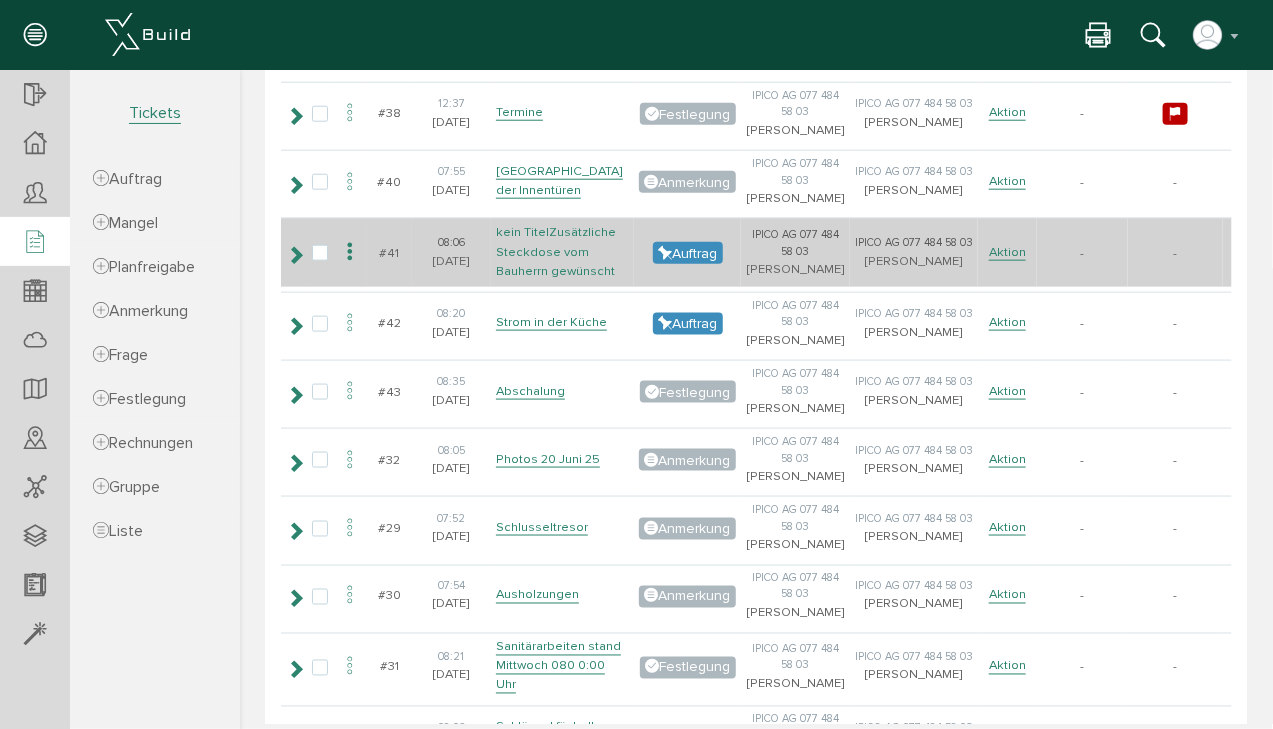 click on "kein TitelZusätzliche Steckdose vom Bauherrn gewünscht" at bounding box center [555, 250] 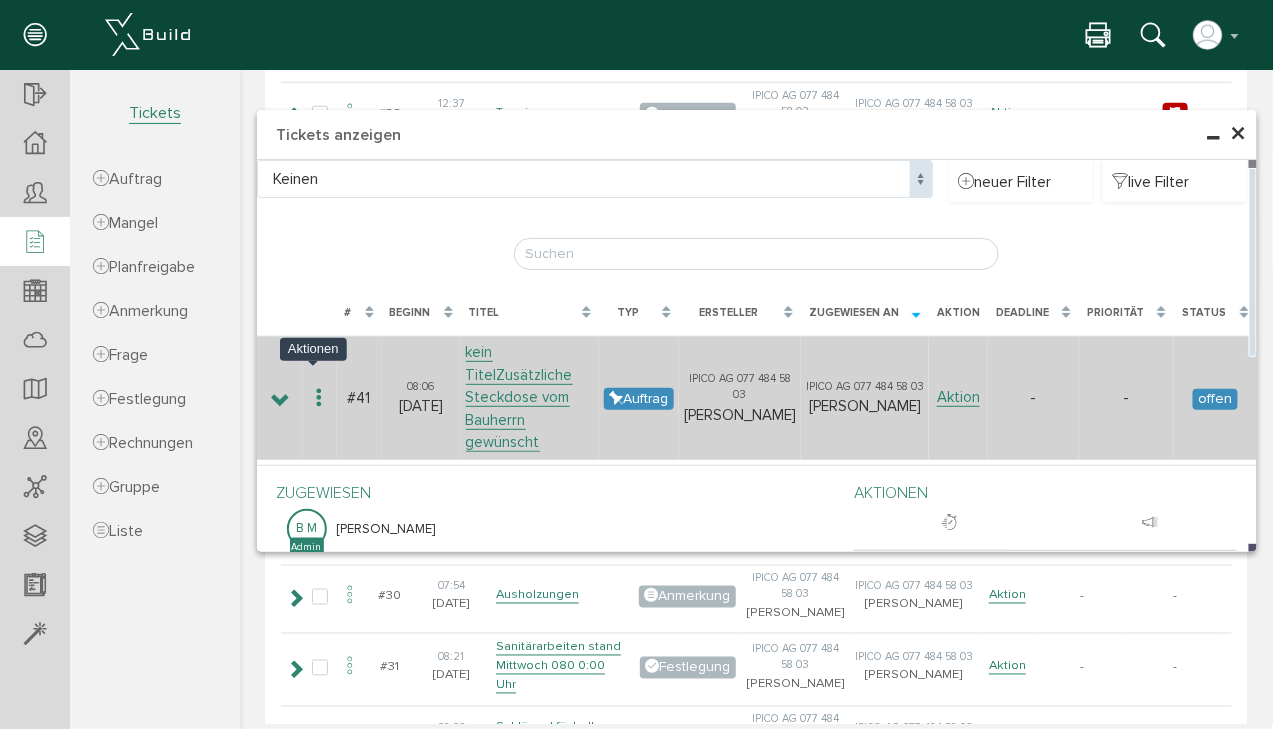 click at bounding box center [319, 397] 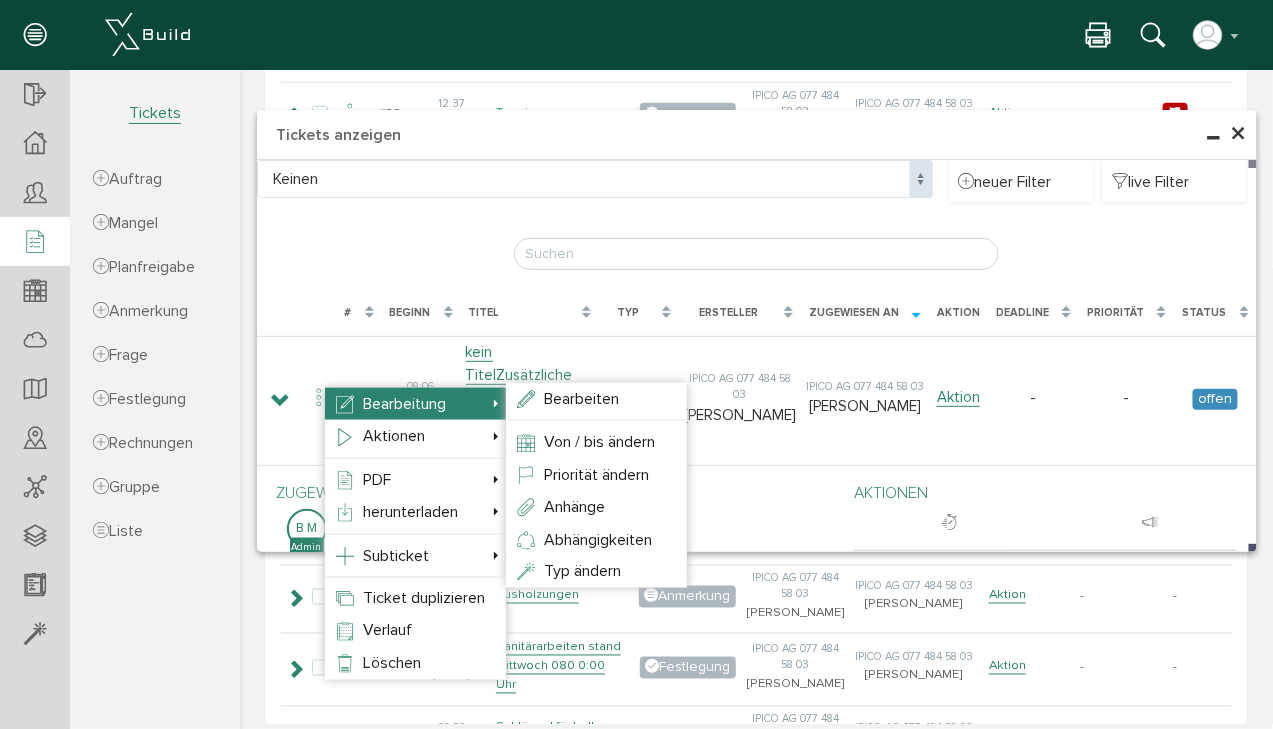 click on "Bearbeitung" at bounding box center [403, 403] 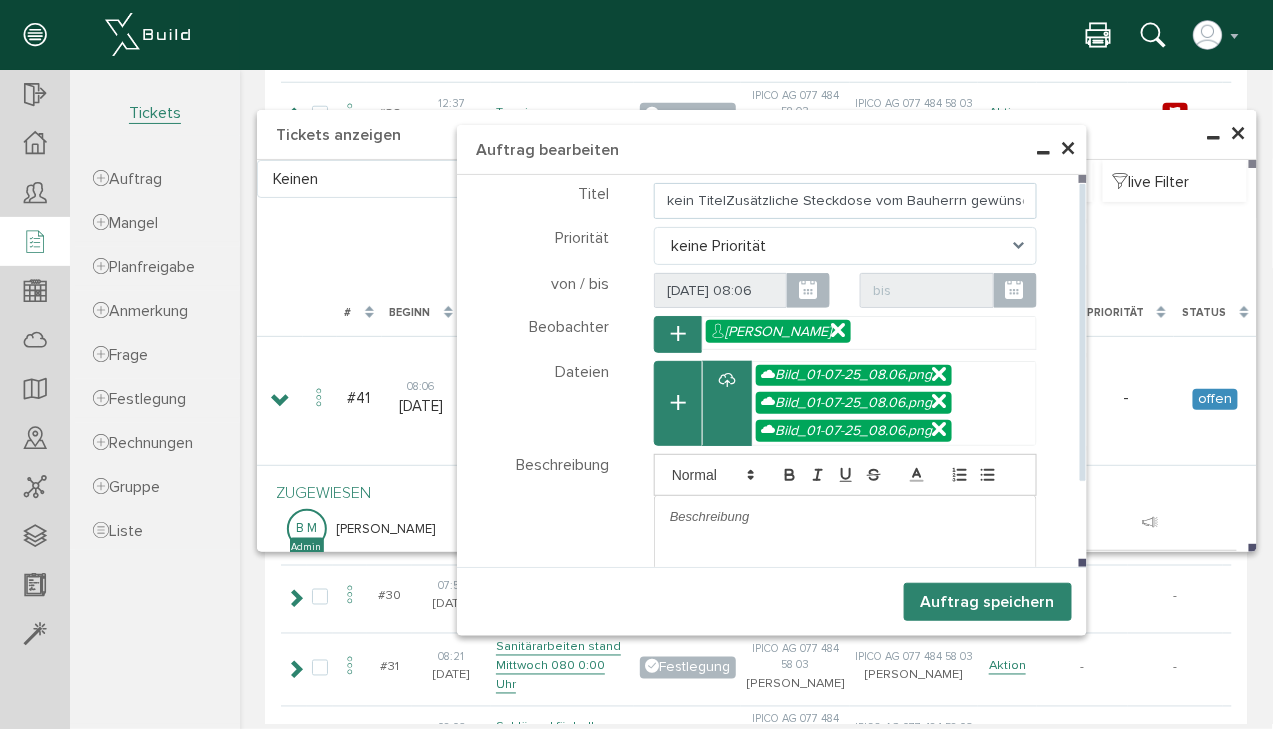 click on "kein TitelZusätzliche Steckdose vom Bauherrn gewünscht" at bounding box center [844, 200] 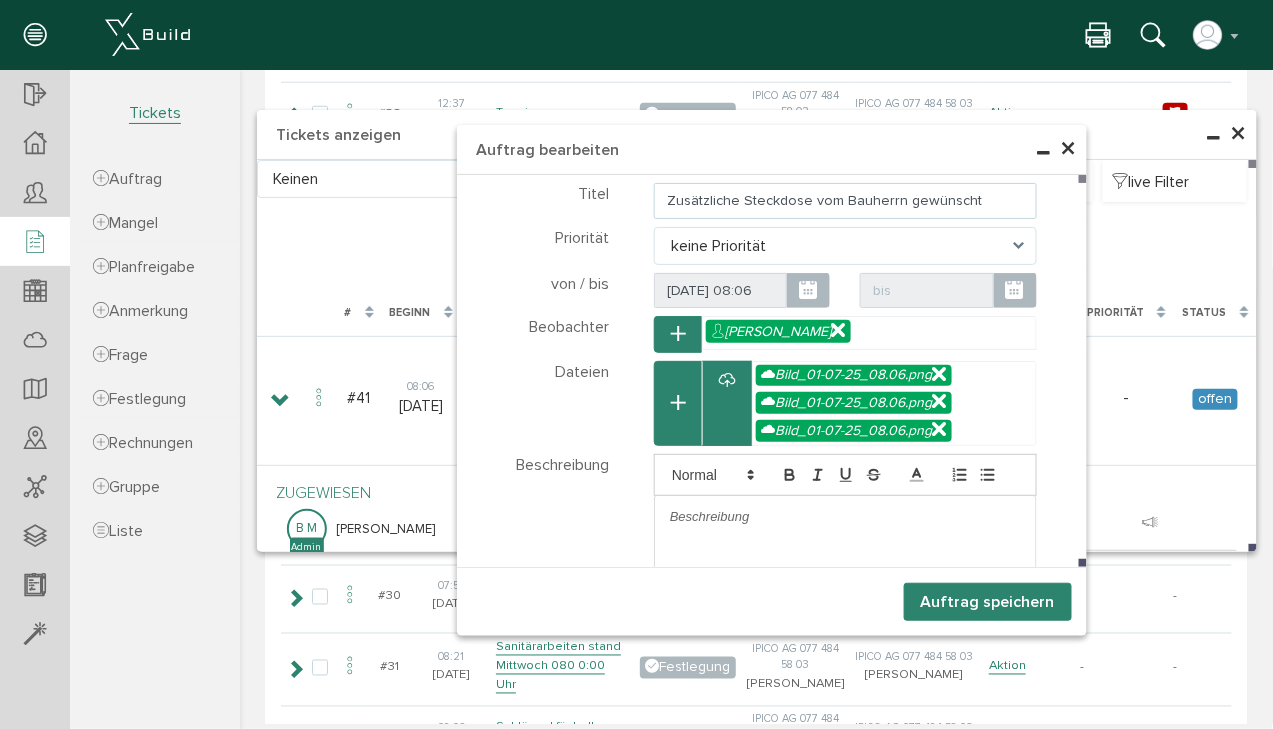 type on "Zusätzliche Steckdose vom Bauherrn gewünscht" 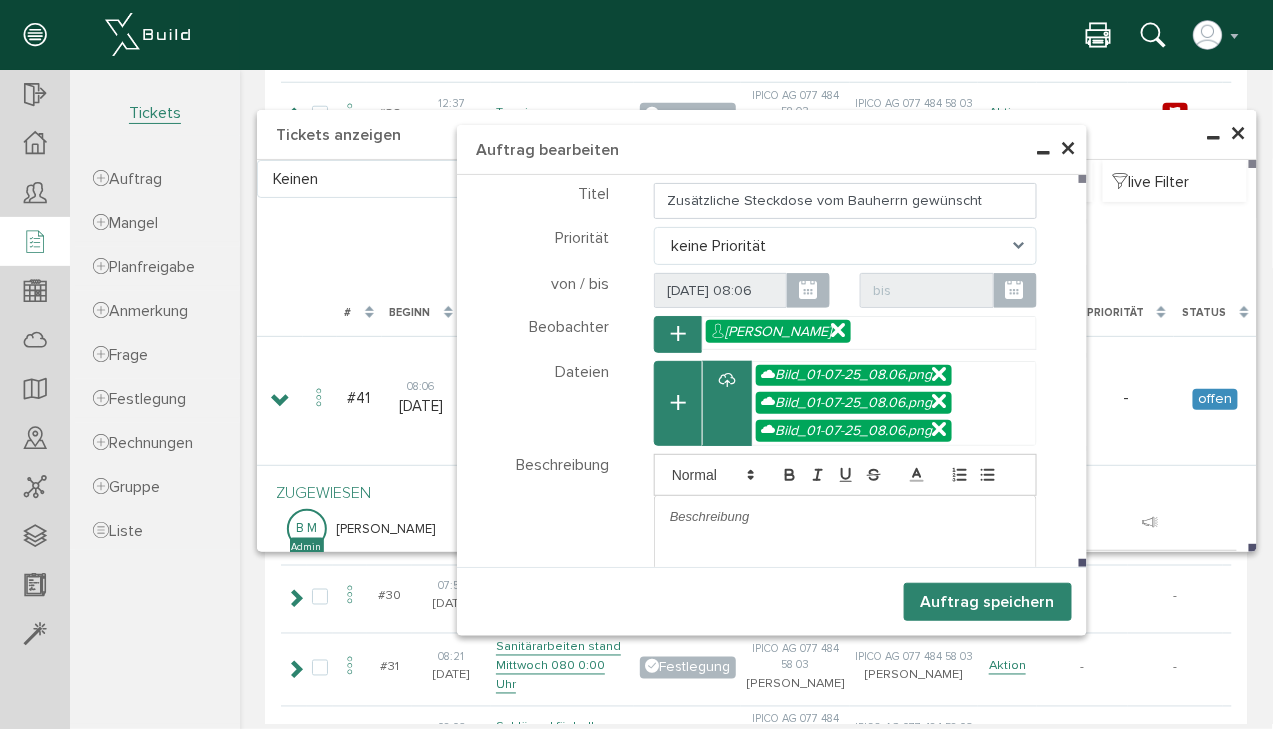 click on "Auftrag speichern" at bounding box center (987, 601) 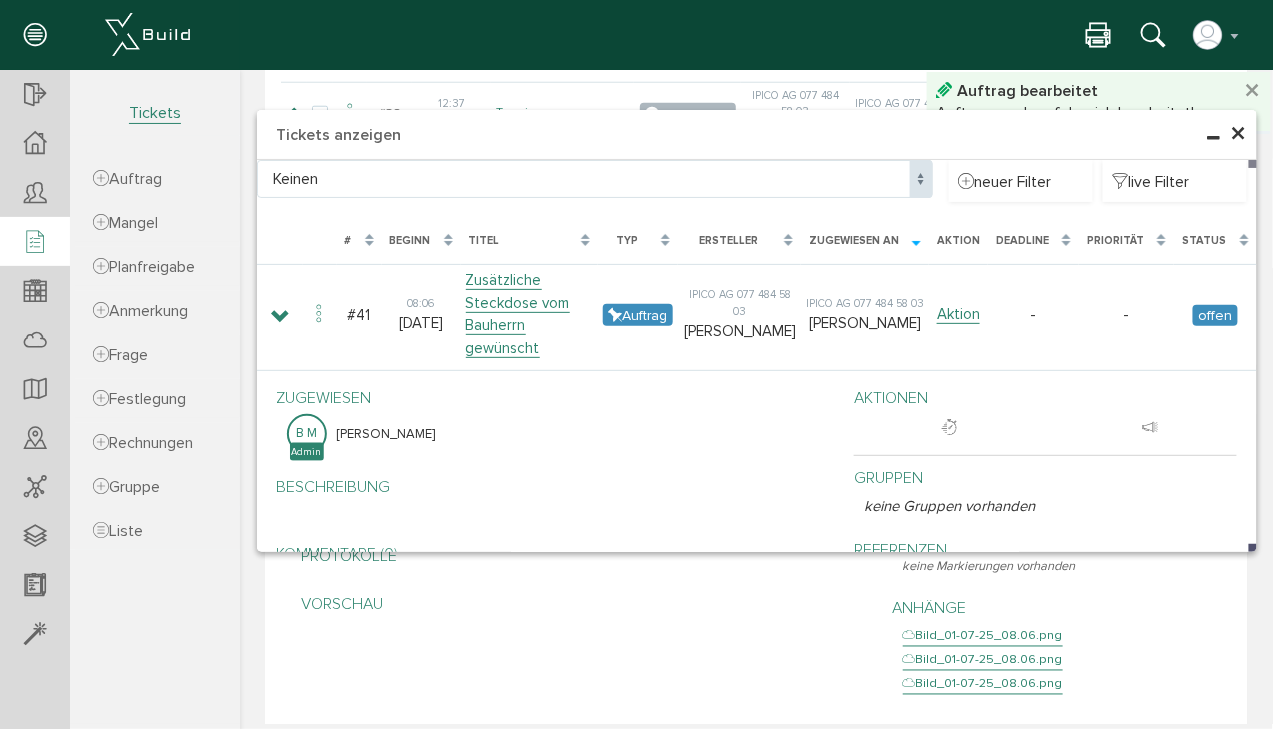 scroll, scrollTop: 805, scrollLeft: 0, axis: vertical 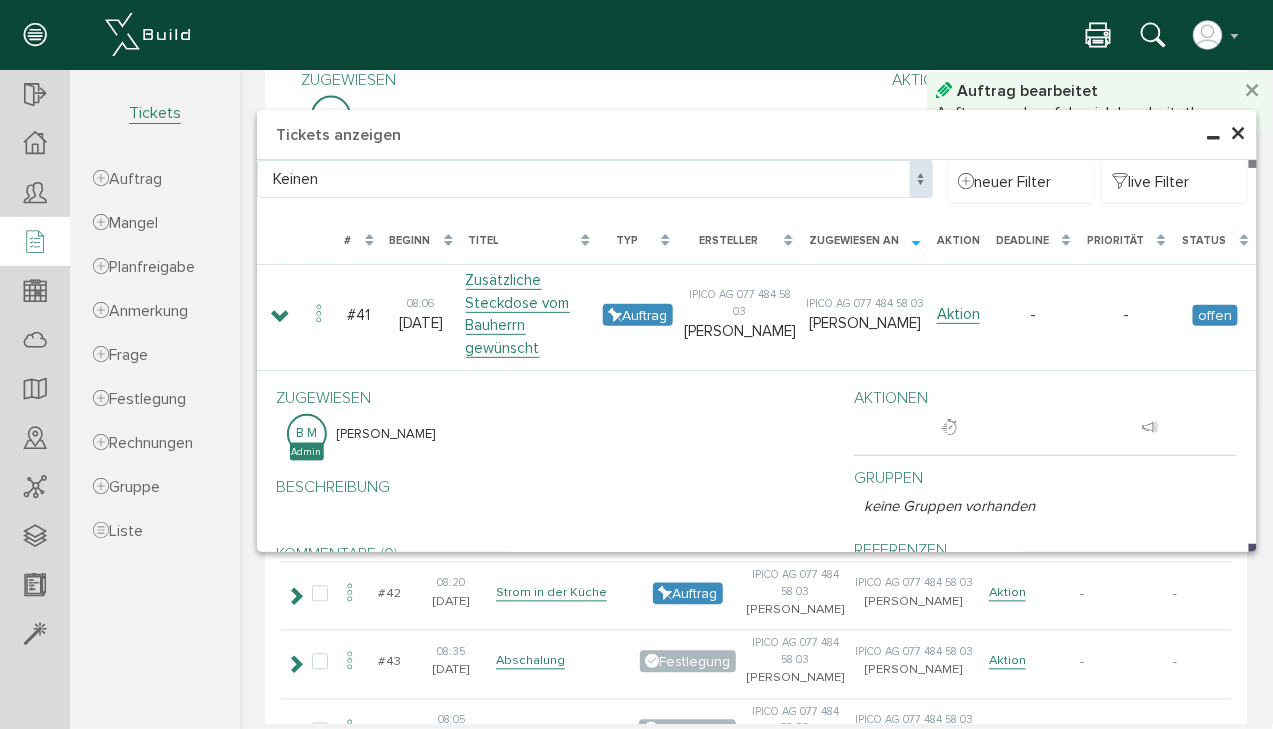click on "×" at bounding box center [1238, 133] 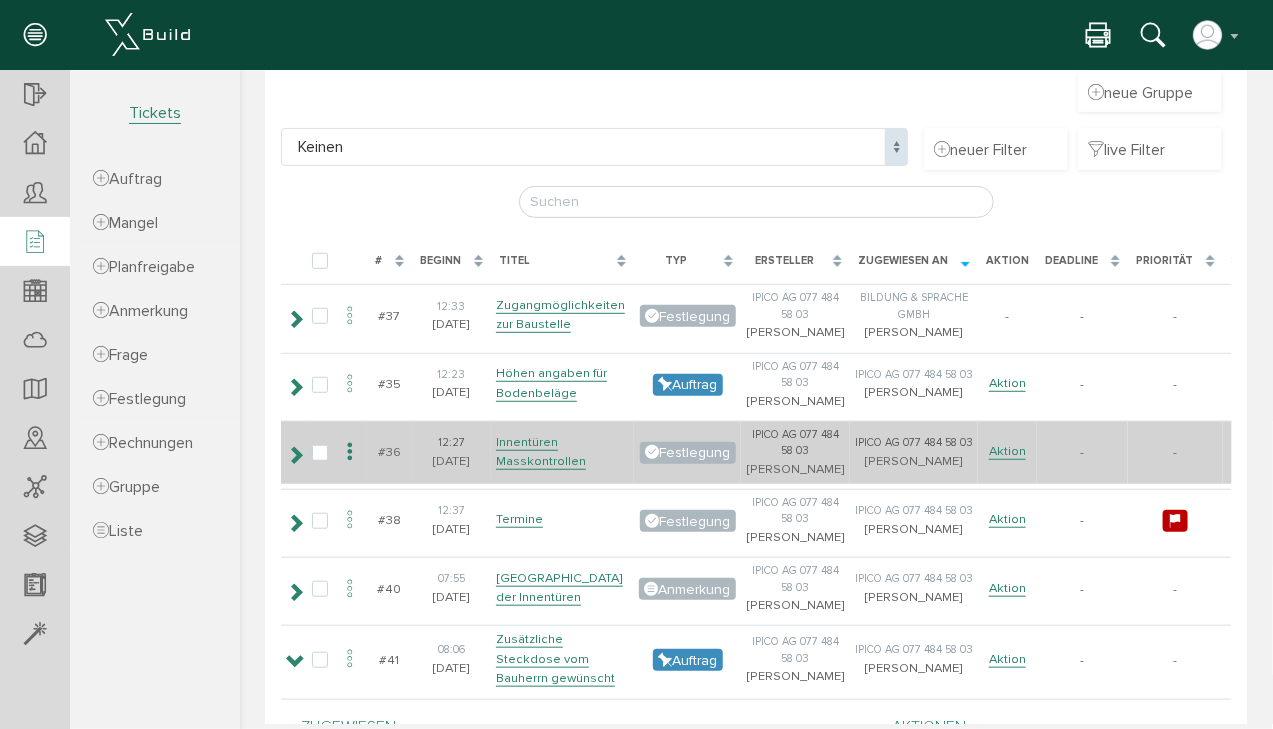scroll, scrollTop: 160, scrollLeft: 0, axis: vertical 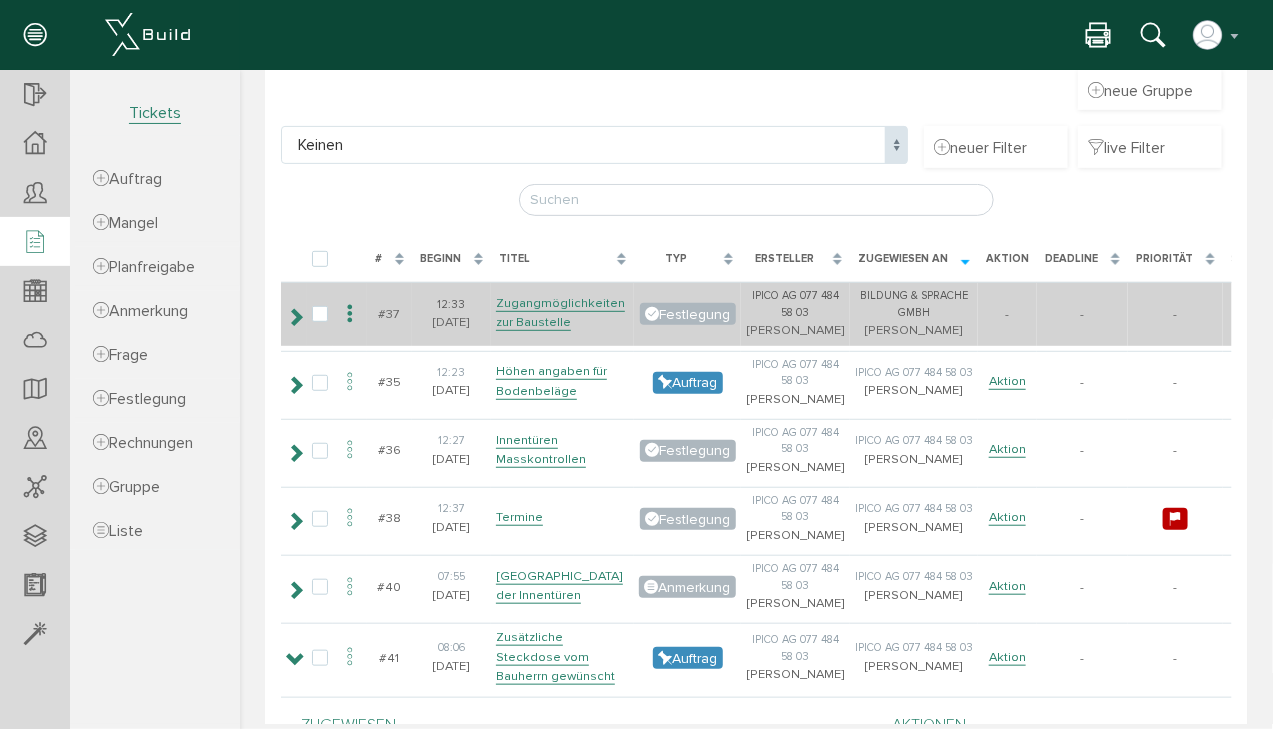 click at bounding box center [294, 316] 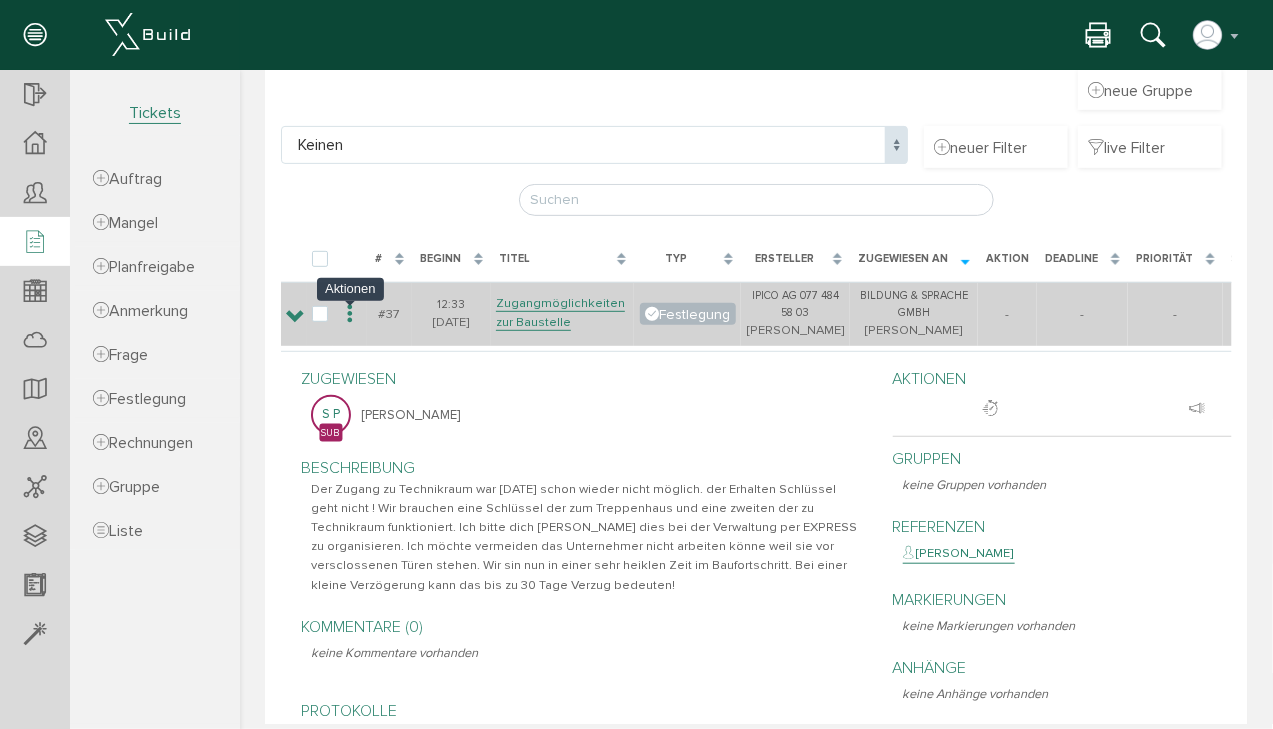 click at bounding box center (349, 313) 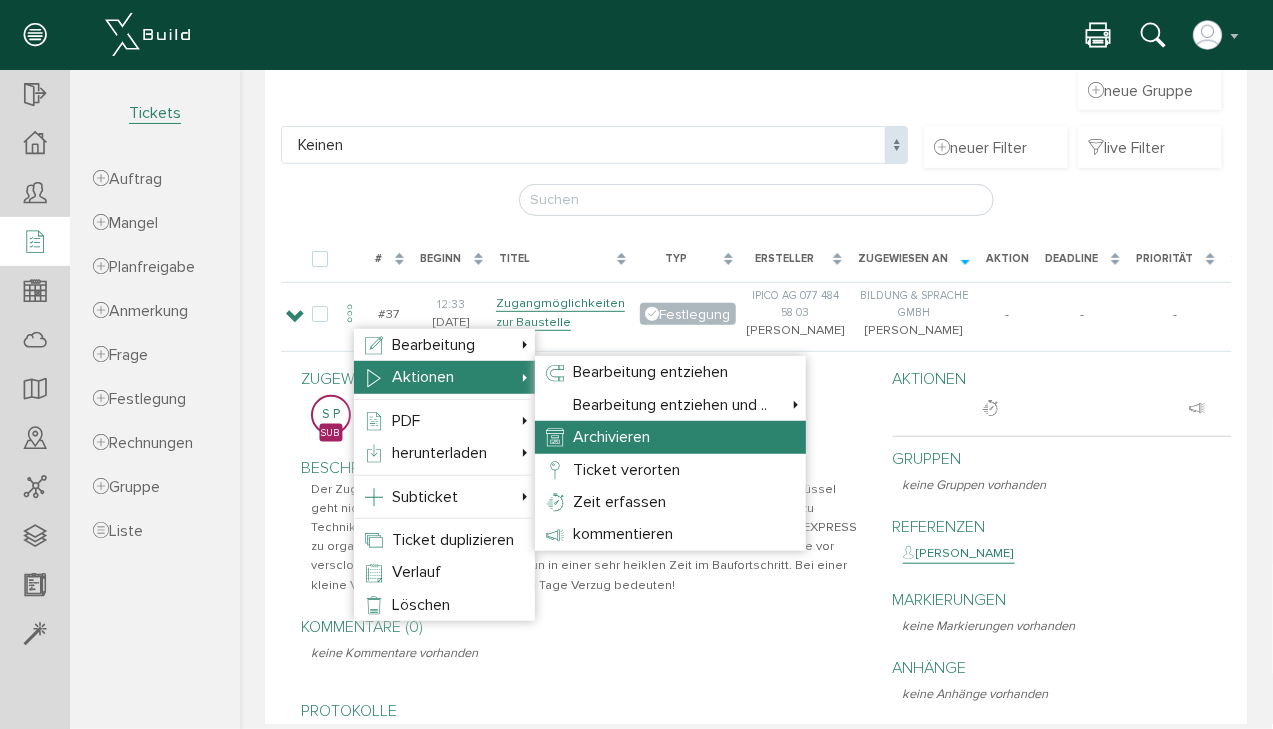 click on "Archivieren" at bounding box center (669, 436) 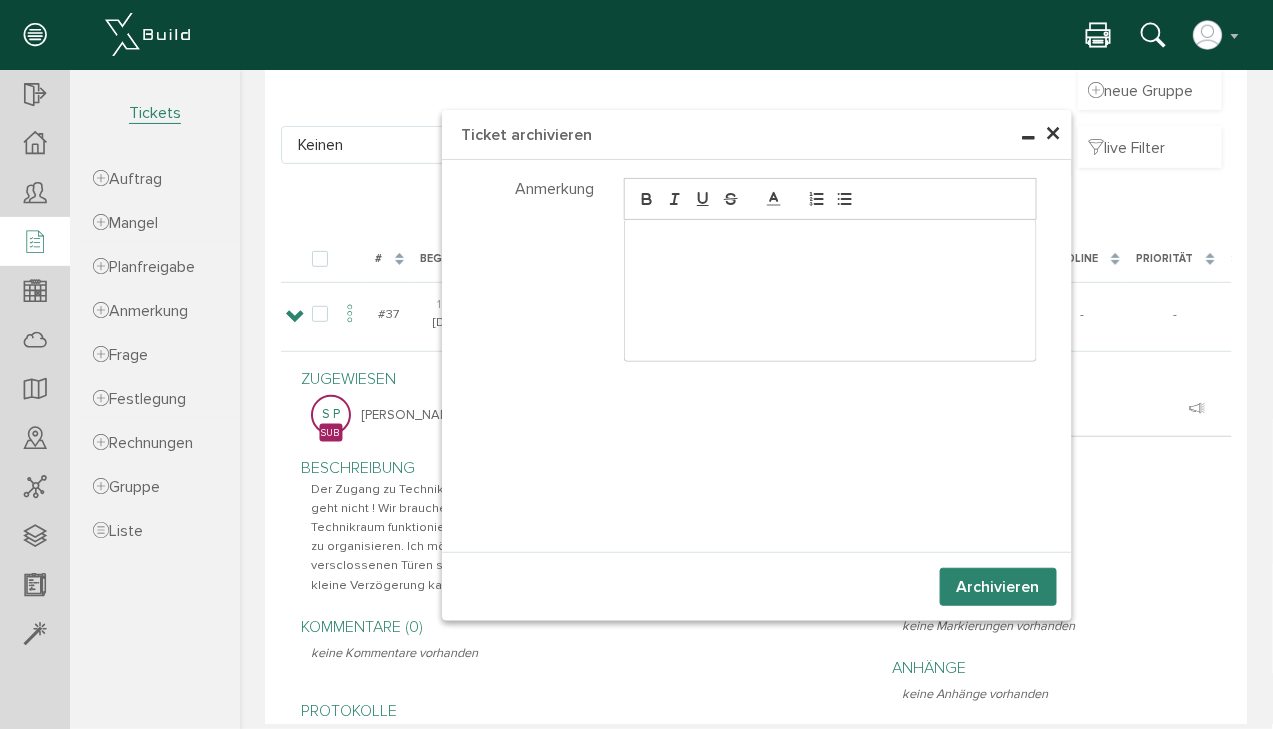 click on "Archivieren" at bounding box center [997, 586] 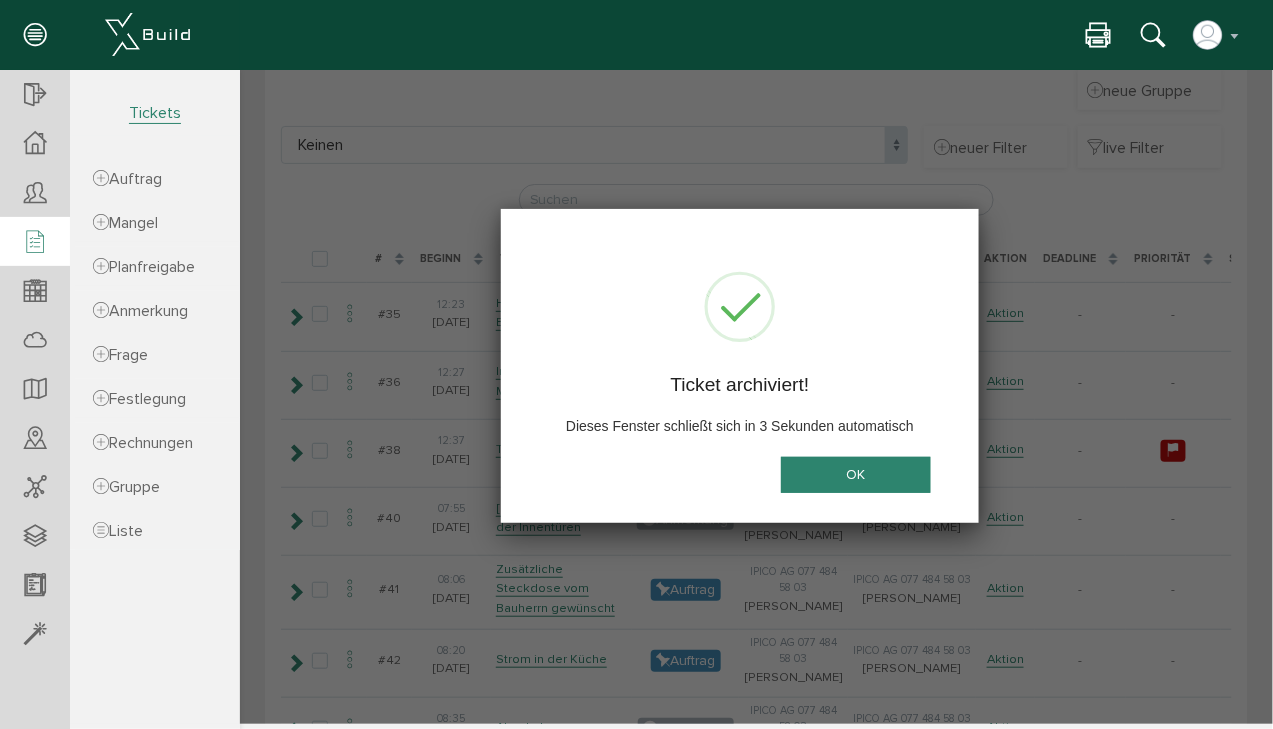 click on "OK" at bounding box center (855, 474) 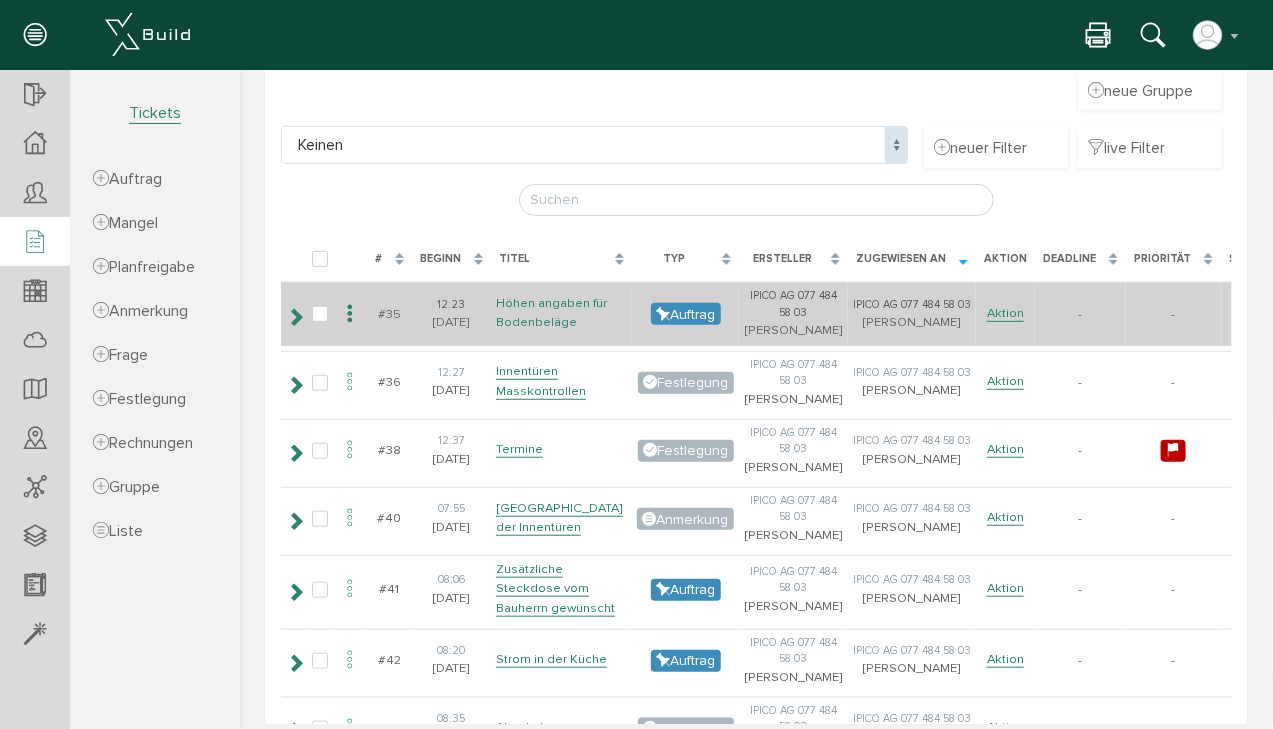 click on "Höhen angaben für Bodenbeläge" at bounding box center (550, 312) 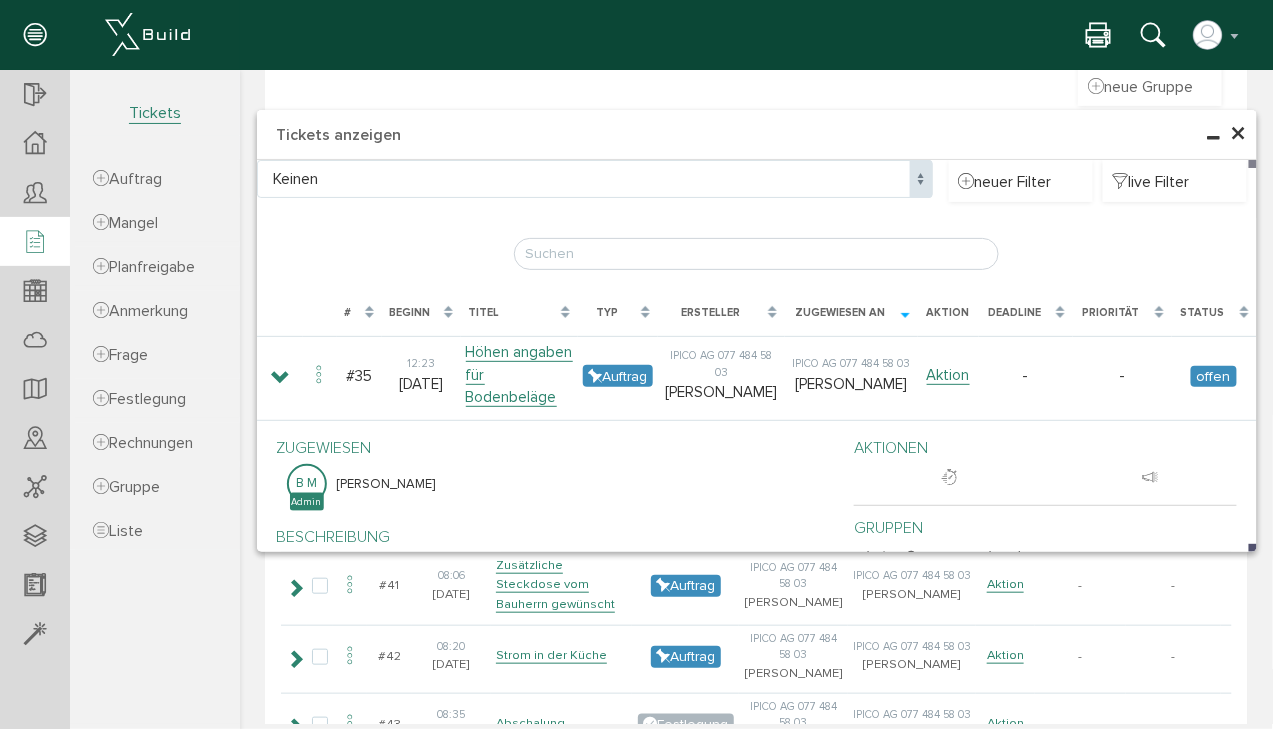scroll, scrollTop: 160, scrollLeft: 0, axis: vertical 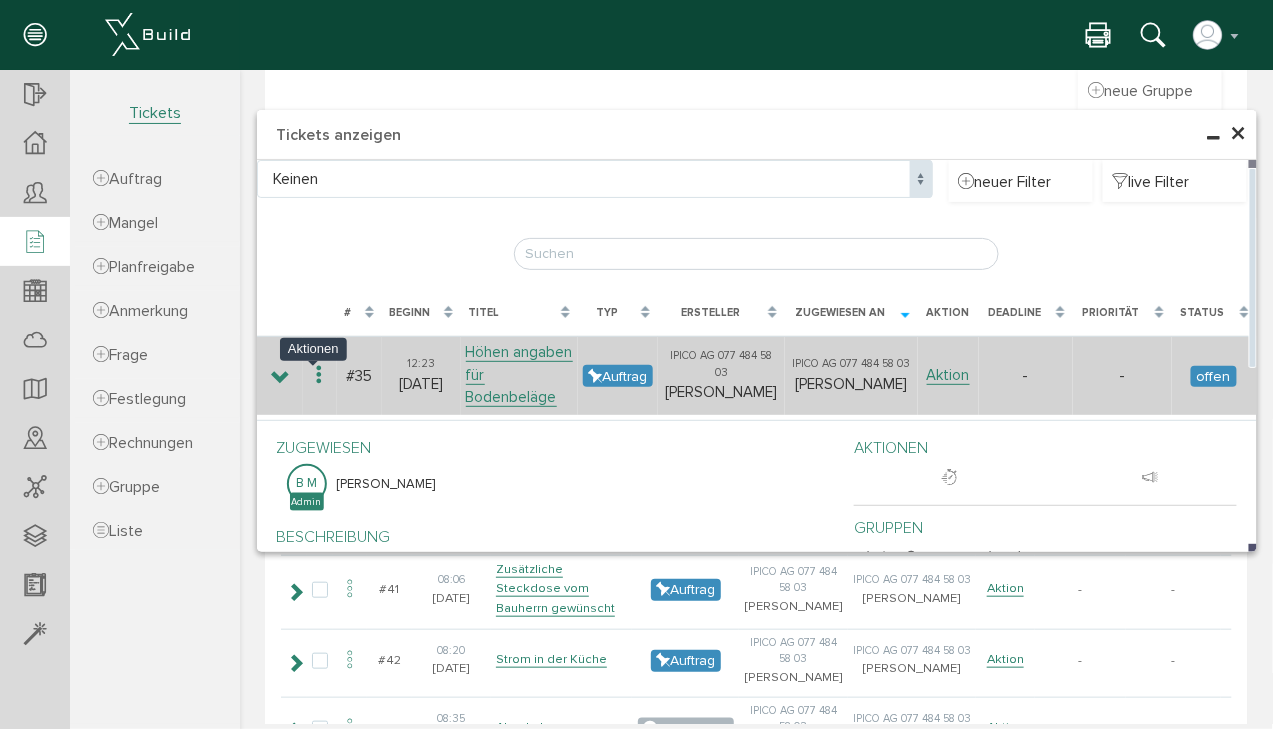 click at bounding box center (319, 374) 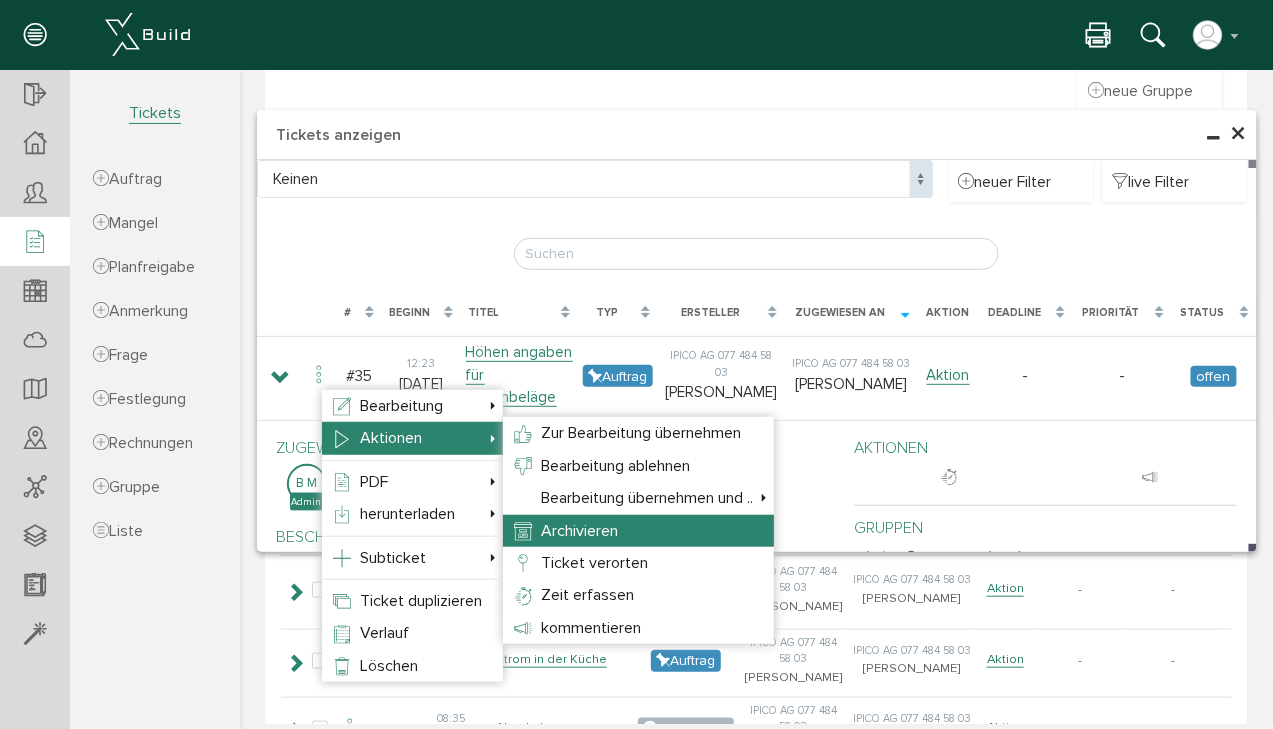 click on "Archivieren" at bounding box center [578, 530] 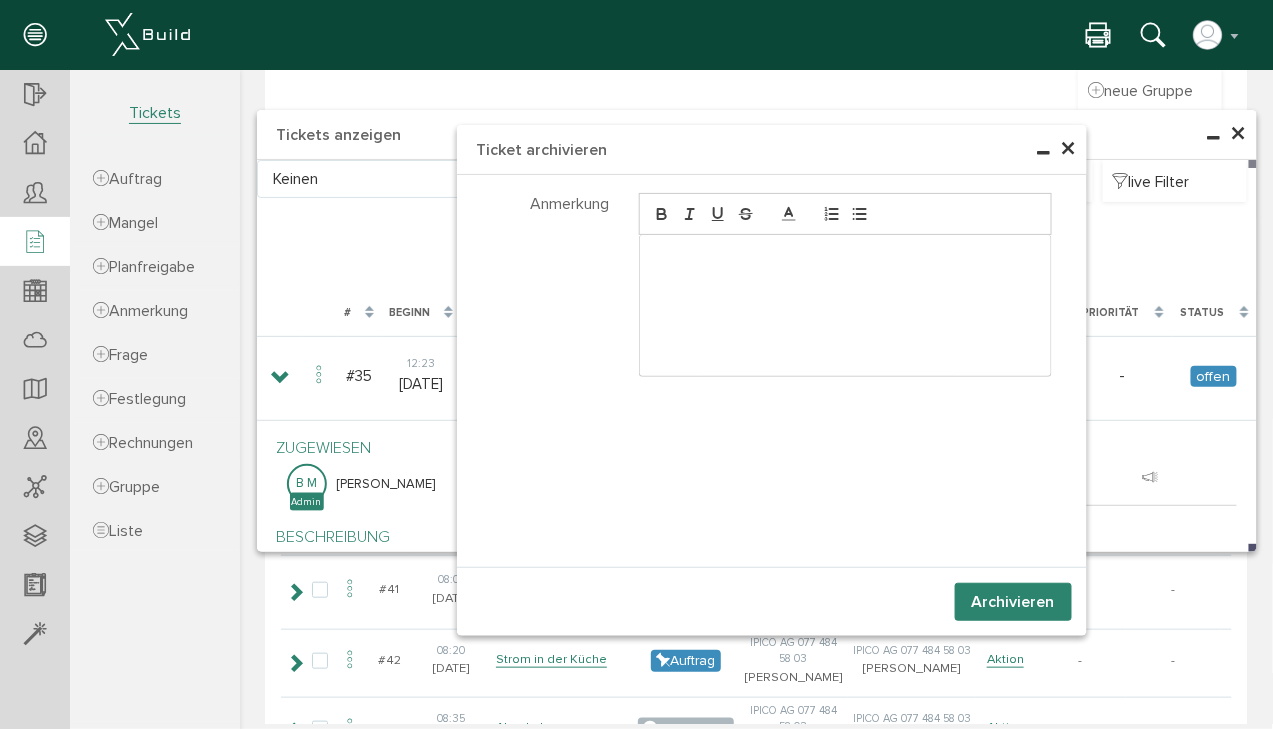 click on "Archivieren" at bounding box center [1012, 601] 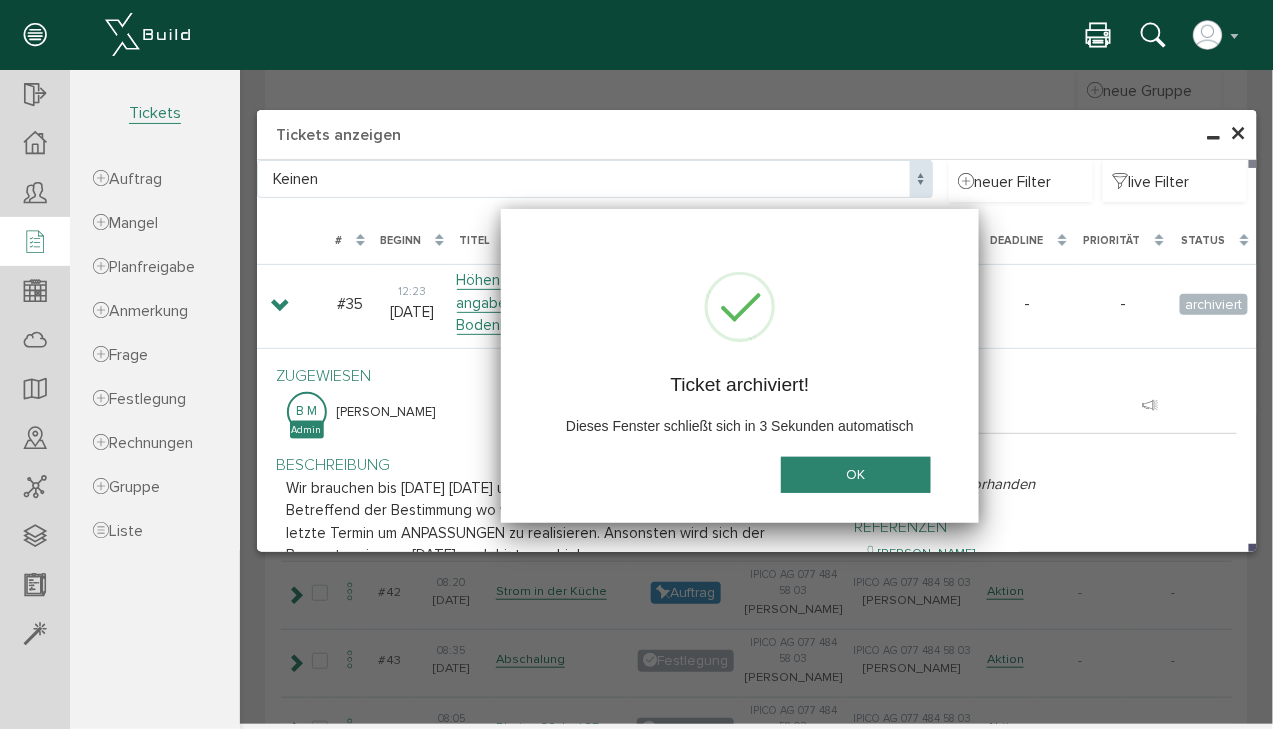 click on "OK" at bounding box center (855, 474) 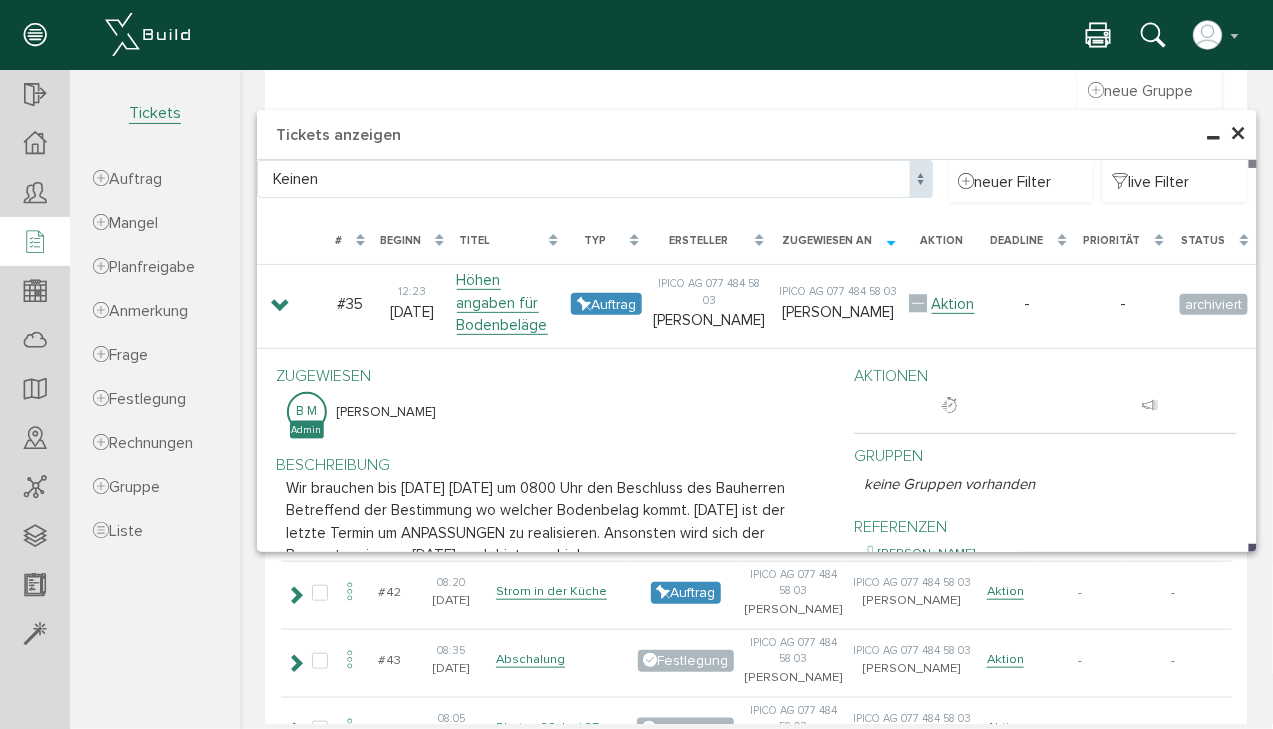 click on "×" at bounding box center [1238, 133] 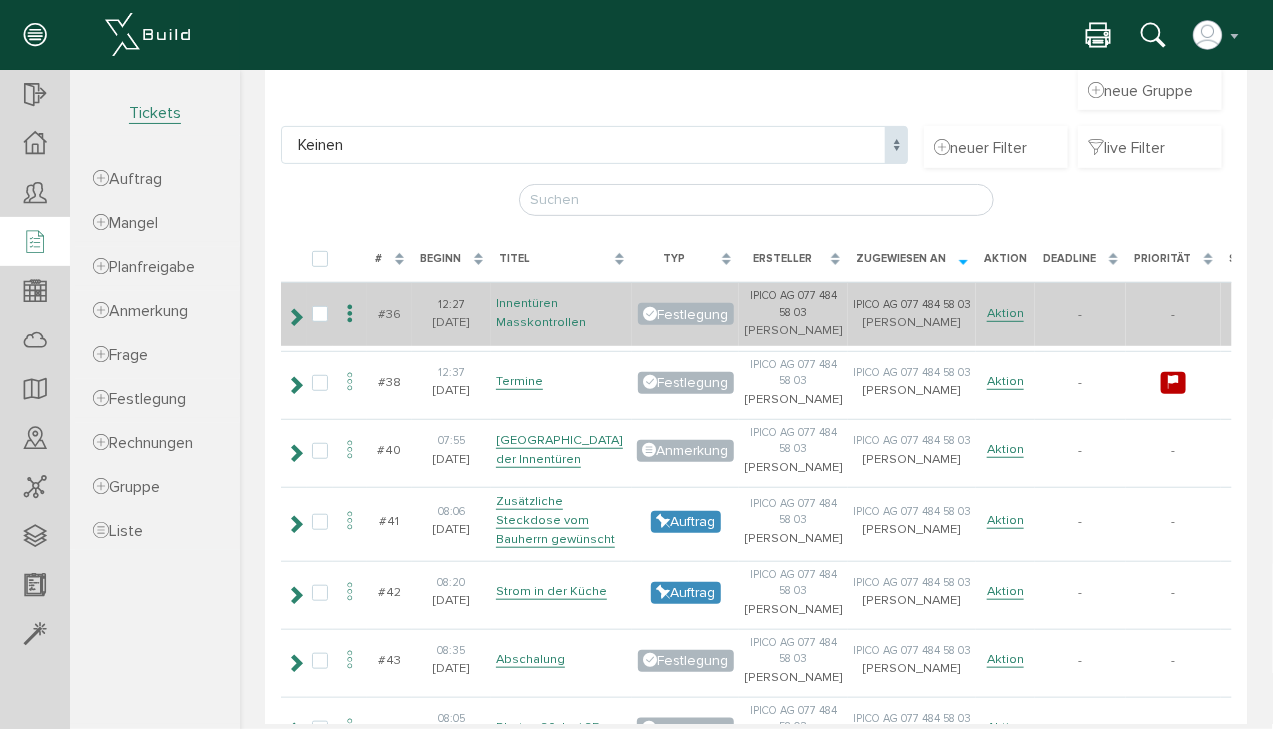 click on "Innentüren Masskontrollen" at bounding box center (540, 312) 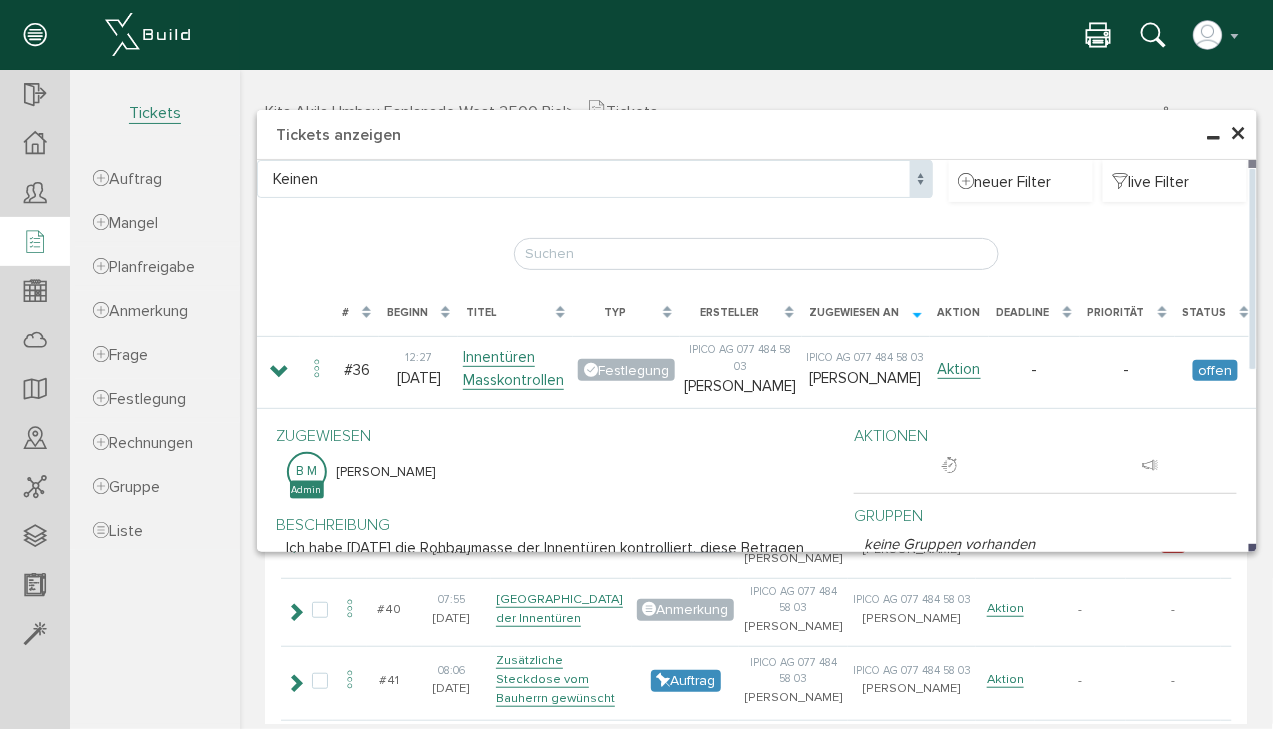 scroll, scrollTop: 0, scrollLeft: 0, axis: both 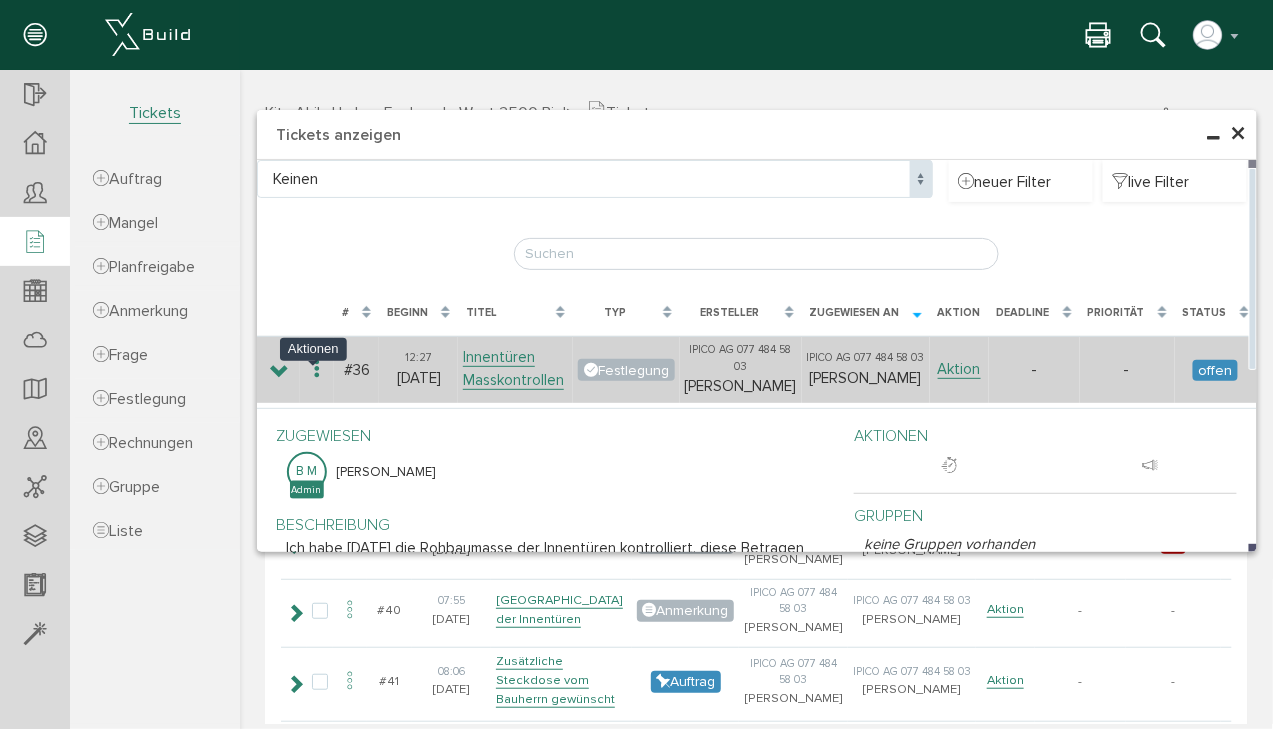 click at bounding box center [316, 368] 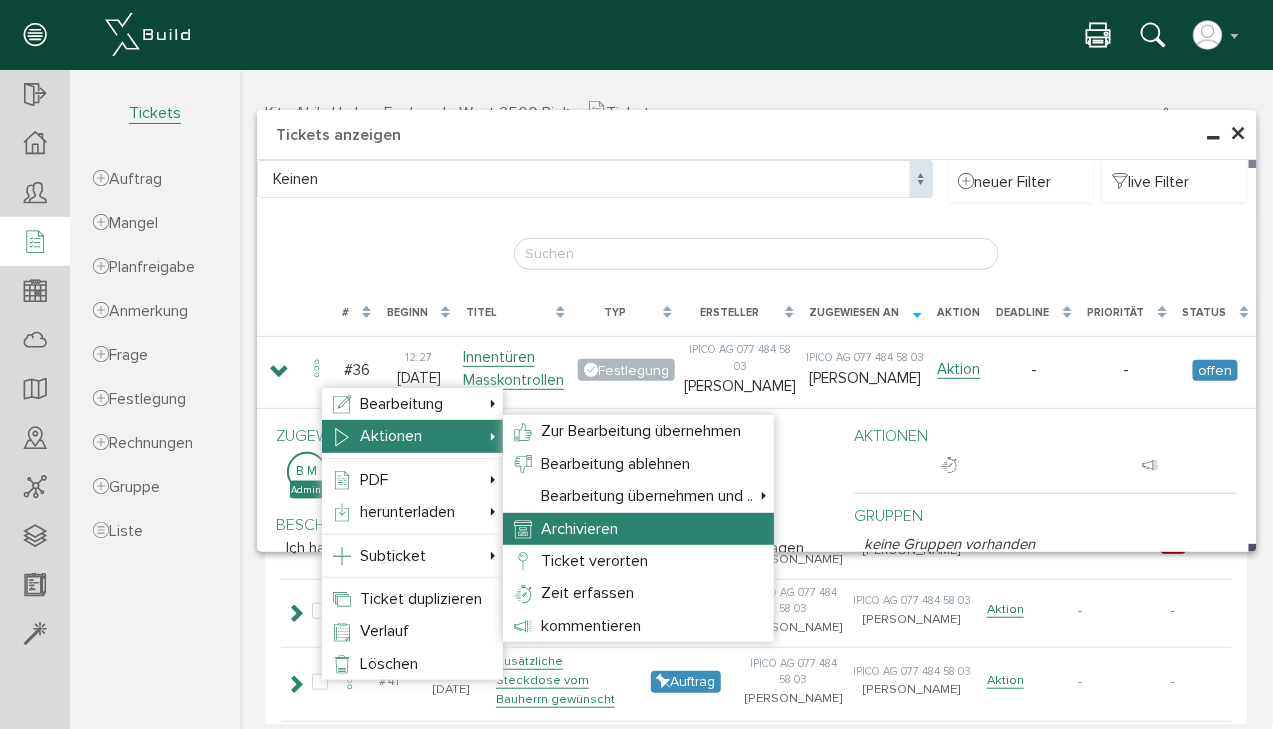 click on "Archivieren" at bounding box center [578, 528] 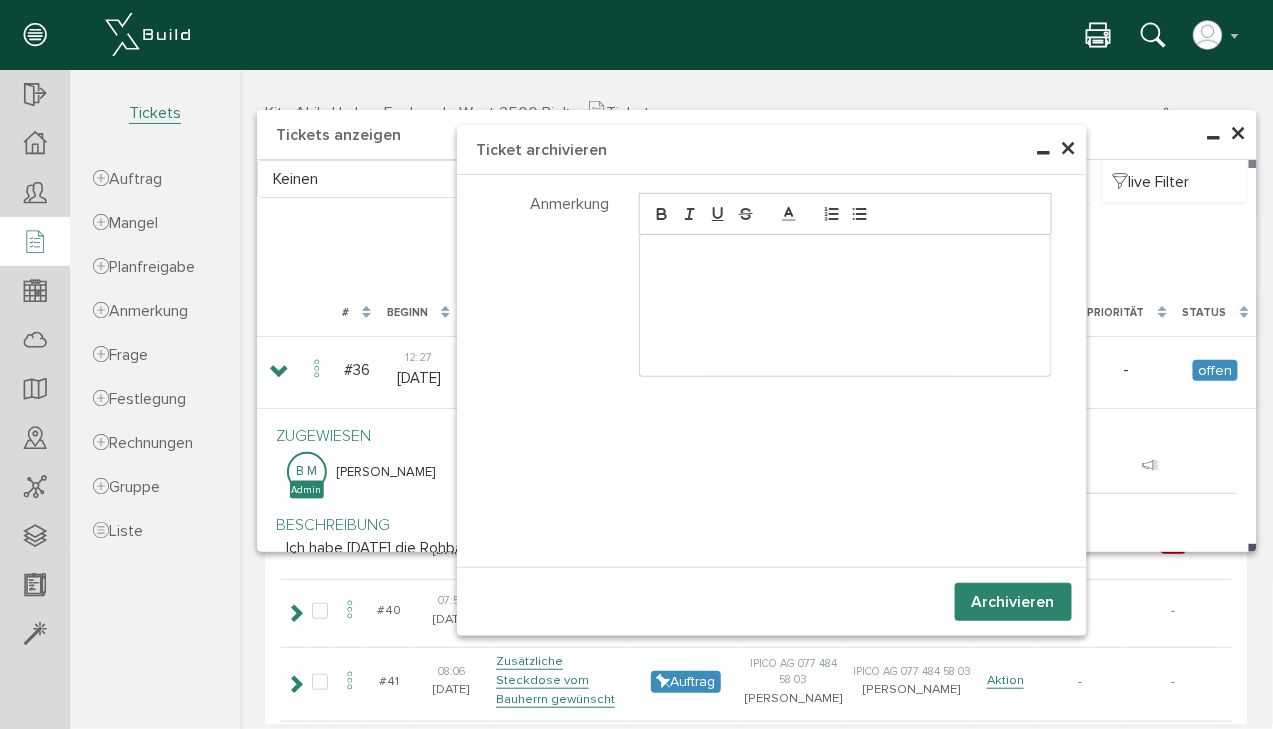click on "Archivieren" at bounding box center (1012, 601) 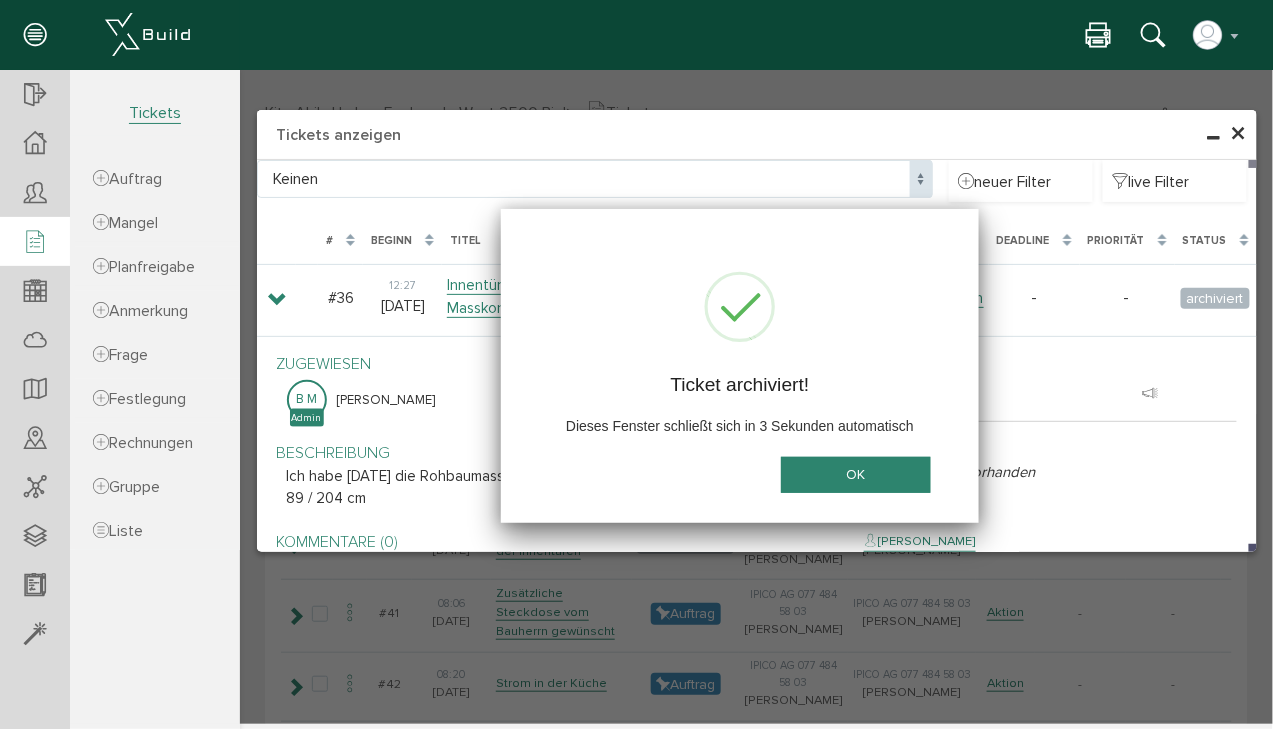 click on "OK" at bounding box center (855, 474) 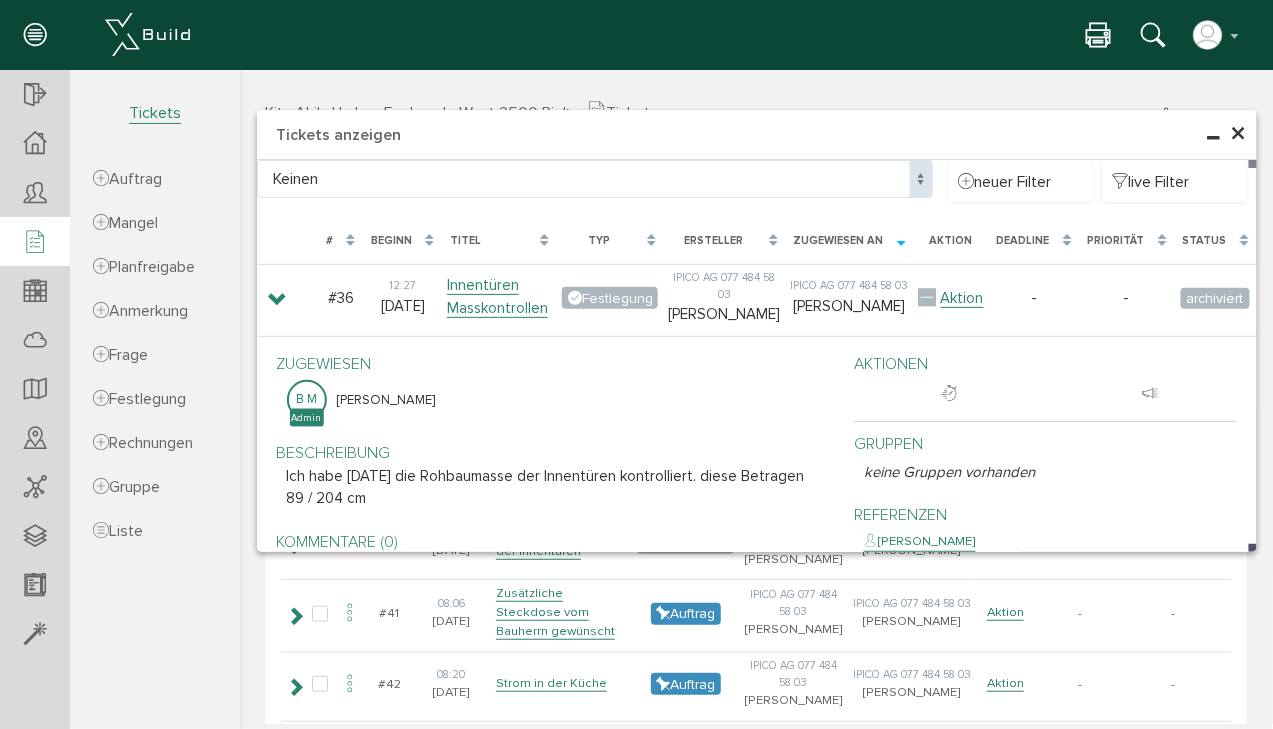 click on "×" at bounding box center [1238, 133] 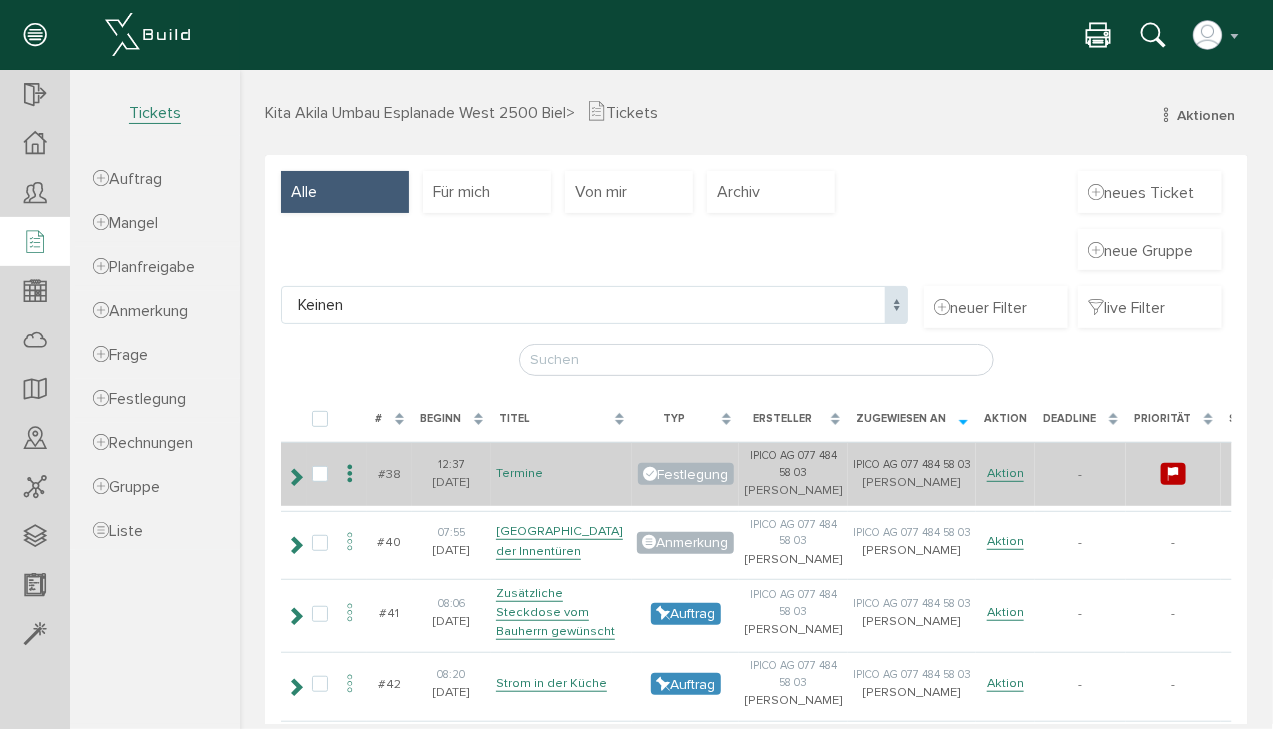 click on "Termine" at bounding box center (518, 472) 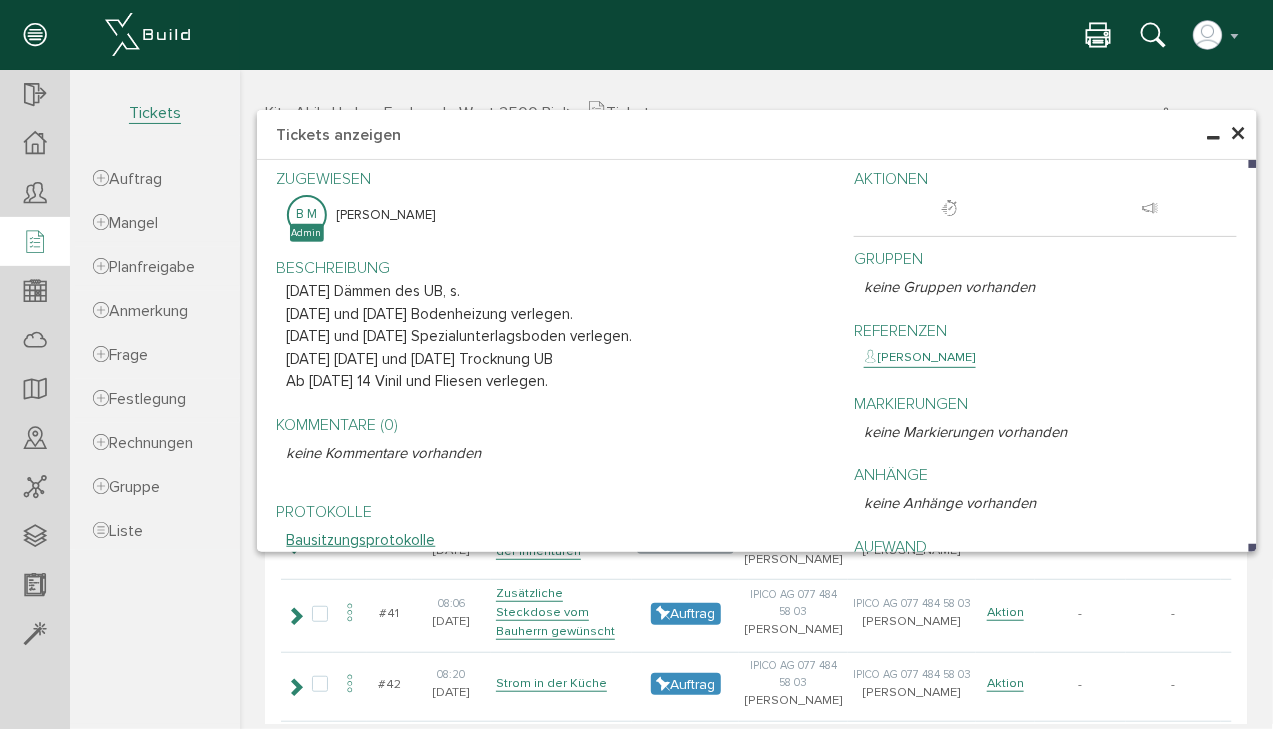 click on "×" at bounding box center [1238, 133] 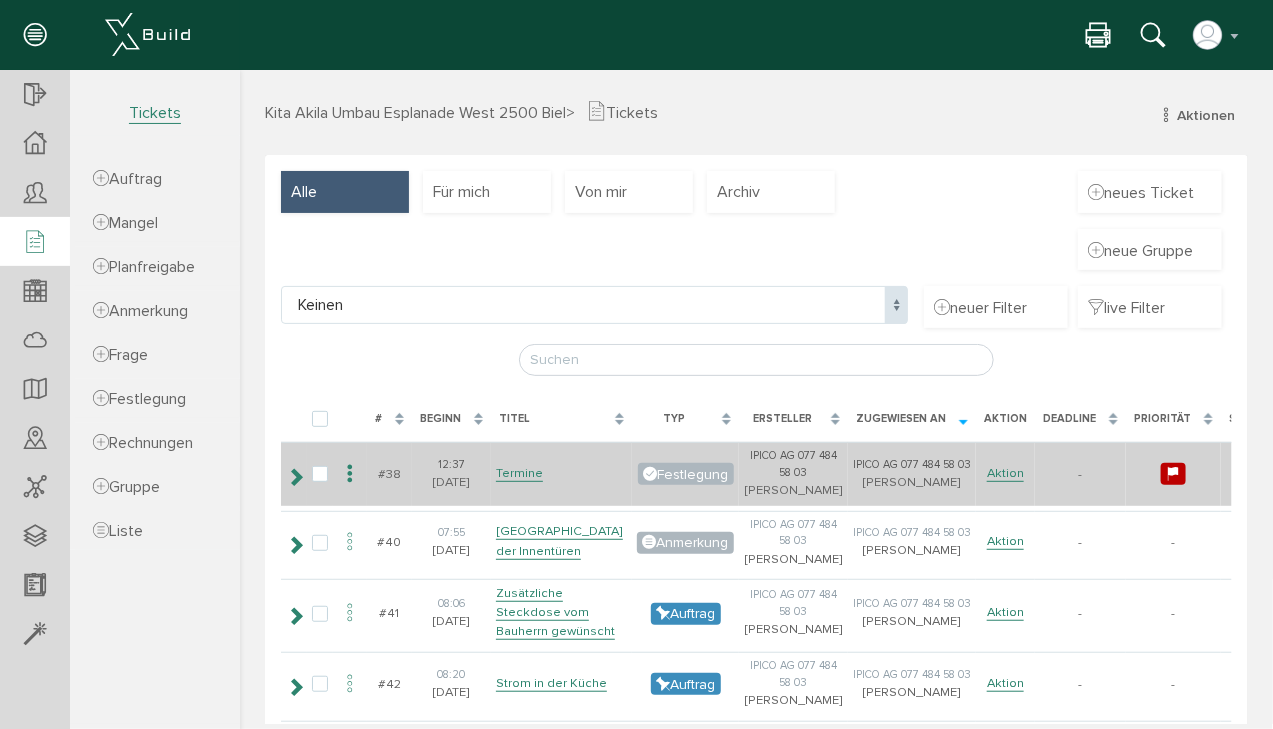 click at bounding box center [294, 476] 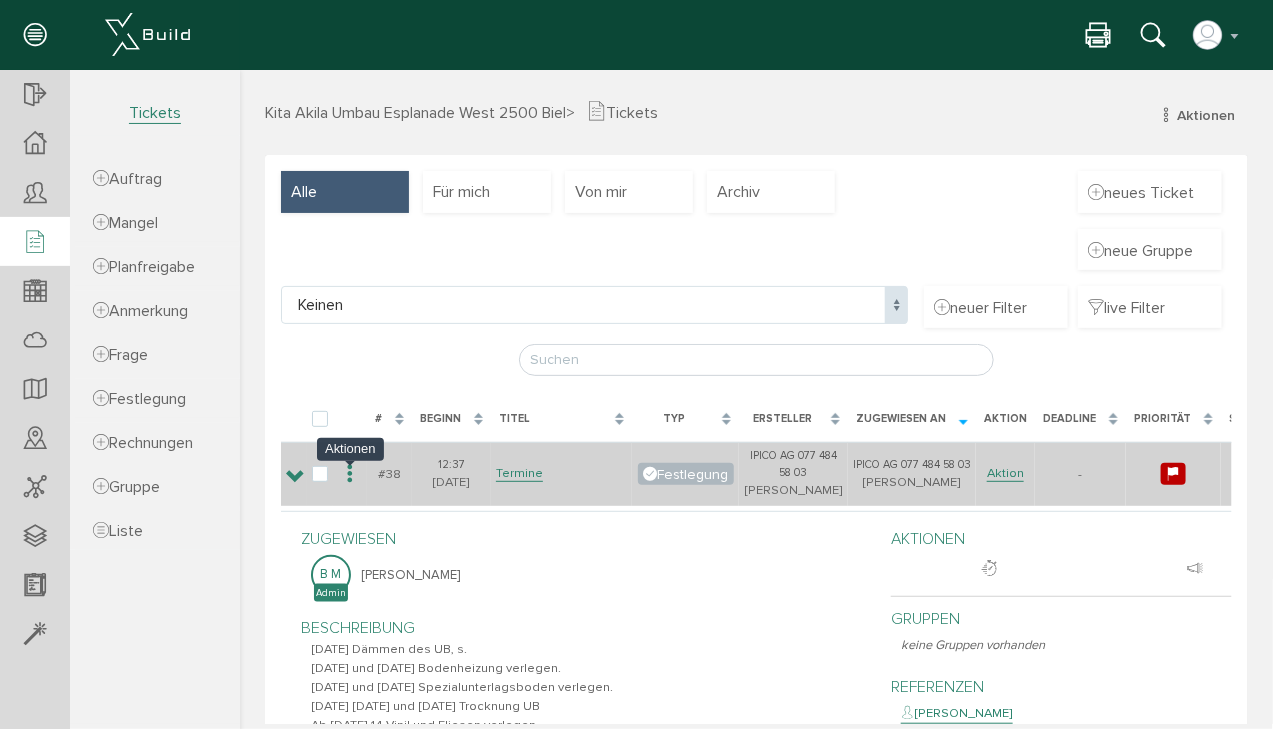 click at bounding box center [349, 473] 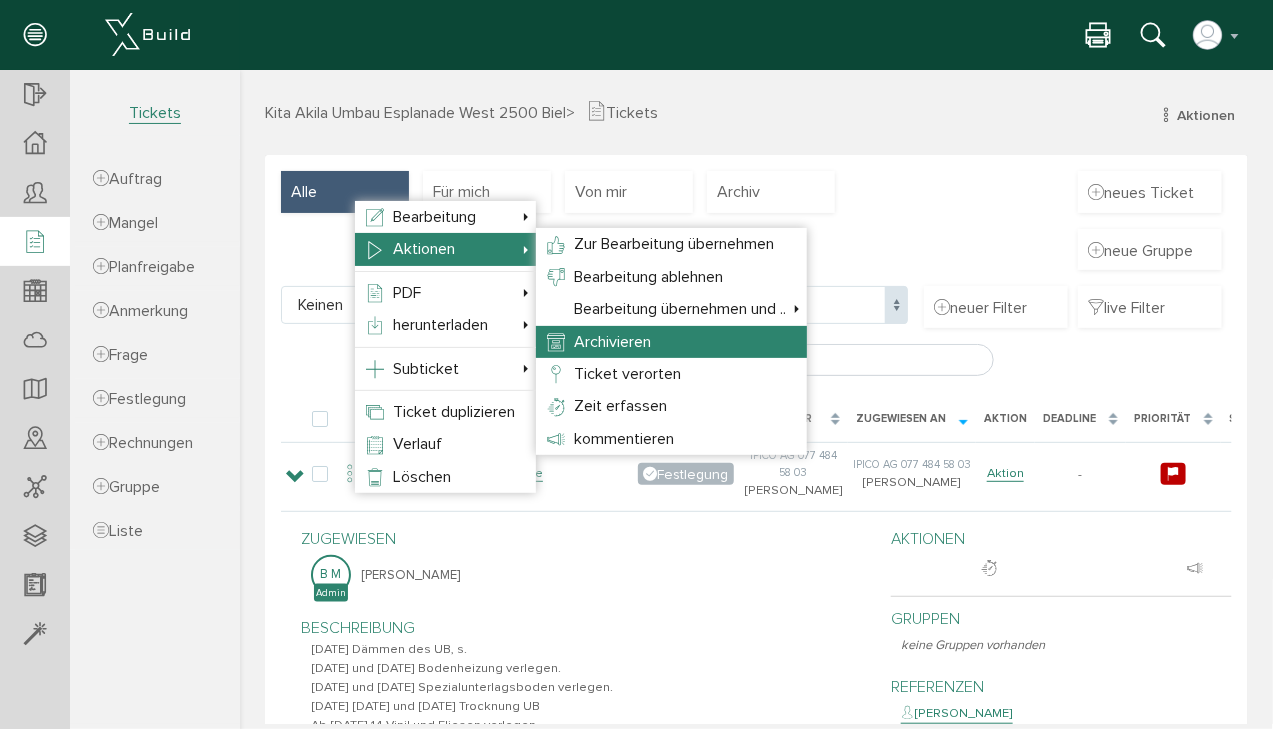 click on "Archivieren" at bounding box center (670, 341) 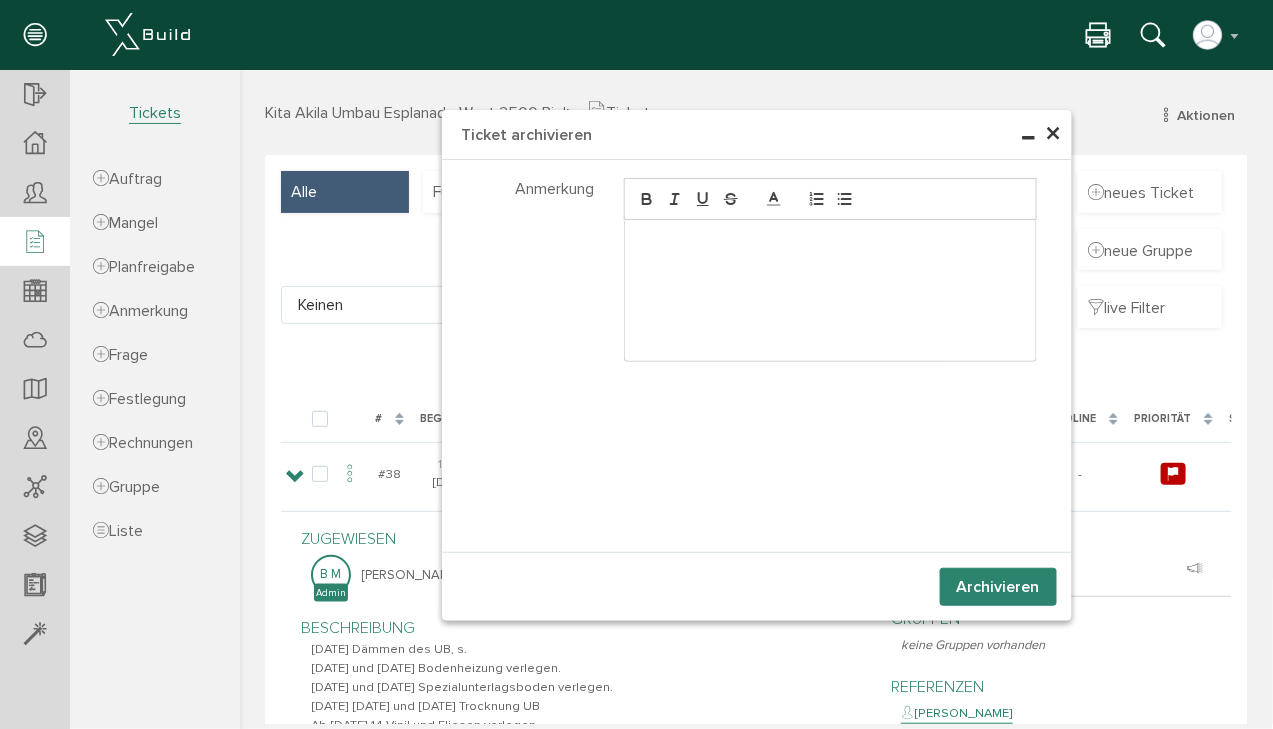 click on "Archivieren" at bounding box center (997, 586) 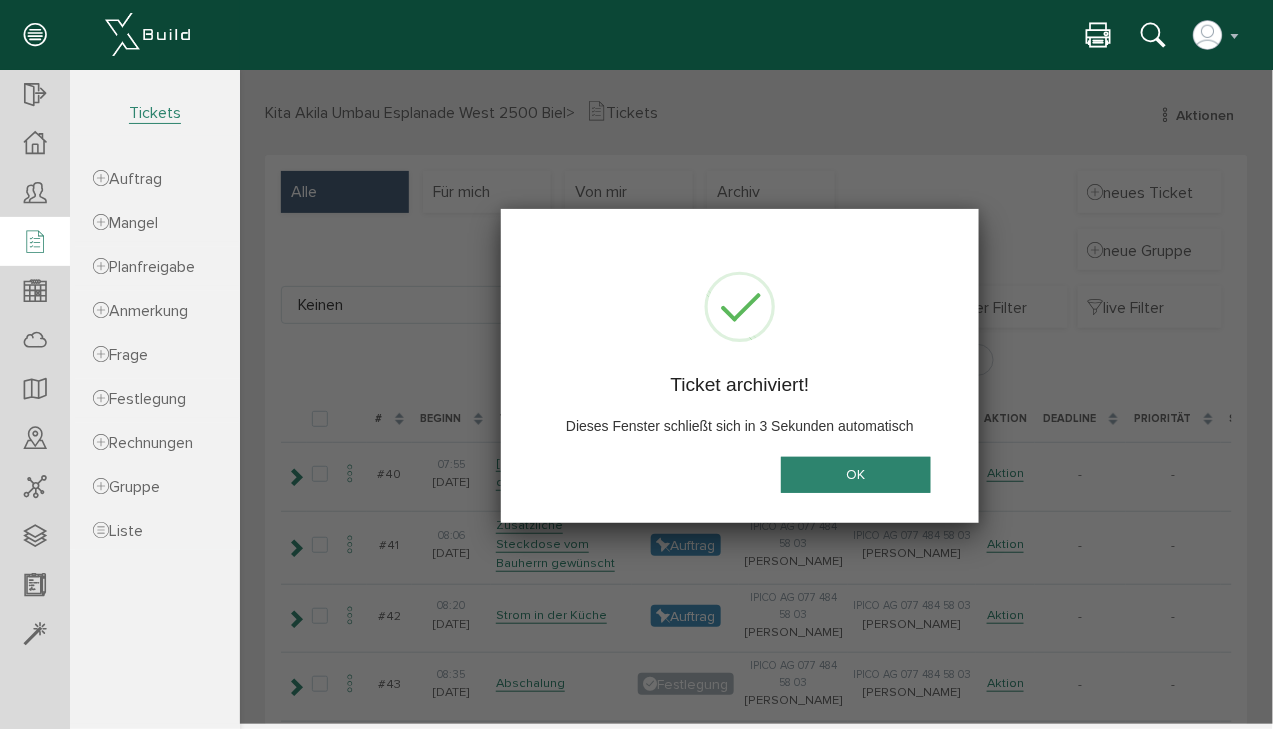 click on "OK" at bounding box center [855, 474] 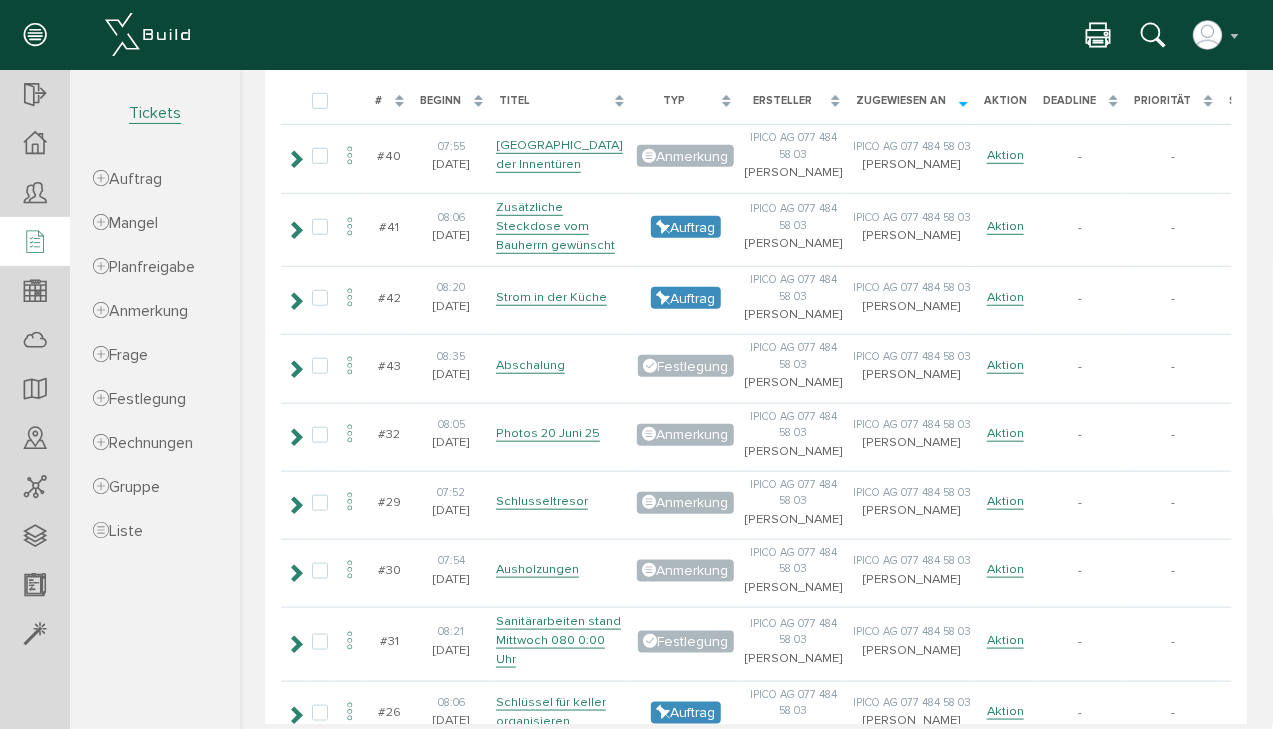 scroll, scrollTop: 318, scrollLeft: 0, axis: vertical 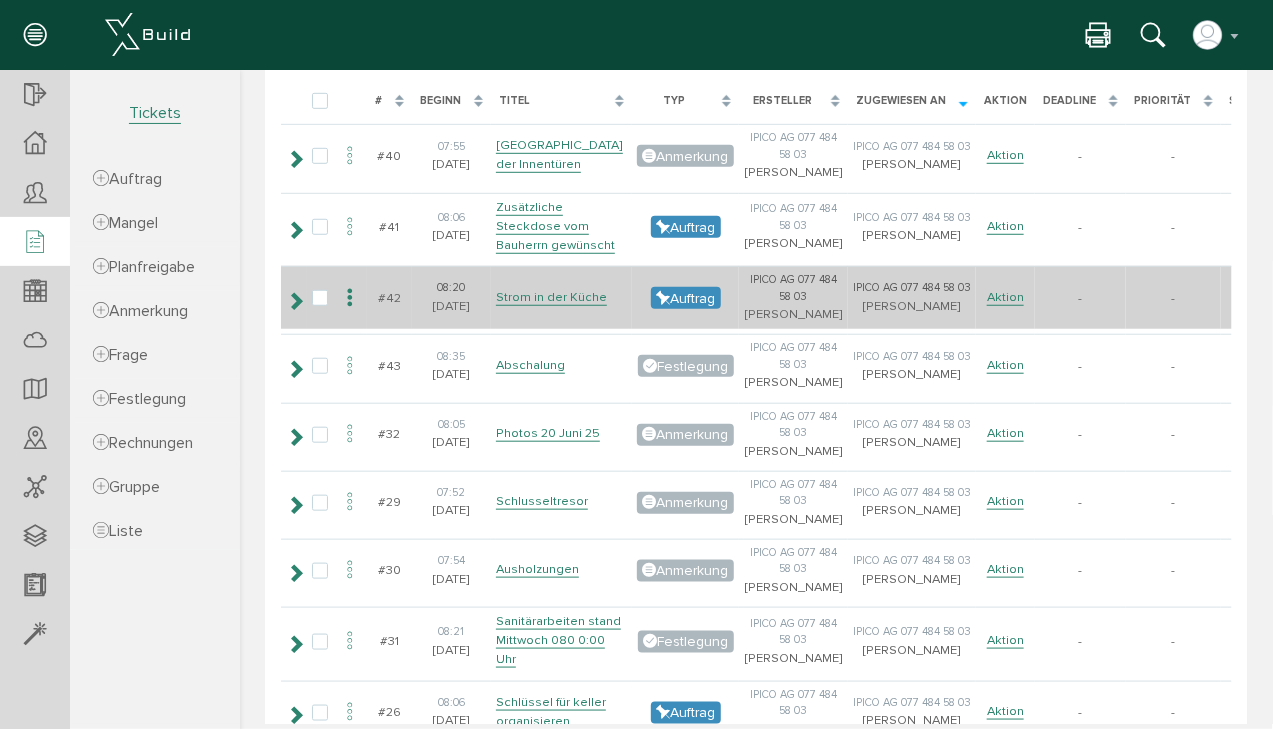 click at bounding box center [349, 297] 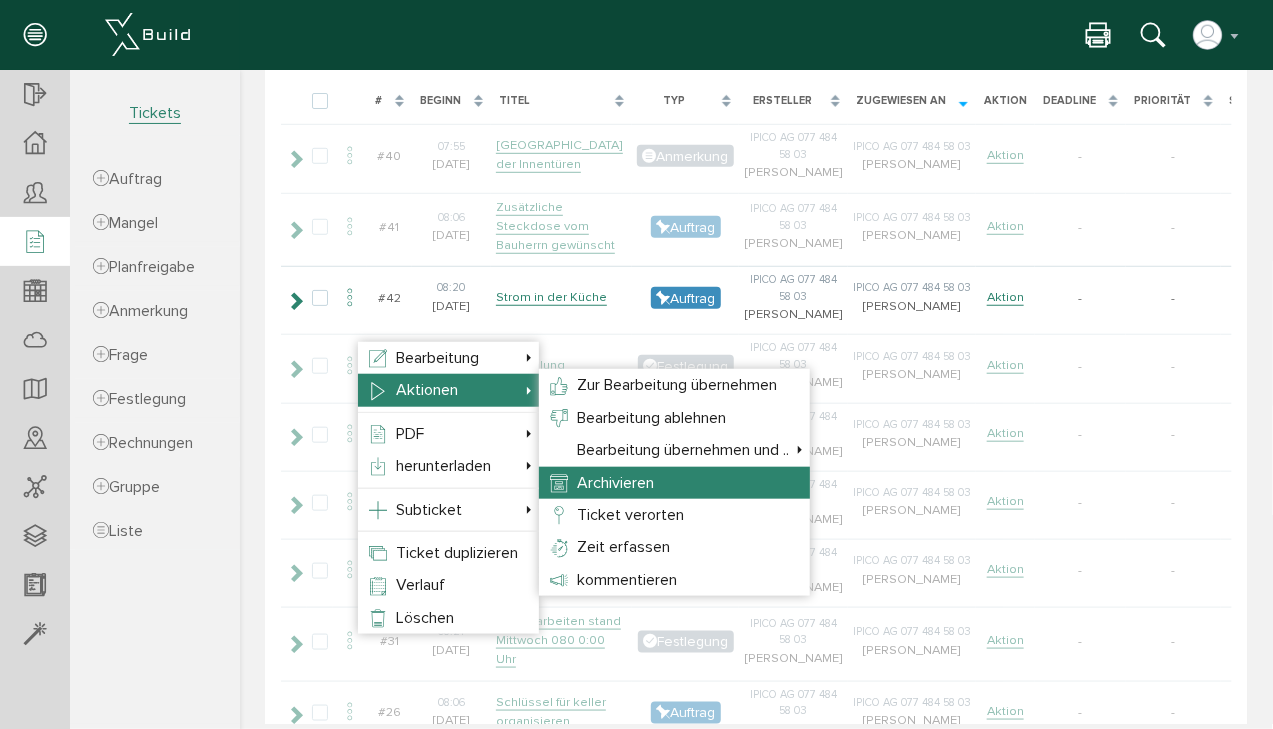 click on "Archivieren" at bounding box center (614, 482) 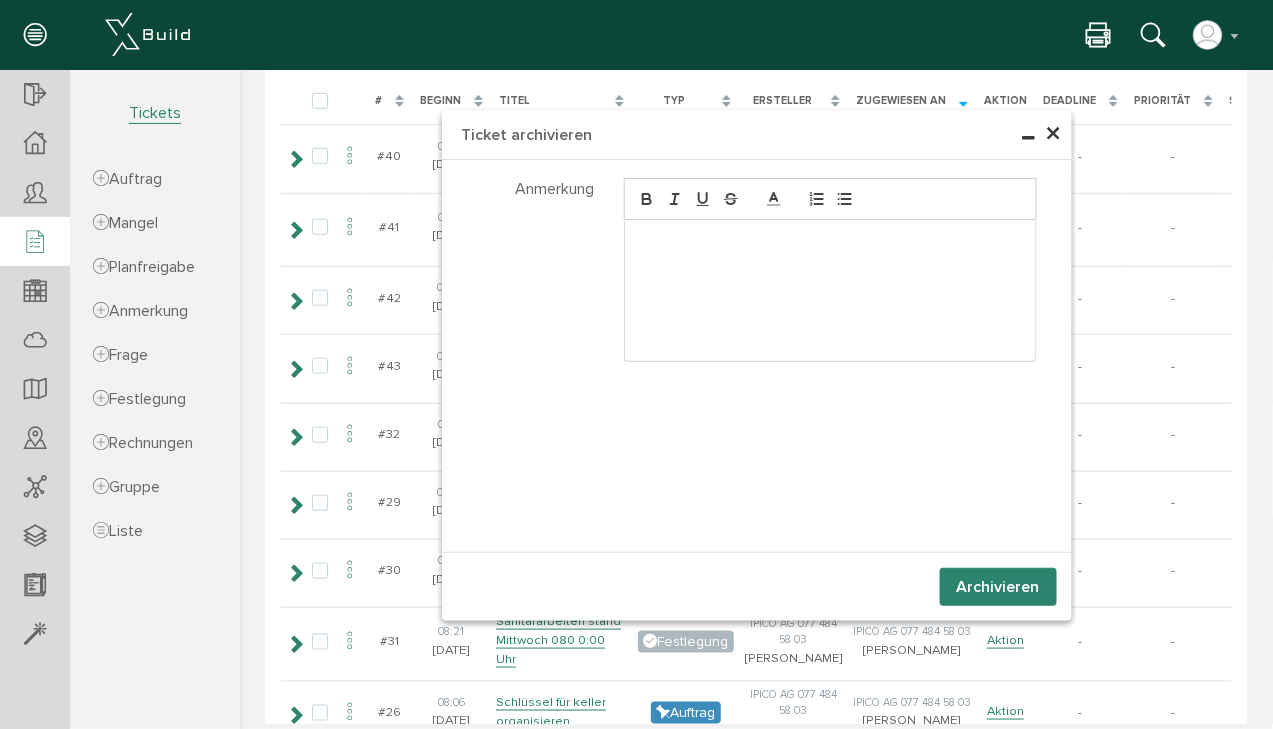 click on "Archivieren" at bounding box center (997, 586) 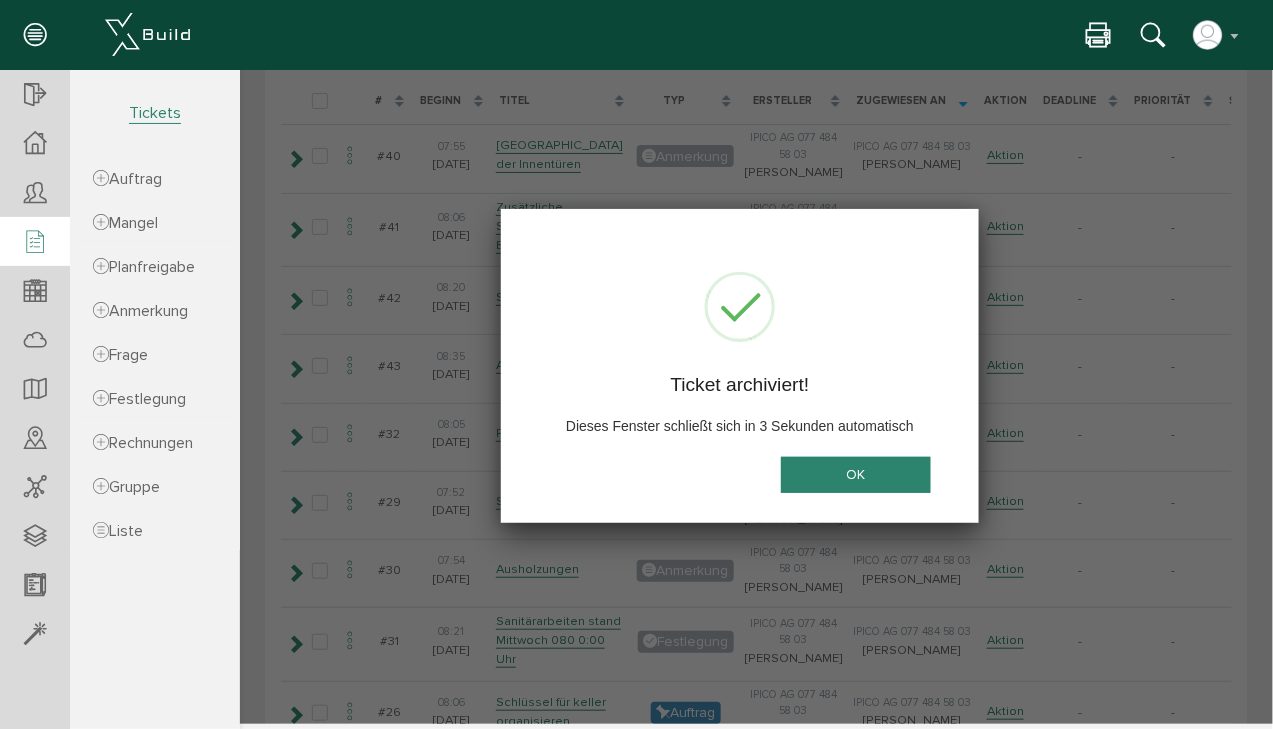 click on "OK" at bounding box center [855, 474] 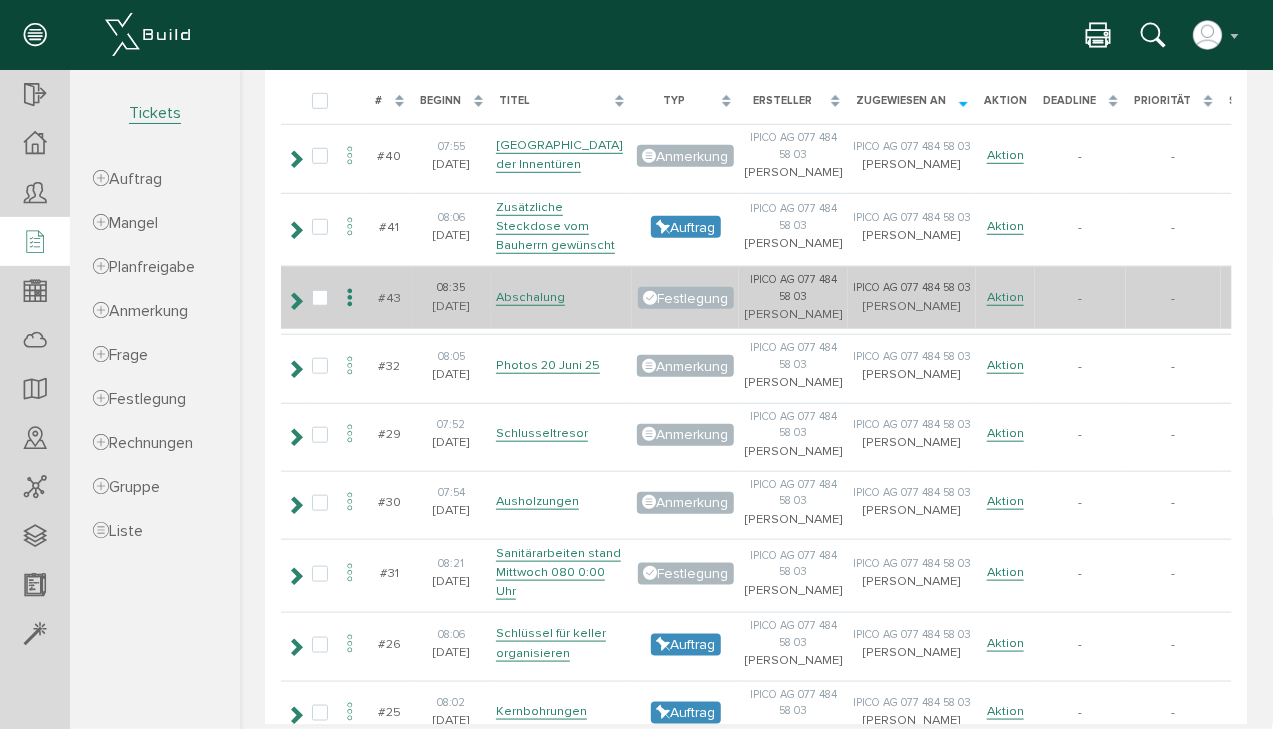 click at bounding box center (349, 297) 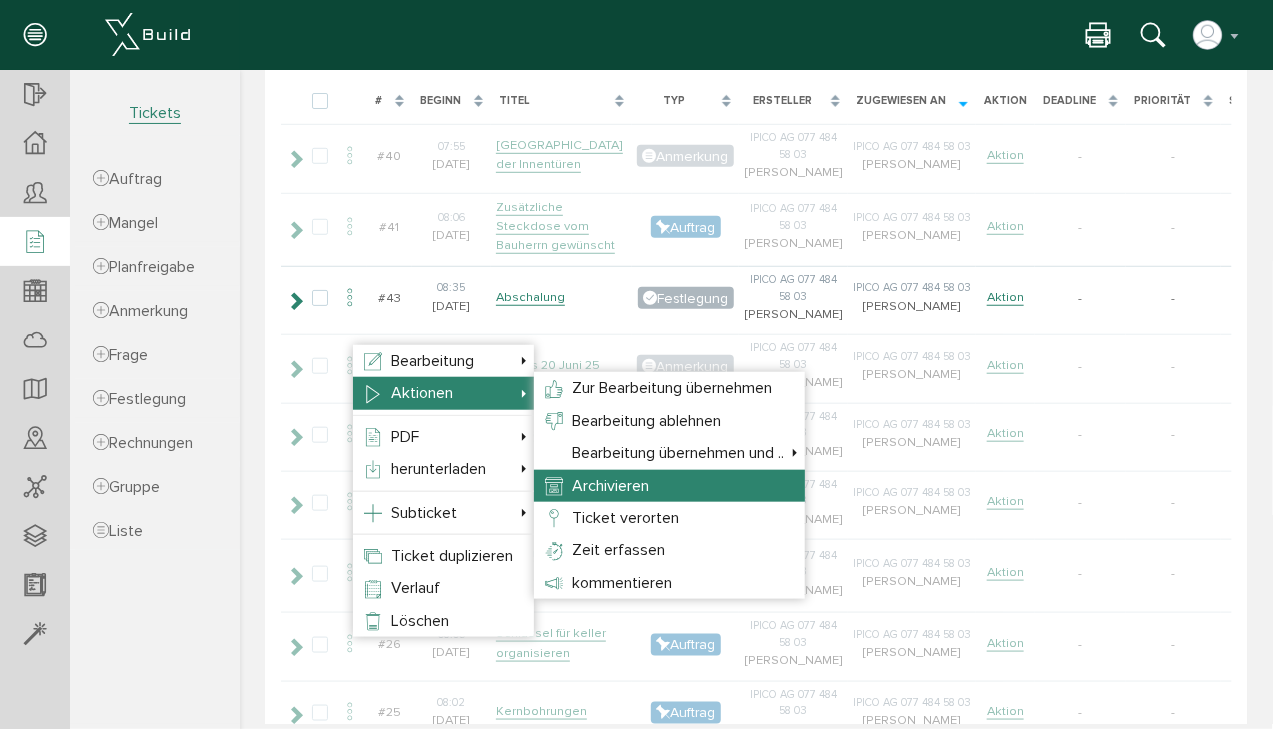 click on "Archivieren" at bounding box center (609, 485) 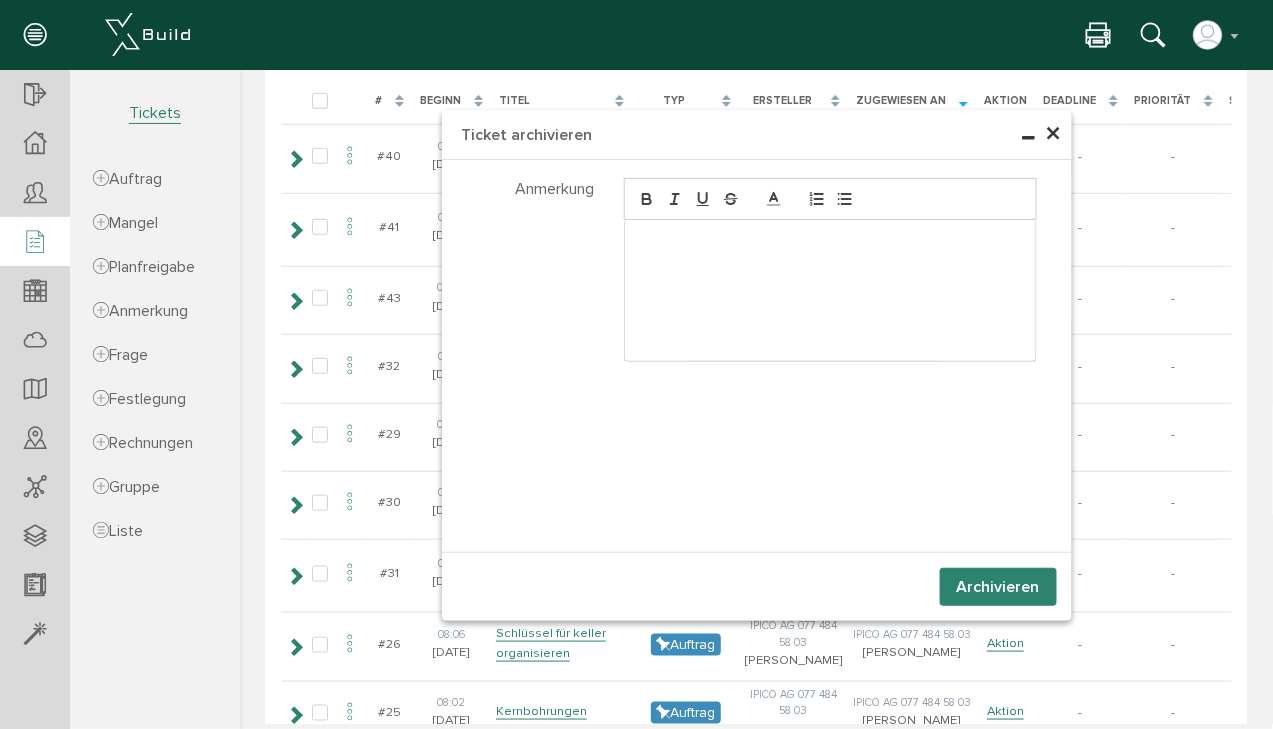 click on "Archivieren" at bounding box center [997, 586] 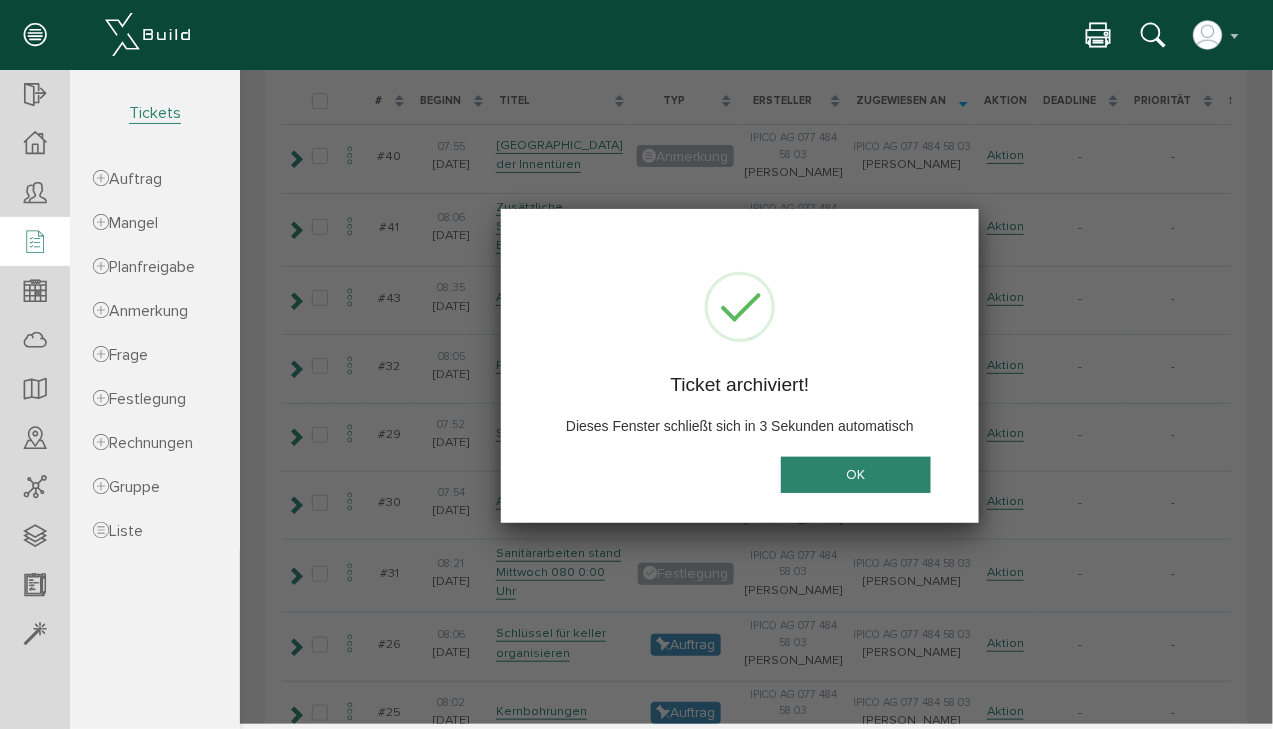click on "OK" at bounding box center [855, 474] 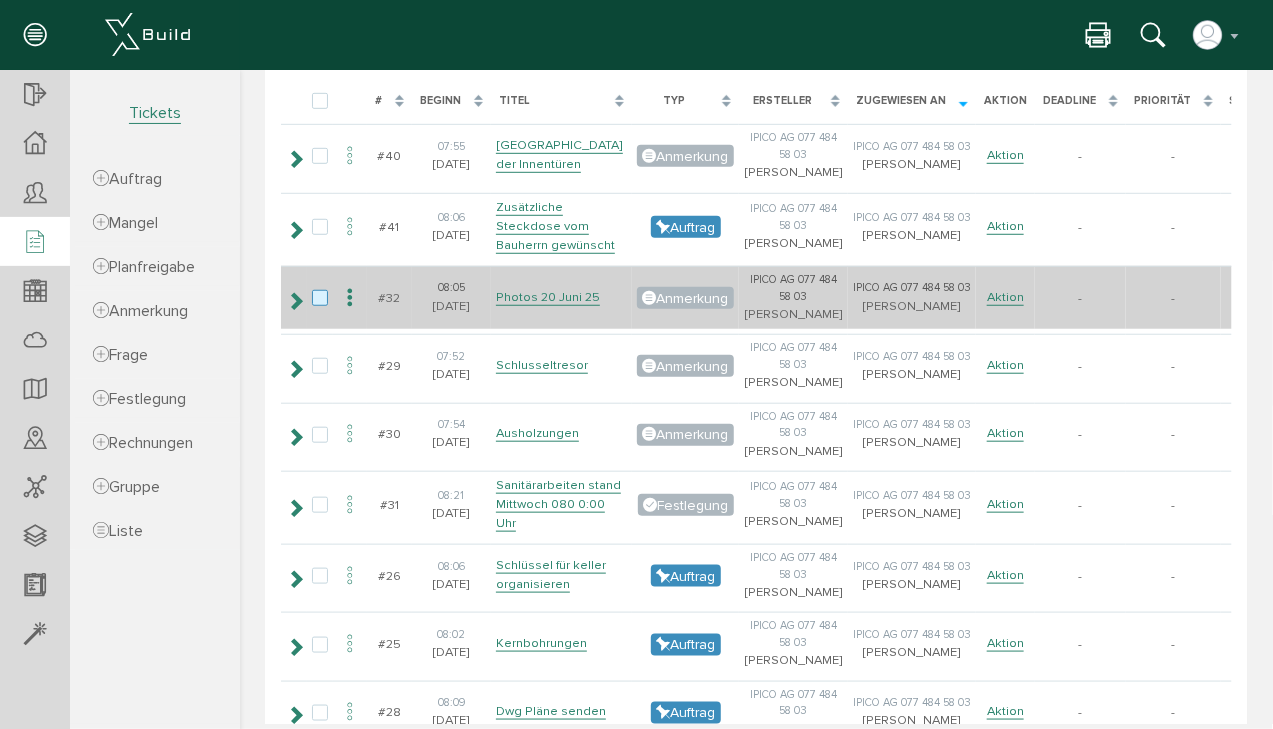 click at bounding box center (323, 298) 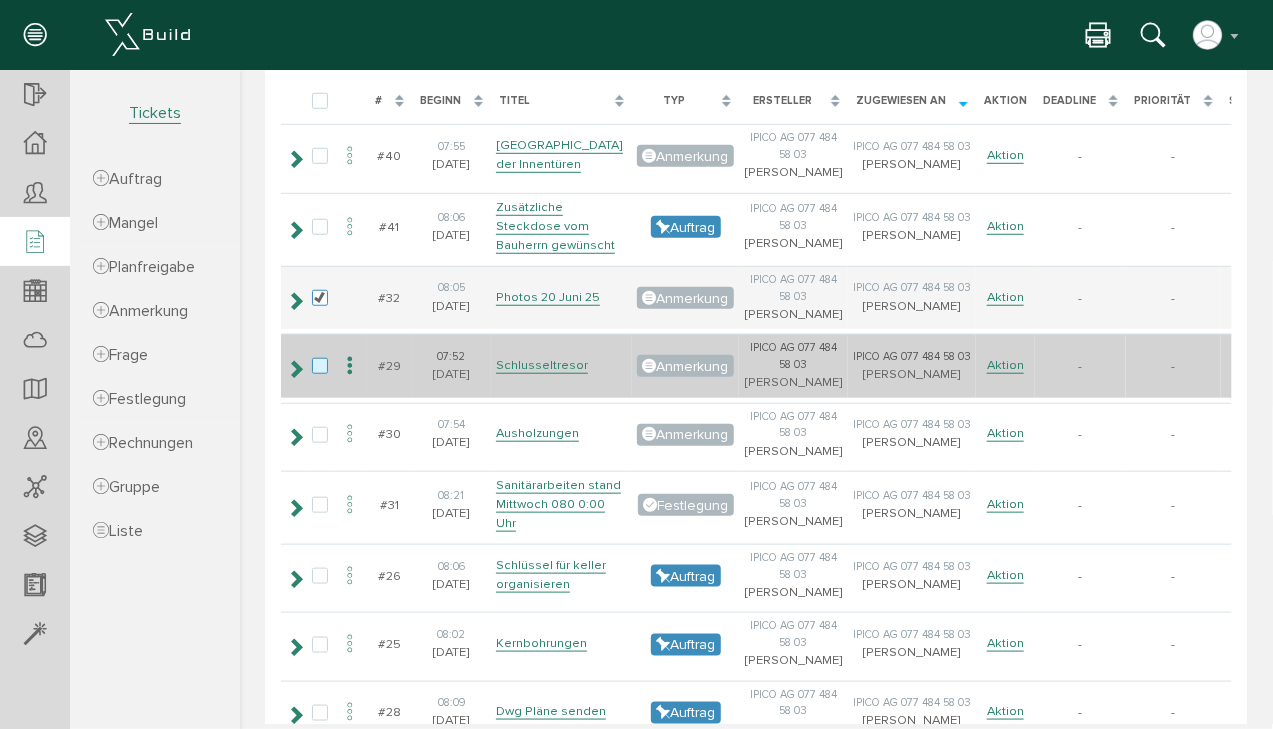 click at bounding box center [323, 366] 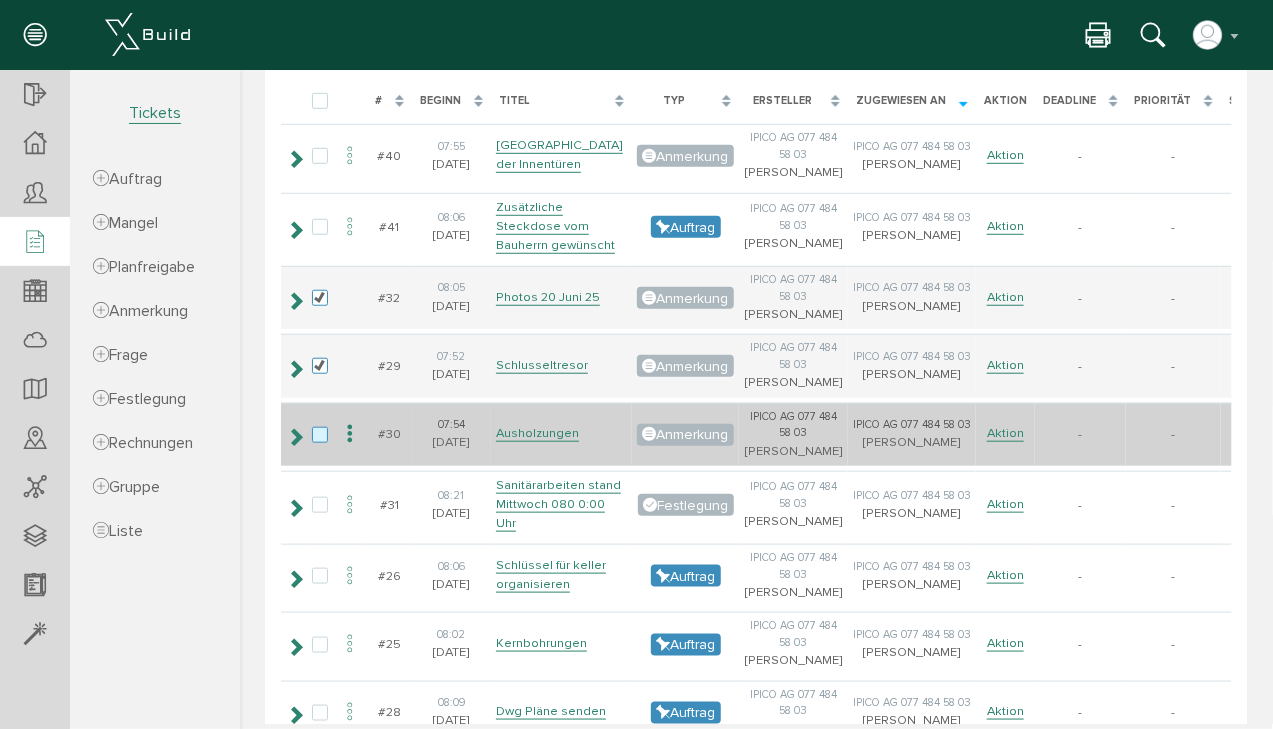 click at bounding box center (323, 435) 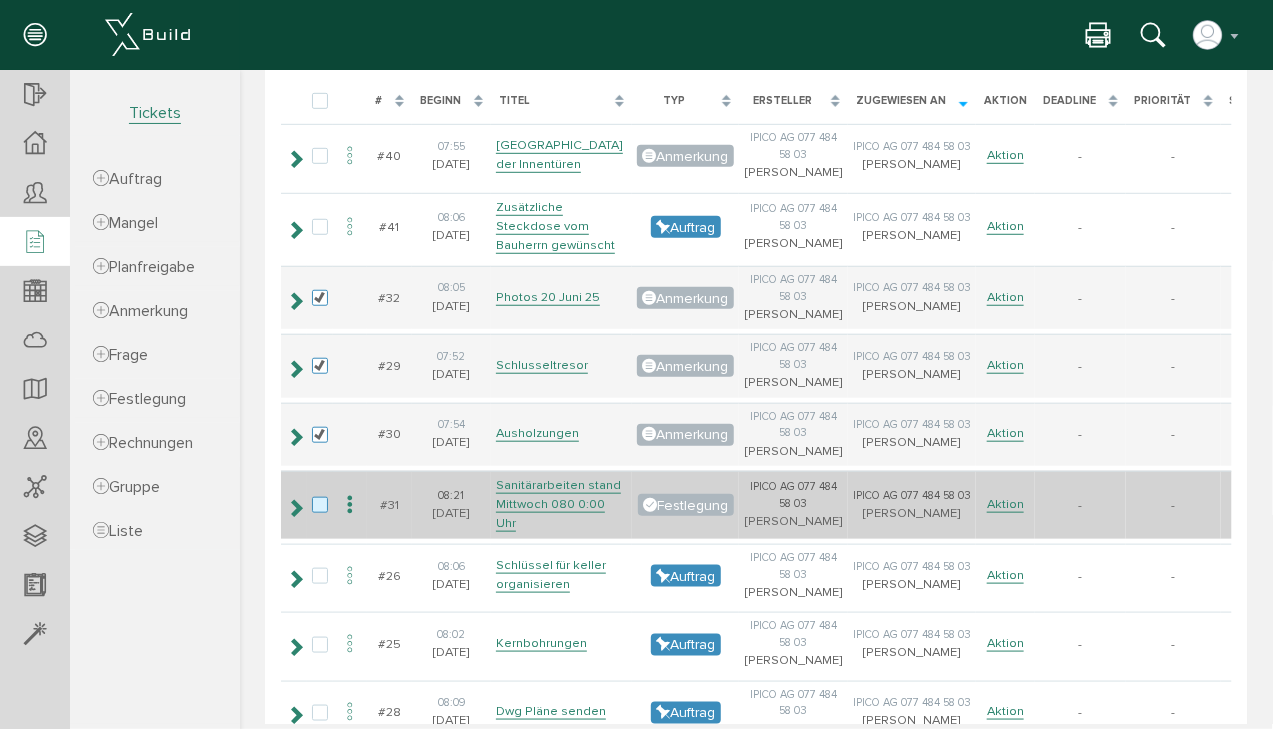 click at bounding box center [323, 505] 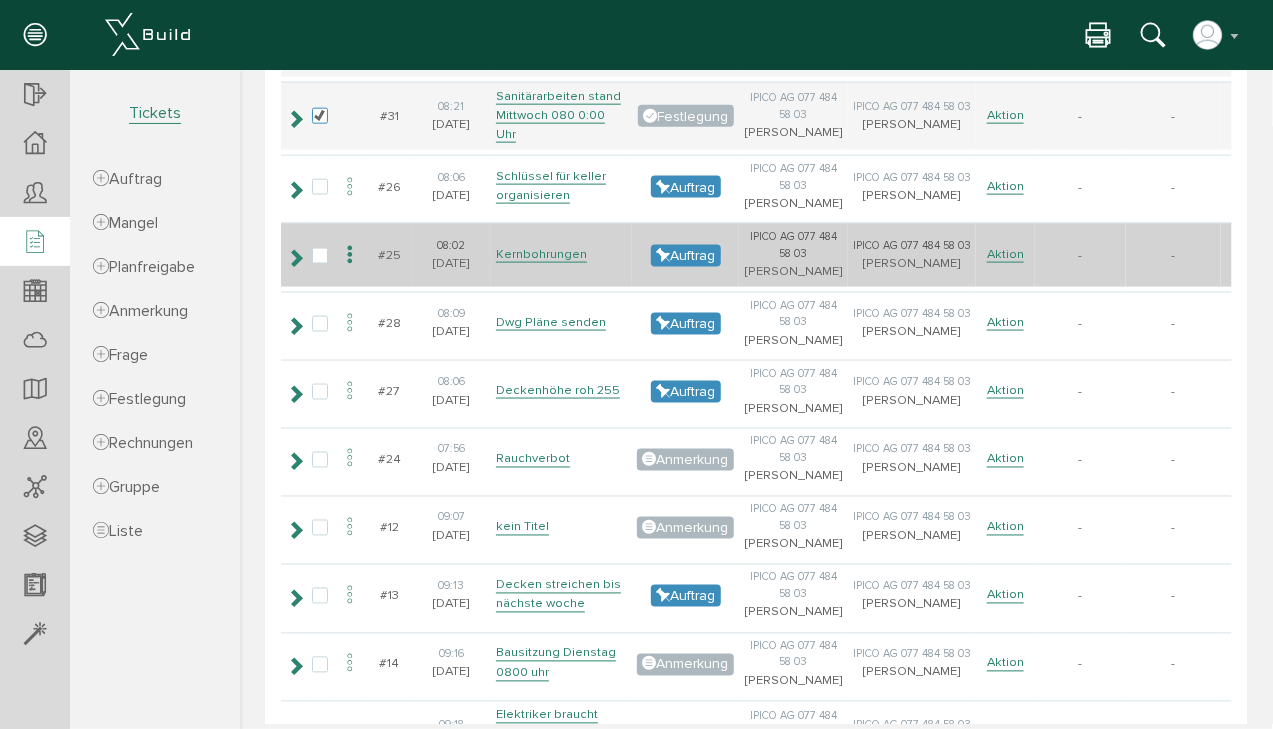 scroll, scrollTop: 718, scrollLeft: 0, axis: vertical 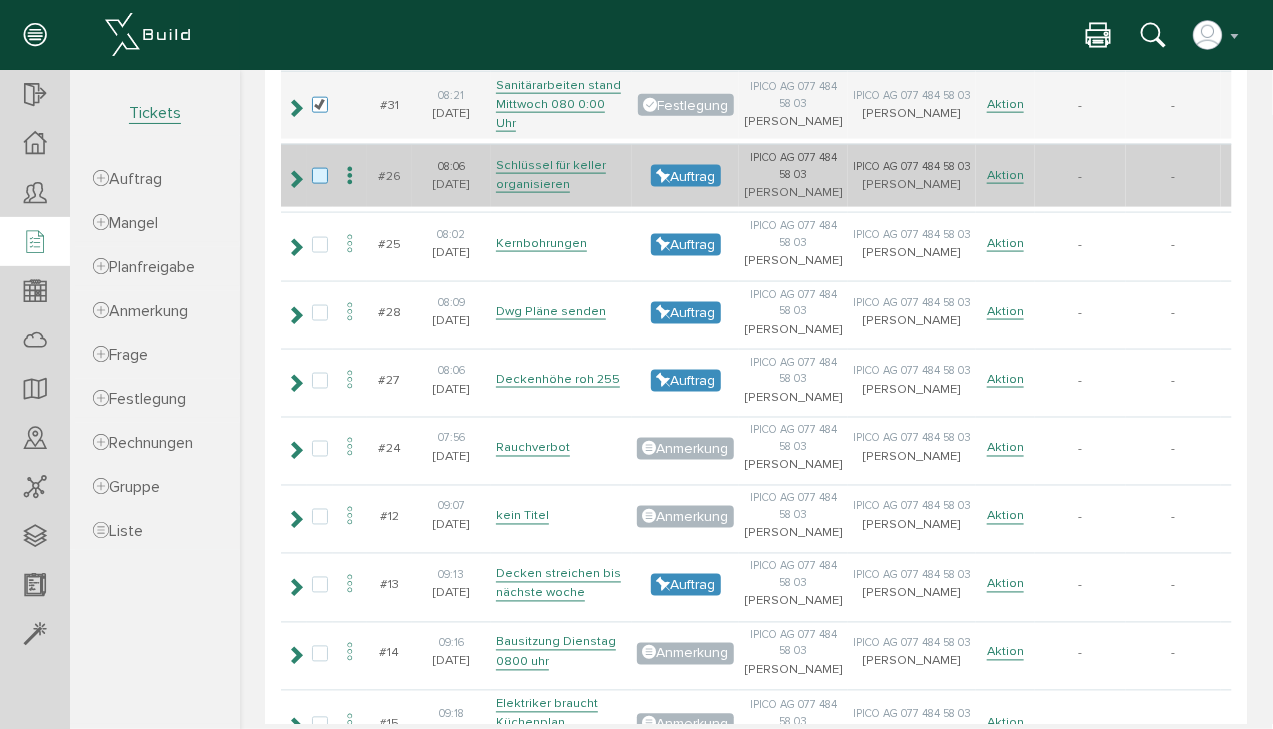click at bounding box center (323, 176) 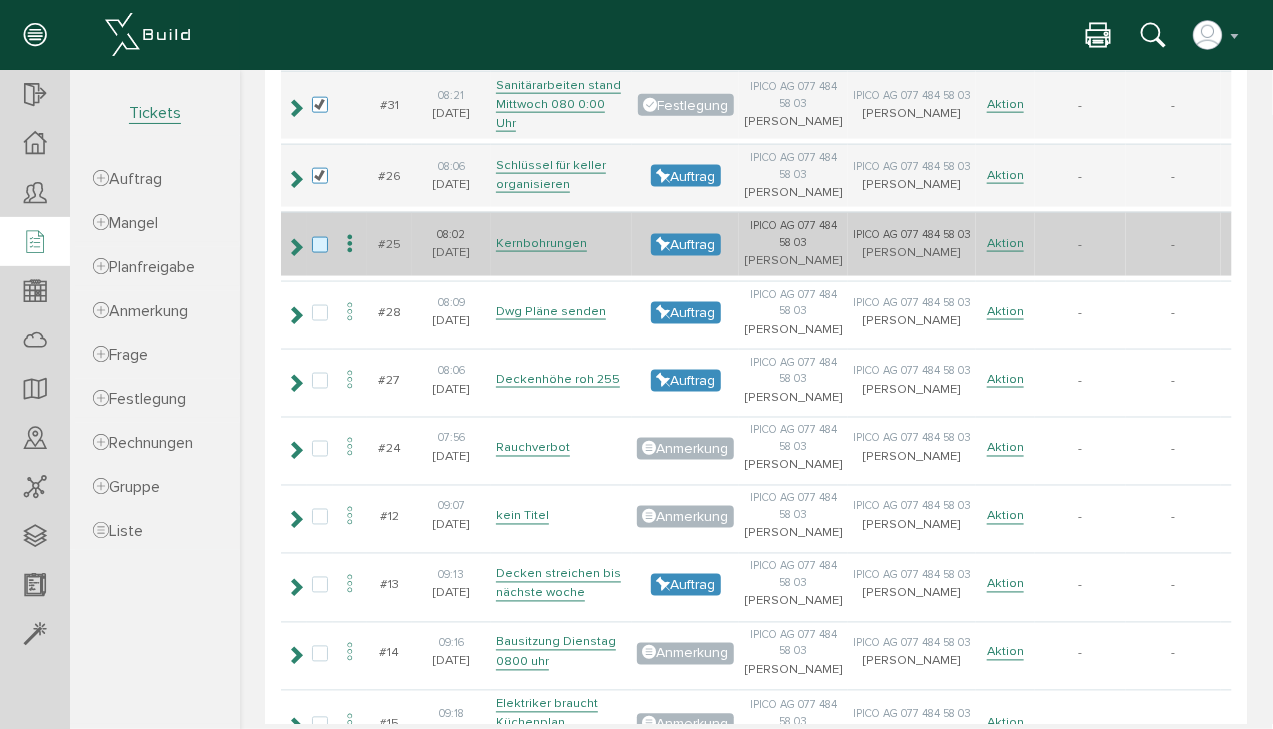 click at bounding box center [323, 245] 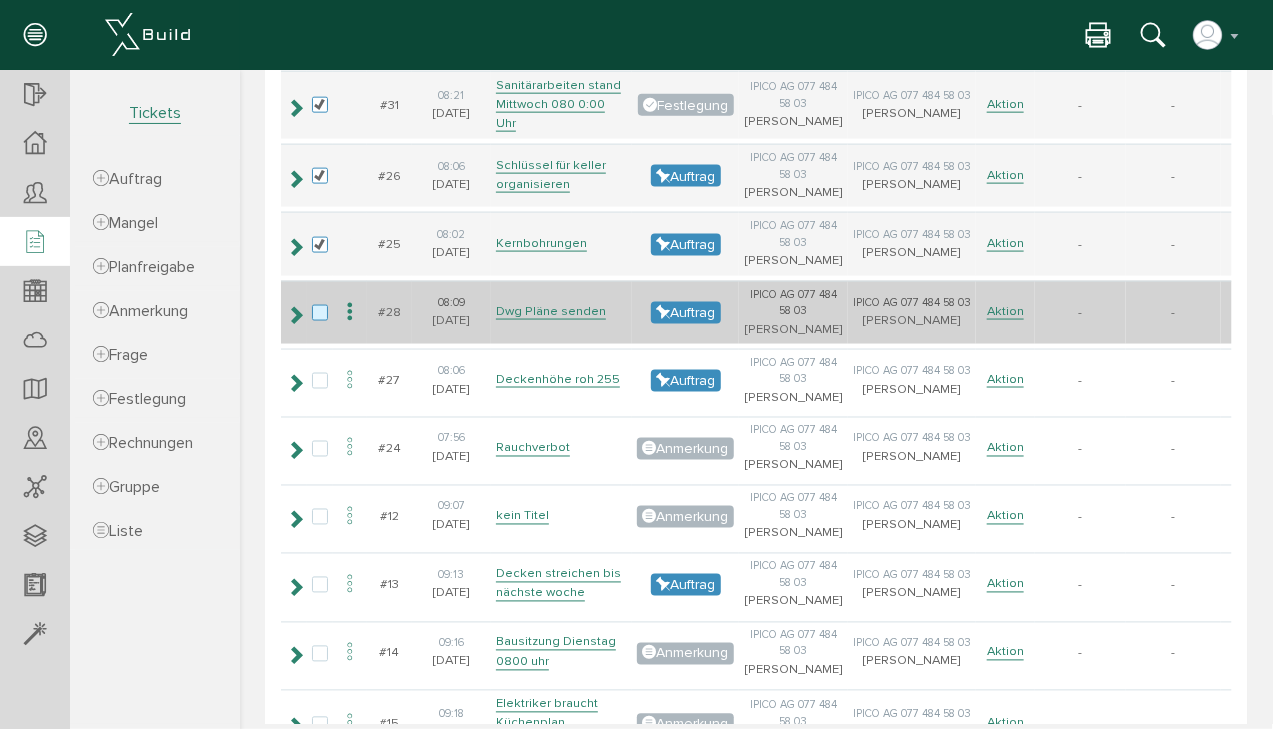 click at bounding box center (323, 313) 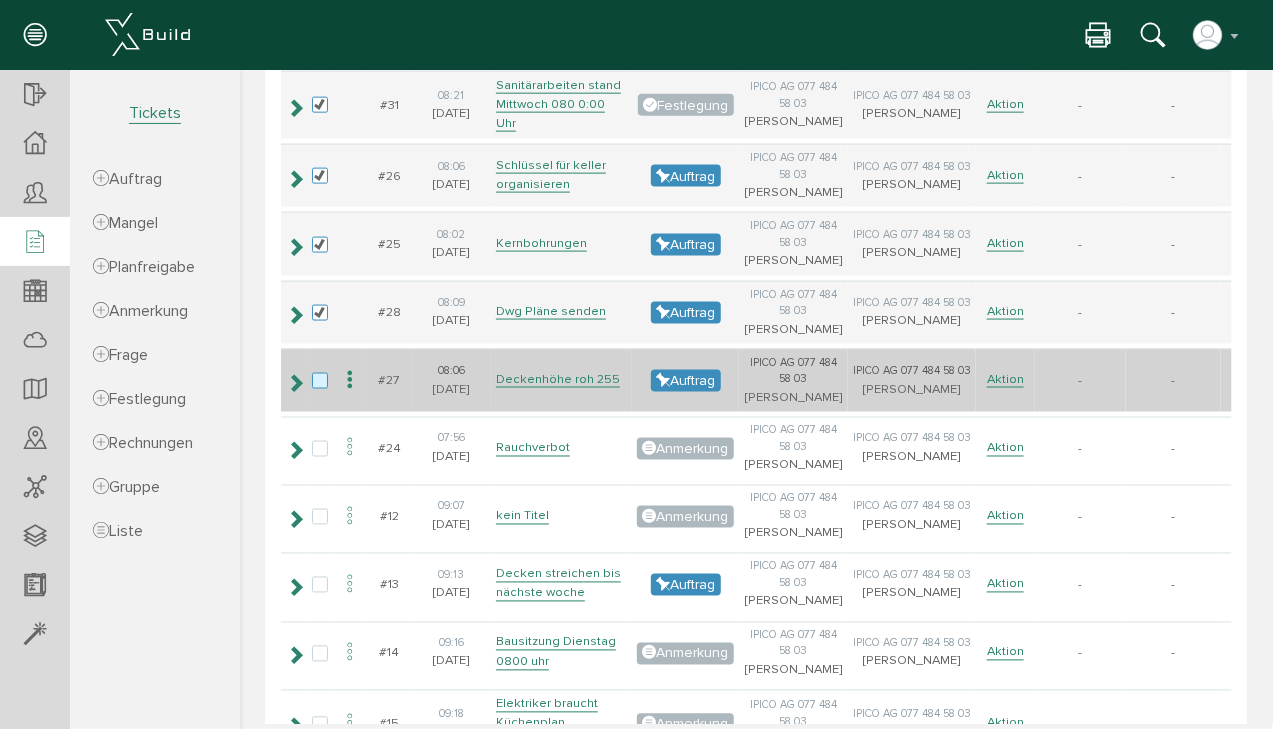 click at bounding box center [323, 381] 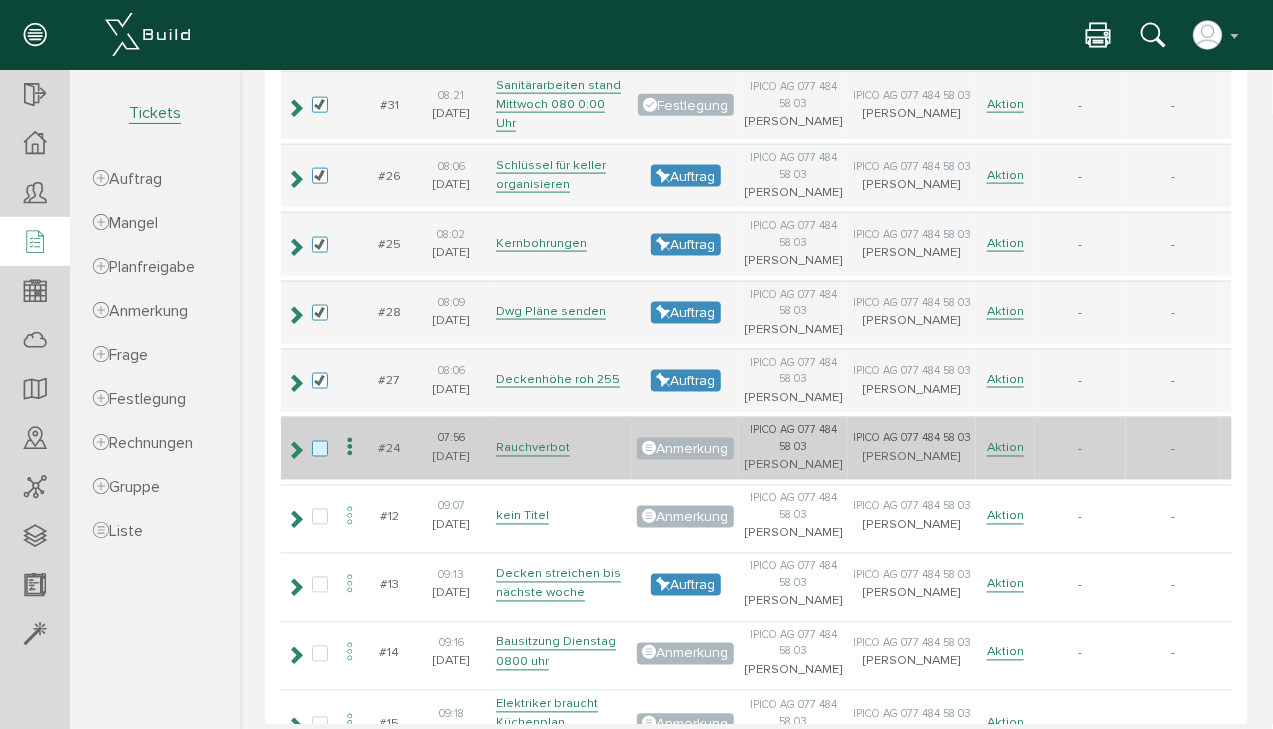 click at bounding box center [323, 449] 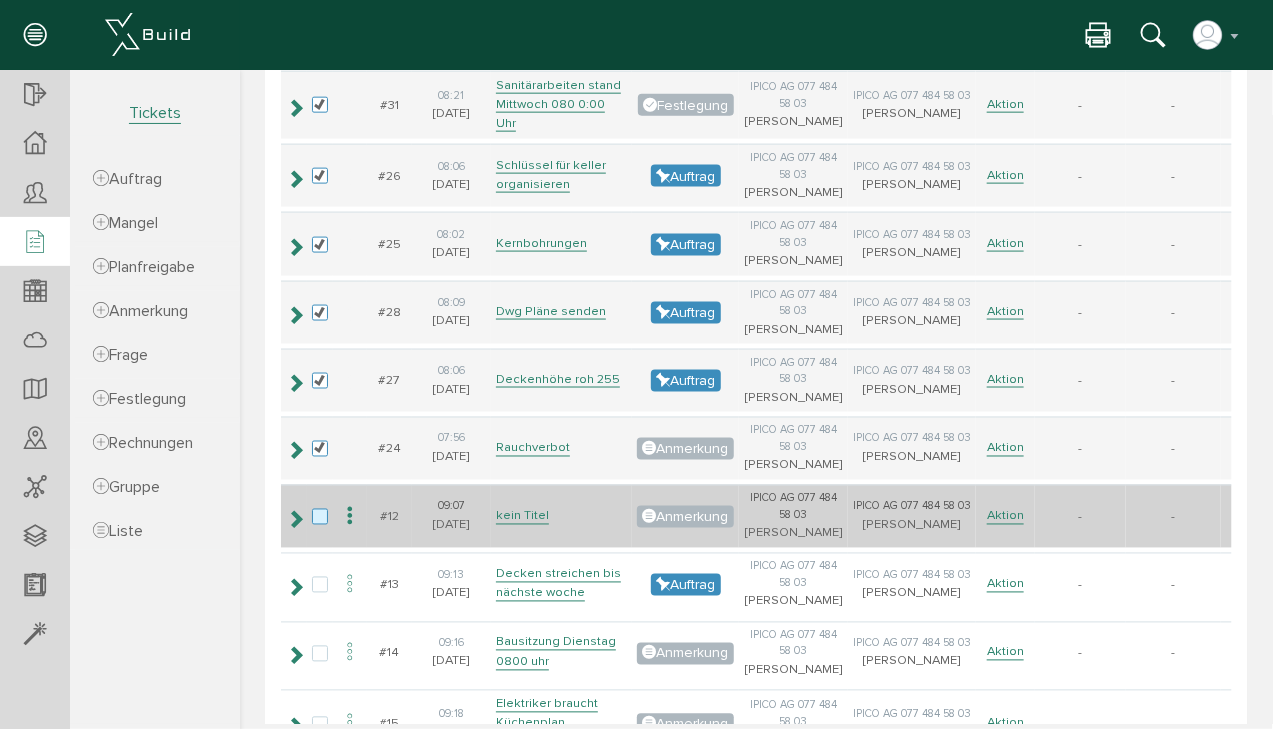 click at bounding box center [323, 517] 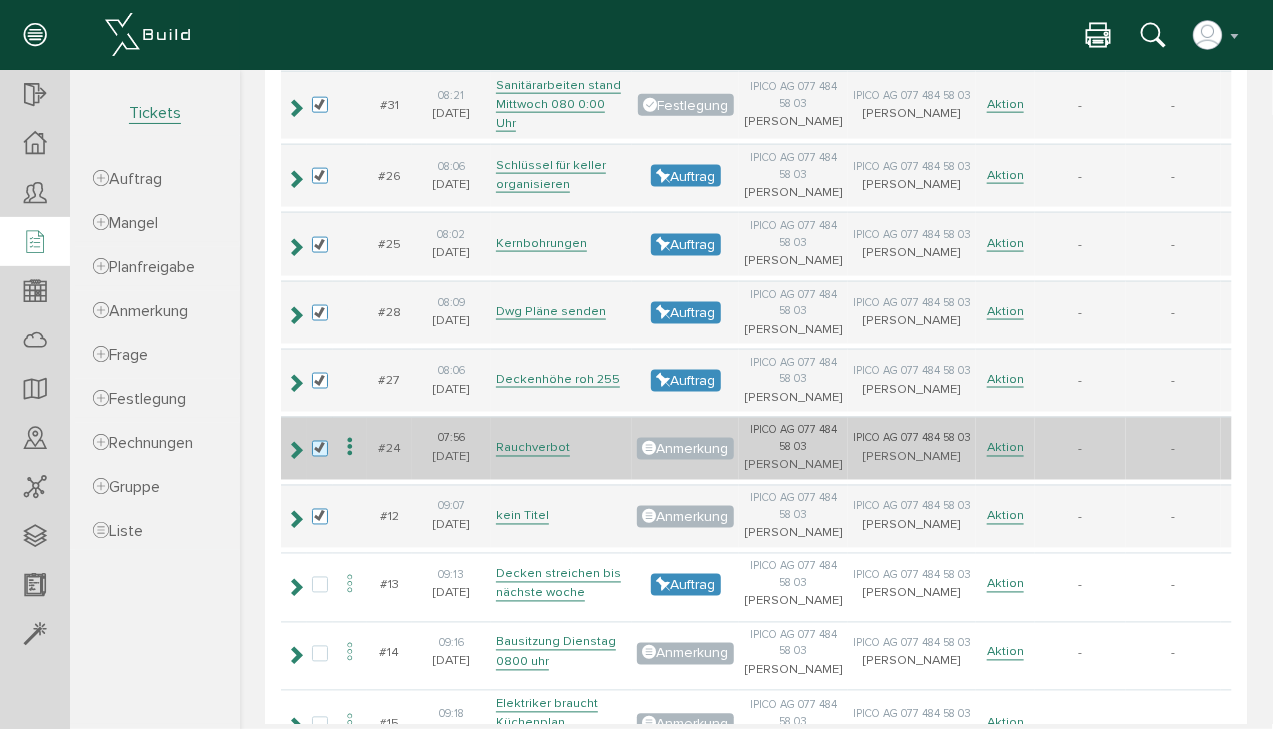 click at bounding box center [323, 449] 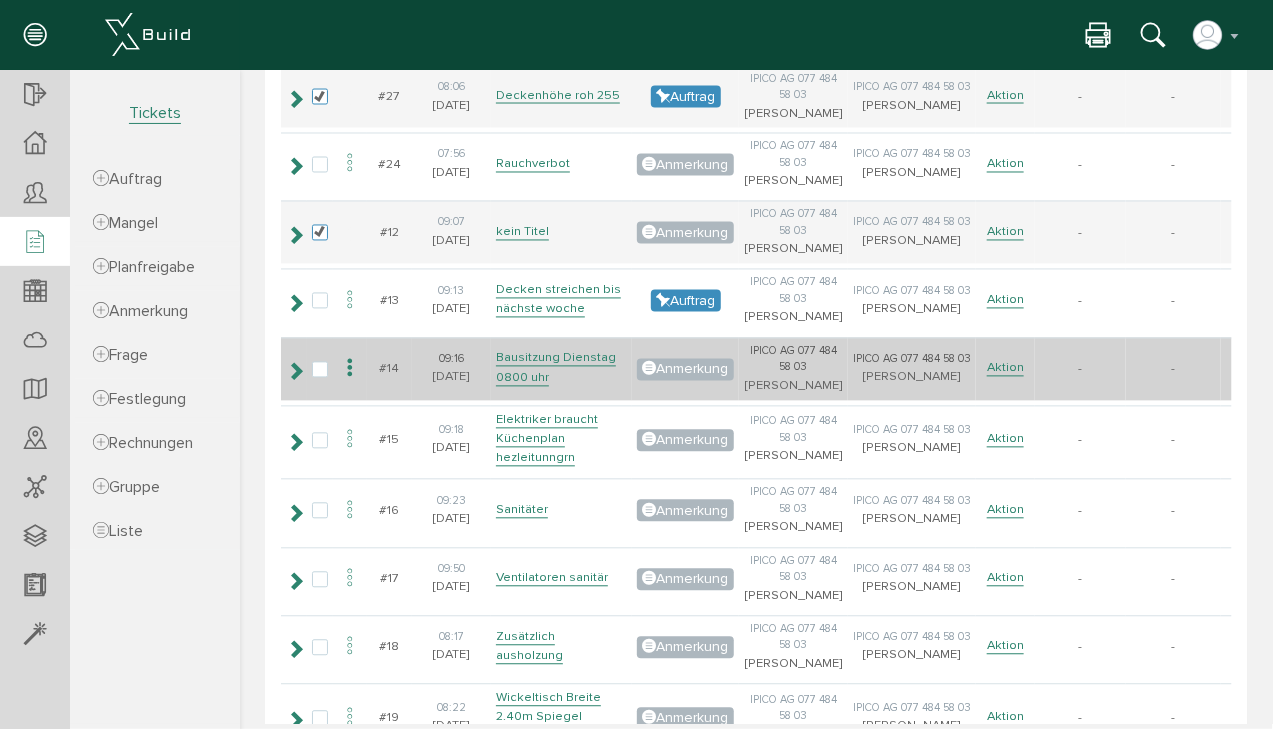 scroll, scrollTop: 1038, scrollLeft: 0, axis: vertical 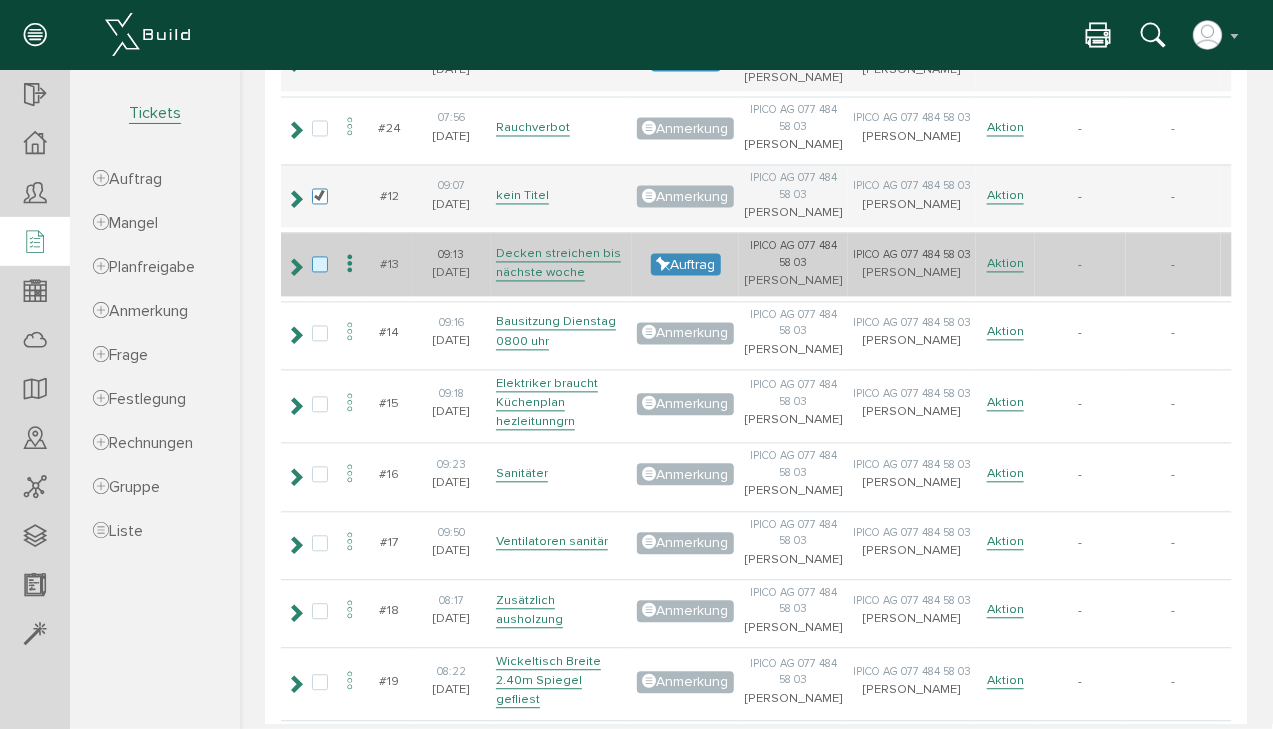 click at bounding box center (323, 265) 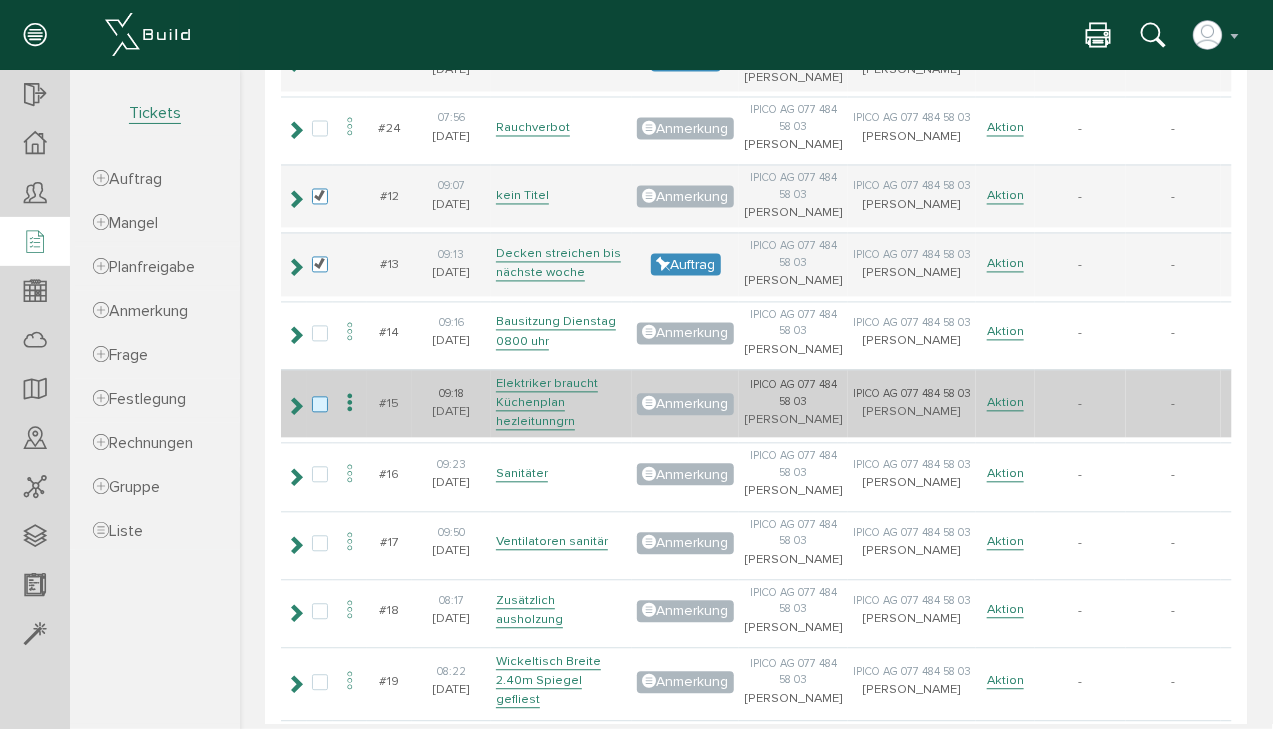click at bounding box center [323, 405] 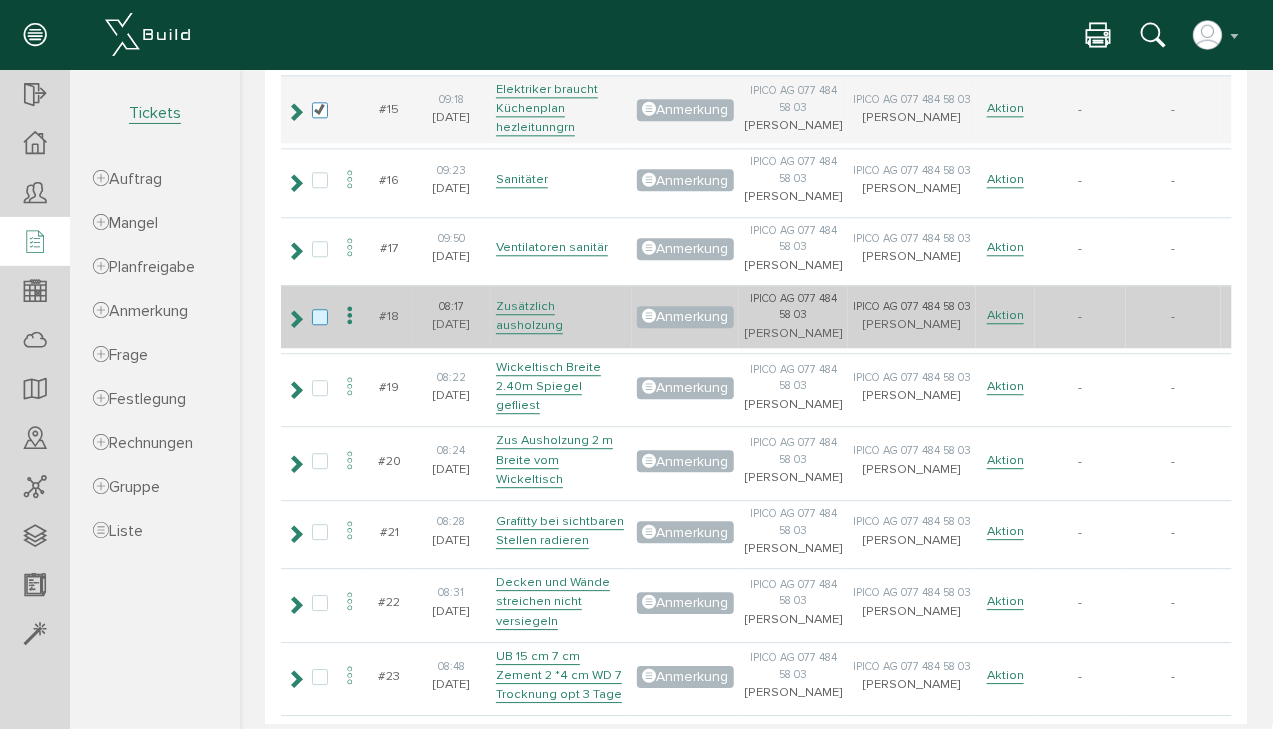 scroll, scrollTop: 1358, scrollLeft: 0, axis: vertical 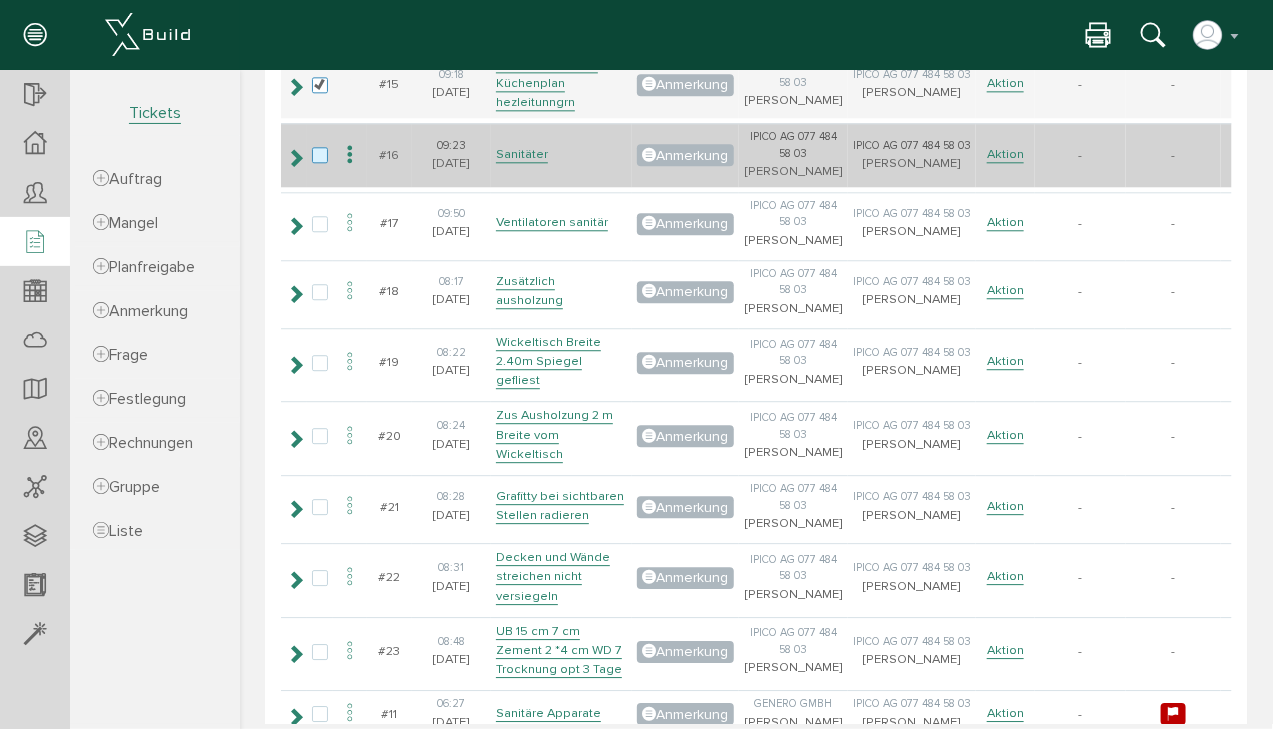 click at bounding box center [323, 155] 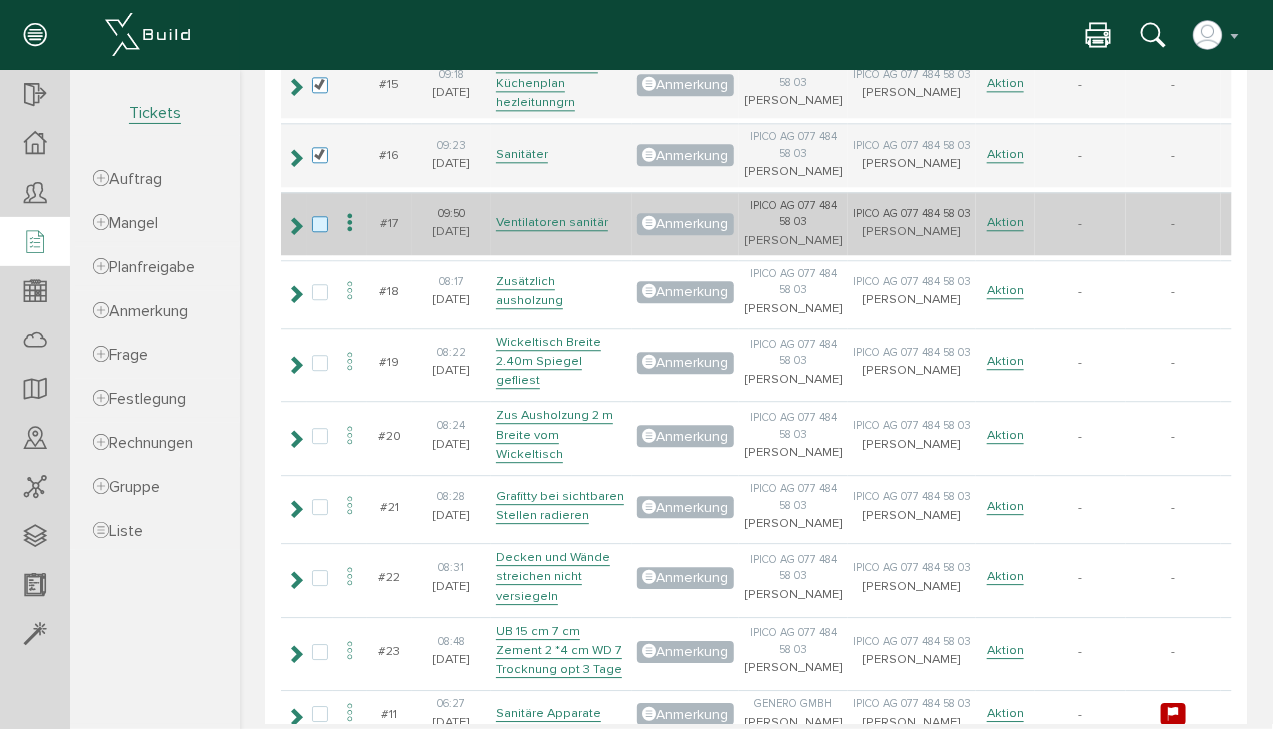 click at bounding box center [323, 224] 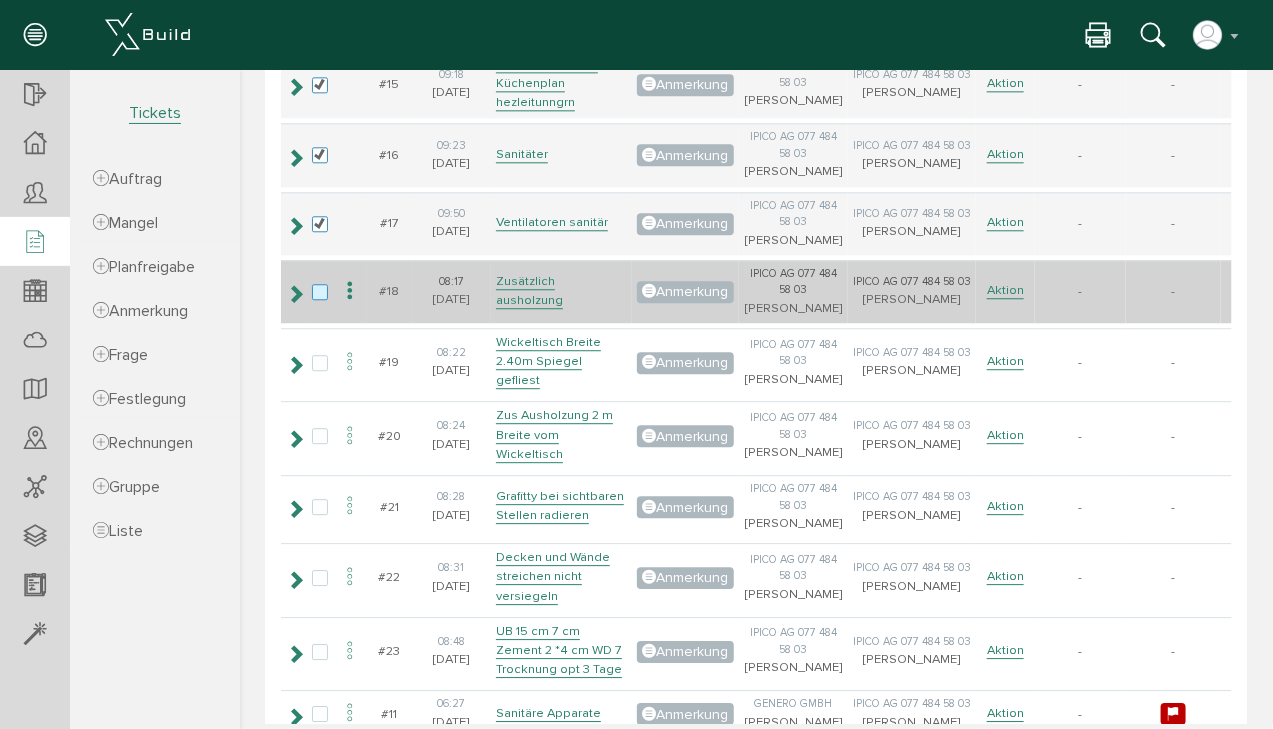 click at bounding box center [323, 292] 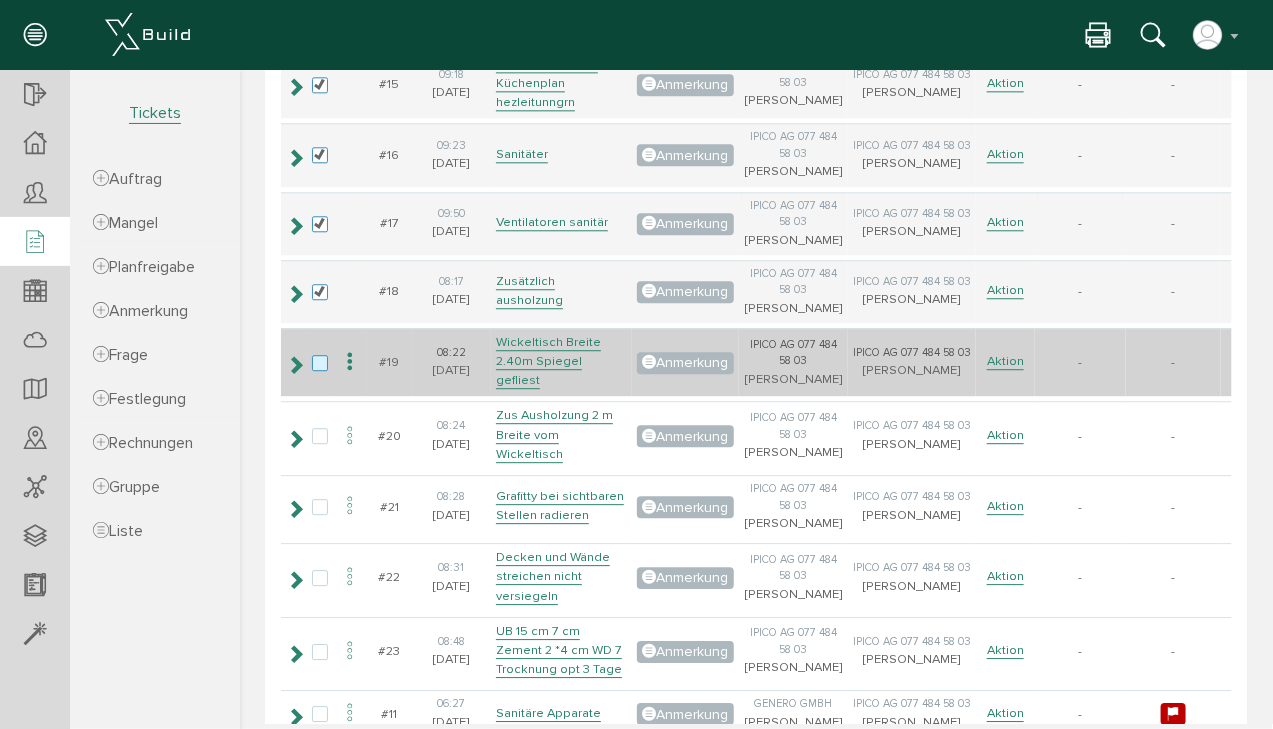 click at bounding box center (323, 363) 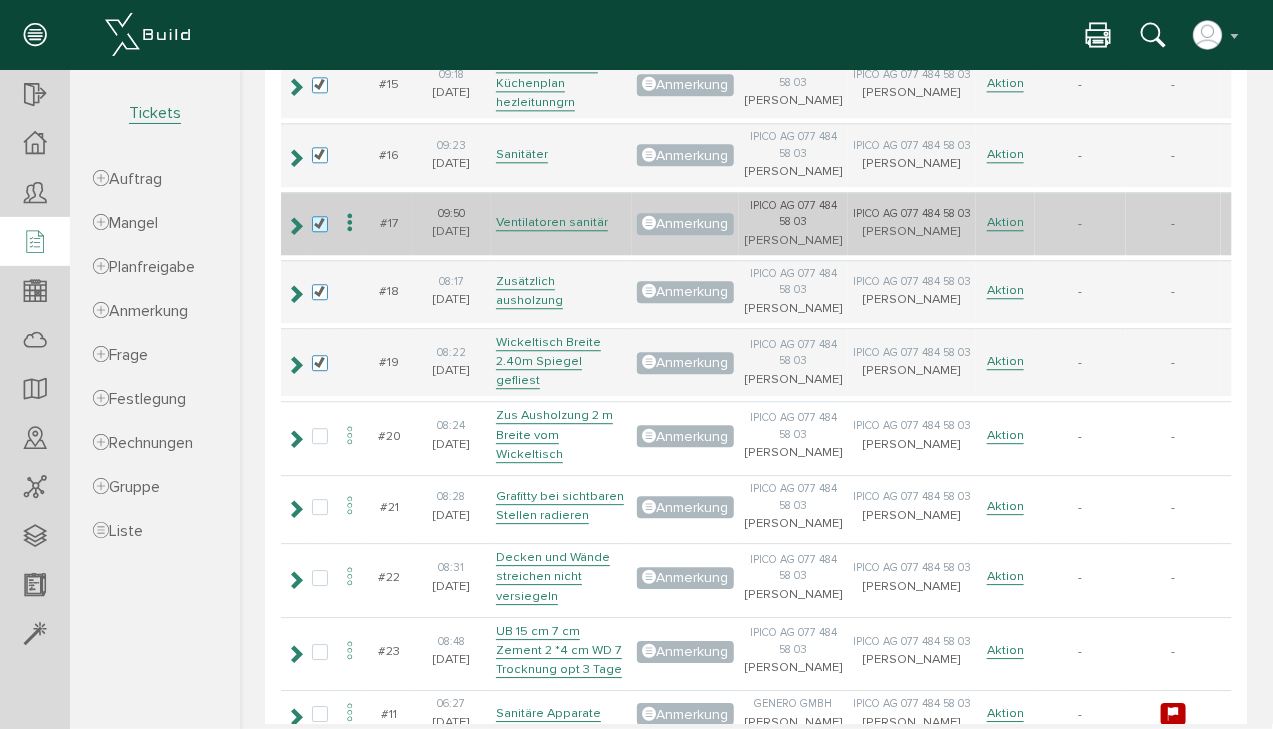 click at bounding box center (323, 224) 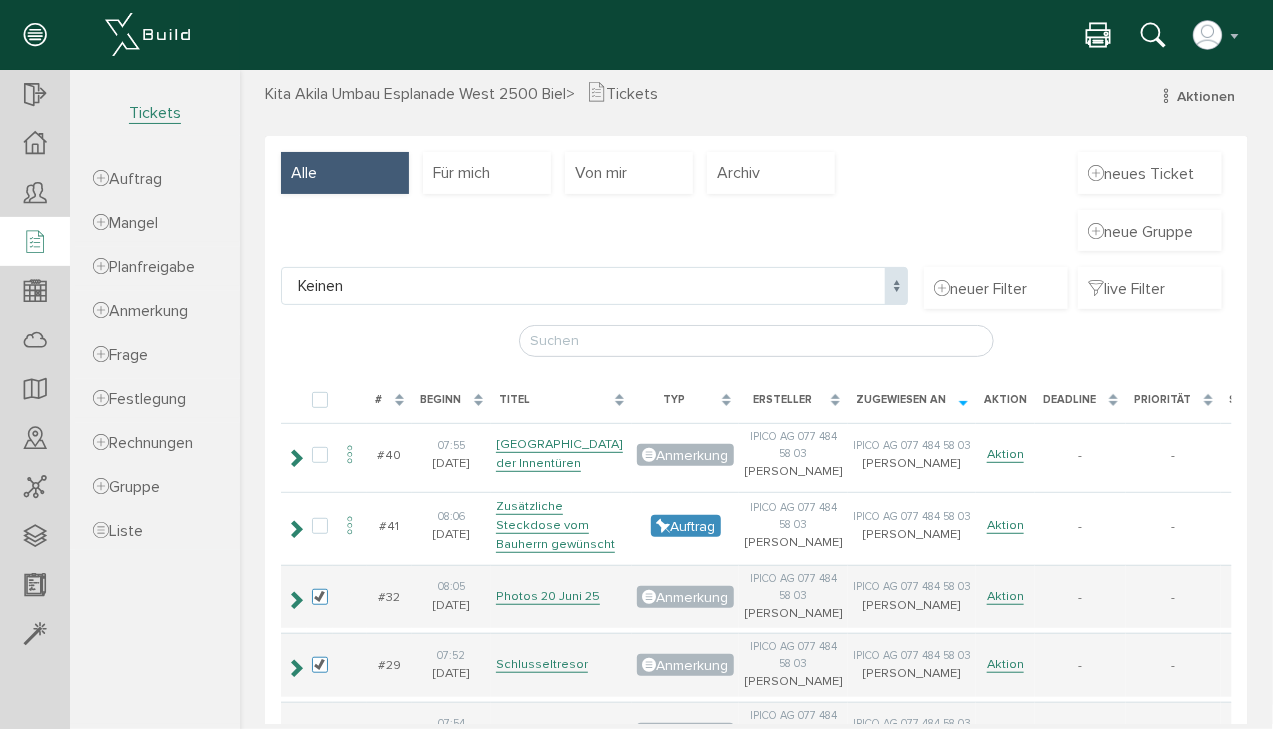 scroll, scrollTop: 0, scrollLeft: 0, axis: both 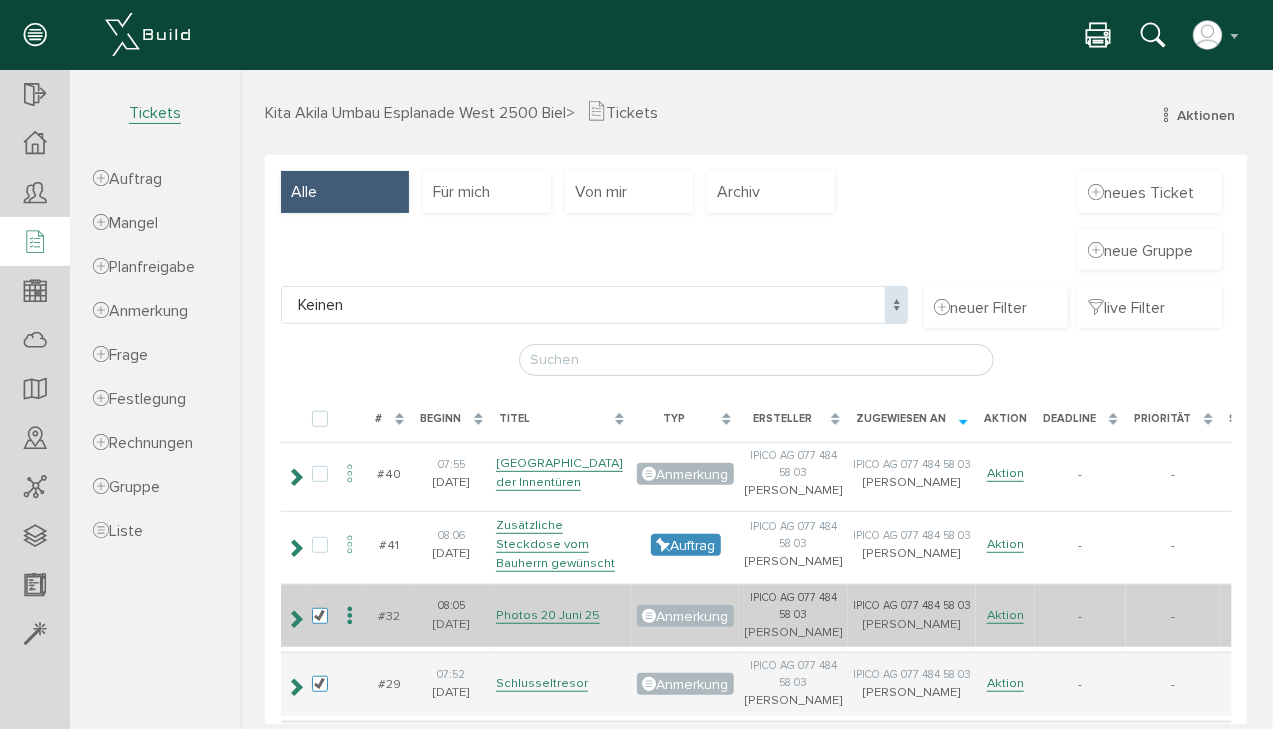 click at bounding box center [349, 615] 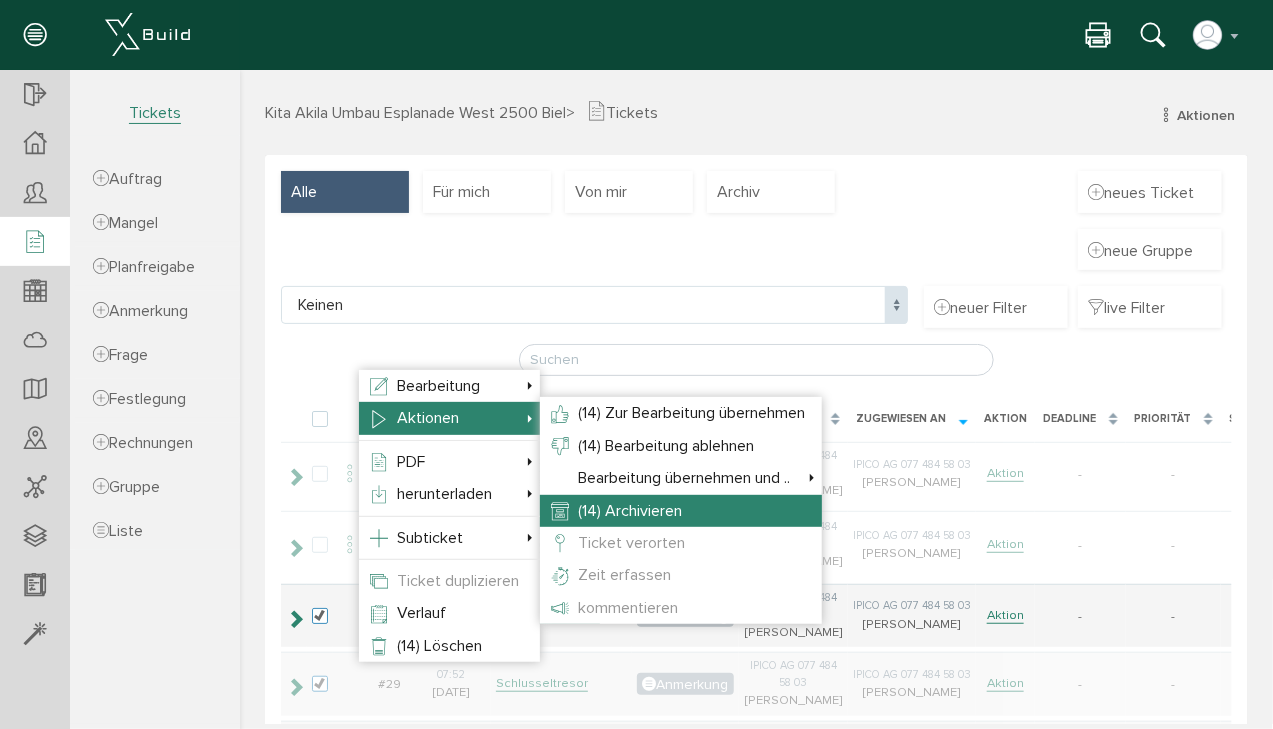 click on "(14) Archivieren" at bounding box center (629, 510) 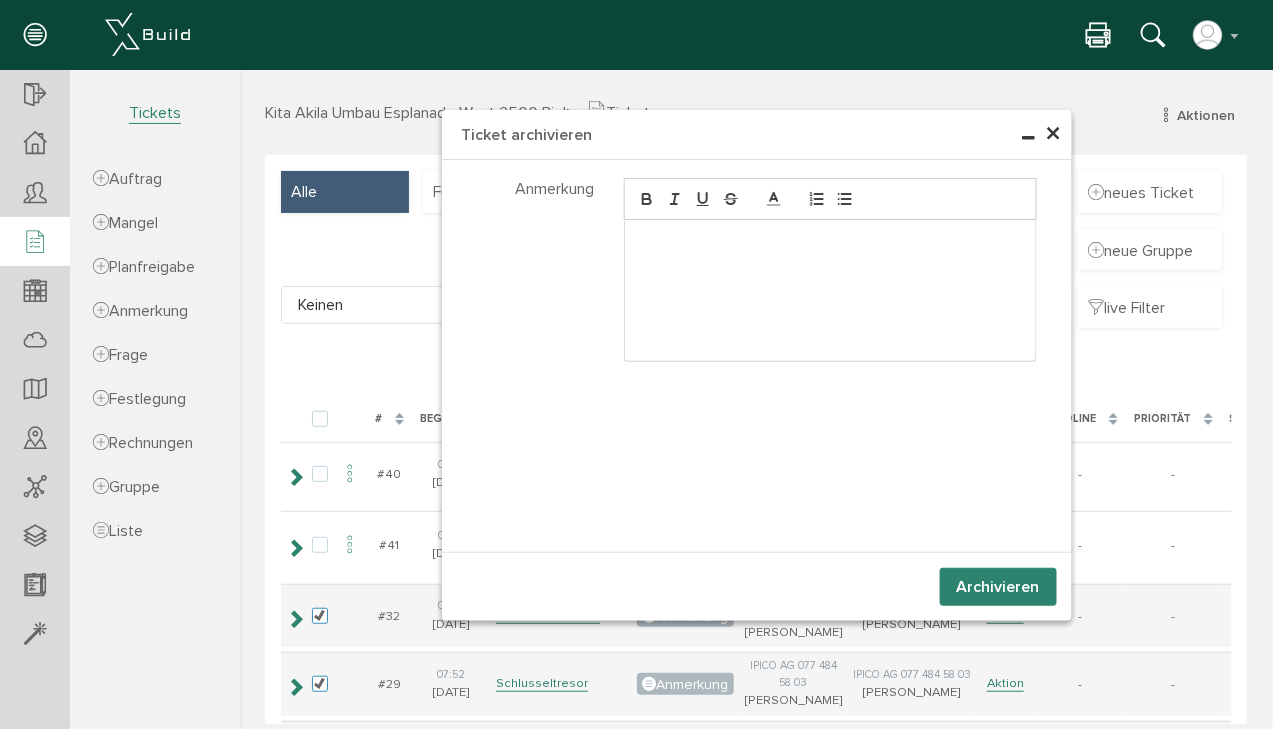 click on "Archivieren" at bounding box center [997, 586] 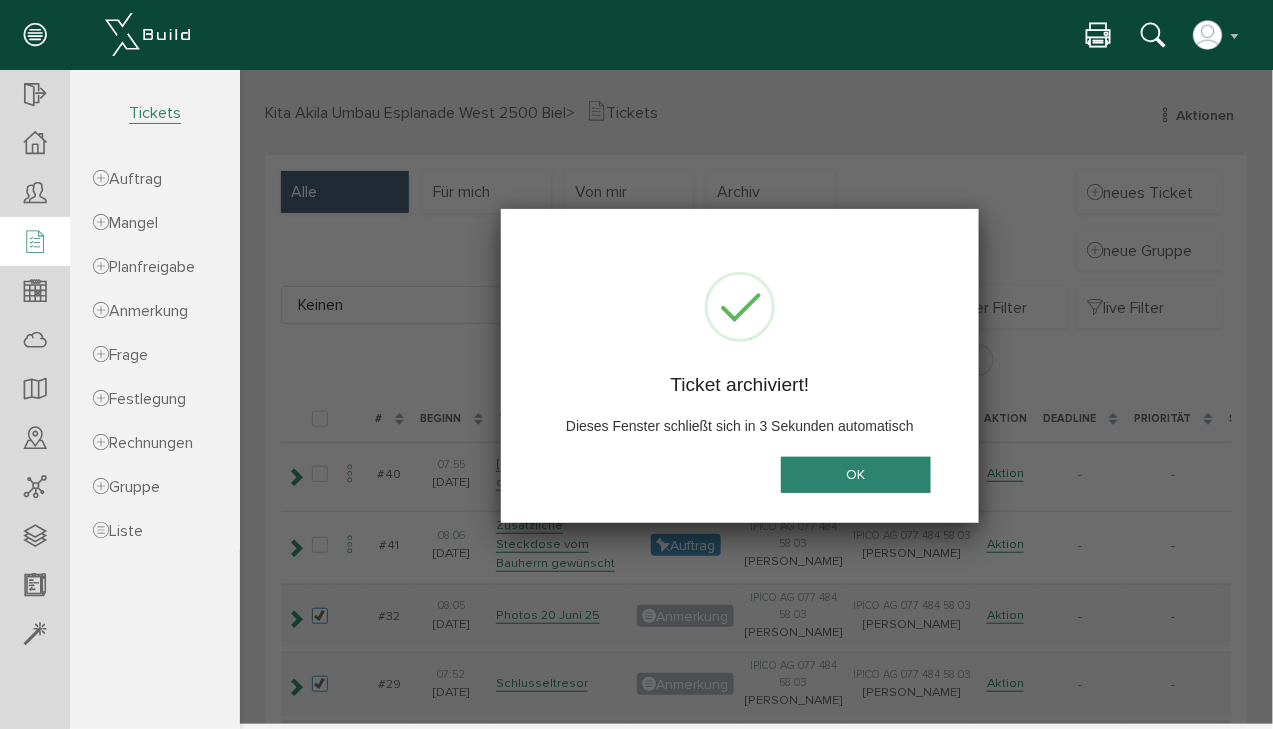 click on "OK" at bounding box center (855, 474) 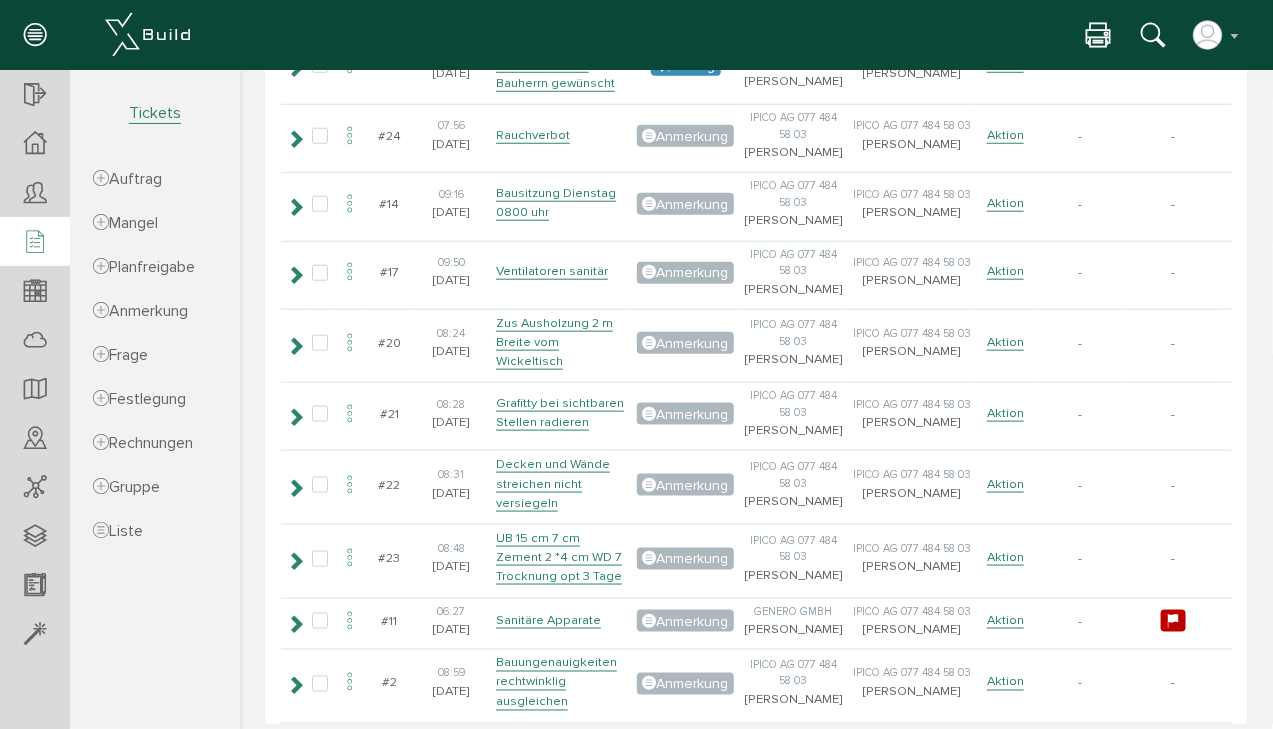 scroll, scrollTop: 0, scrollLeft: 0, axis: both 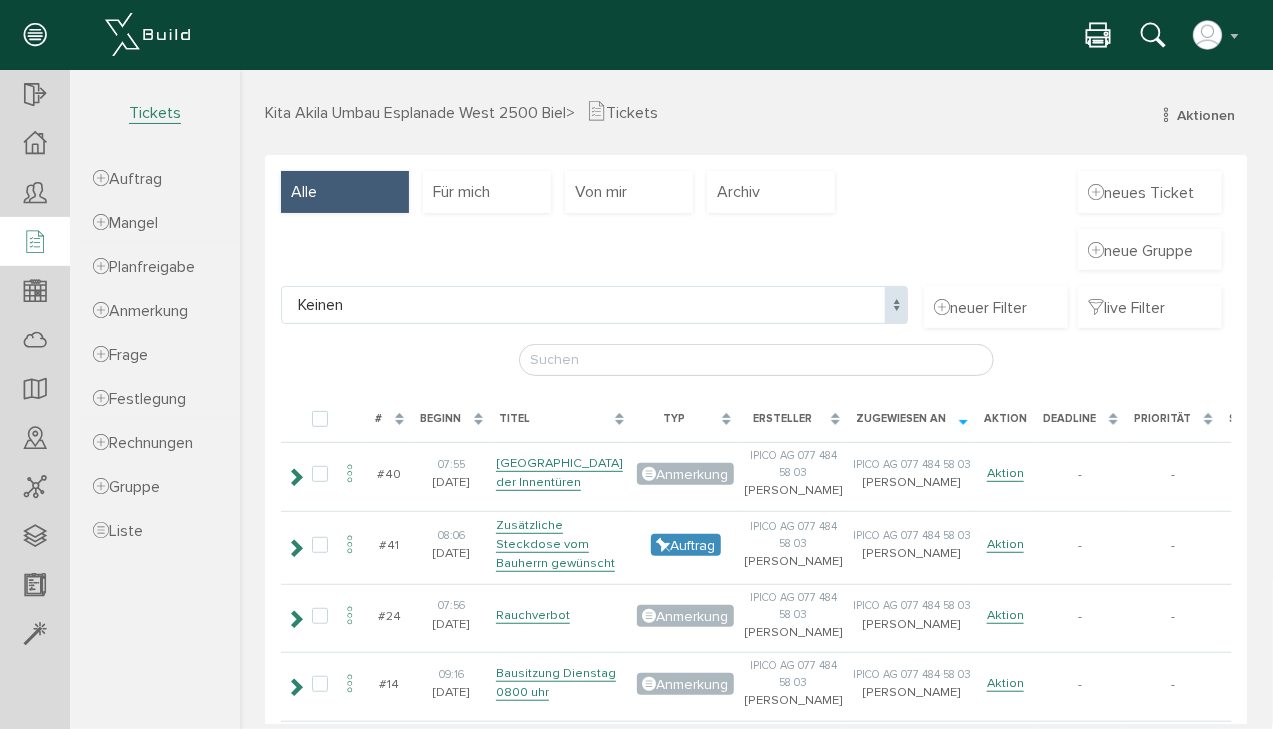 click on "neue Gruppe" at bounding box center (755, 257) 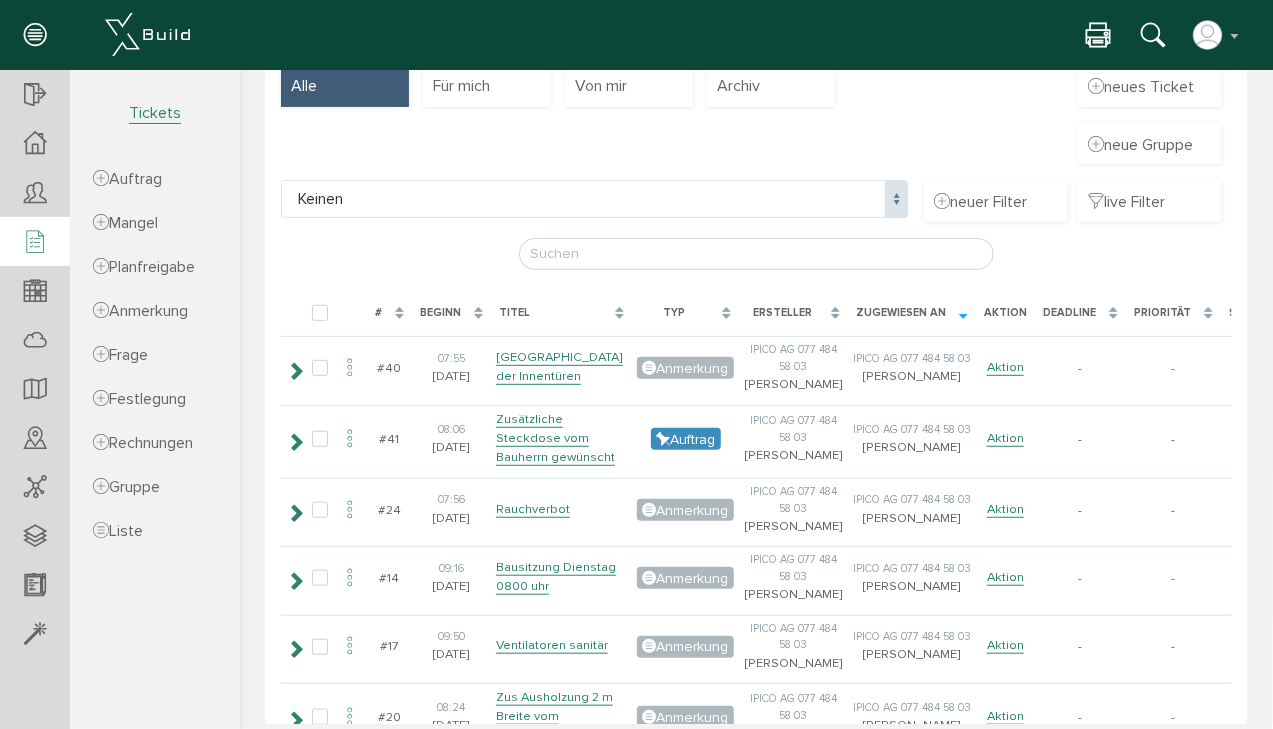 scroll, scrollTop: 240, scrollLeft: 0, axis: vertical 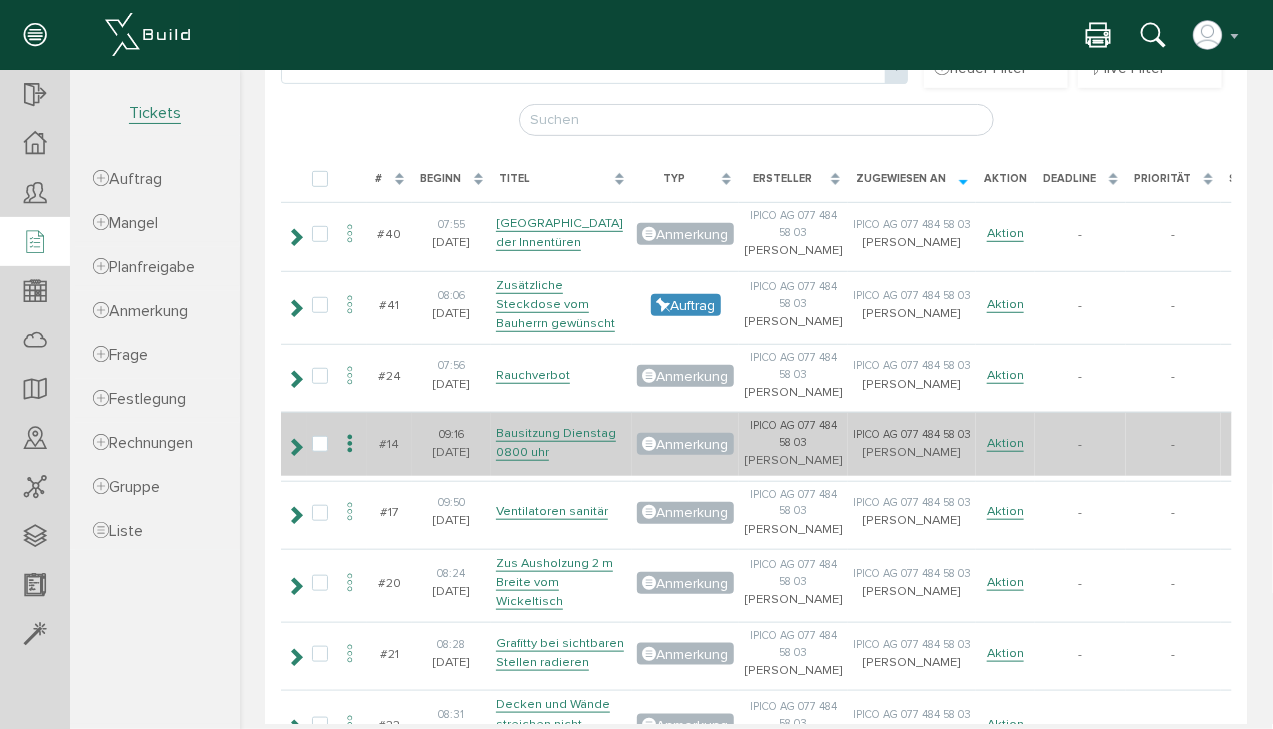click at bounding box center [294, 446] 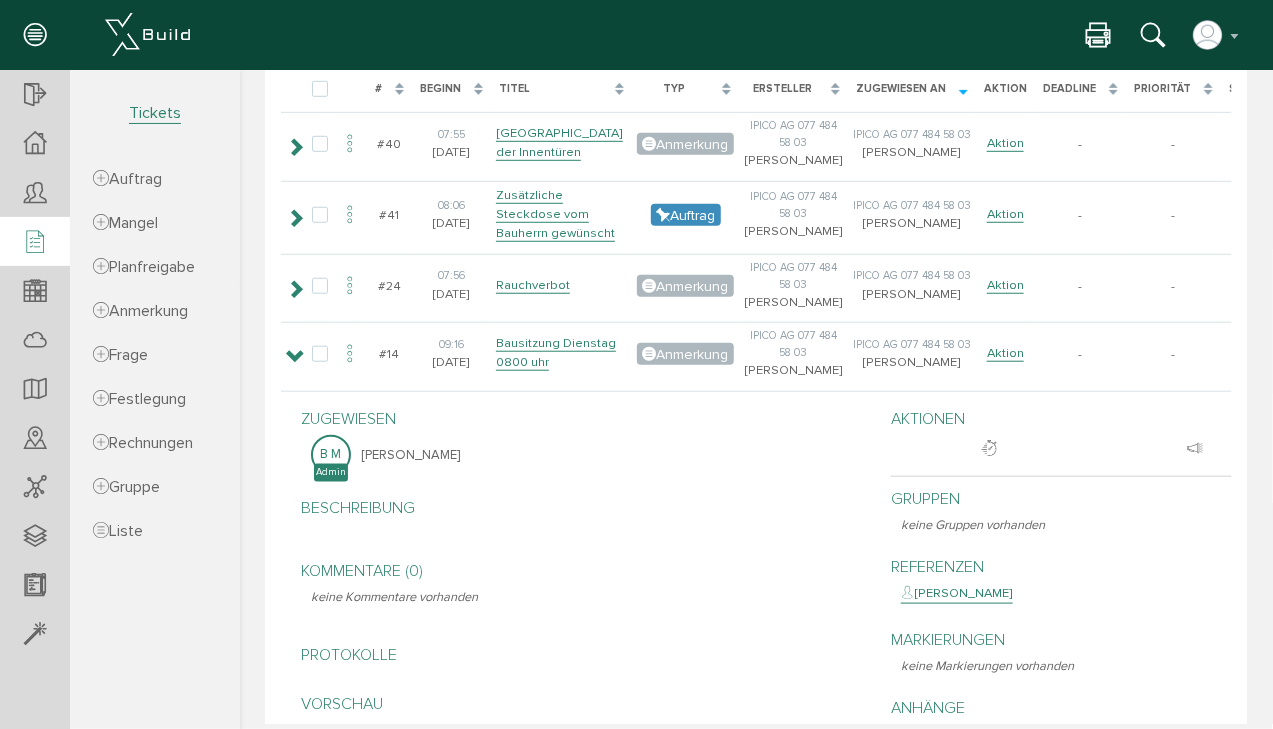 scroll, scrollTop: 320, scrollLeft: 0, axis: vertical 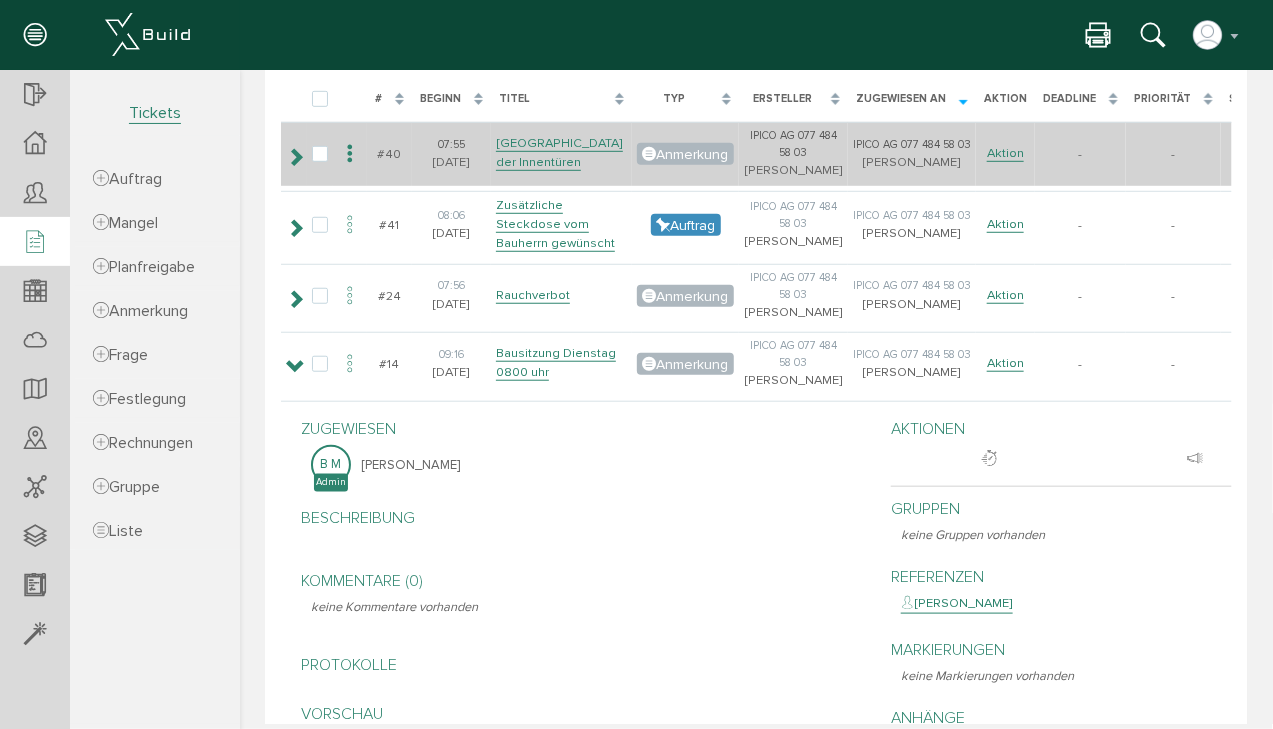 click at bounding box center (294, 156) 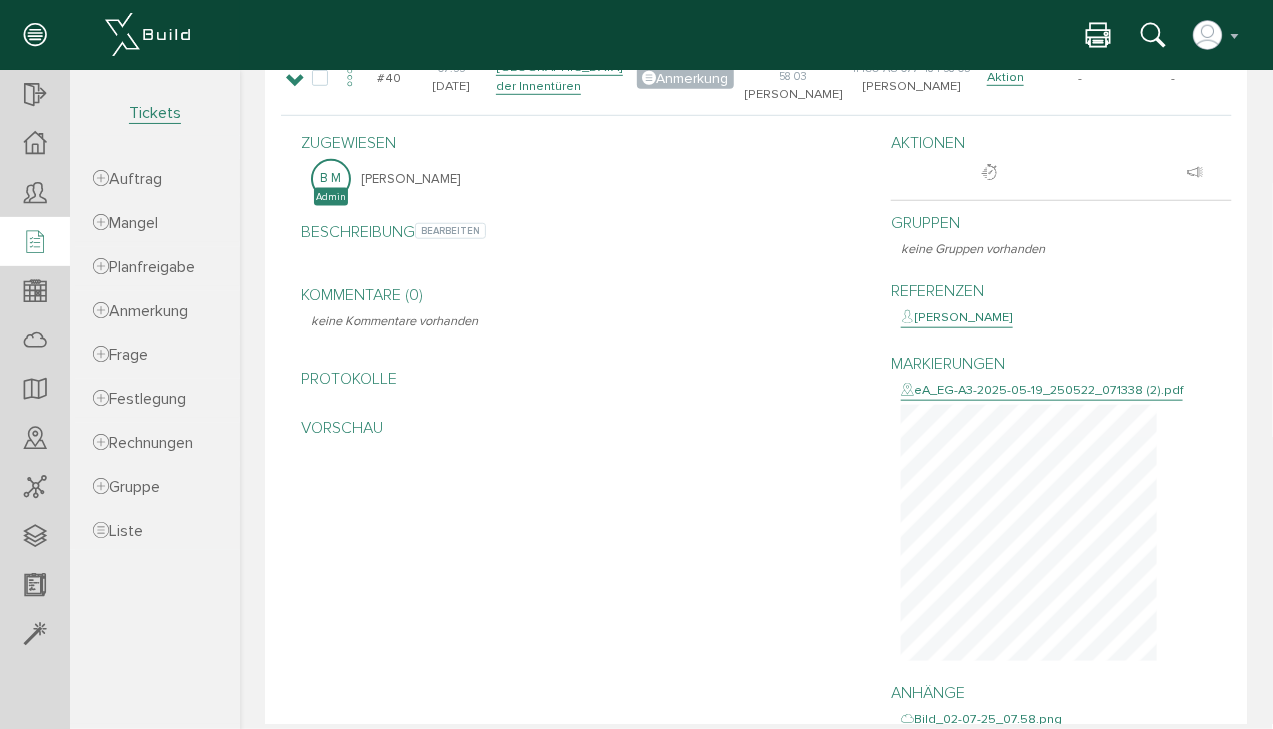 scroll, scrollTop: 160, scrollLeft: 0, axis: vertical 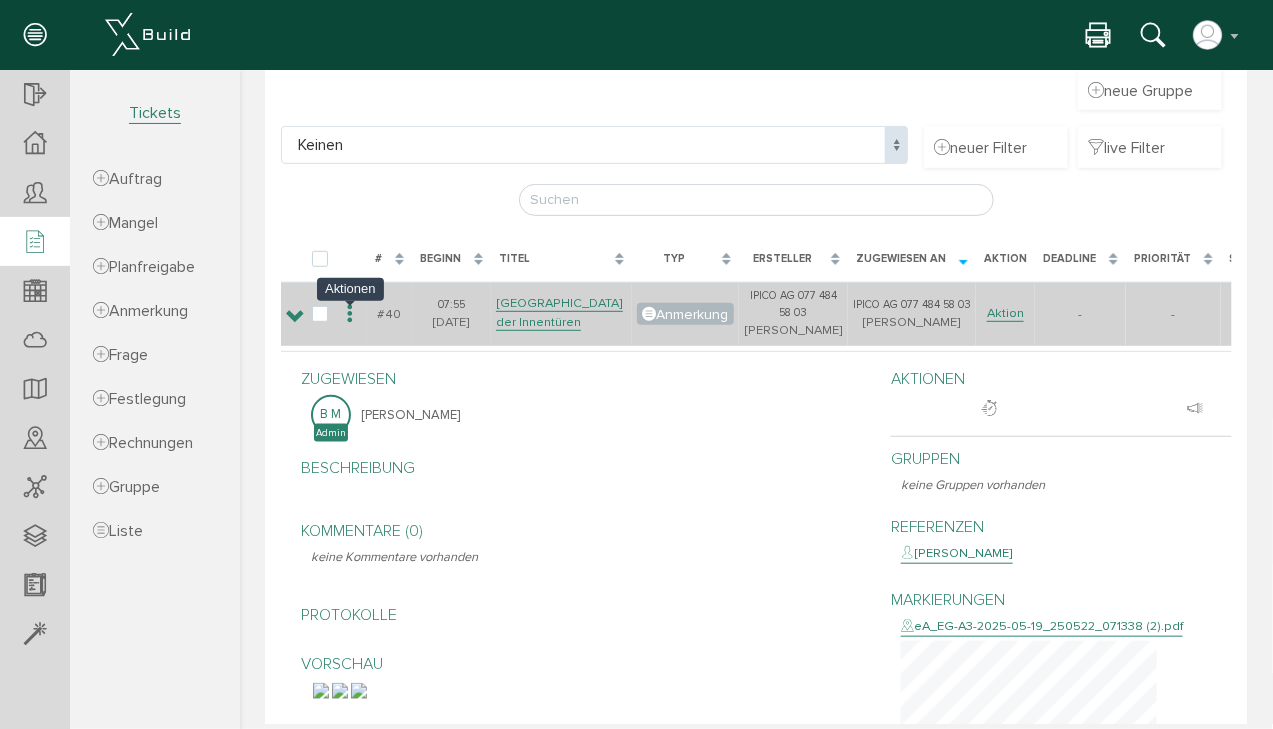 click at bounding box center (349, 313) 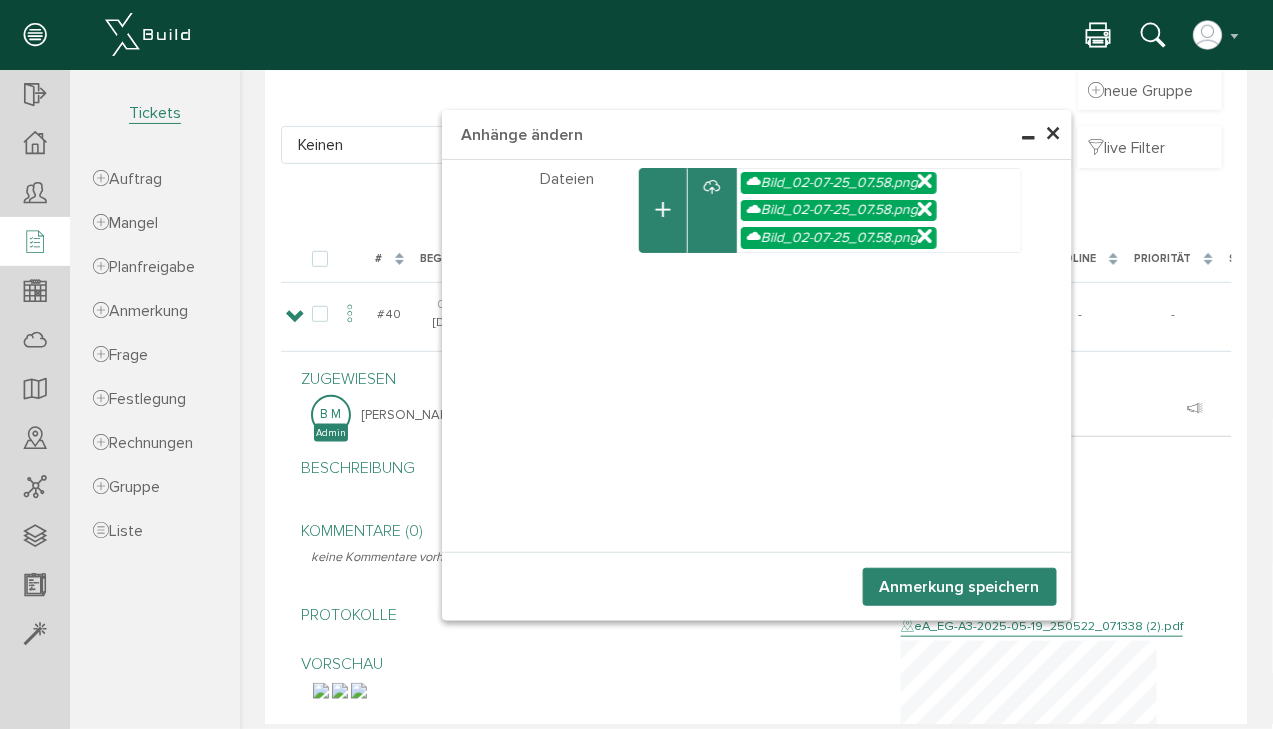 click at bounding box center (662, 209) 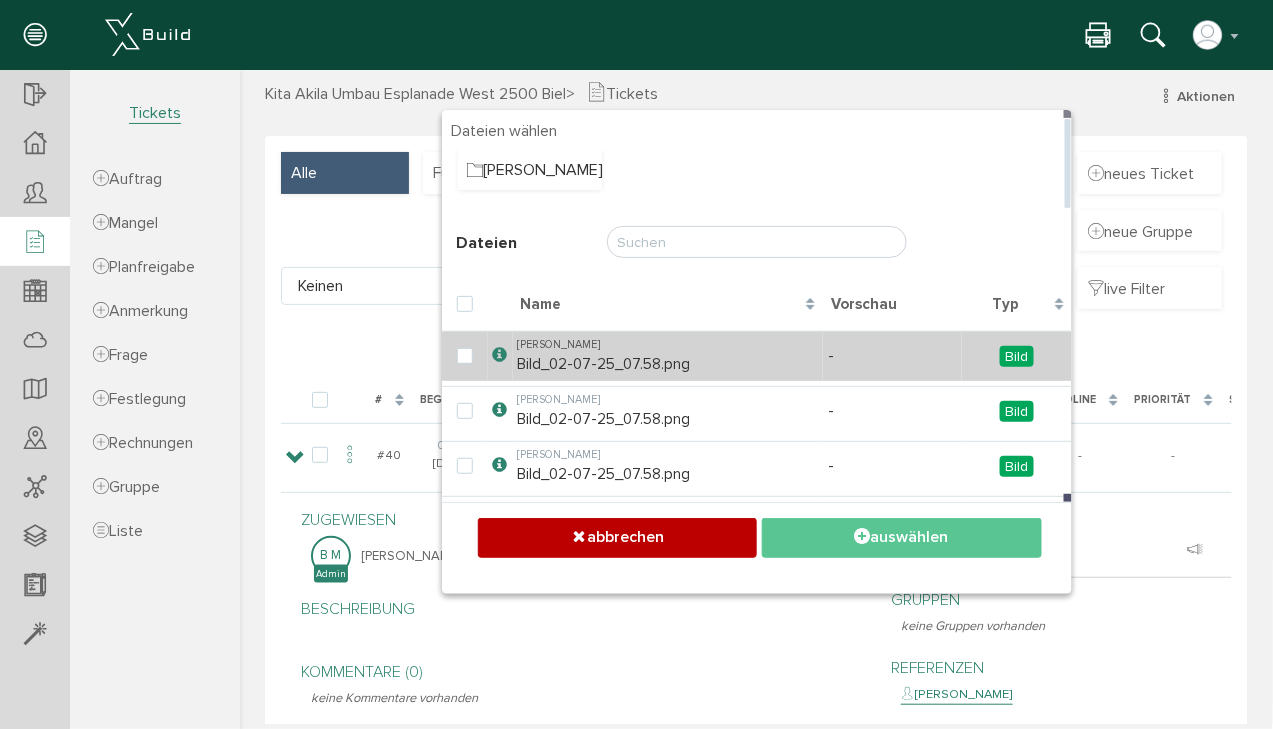 scroll, scrollTop: 0, scrollLeft: 0, axis: both 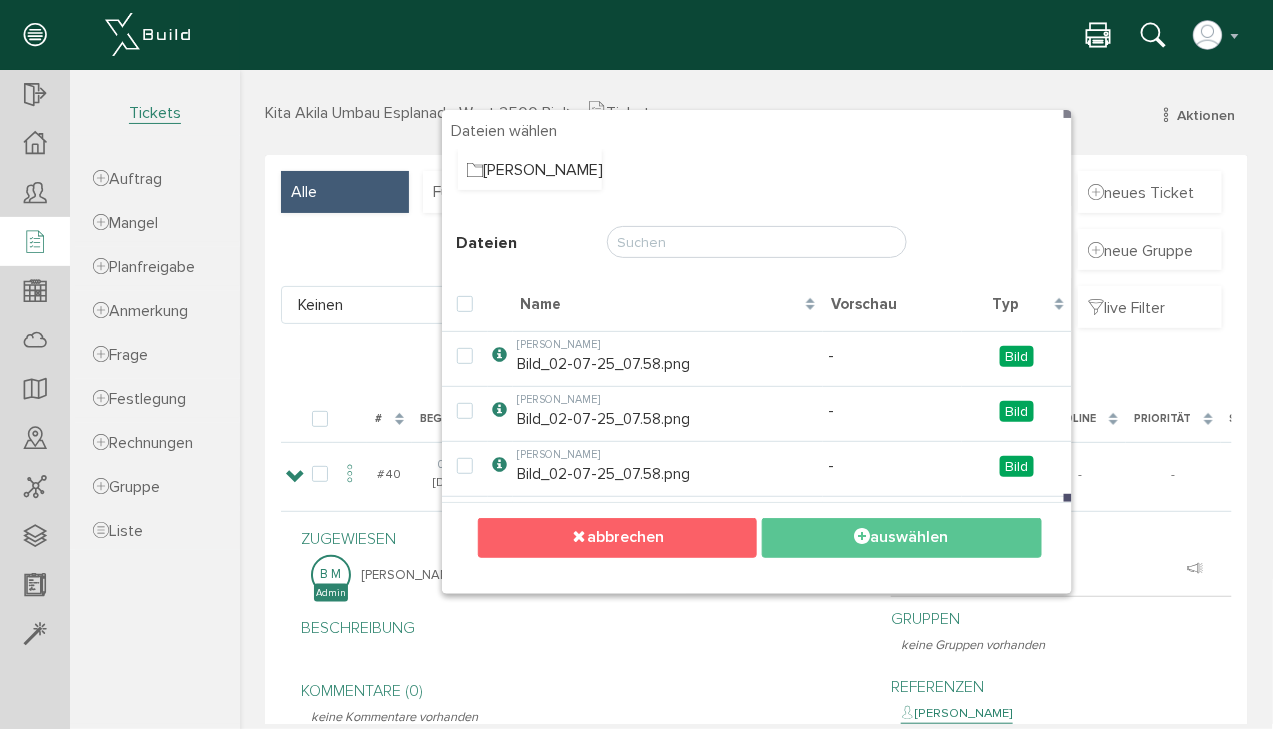 click on "abbrechen" at bounding box center (616, 536) 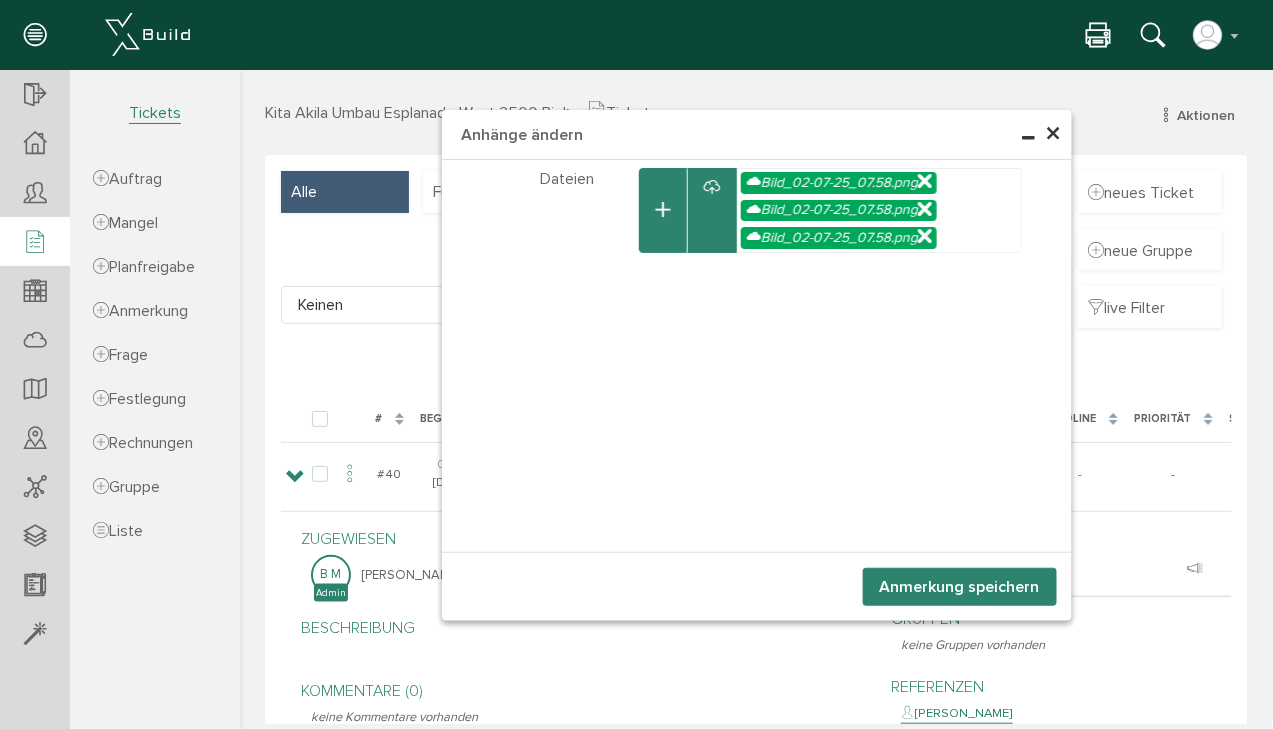 click at bounding box center (711, 209) 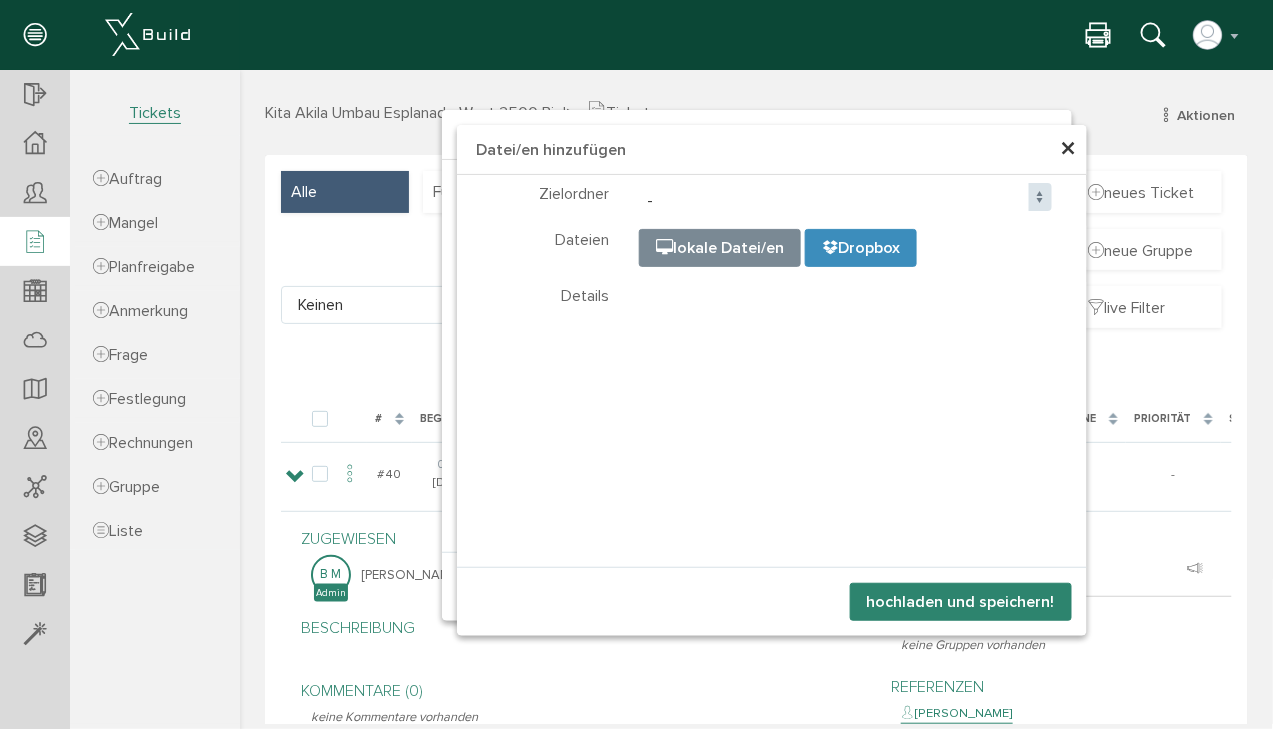 click at bounding box center [1139, 329] 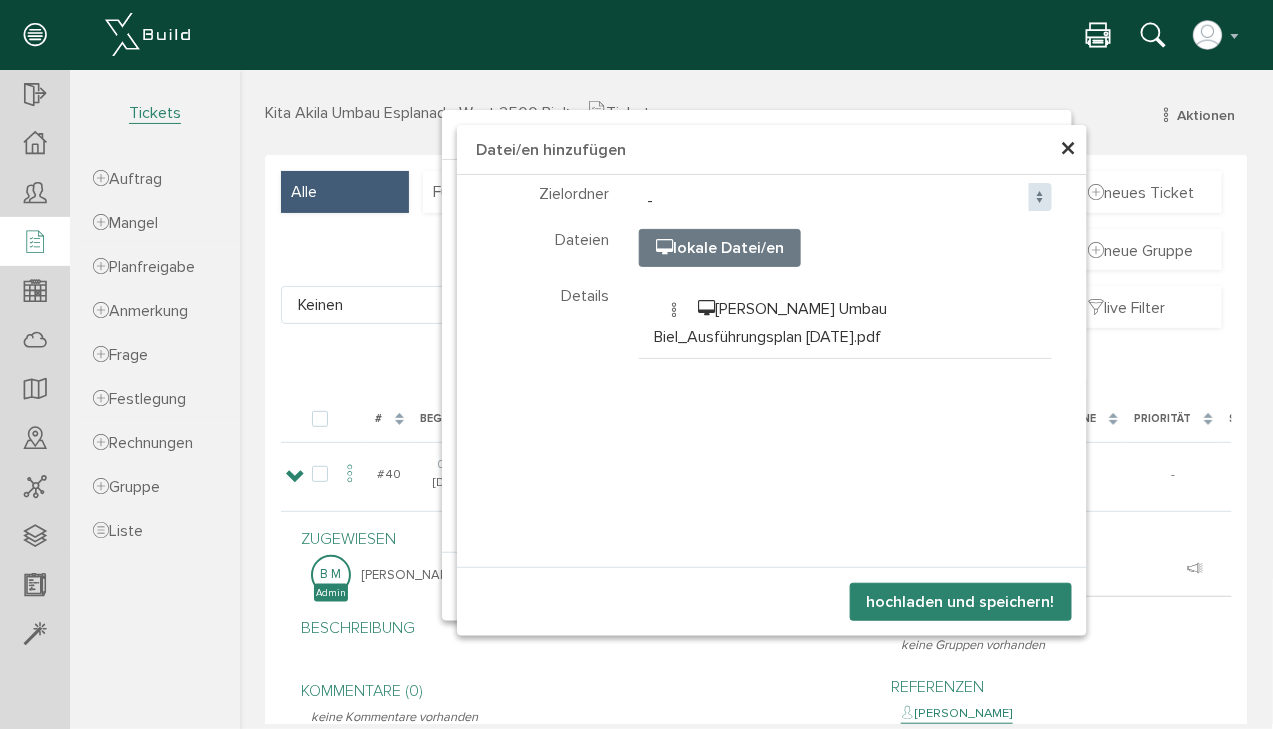 click on "hochladen und speichern!" at bounding box center [960, 601] 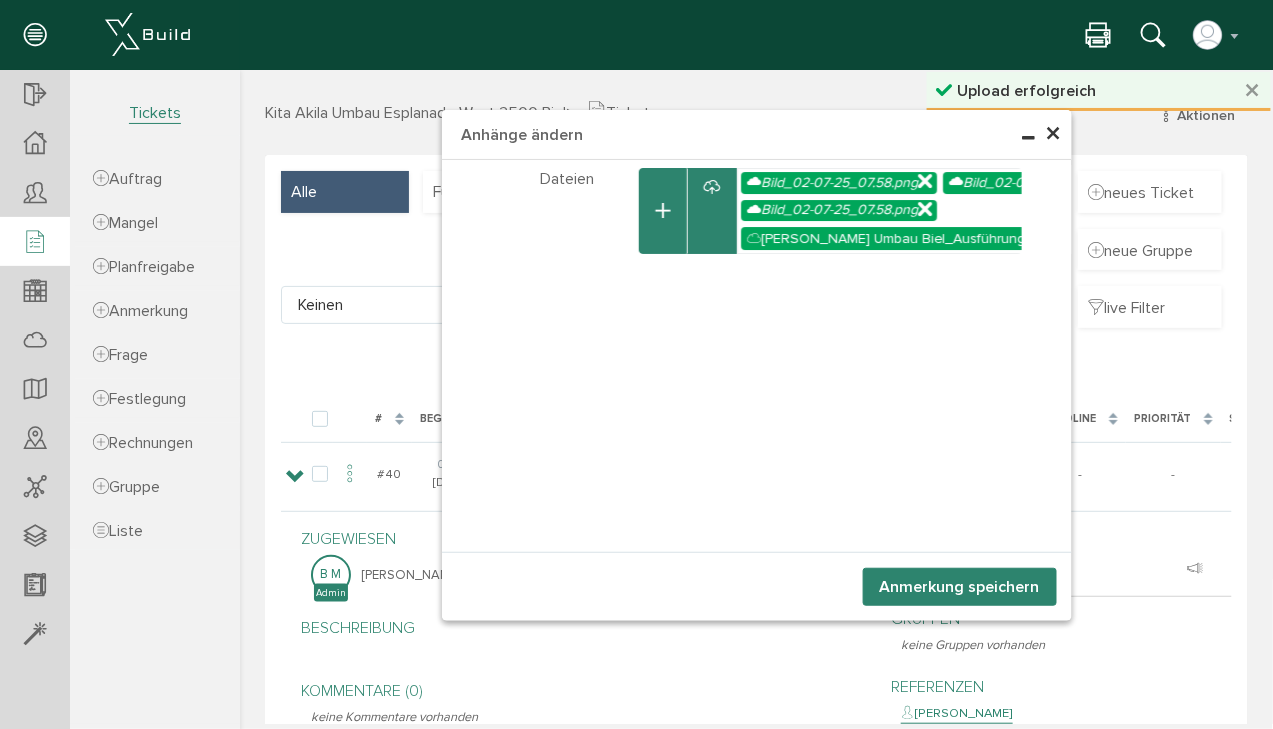 click on "Anmerkung speichern" at bounding box center (959, 586) 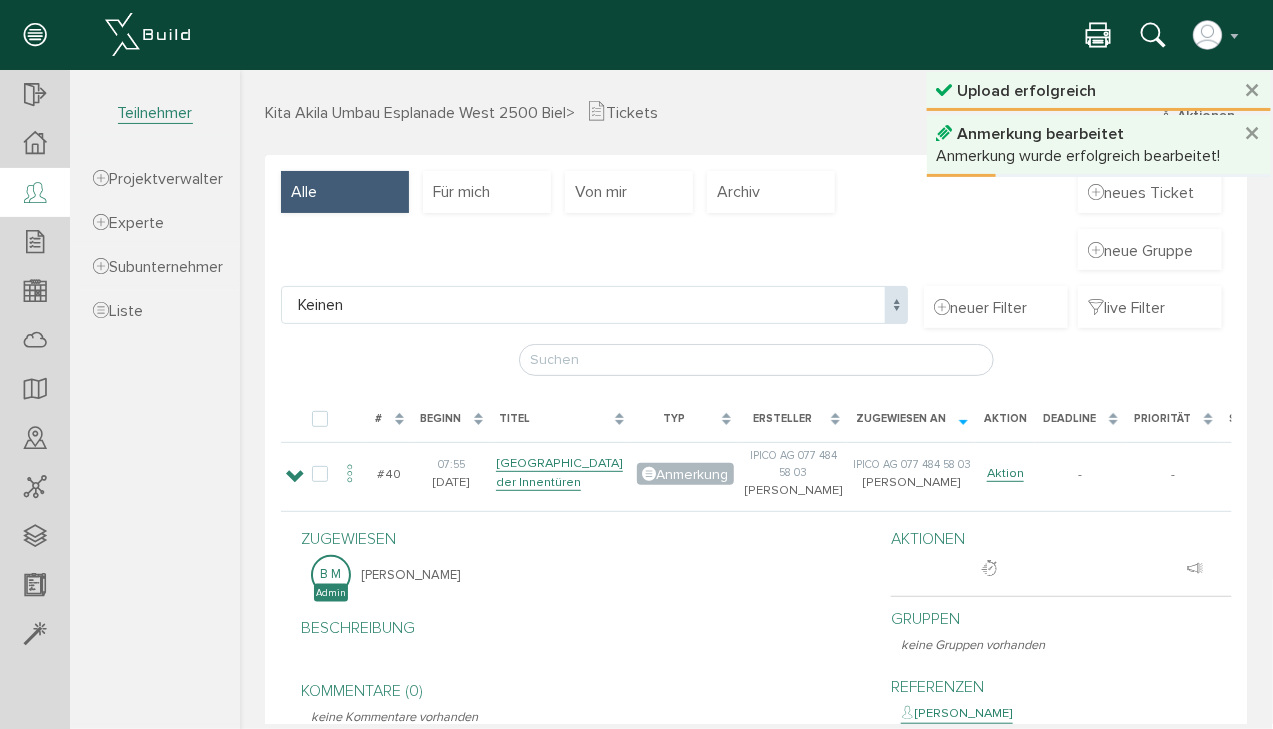 click at bounding box center (35, 194) 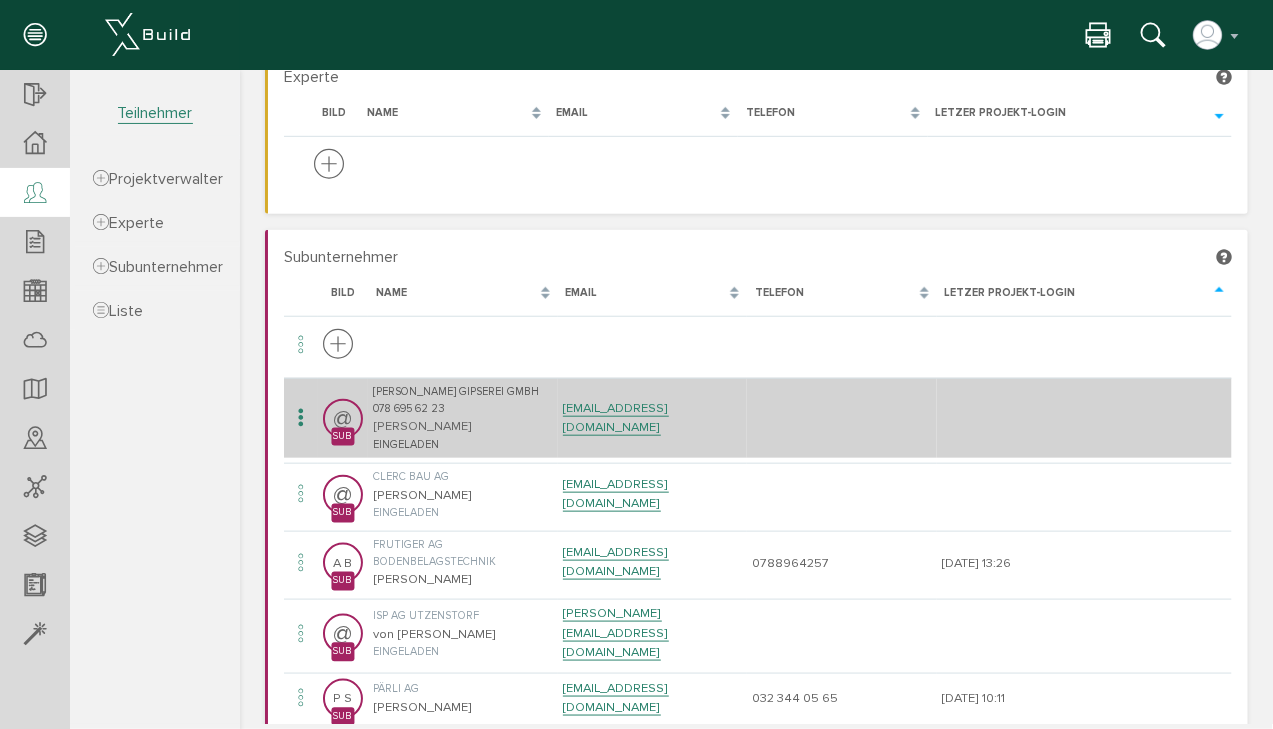 scroll, scrollTop: 320, scrollLeft: 0, axis: vertical 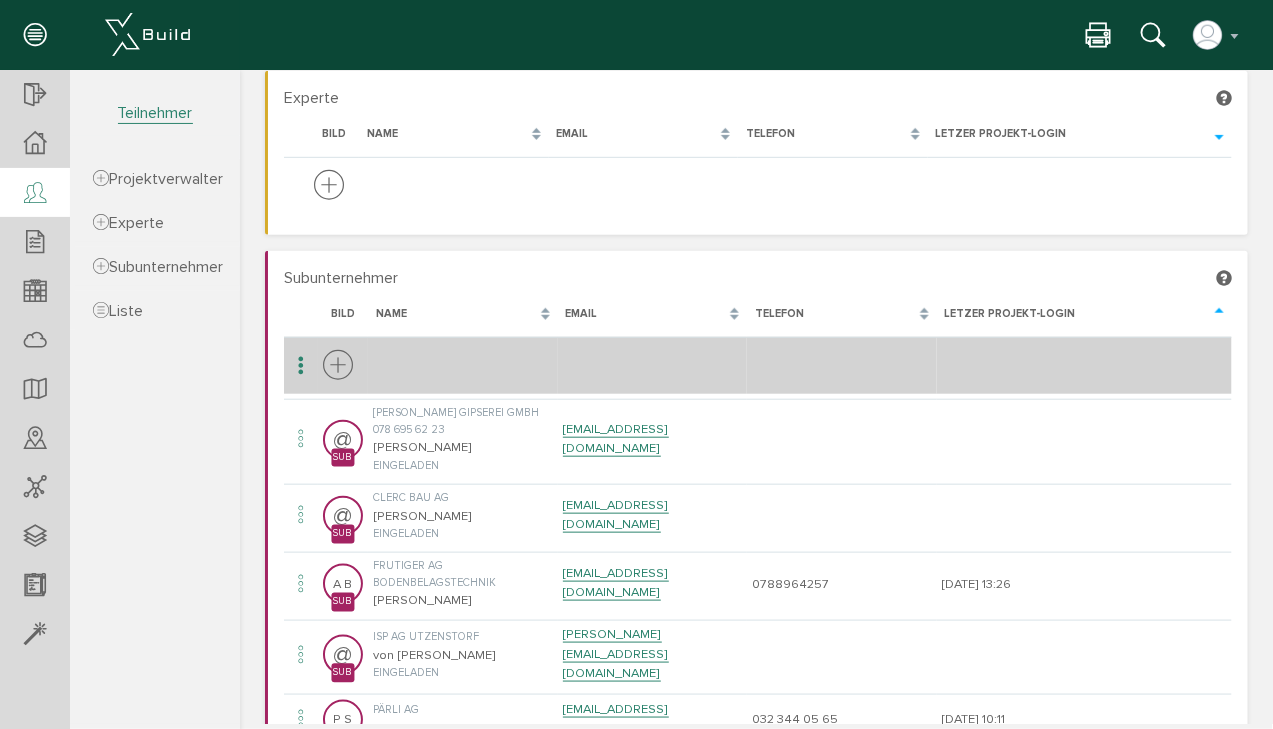 click at bounding box center (337, 365) 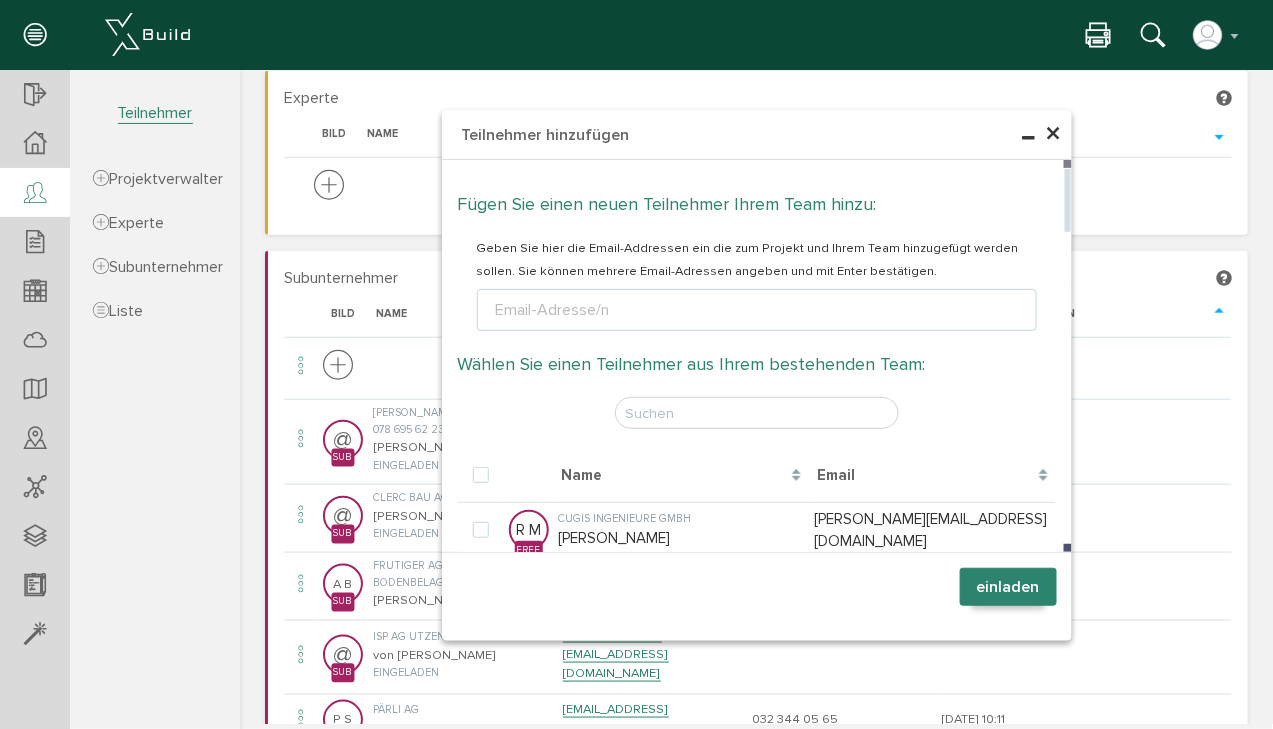 click on "Email-Adresse/n" at bounding box center [552, 309] 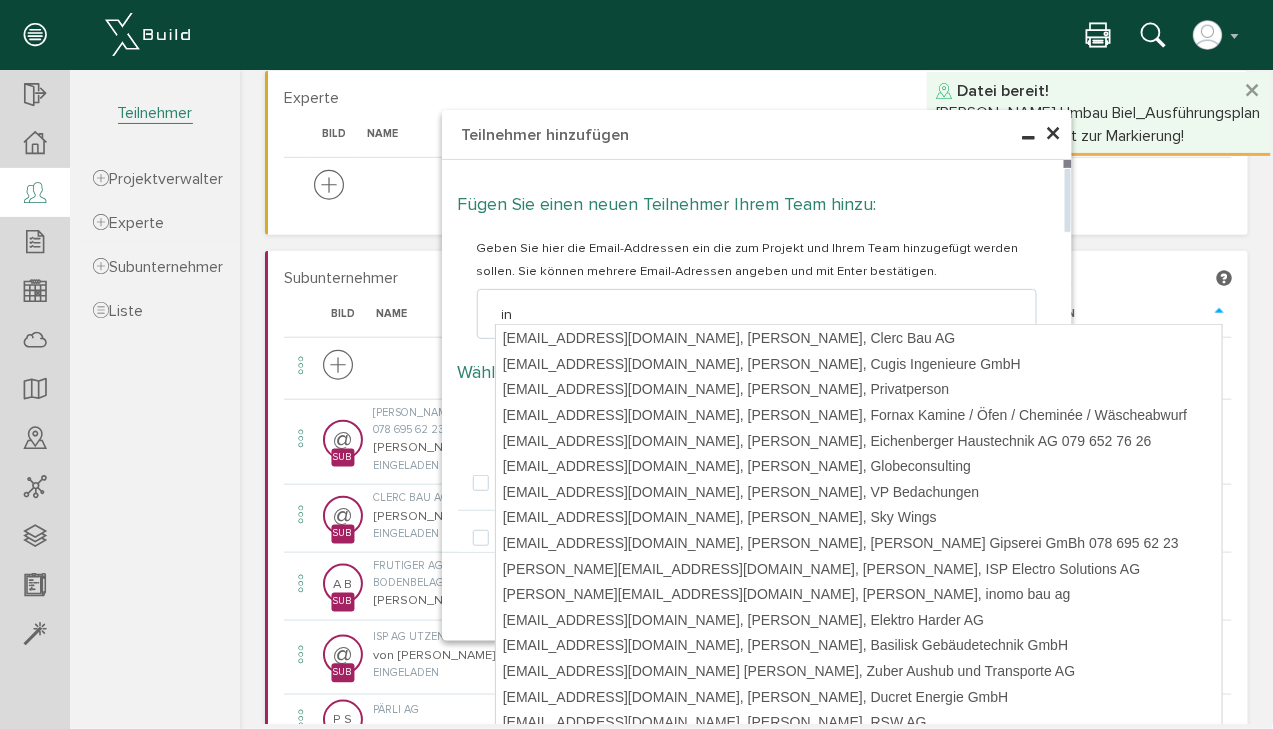 type on "i" 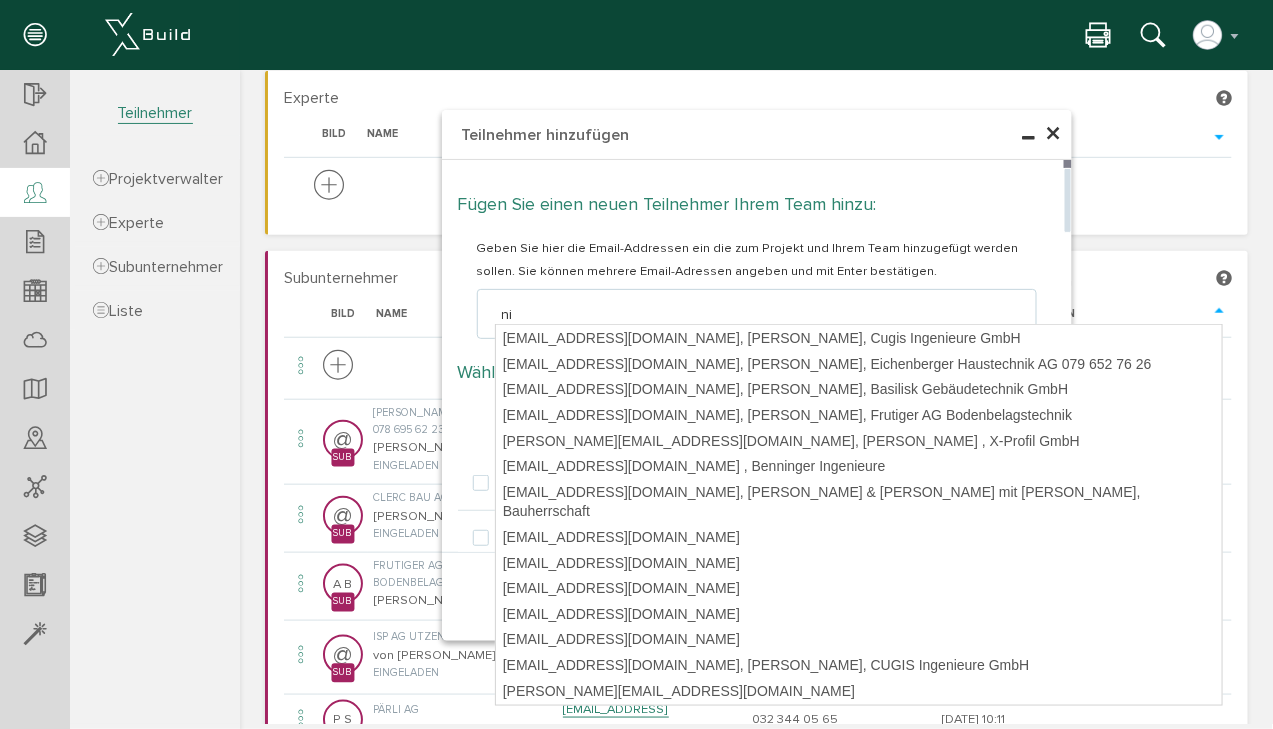 type on "n" 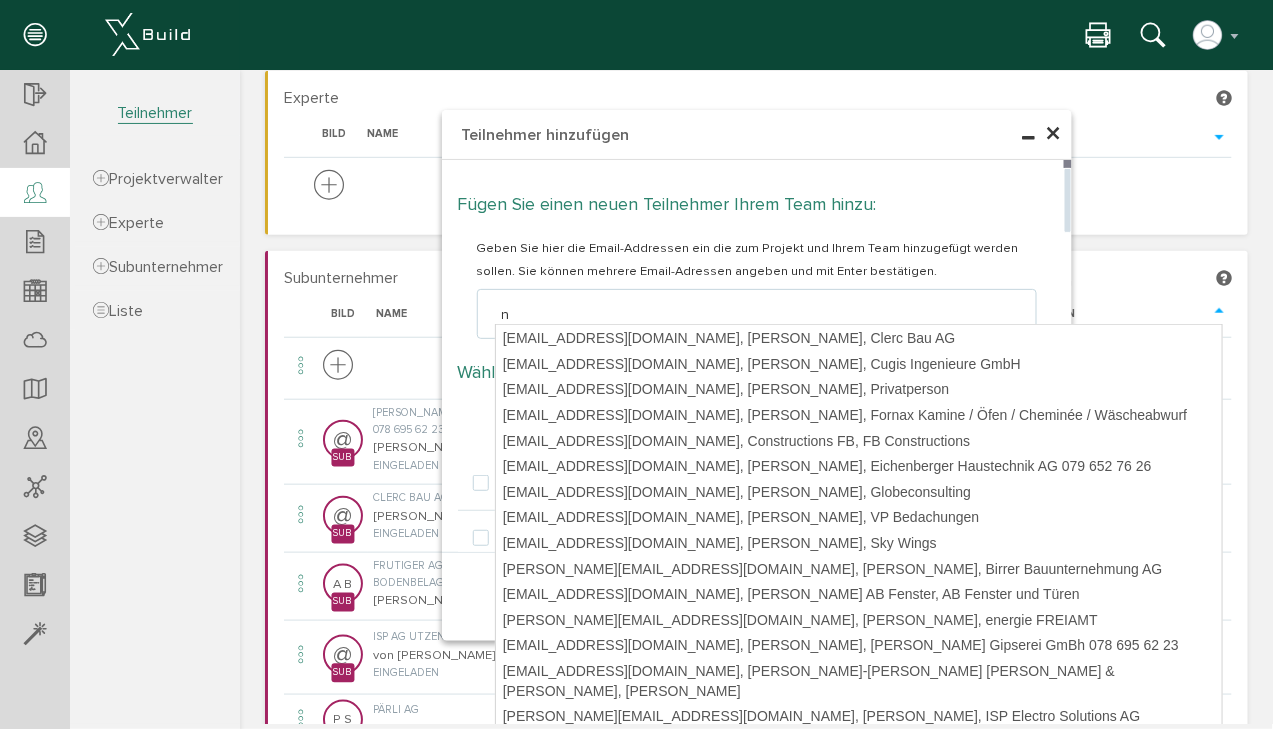 type 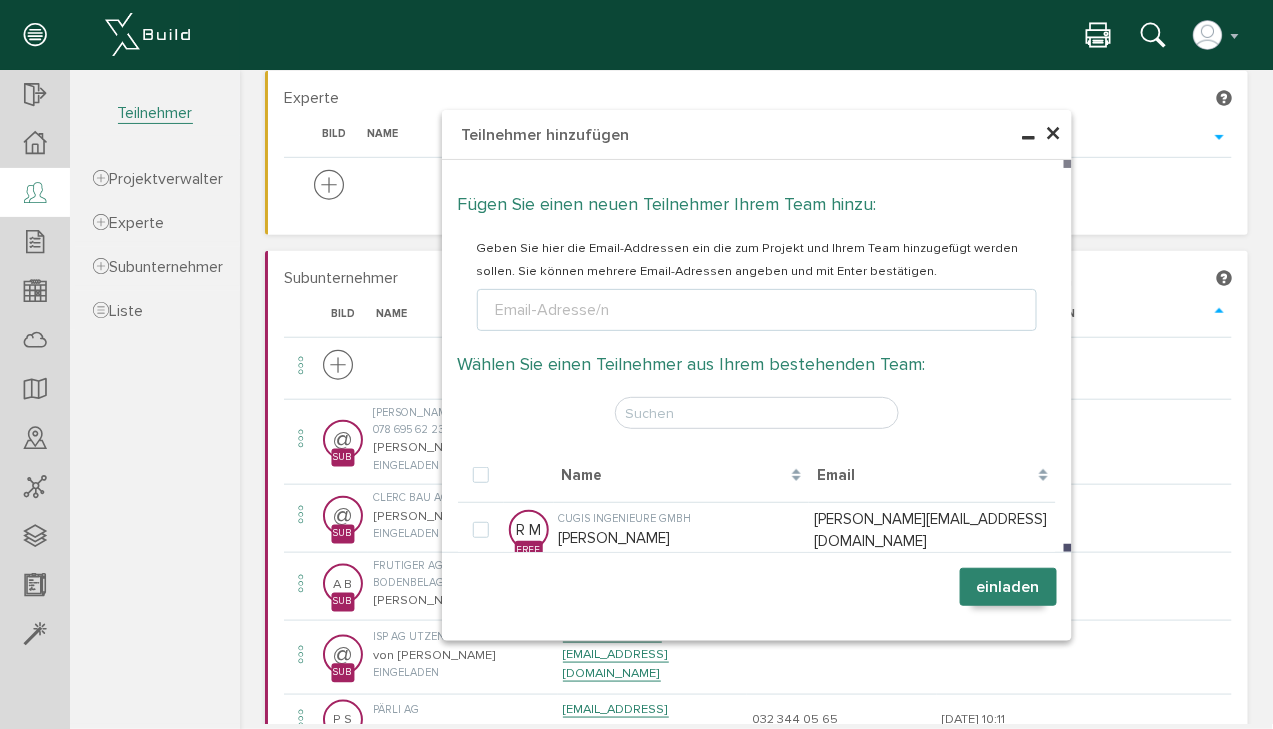 click on "×" at bounding box center [1053, 133] 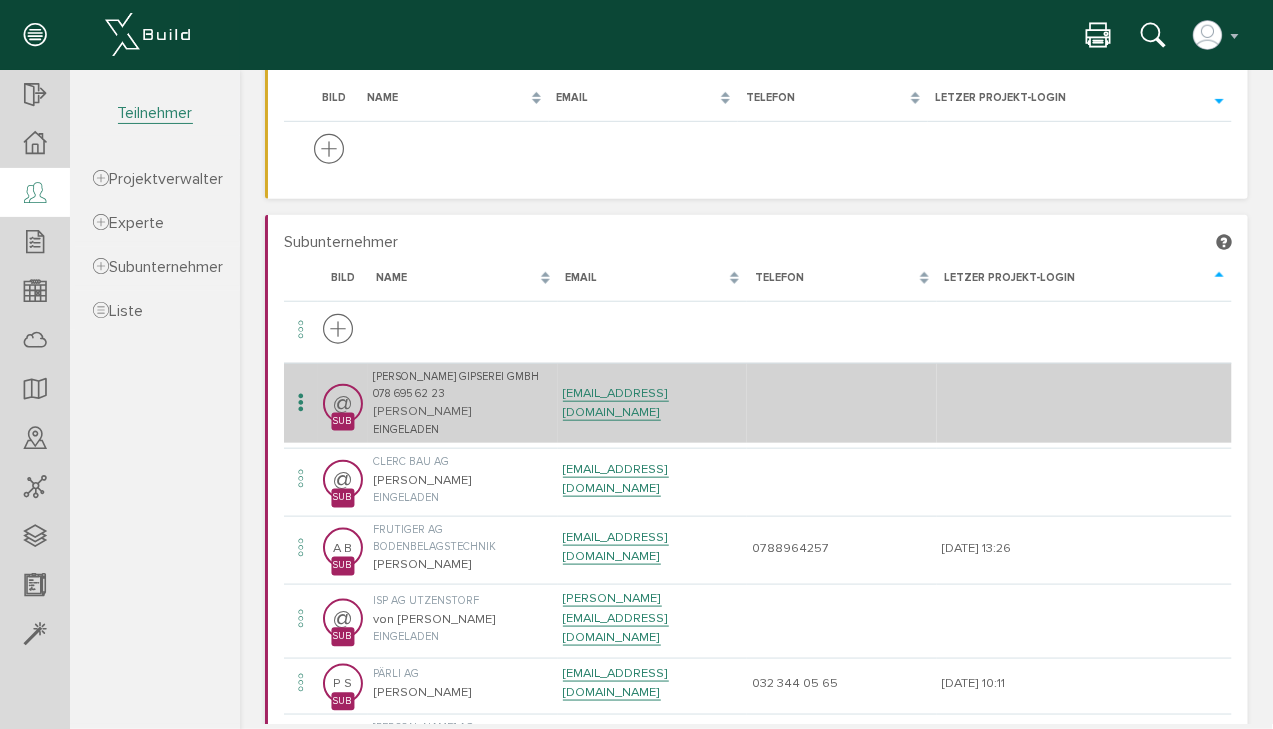 scroll, scrollTop: 320, scrollLeft: 0, axis: vertical 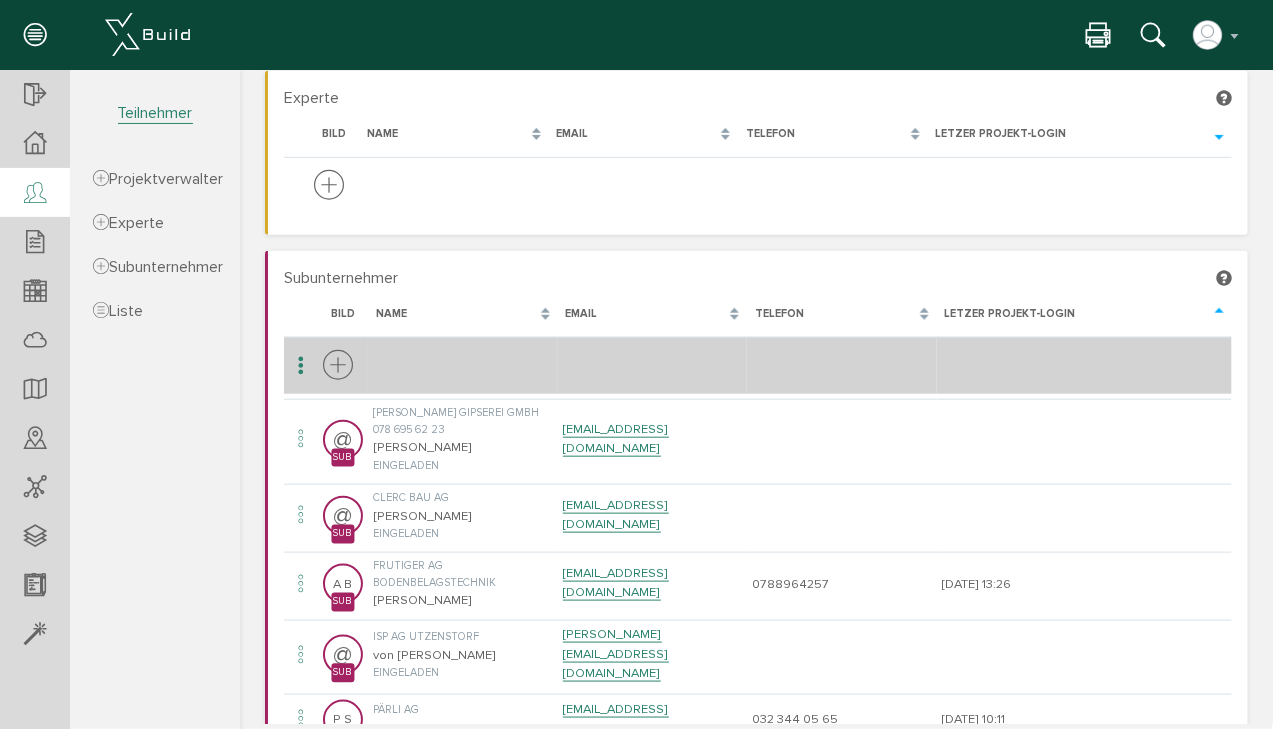 click at bounding box center [337, 365] 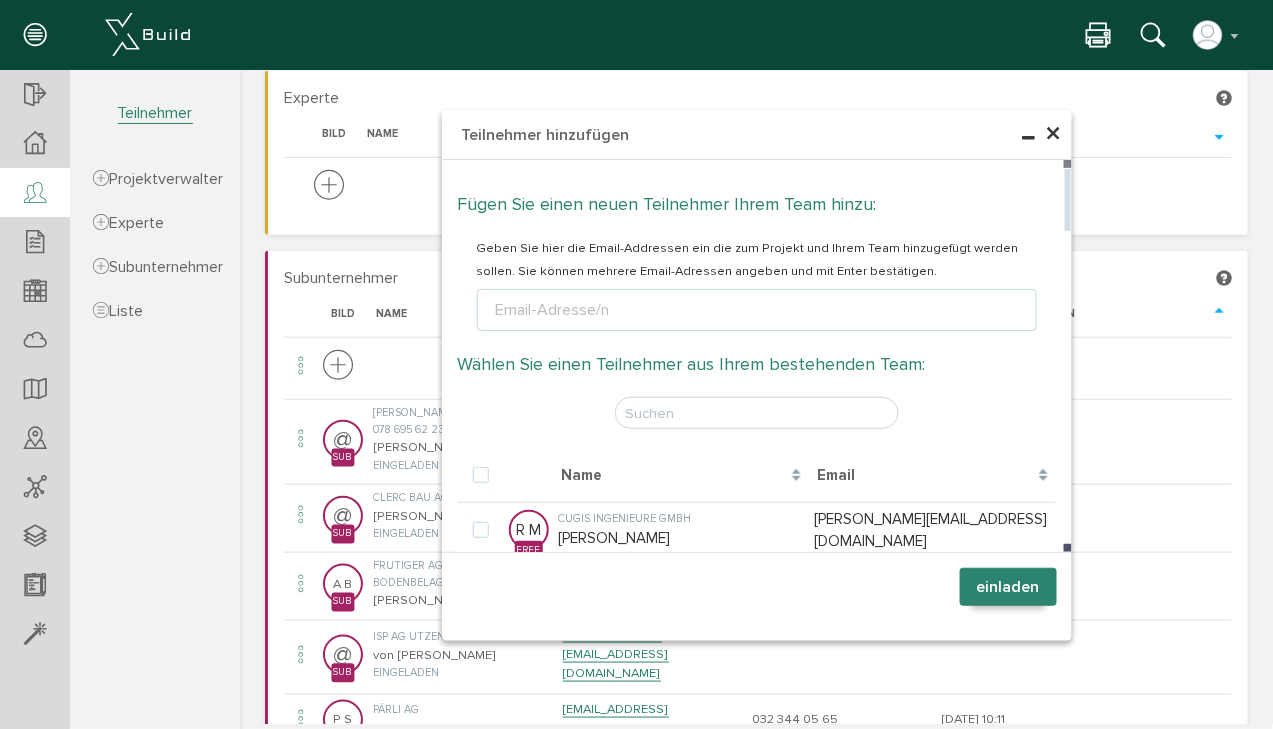click on "Email-Adresse/n" at bounding box center (552, 309) 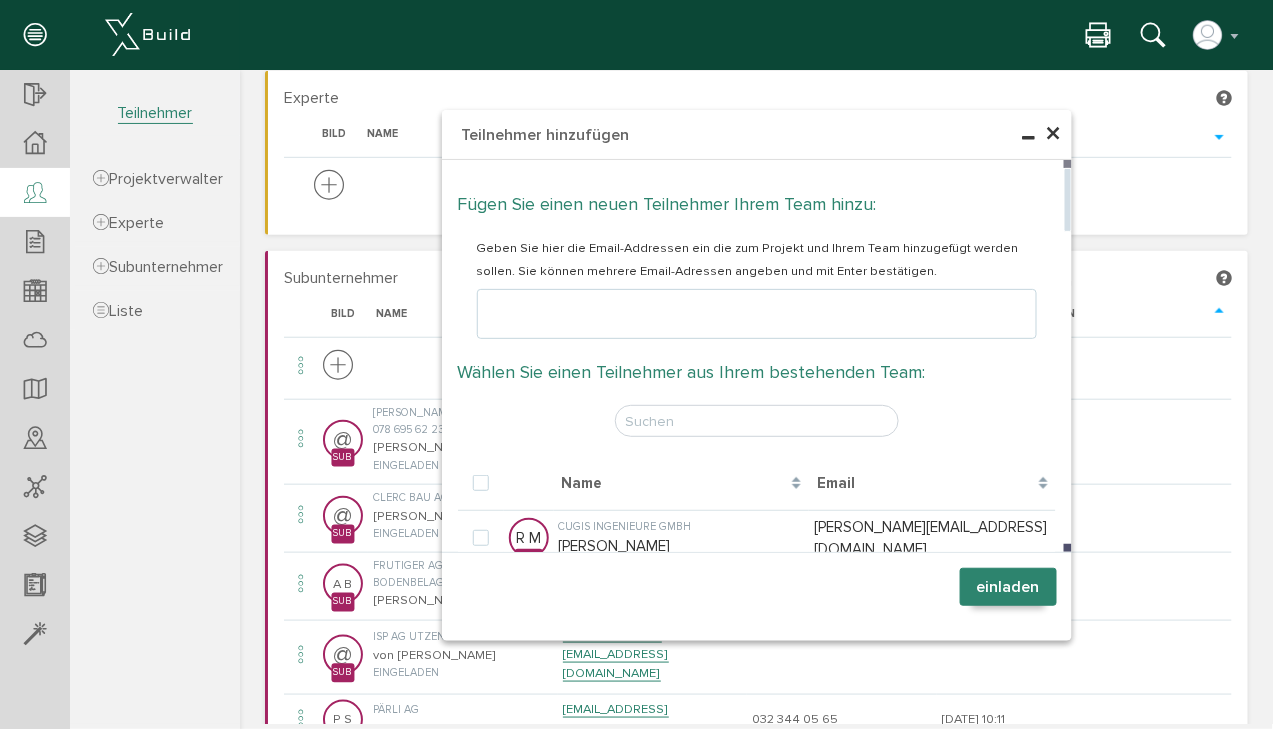 type on "i" 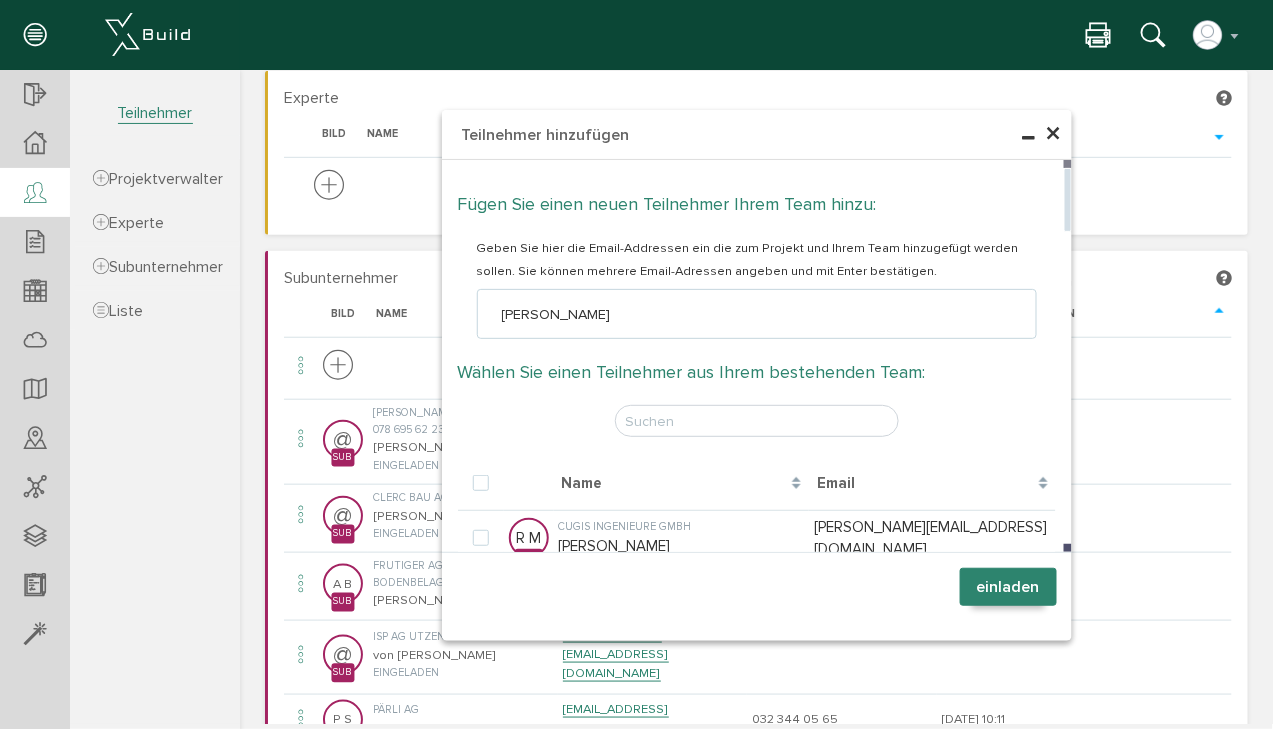 type on "[PERSON_NAME][EMAIL_ADDRESS][DOMAIN_NAME]" 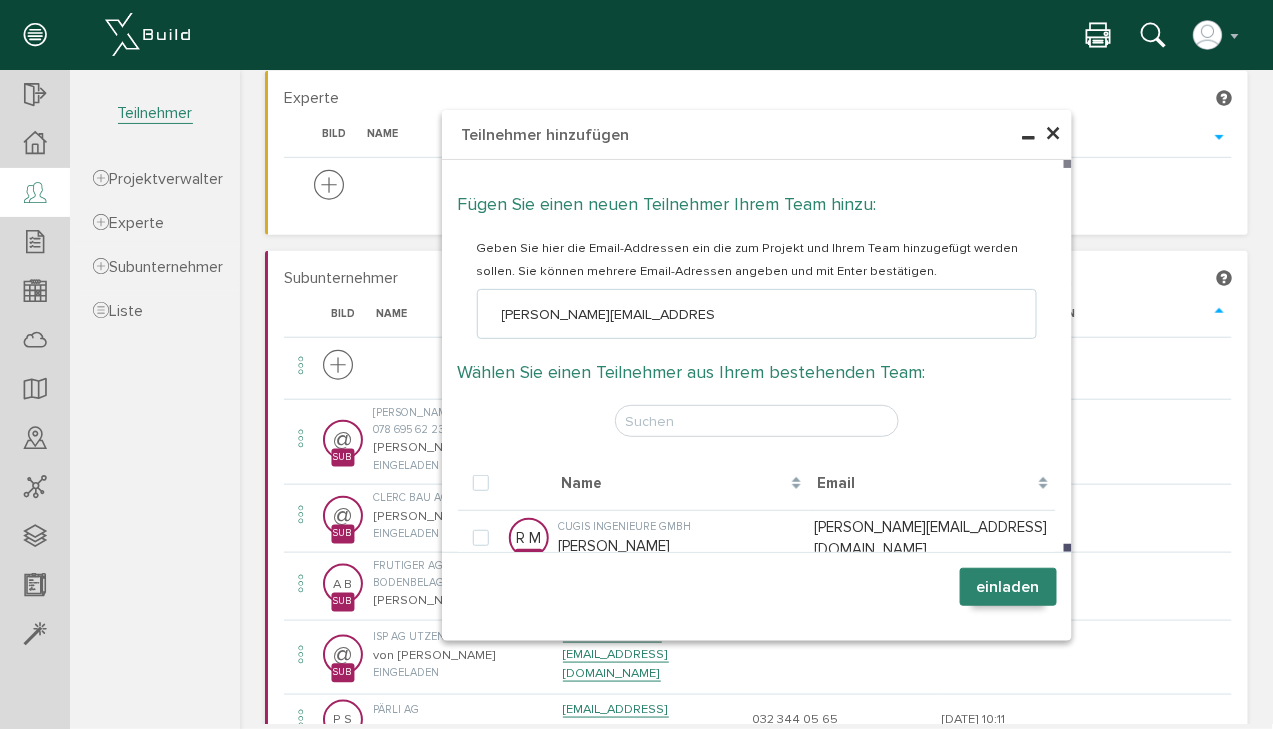 type on "[PERSON_NAME][EMAIL_ADDRESS][DOMAIN_NAME]" 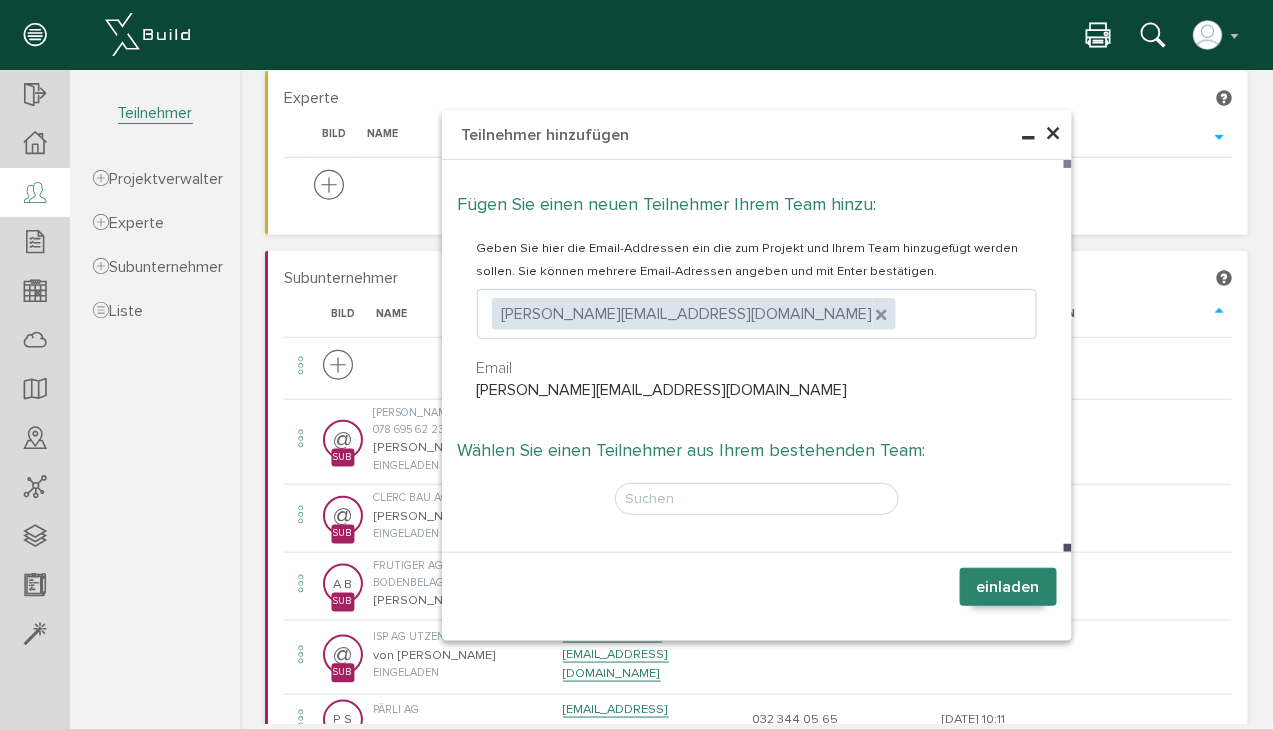 click on "einladen" at bounding box center [1007, 586] 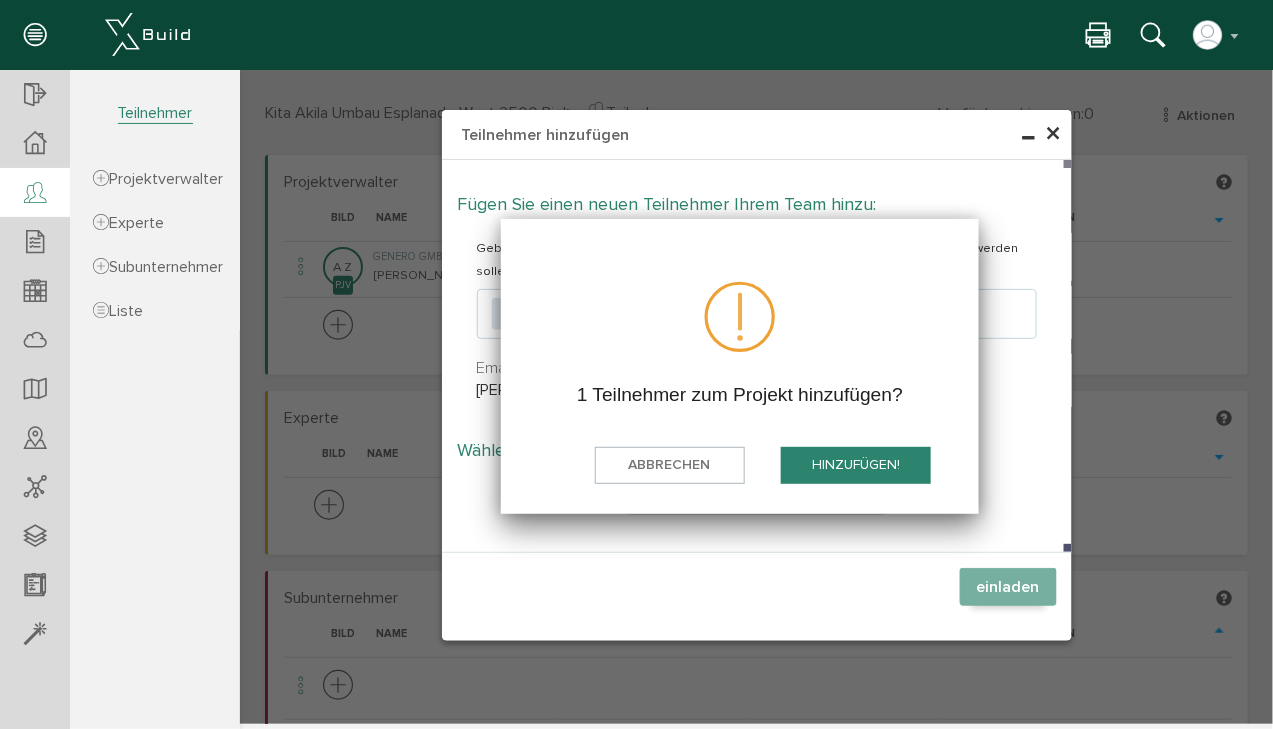 click on "hinzufügen!" at bounding box center (855, 464) 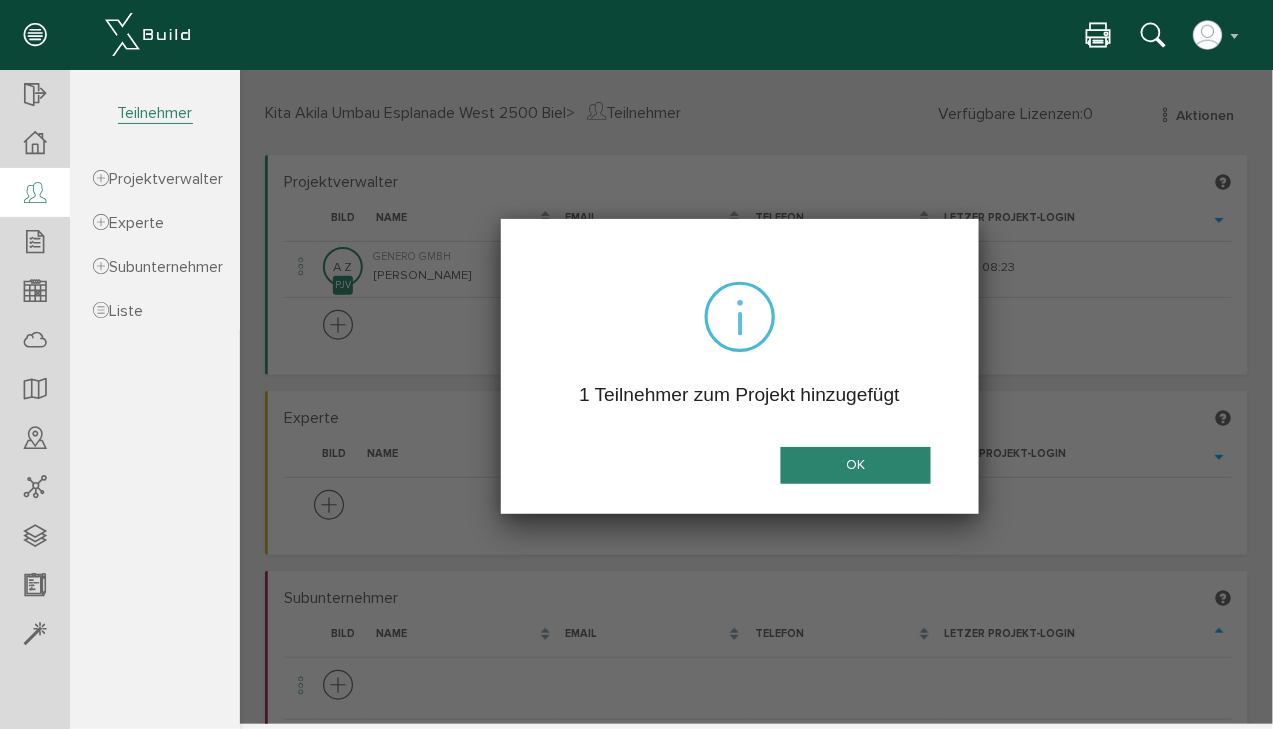 click on "OK" at bounding box center [855, 464] 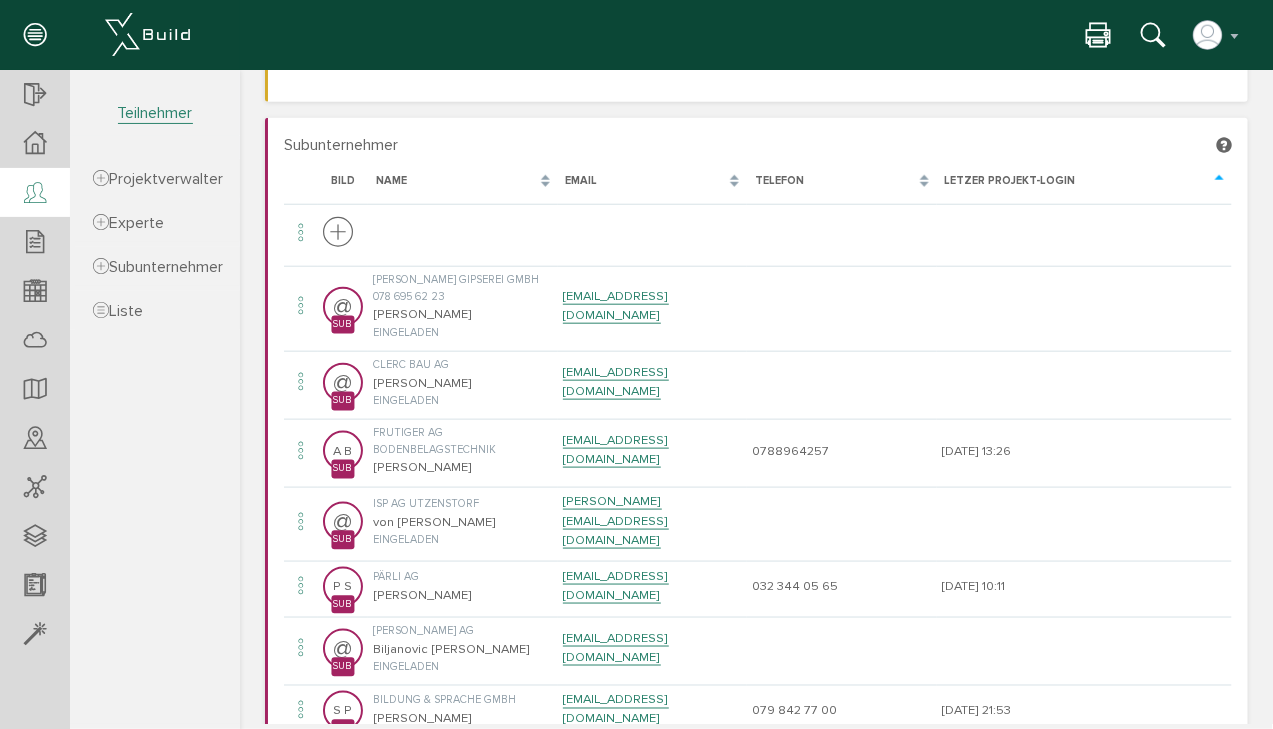 scroll, scrollTop: 320, scrollLeft: 0, axis: vertical 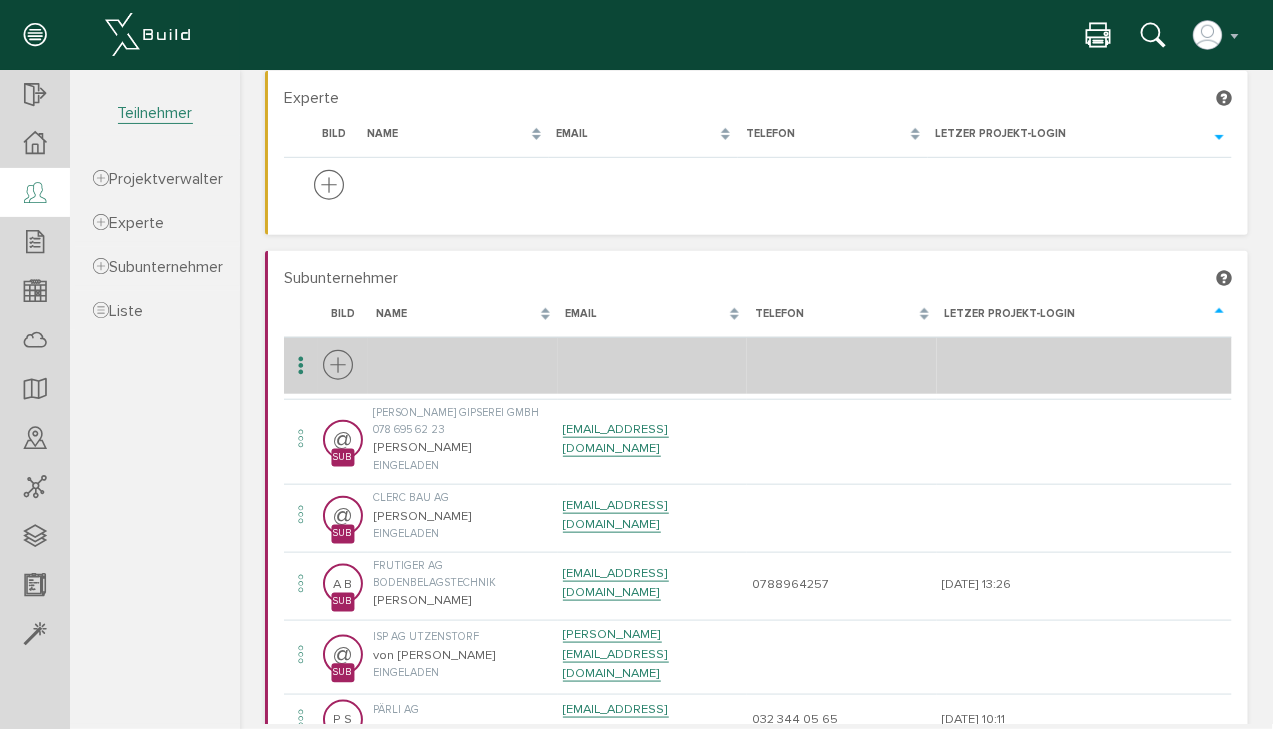 click at bounding box center [337, 365] 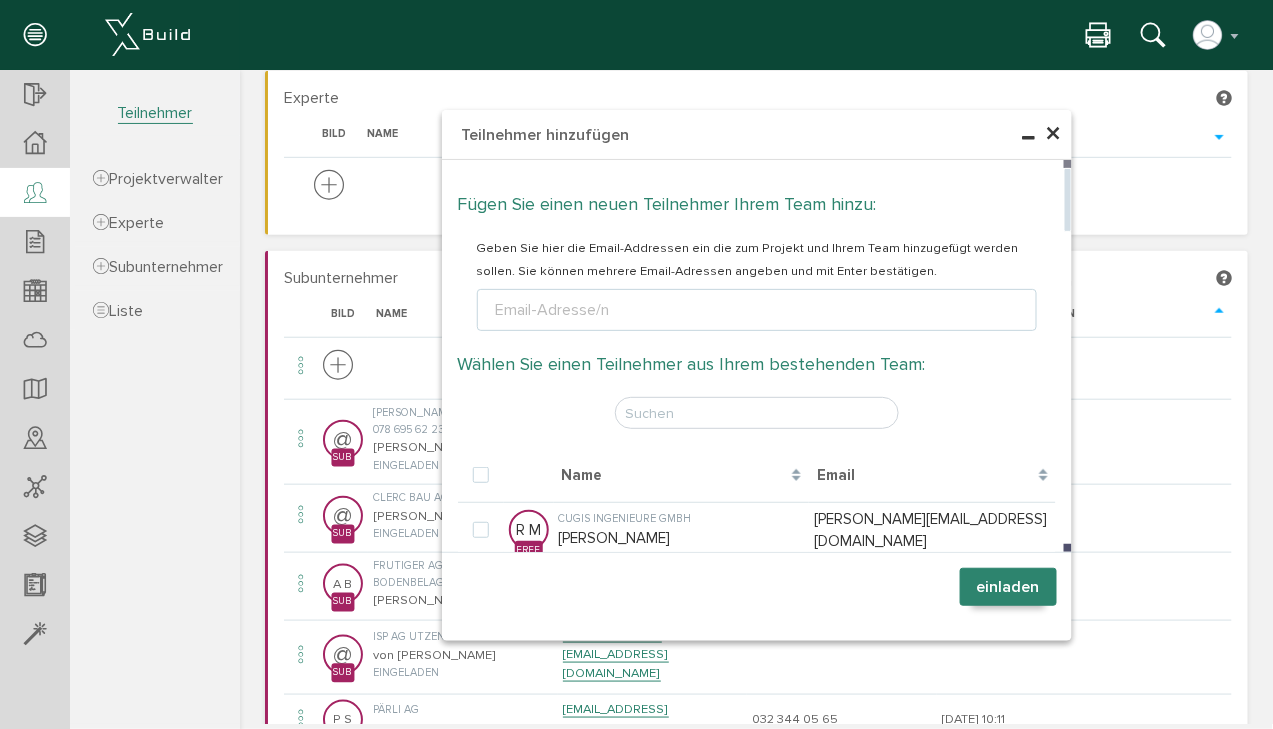 click on "Email-Adresse/n" at bounding box center (552, 309) 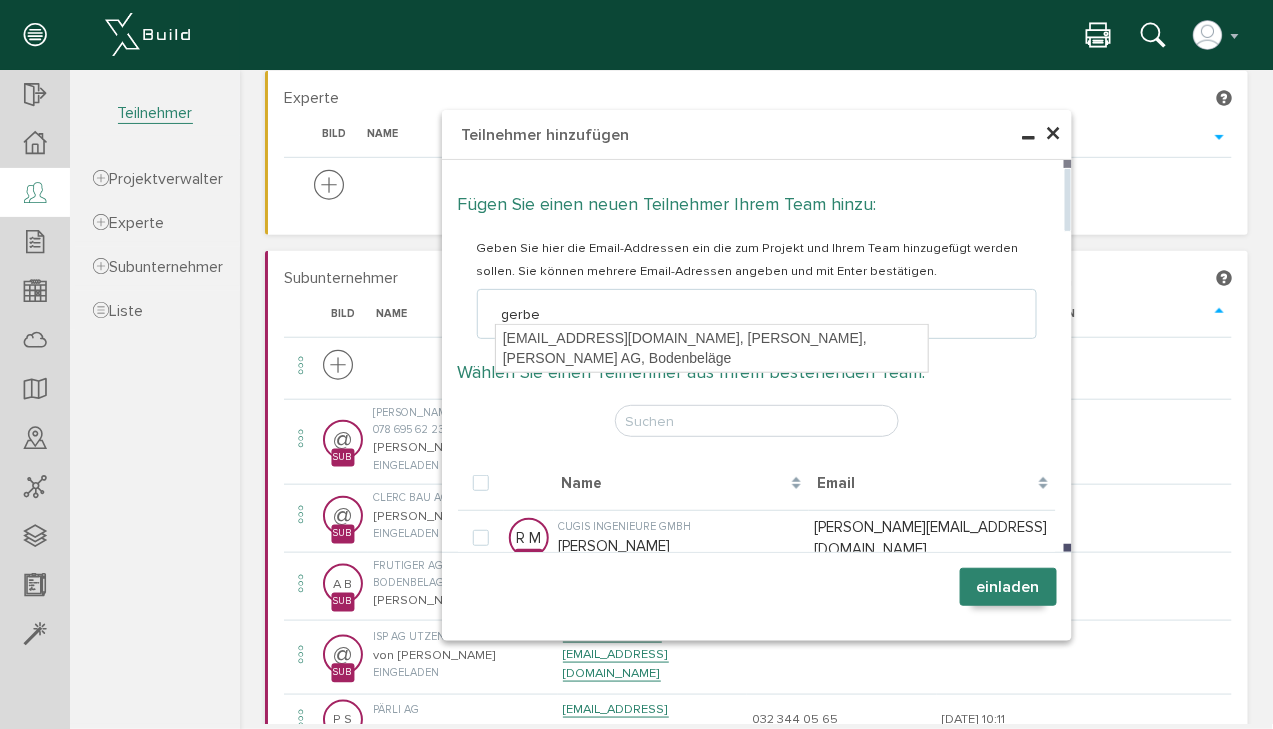 type on "gerber" 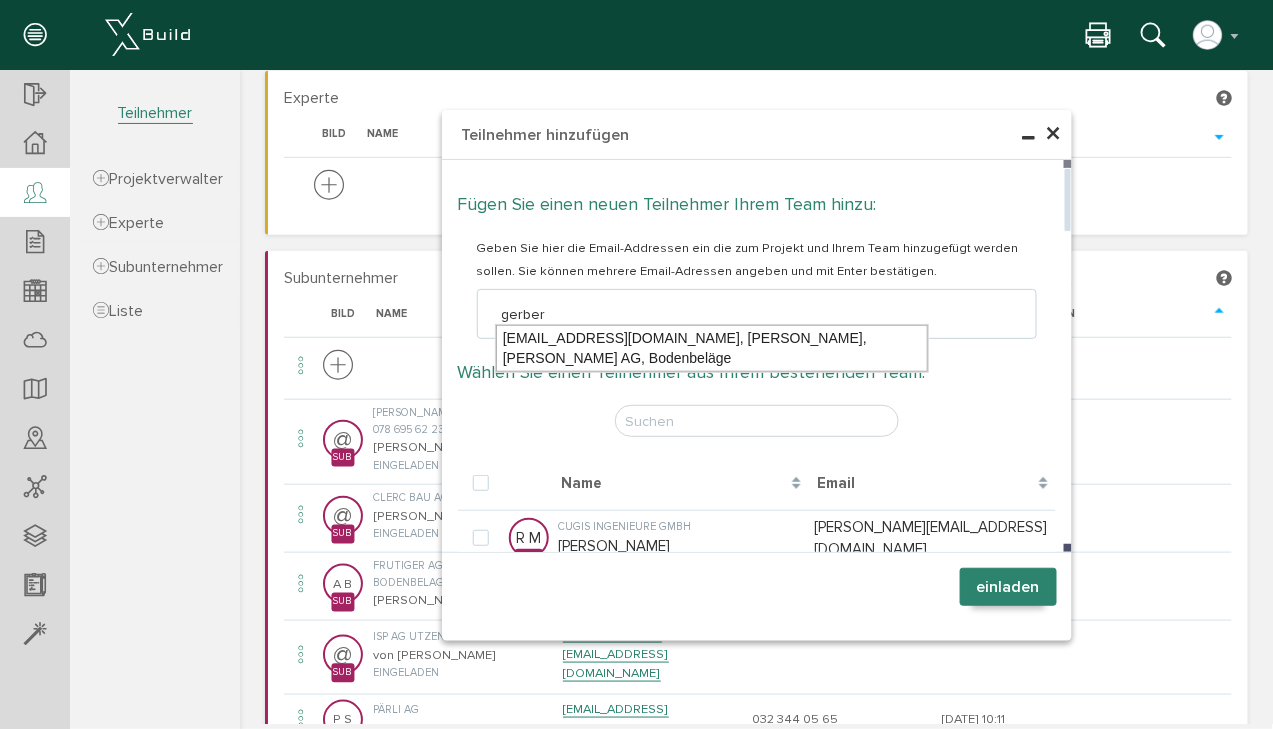 click on "[EMAIL_ADDRESS][DOMAIN_NAME], [PERSON_NAME], [PERSON_NAME] AG, Bodenbeläge" at bounding box center [711, 347] 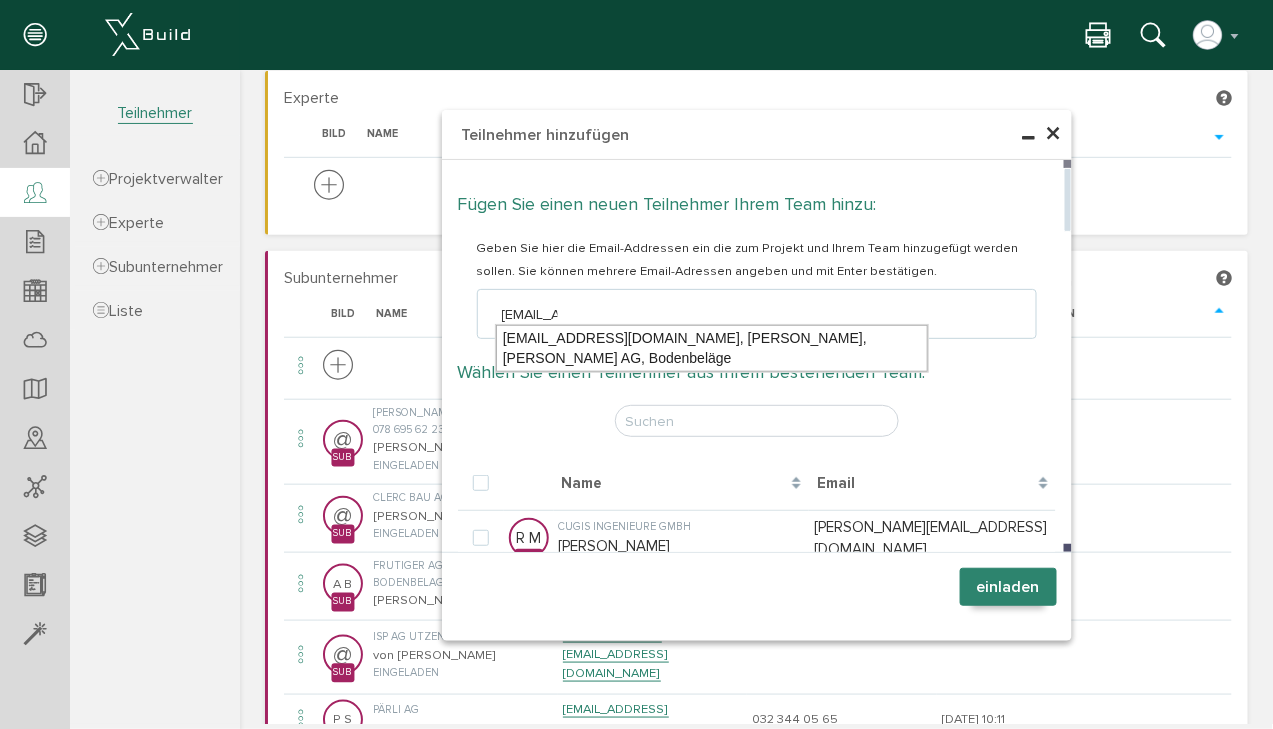 type on "[EMAIL_ADDRESS][DOMAIN_NAME]" 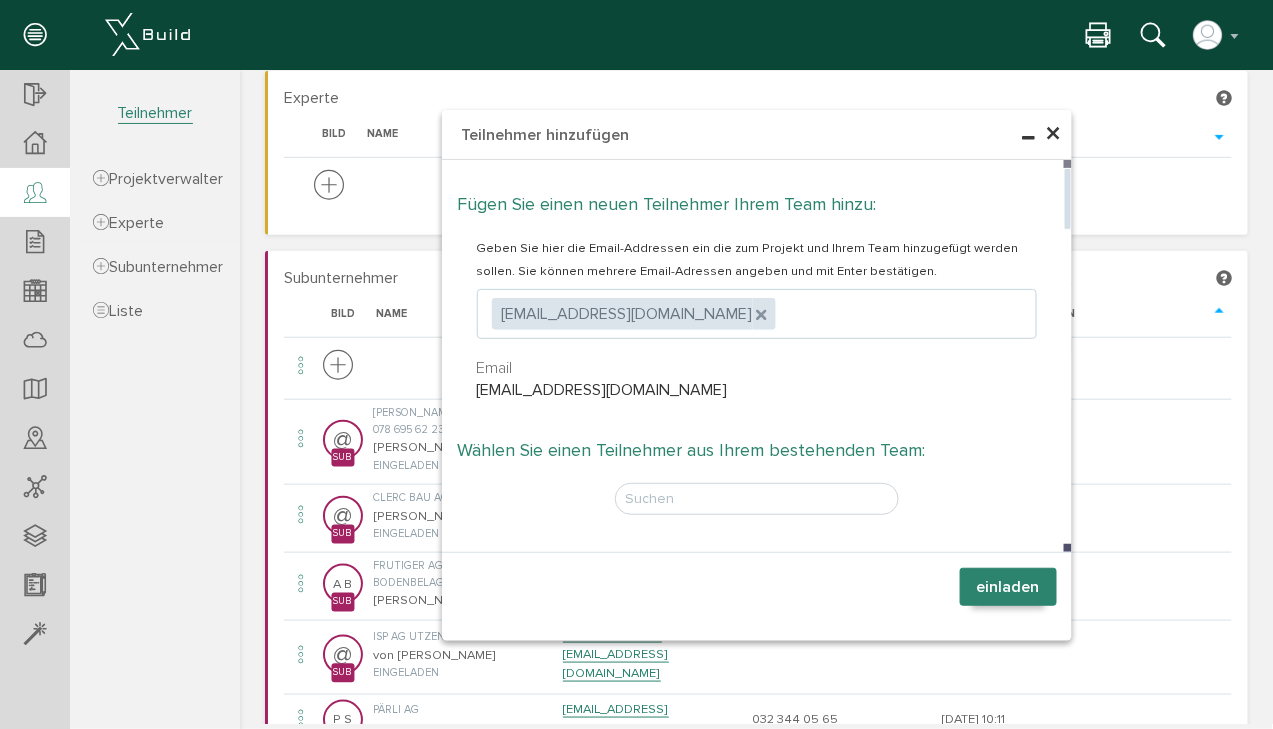 click on "einladen" at bounding box center (1007, 586) 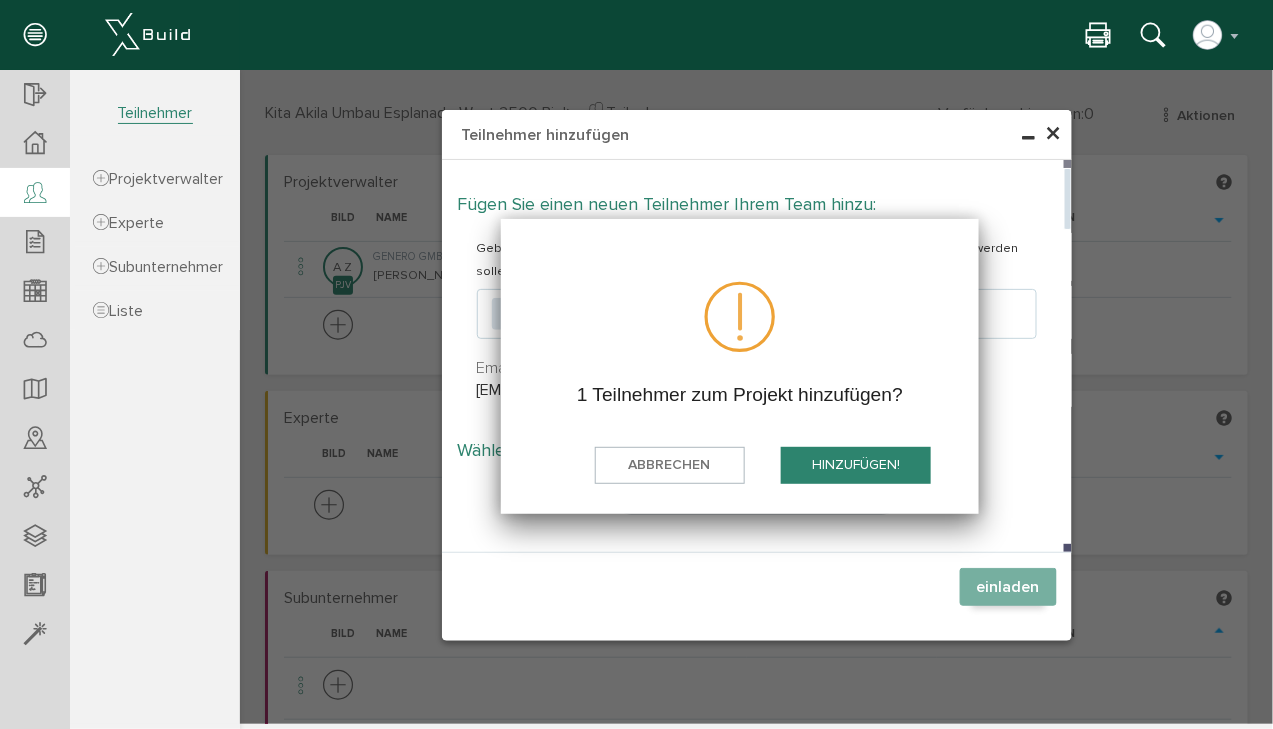 click on "hinzufügen!" at bounding box center [855, 464] 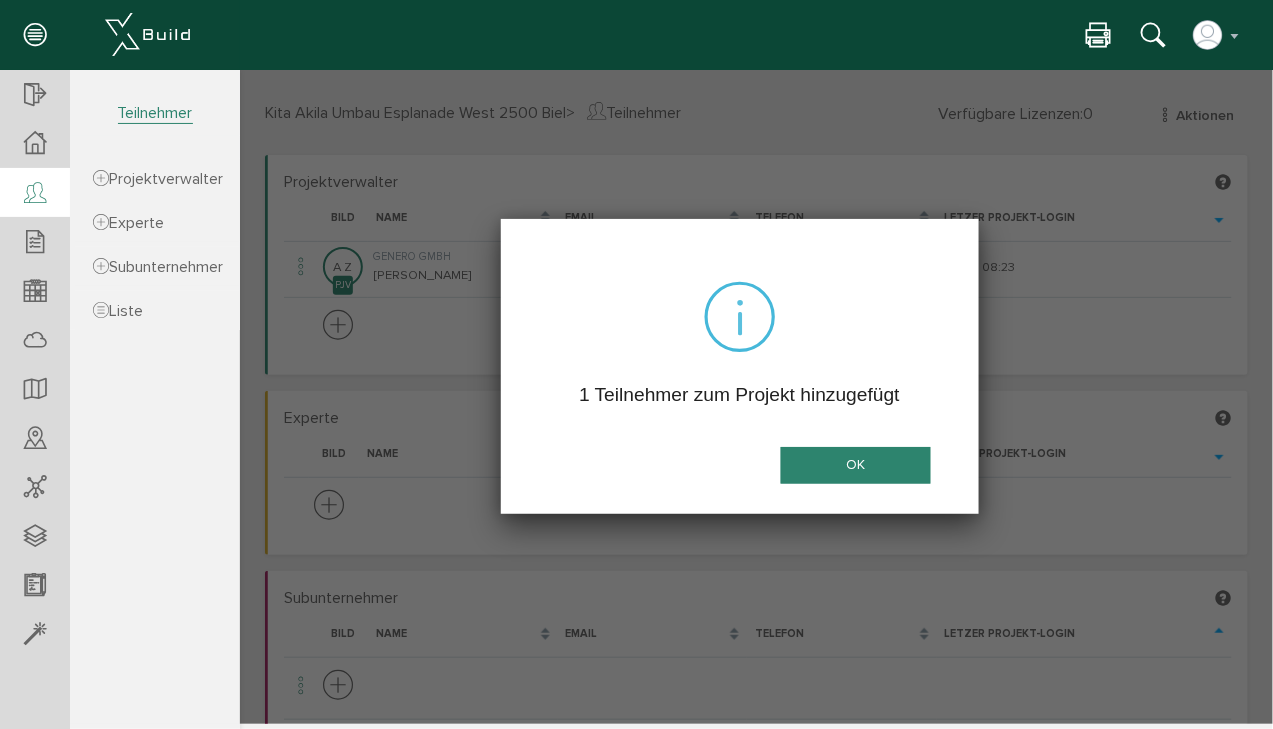 click on "OK" at bounding box center [855, 464] 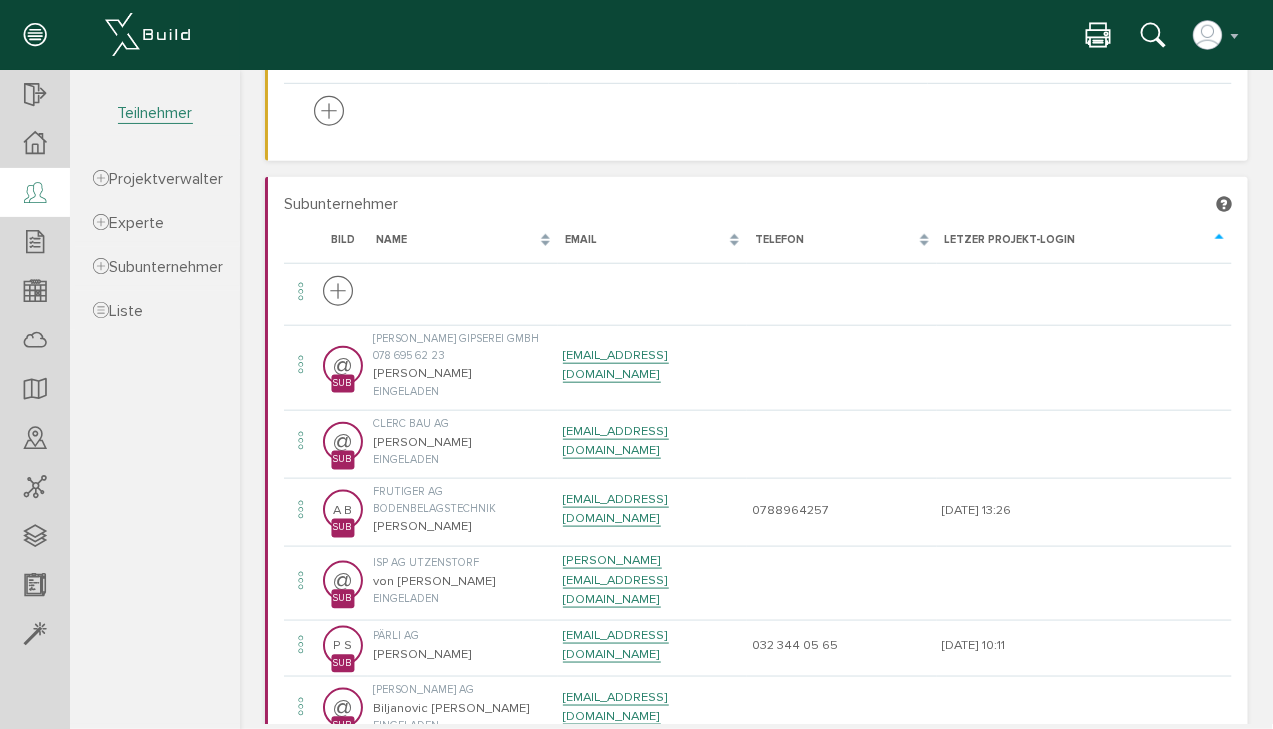scroll, scrollTop: 480, scrollLeft: 0, axis: vertical 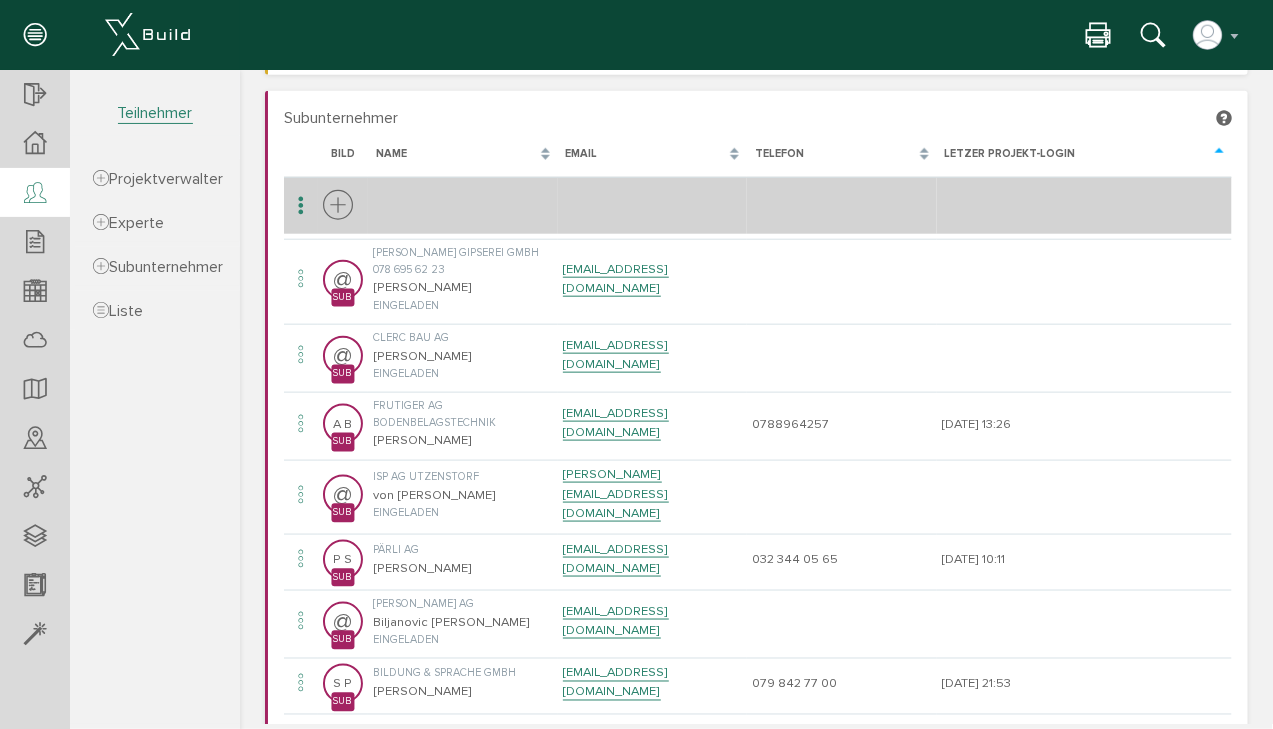 click at bounding box center [337, 205] 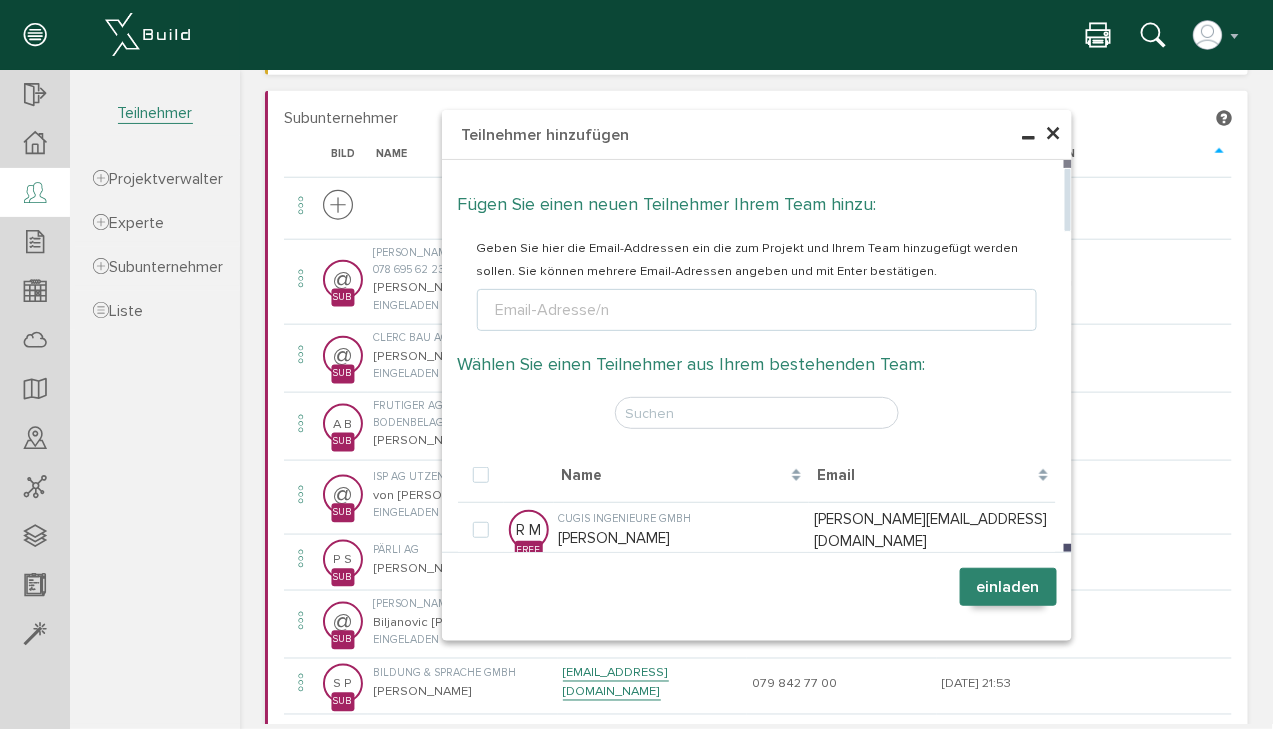 click on "Email-Adresse/n" at bounding box center [552, 309] 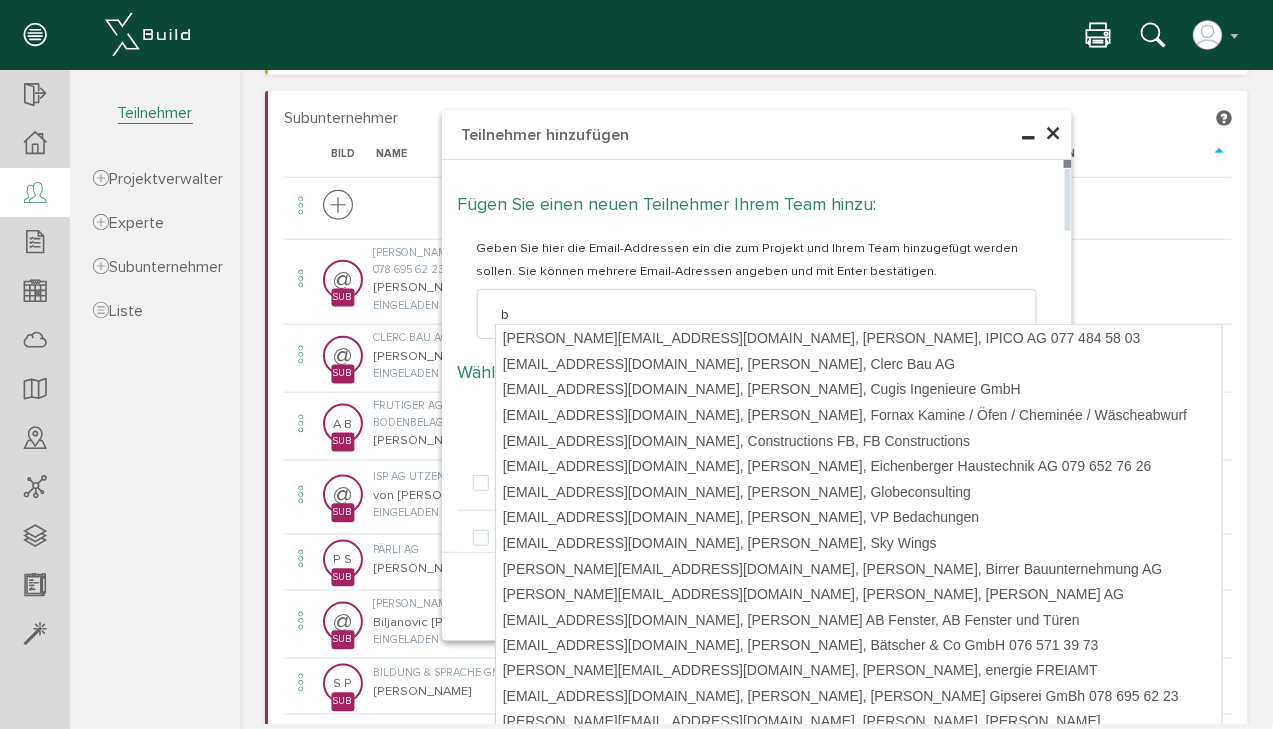 type on "ba" 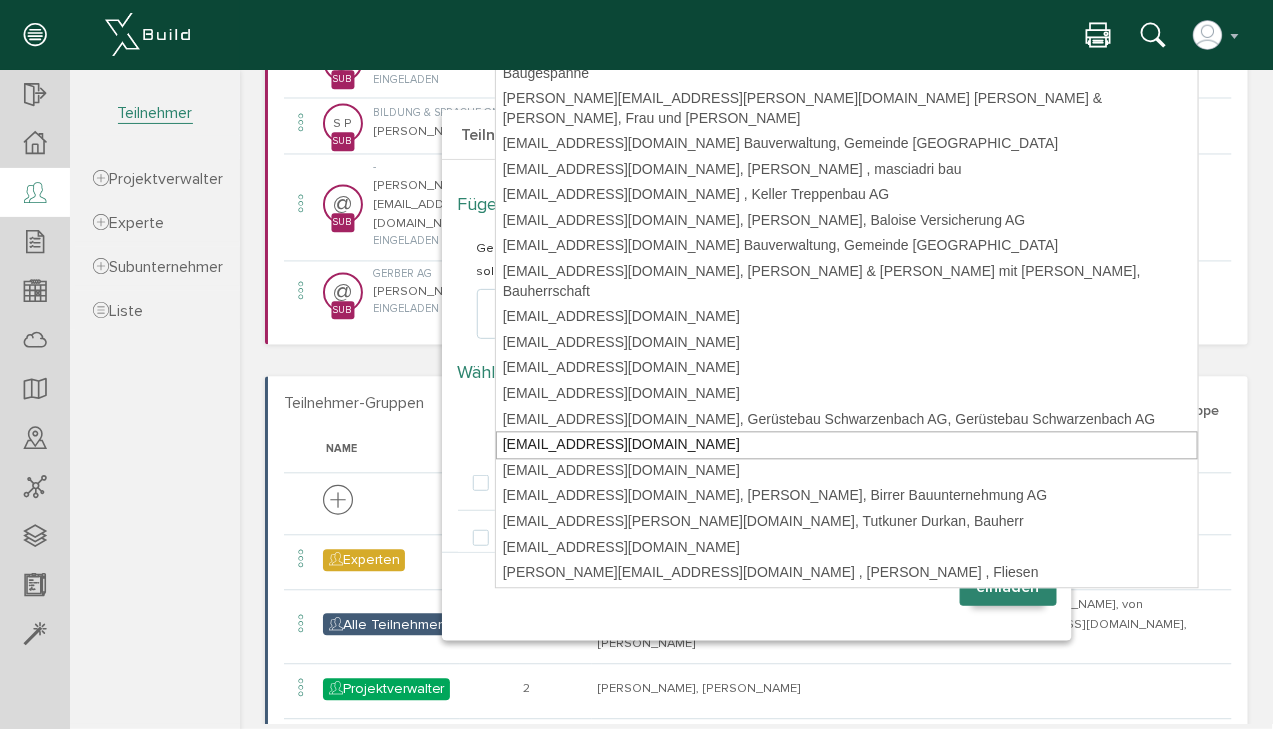 scroll, scrollTop: 1051, scrollLeft: 0, axis: vertical 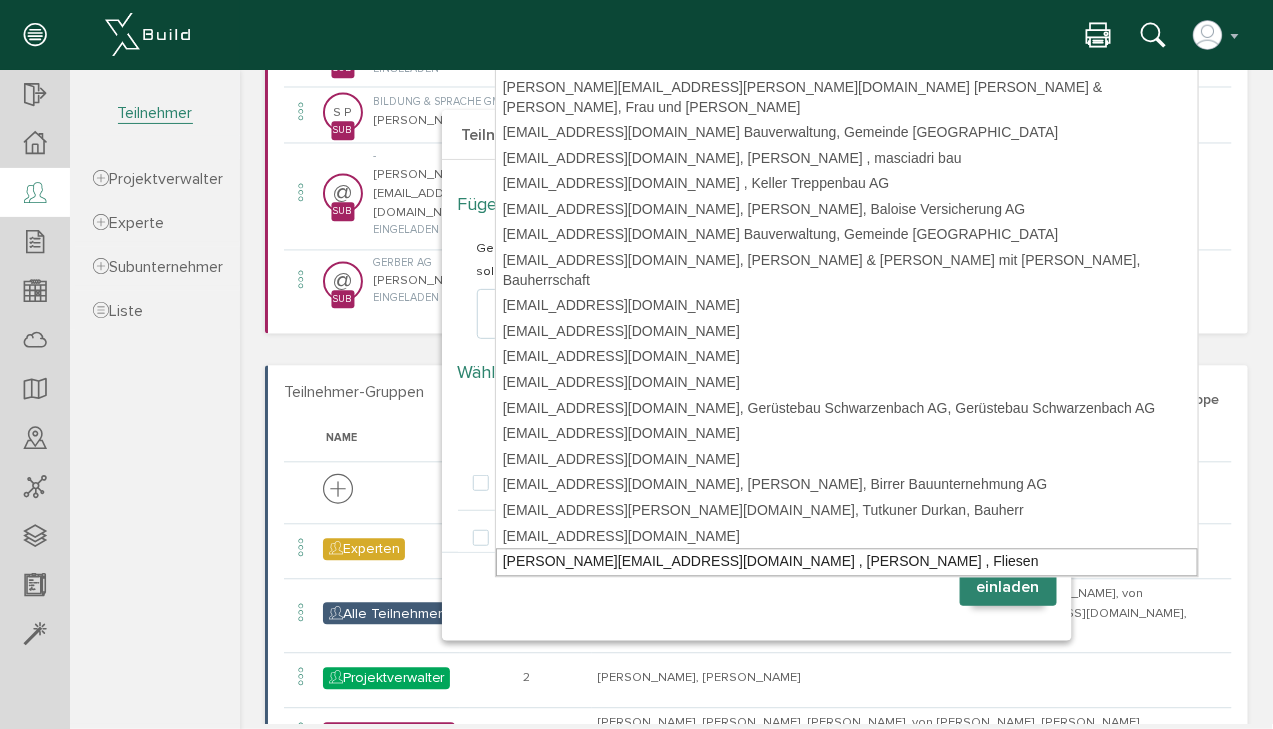 click on "[PERSON_NAME][EMAIL_ADDRESS][DOMAIN_NAME] , [PERSON_NAME] , Fliesen" at bounding box center [846, 562] 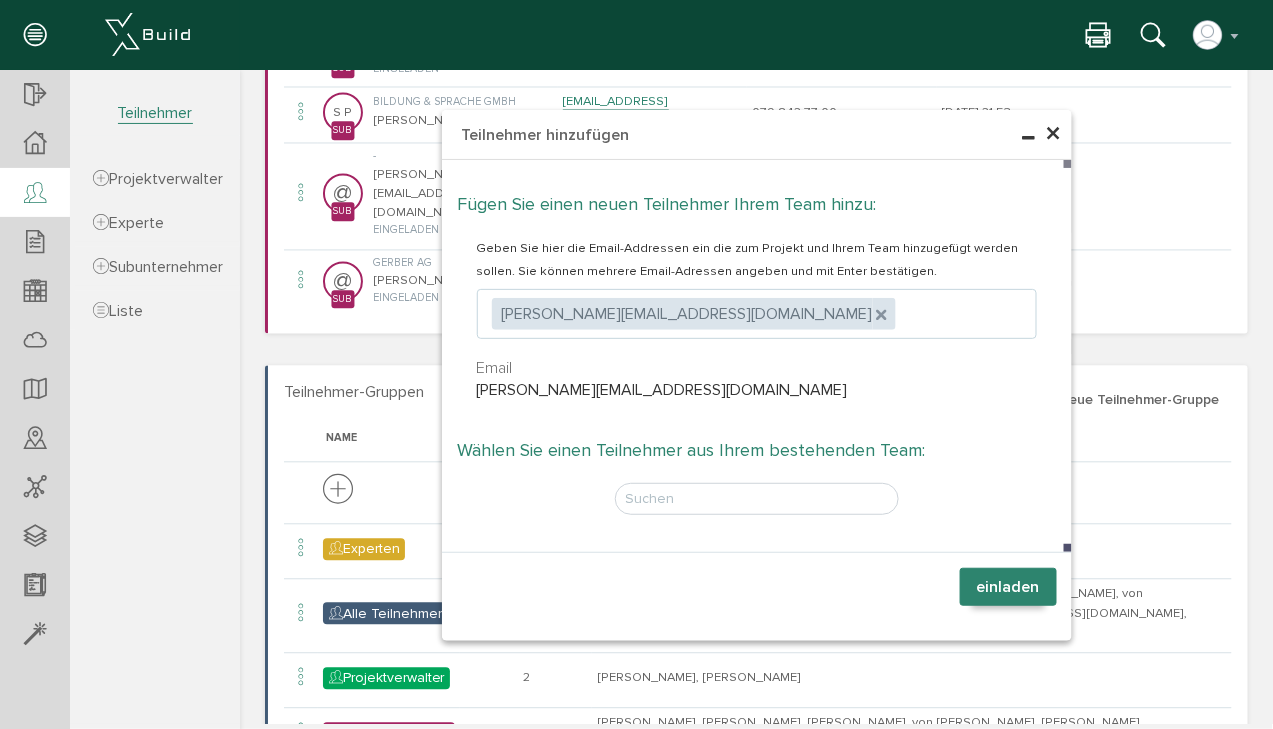 click on "einladen" at bounding box center (1007, 586) 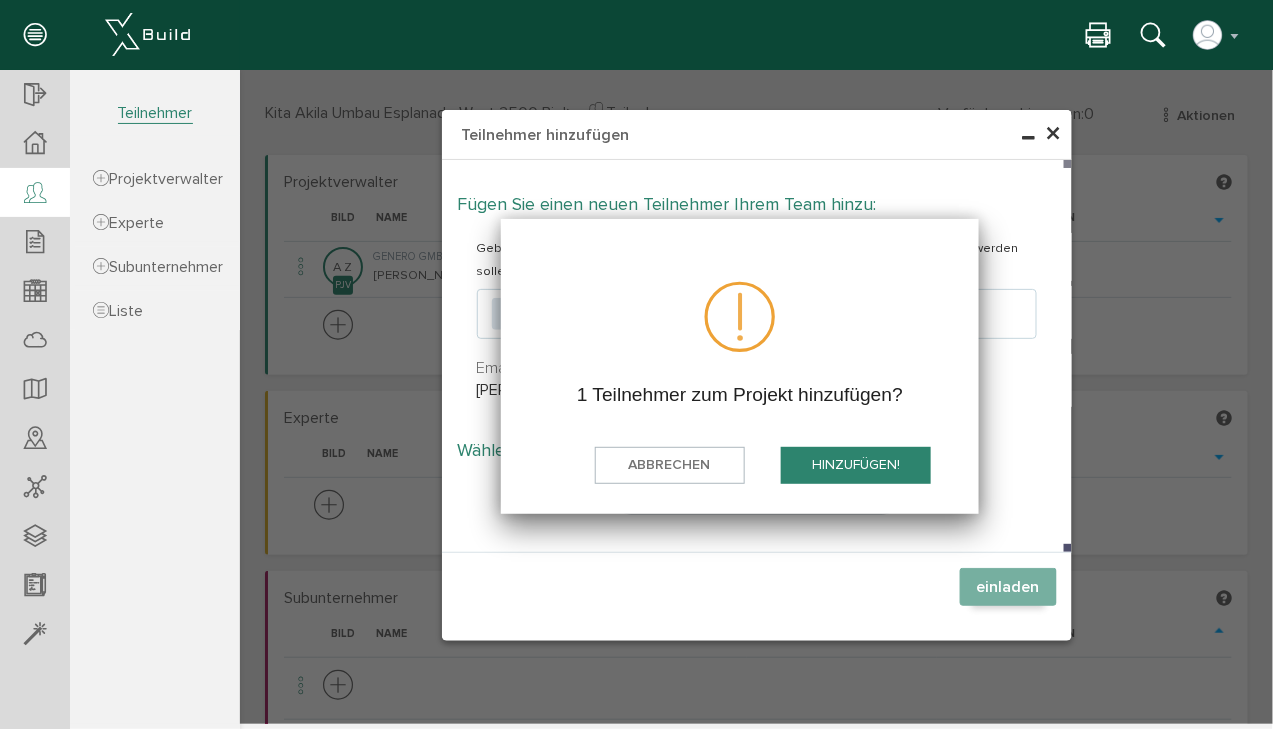 click on "hinzufügen!" at bounding box center (855, 464) 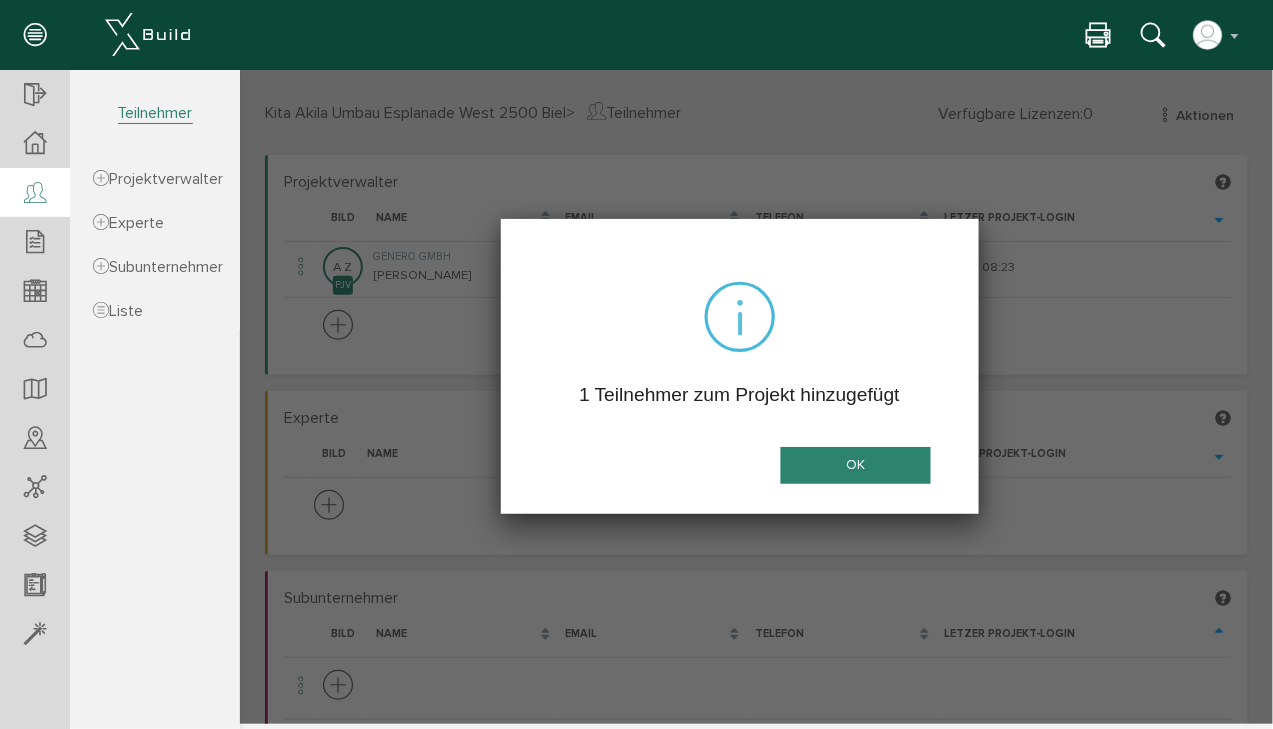 click on "OK" at bounding box center (855, 464) 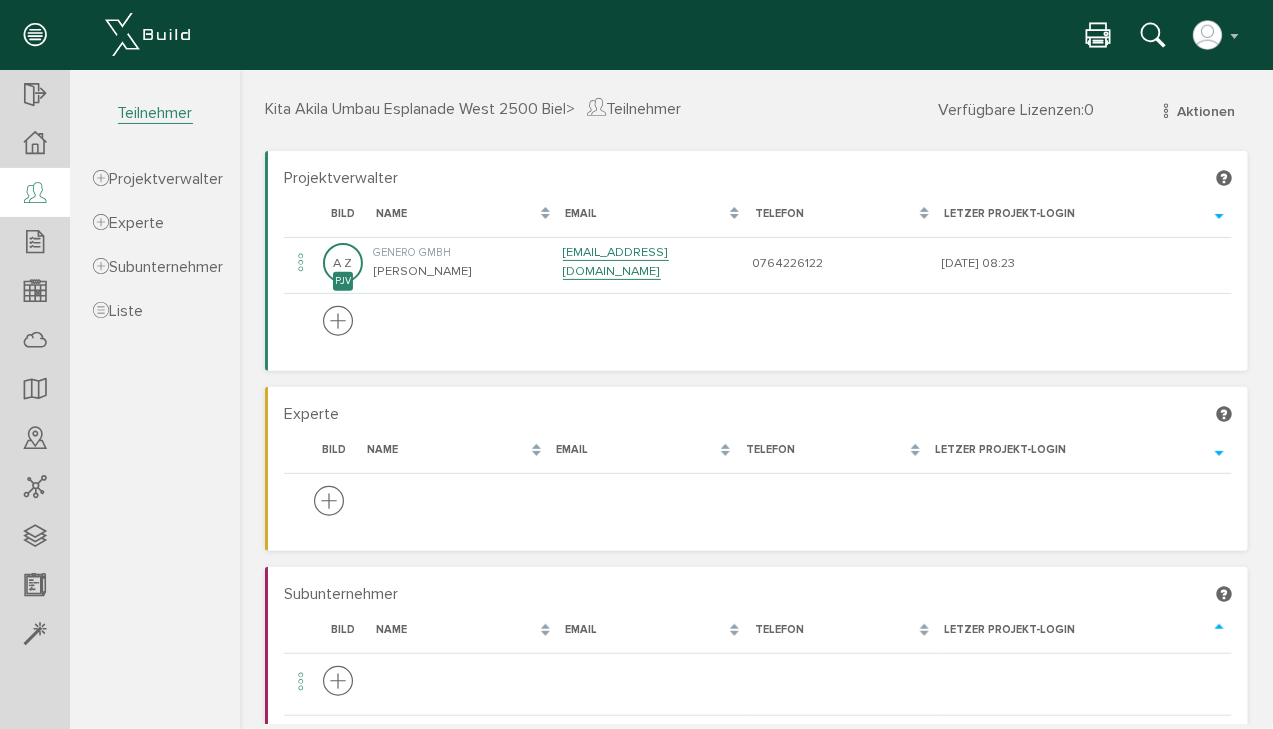 scroll, scrollTop: 0, scrollLeft: 0, axis: both 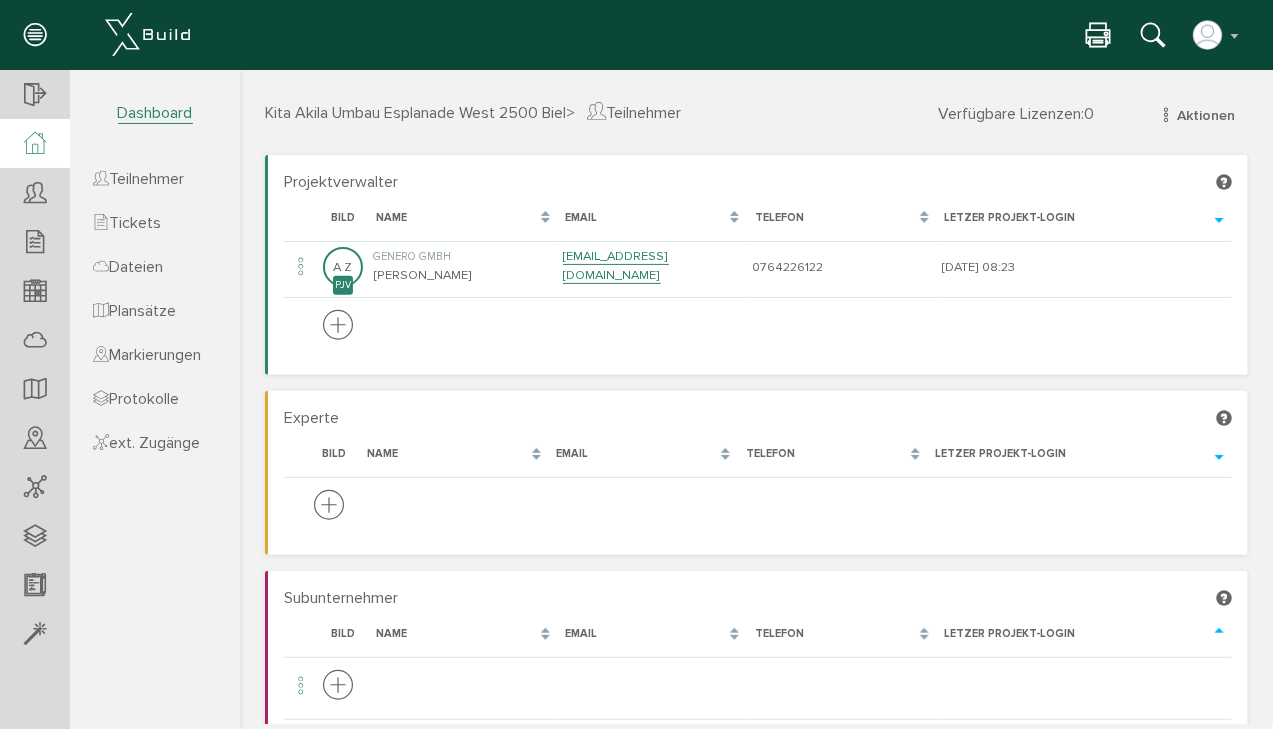 click at bounding box center (35, 143) 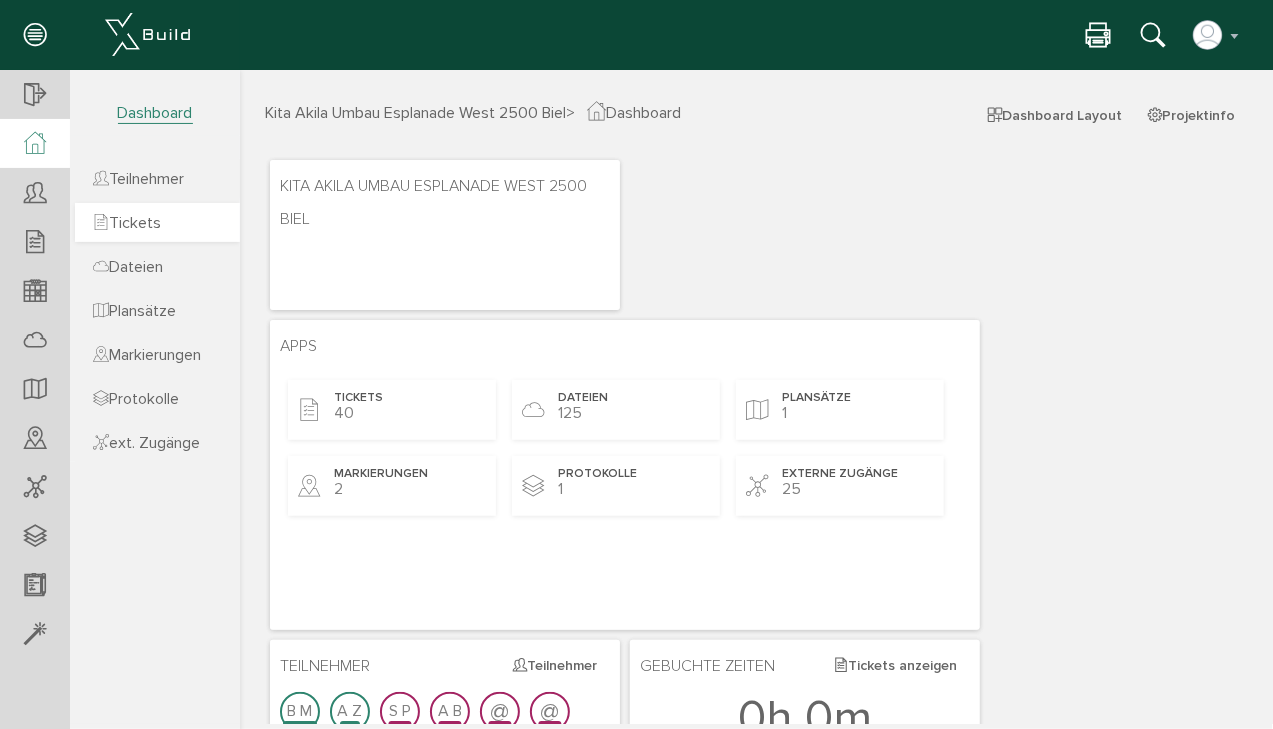click on "Tickets" at bounding box center [127, 223] 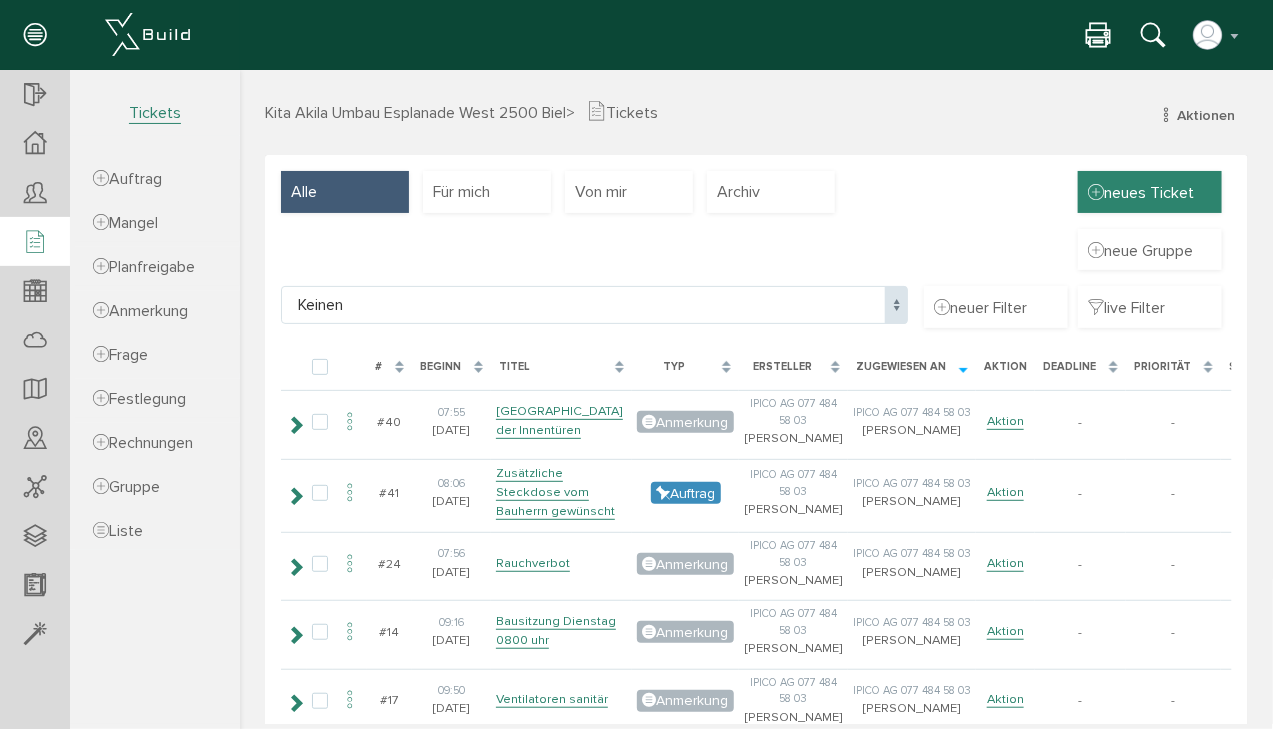 click at bounding box center [1095, 192] 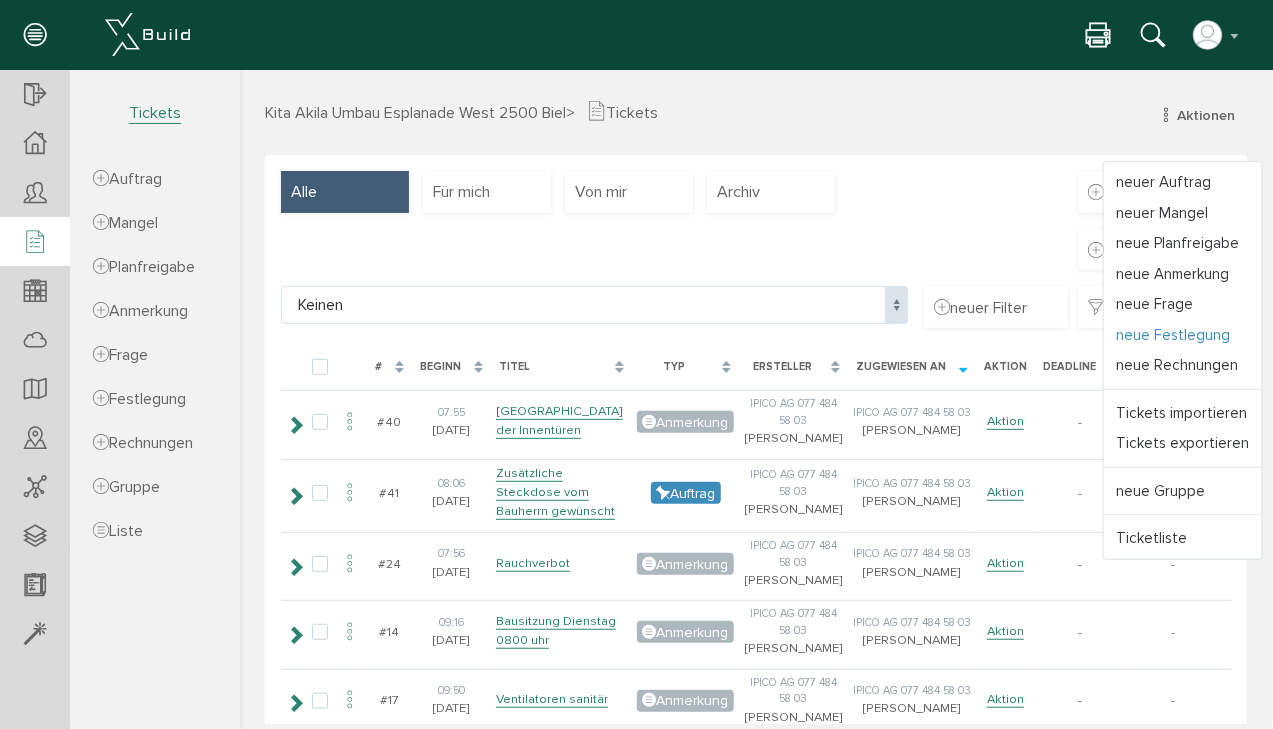 click on "neue Festlegung" at bounding box center (1182, 334) 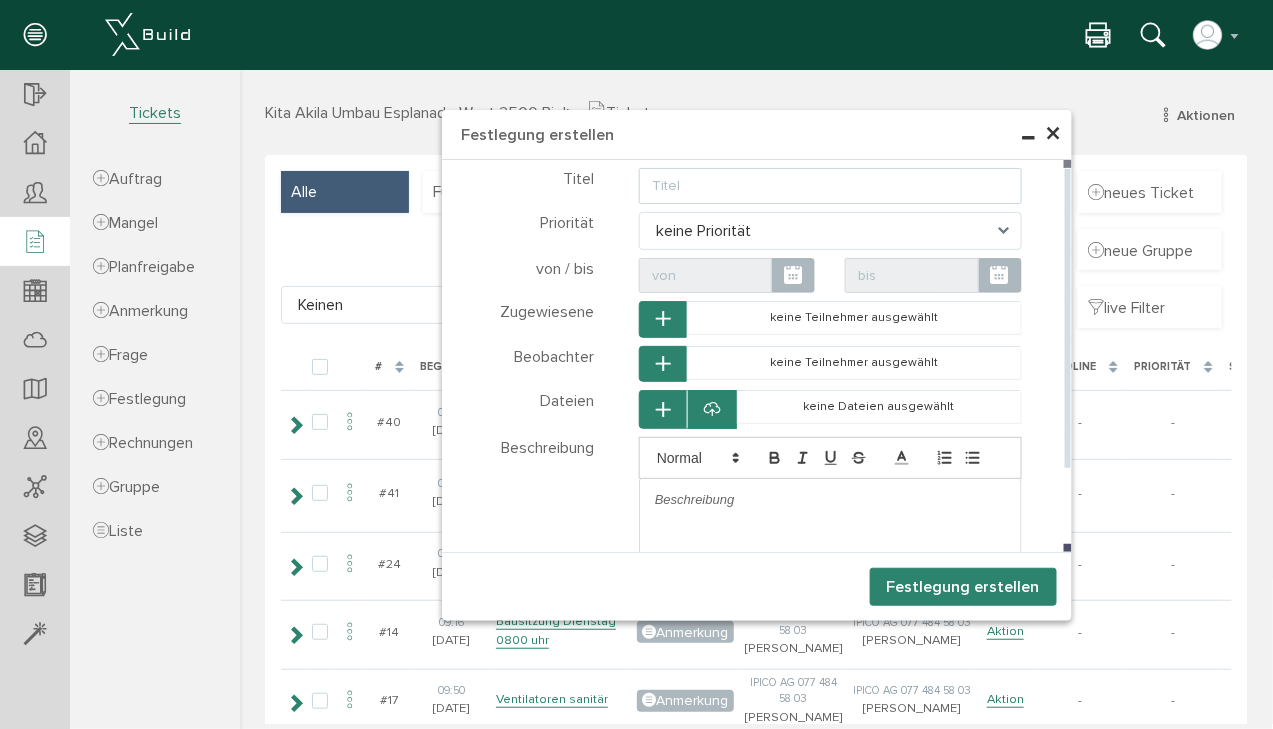 click at bounding box center (829, 185) 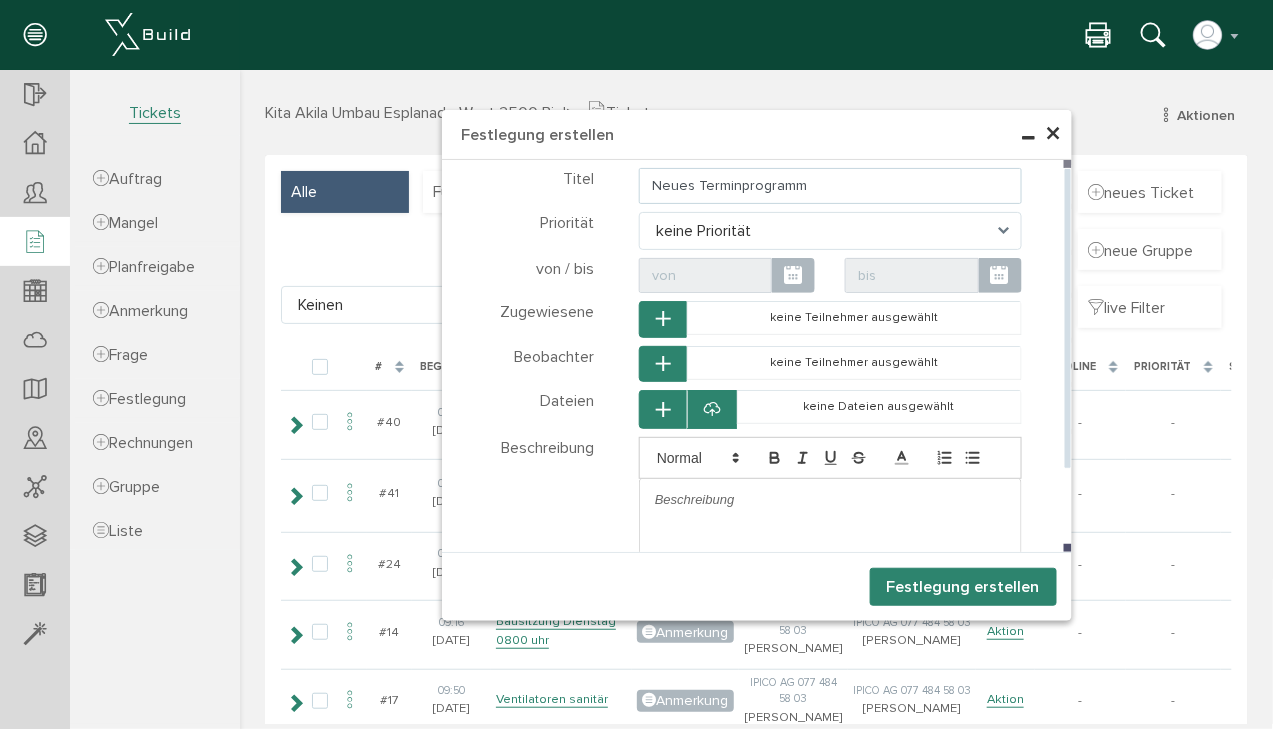 type on "Neues Terminprogramm" 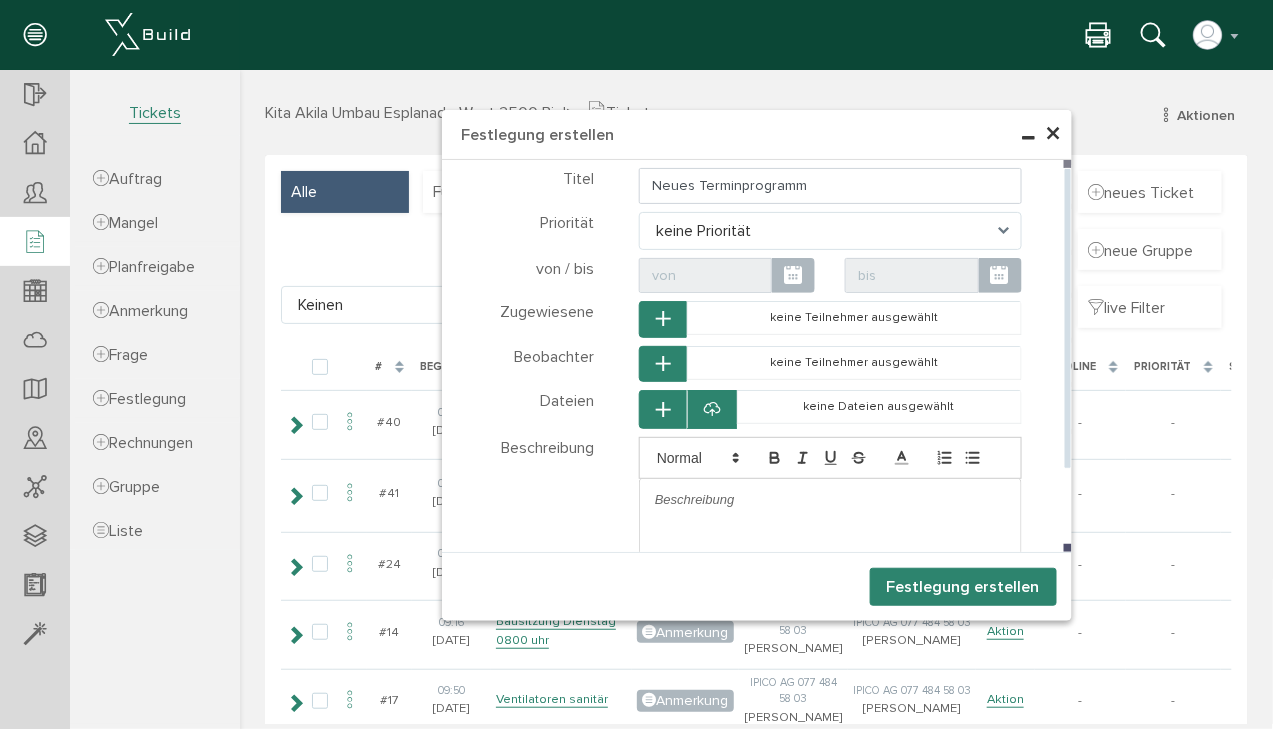 click at bounding box center (662, 409) 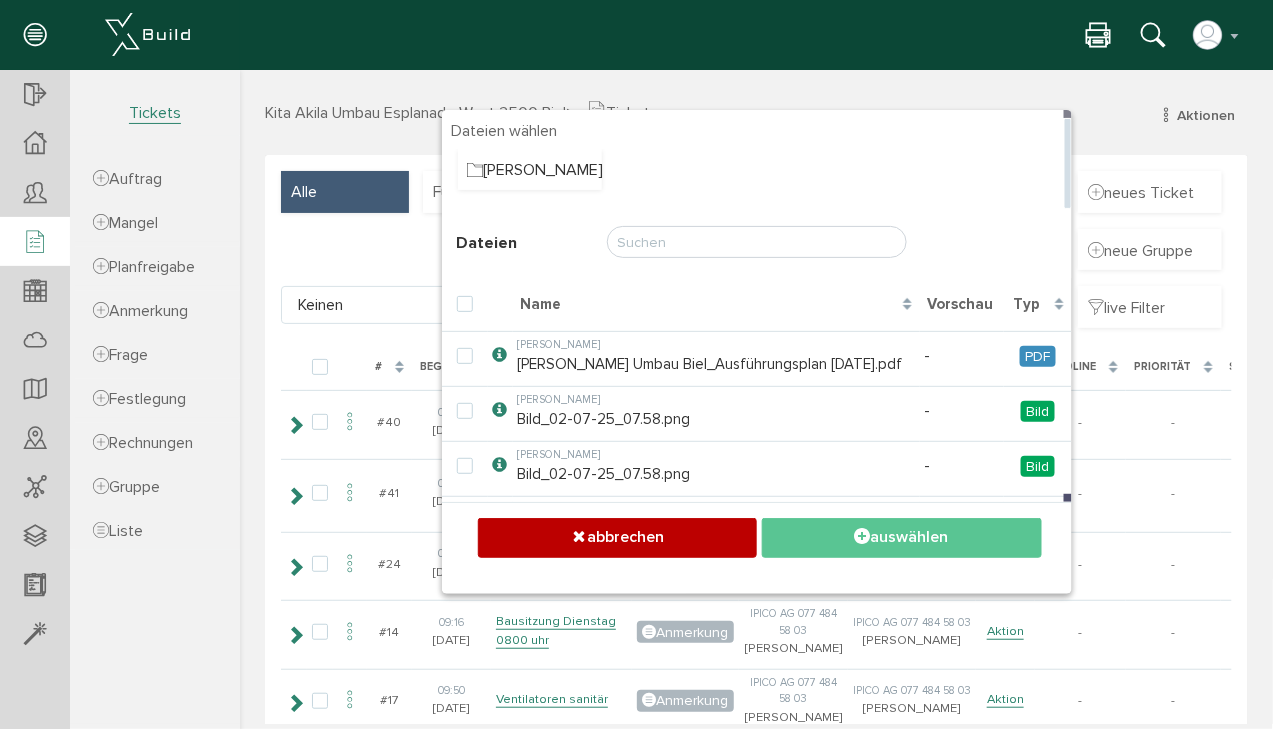 click on "abbrechen" at bounding box center [616, 536] 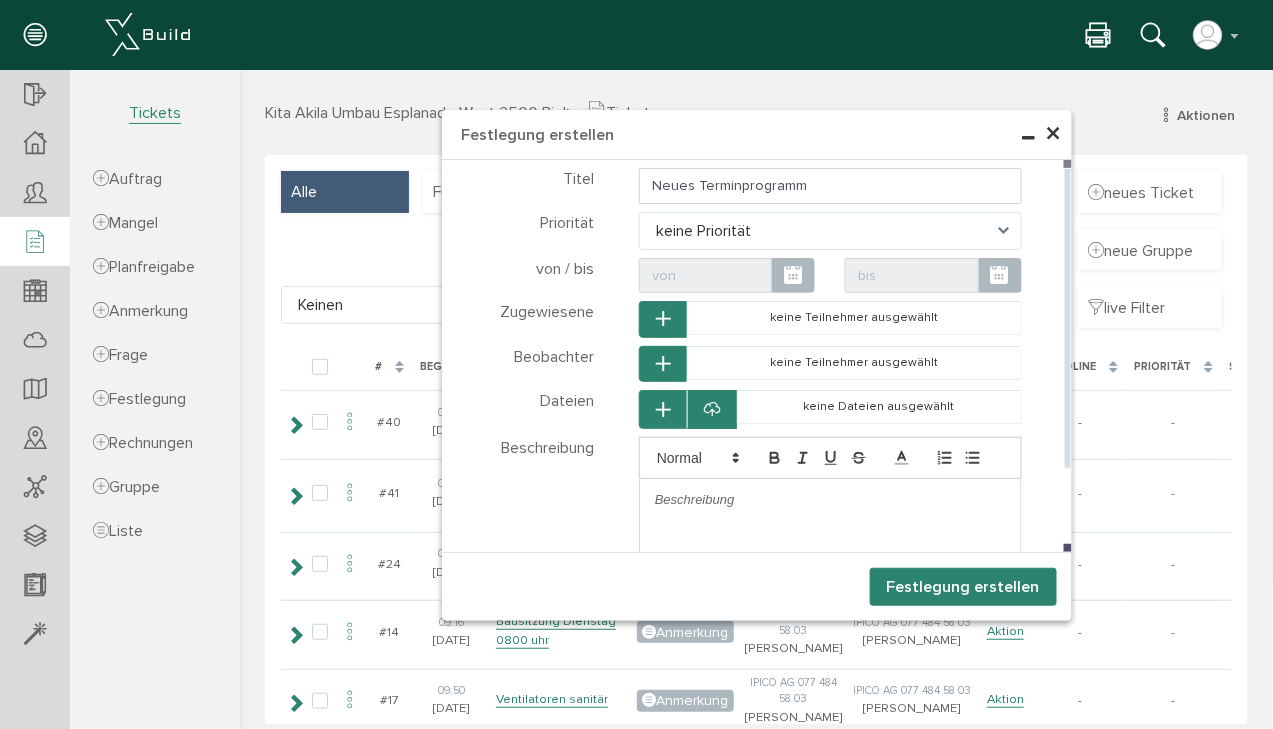 click at bounding box center (711, 409) 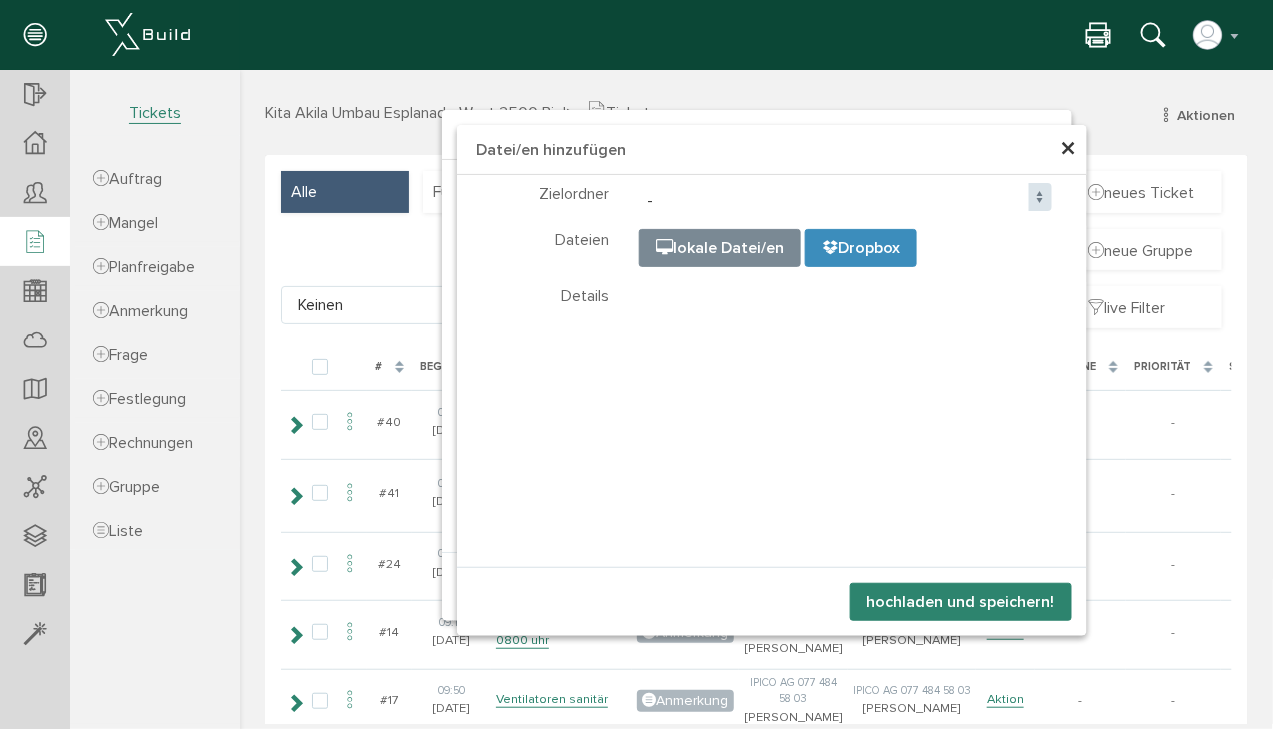 click at bounding box center (1139, 329) 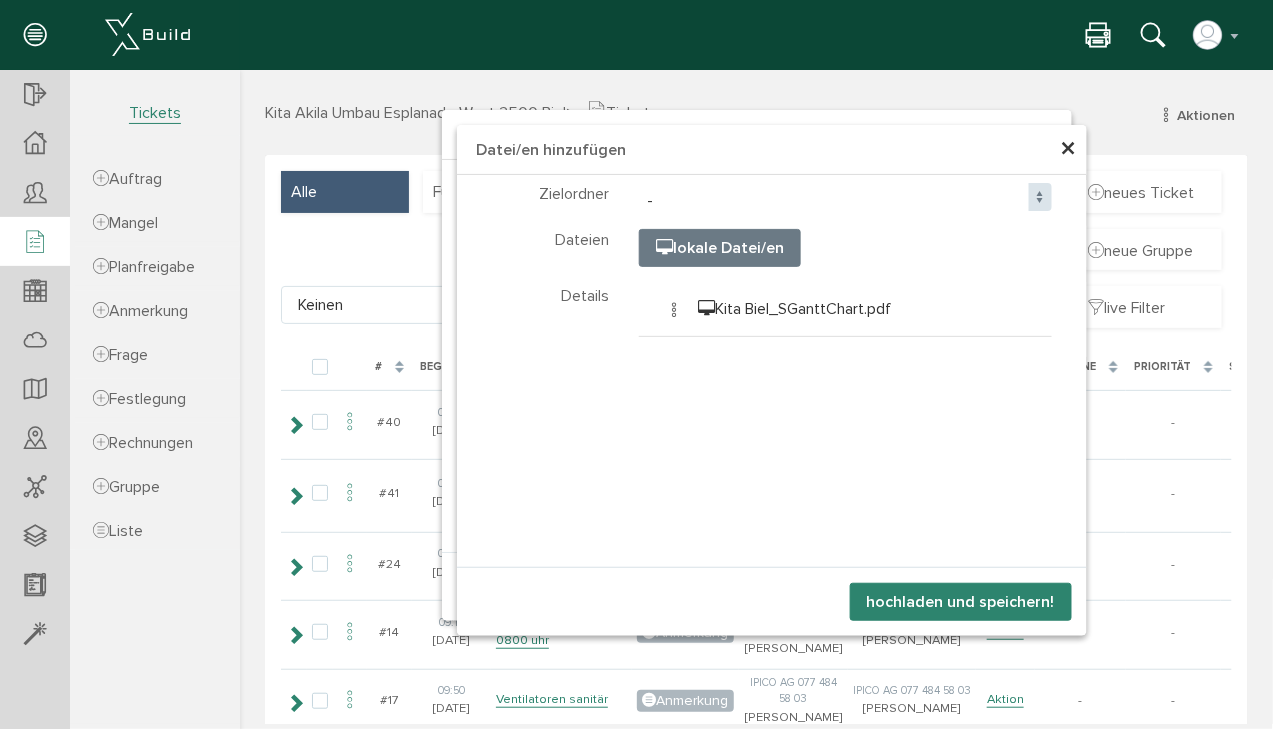 click on "hochladen und speichern!" at bounding box center [960, 601] 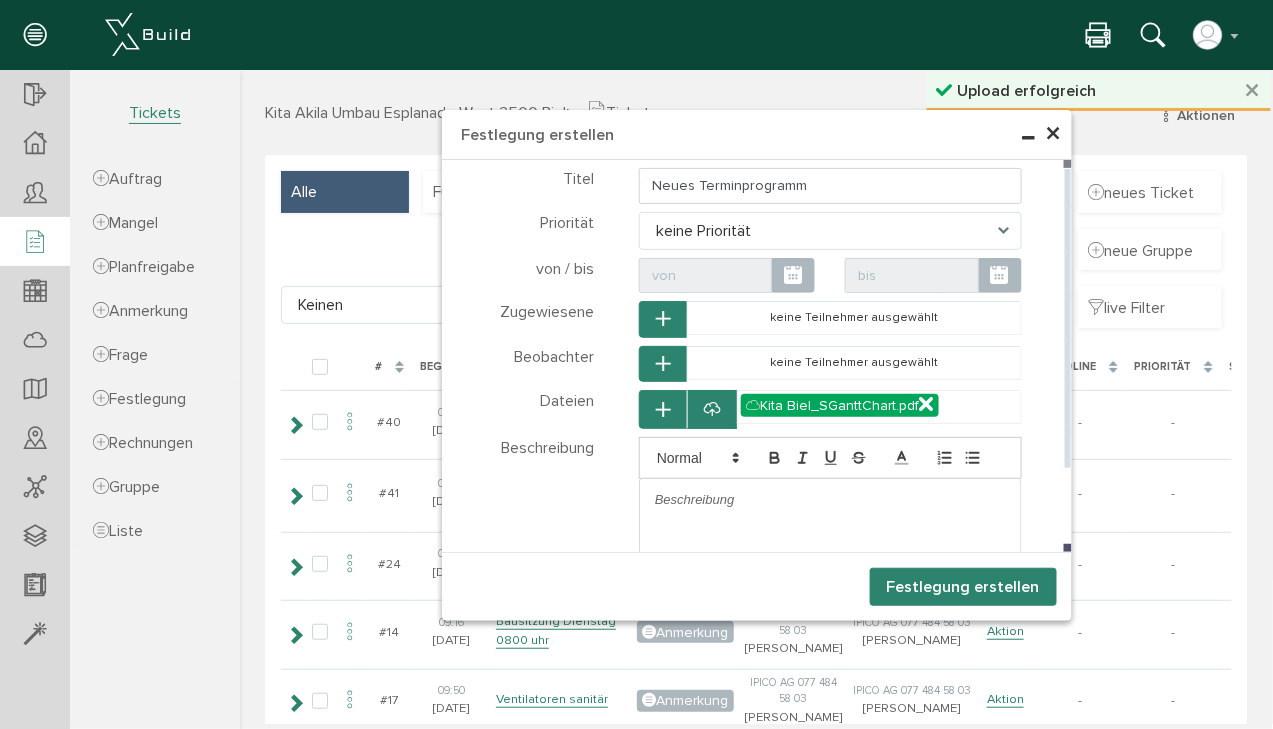 click at bounding box center [829, 499] 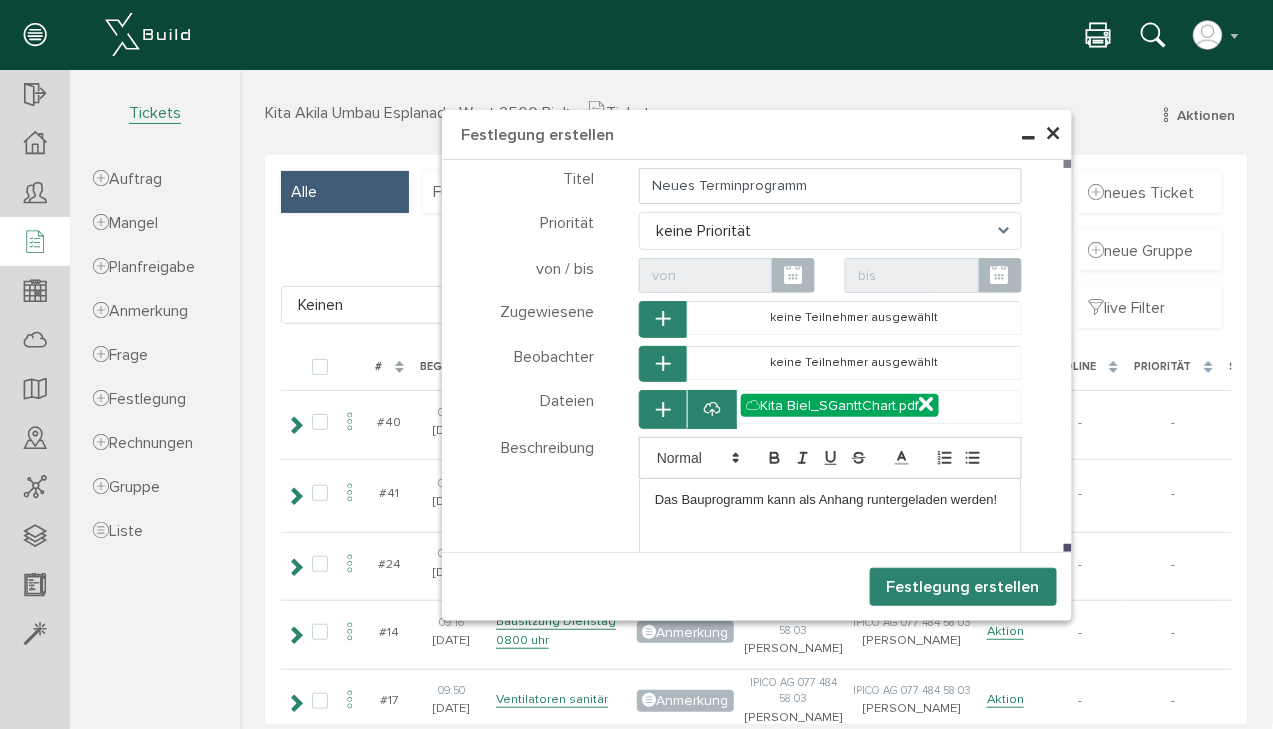 click on "Festlegung erstellen" at bounding box center (962, 586) 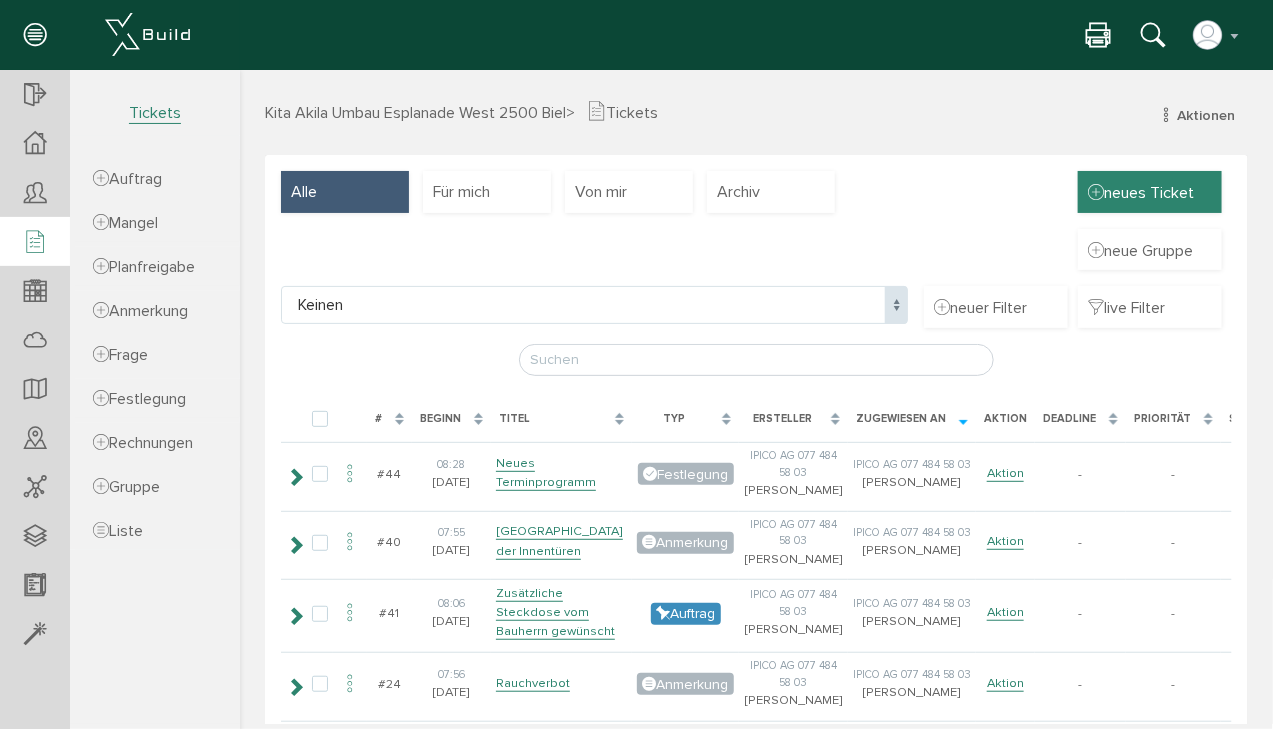 click at bounding box center [1095, 192] 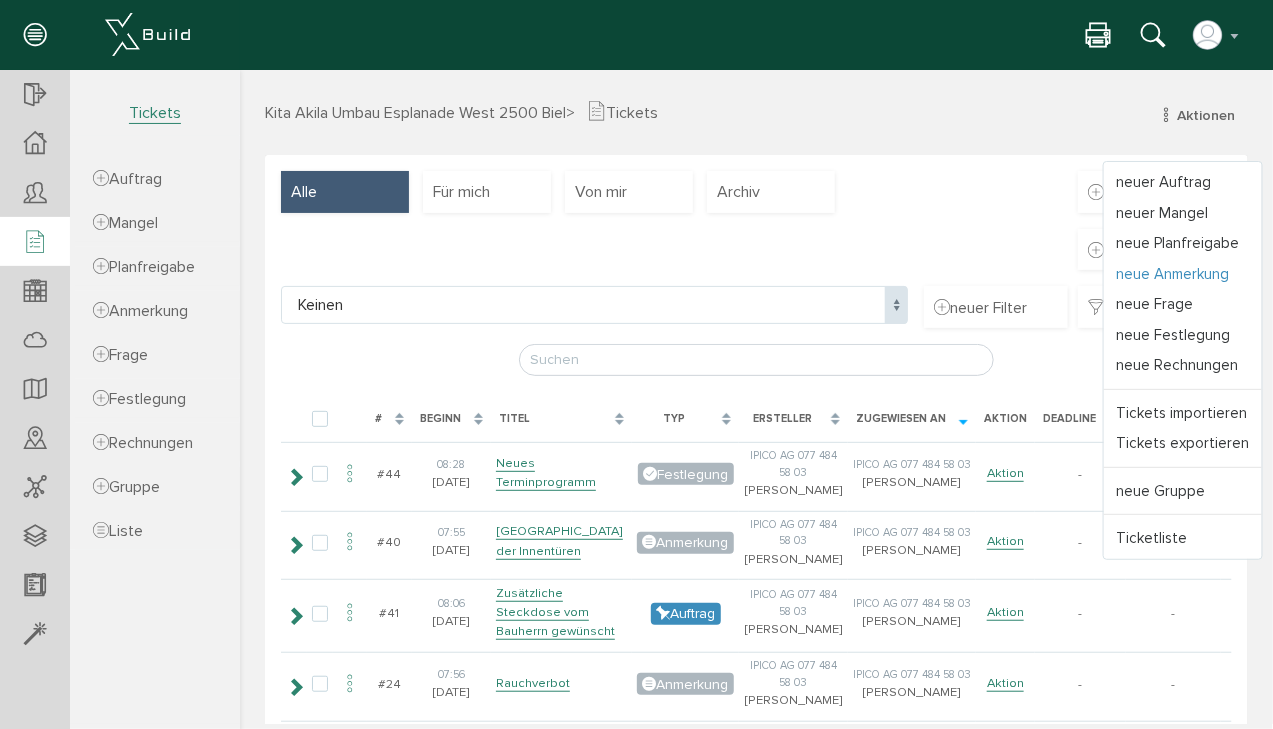 click on "neue Anmerkung" at bounding box center (1182, 273) 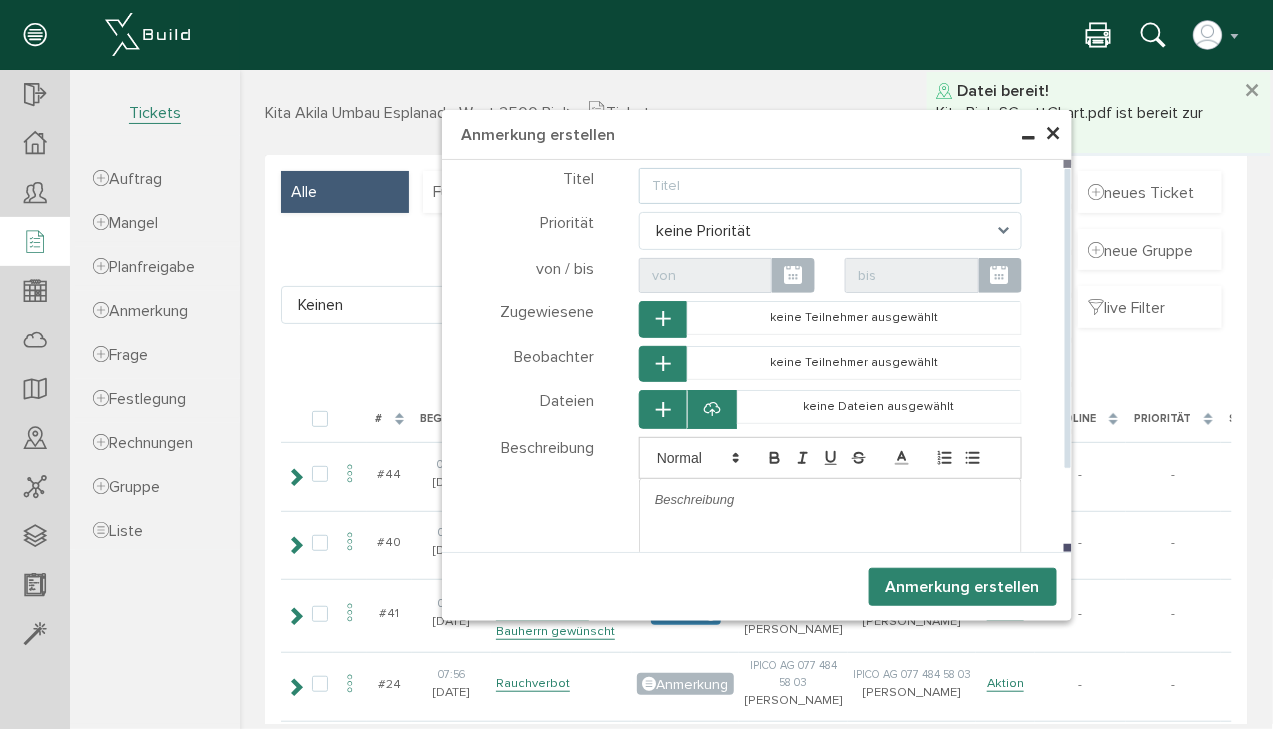 click at bounding box center [829, 185] 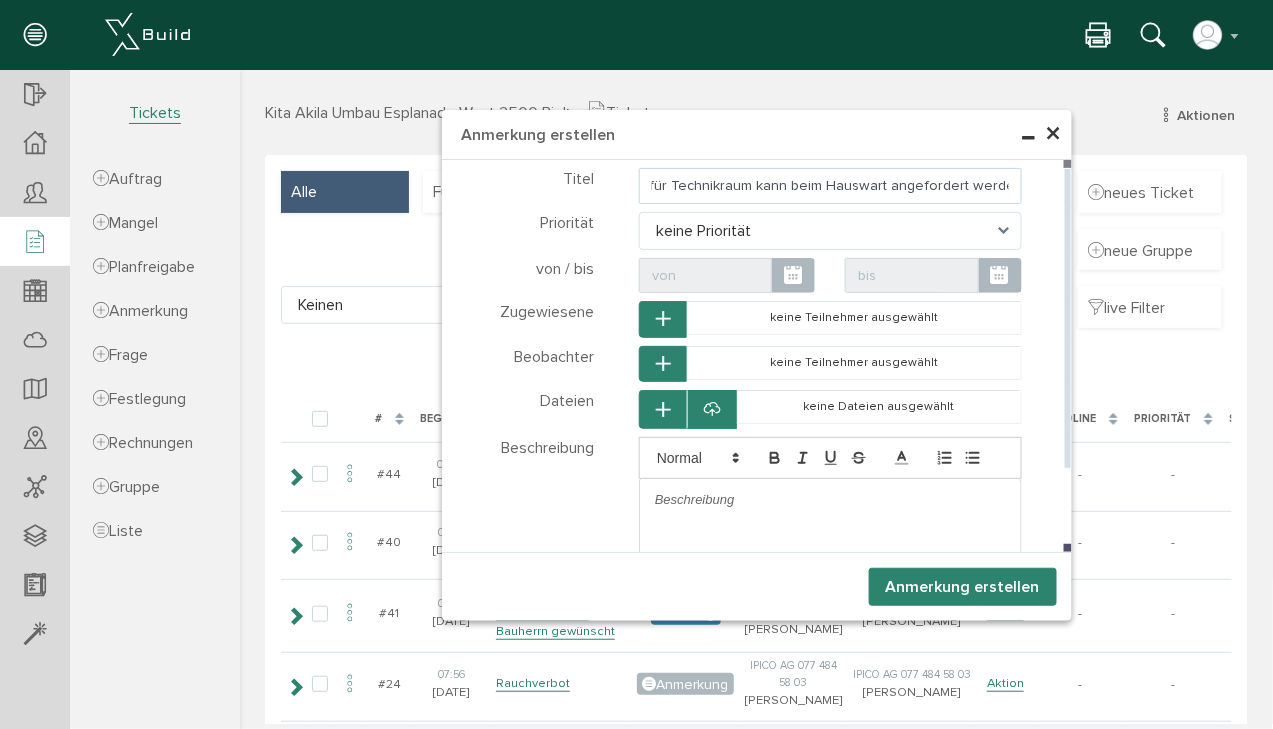scroll, scrollTop: 0, scrollLeft: 72, axis: horizontal 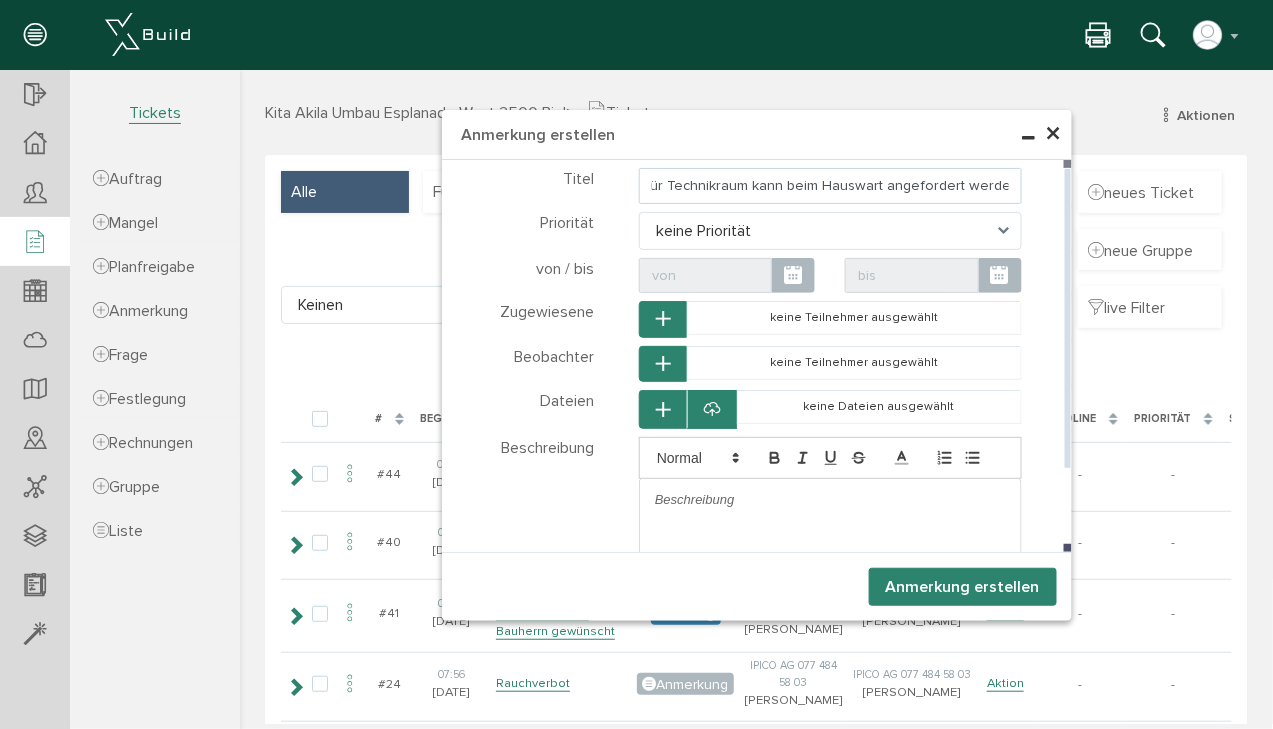 type on "Schlüssel für Technikraum kann beim Hauswart angefordert werden!" 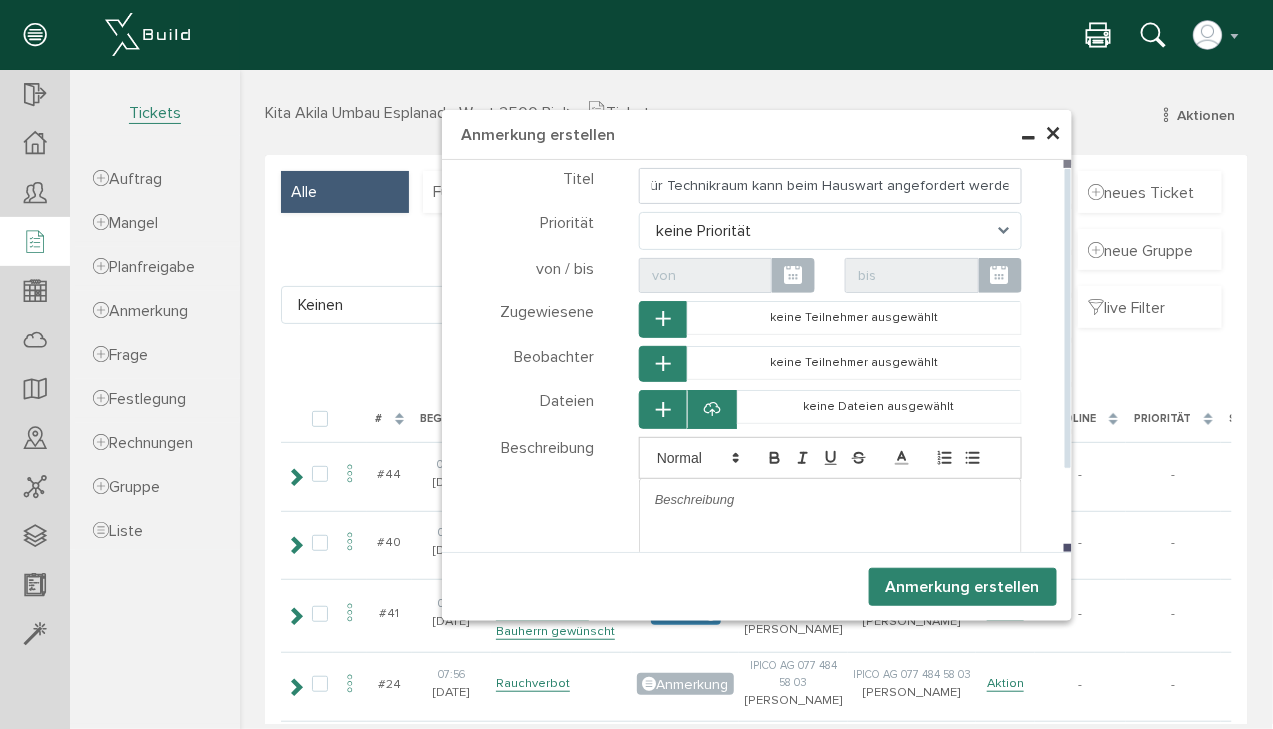 click at bounding box center [829, 499] 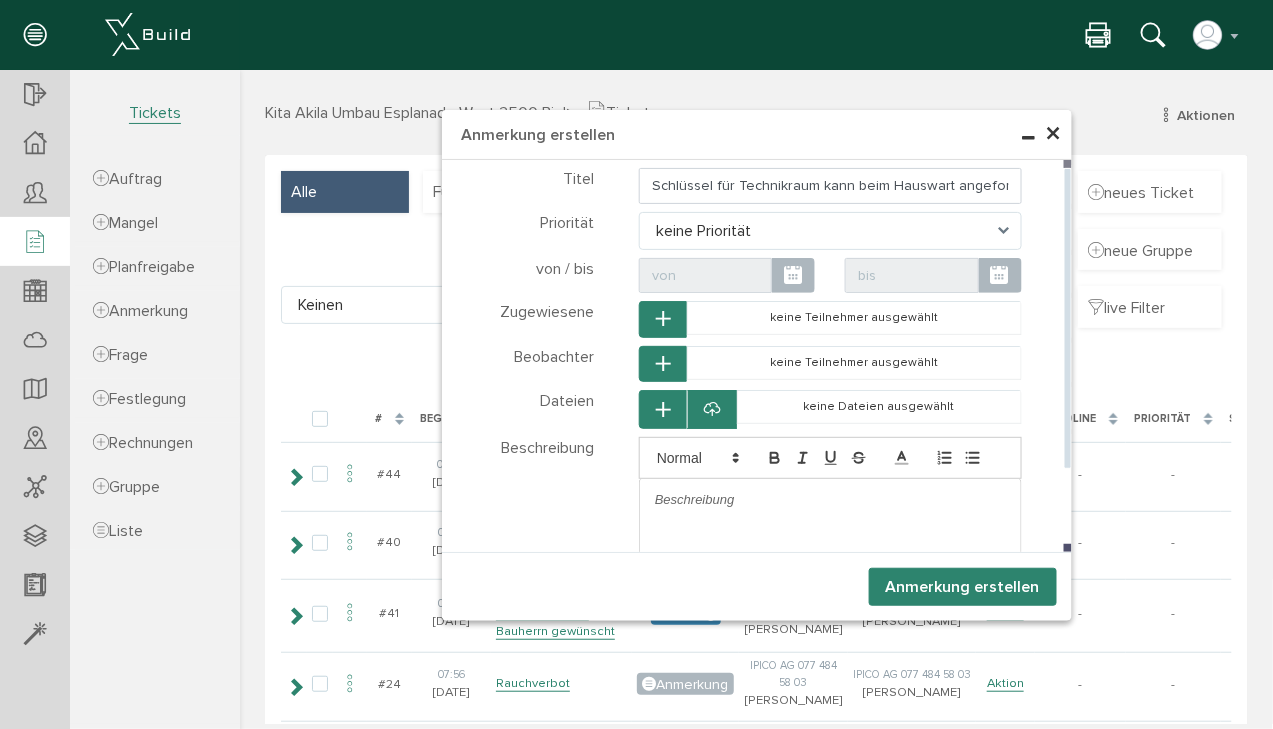 type 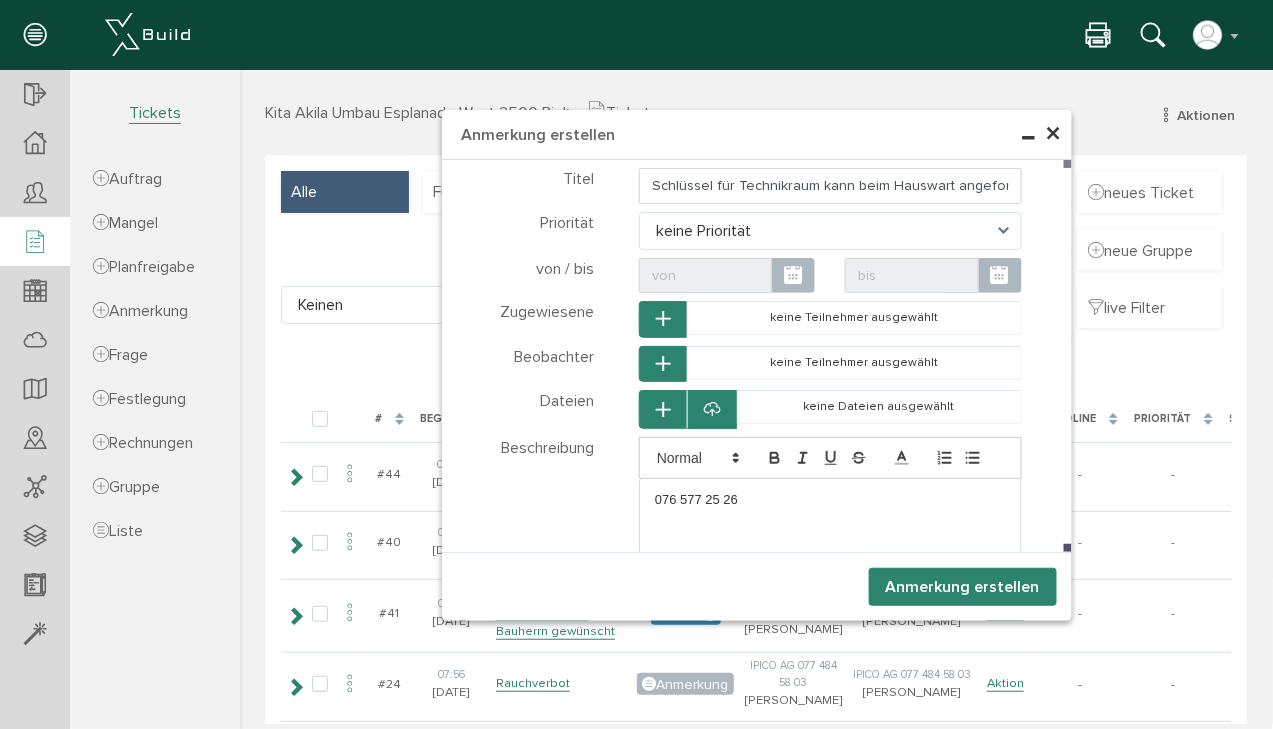 click on "Anmerkung erstellen" at bounding box center (962, 586) 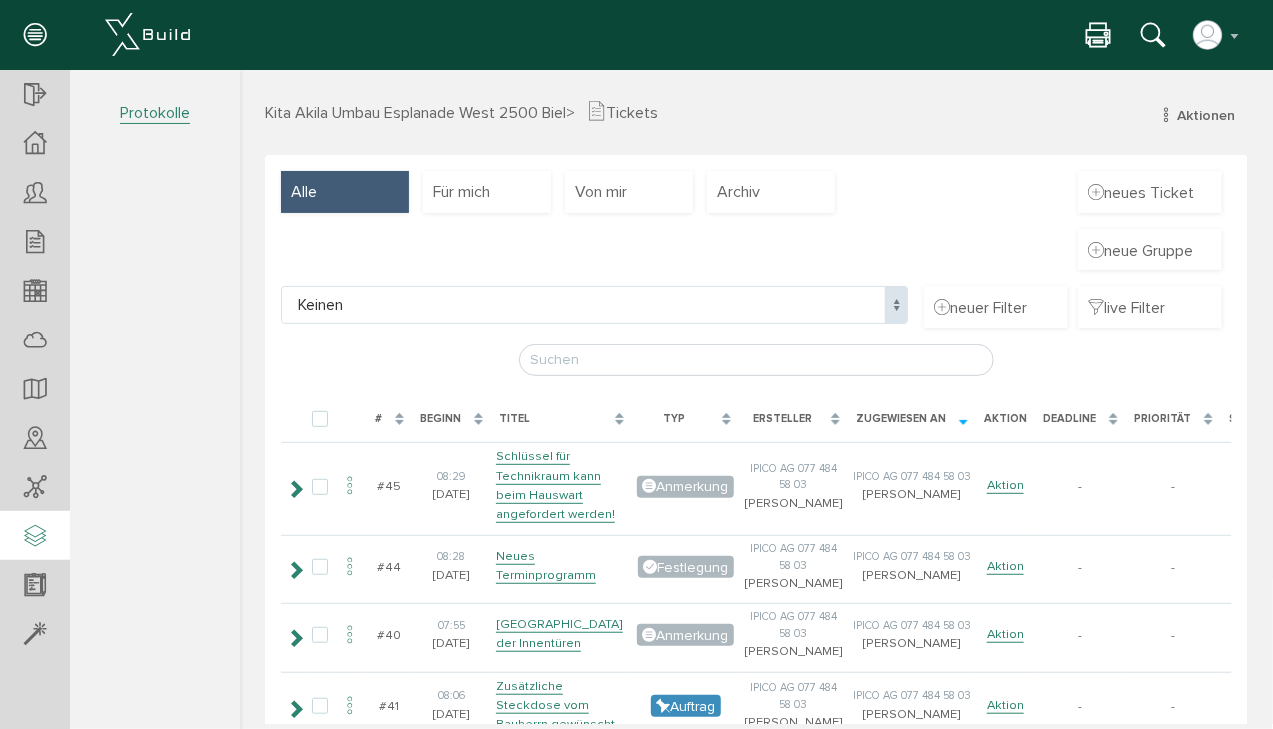 click at bounding box center [35, 537] 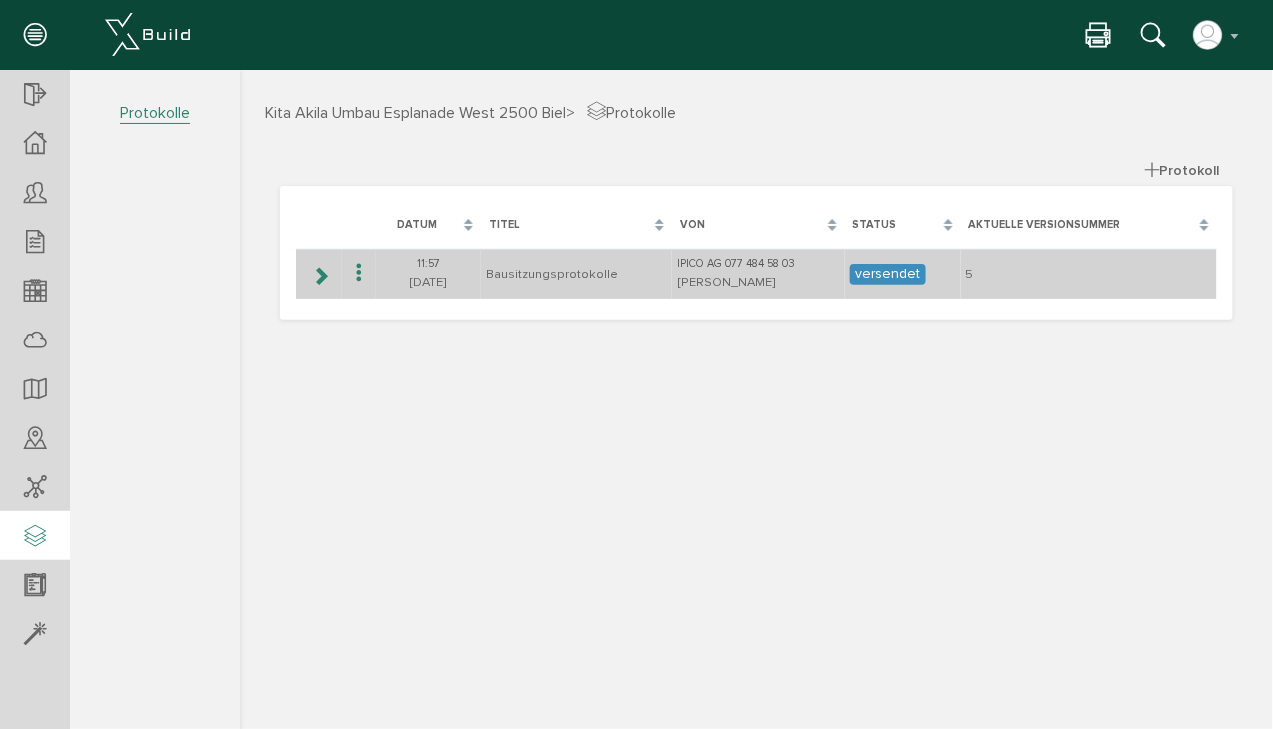 click at bounding box center [319, 275] 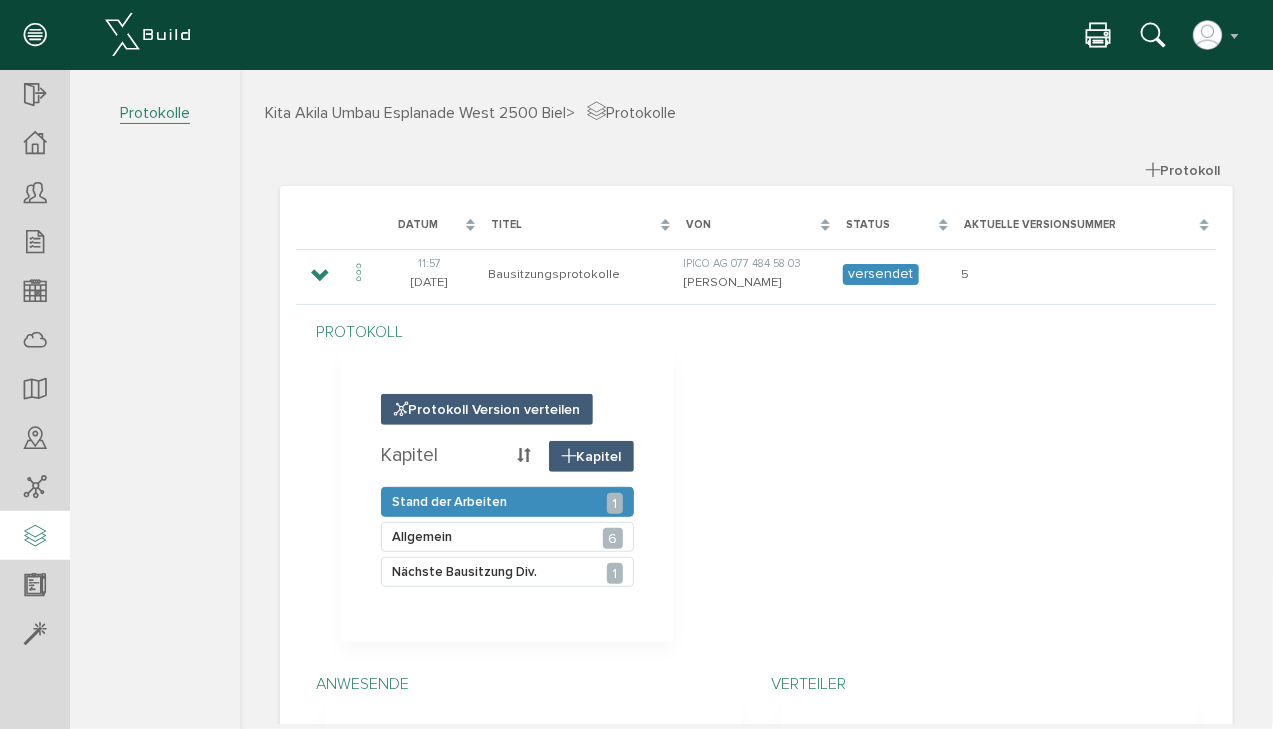 click on "Stand der Arbeiten 1" at bounding box center (506, 501) 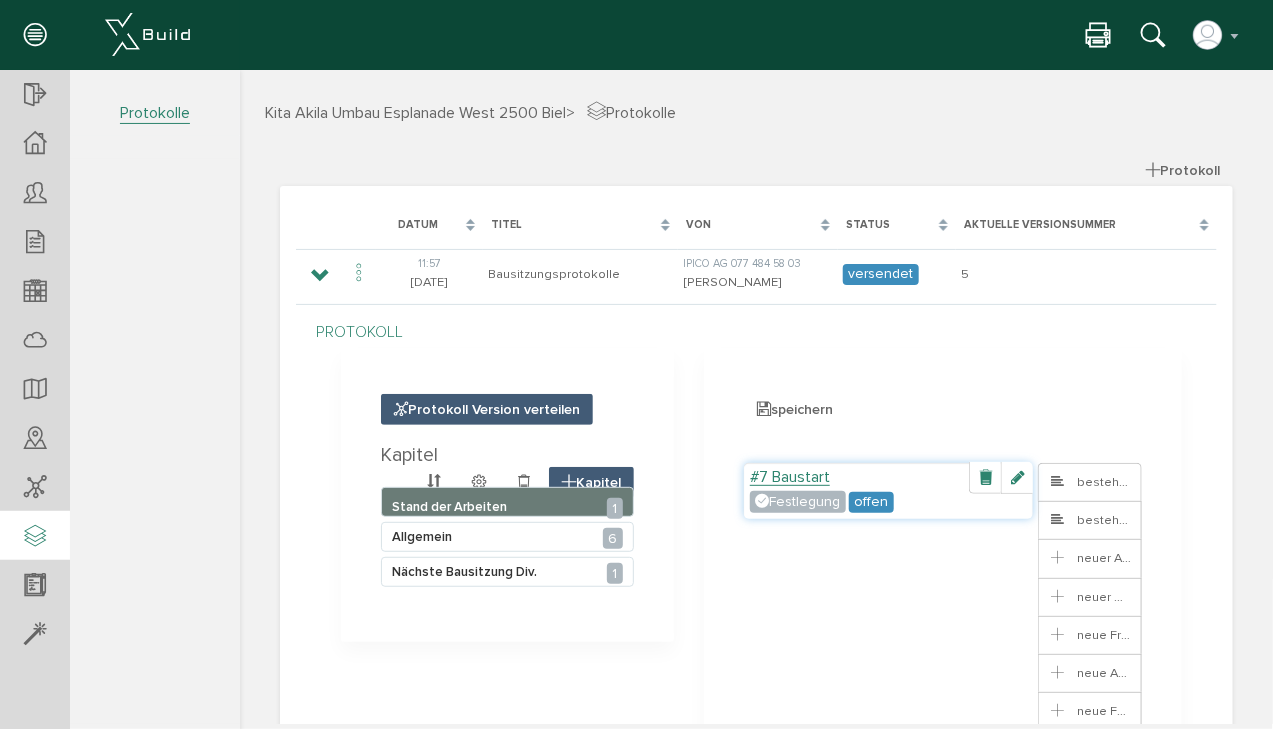 click on "#7 Baustart" at bounding box center (789, 476) 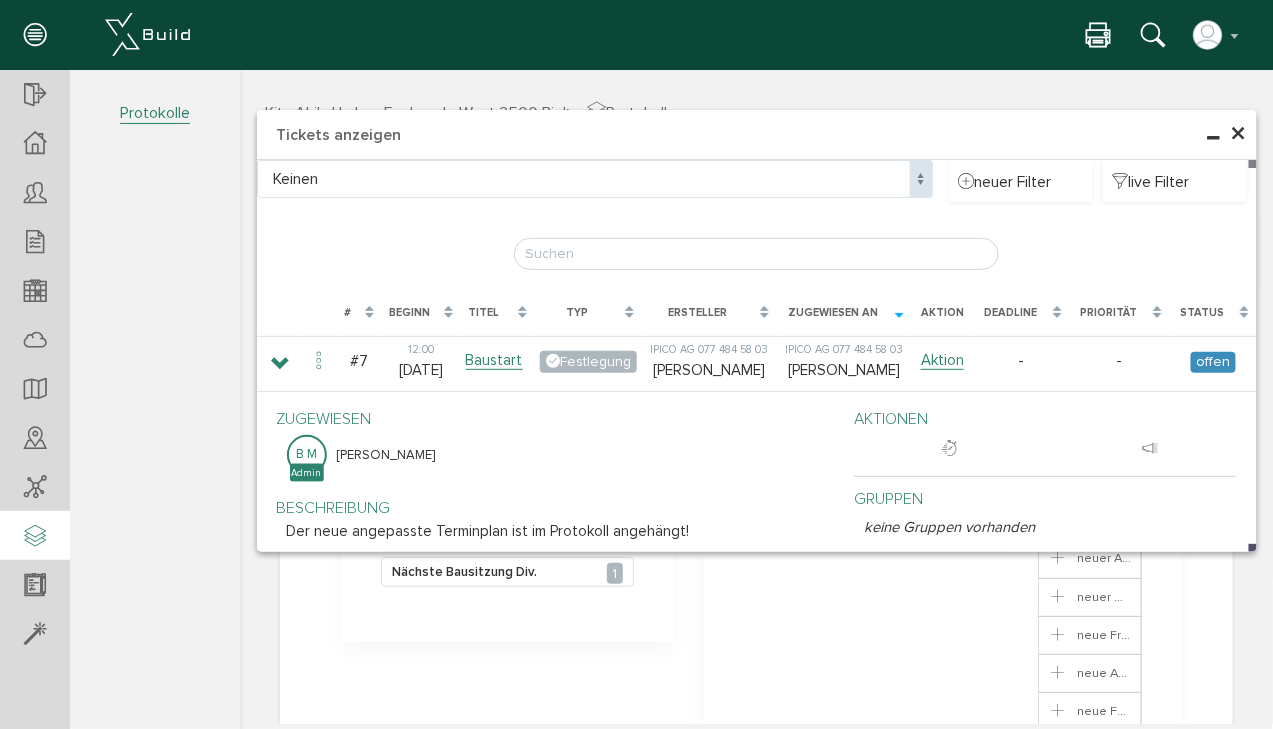 click on "×" at bounding box center [1238, 133] 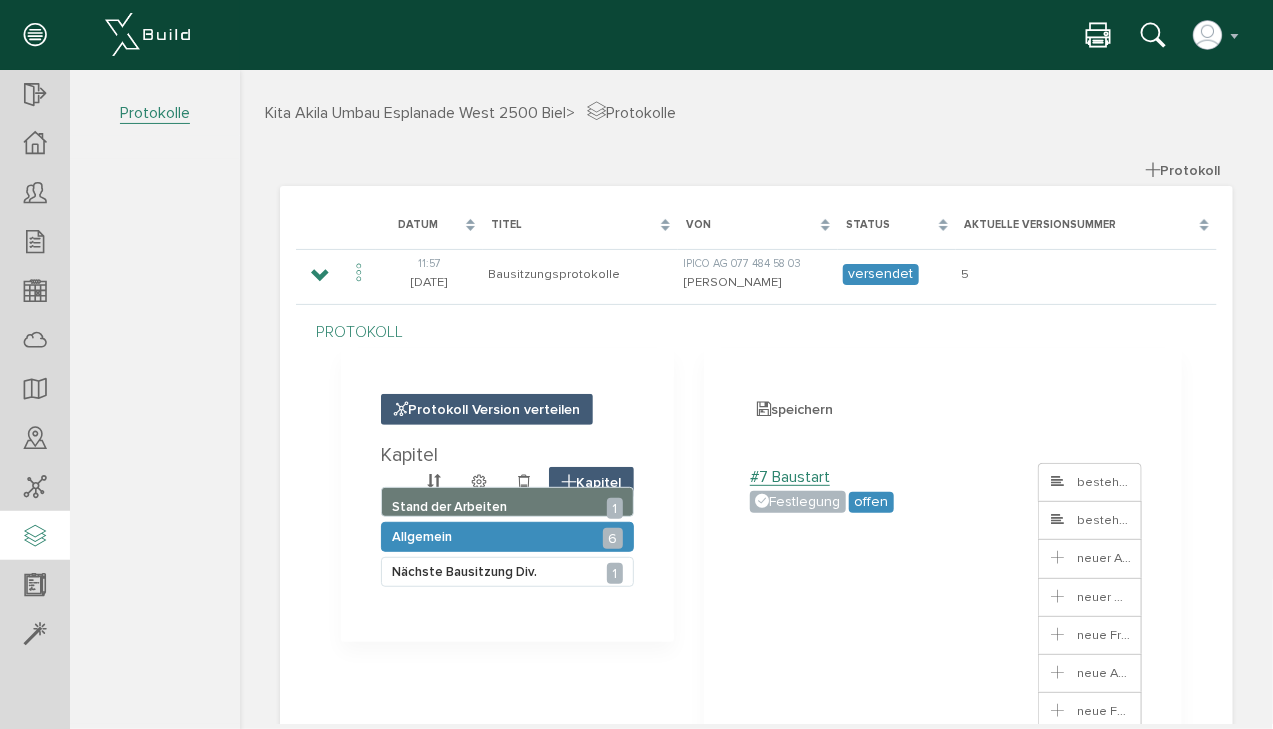 click on "Allgemein 6" at bounding box center [506, 536] 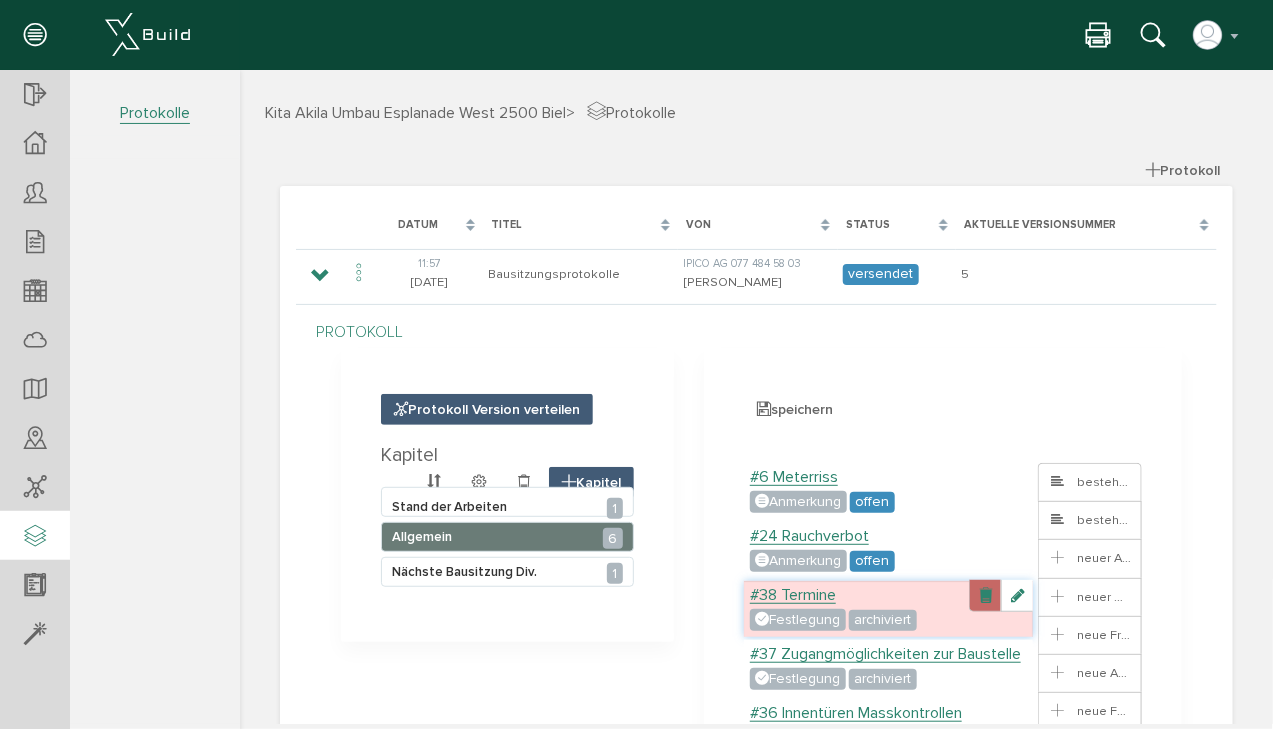 click at bounding box center [984, 595] 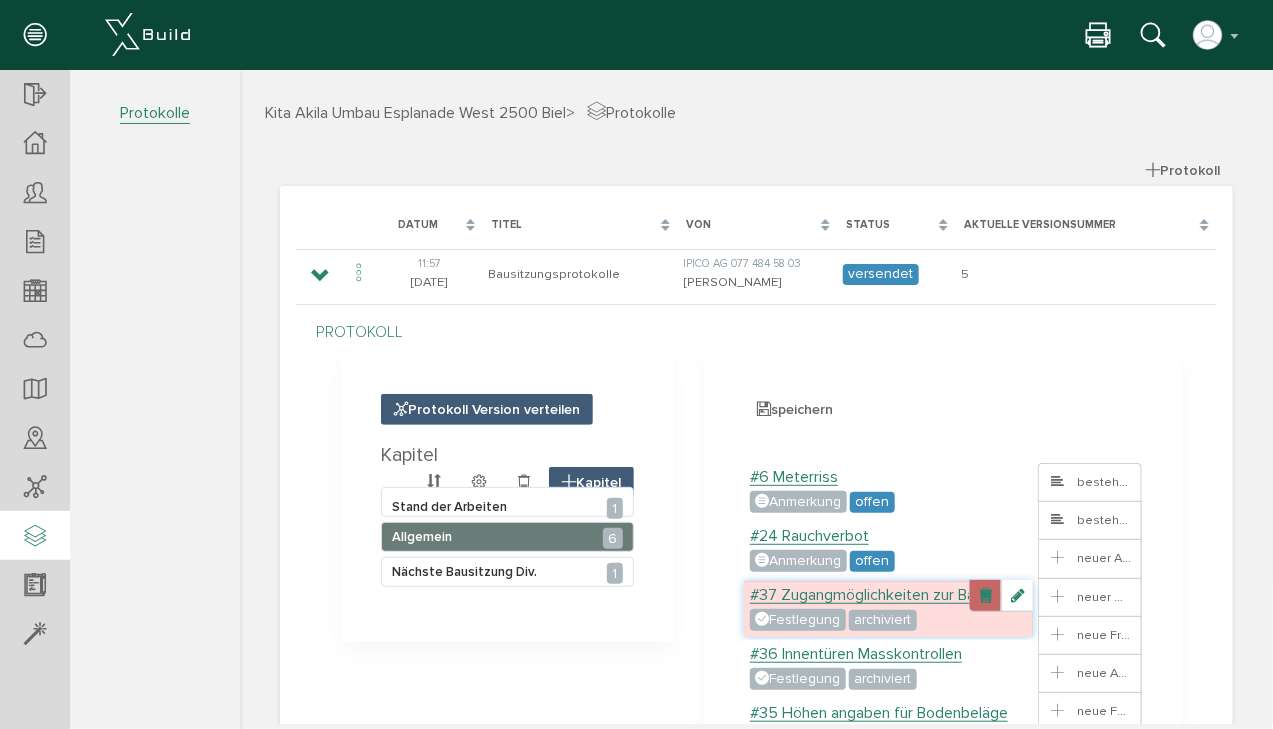 click at bounding box center (984, 595) 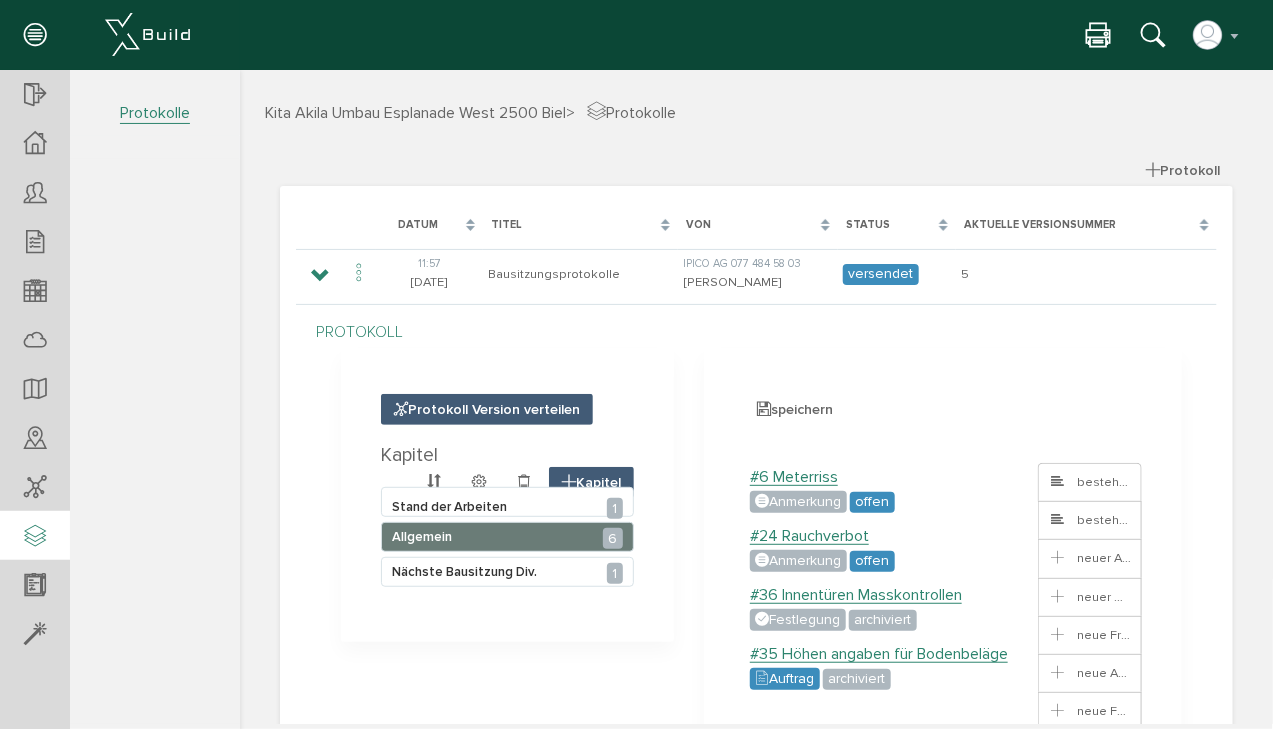 click at bounding box center (984, 595) 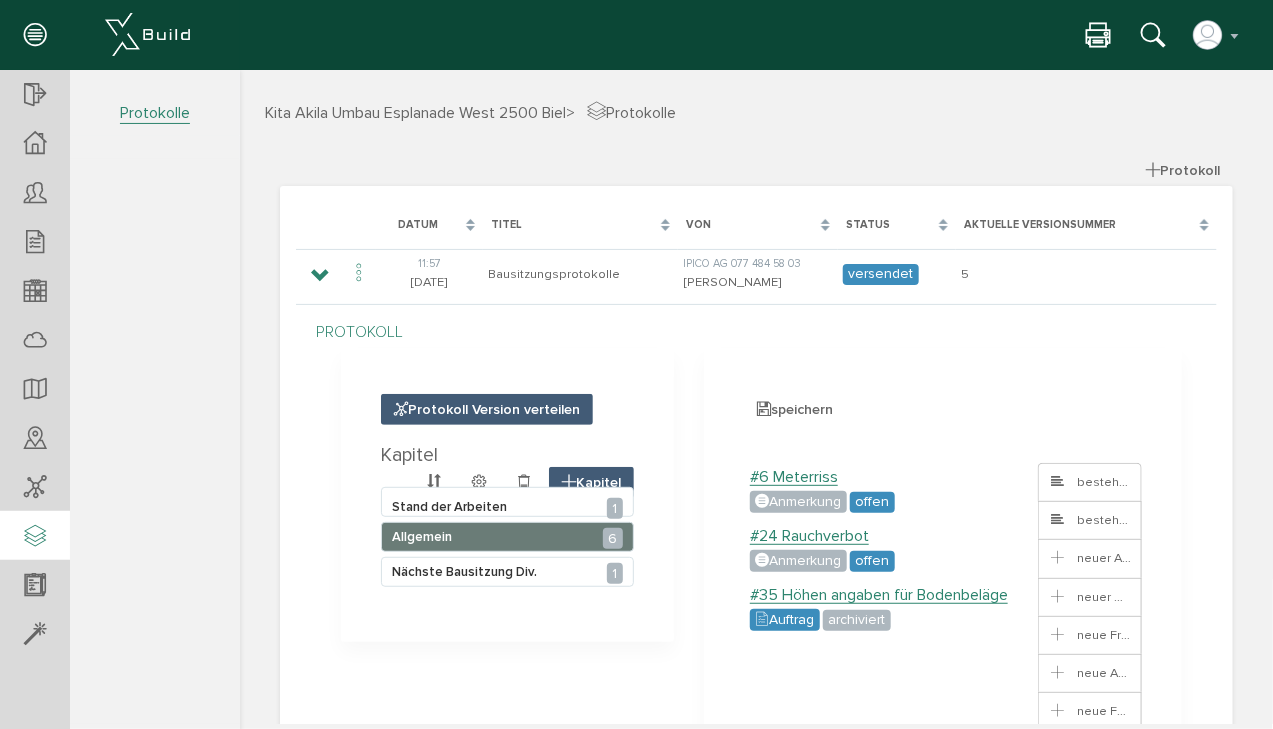 click at bounding box center (984, 595) 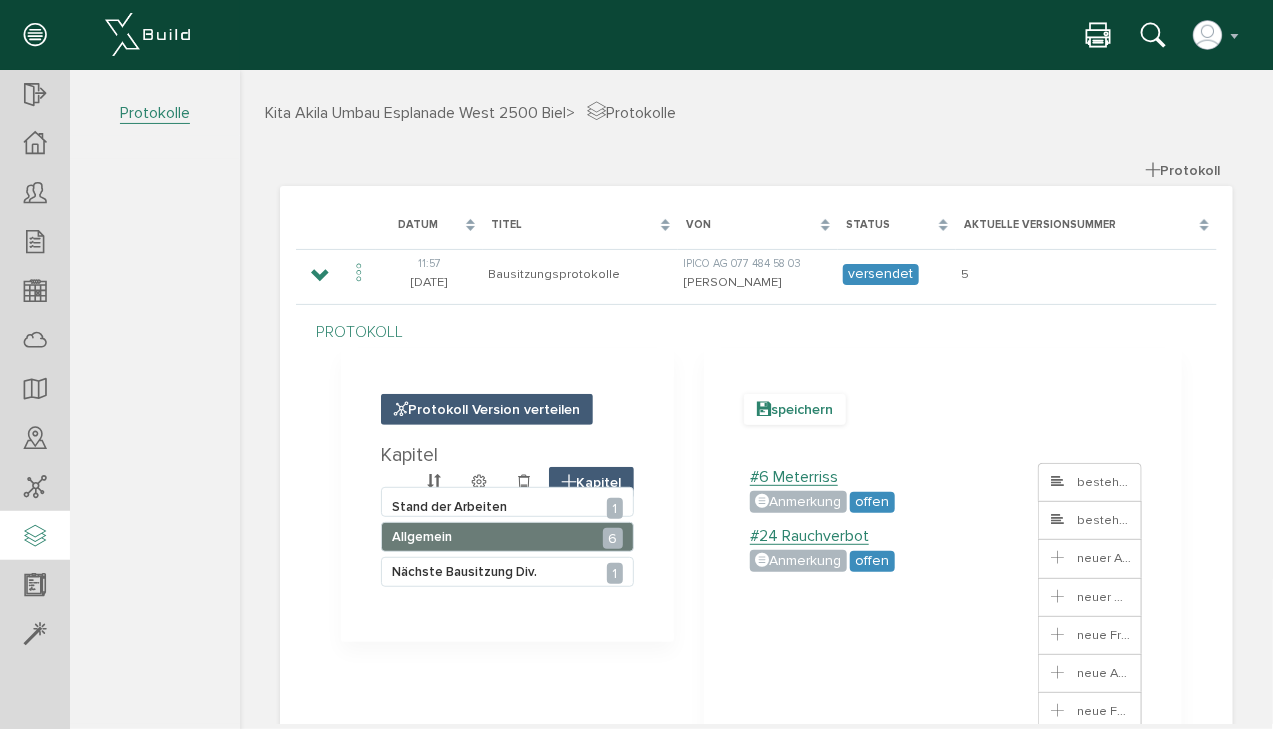click on "speichern" at bounding box center (794, 408) 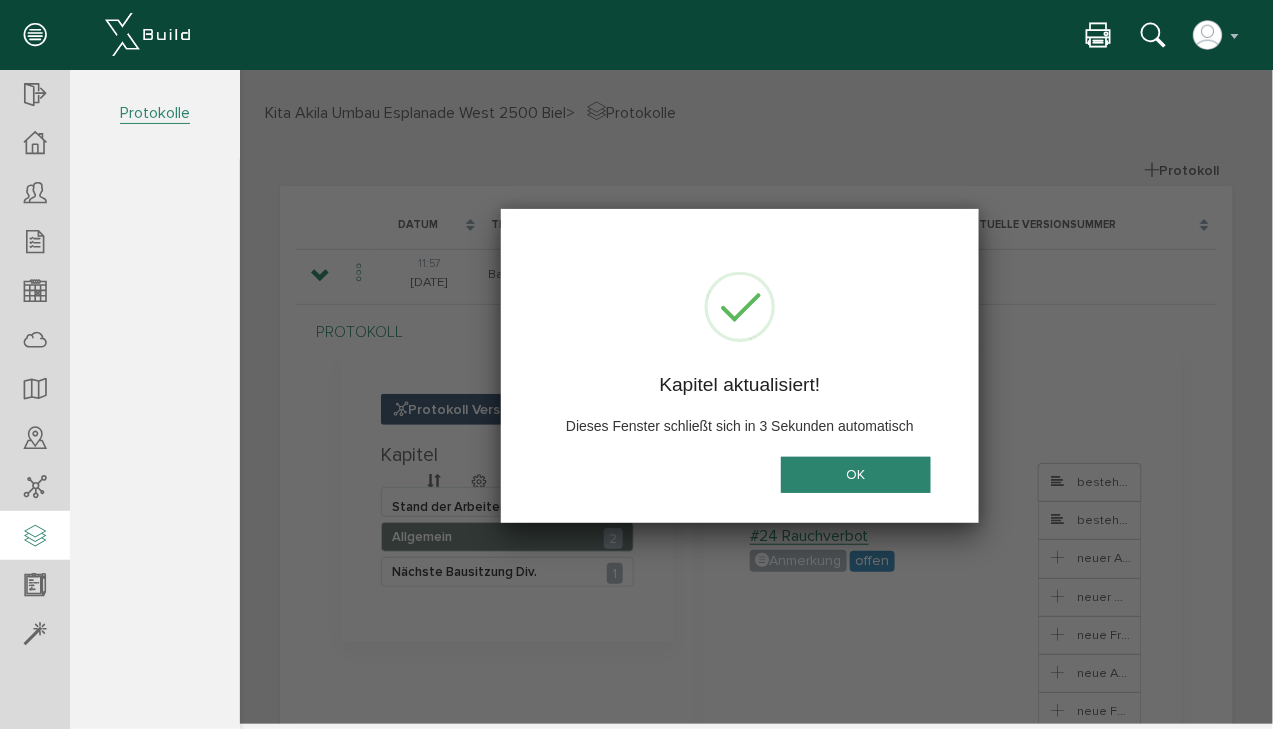 click on "OK" at bounding box center (855, 474) 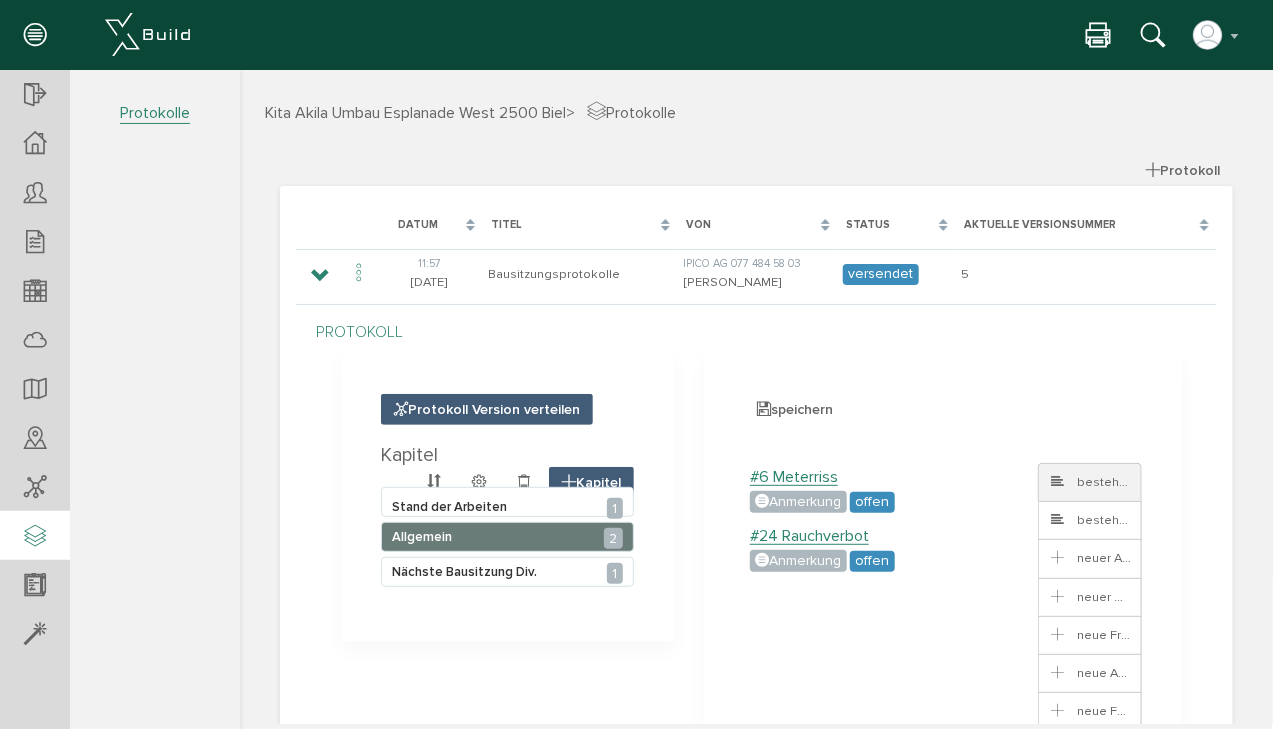 click on "bestehendes Ticket" at bounding box center (1121, 481) 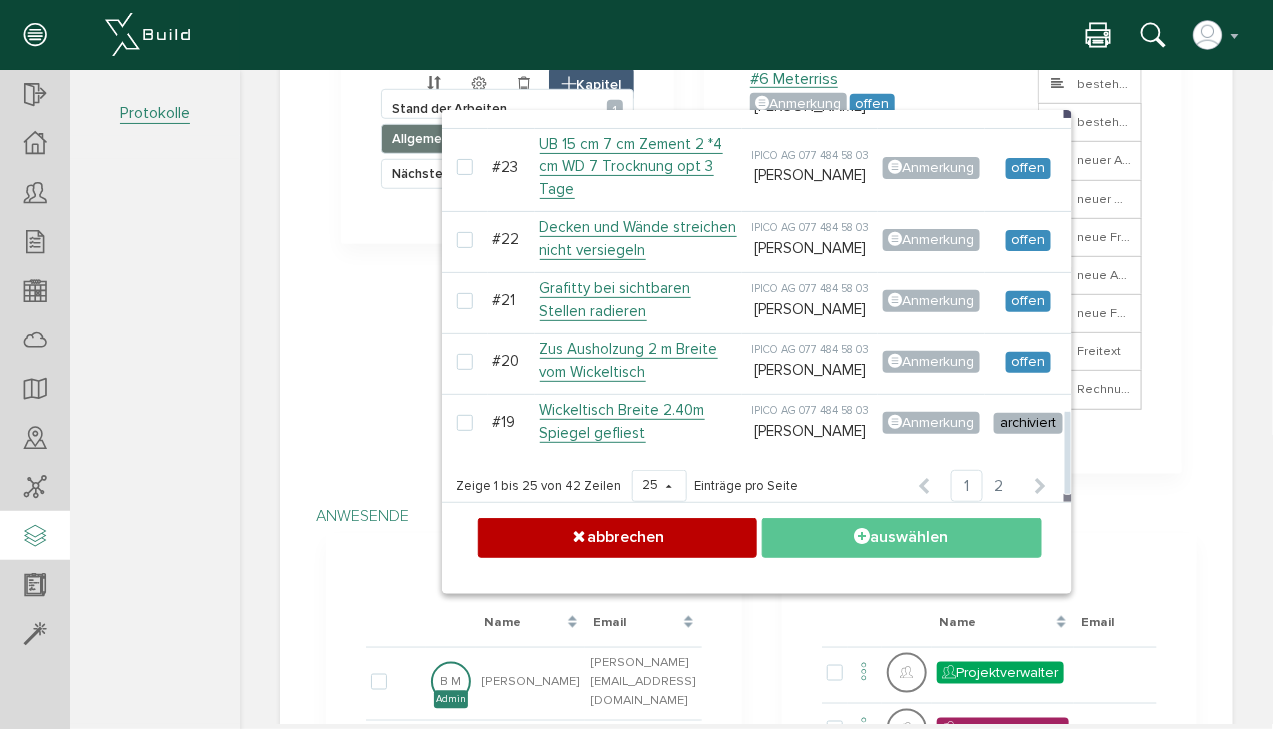 scroll, scrollTop: 400, scrollLeft: 0, axis: vertical 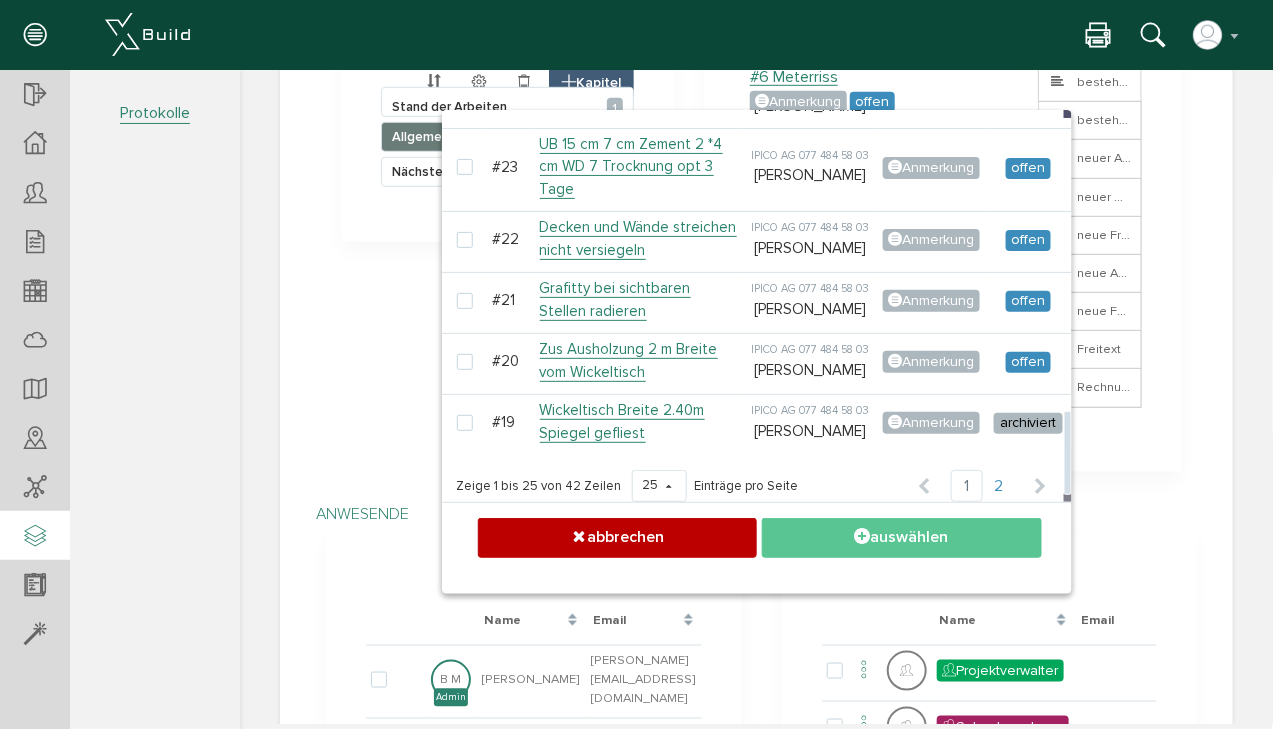 click on "2" at bounding box center (998, 485) 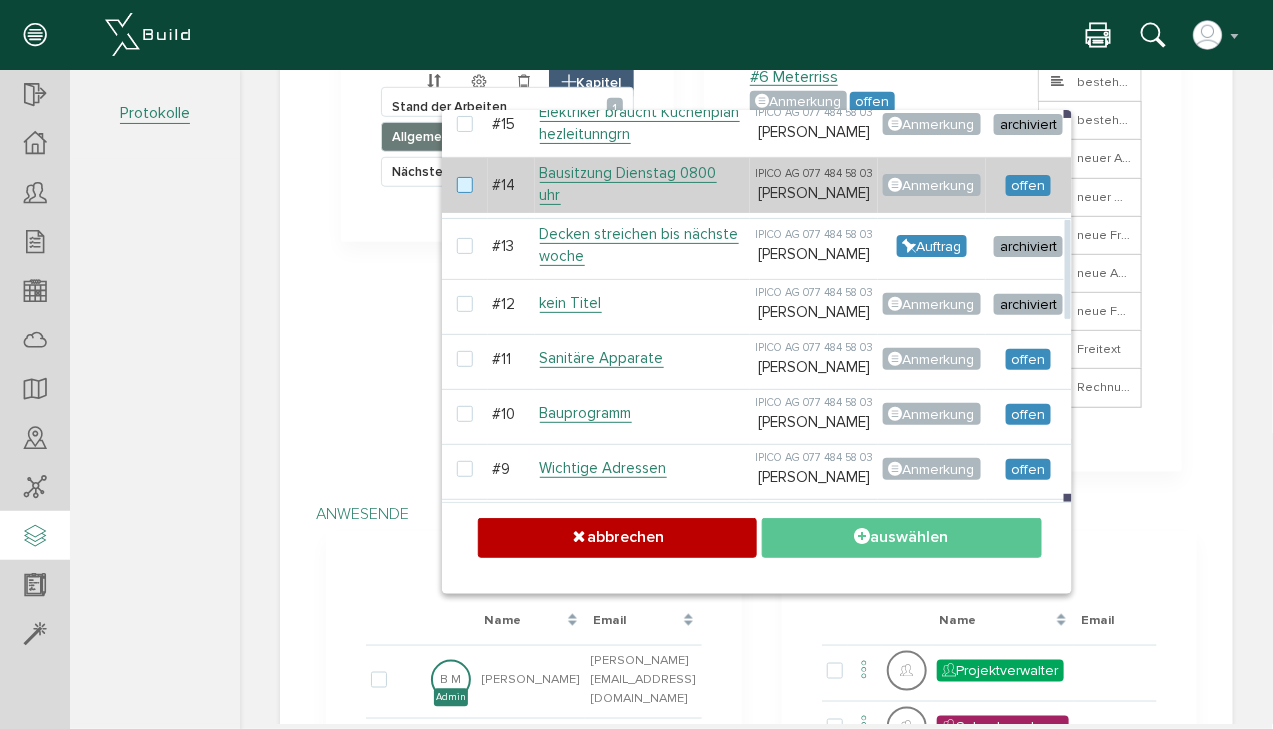 click at bounding box center (468, 185) 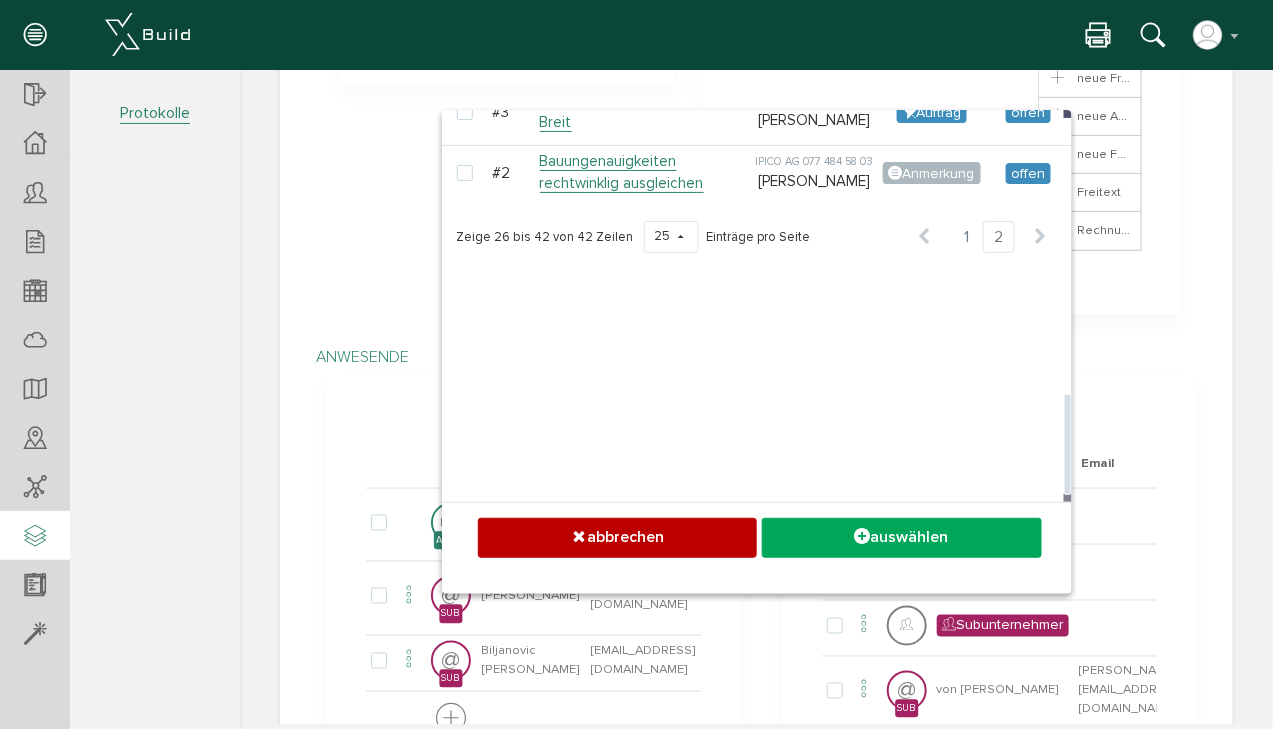 scroll, scrollTop: 560, scrollLeft: 0, axis: vertical 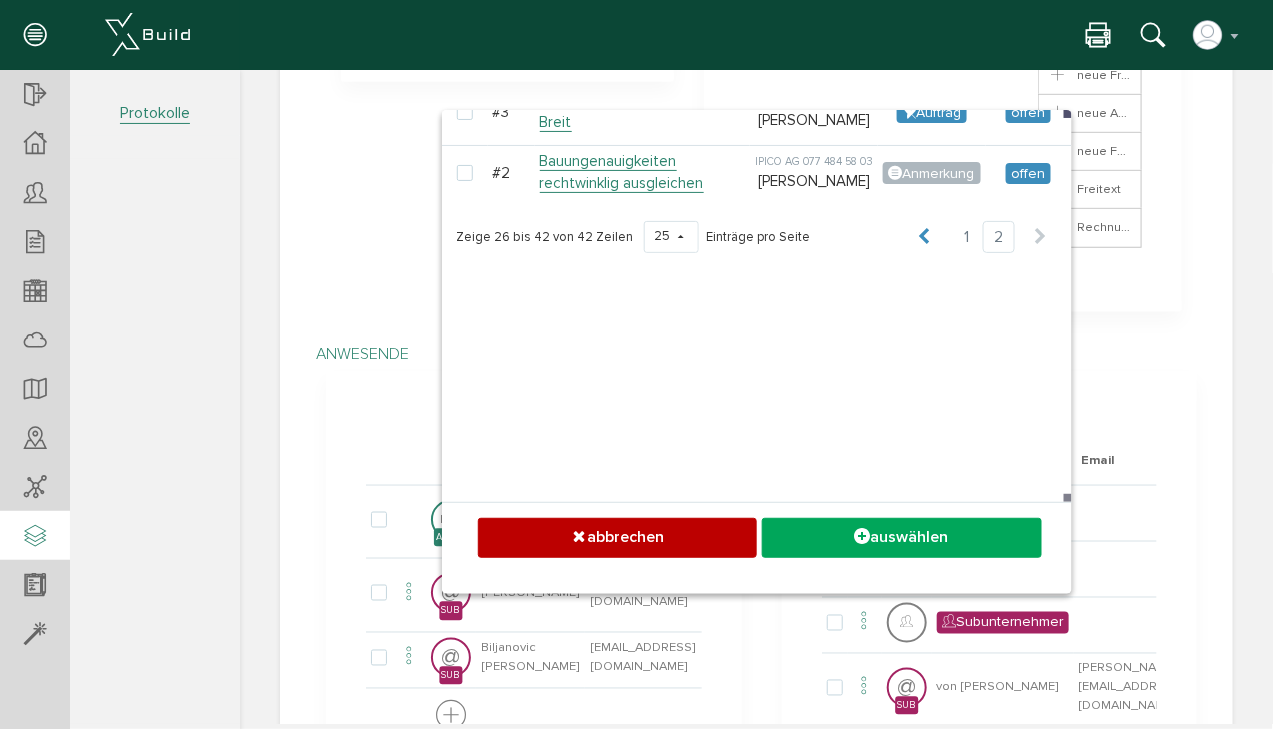 click at bounding box center (924, 237) 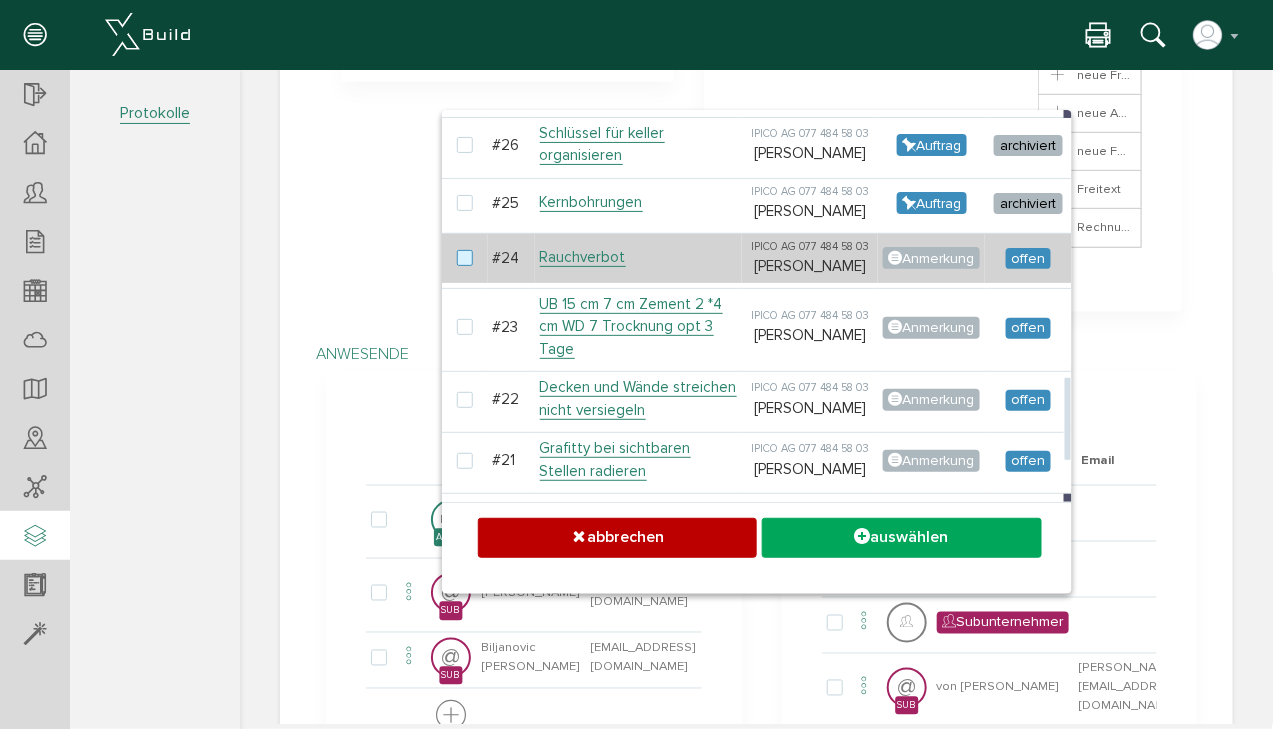 click at bounding box center [468, 258] 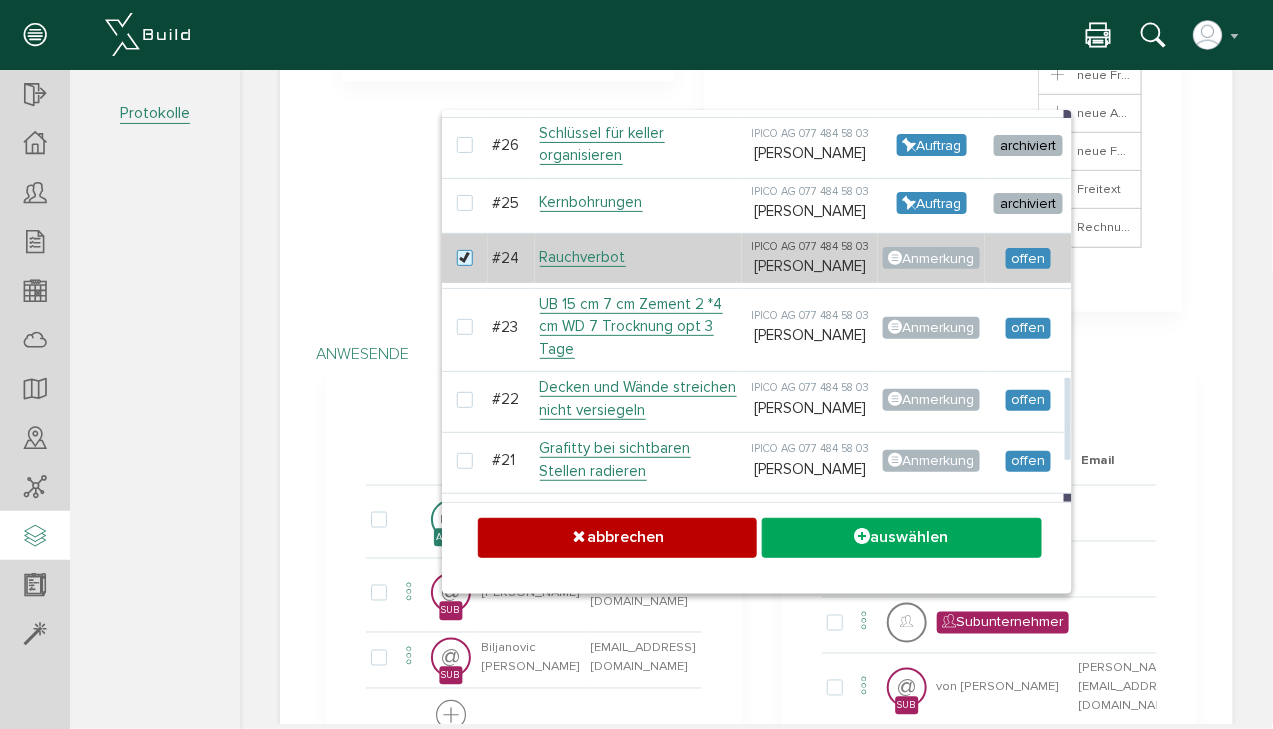 click at bounding box center (468, 258) 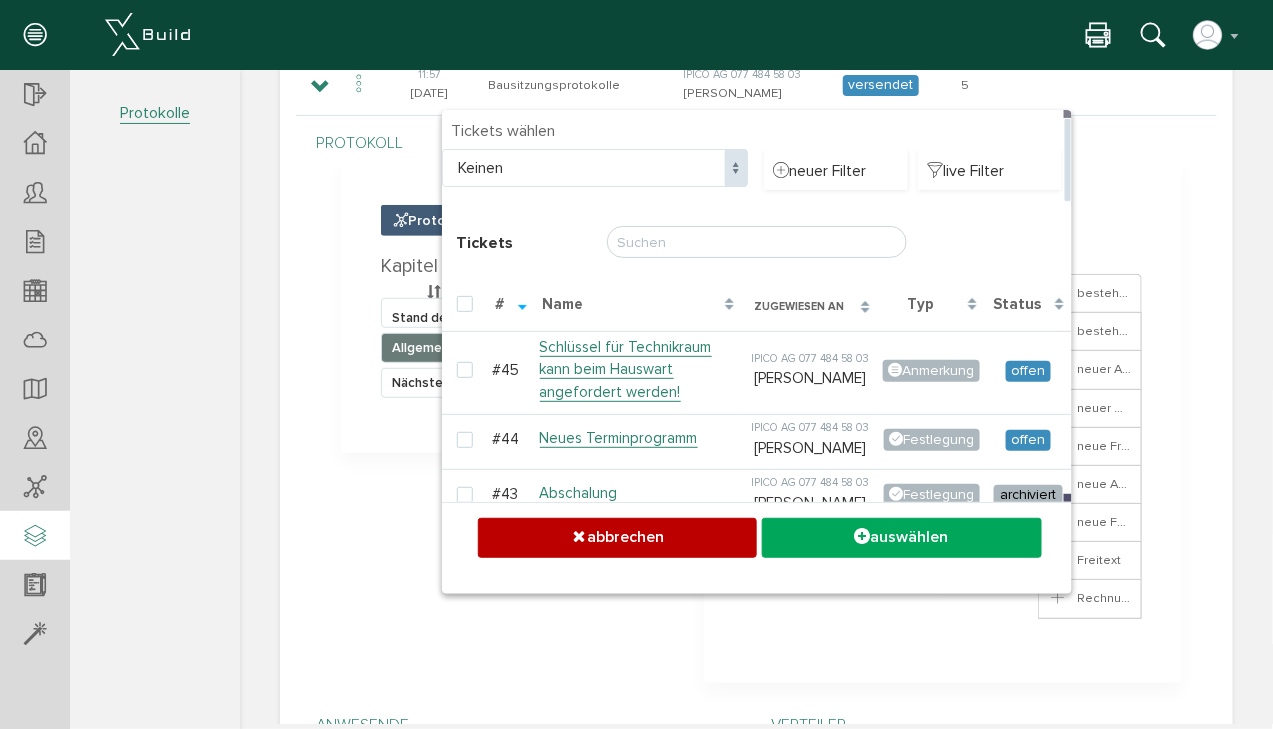 scroll, scrollTop: 160, scrollLeft: 0, axis: vertical 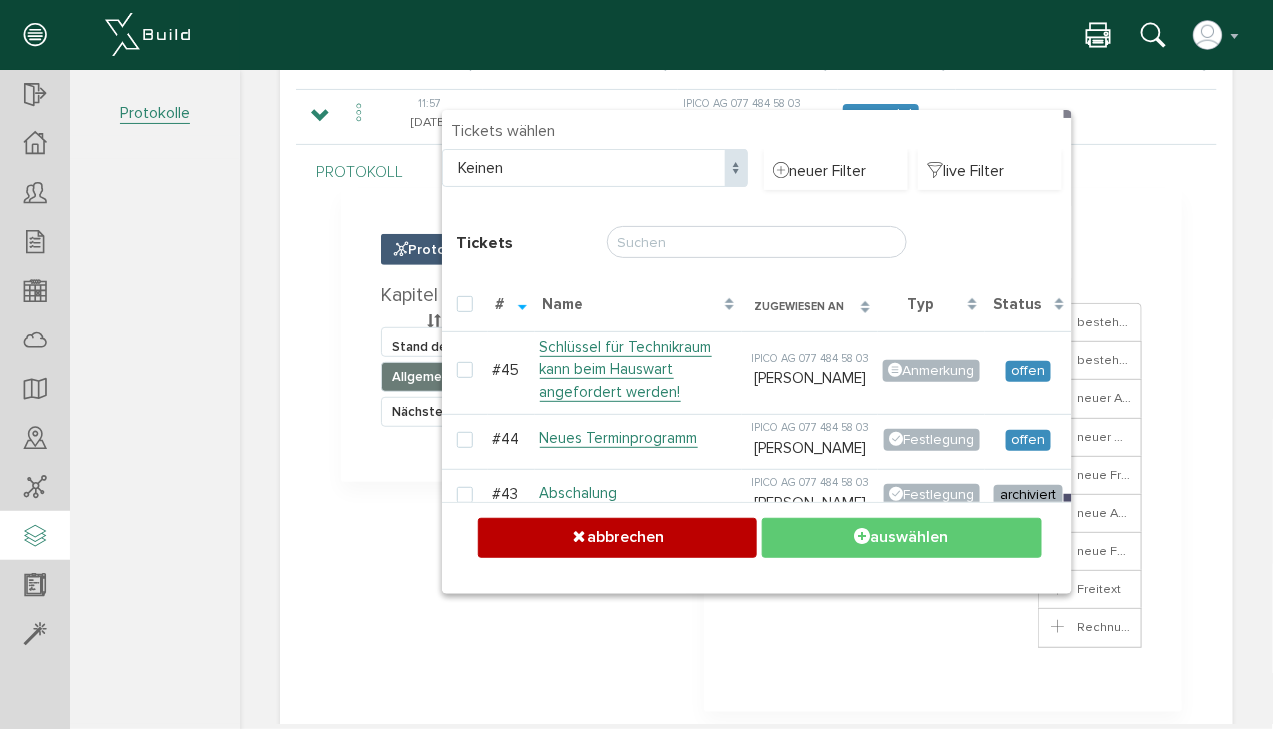 click at bounding box center (862, 536) 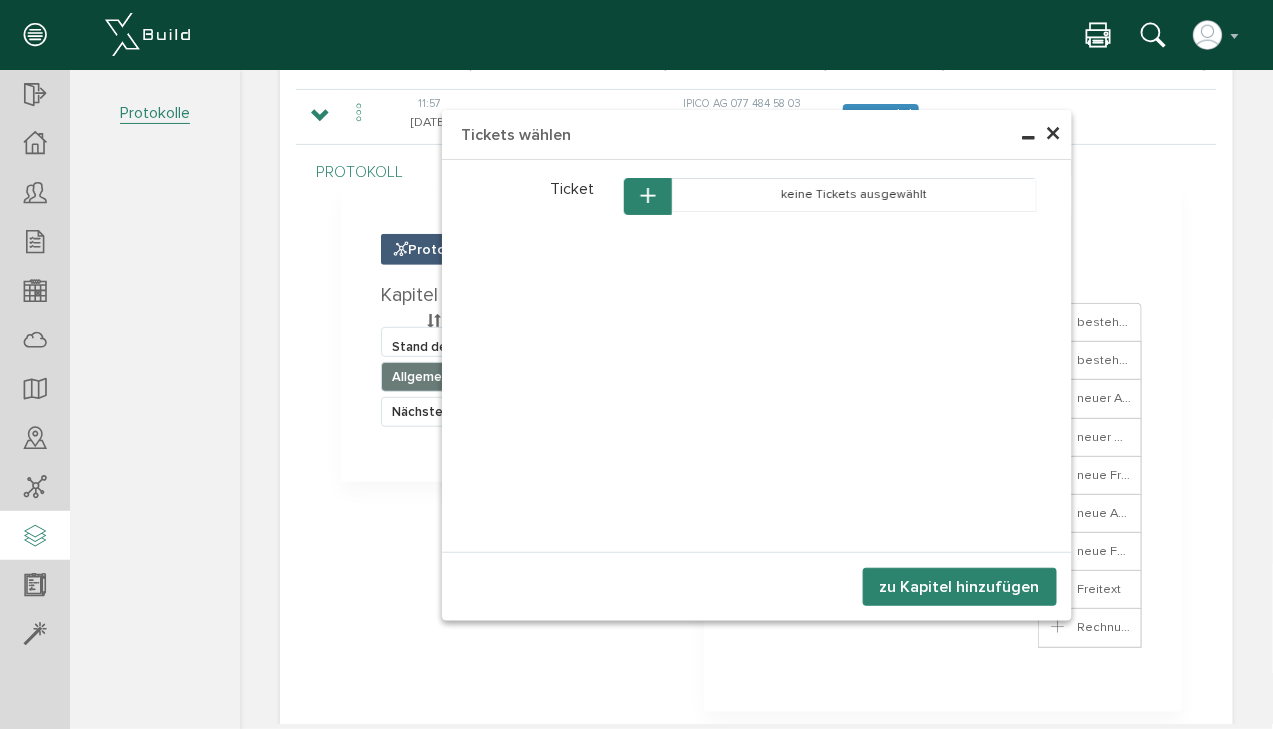 click on "×" at bounding box center (1053, 133) 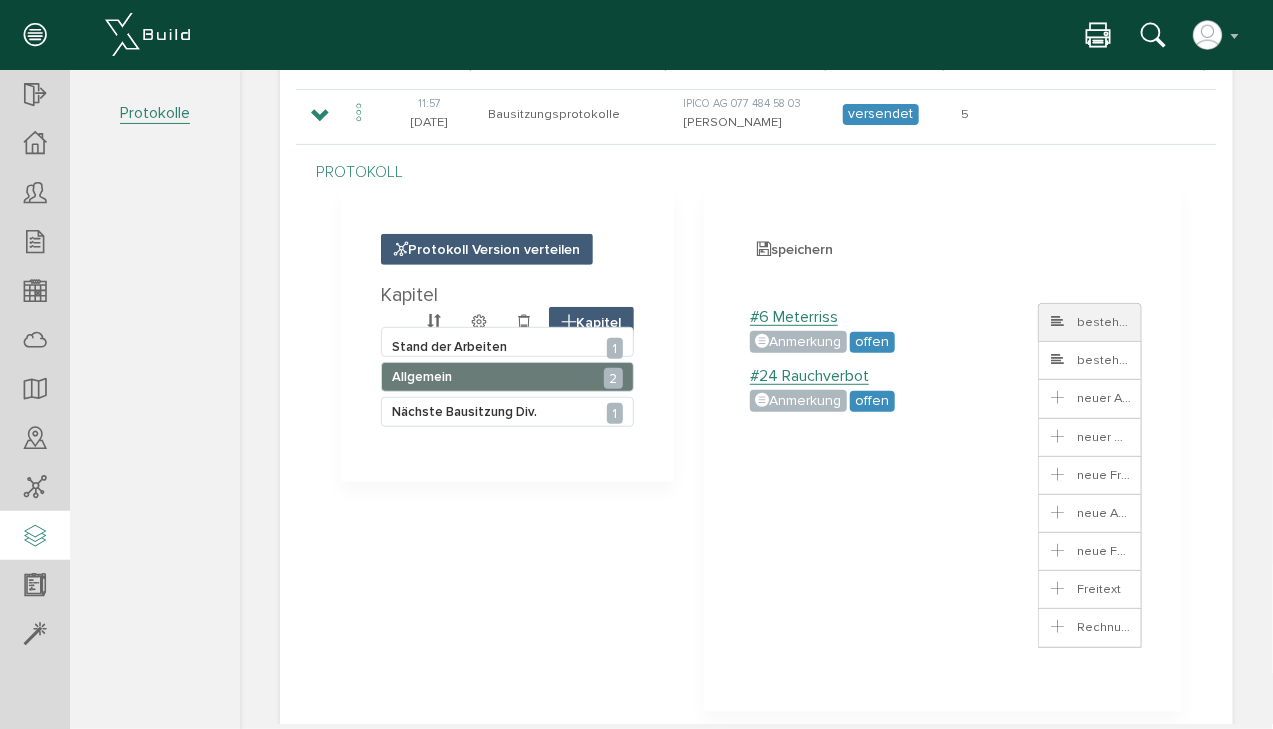 click on "bestehendes Ticket" at bounding box center [1121, 321] 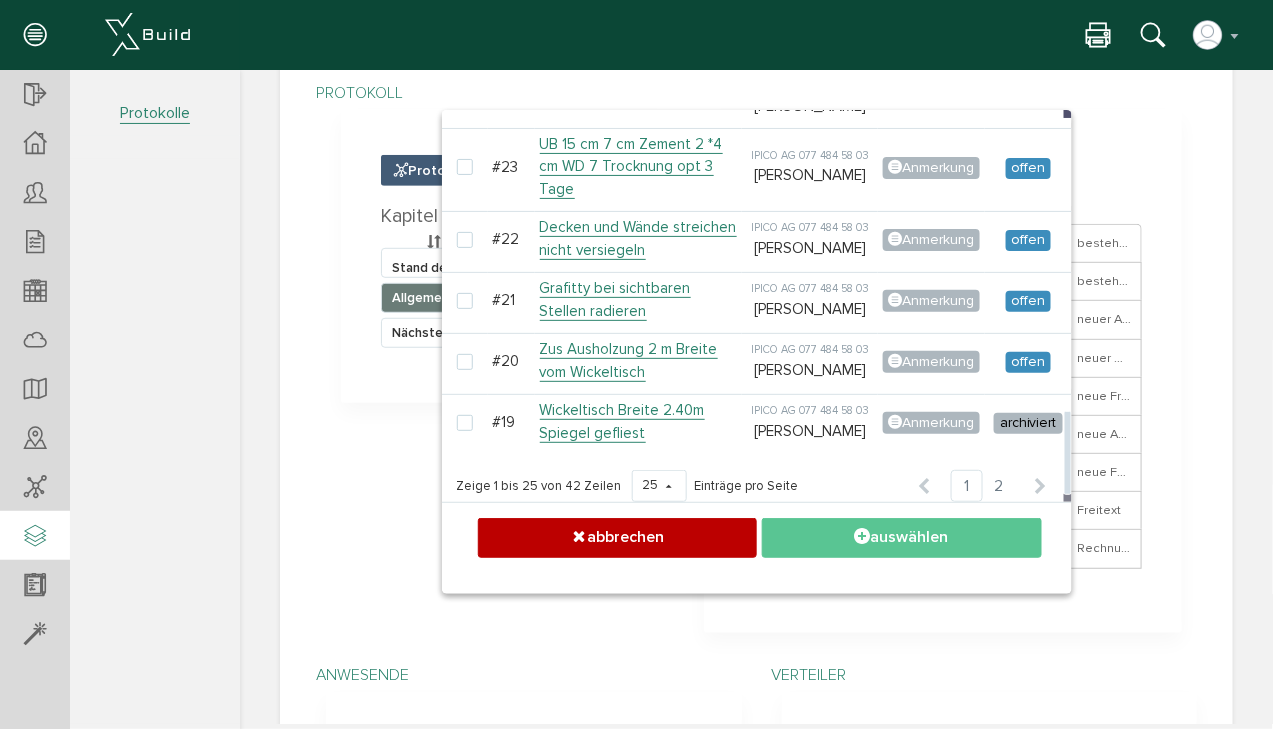 scroll, scrollTop: 240, scrollLeft: 0, axis: vertical 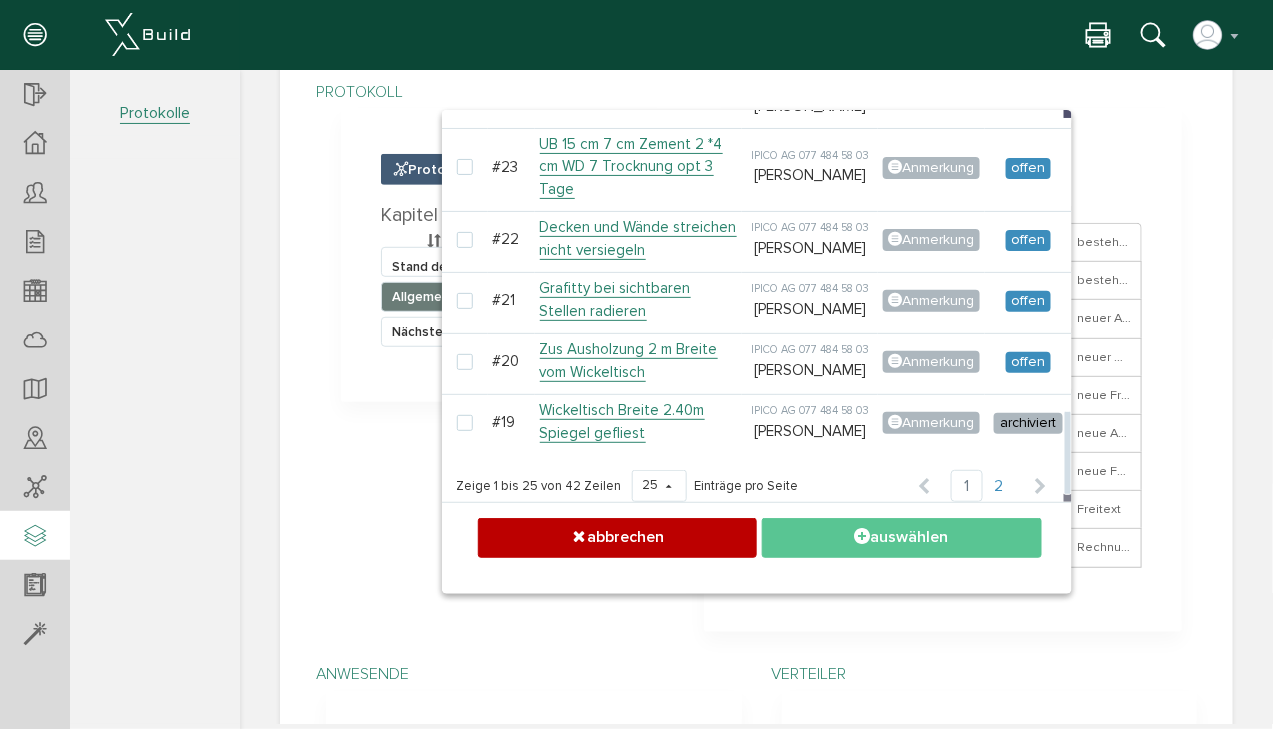 click on "2" at bounding box center (998, 485) 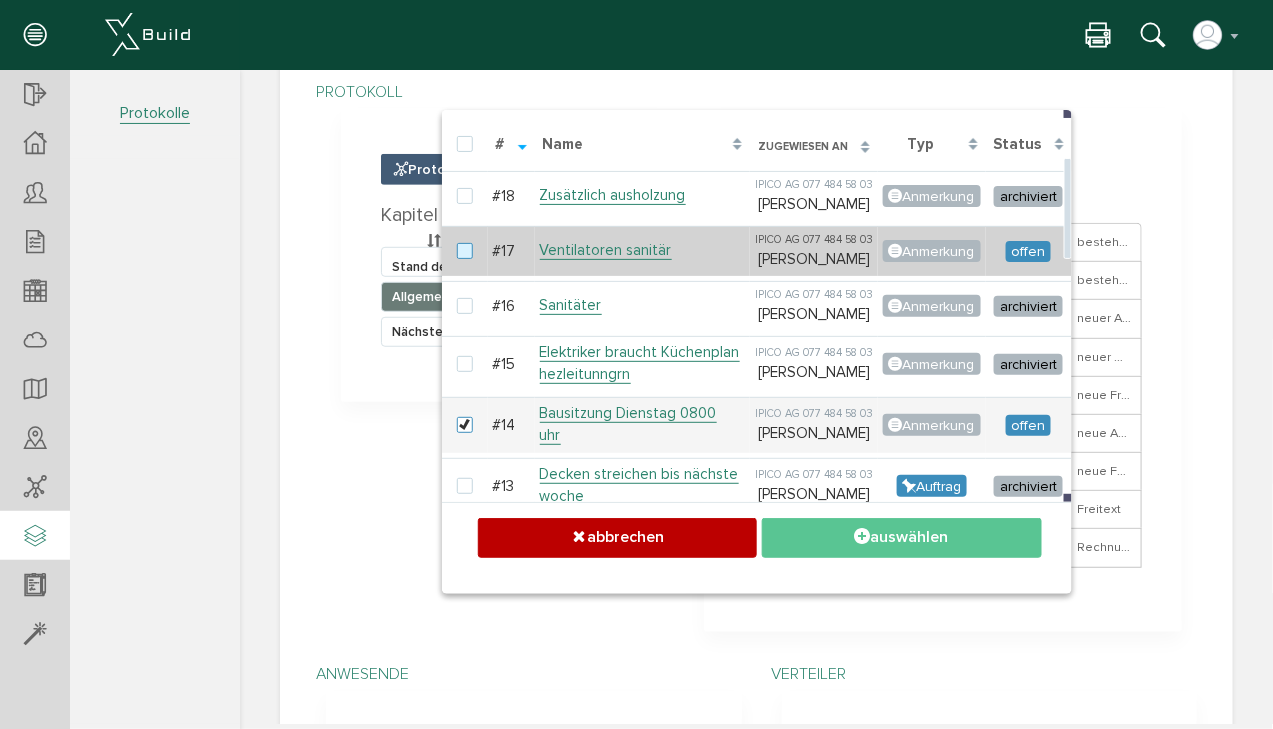 click at bounding box center [468, 251] 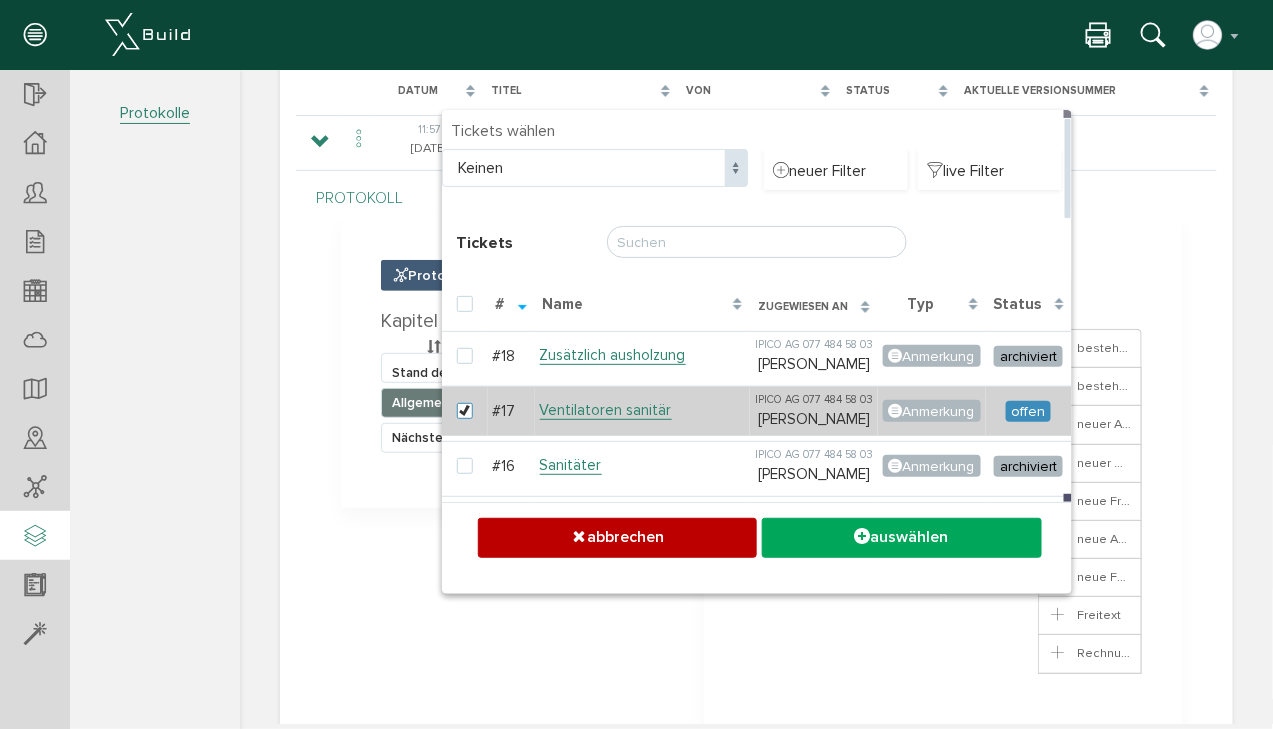 scroll, scrollTop: 80, scrollLeft: 0, axis: vertical 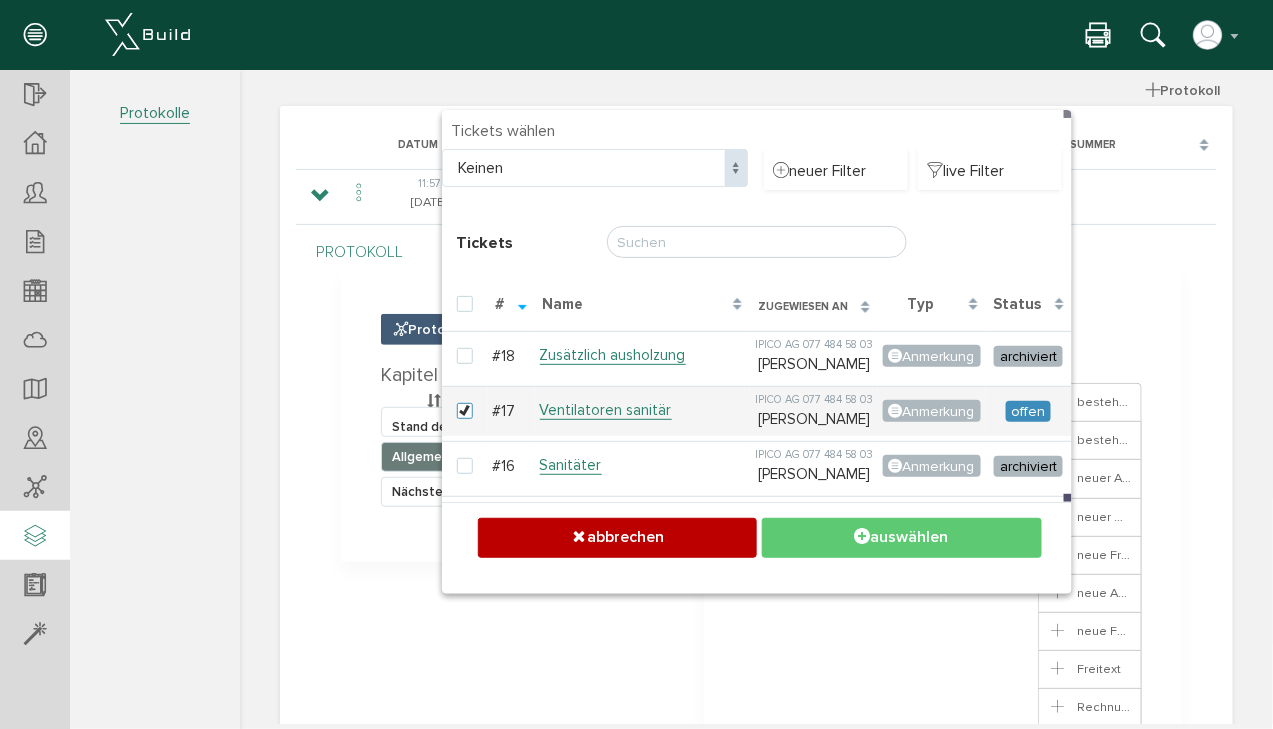 click on "auswählen" at bounding box center [900, 536] 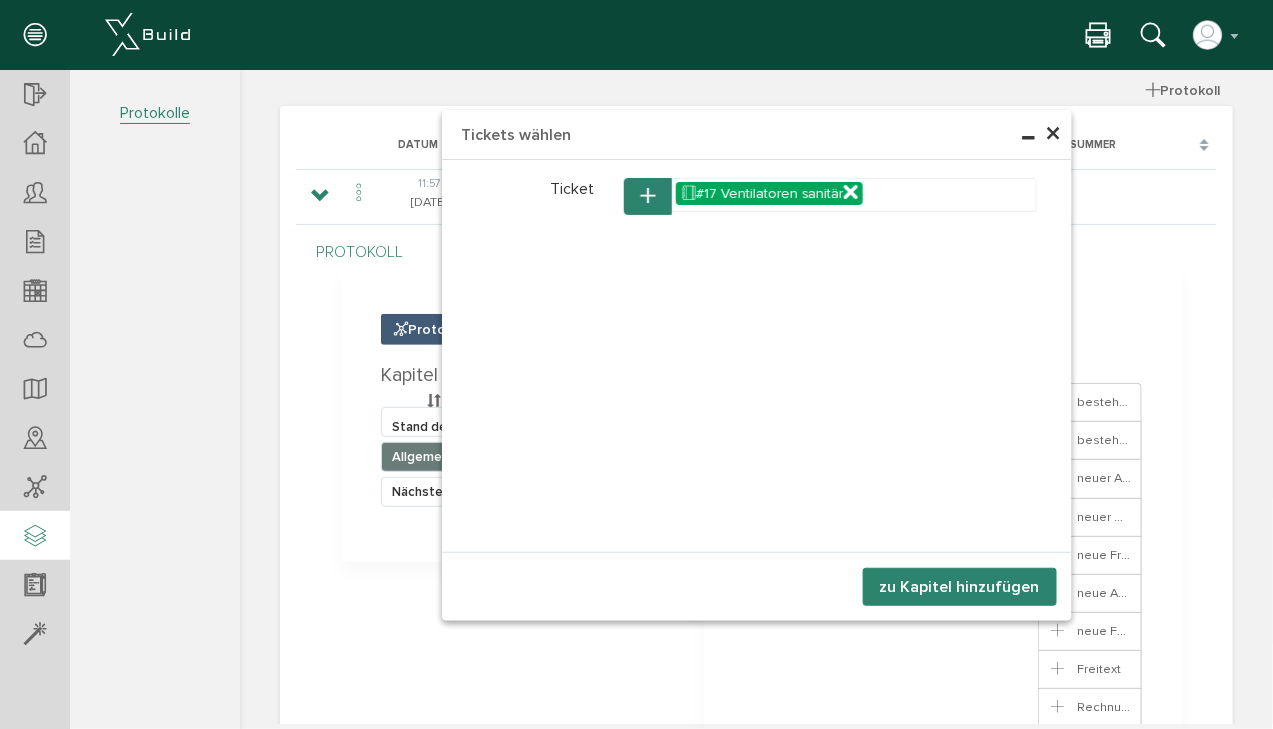 click on "zu Kapitel hinzufügen" at bounding box center (959, 586) 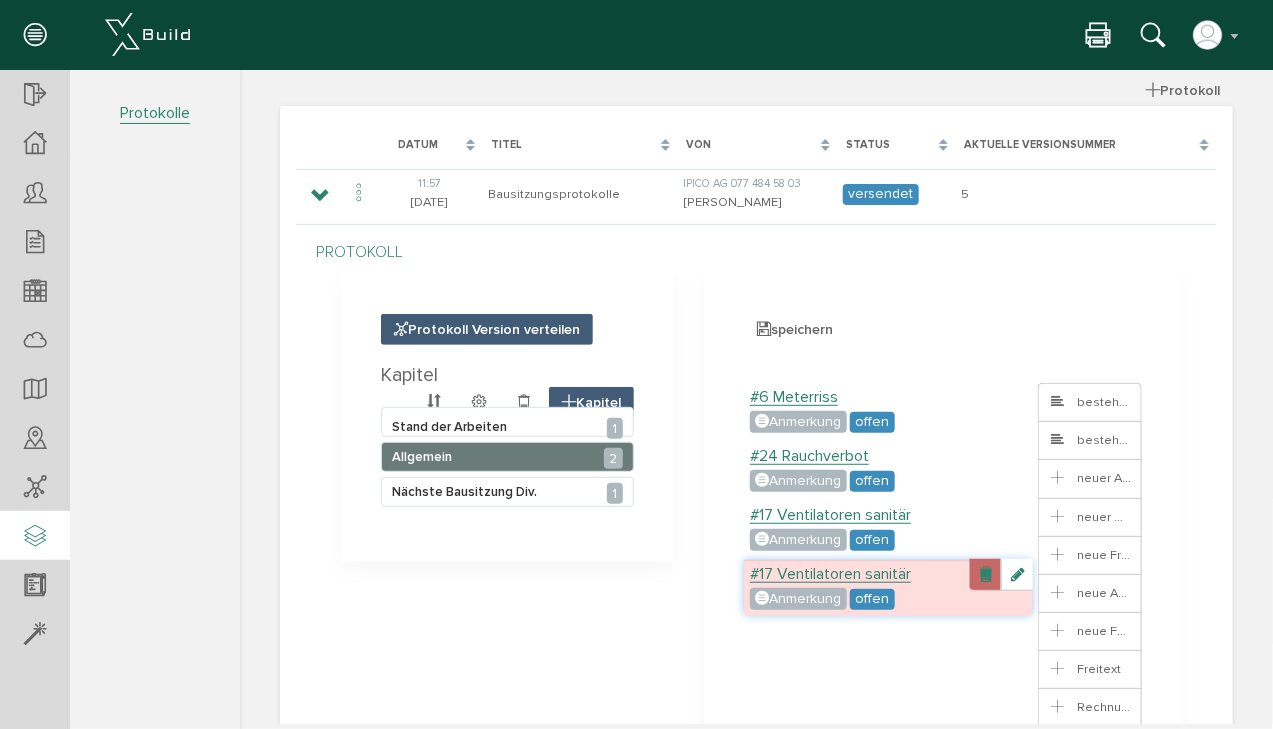 click at bounding box center [984, 574] 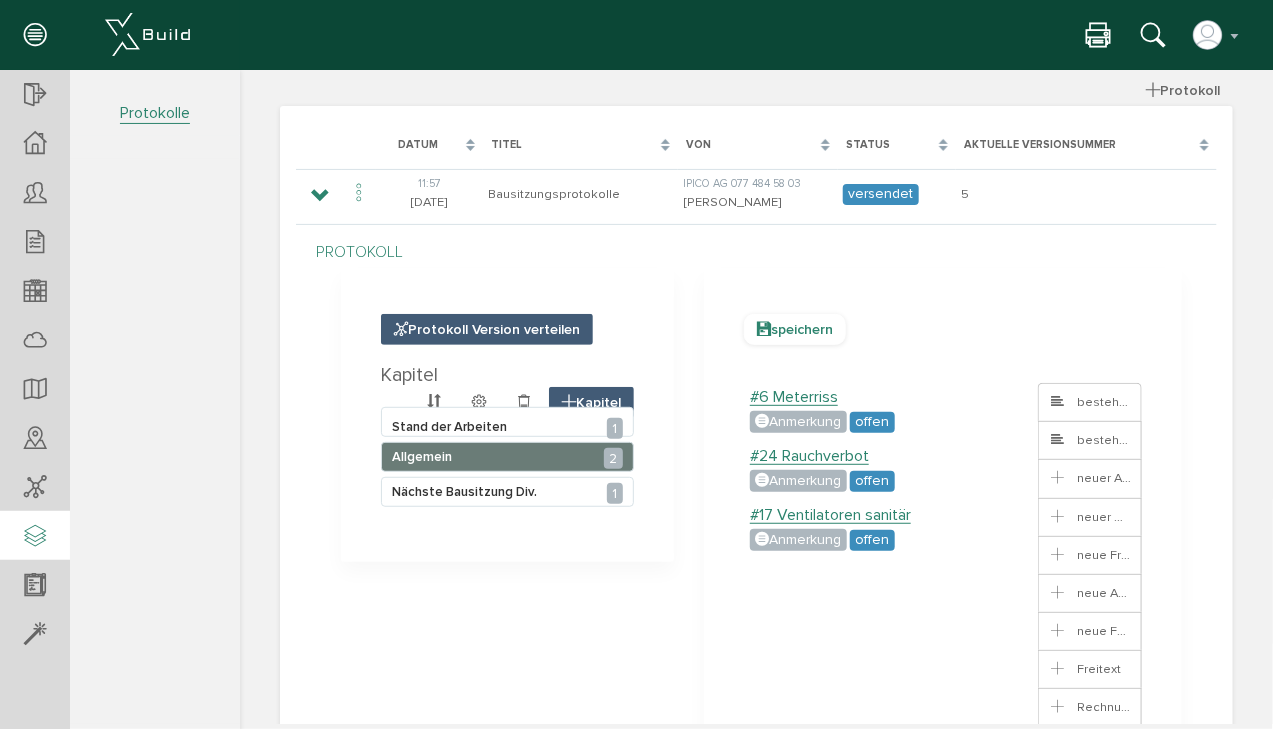 click on "speichern" at bounding box center [794, 328] 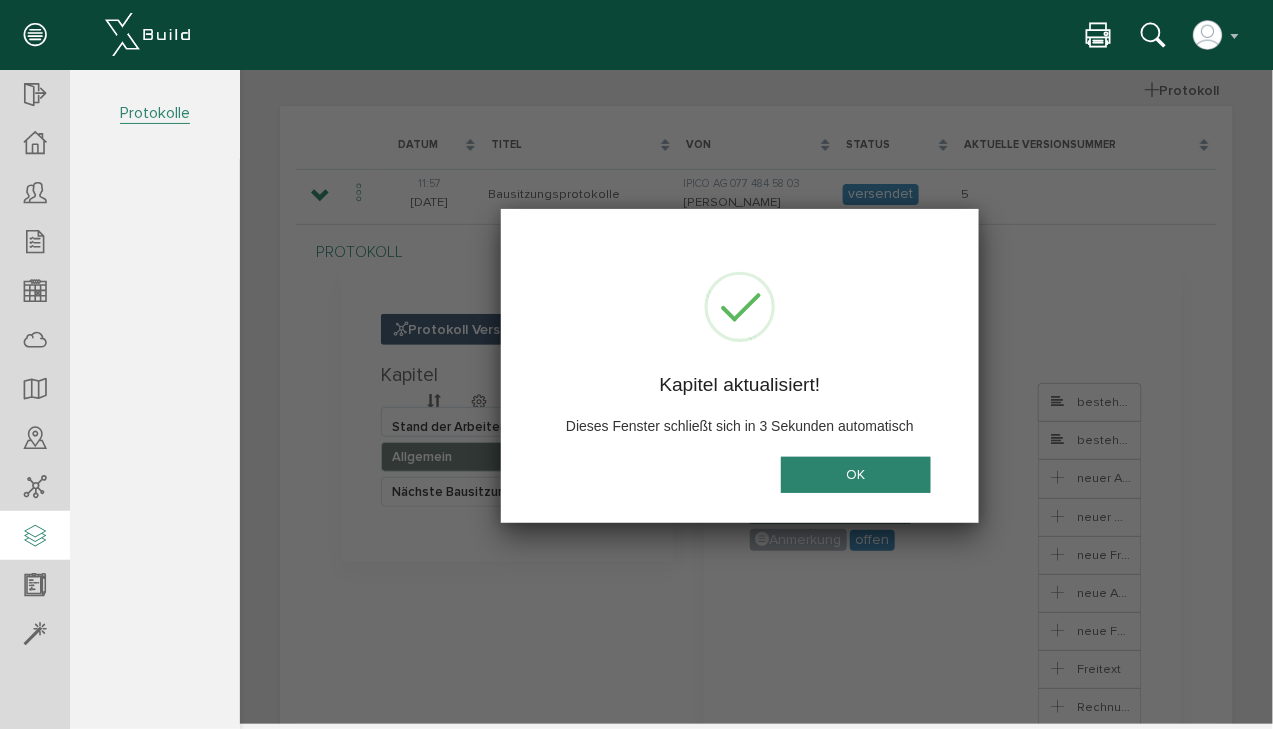 click on "OK" at bounding box center (855, 474) 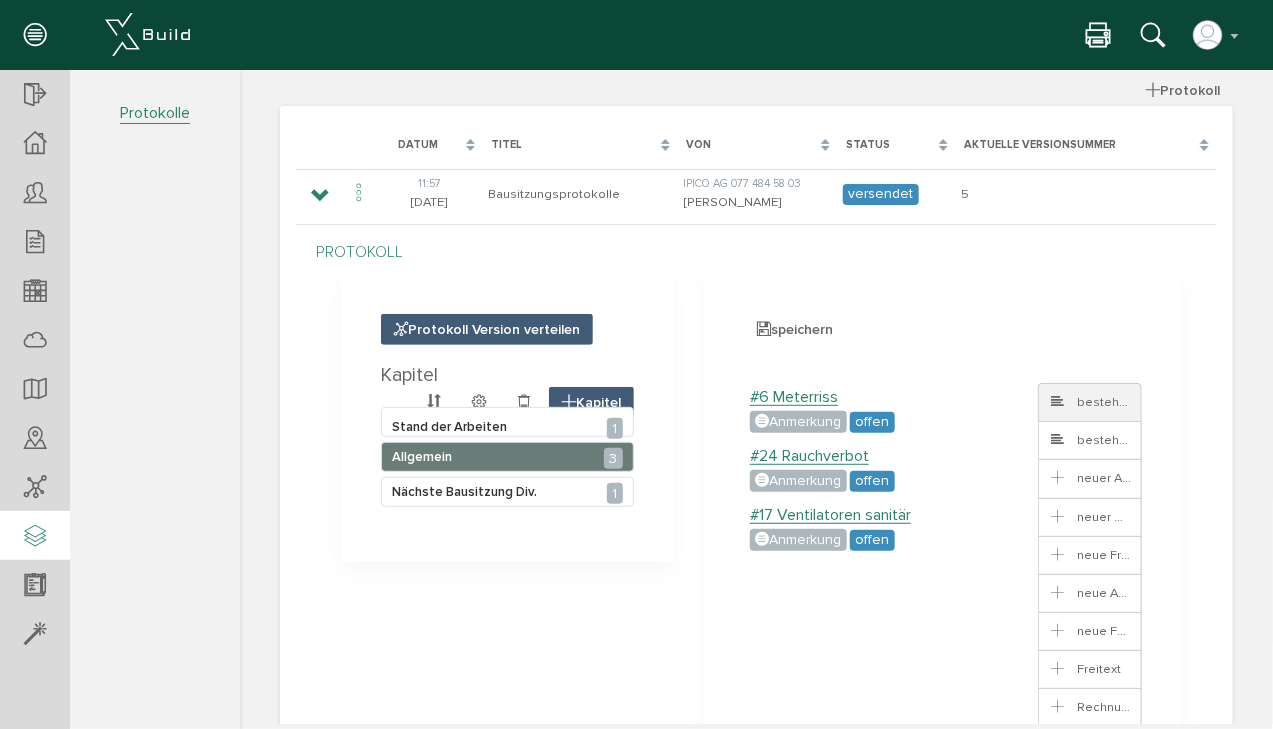 click on "bestehendes Ticket" at bounding box center [1121, 401] 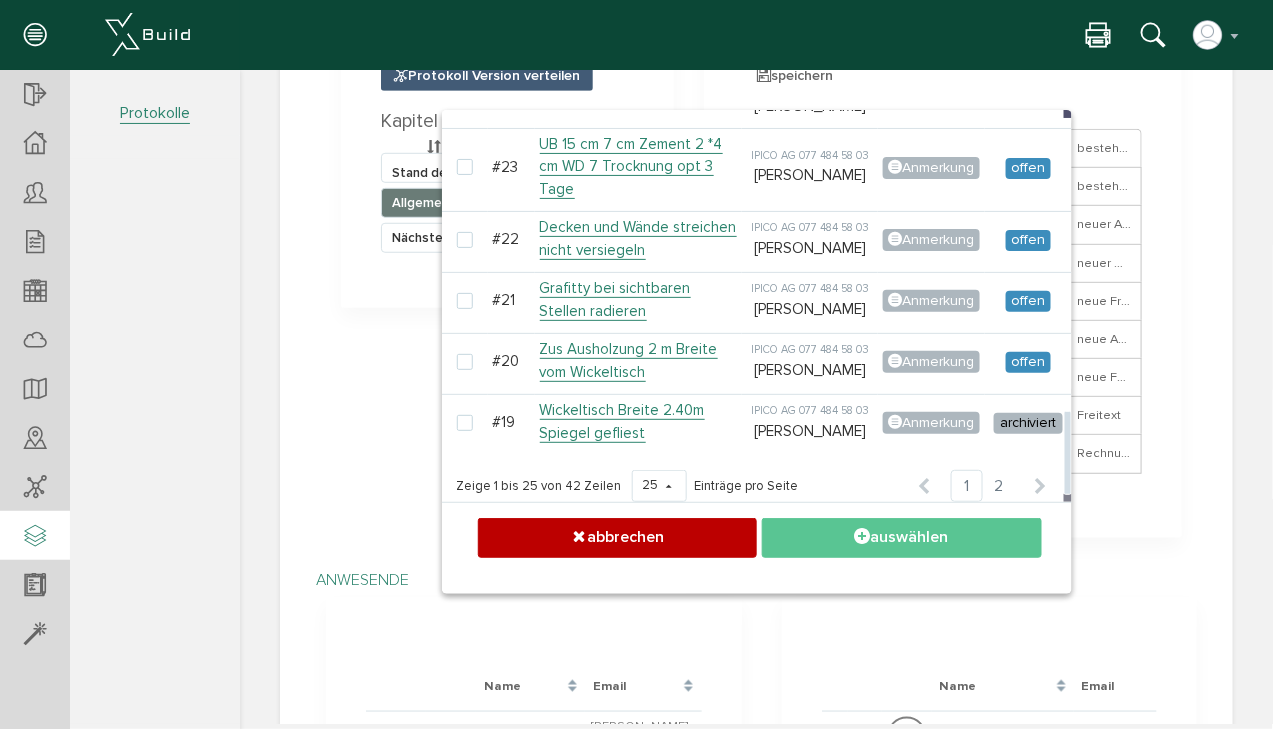 scroll, scrollTop: 640, scrollLeft: 0, axis: vertical 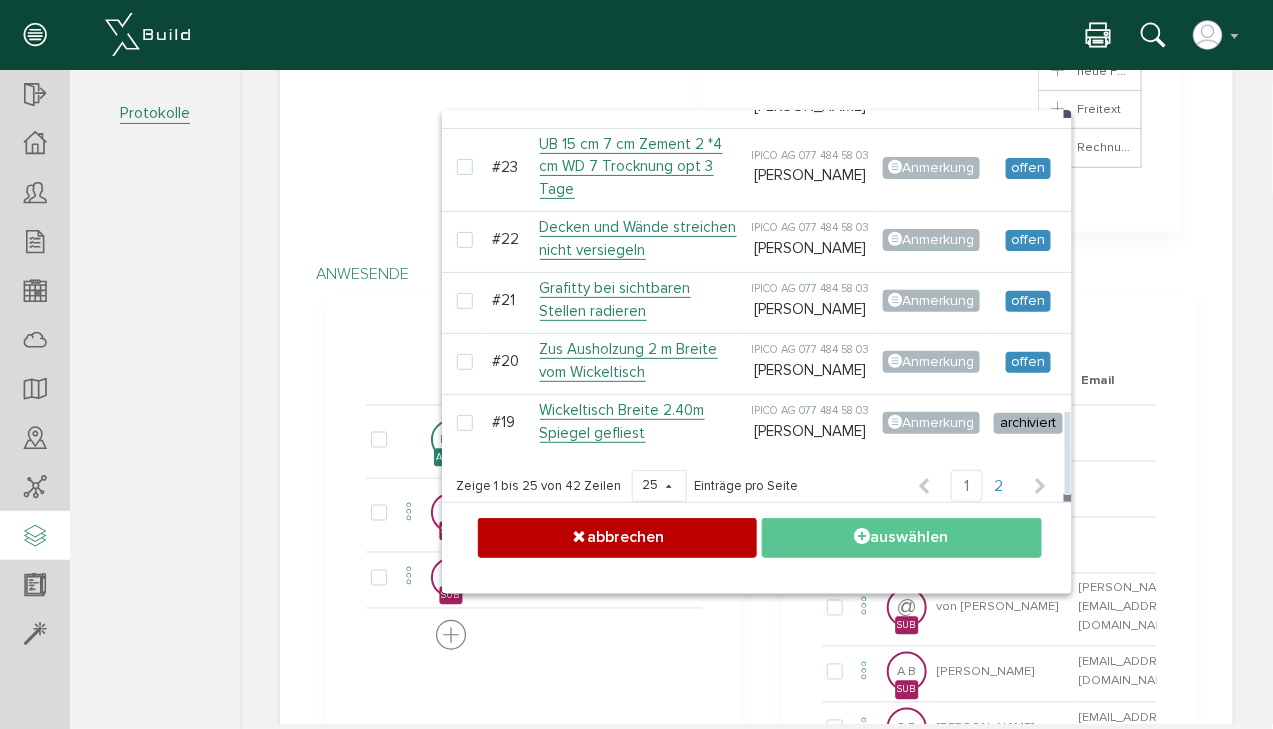 click on "2" at bounding box center [998, 485] 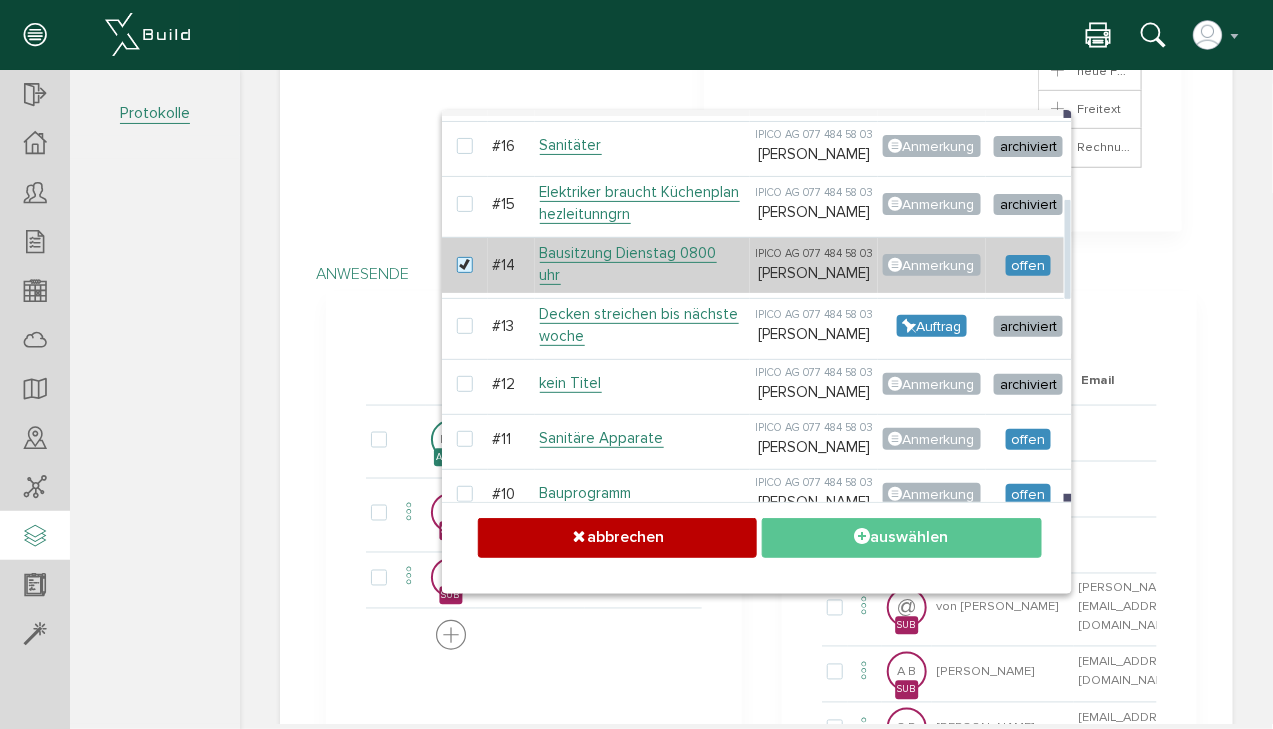 click at bounding box center [468, 265] 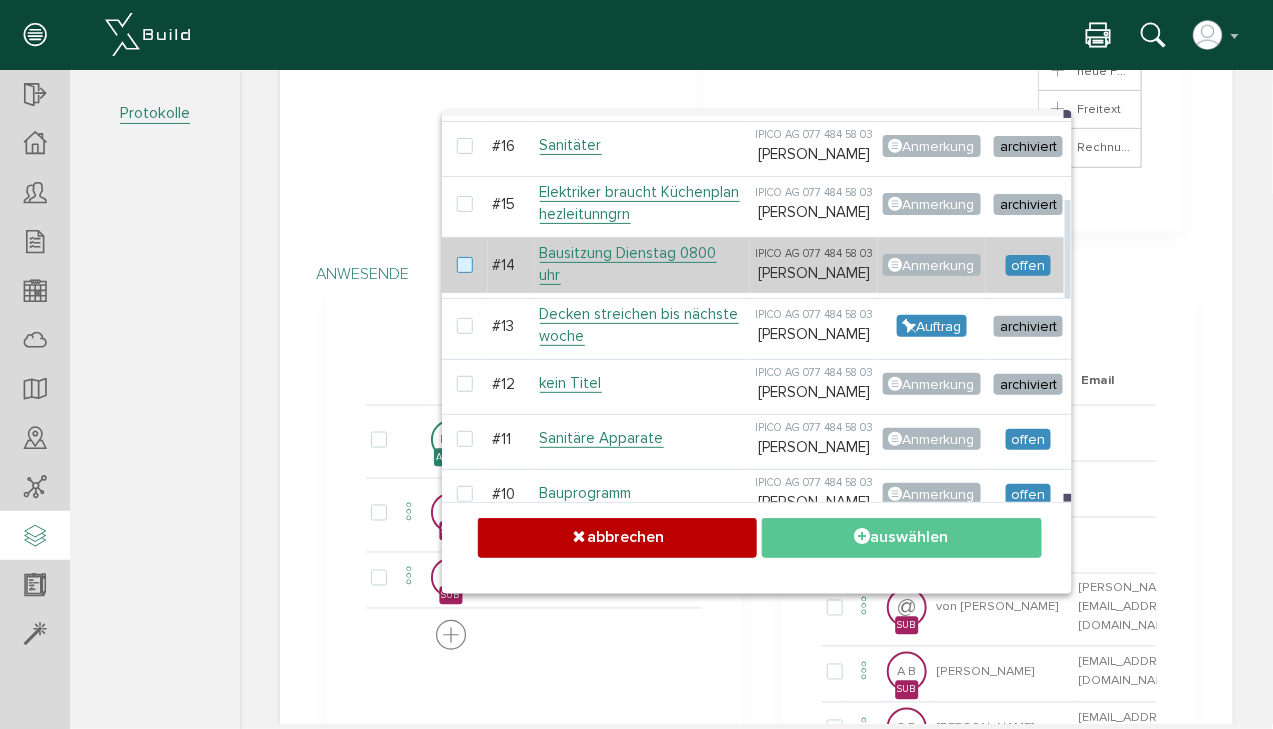 click at bounding box center (468, 265) 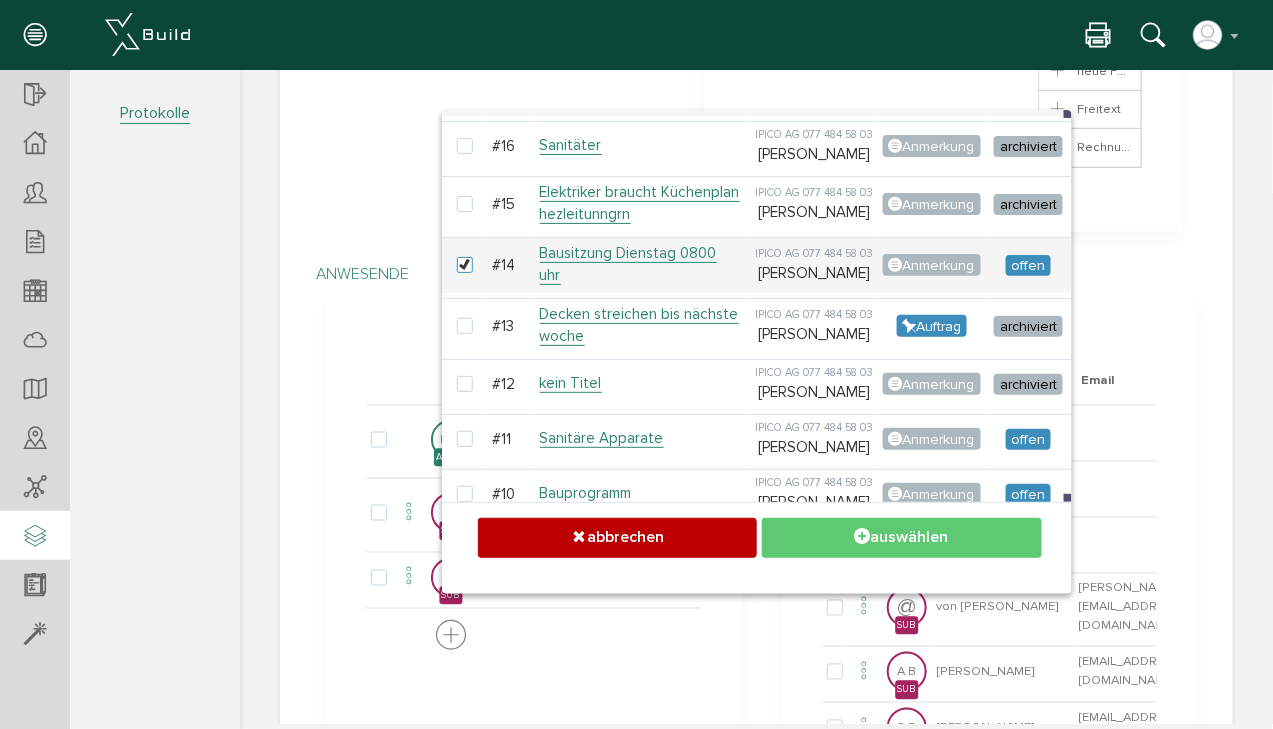 click on "auswählen" at bounding box center [900, 536] 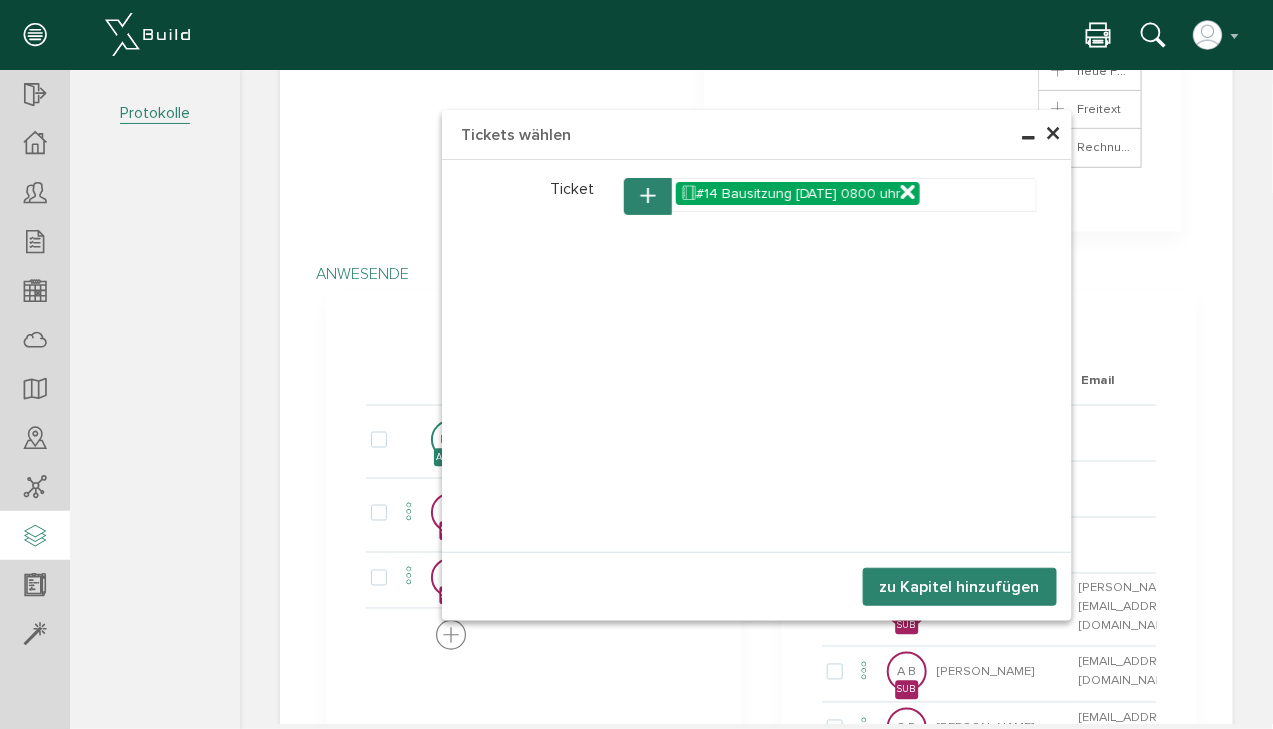 click on "zu Kapitel hinzufügen" at bounding box center [959, 586] 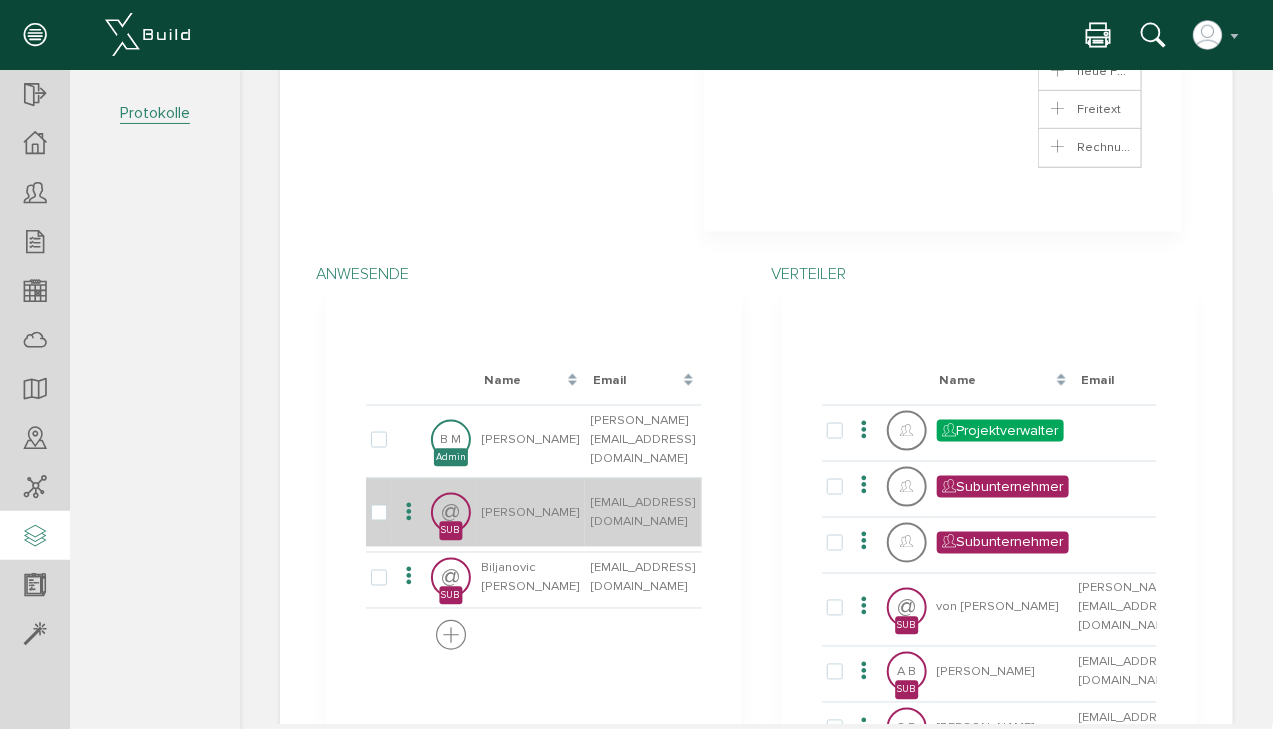 scroll, scrollTop: 240, scrollLeft: 0, axis: vertical 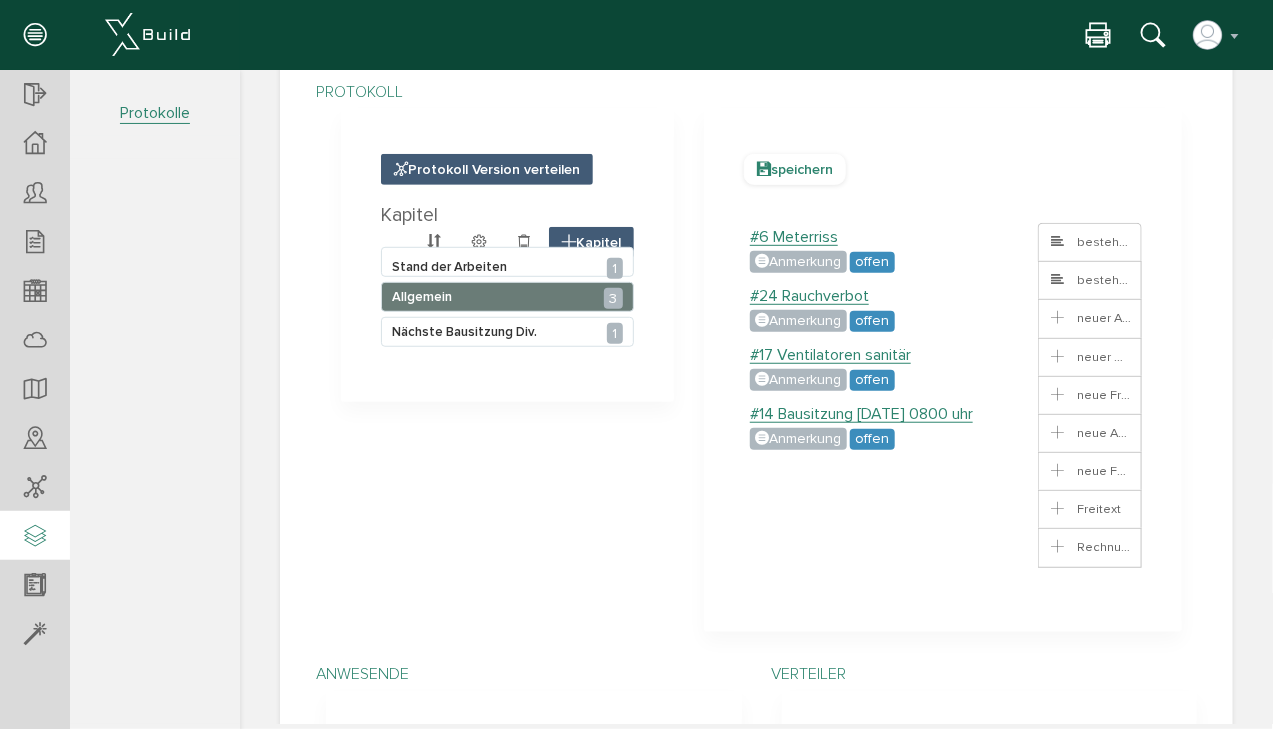 click on "speichern" at bounding box center (794, 168) 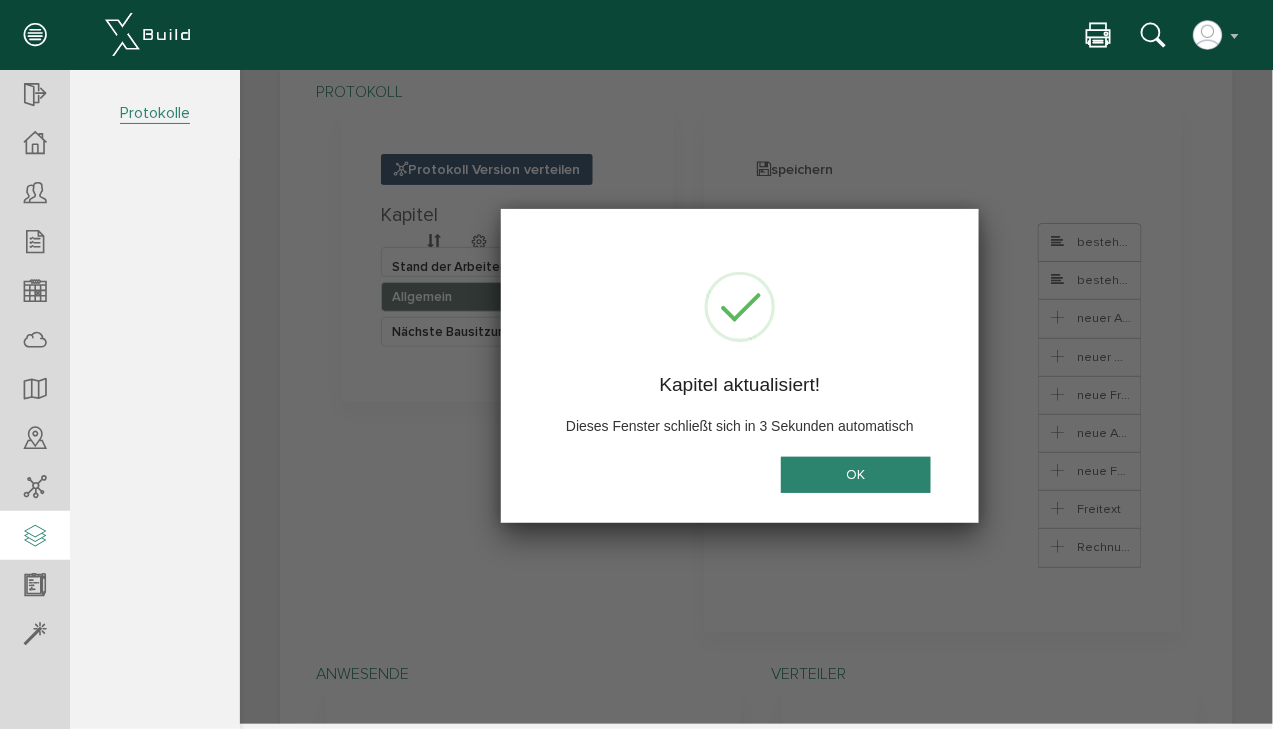 click on "OK" at bounding box center [855, 474] 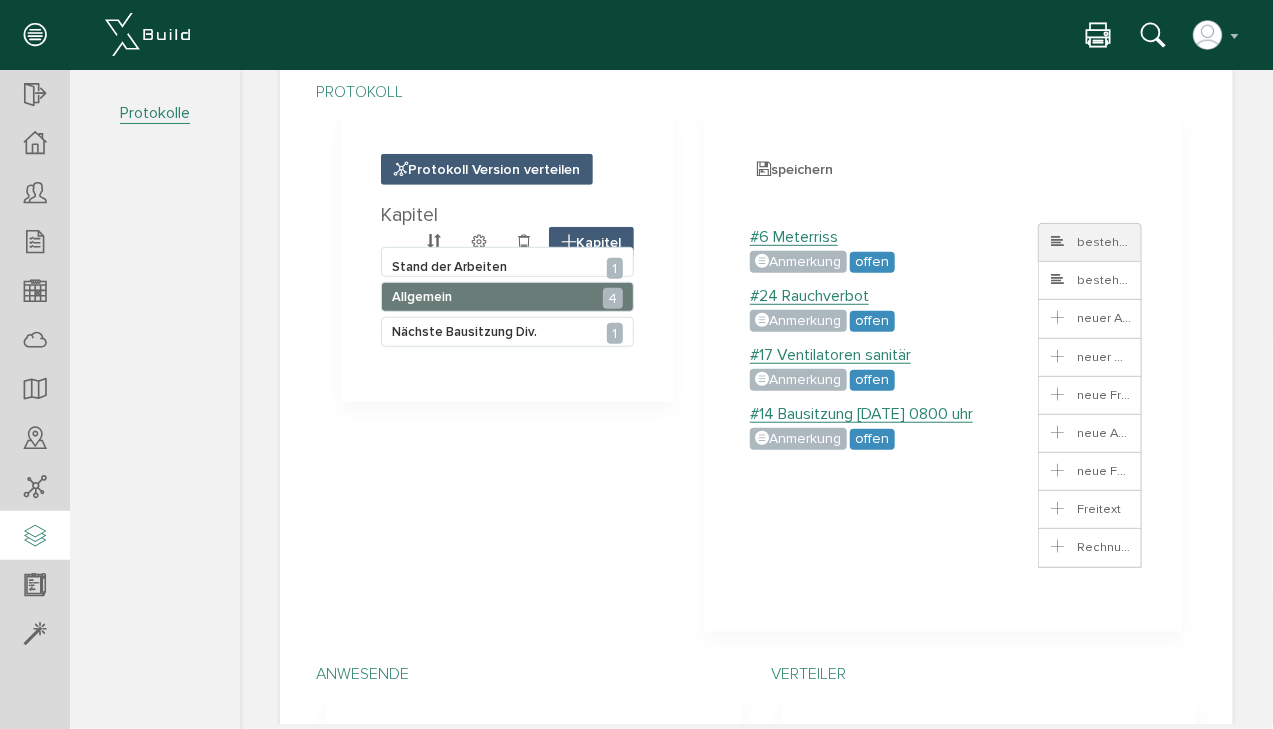 click at bounding box center (1056, 241) 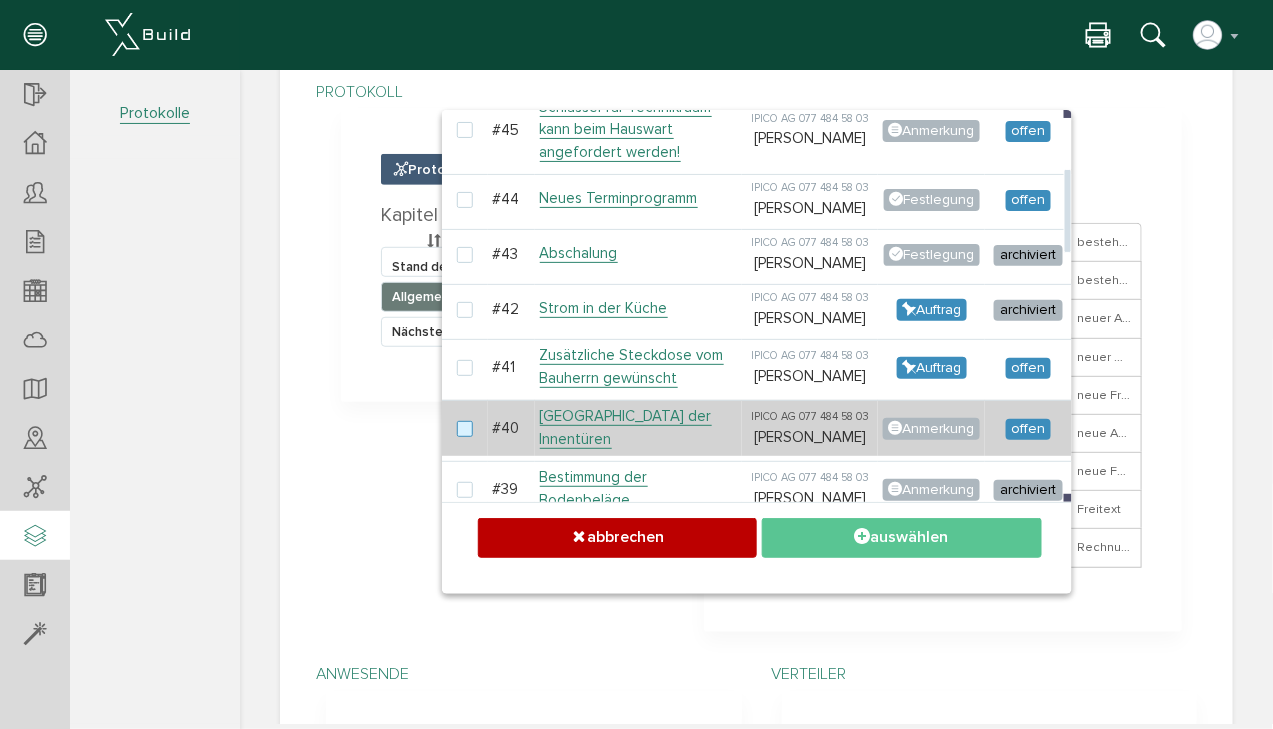 click at bounding box center [468, 429] 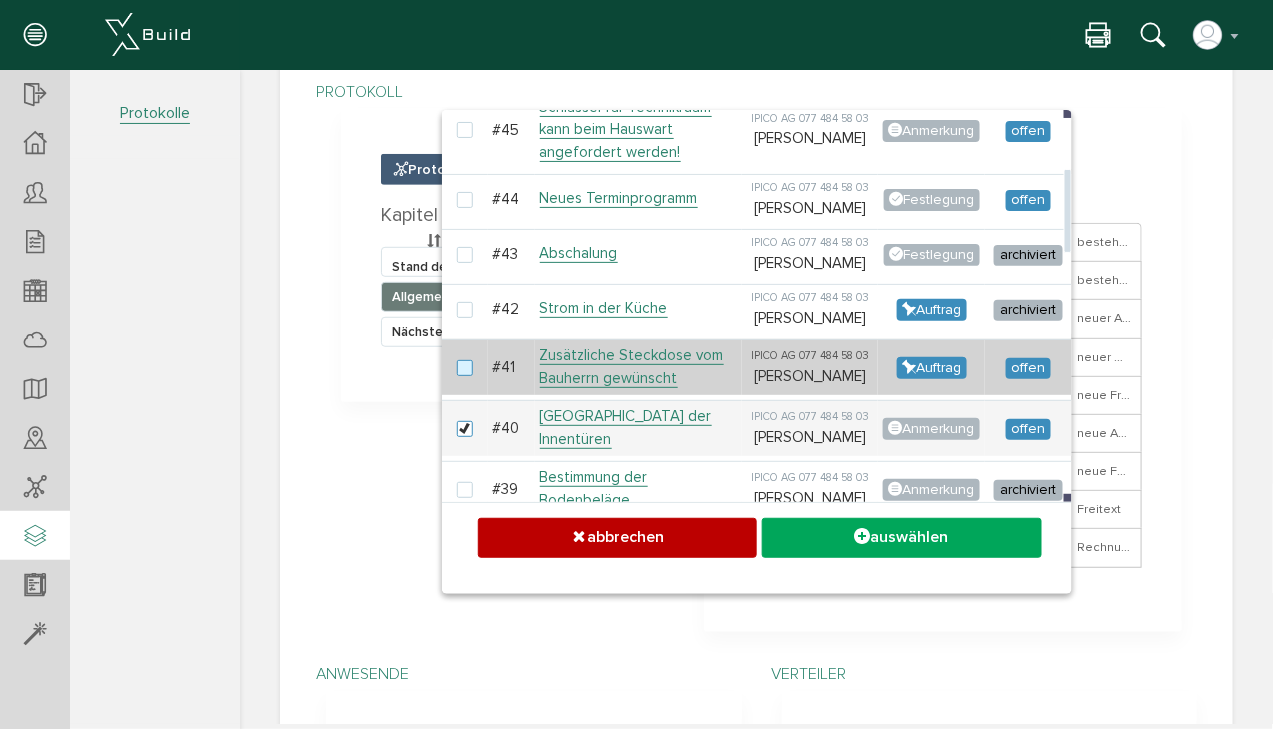 click at bounding box center (468, 368) 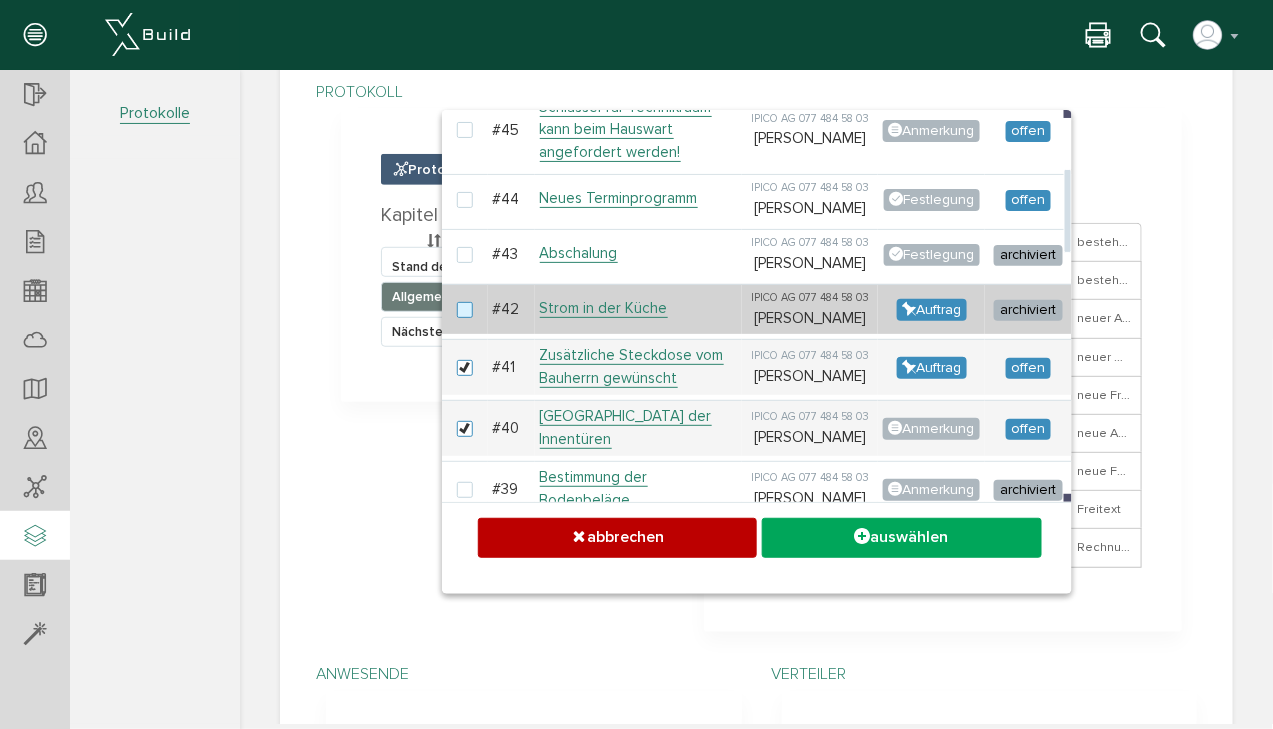 click at bounding box center (468, 310) 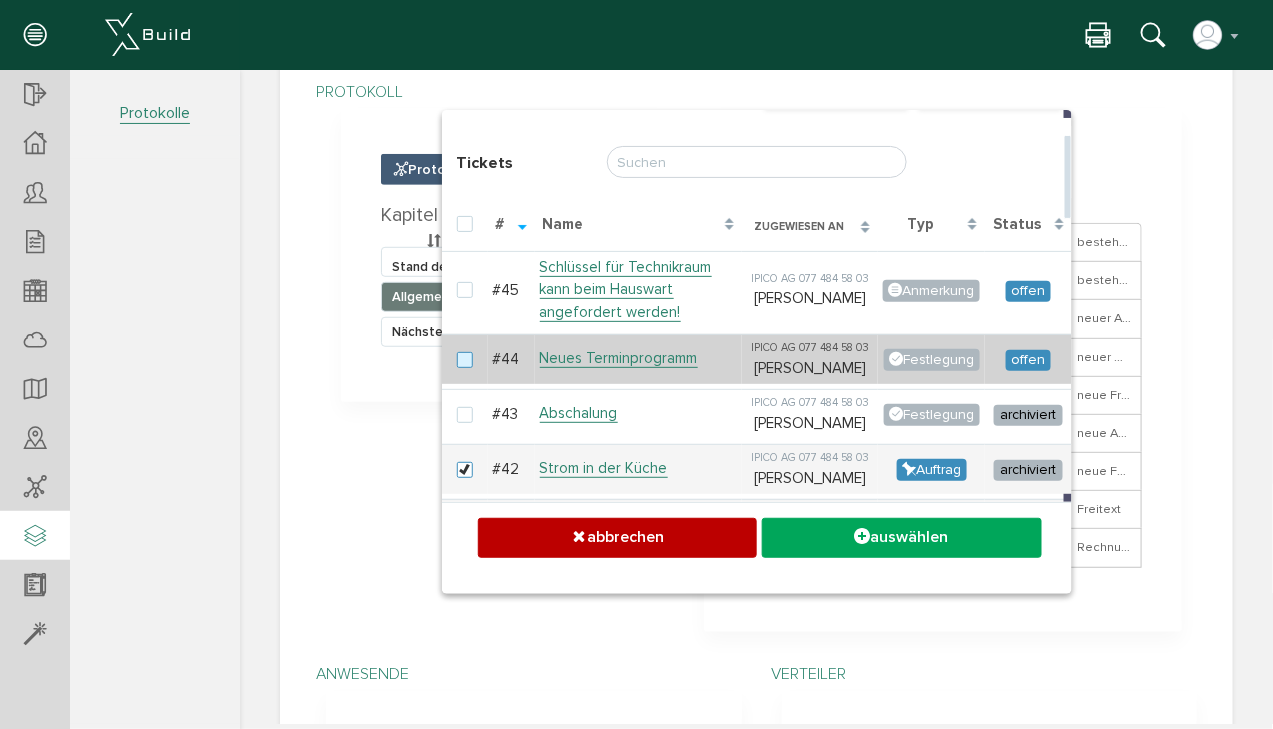 click at bounding box center (468, 360) 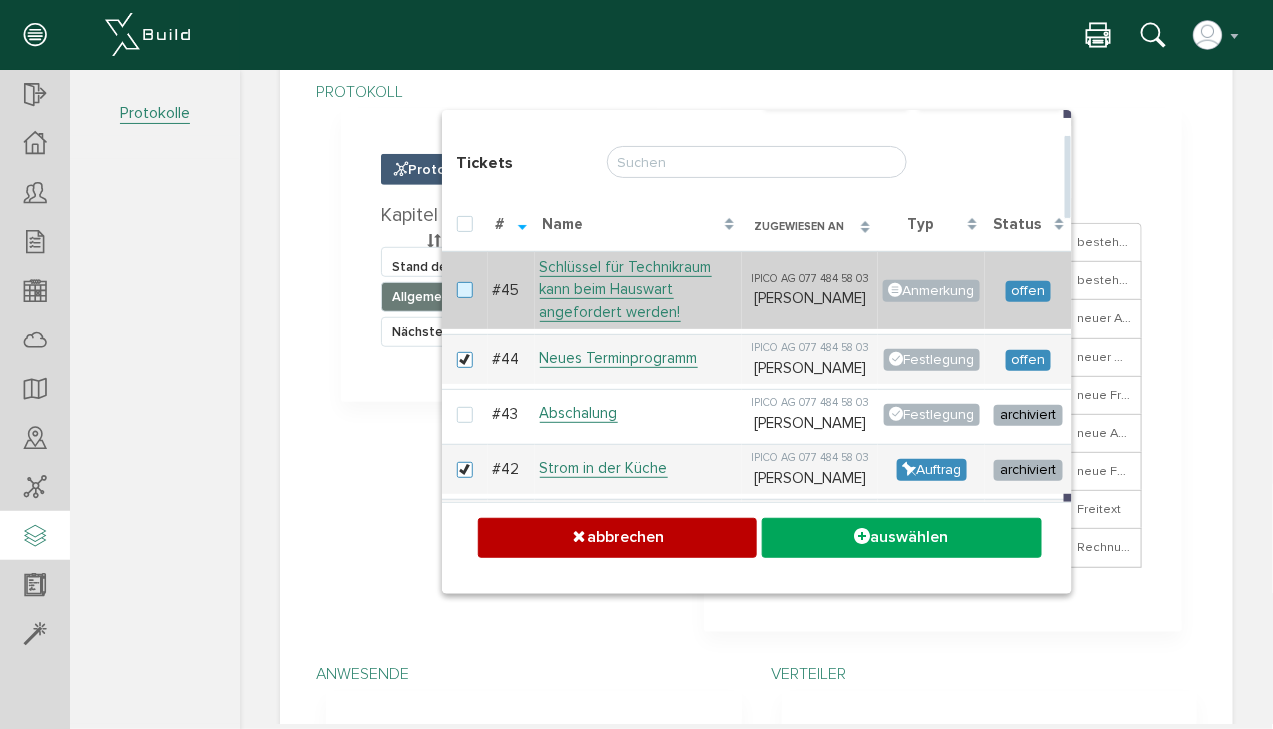 click at bounding box center [468, 290] 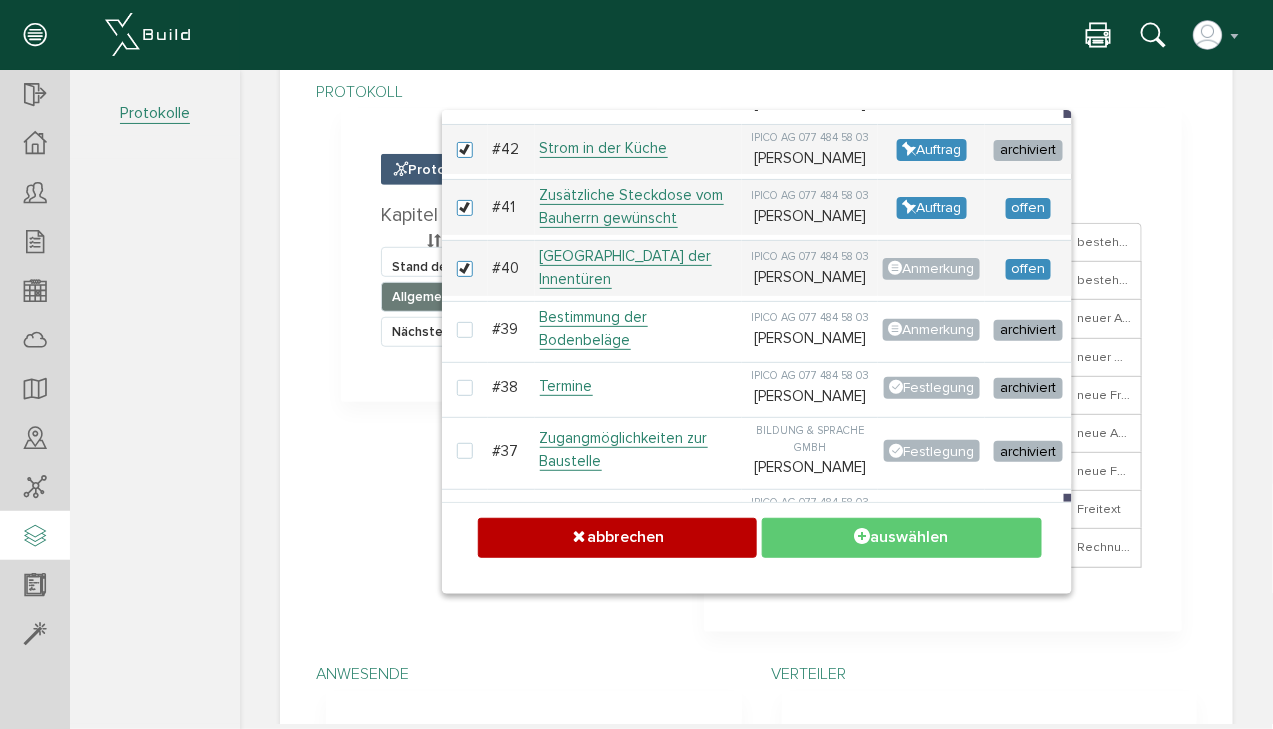 click on "auswählen" at bounding box center (900, 536) 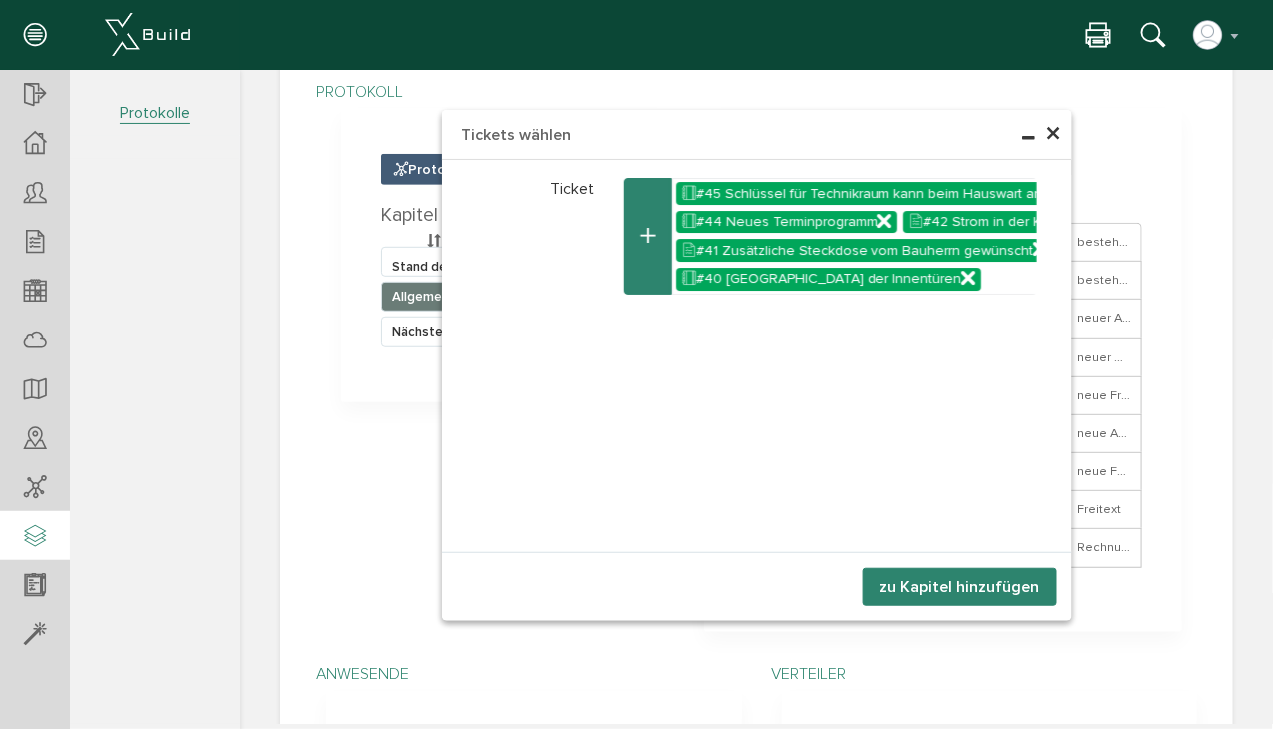 click on "zu Kapitel hinzufügen" at bounding box center [959, 586] 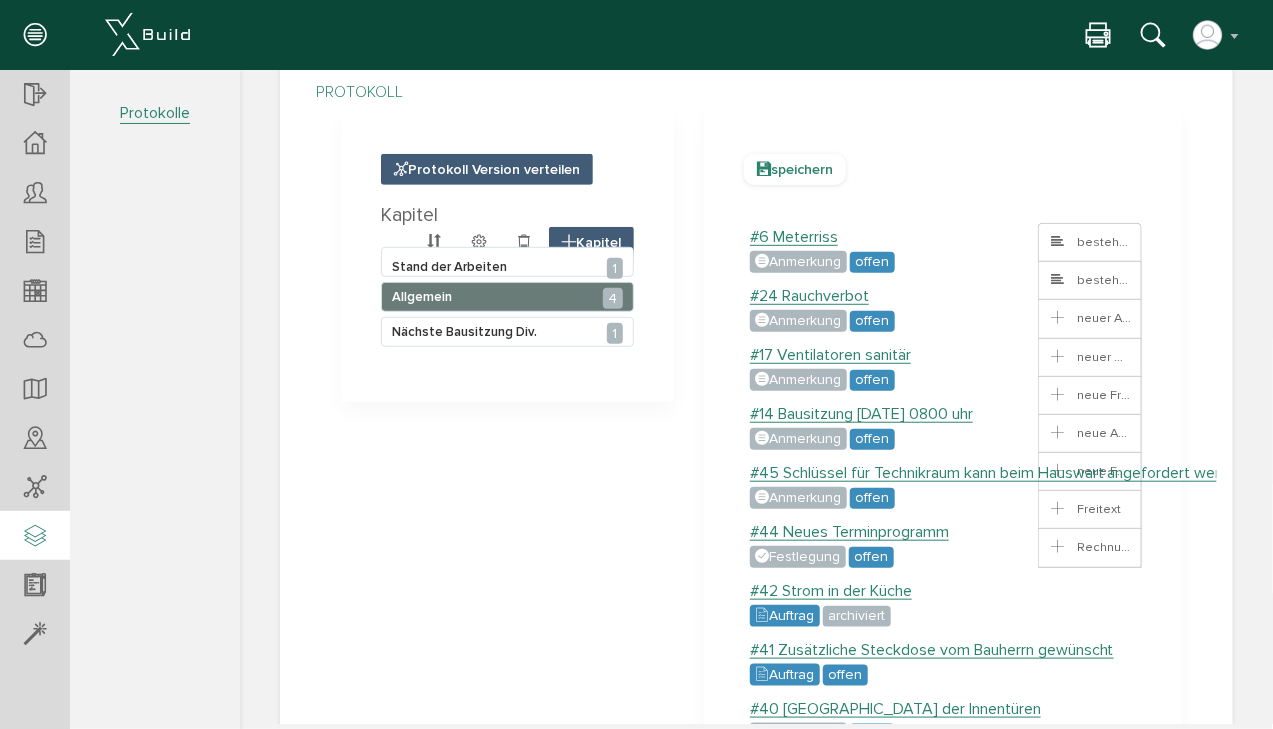 click on "speichern" at bounding box center (794, 168) 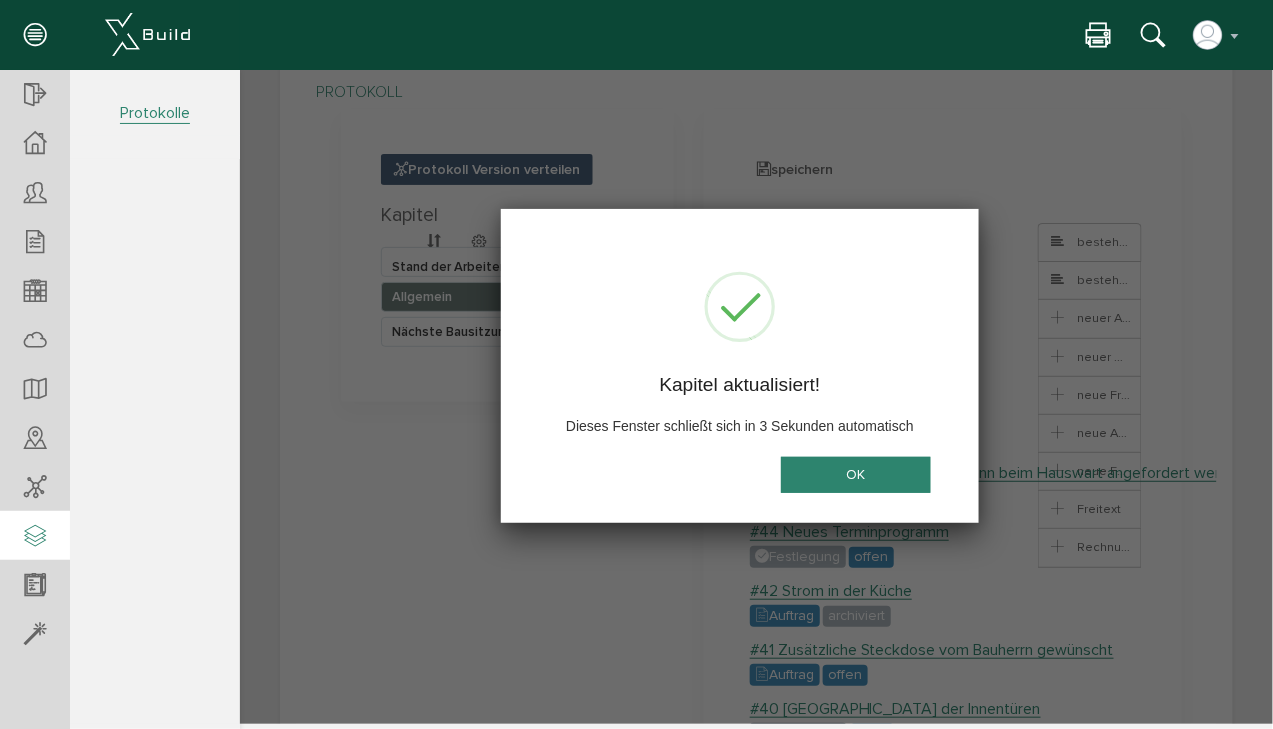 click on "OK" at bounding box center (855, 474) 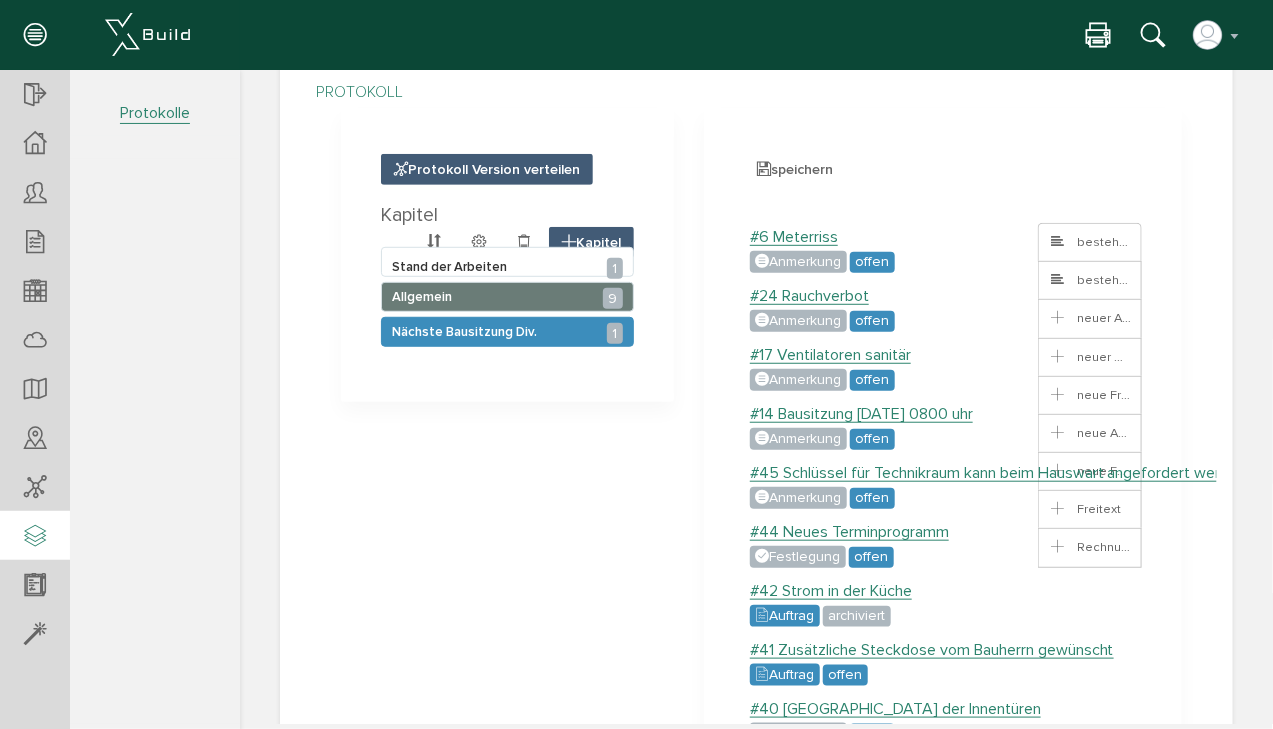 click on "Nächste Bausitzung Div. 1" at bounding box center [463, 331] 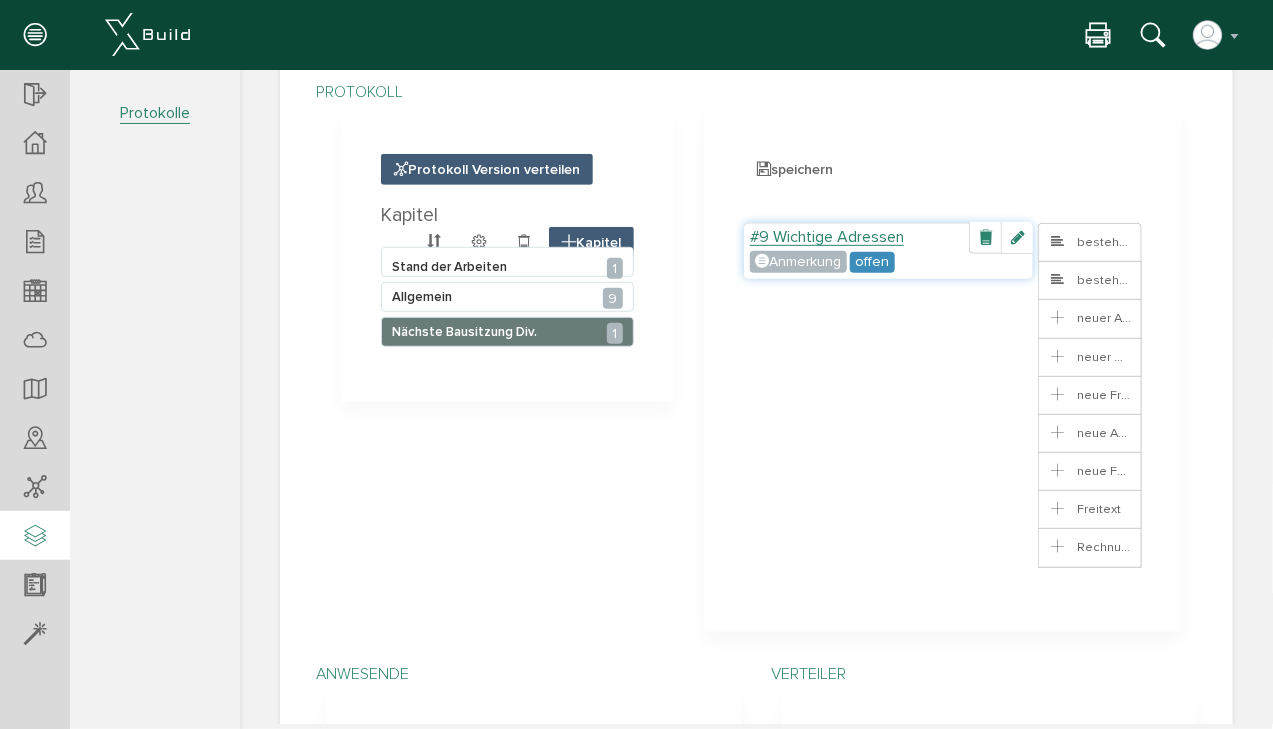 click on "#9 Wichtige Adressen" at bounding box center (826, 236) 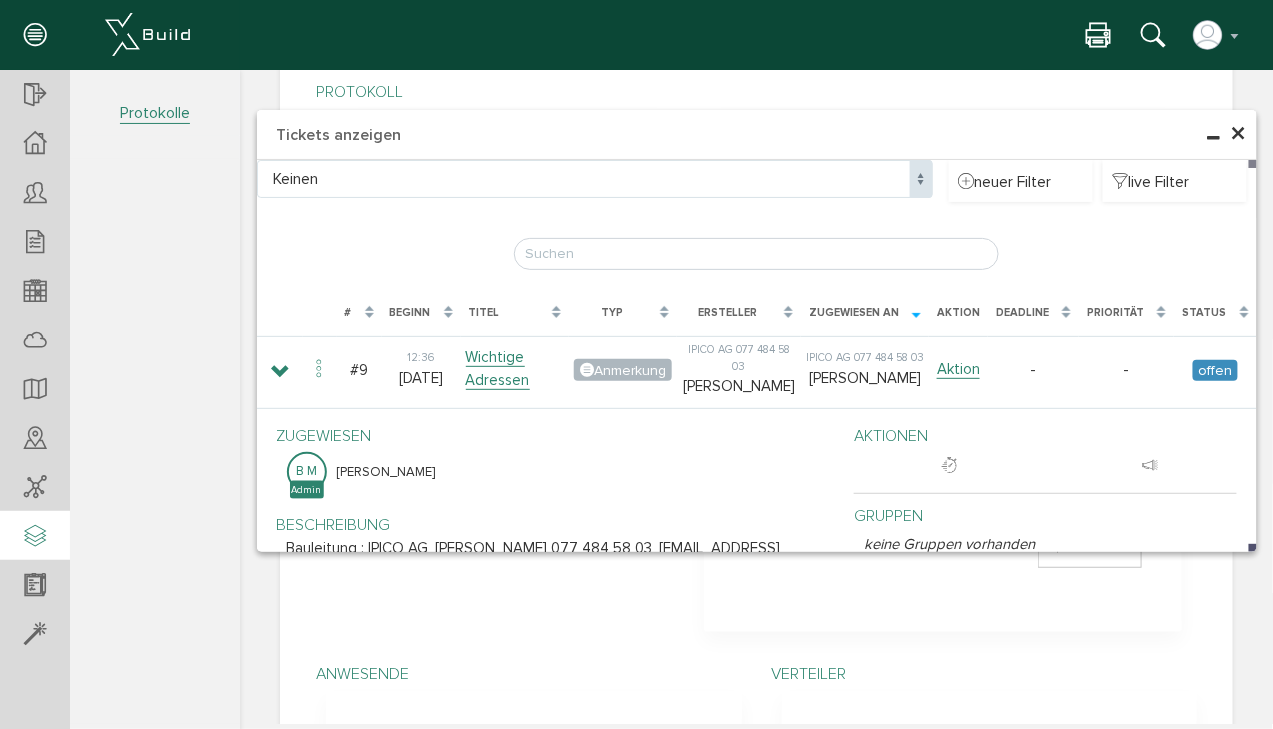 click on "×" at bounding box center [1238, 133] 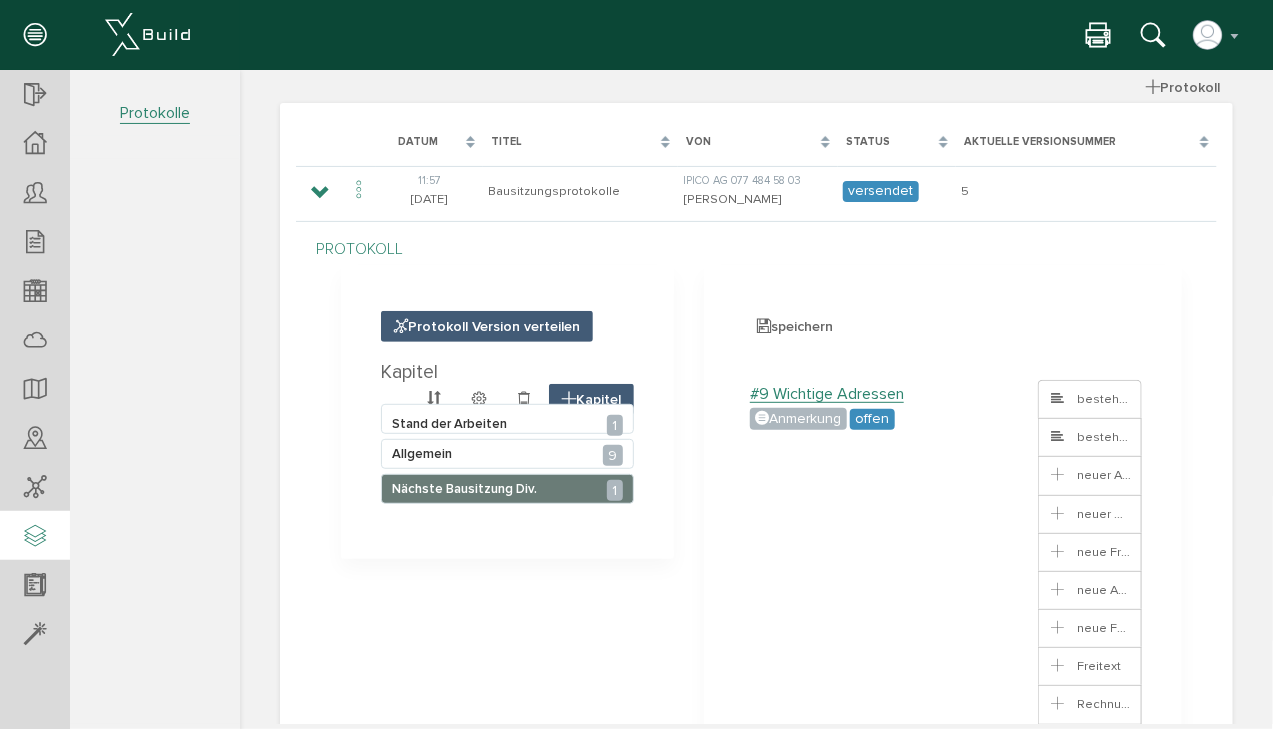 scroll, scrollTop: 80, scrollLeft: 0, axis: vertical 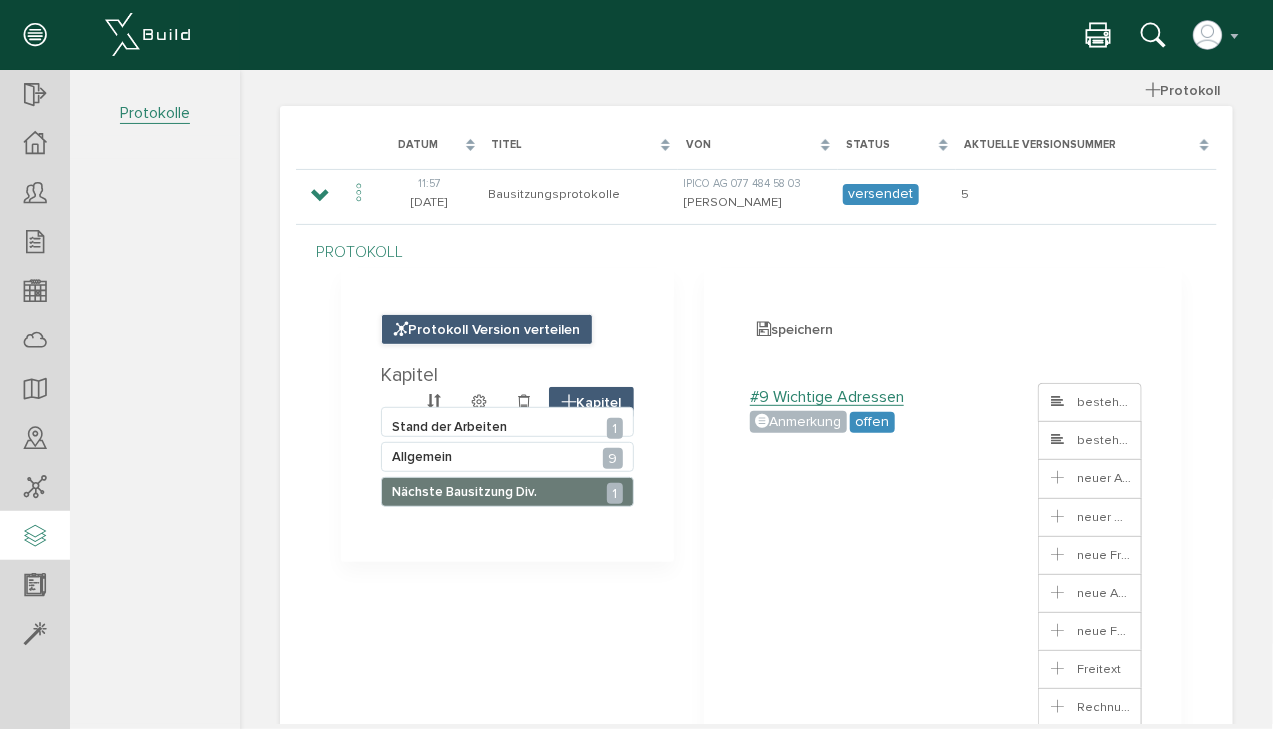 click on "Protokoll Version verteilen" at bounding box center (486, 328) 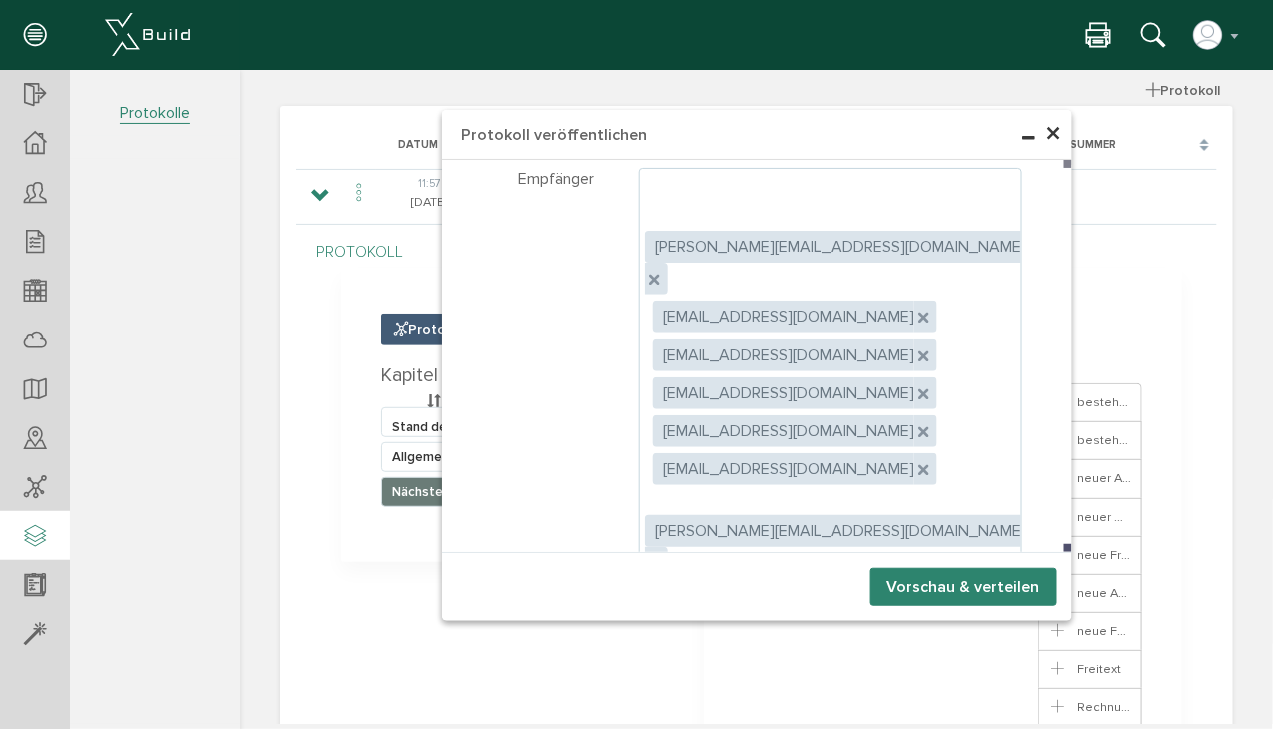 click on "Vorschau & verteilen" at bounding box center [962, 586] 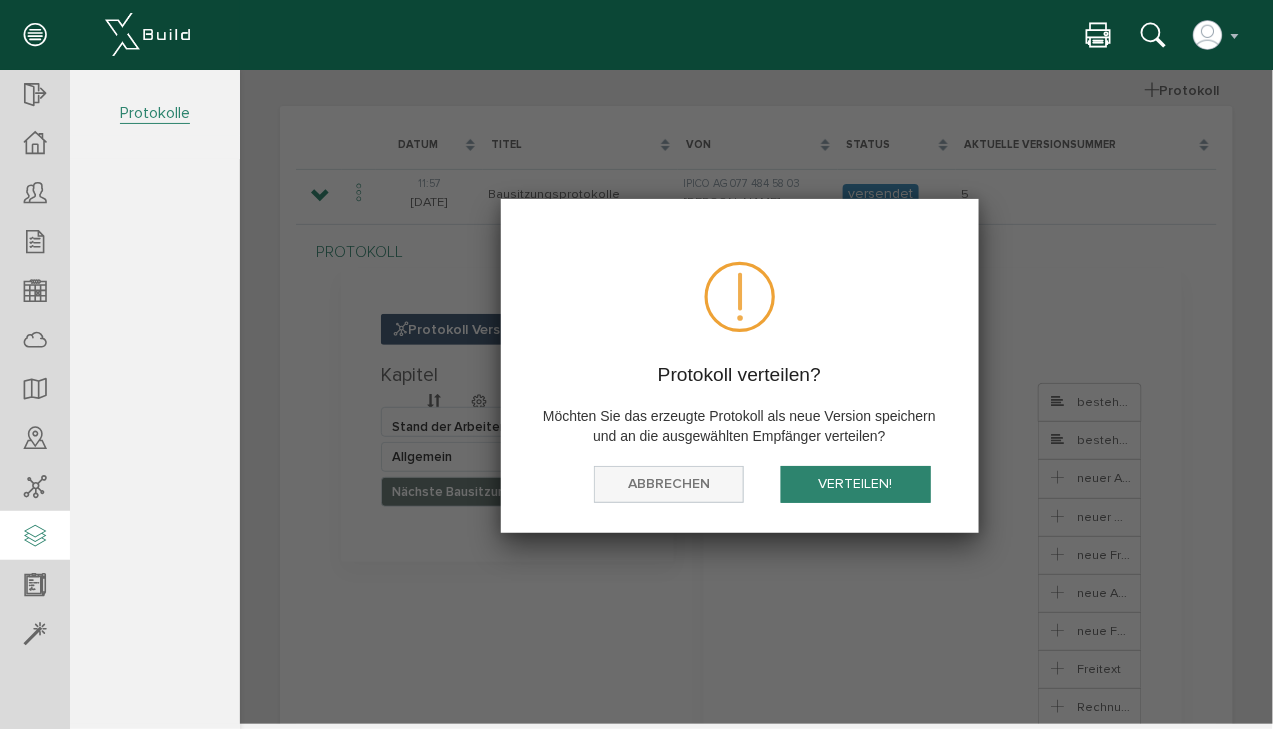 click on "Abbrechen" at bounding box center (668, 483) 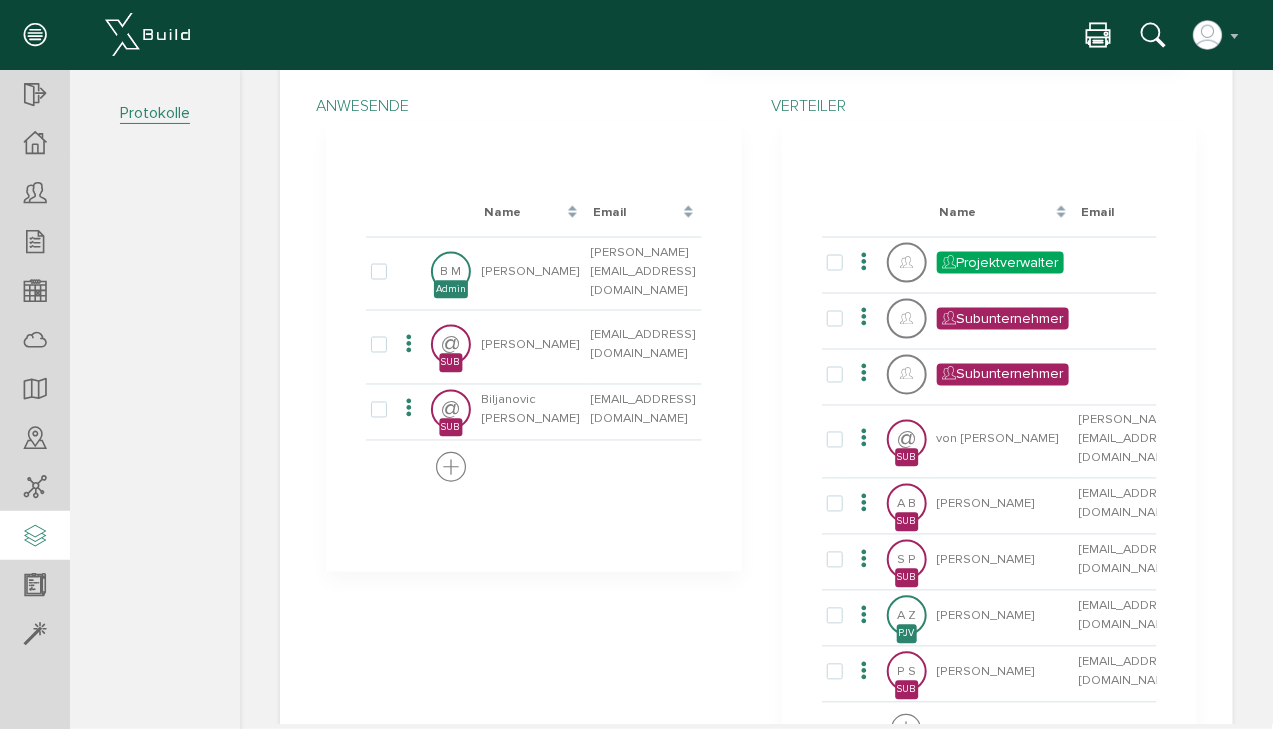 scroll, scrollTop: 805, scrollLeft: 0, axis: vertical 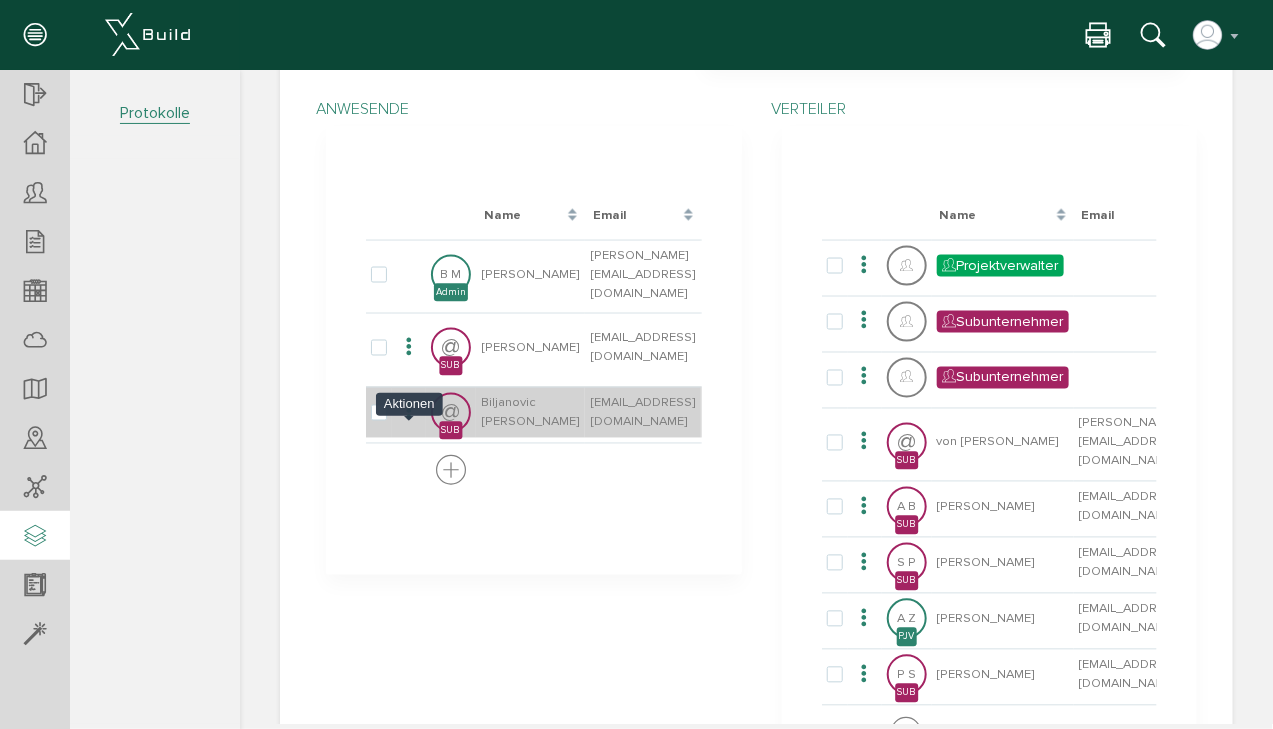 click at bounding box center [408, 411] 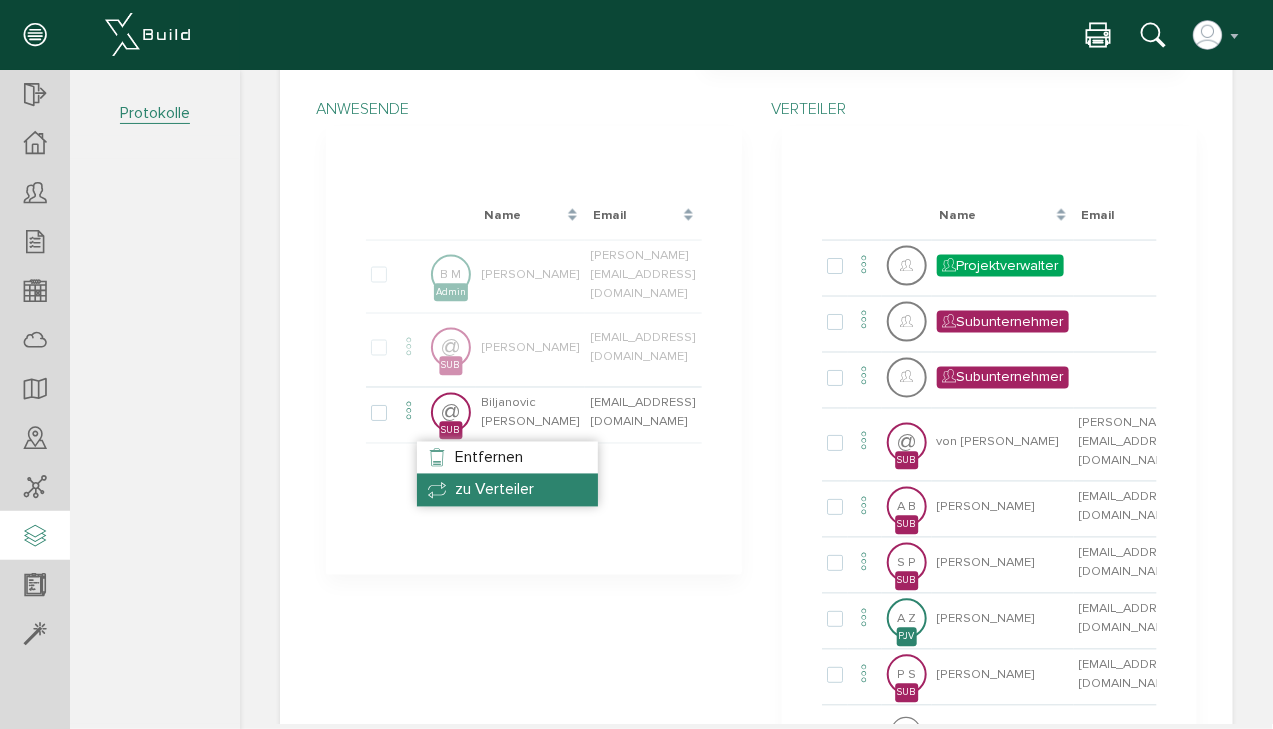 click on "zu Verteiler" at bounding box center (493, 489) 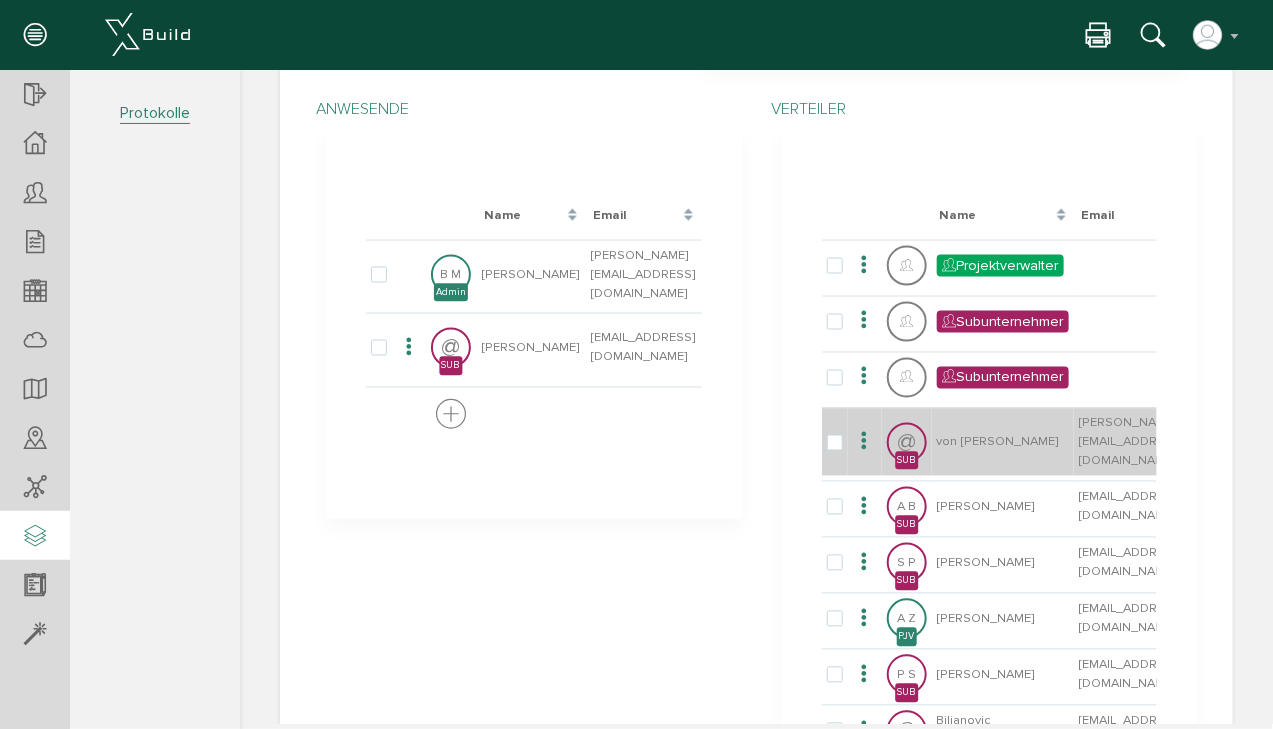 click at bounding box center [864, 441] 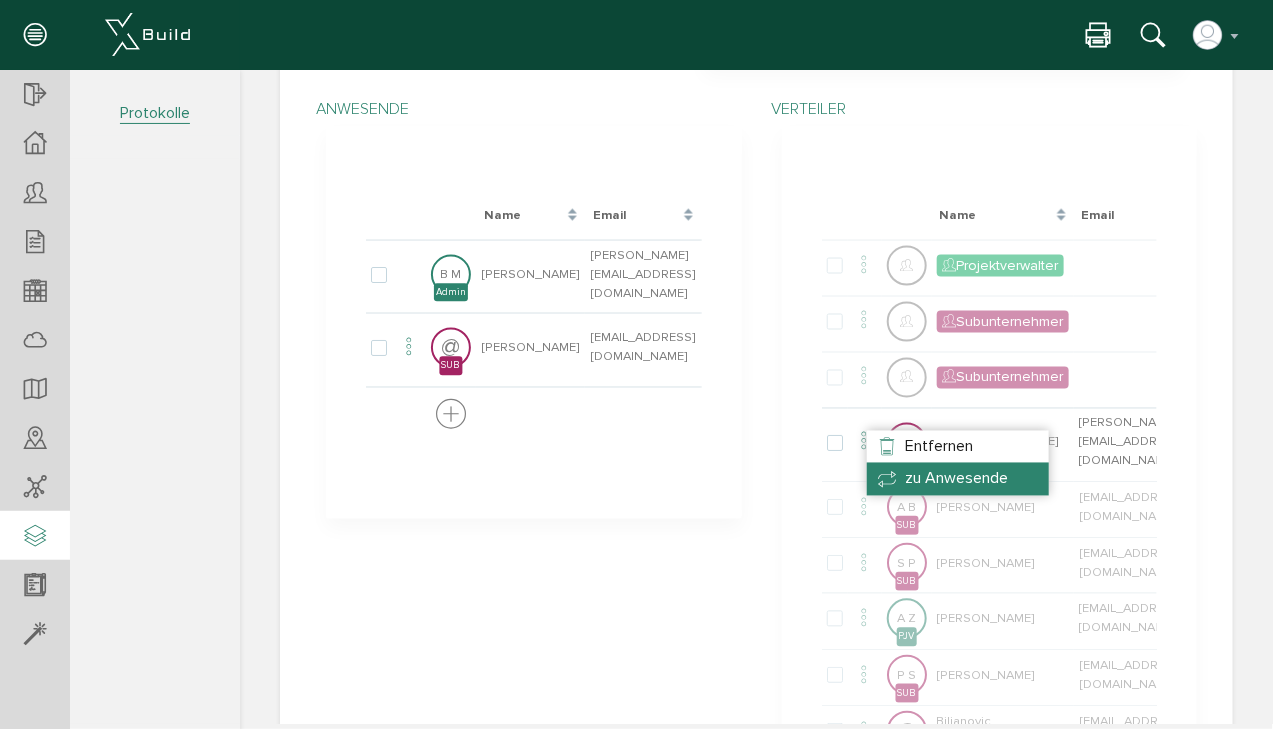 click on "zu Anwesende" at bounding box center (955, 478) 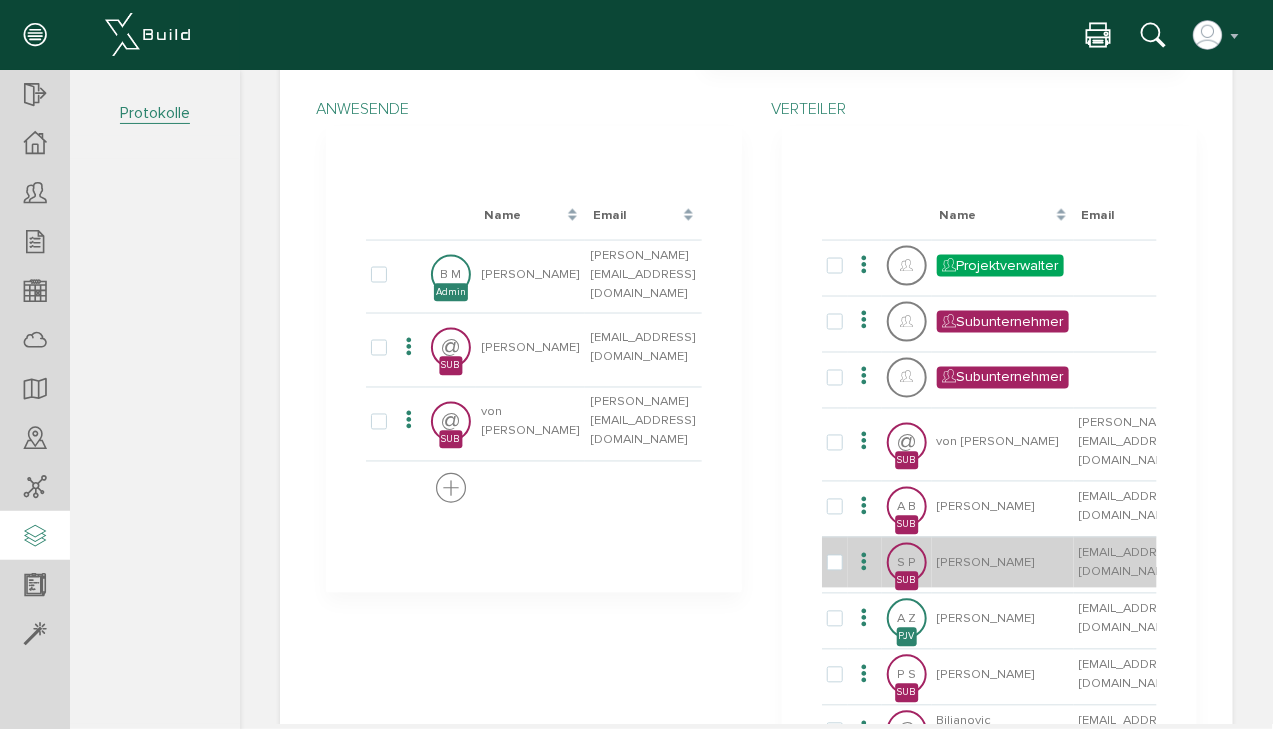 click at bounding box center [864, 562] 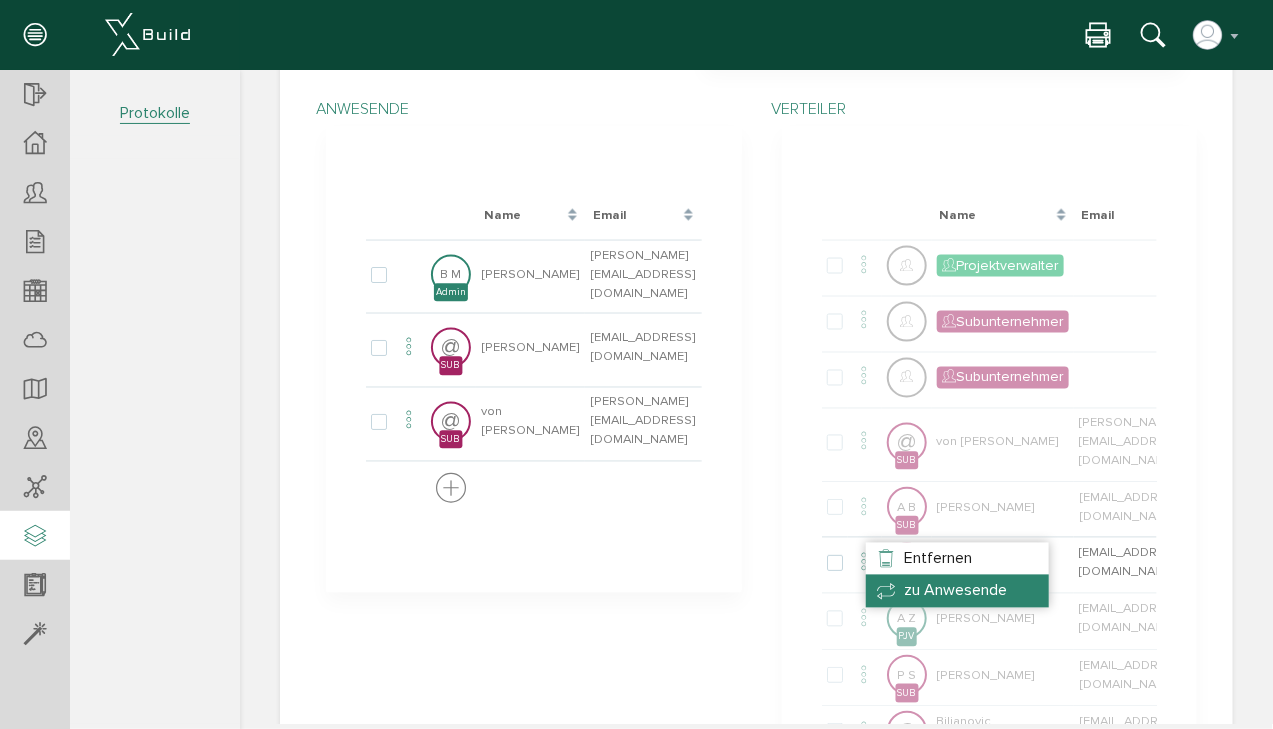 click on "zu Anwesende" at bounding box center (956, 590) 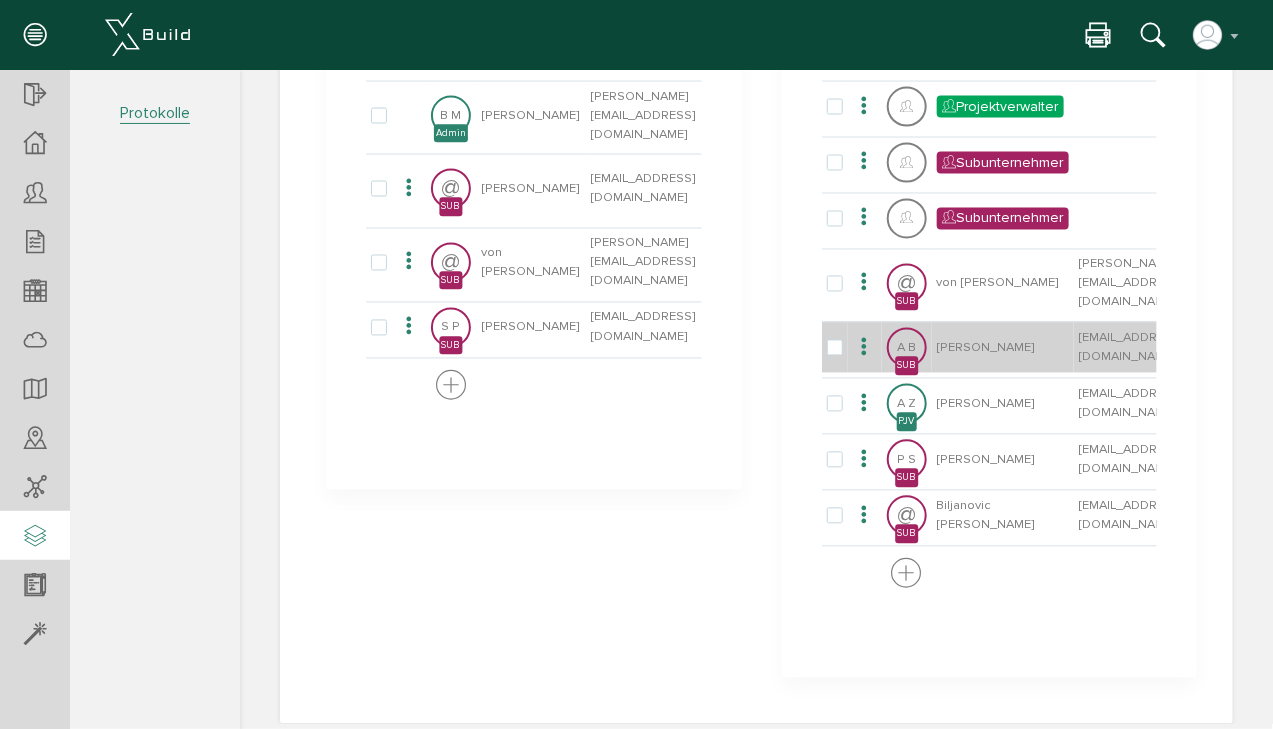 scroll, scrollTop: 965, scrollLeft: 0, axis: vertical 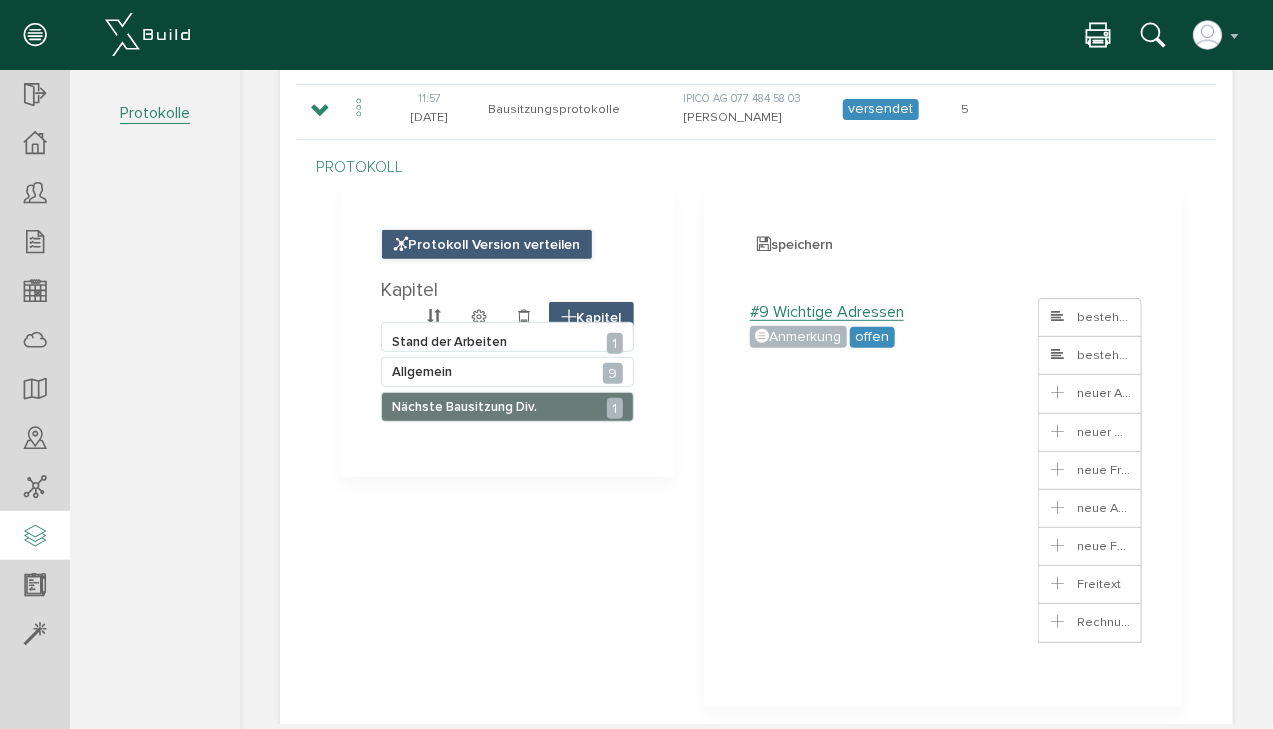 click on "Protokoll Version verteilen" at bounding box center (486, 243) 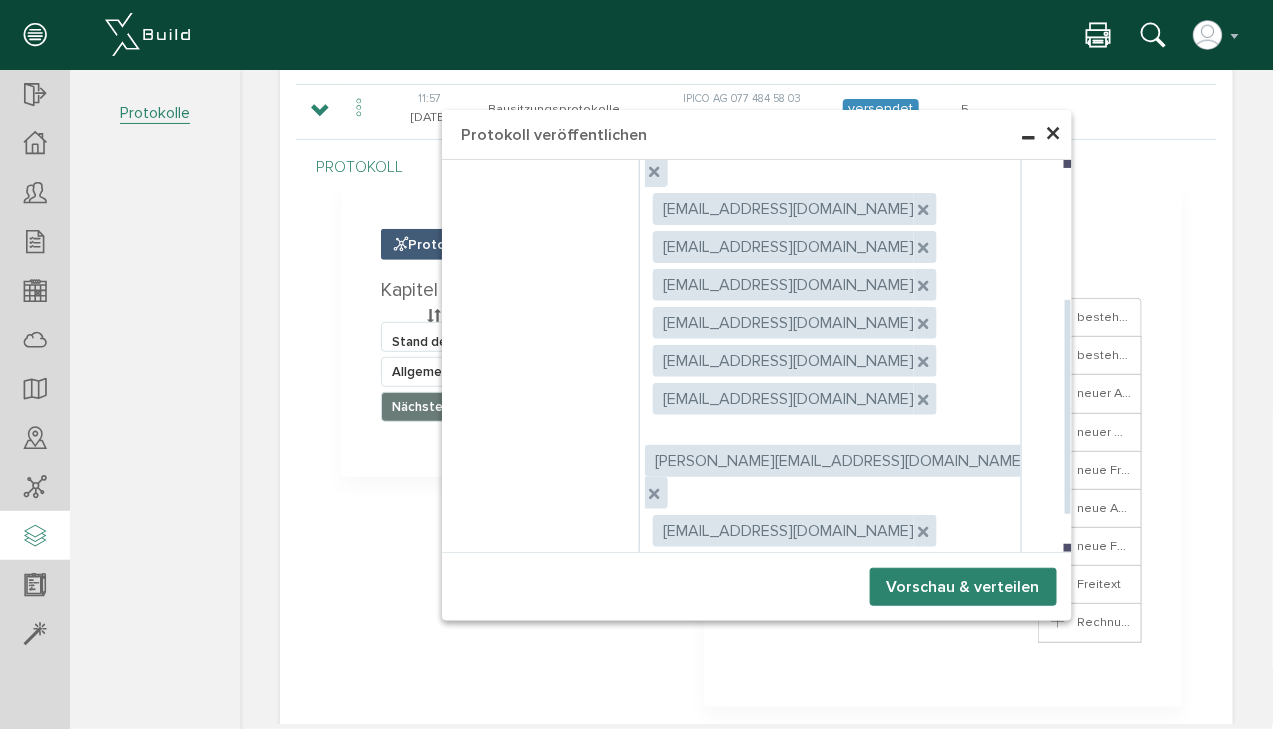 click on "Empfänger können Anhänge herunterladen" at bounding box center [811, 712] 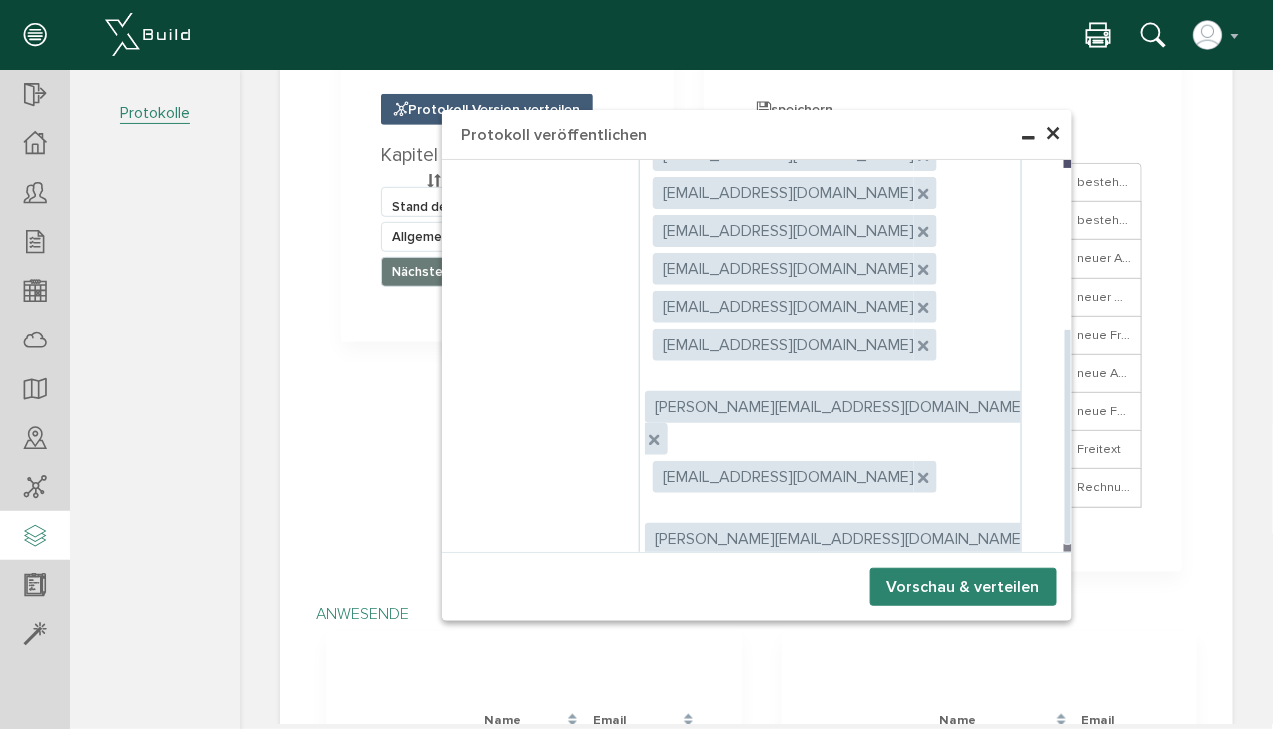scroll, scrollTop: 325, scrollLeft: 0, axis: vertical 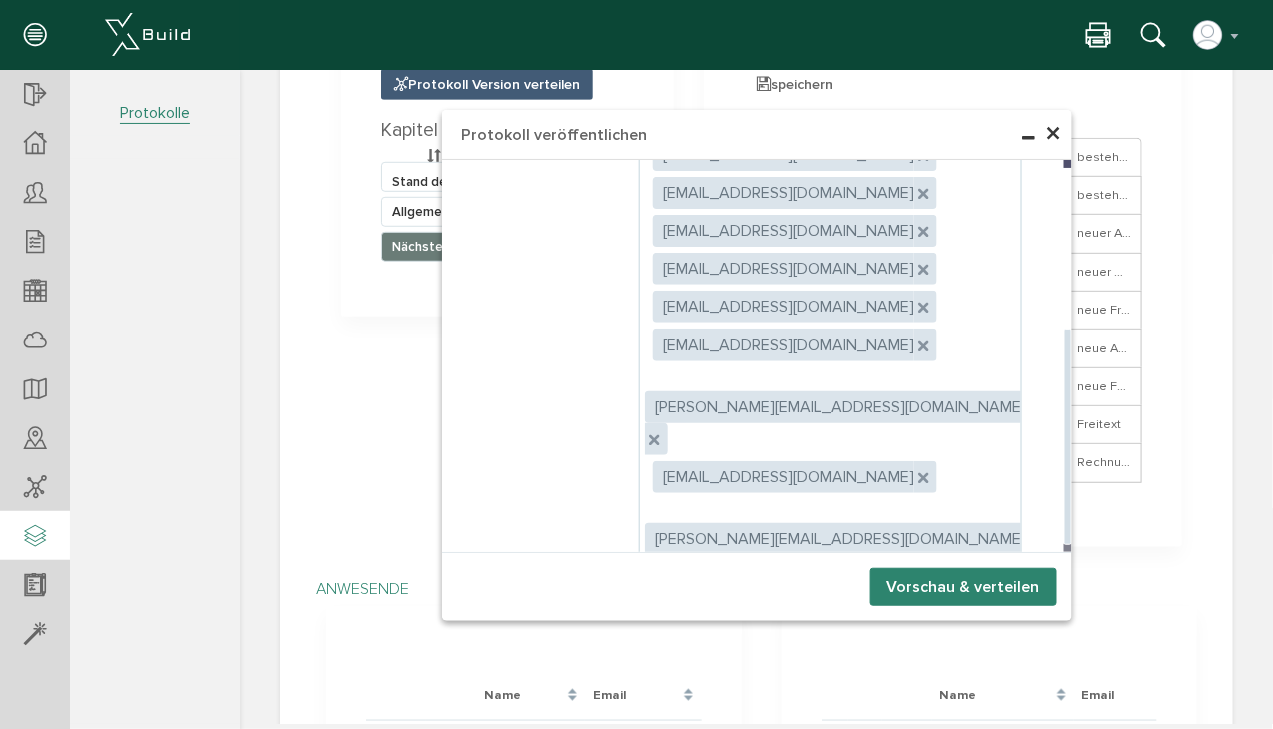 click at bounding box center [664, 845] 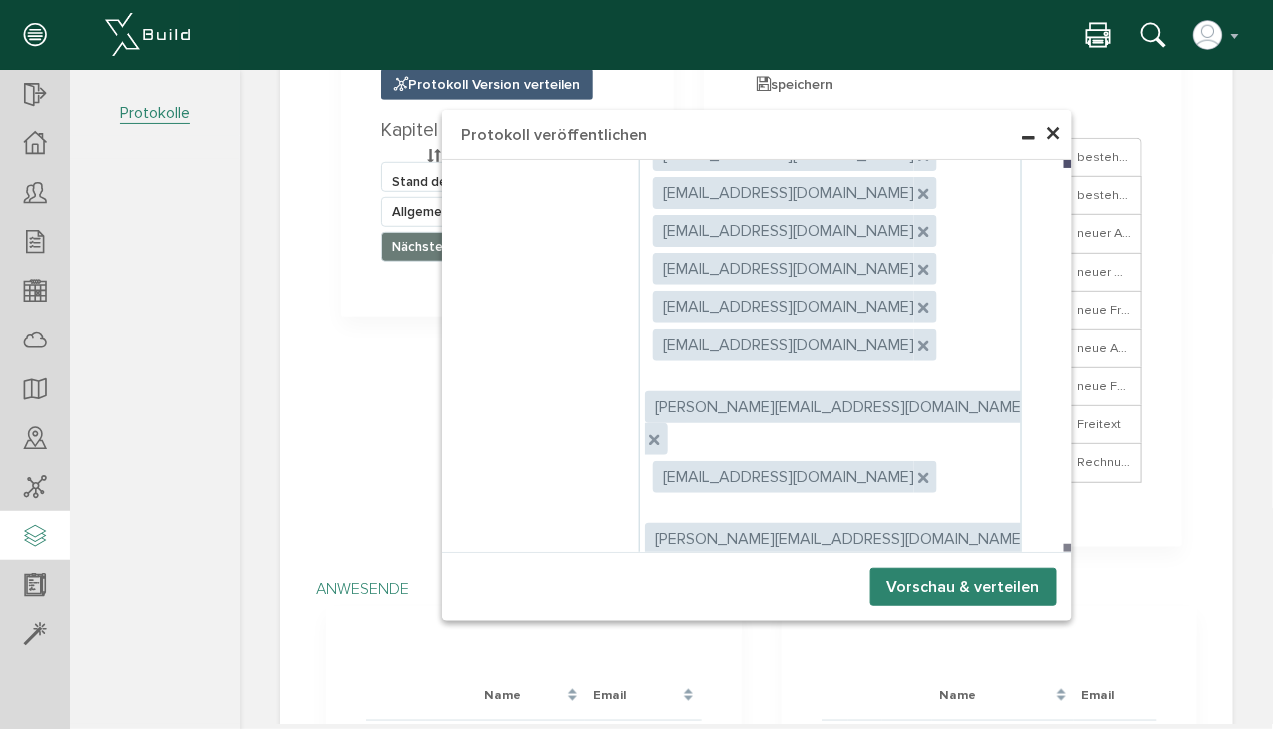 click on "Vorschau & verteilen" at bounding box center (962, 586) 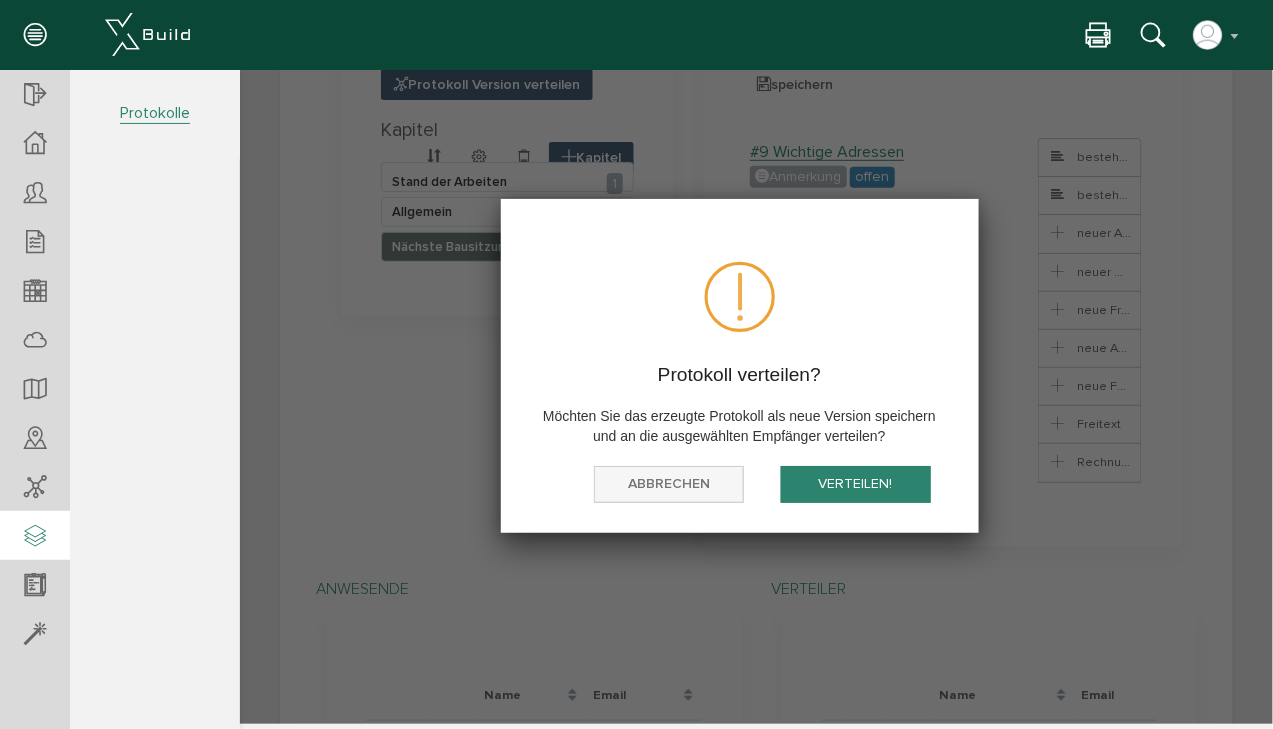 click on "Abbrechen" at bounding box center (668, 483) 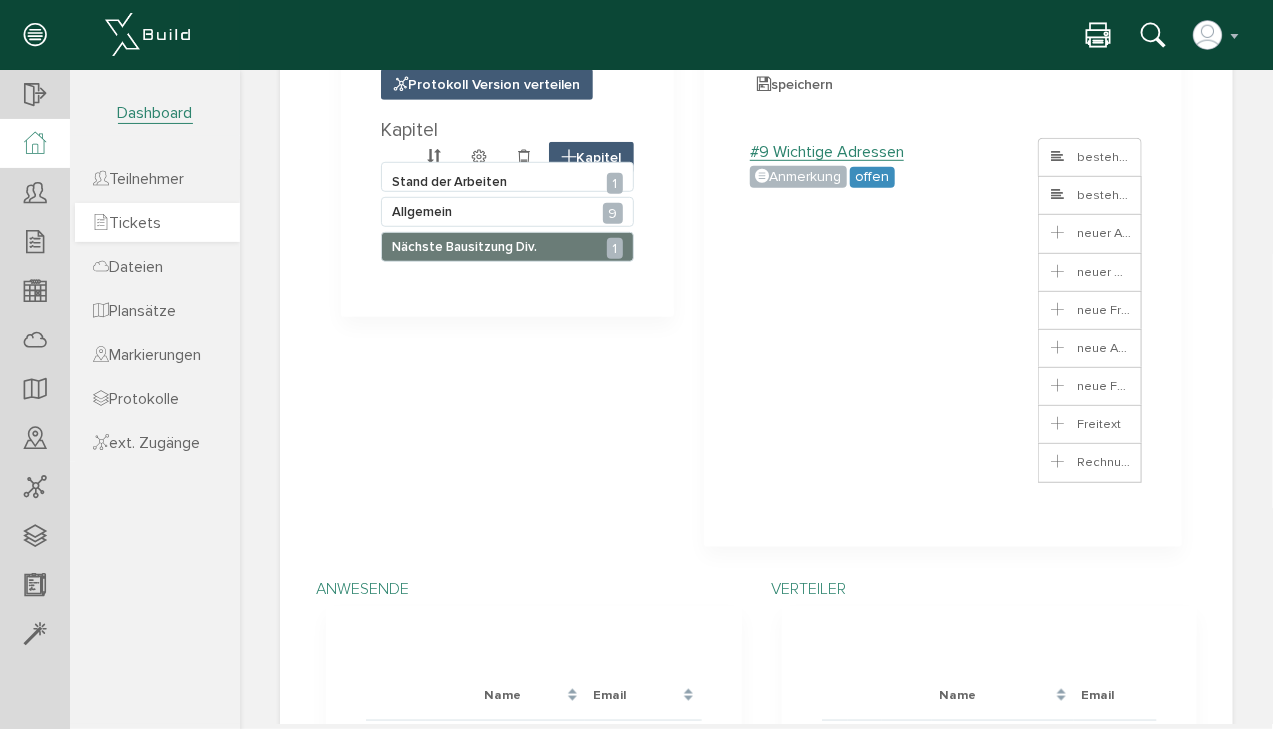 click on "Tickets" at bounding box center [127, 223] 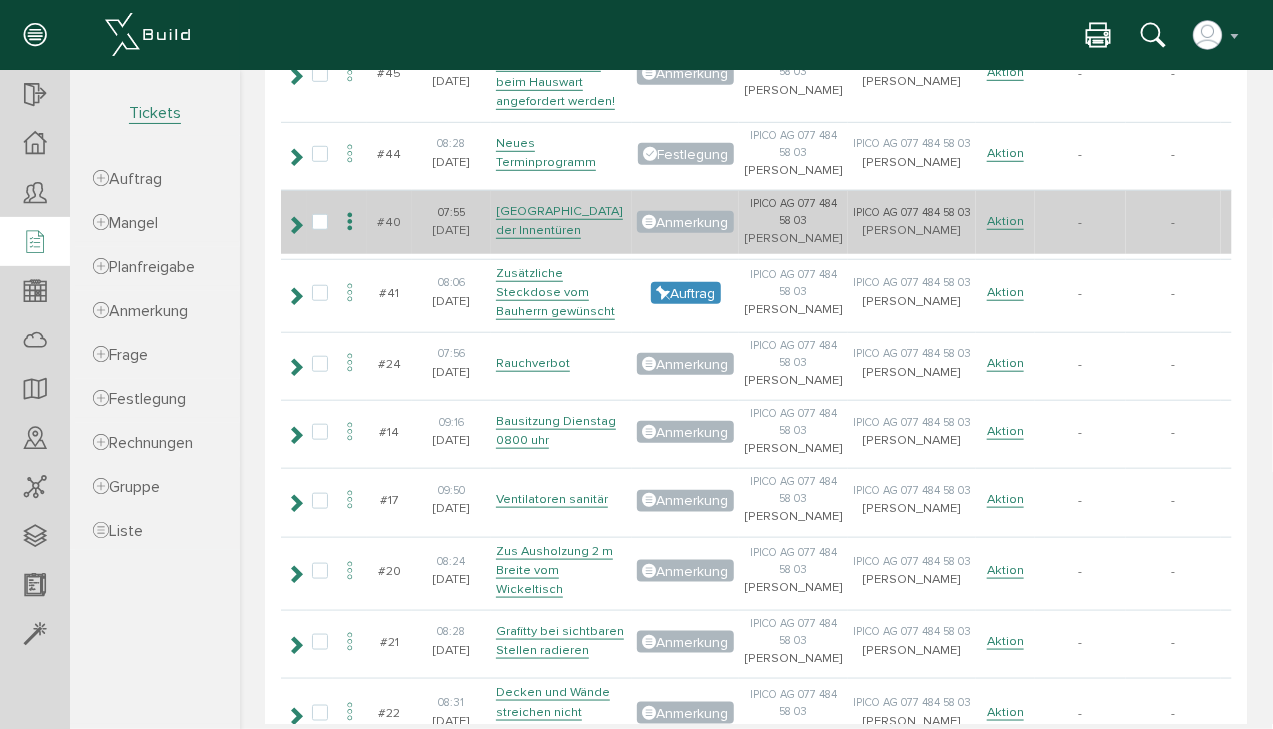 scroll, scrollTop: 400, scrollLeft: 0, axis: vertical 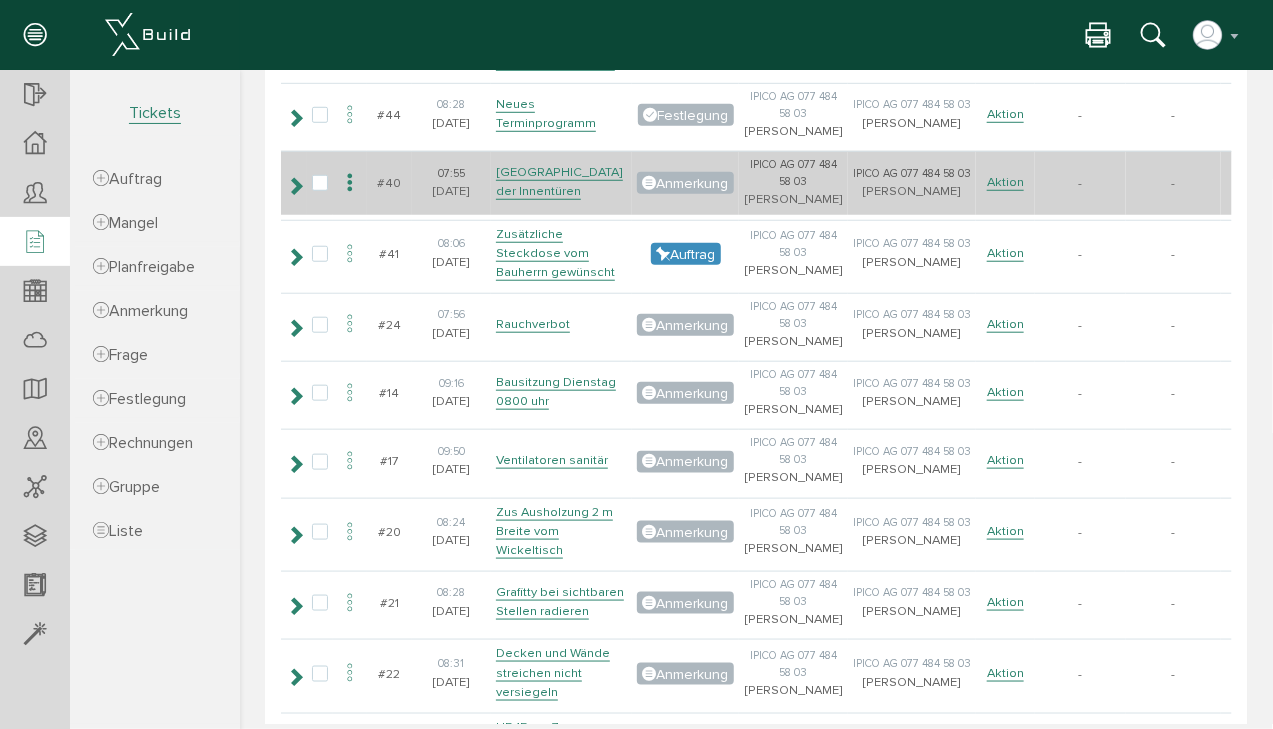 click at bounding box center [294, 185] 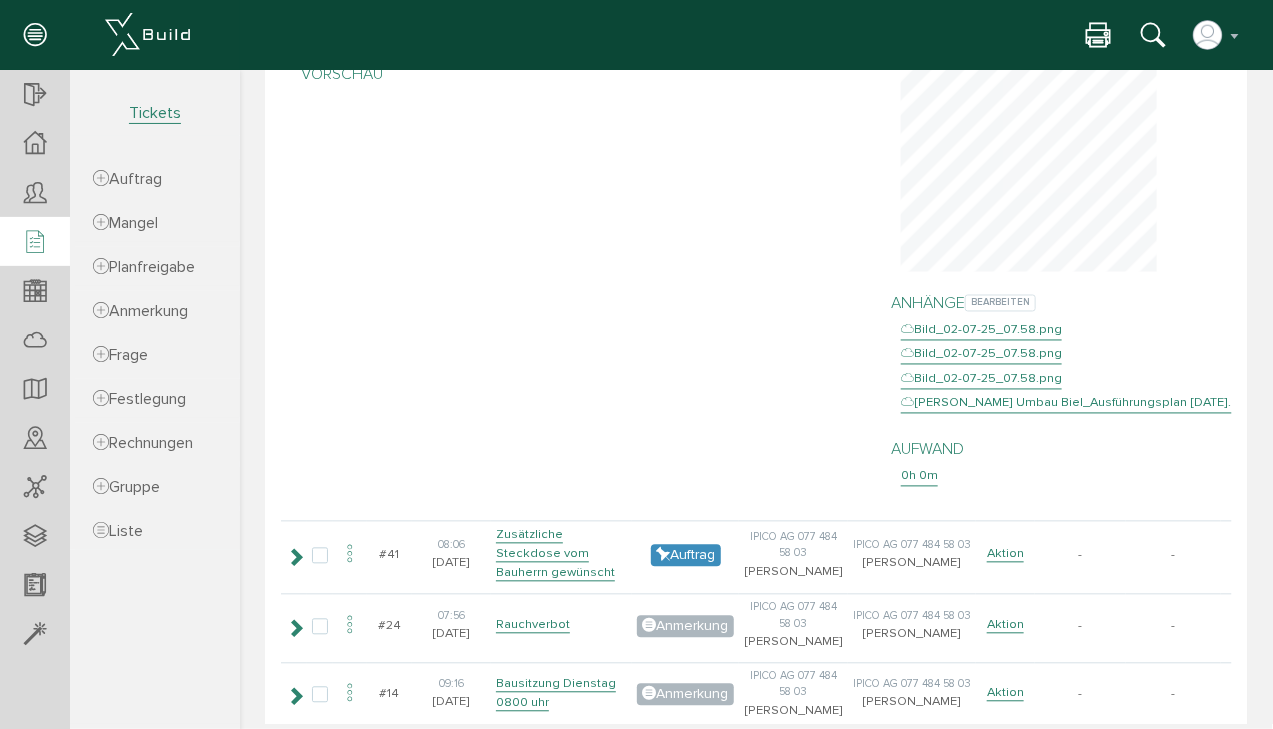 scroll, scrollTop: 880, scrollLeft: 0, axis: vertical 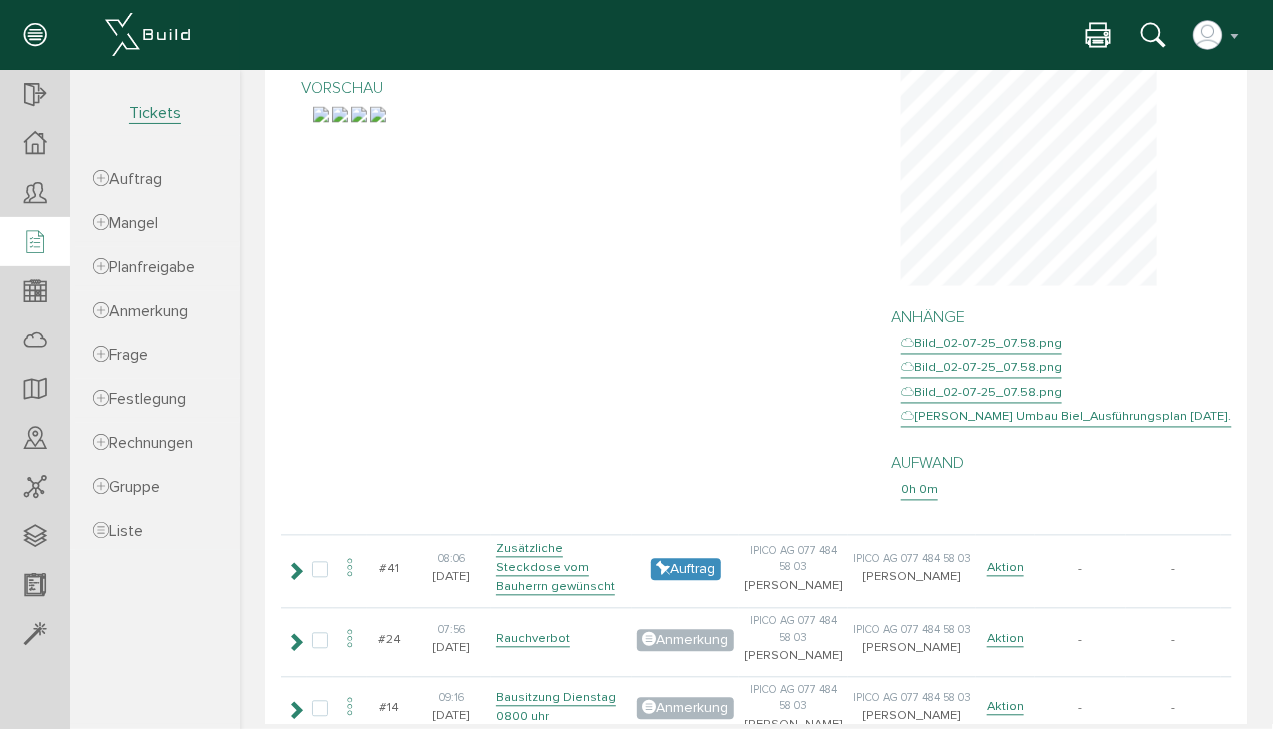 click at bounding box center [377, 114] 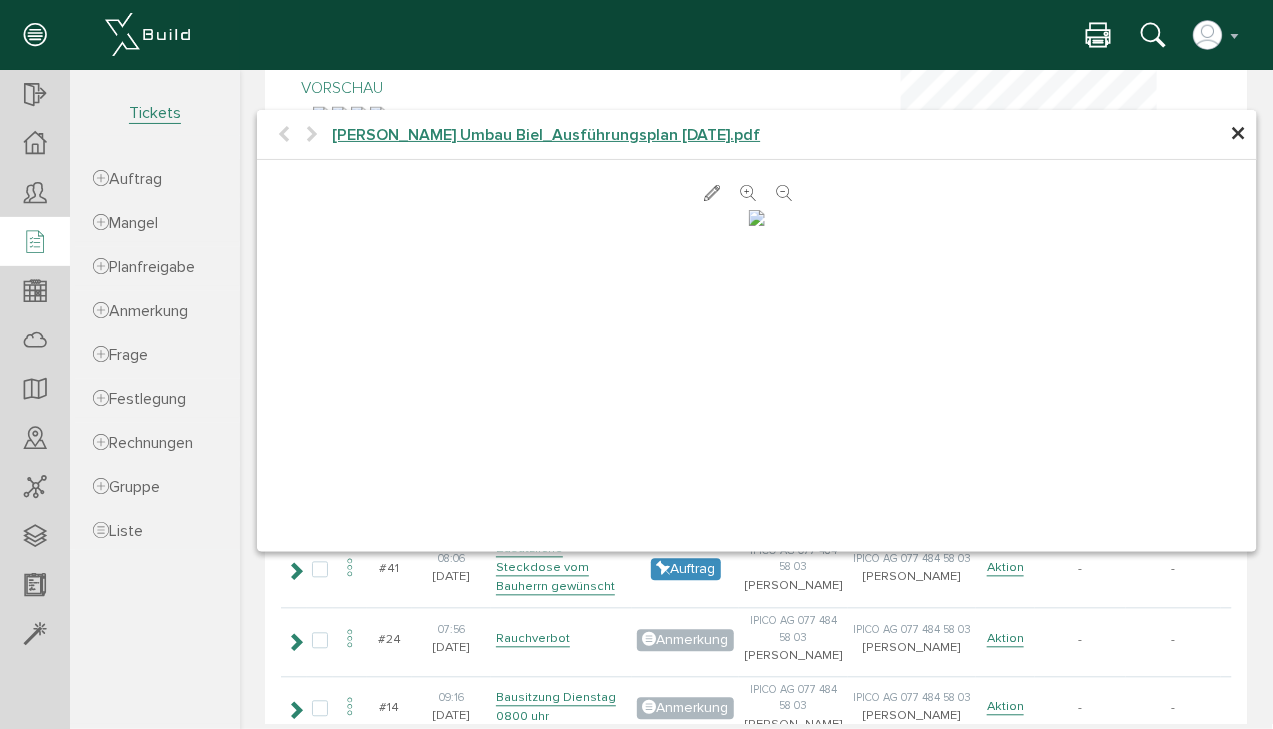 scroll, scrollTop: 0, scrollLeft: 0, axis: both 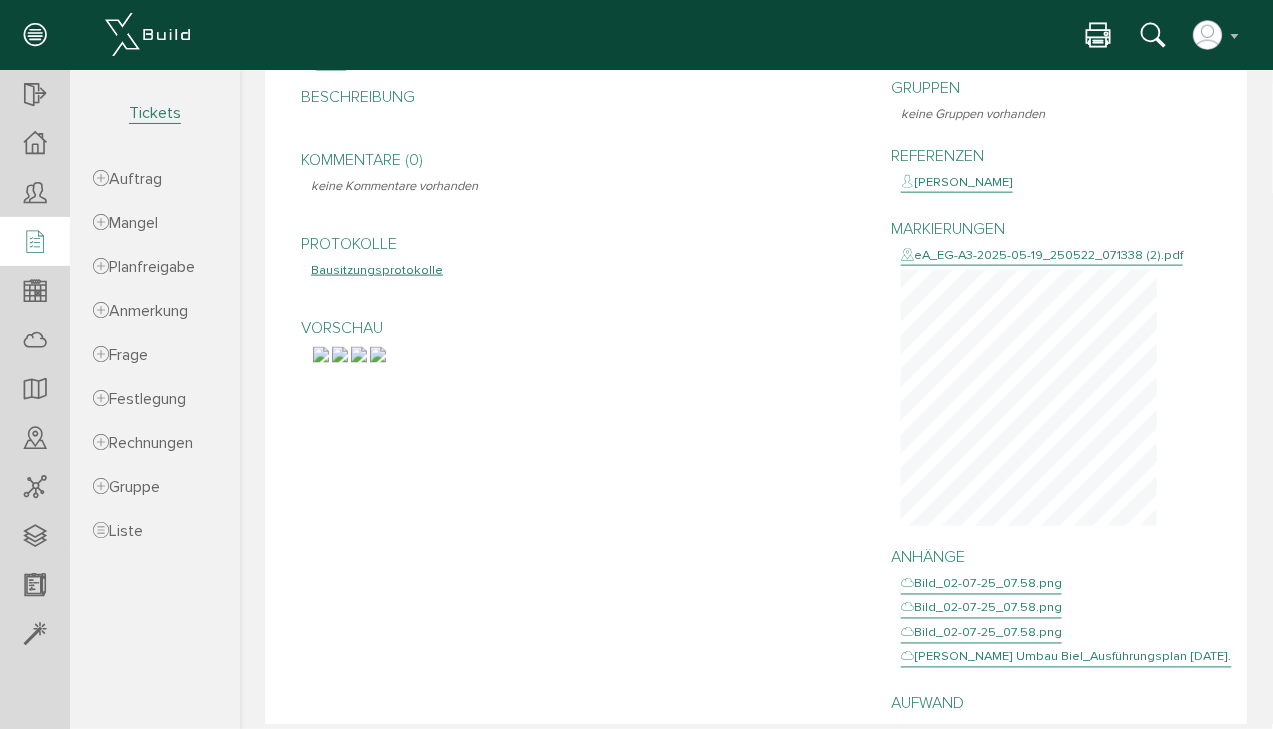 click on "eA_EG-A3-2025-05-19_250522_071338 (2).pdf" at bounding box center [1041, 255] 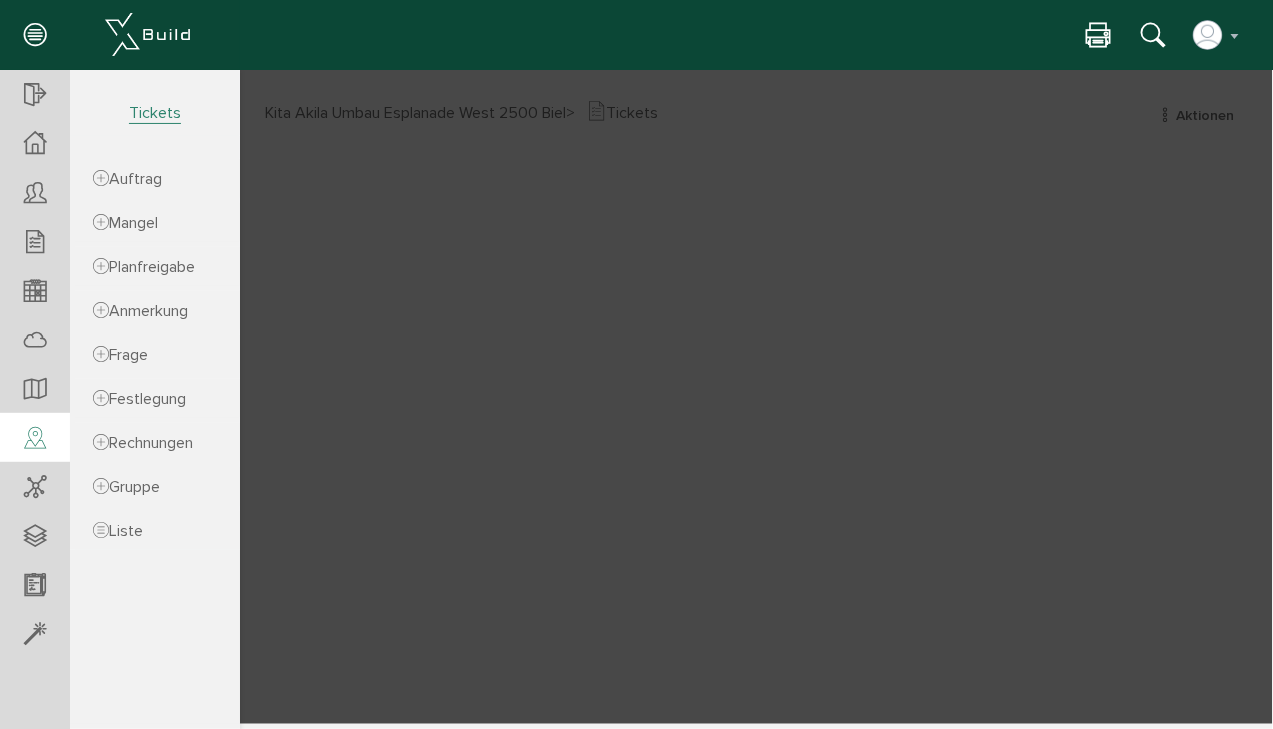 scroll, scrollTop: 0, scrollLeft: 0, axis: both 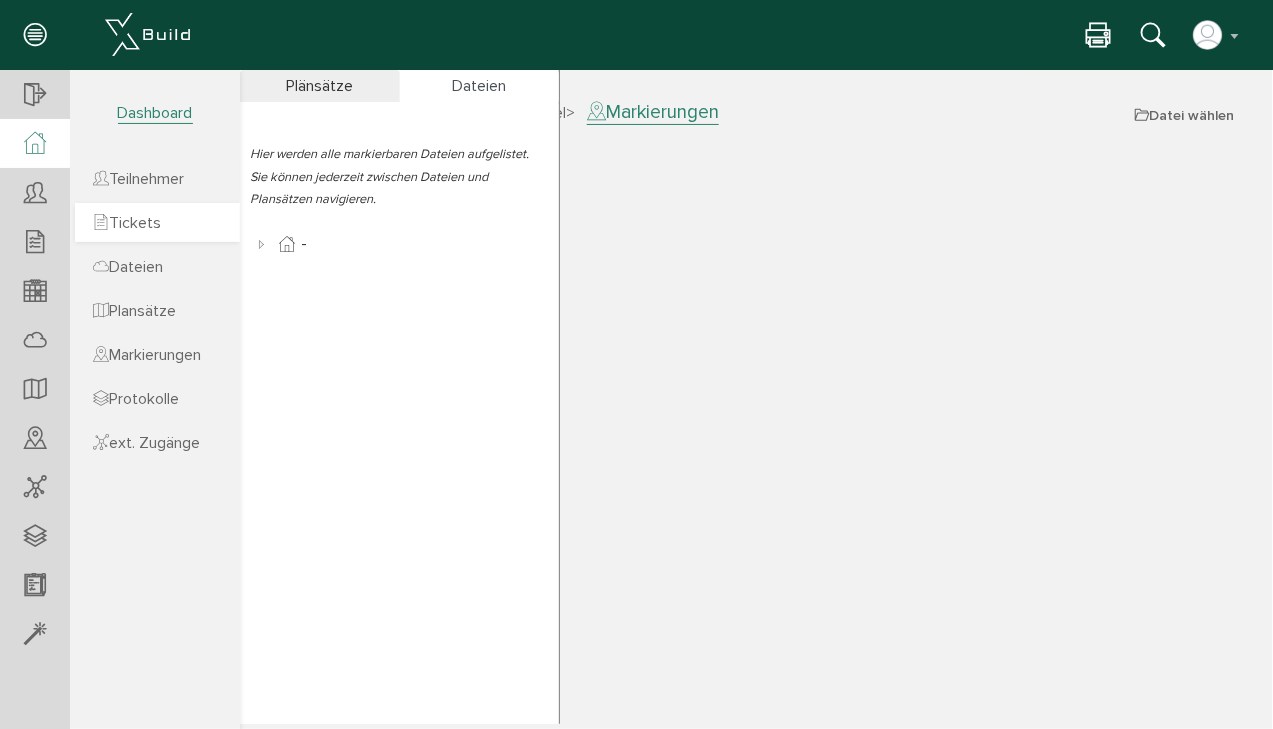 click on "Tickets" at bounding box center (127, 223) 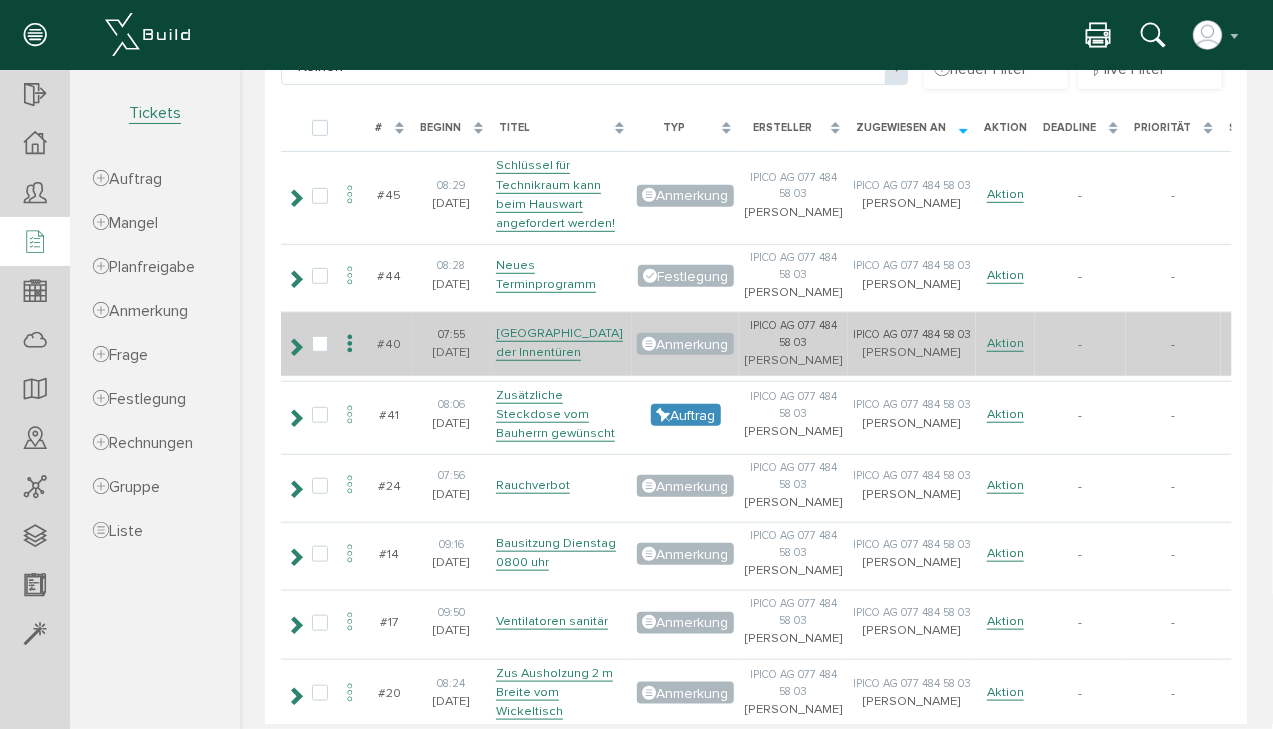 scroll, scrollTop: 240, scrollLeft: 0, axis: vertical 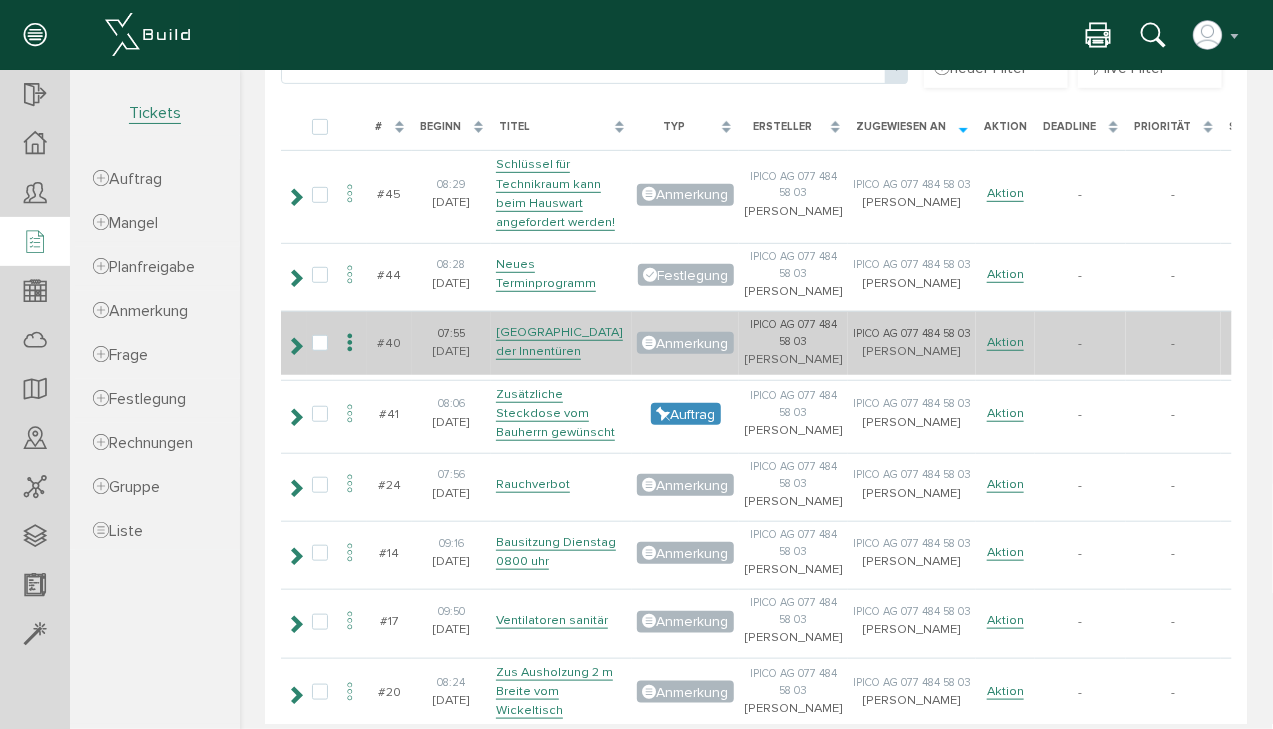 click at bounding box center (294, 345) 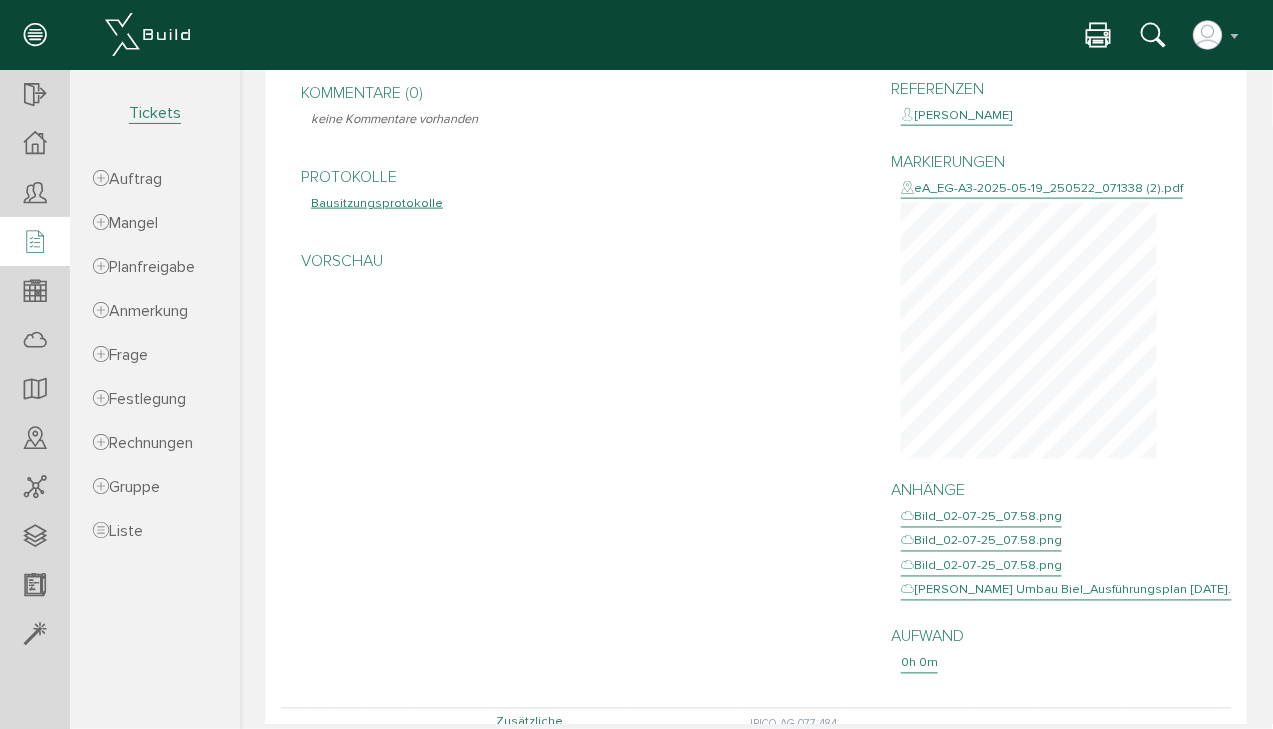 scroll, scrollTop: 720, scrollLeft: 0, axis: vertical 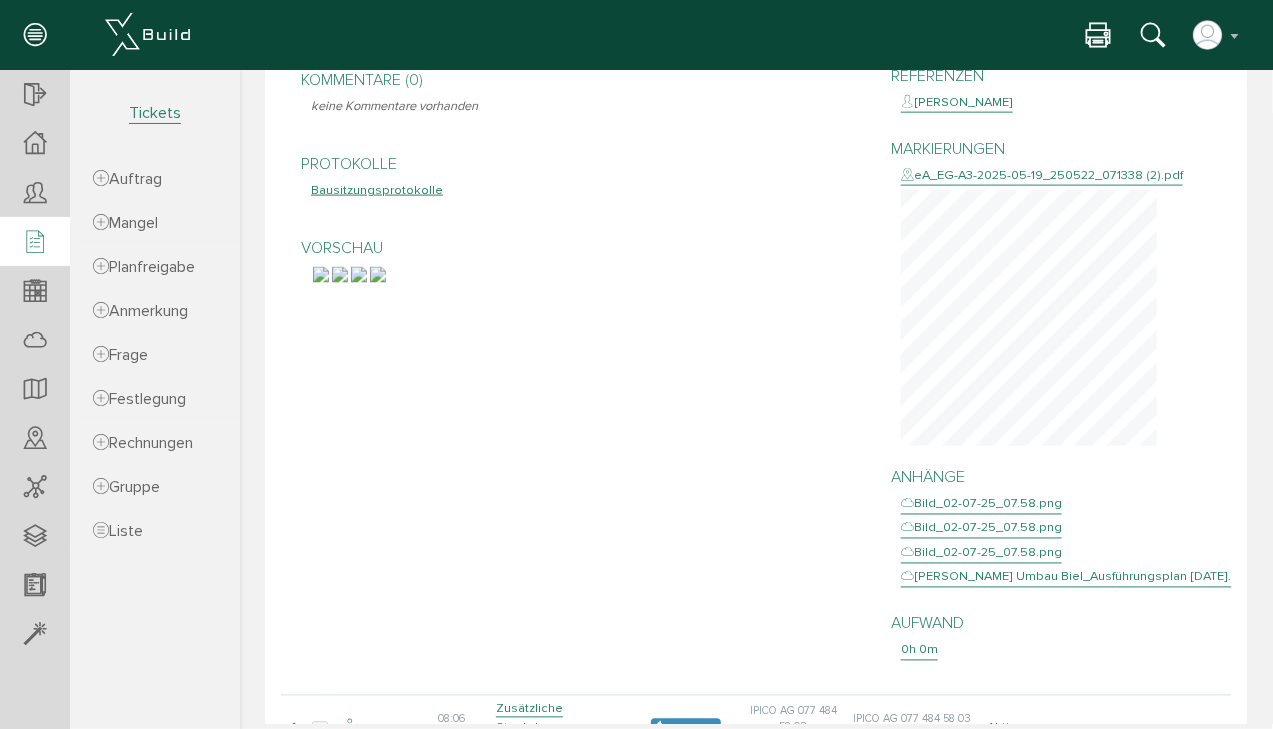 click on "Markierungen
eA_EG-A3-2025-05-19_250522_071338 (2).pdf" at bounding box center [1086, 290] 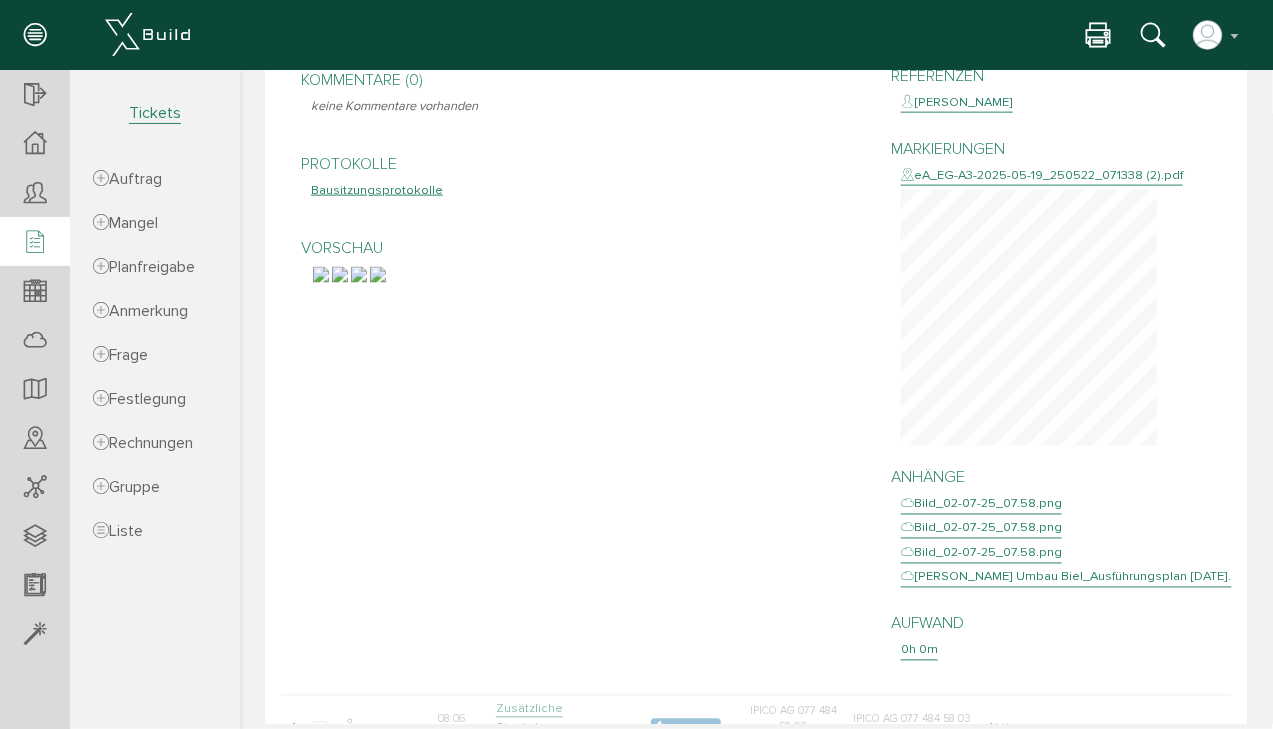 drag, startPoint x: 910, startPoint y: 211, endPoint x: 770, endPoint y: 199, distance: 140.51335 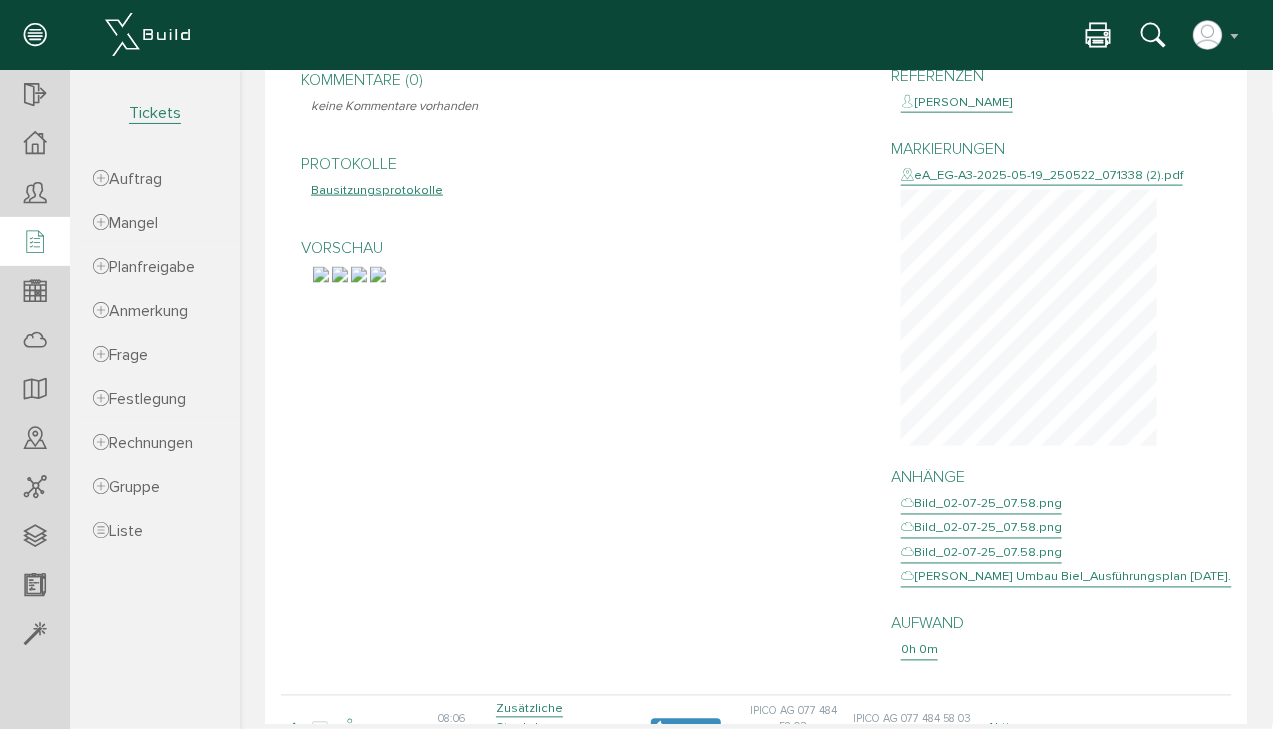 click on "Markierungen" at bounding box center (1091, 148) 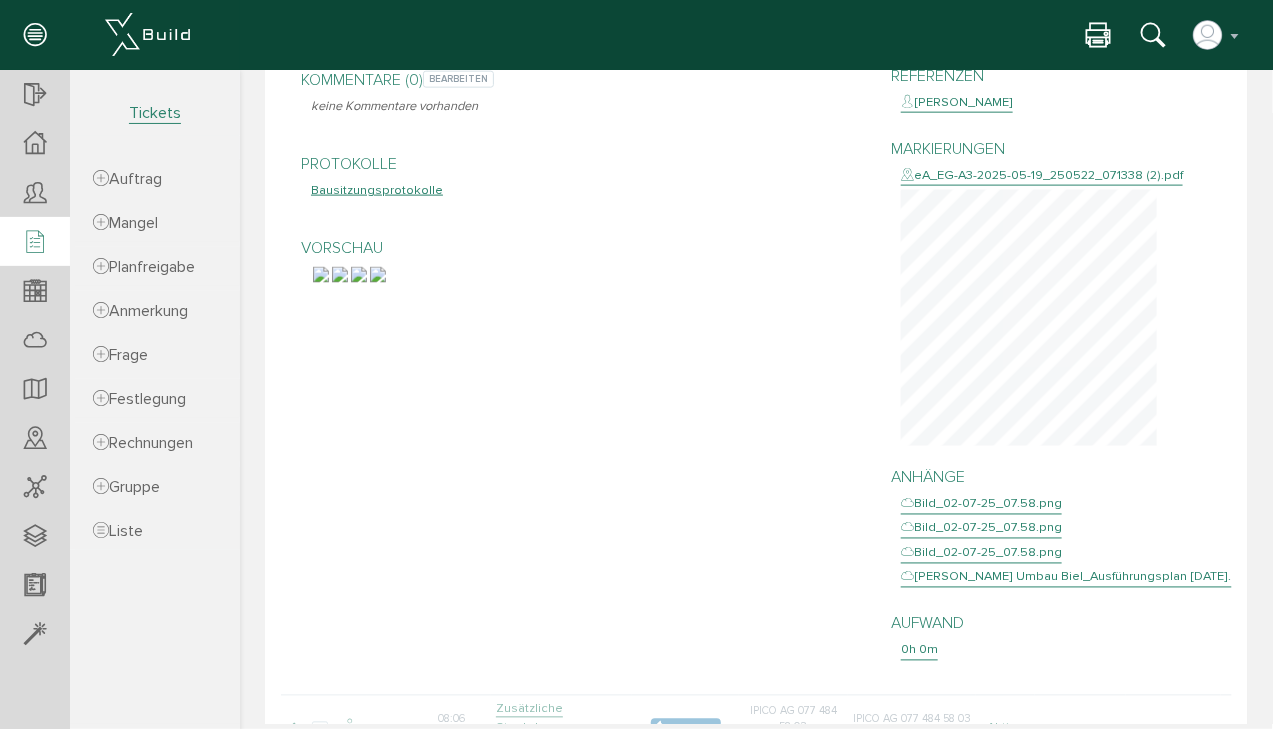 drag, startPoint x: 971, startPoint y: 213, endPoint x: 786, endPoint y: 163, distance: 191.63768 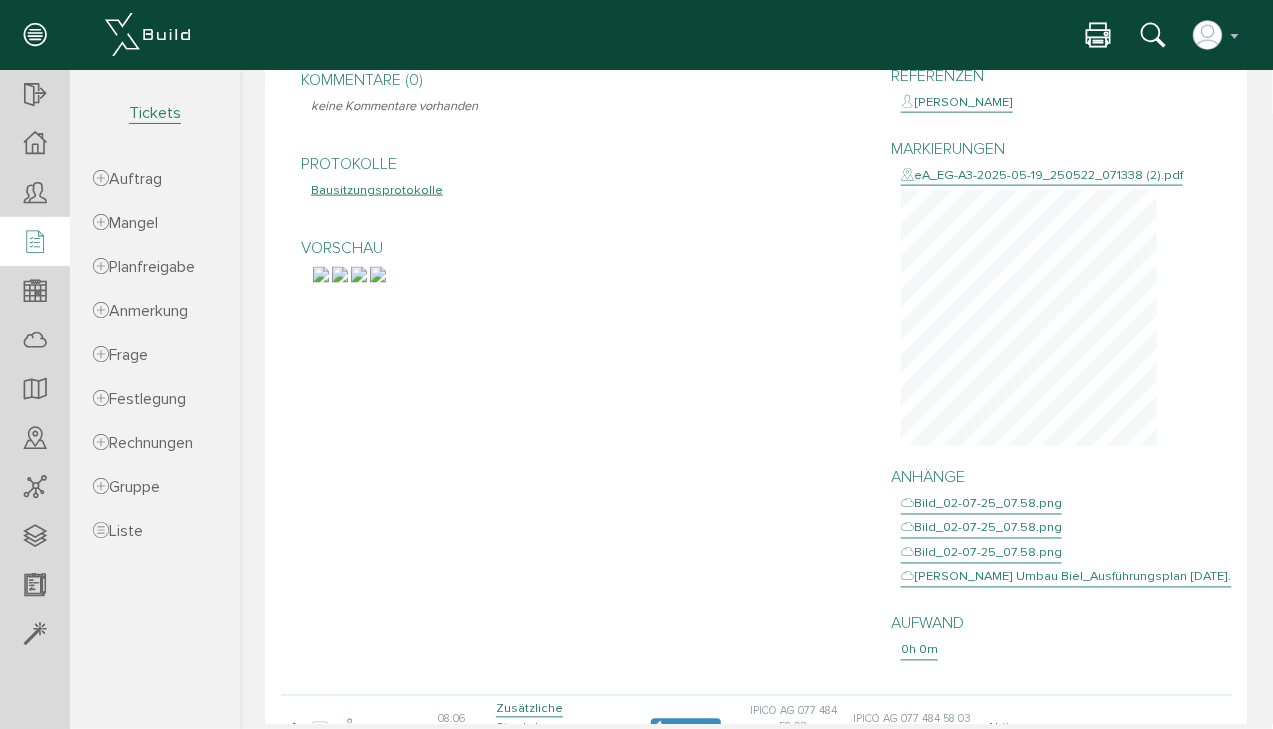click on "Markierungen
eA_EG-A3-2025-05-19_250522_071338 (2).pdf" at bounding box center [1086, 290] 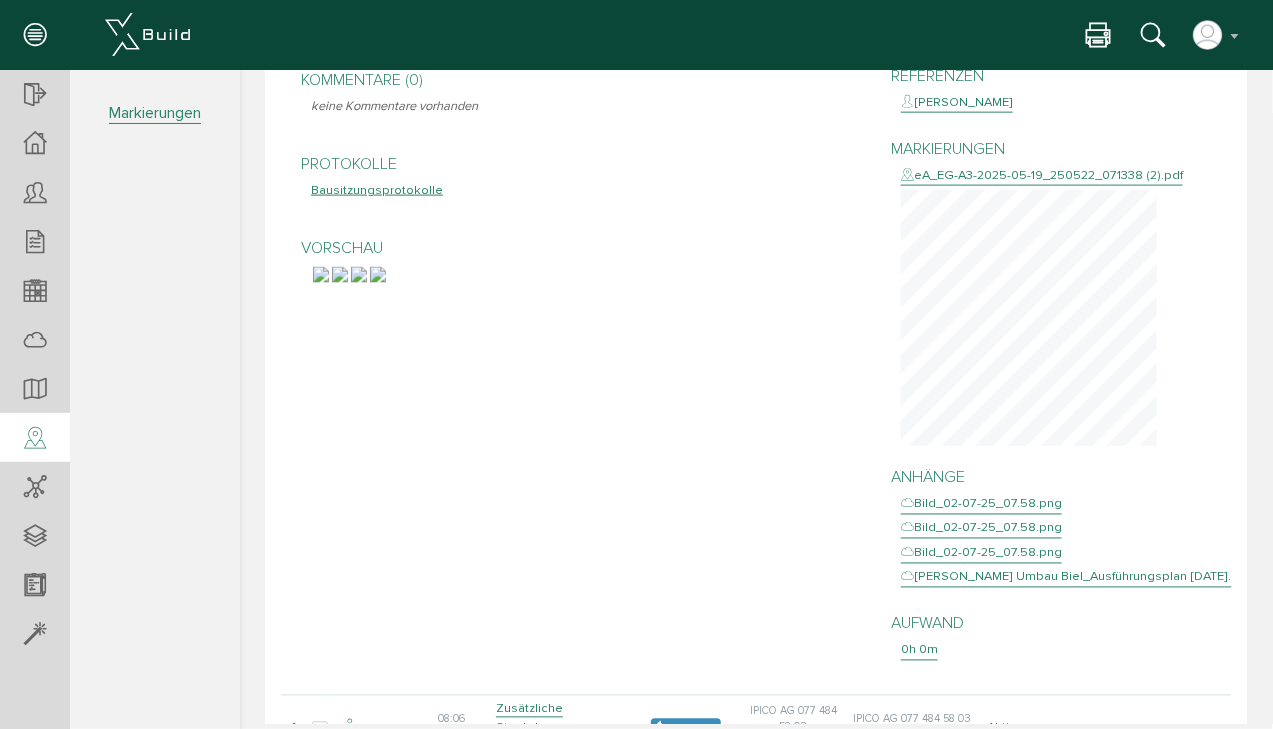 click at bounding box center [35, 439] 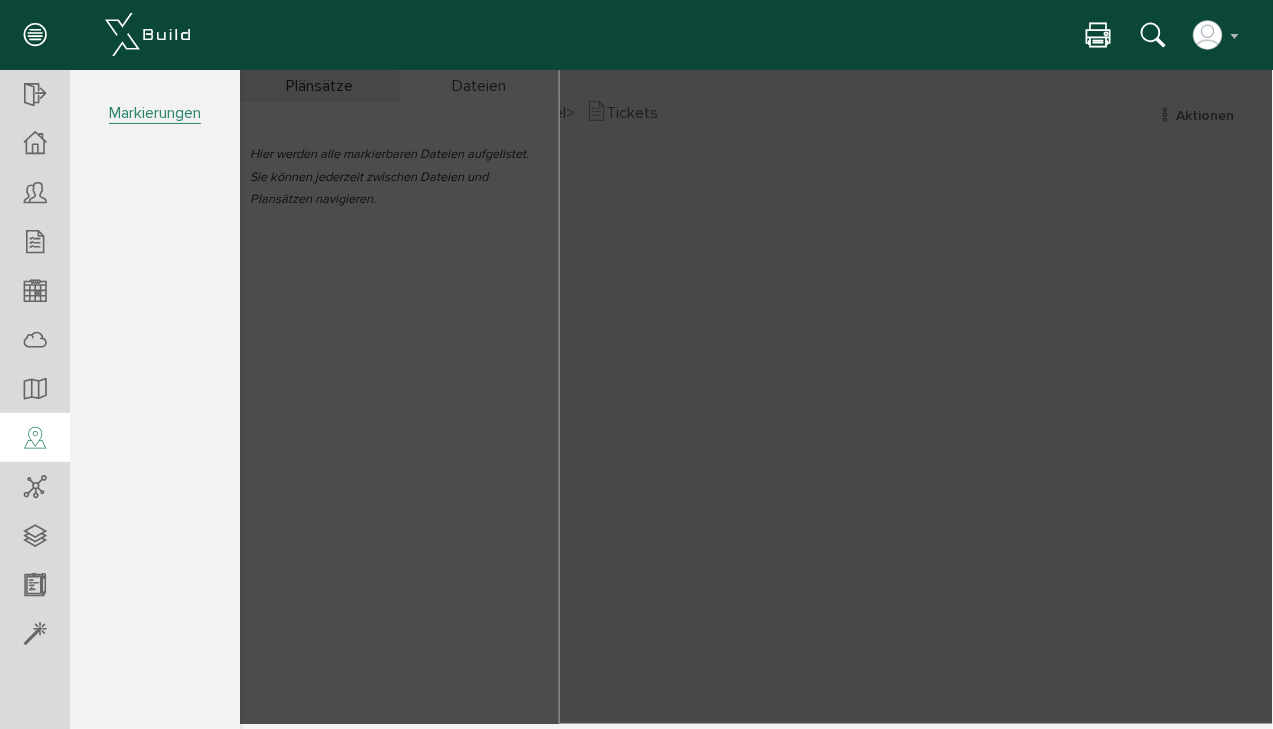 scroll, scrollTop: 0, scrollLeft: 0, axis: both 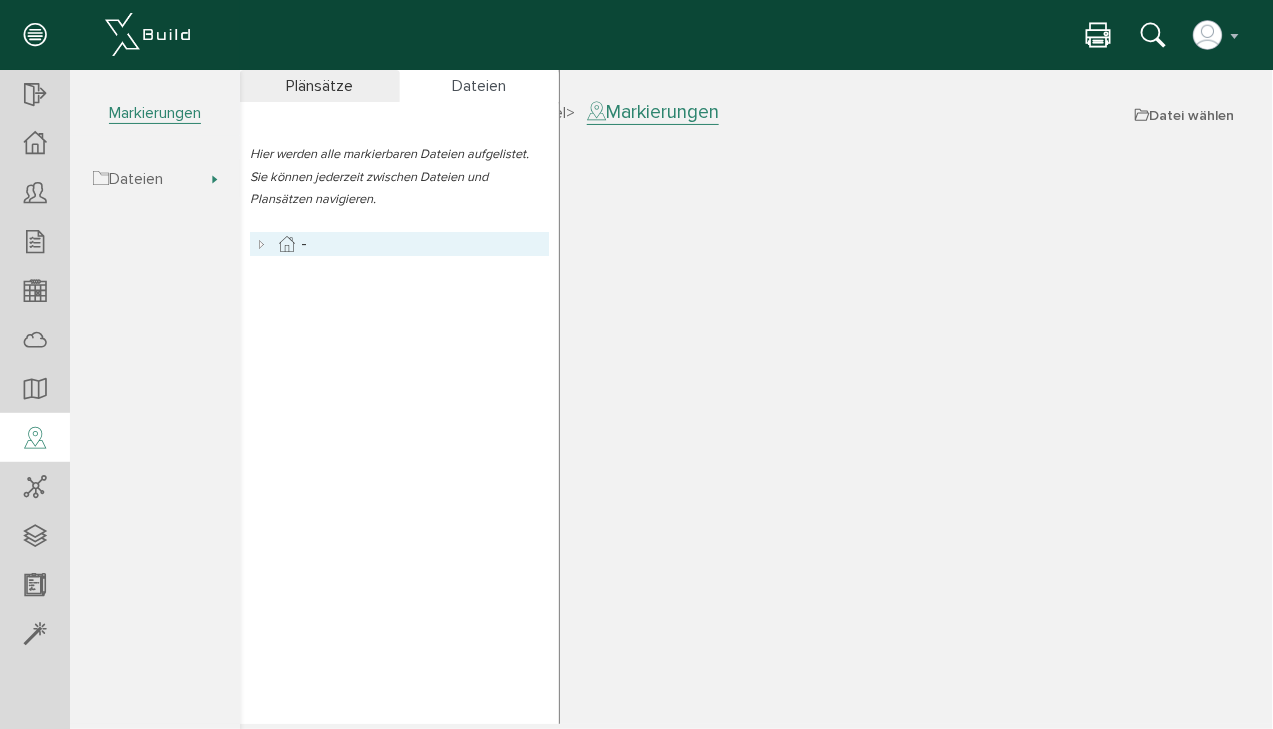 click at bounding box center [261, 243] 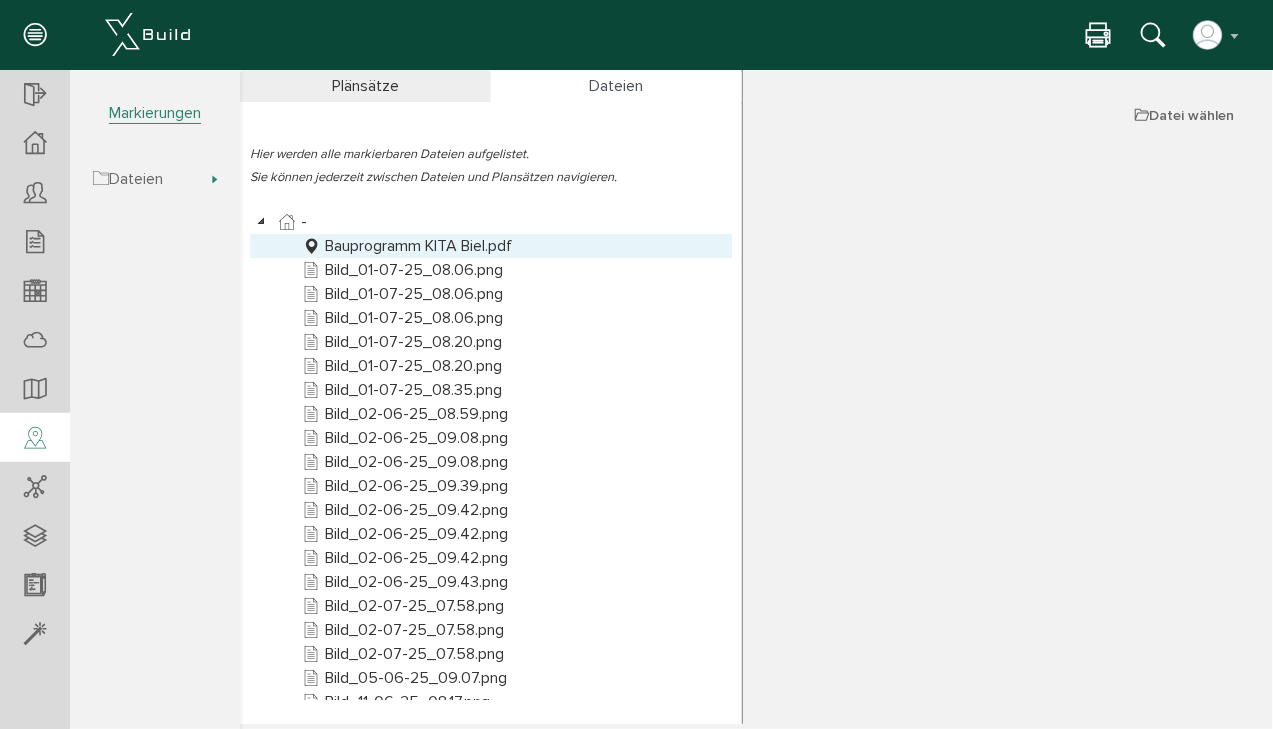 click on "Bauprogramm KITA Biel.pdf" at bounding box center (406, 245) 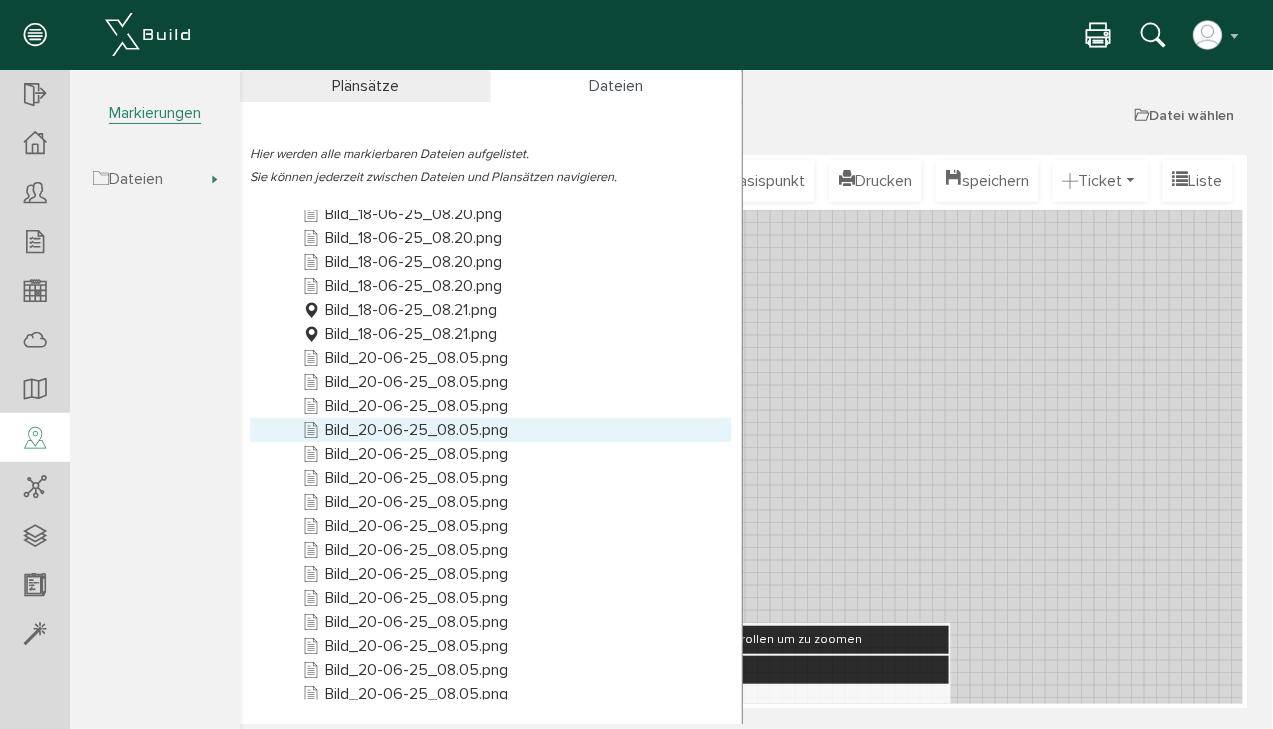 scroll, scrollTop: 1358, scrollLeft: 0, axis: vertical 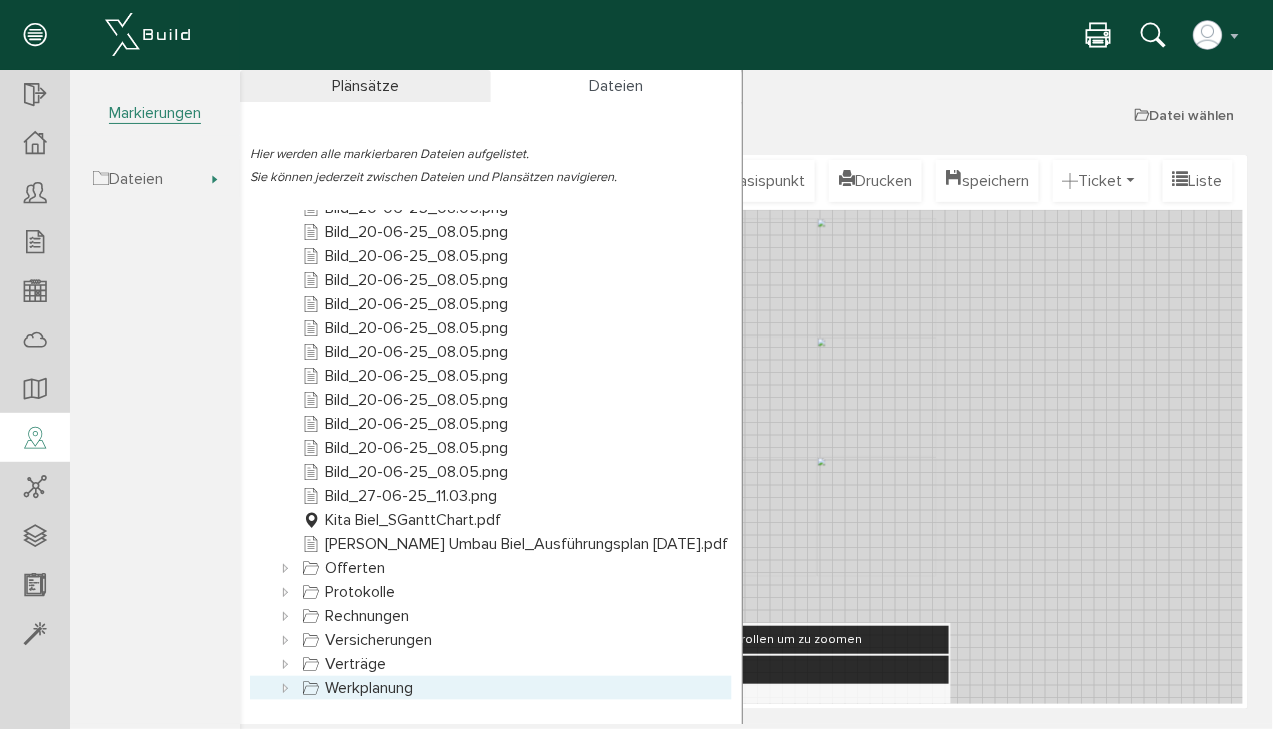 click at bounding box center (285, 687) 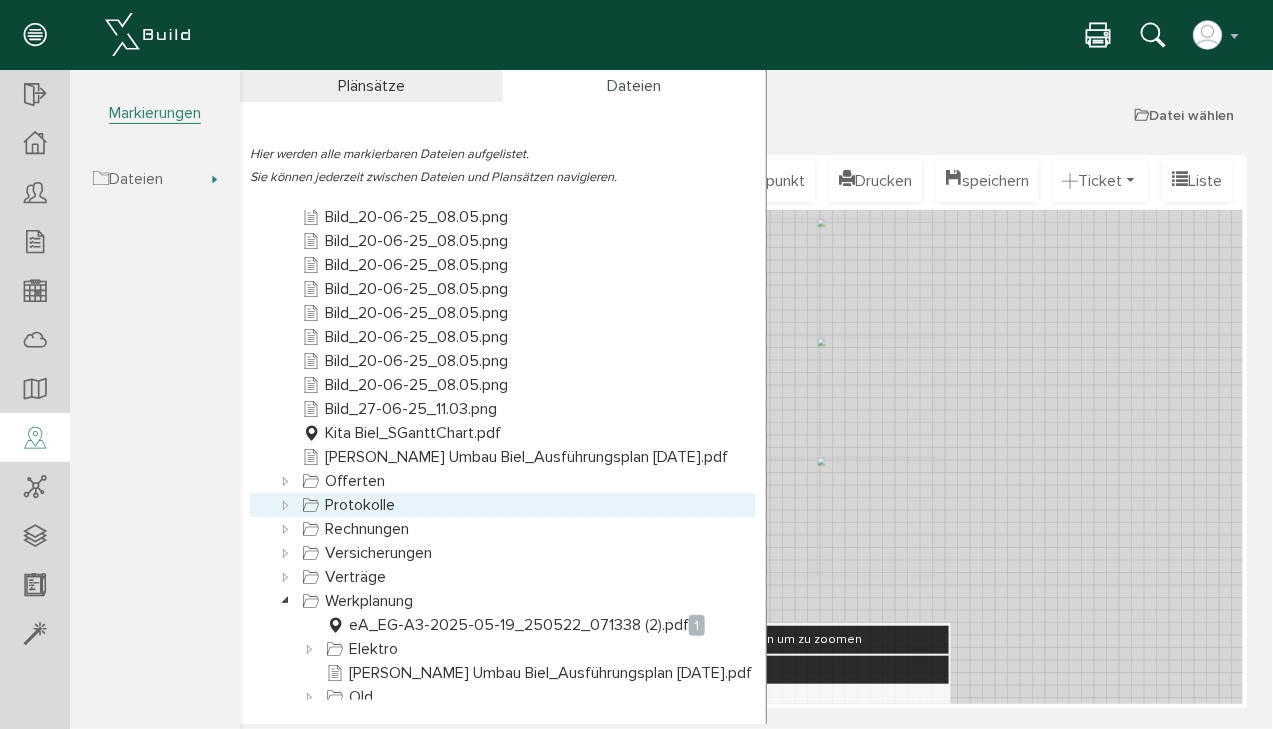 scroll, scrollTop: 1454, scrollLeft: 0, axis: vertical 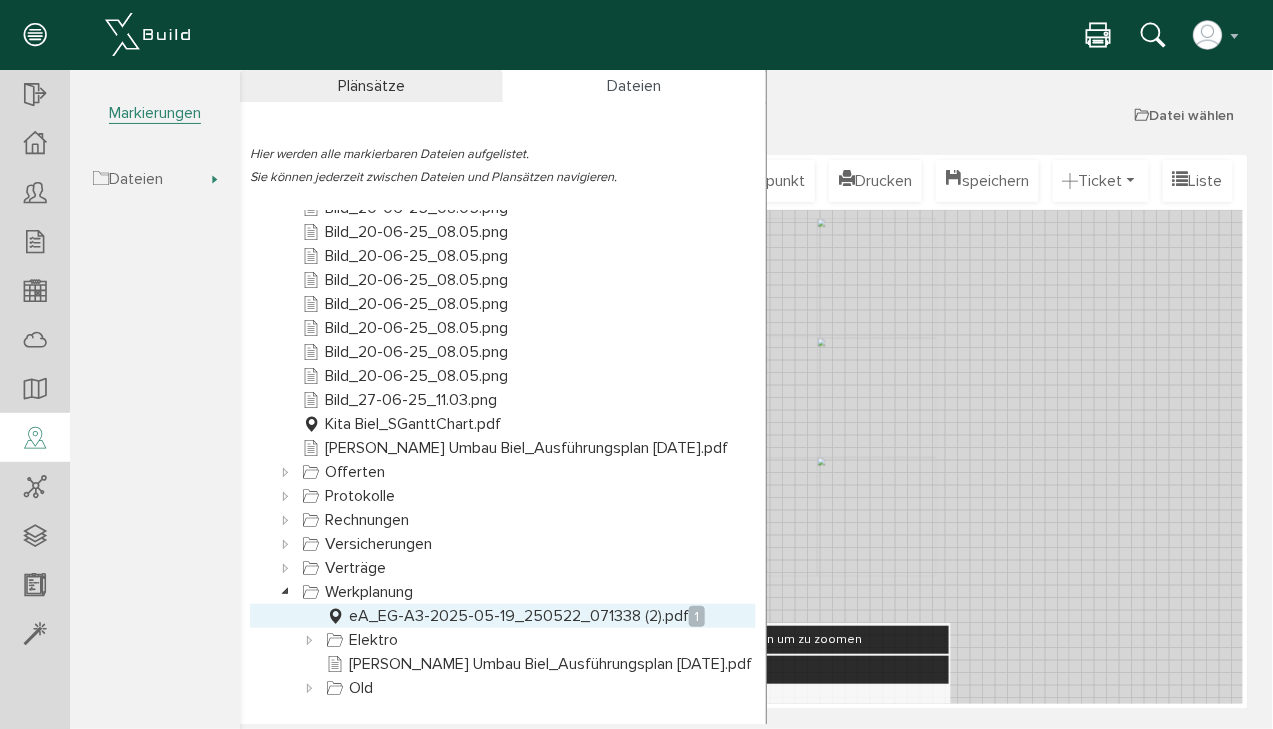 drag, startPoint x: 387, startPoint y: 615, endPoint x: 340, endPoint y: 612, distance: 47.095646 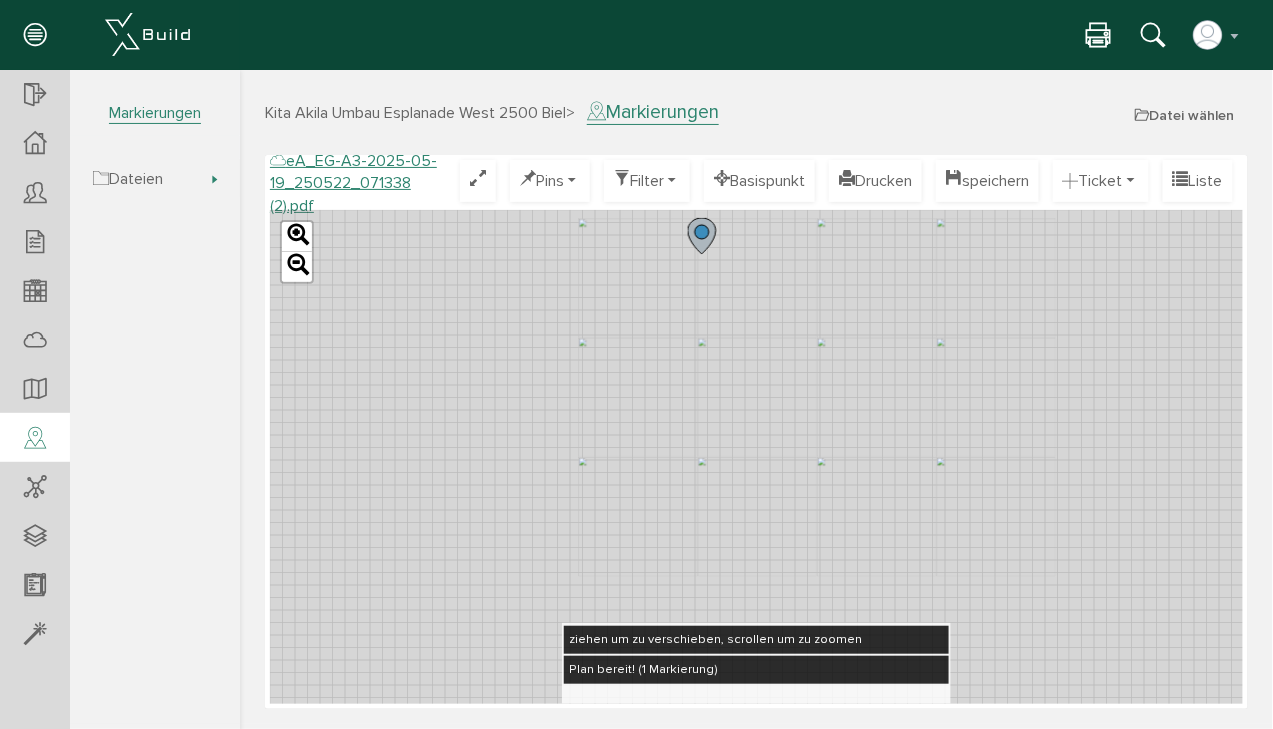 click 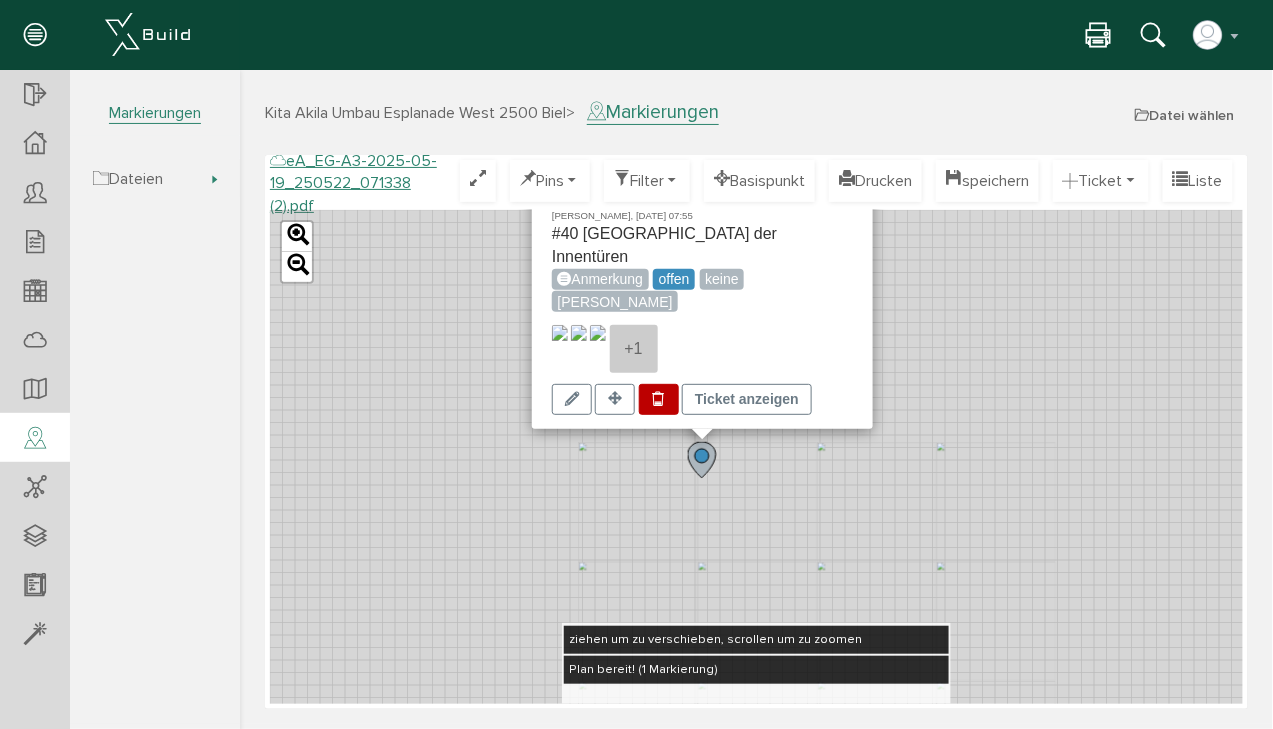 click at bounding box center (658, 398) 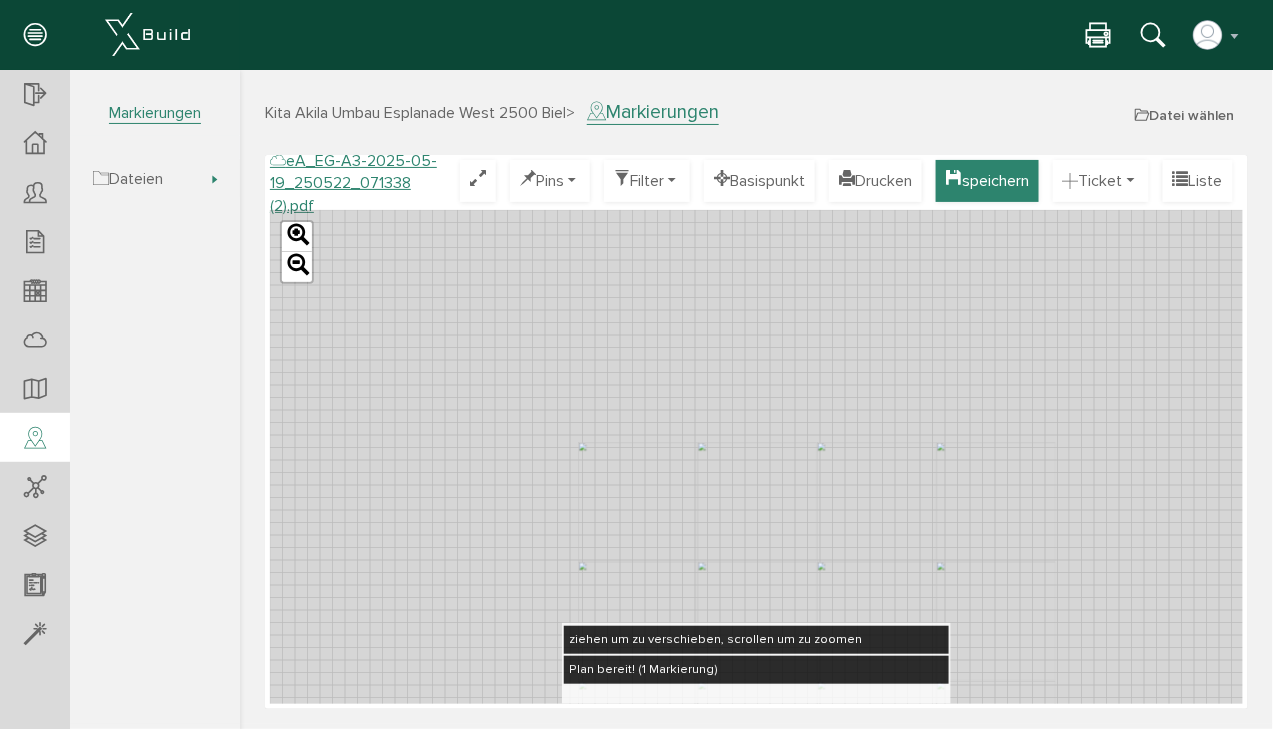 click on "speichern" at bounding box center (986, 180) 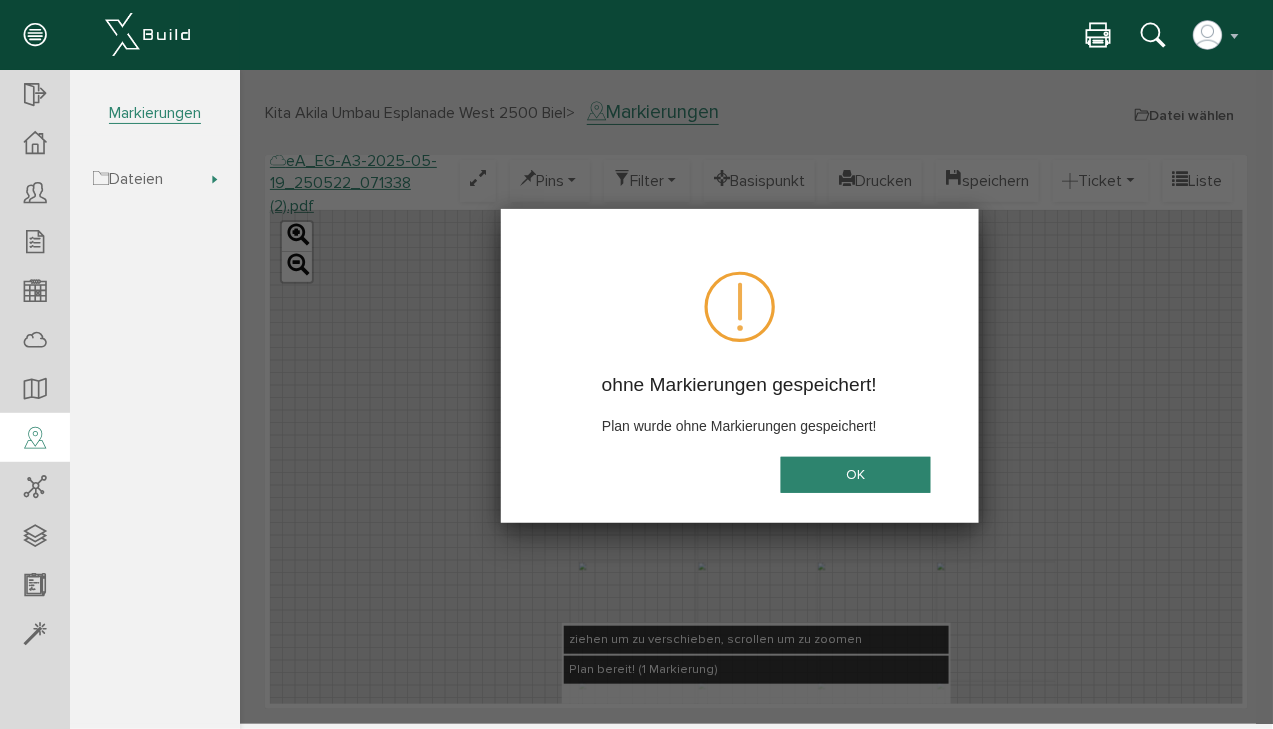 click on "OK" at bounding box center [855, 474] 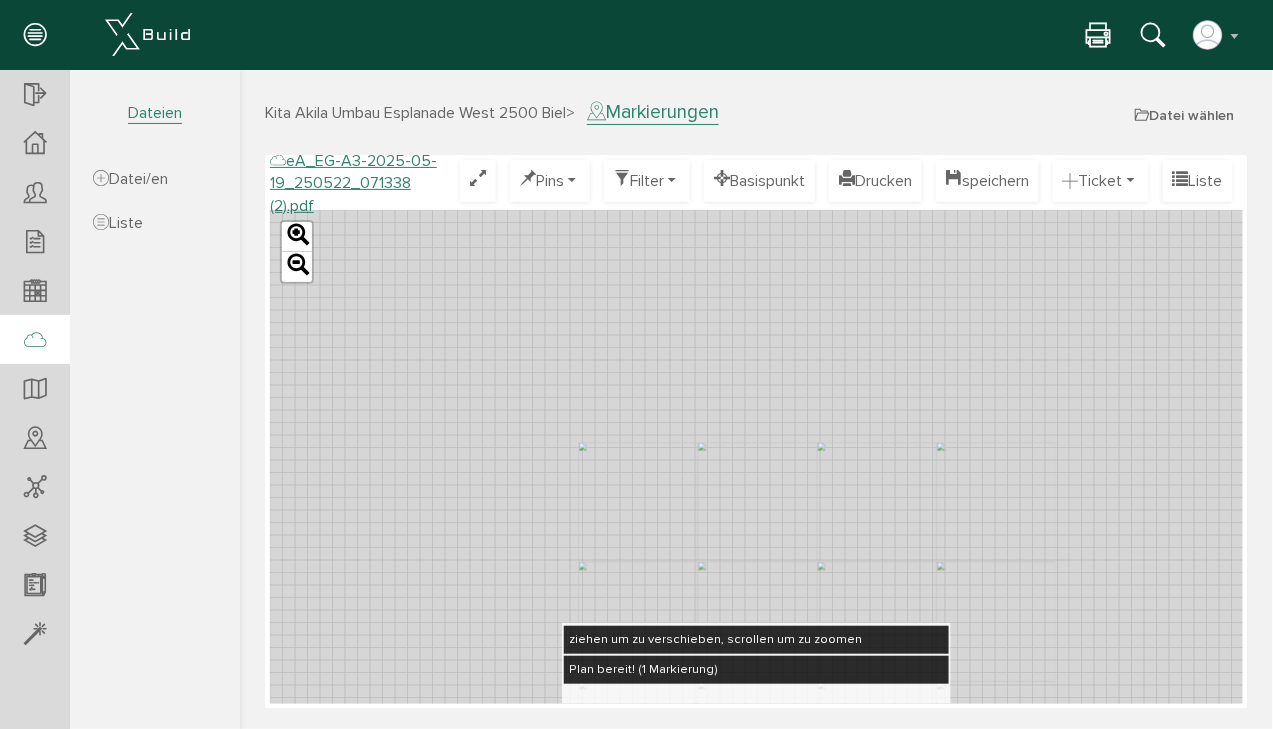click at bounding box center [35, 341] 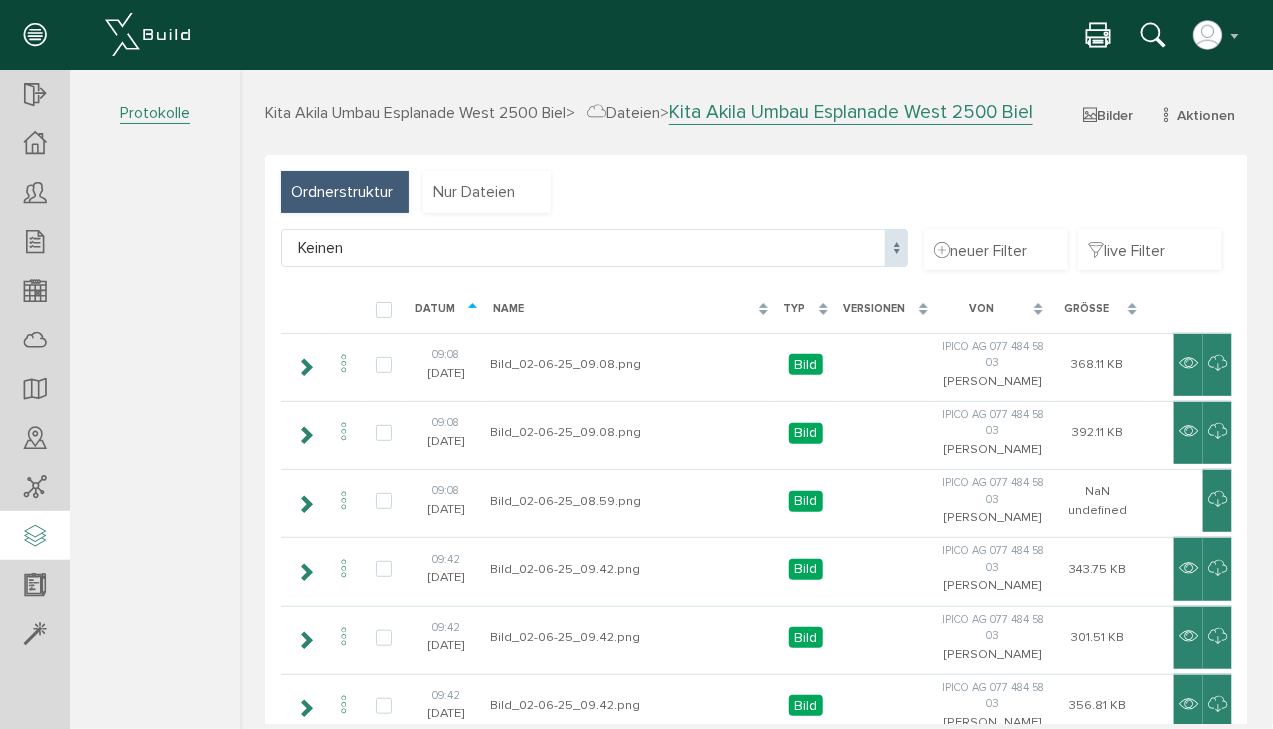 click at bounding box center (35, 537) 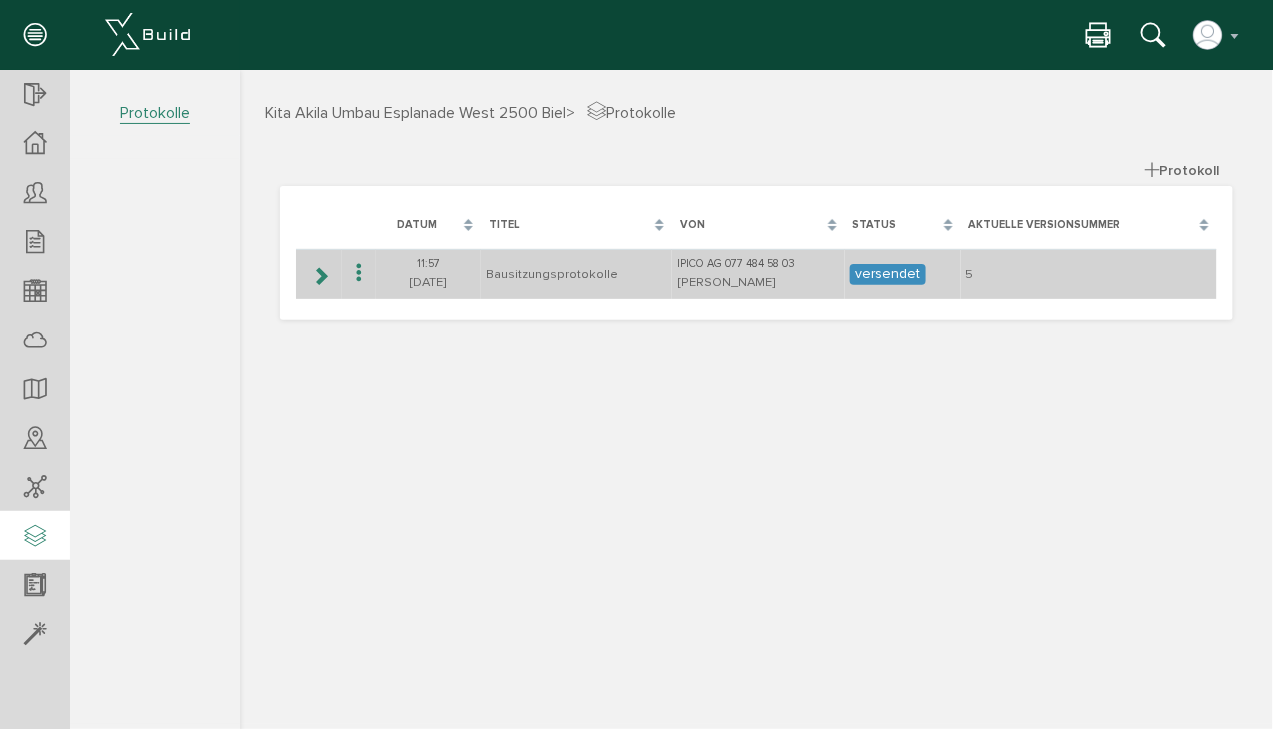 click at bounding box center (319, 275) 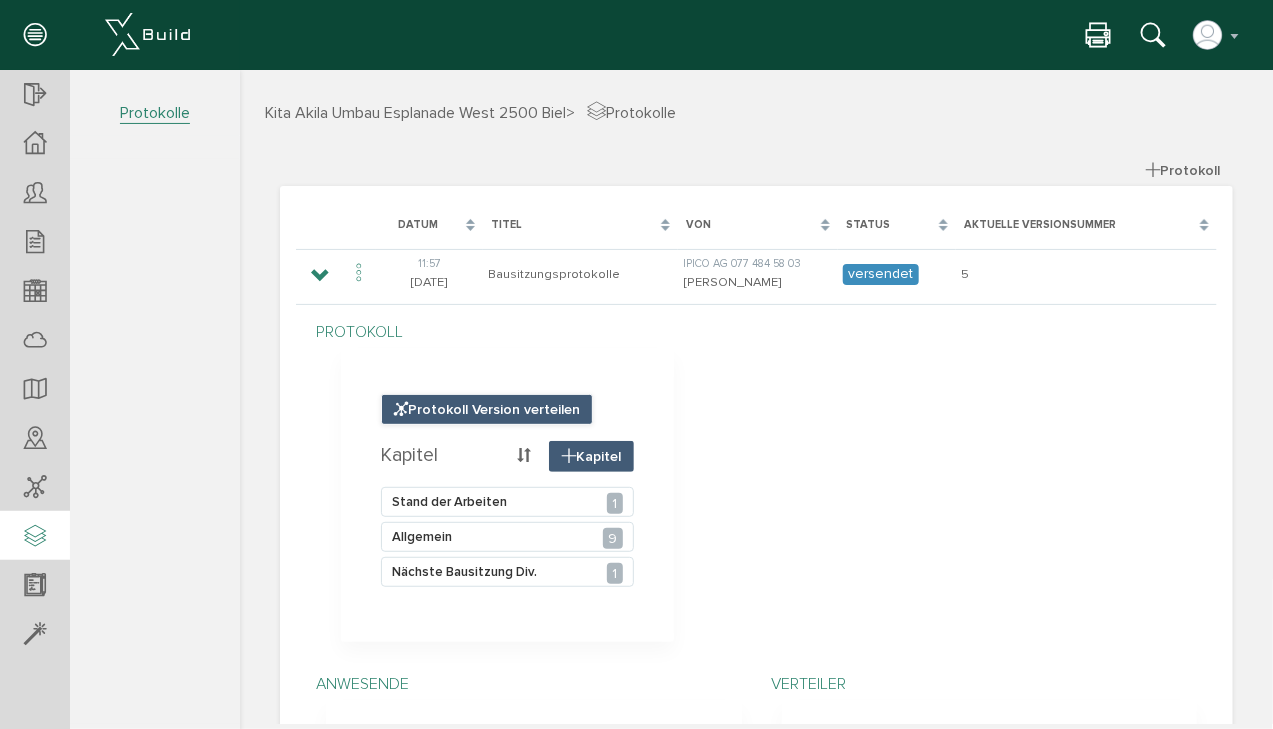 click on "Protokoll Version verteilen" at bounding box center (486, 408) 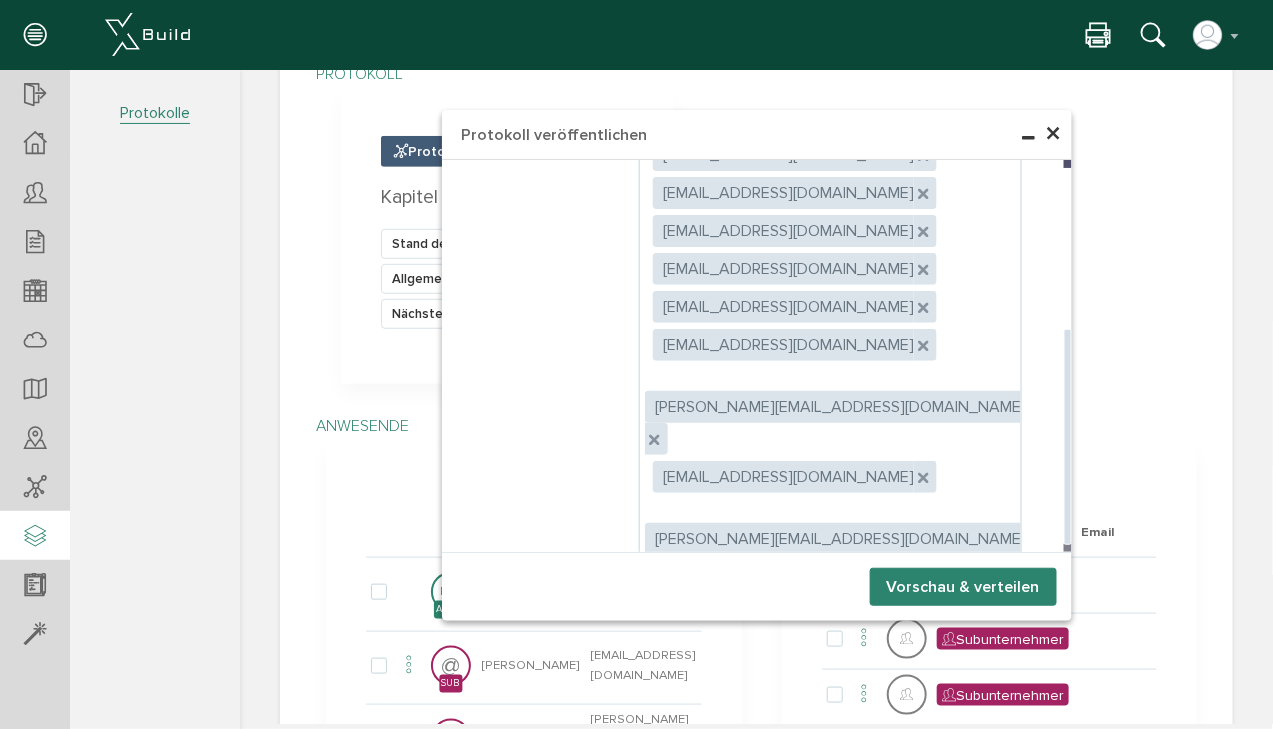 scroll, scrollTop: 480, scrollLeft: 0, axis: vertical 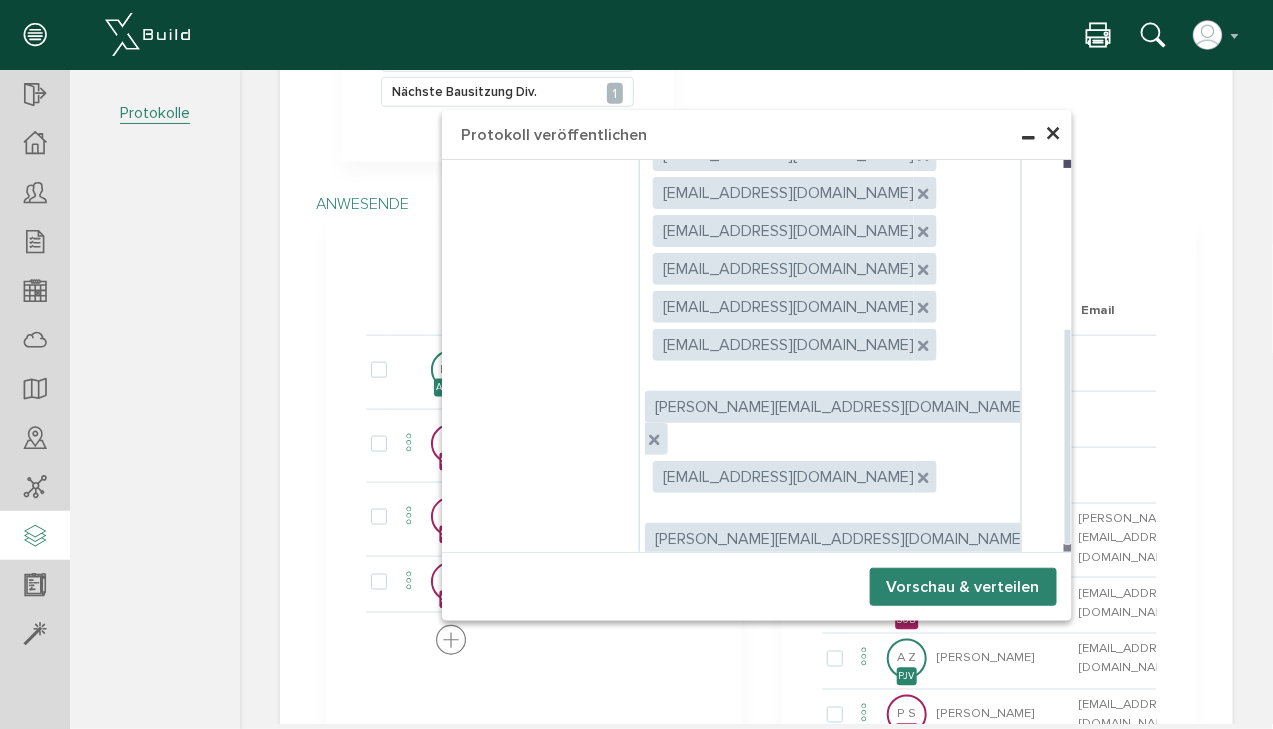 click on "Empfänger können Anhänge herunterladen" at bounding box center [811, 658] 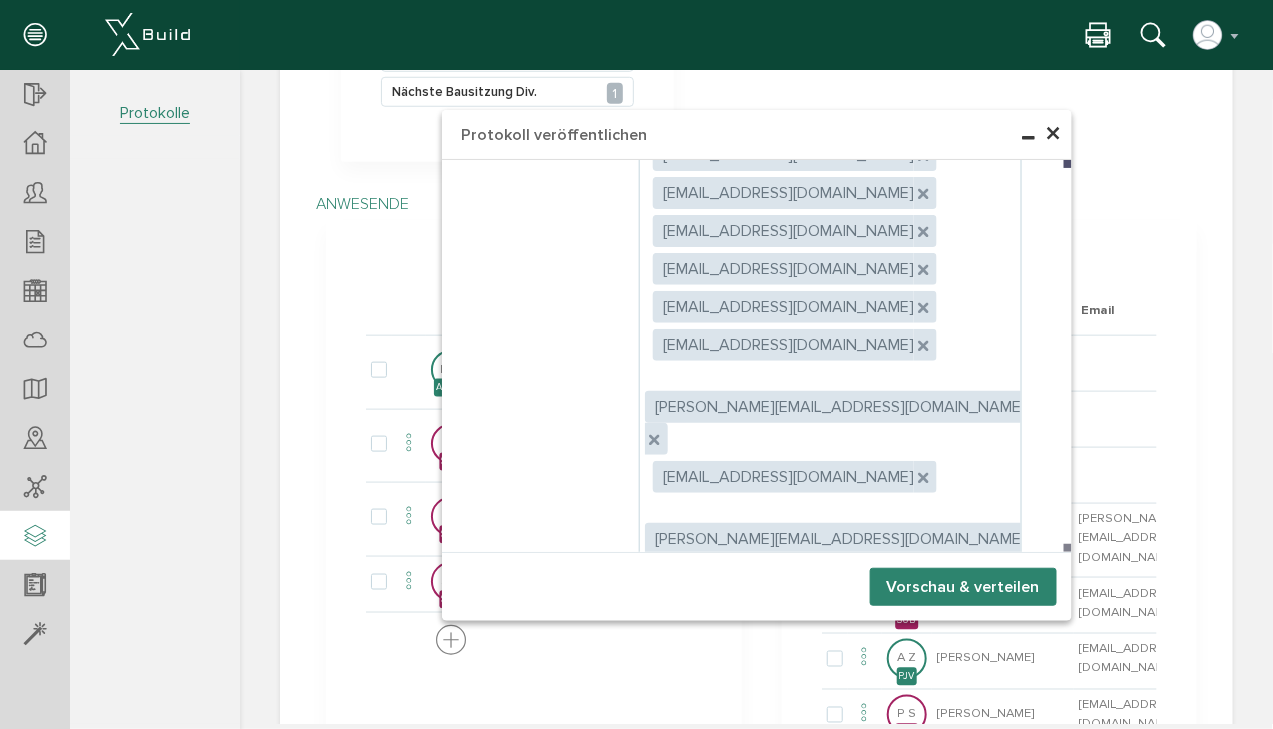 click on "Vorschau & verteilen" at bounding box center [962, 586] 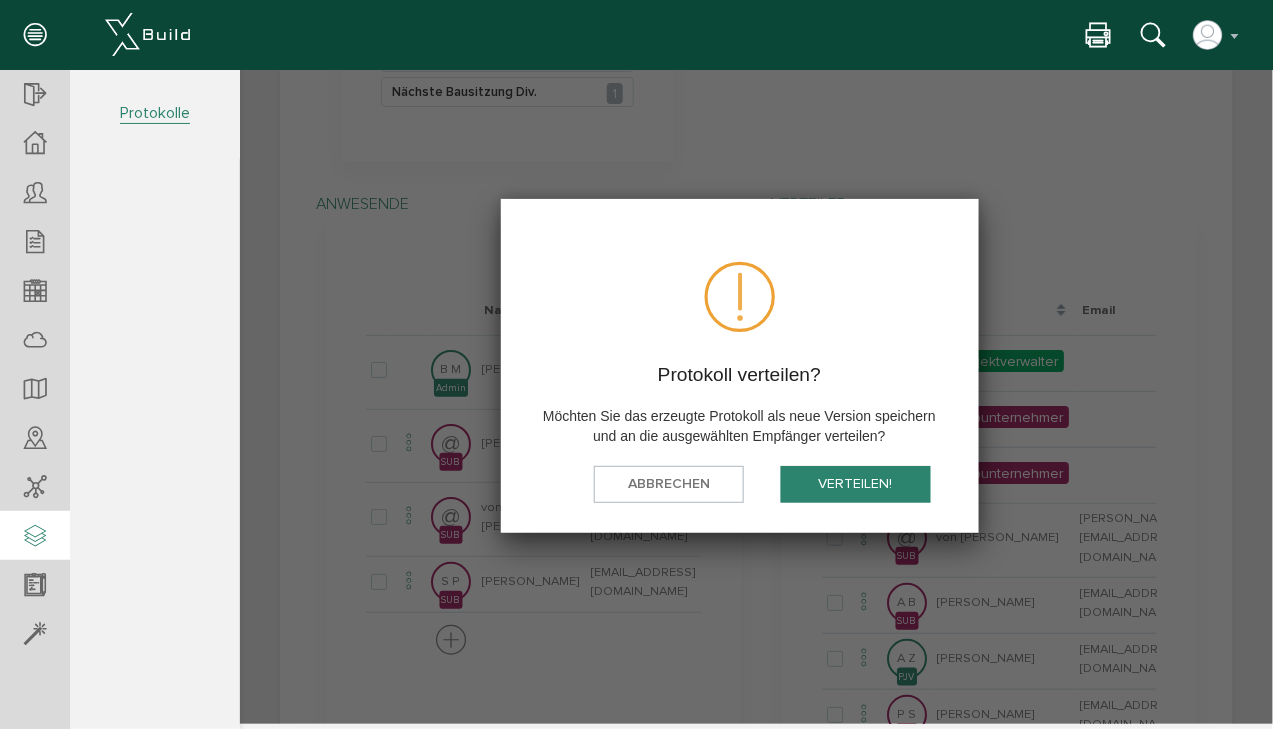 click on "verteilen!" at bounding box center (855, 483) 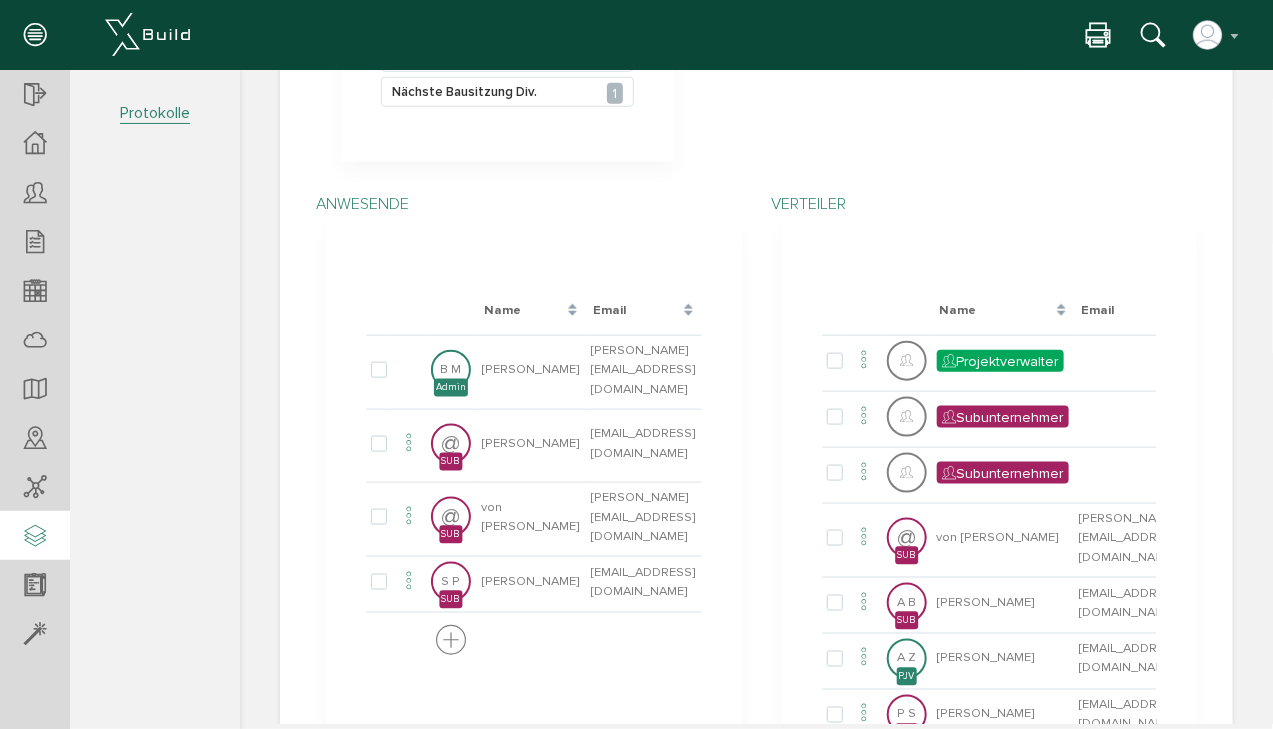 click at bounding box center (864, 471) 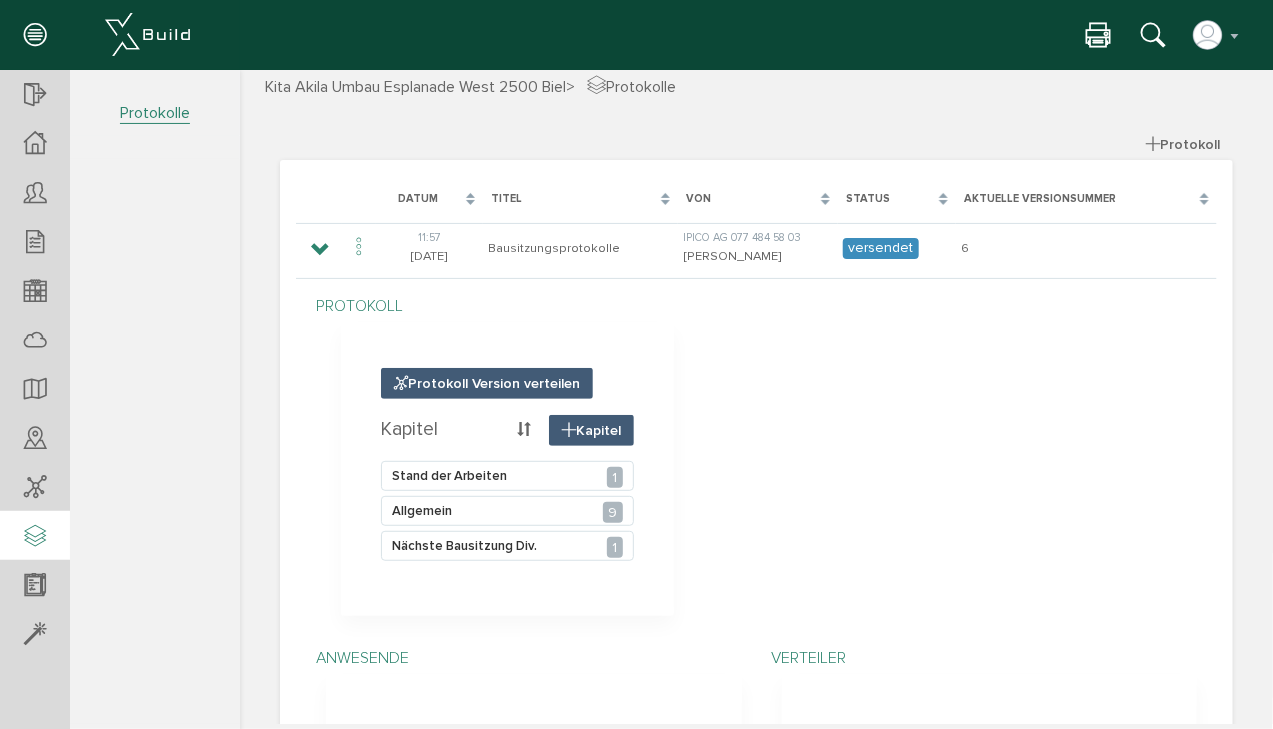 scroll, scrollTop: 0, scrollLeft: 0, axis: both 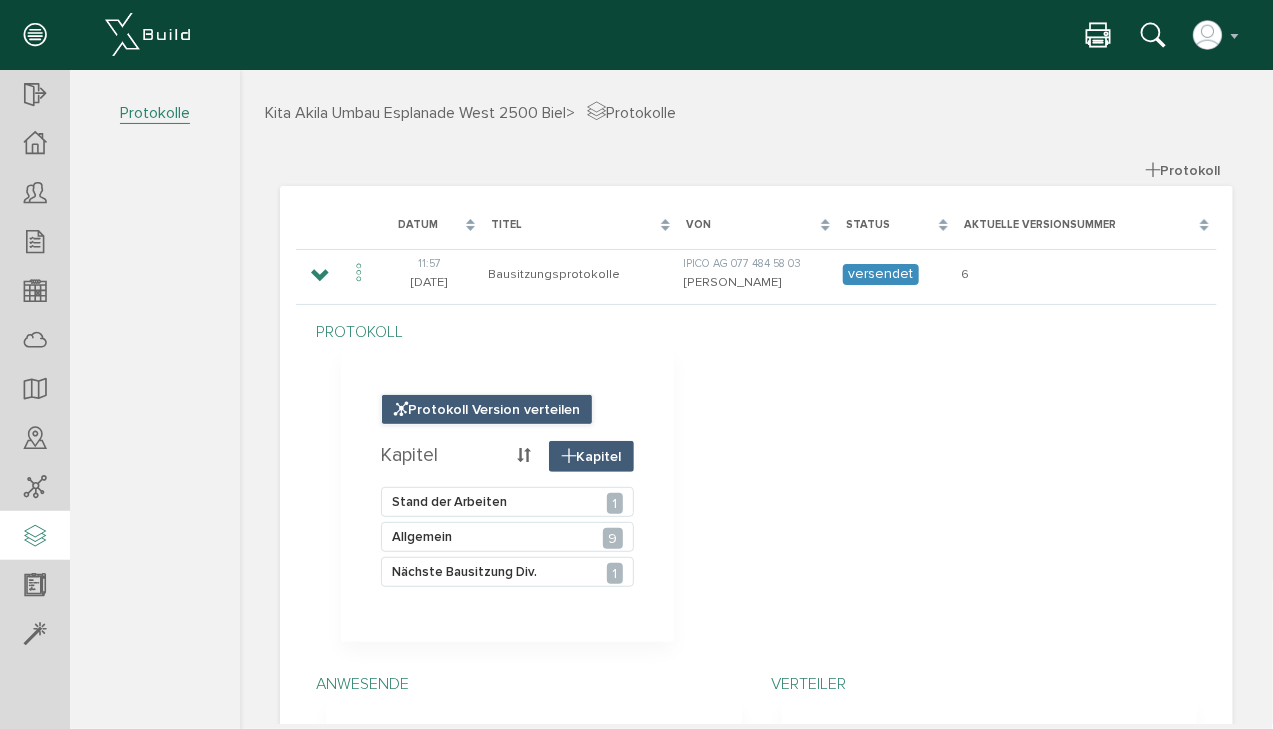 click on "Protokoll Version verteilen" at bounding box center (486, 408) 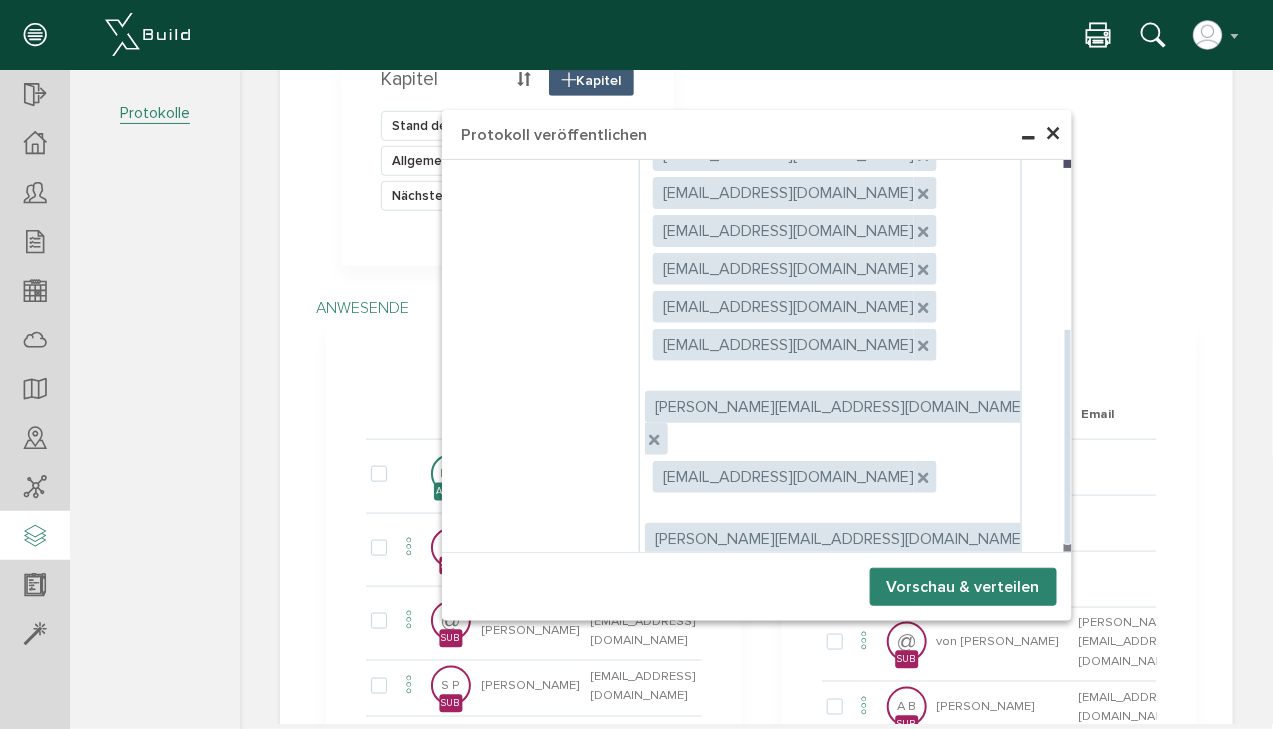 scroll, scrollTop: 400, scrollLeft: 0, axis: vertical 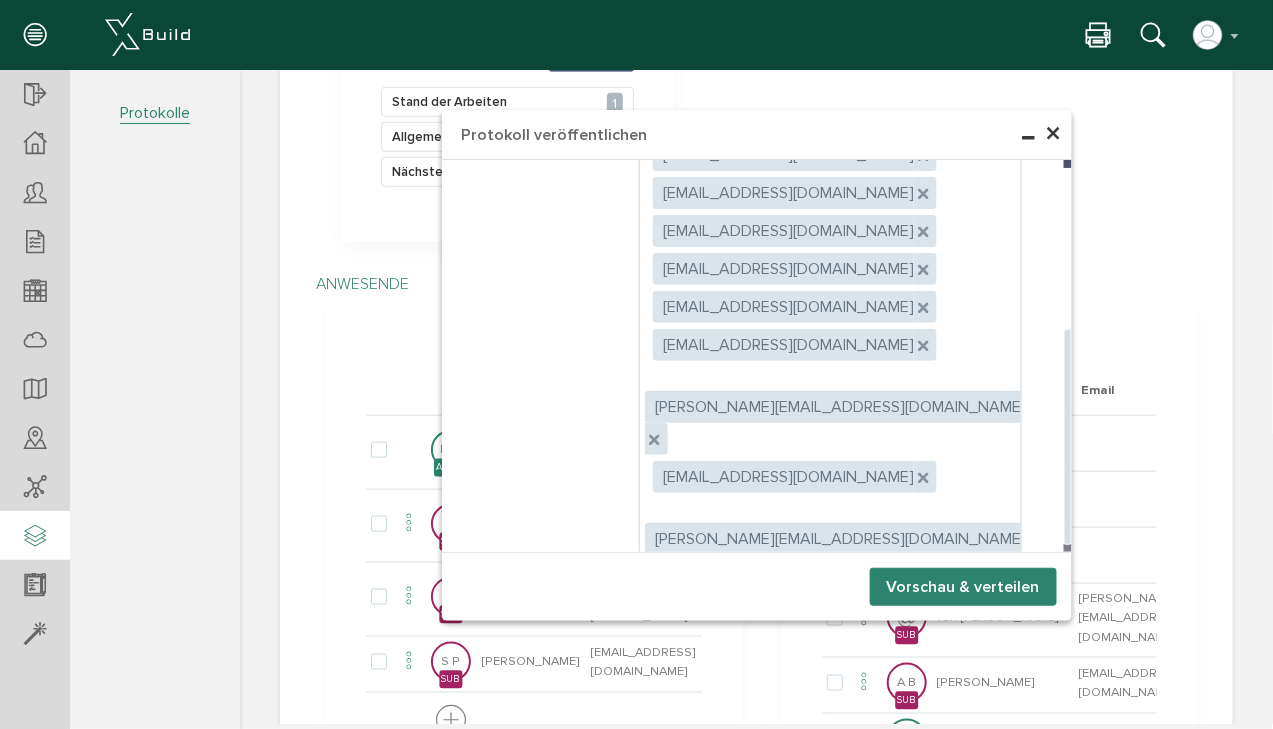 click at bounding box center [664, 845] 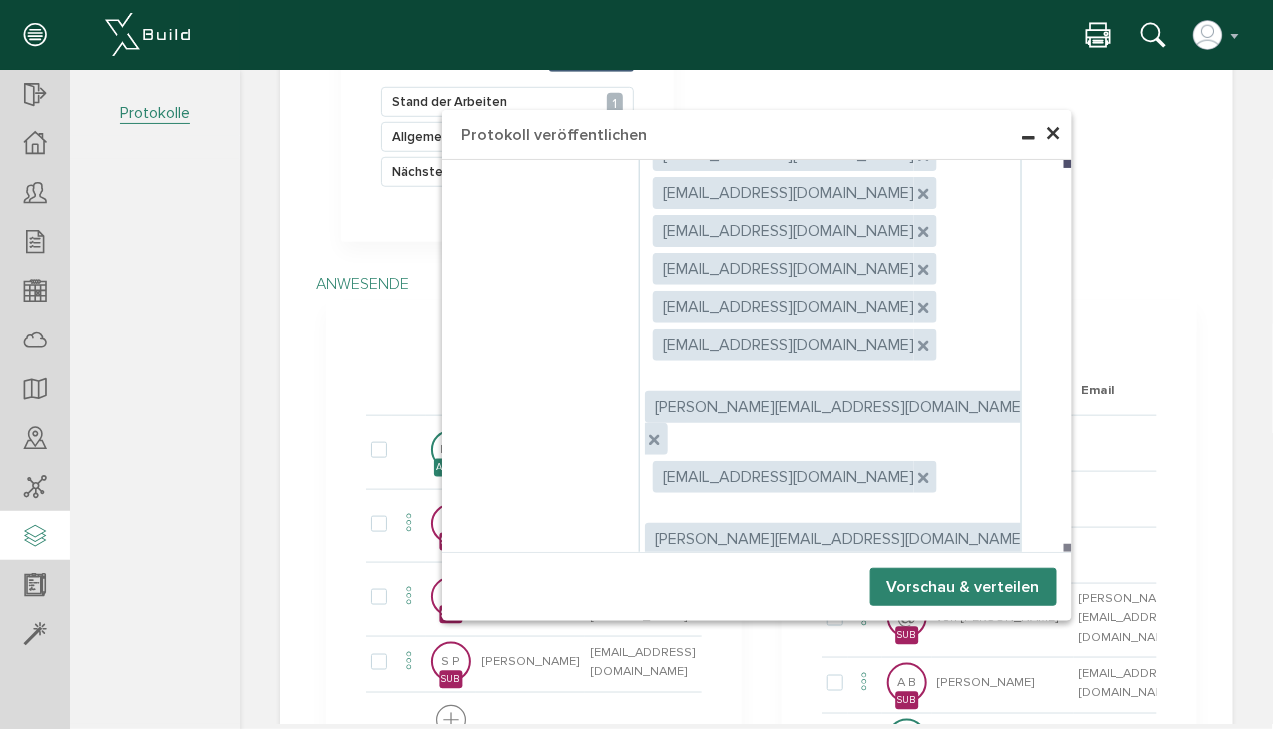 click on "×" at bounding box center [1053, 133] 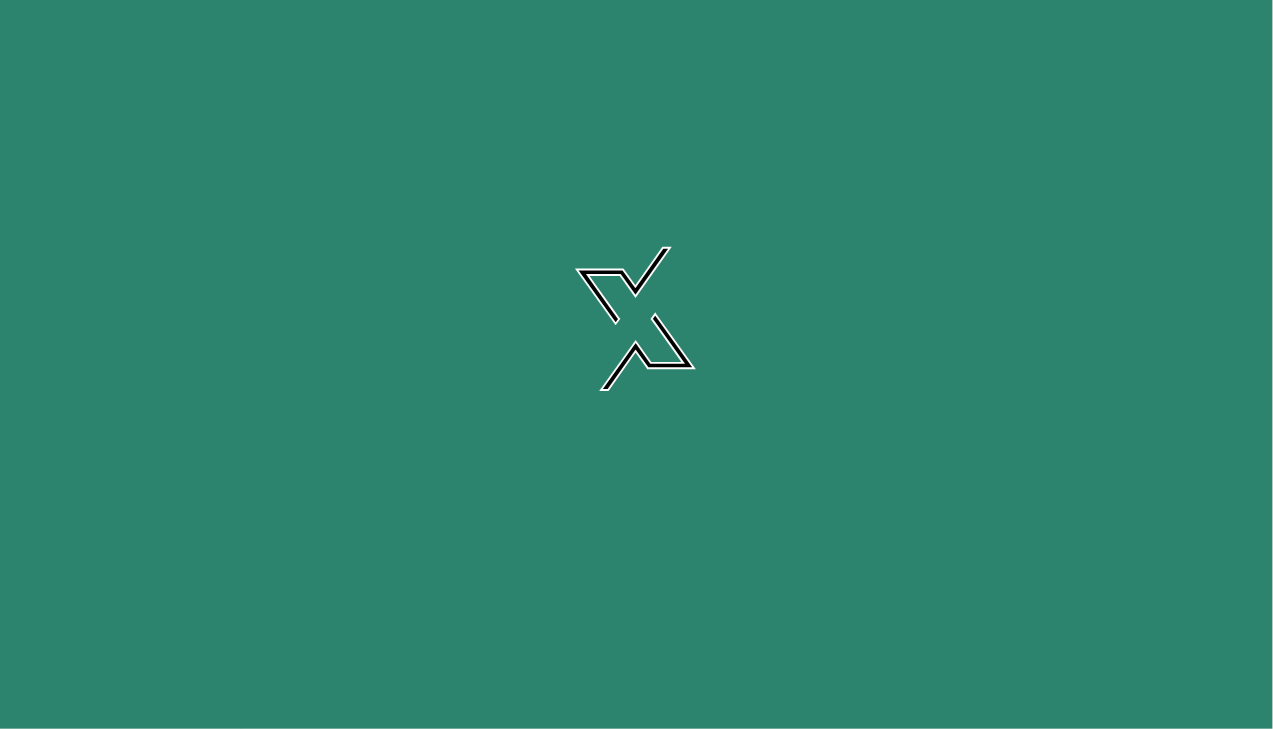 scroll, scrollTop: 0, scrollLeft: 0, axis: both 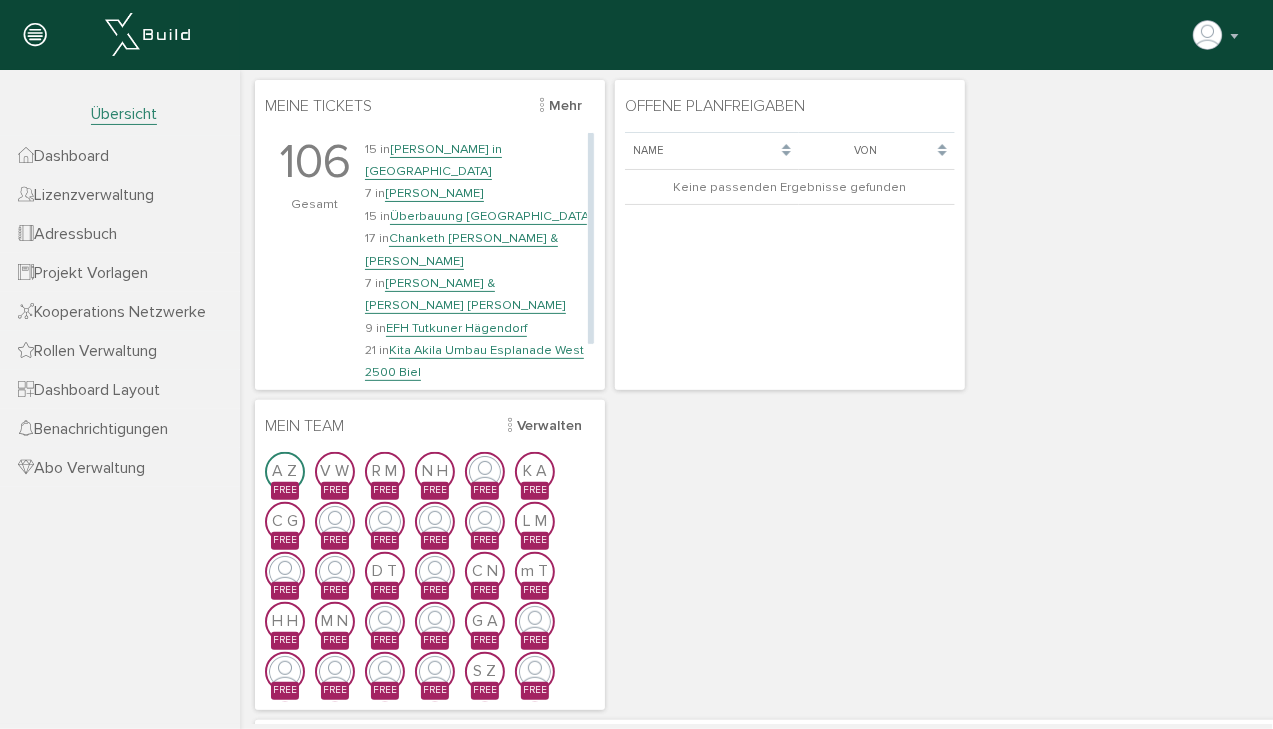 click on "Kita Akila Umbau Esplanade West 2500 Biel" at bounding box center [473, 360] 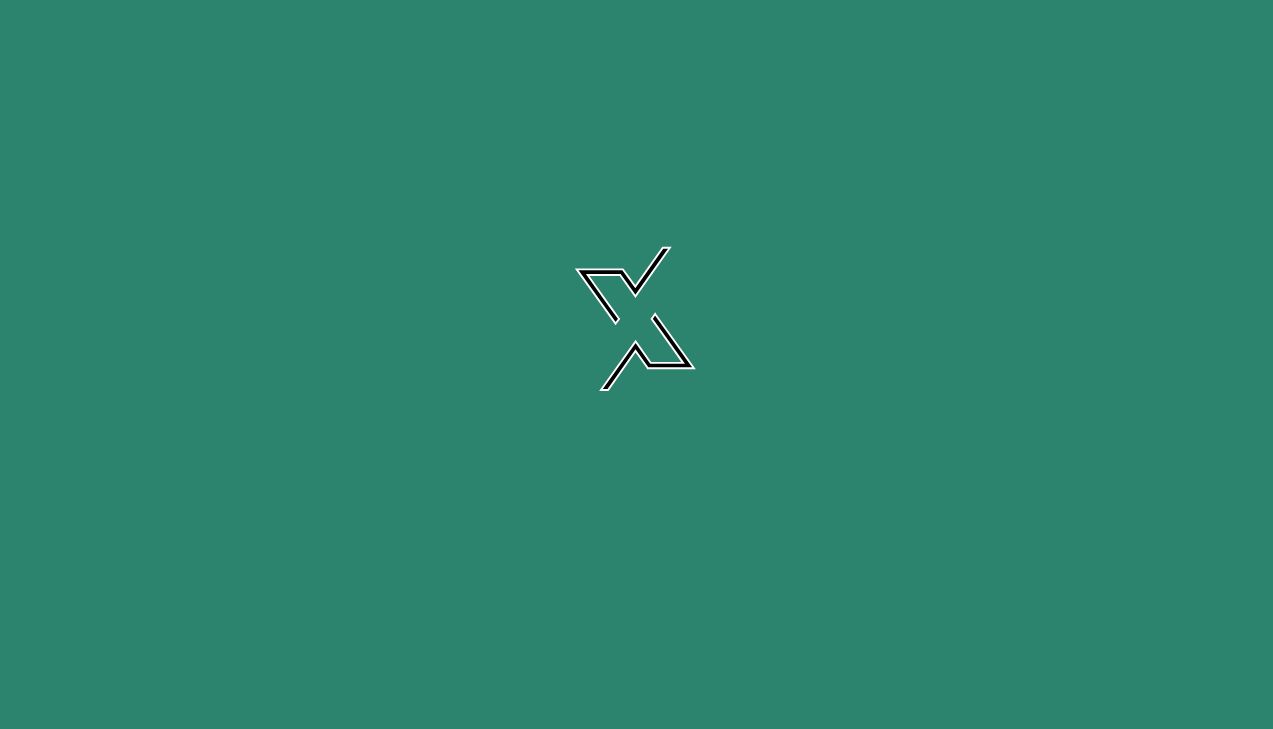 scroll, scrollTop: 0, scrollLeft: 0, axis: both 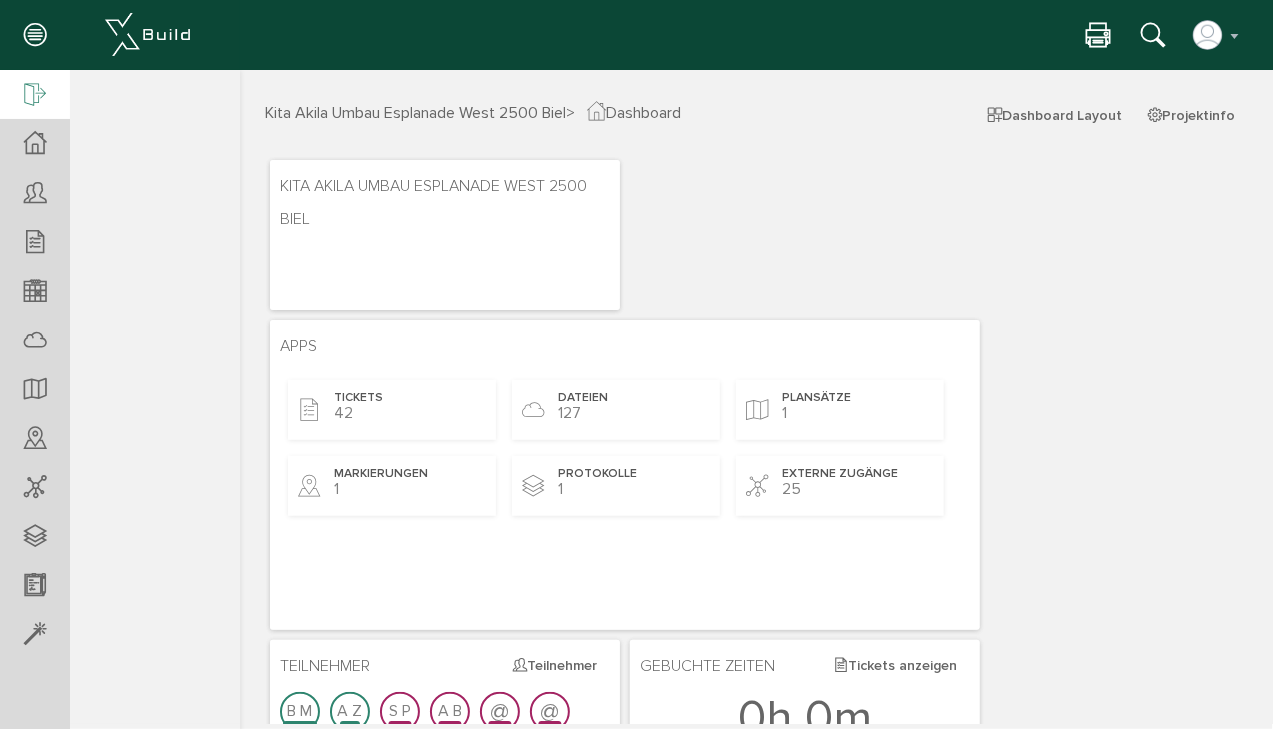 click at bounding box center (35, 96) 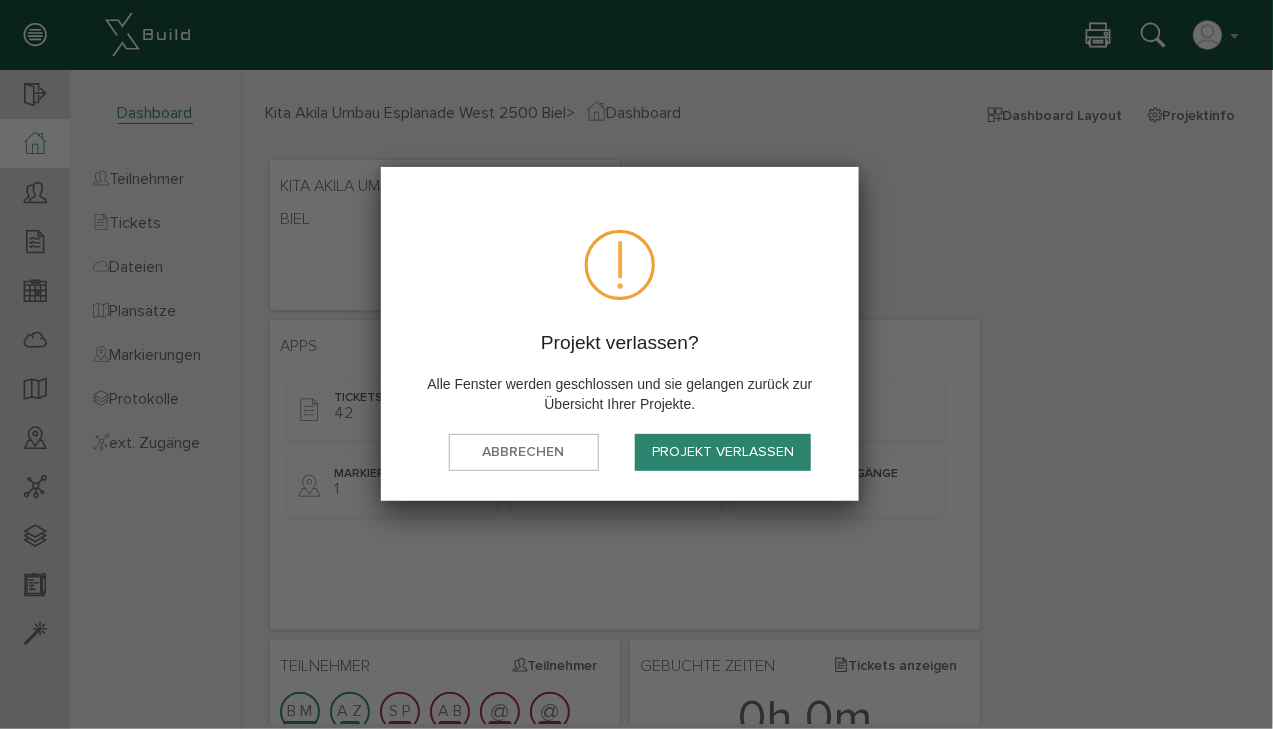 click on "Projekt verlassen" at bounding box center [723, 452] 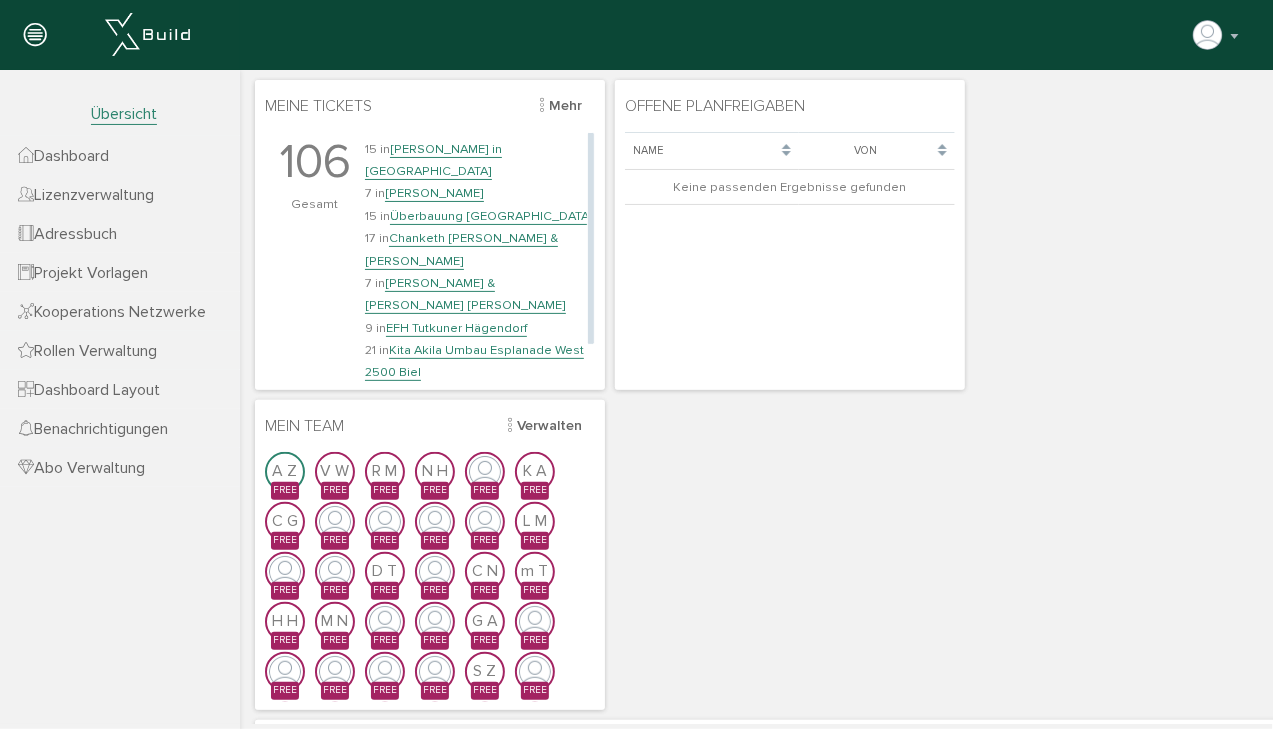 click on "[PERSON_NAME] & [PERSON_NAME] [PERSON_NAME]" at bounding box center (464, 293) 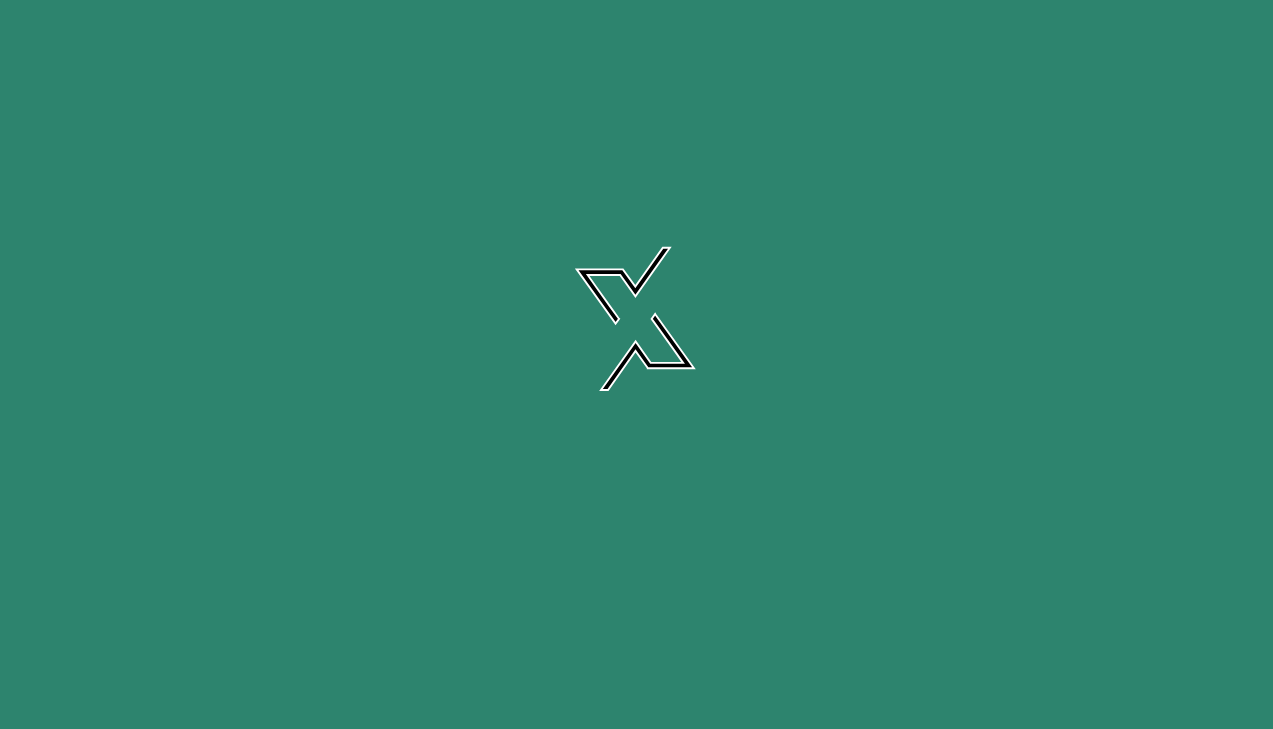 scroll, scrollTop: 0, scrollLeft: 0, axis: both 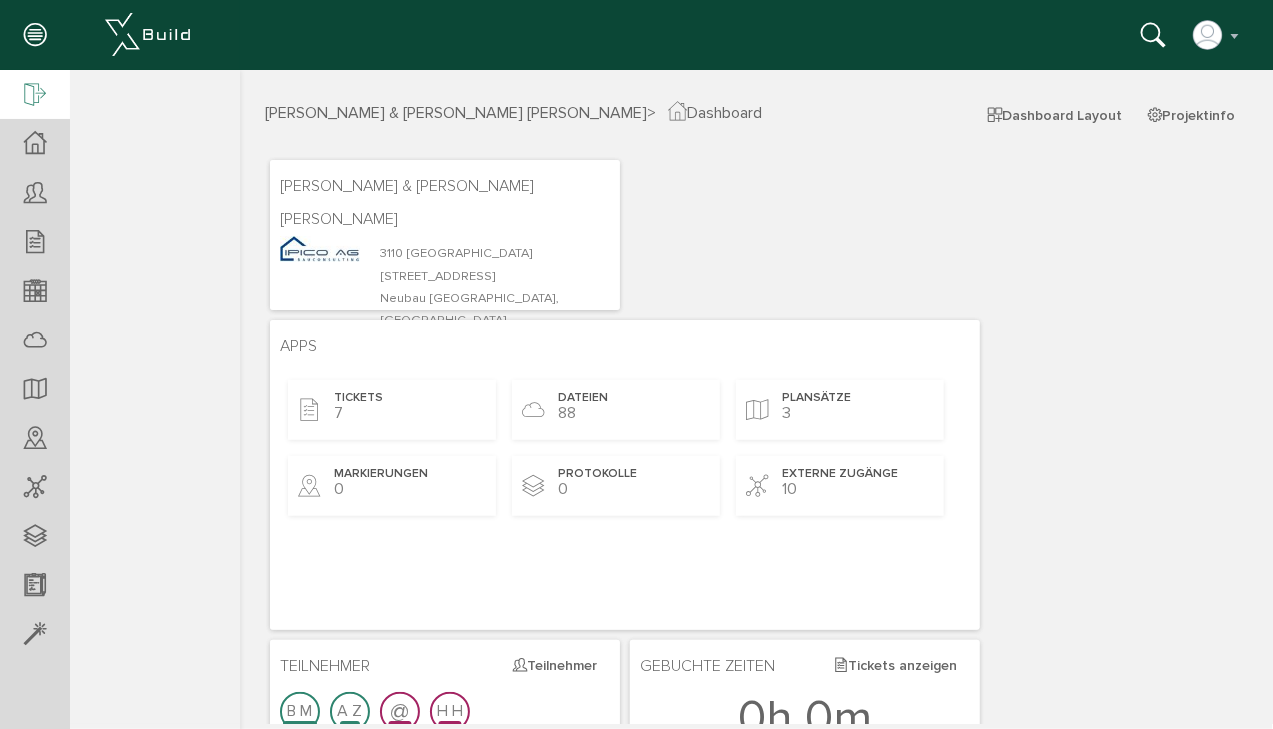 click at bounding box center [35, 96] 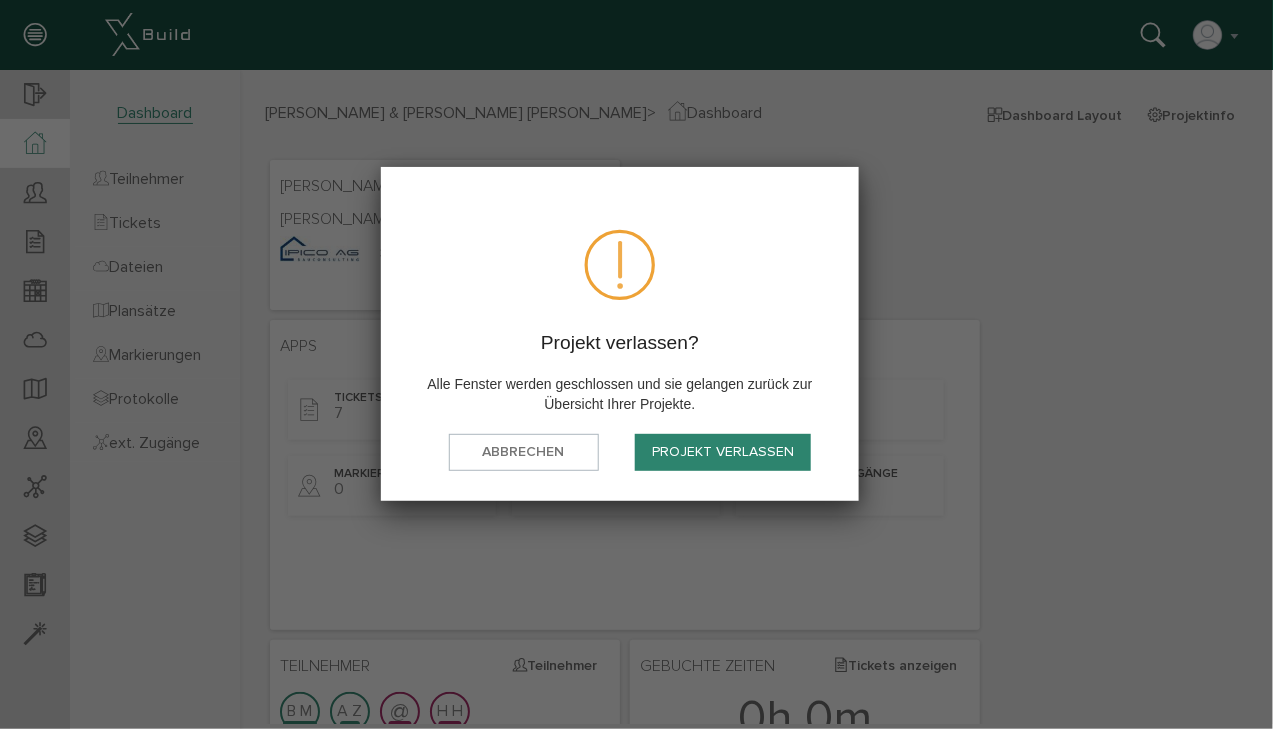 click on "Projekt verlassen" at bounding box center [723, 452] 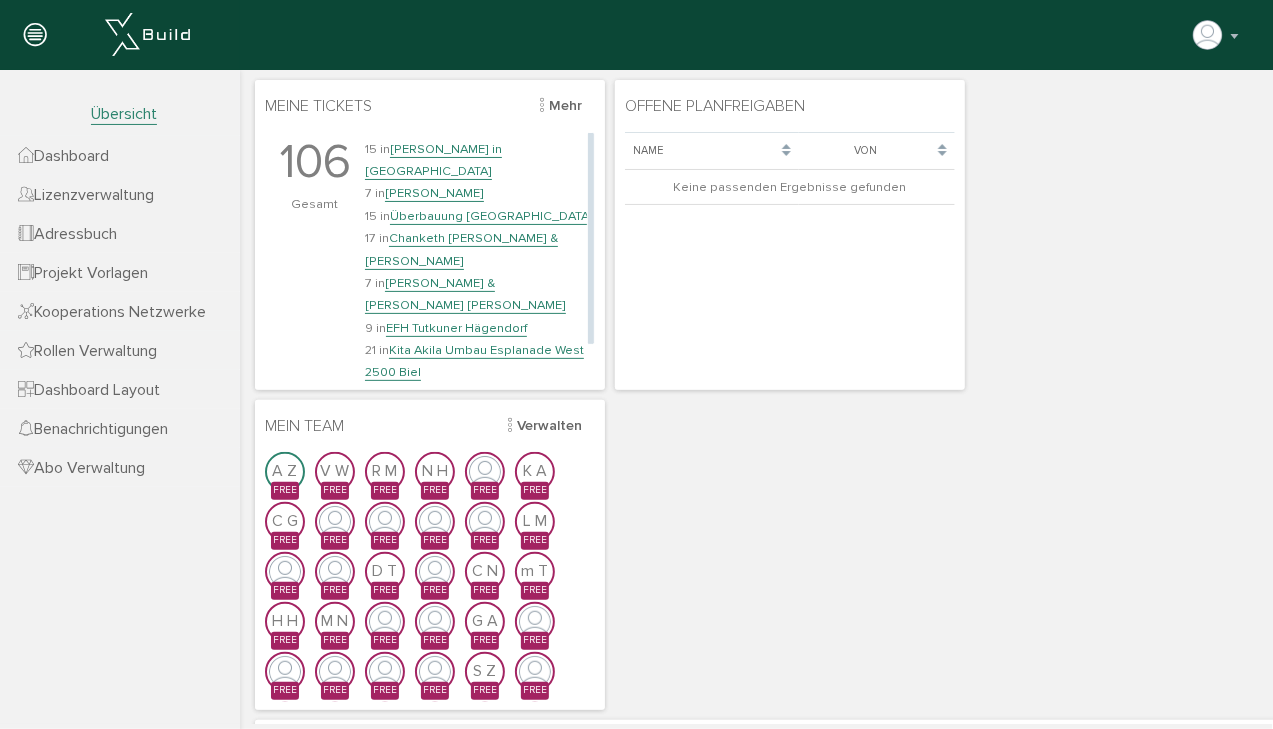 click on "[PERSON_NAME] Meikirch" at bounding box center [460, 394] 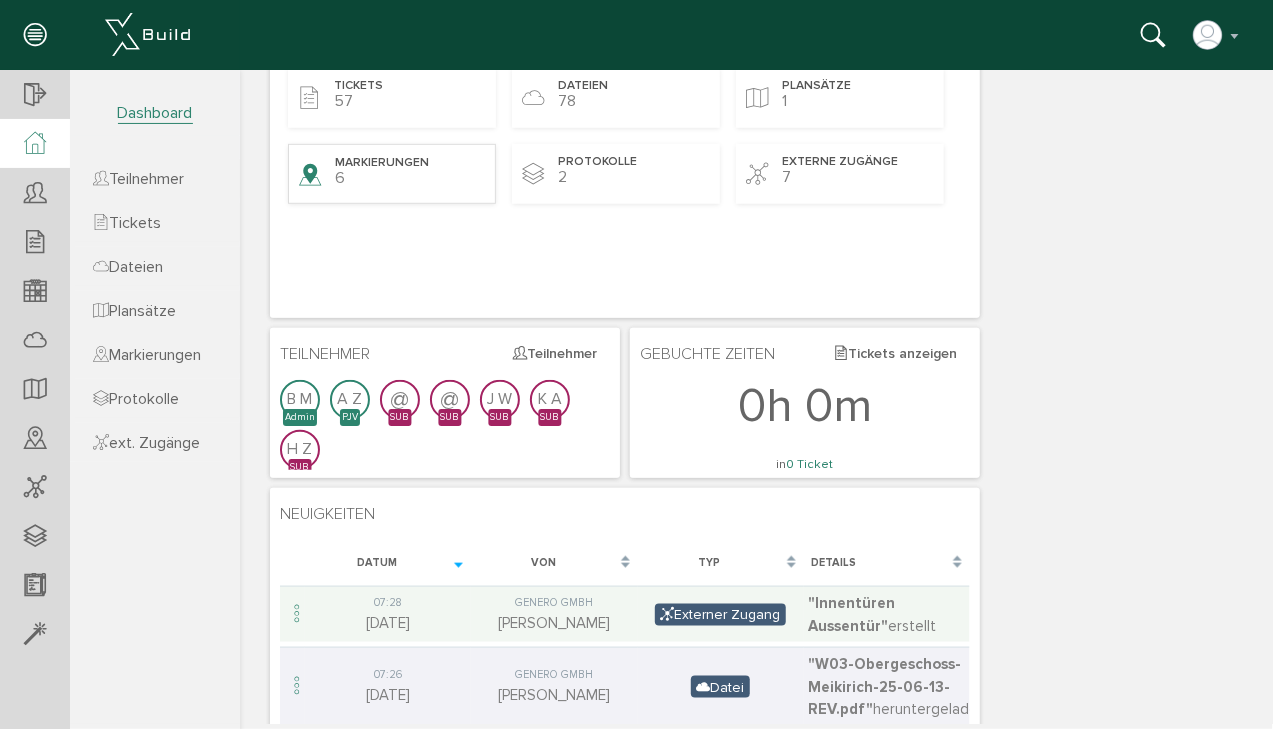 scroll, scrollTop: 0, scrollLeft: 0, axis: both 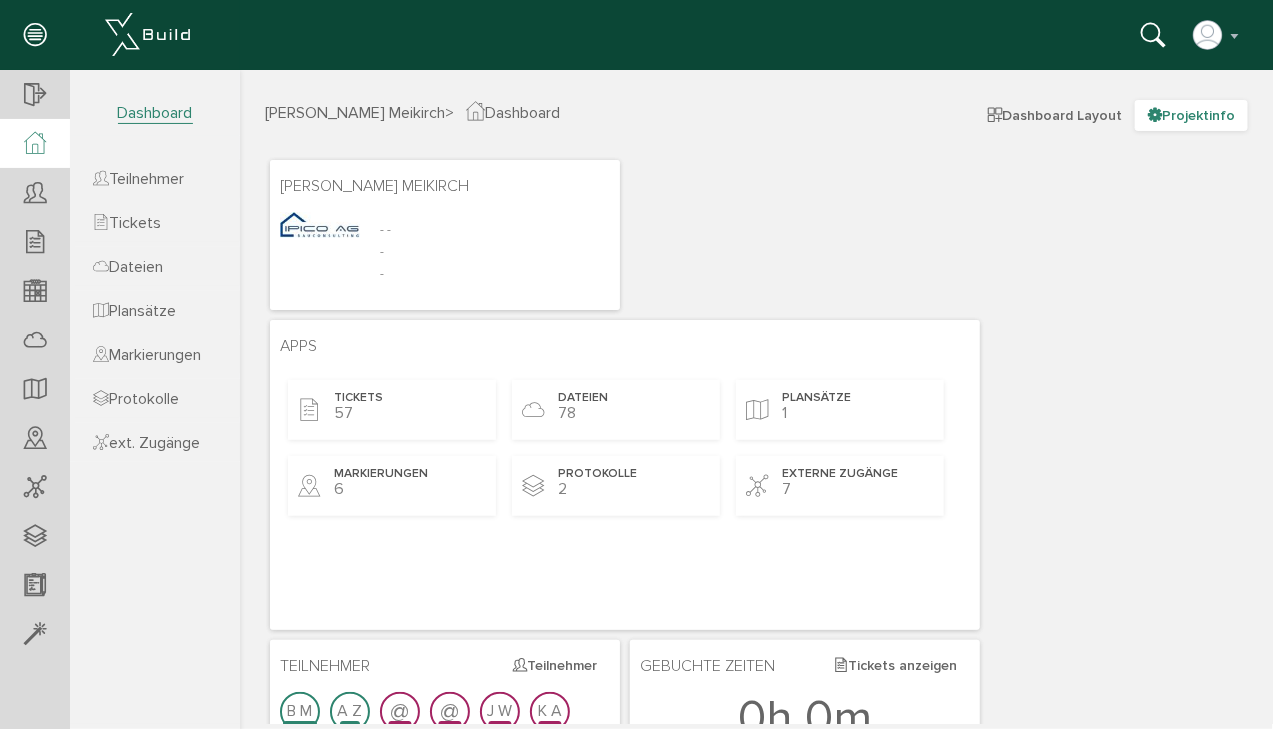 click on "Projektinfo" at bounding box center [1190, 114] 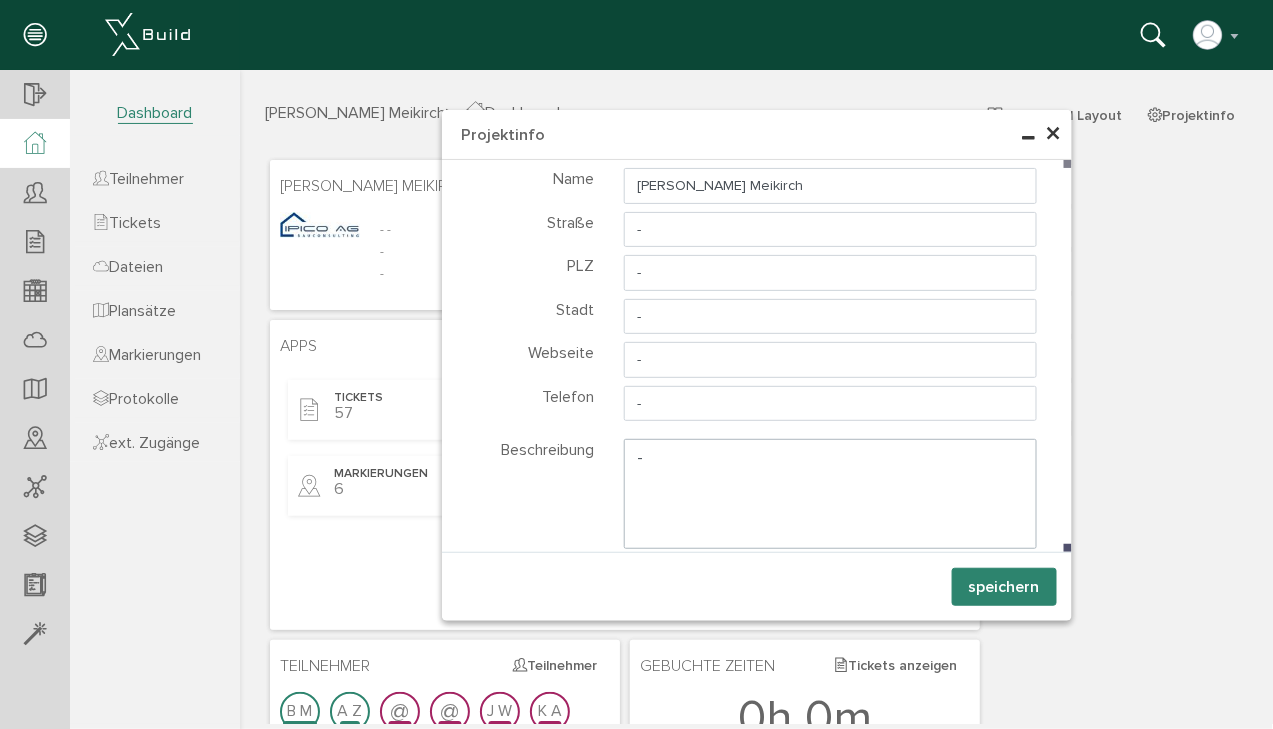 click on "×" at bounding box center (1053, 133) 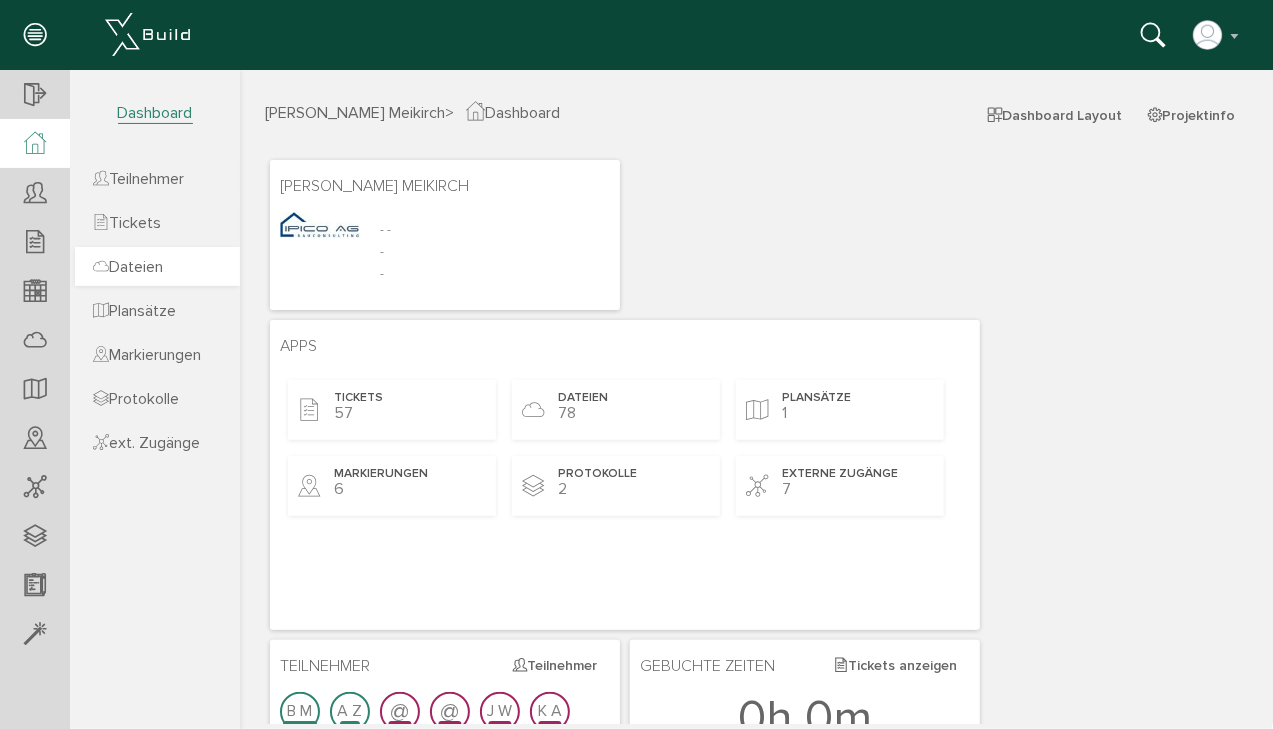 click on "Dateien" at bounding box center [128, 267] 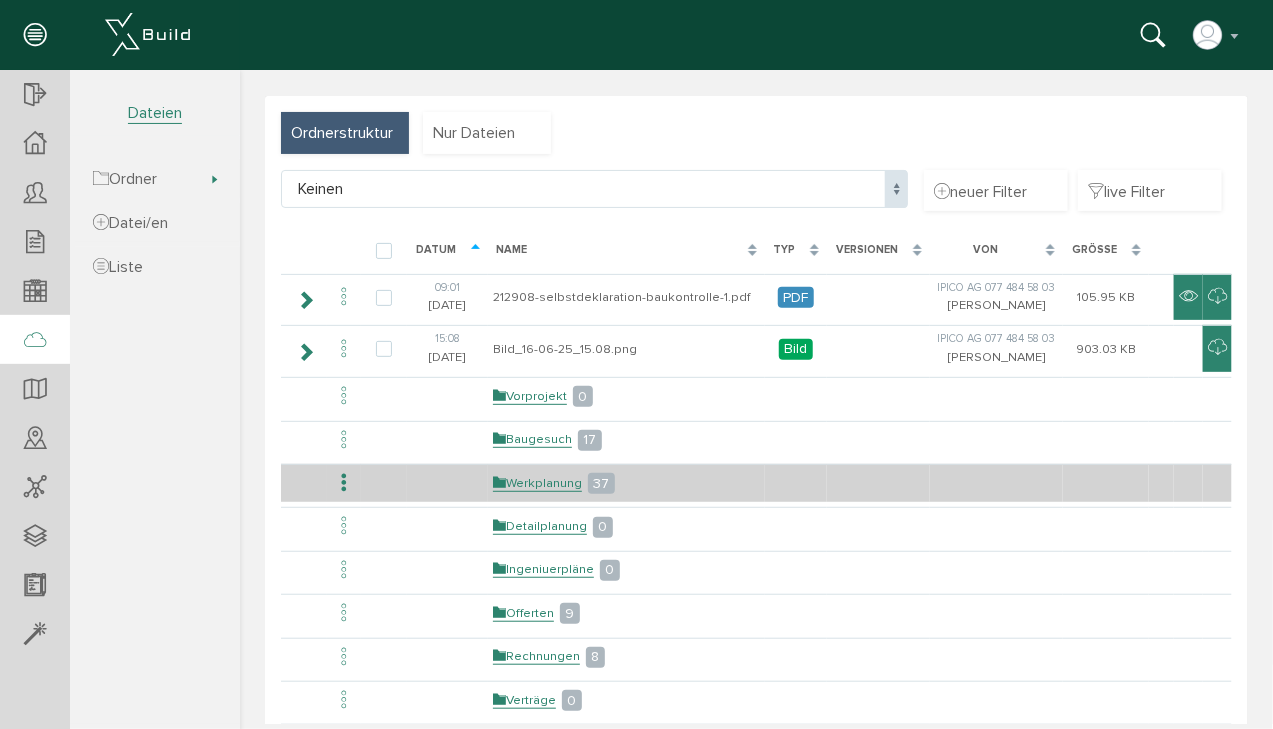 scroll, scrollTop: 196, scrollLeft: 0, axis: vertical 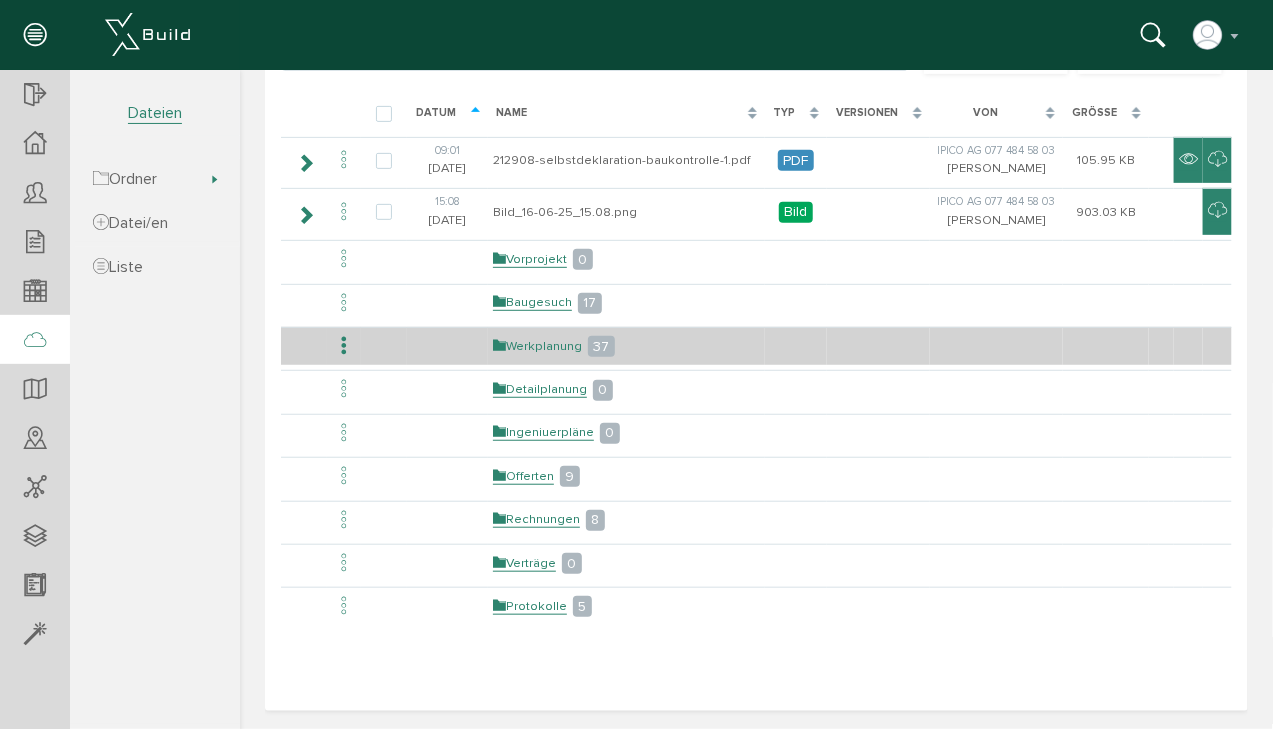 click on "Werkplanung" at bounding box center (536, 345) 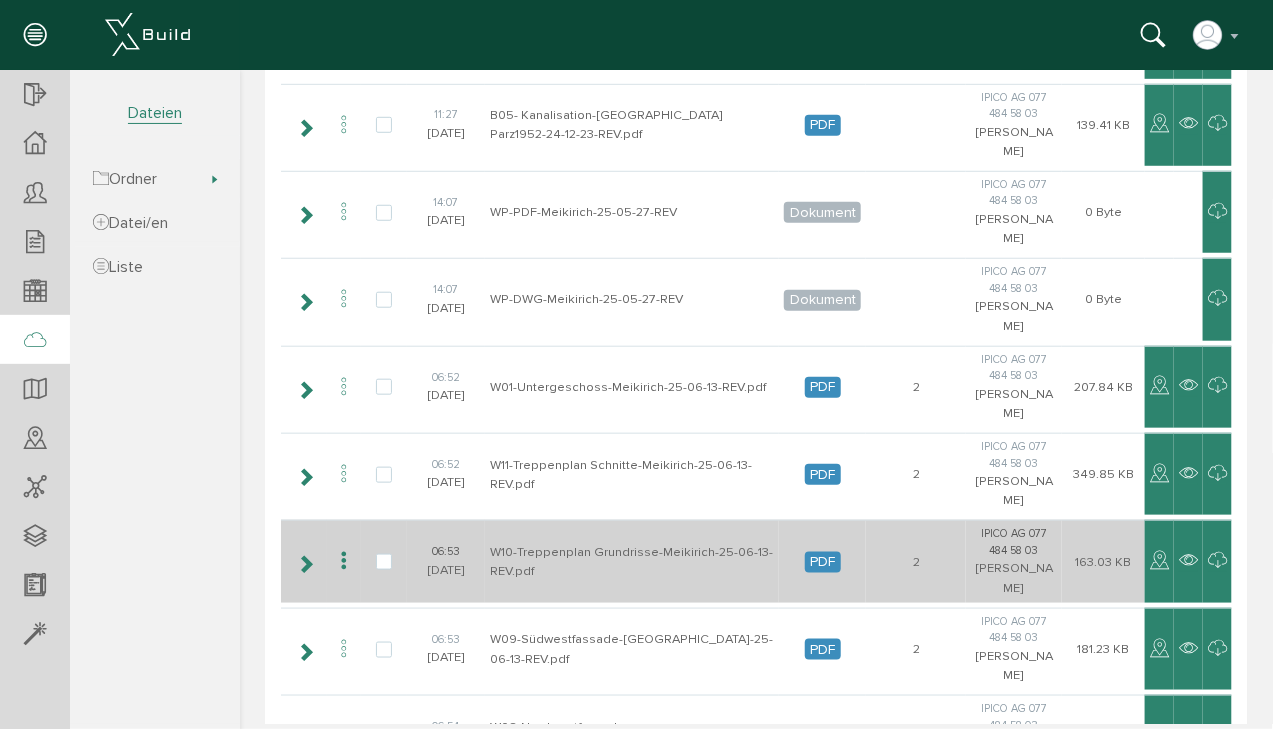 scroll, scrollTop: 400, scrollLeft: 0, axis: vertical 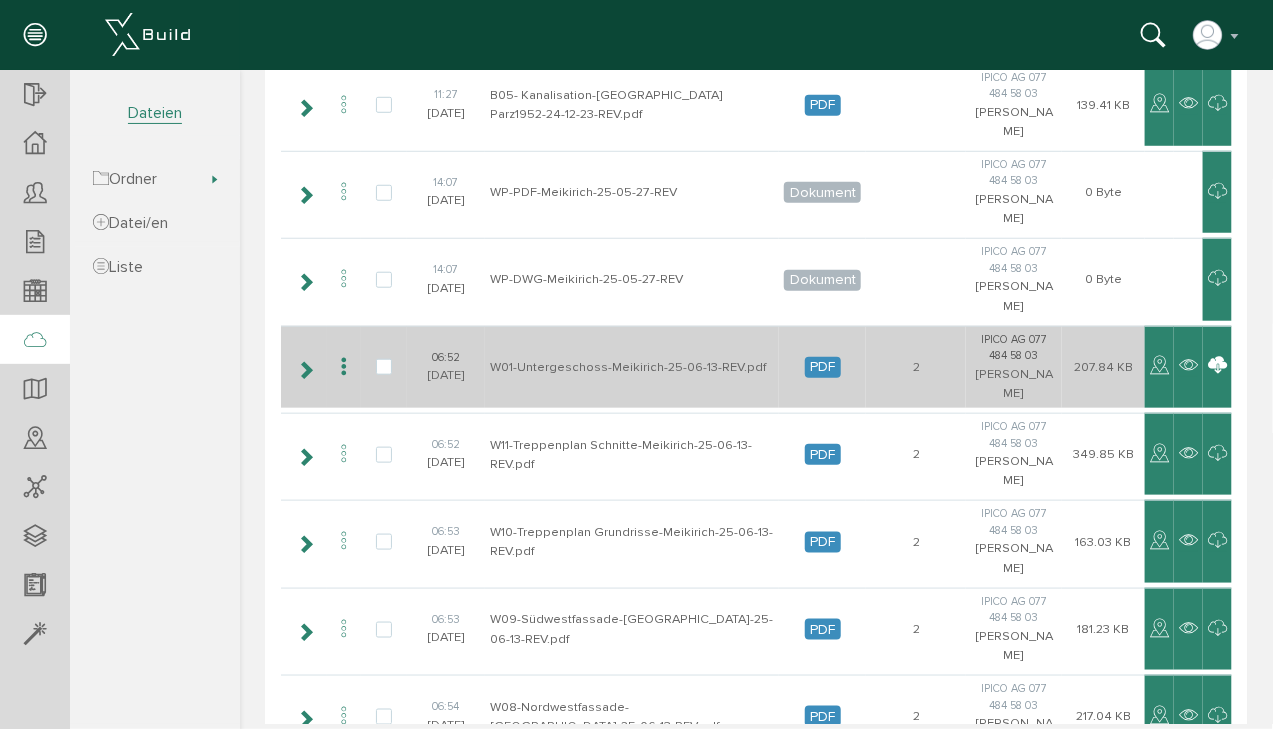 click at bounding box center (1216, 365) 